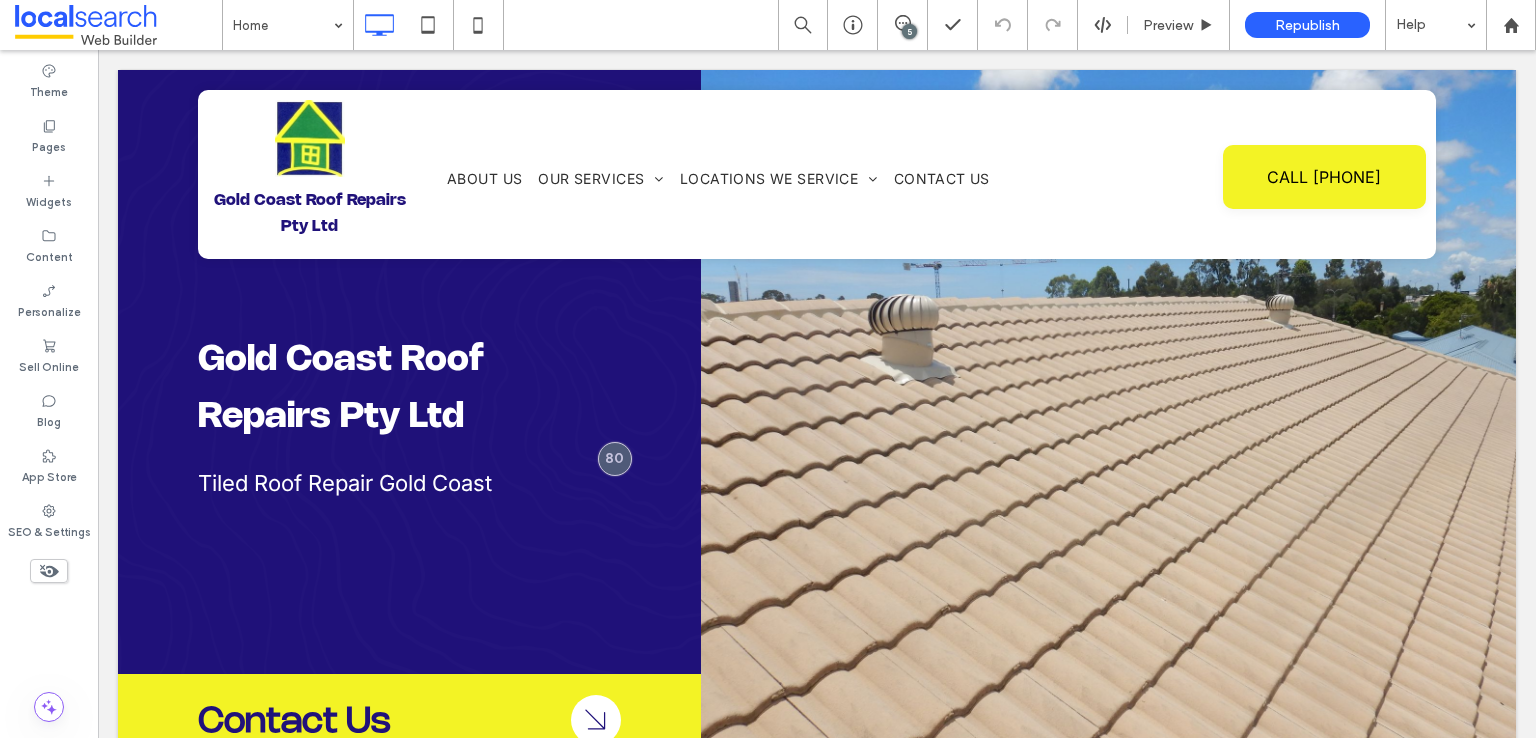 scroll, scrollTop: 0, scrollLeft: 0, axis: both 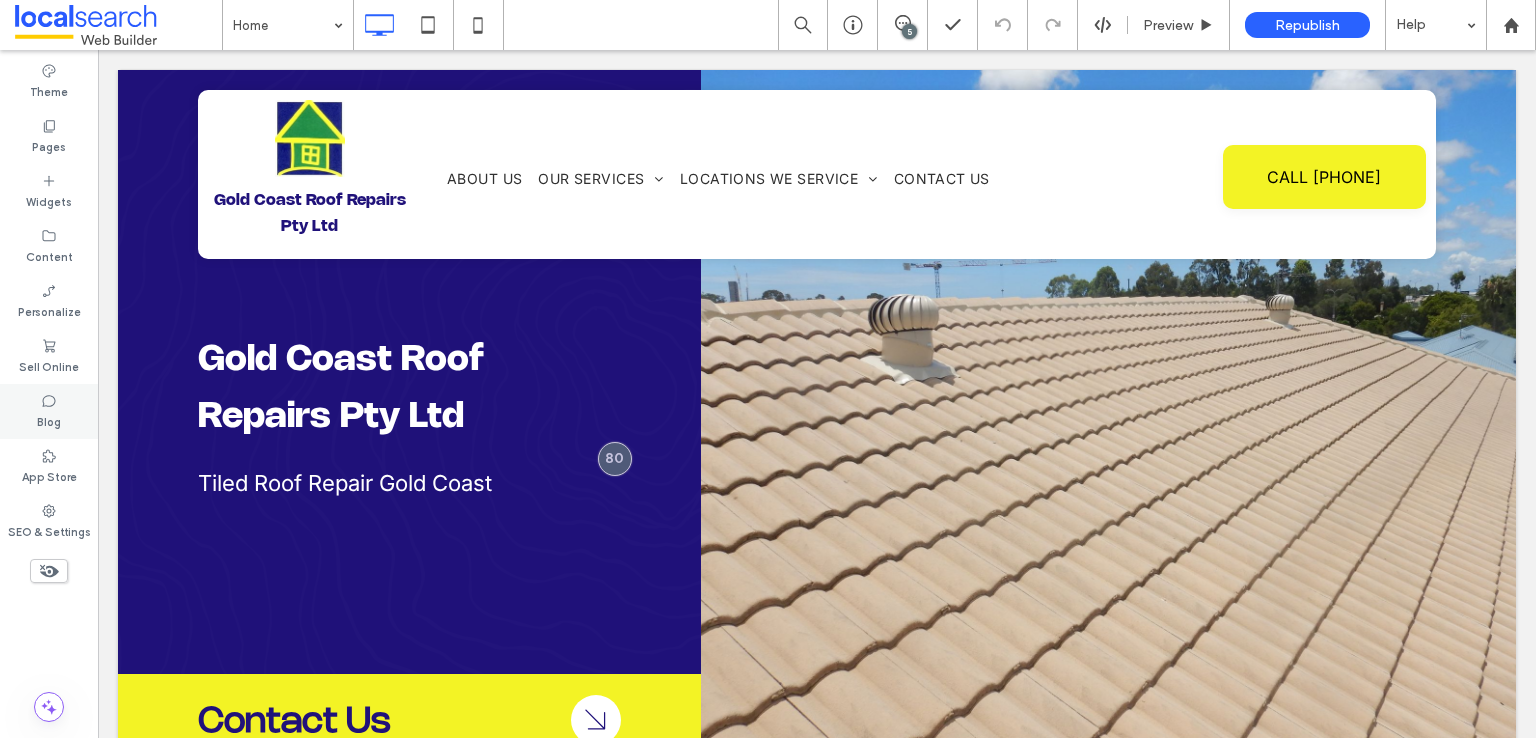 click on "Blog" at bounding box center [49, 411] 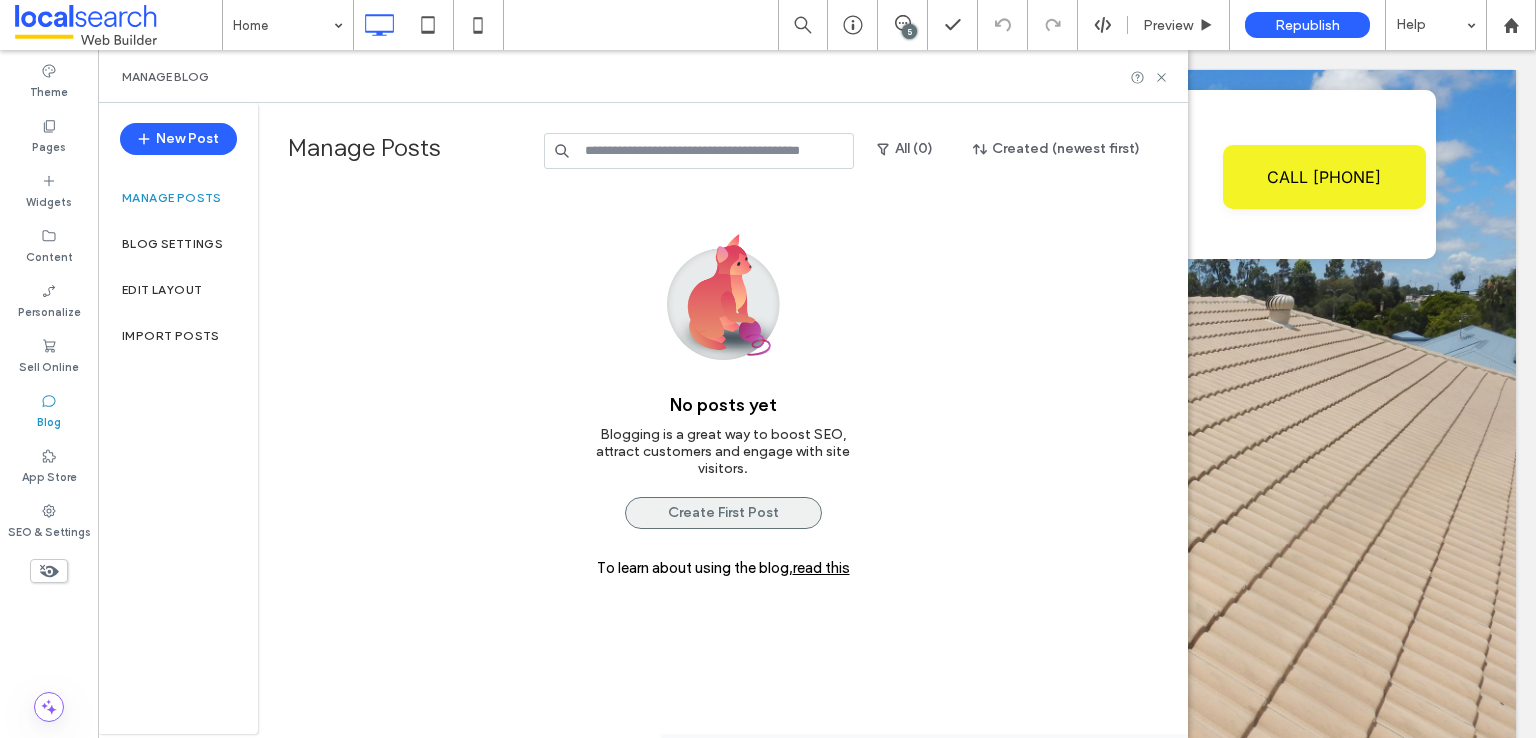 click on "Create First Post" at bounding box center (723, 513) 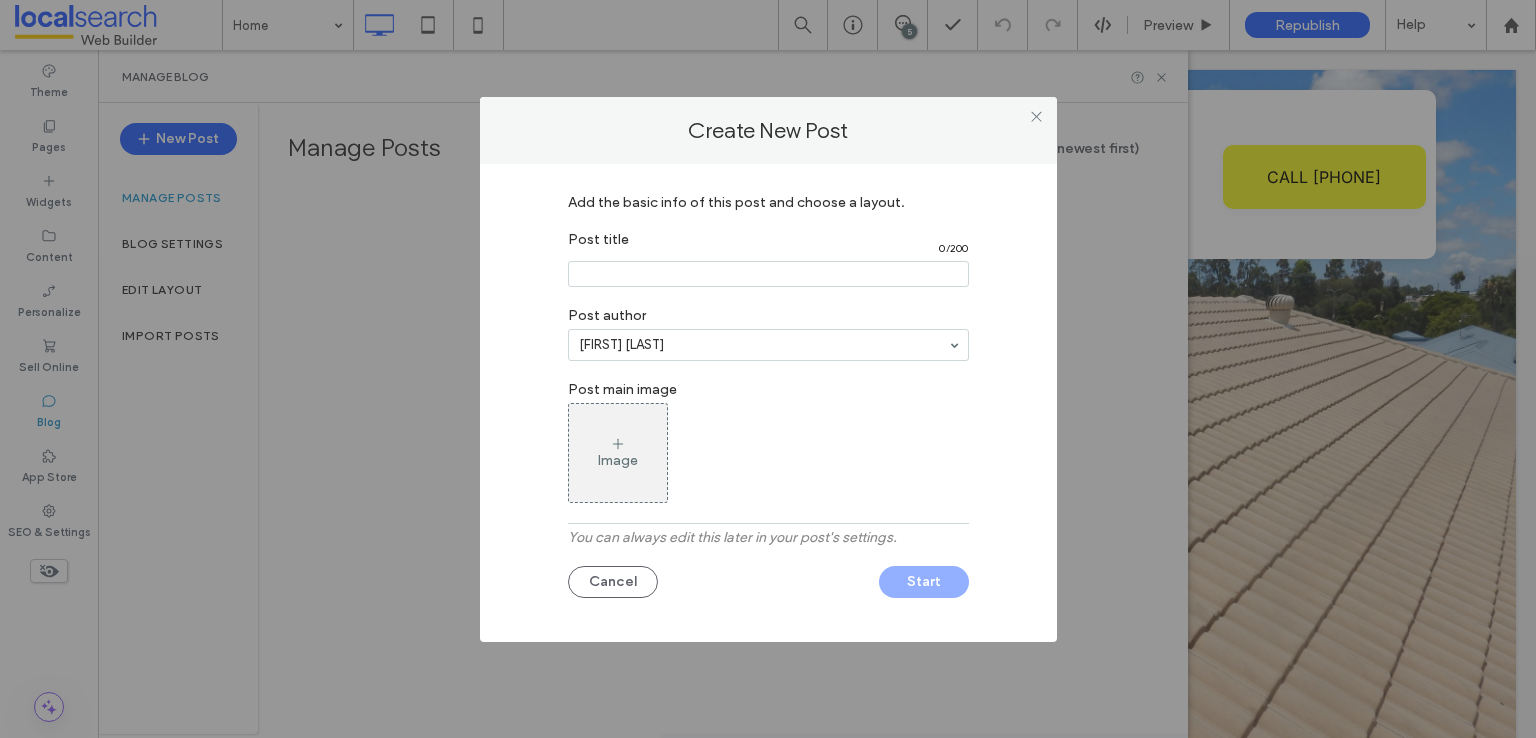 click at bounding box center [768, 274] 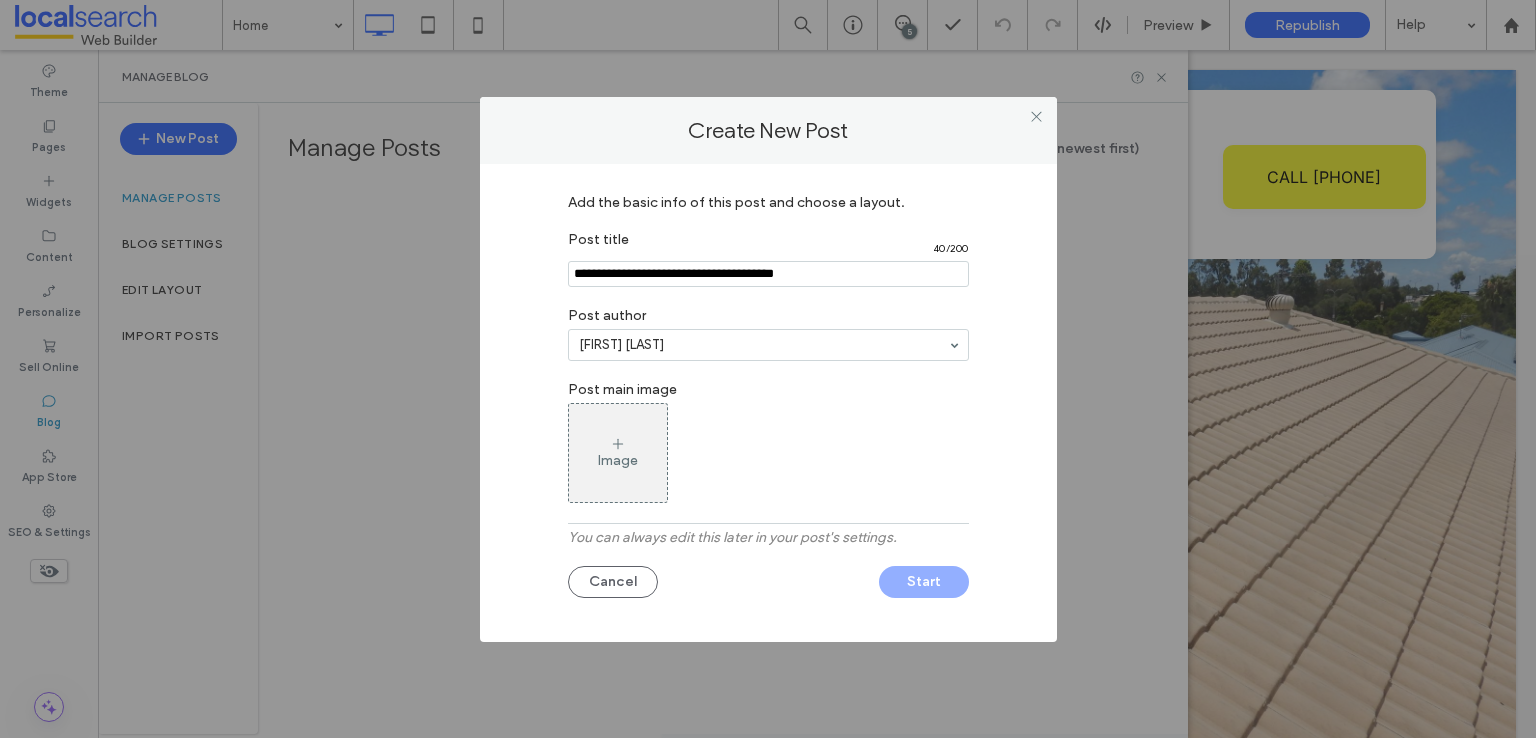 type on "**********" 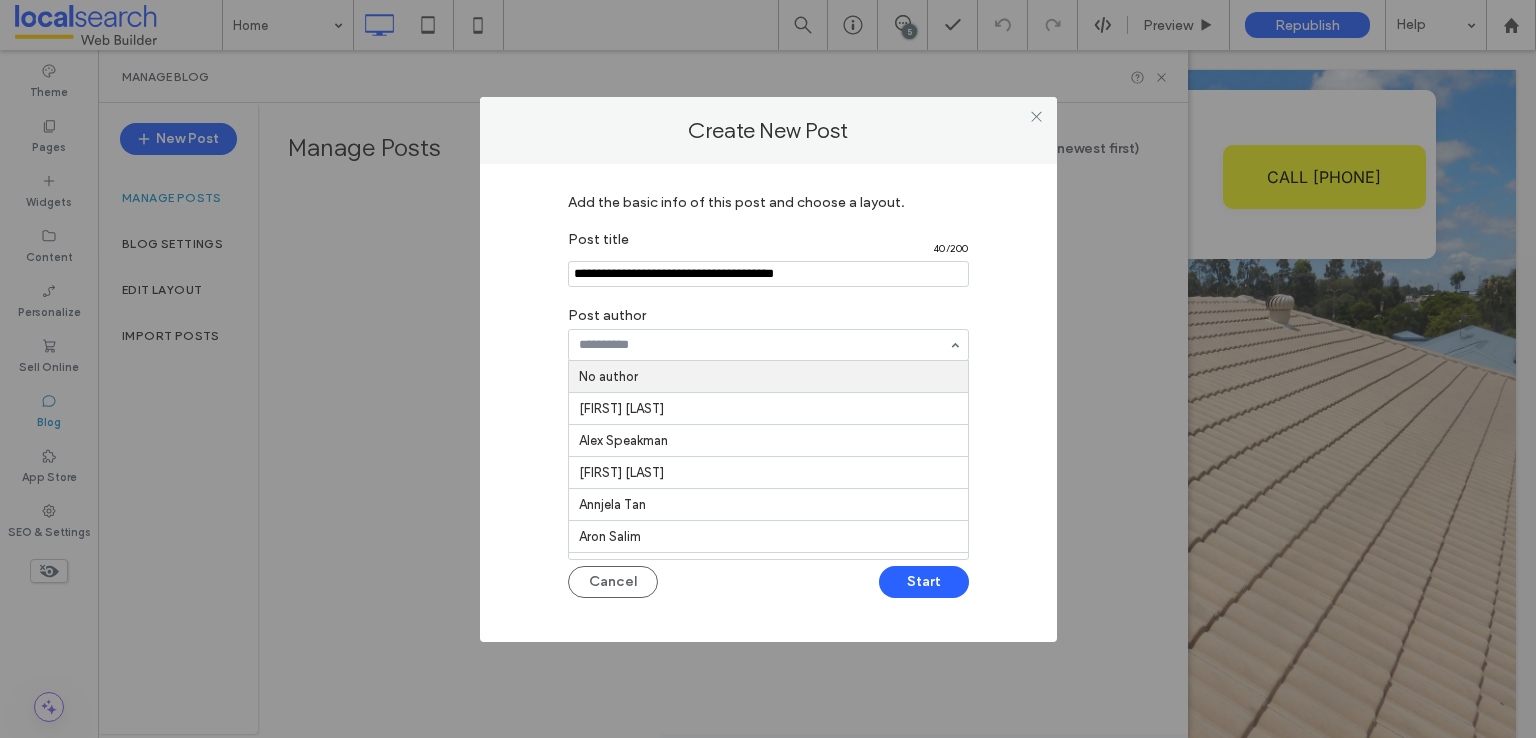 paste on "**********" 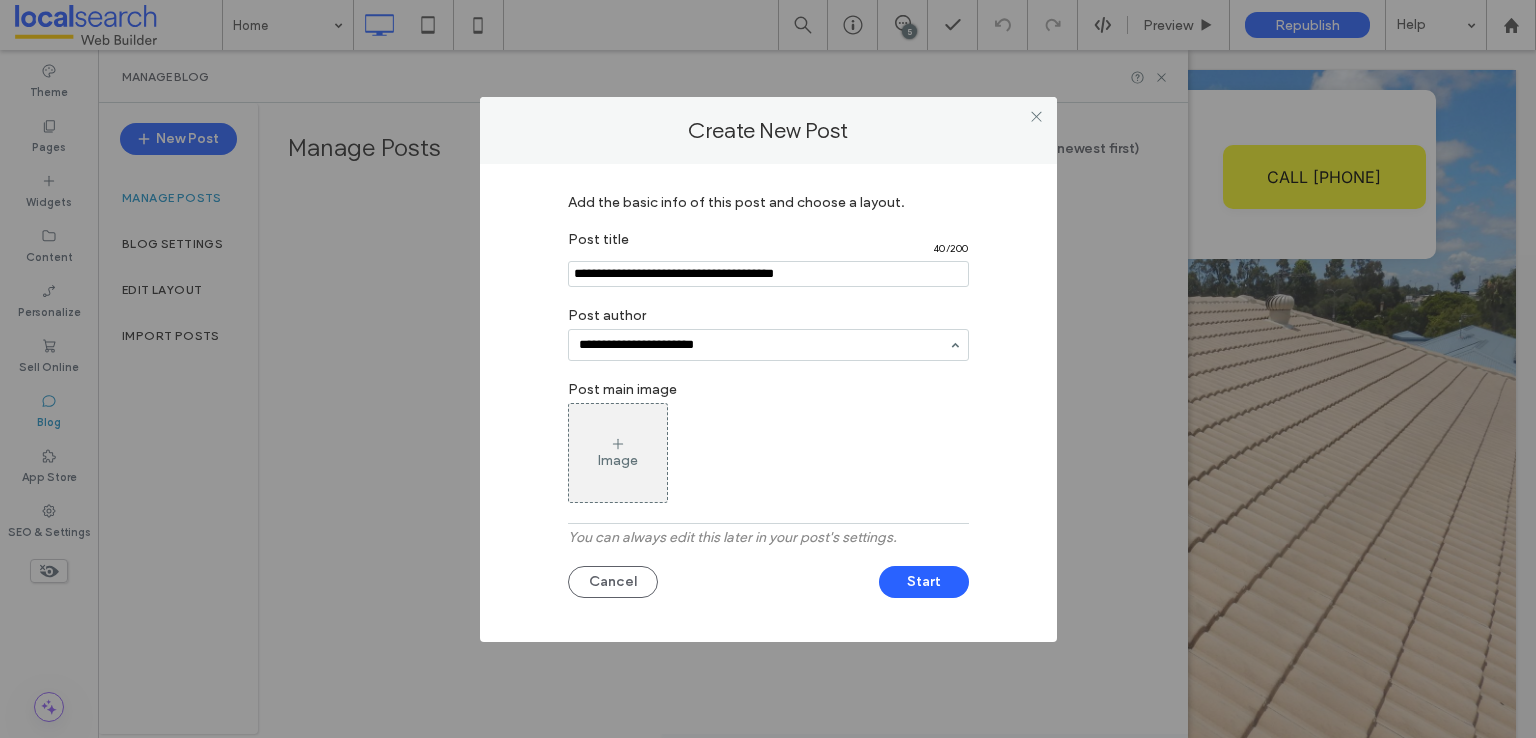 type on "**********" 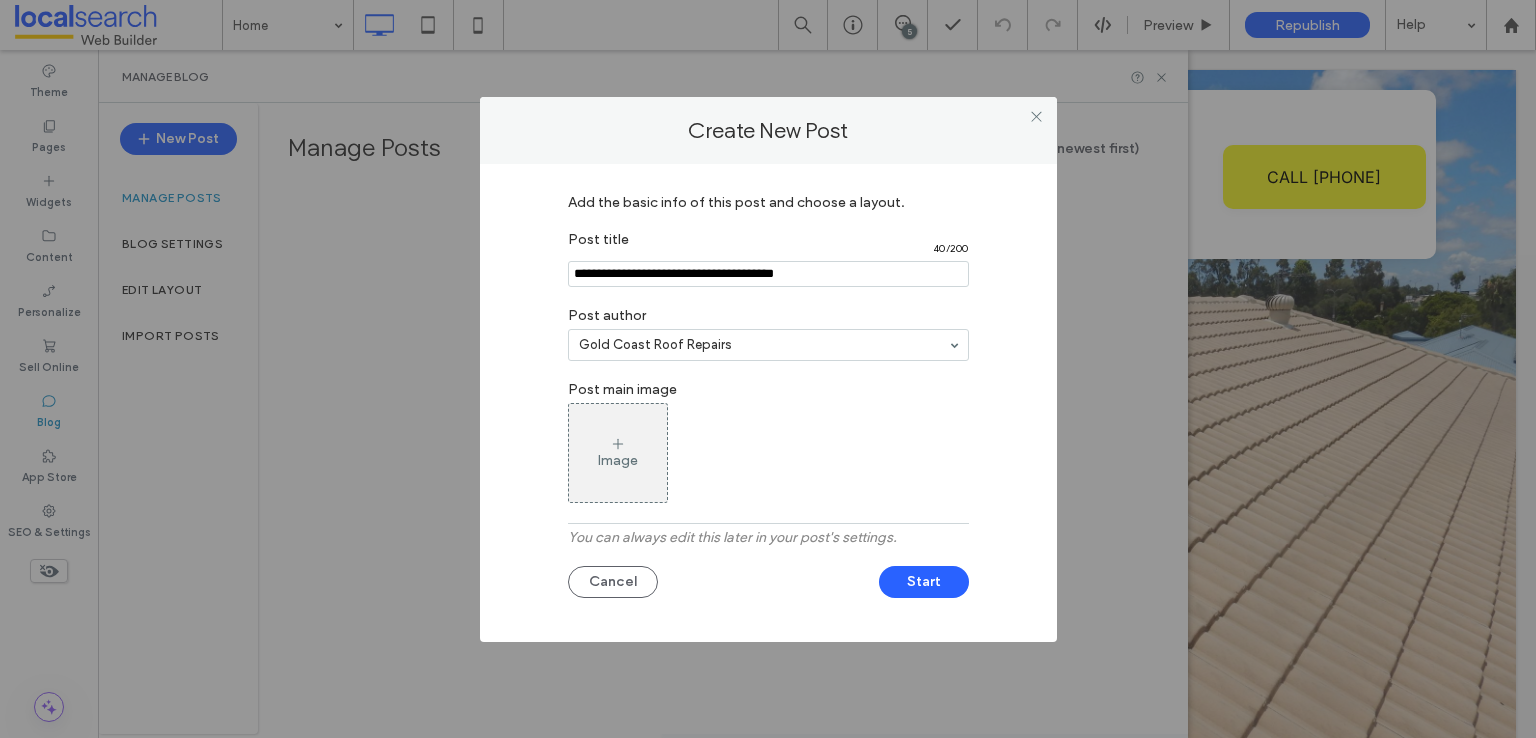 click on "Add the basic info of this post and choose a layout. Post title 40 / 200 Post author Gold Coast Roof Repairs Post main image Image You can always edit this later in your post's settings. Cancel Start" at bounding box center (768, 398) 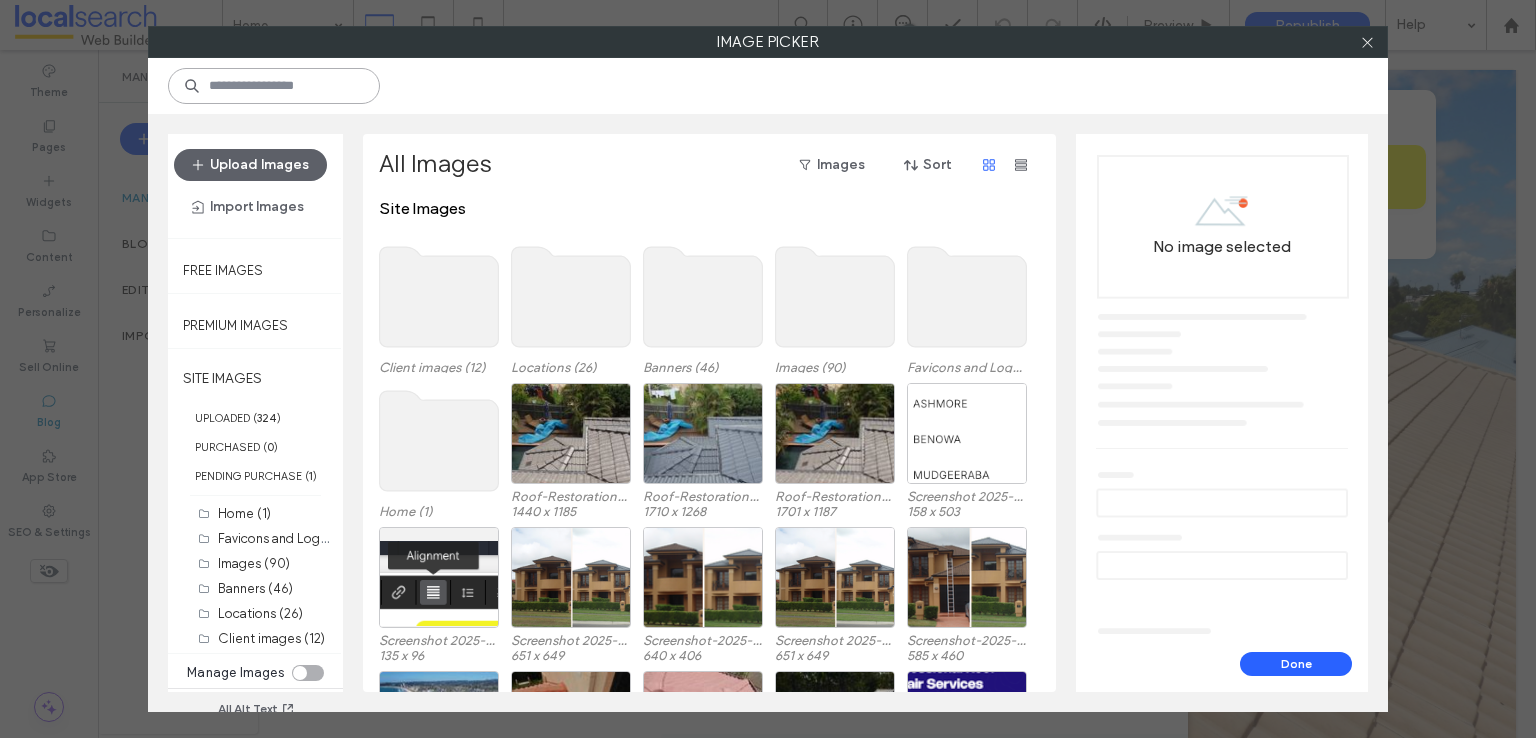 click at bounding box center [274, 86] 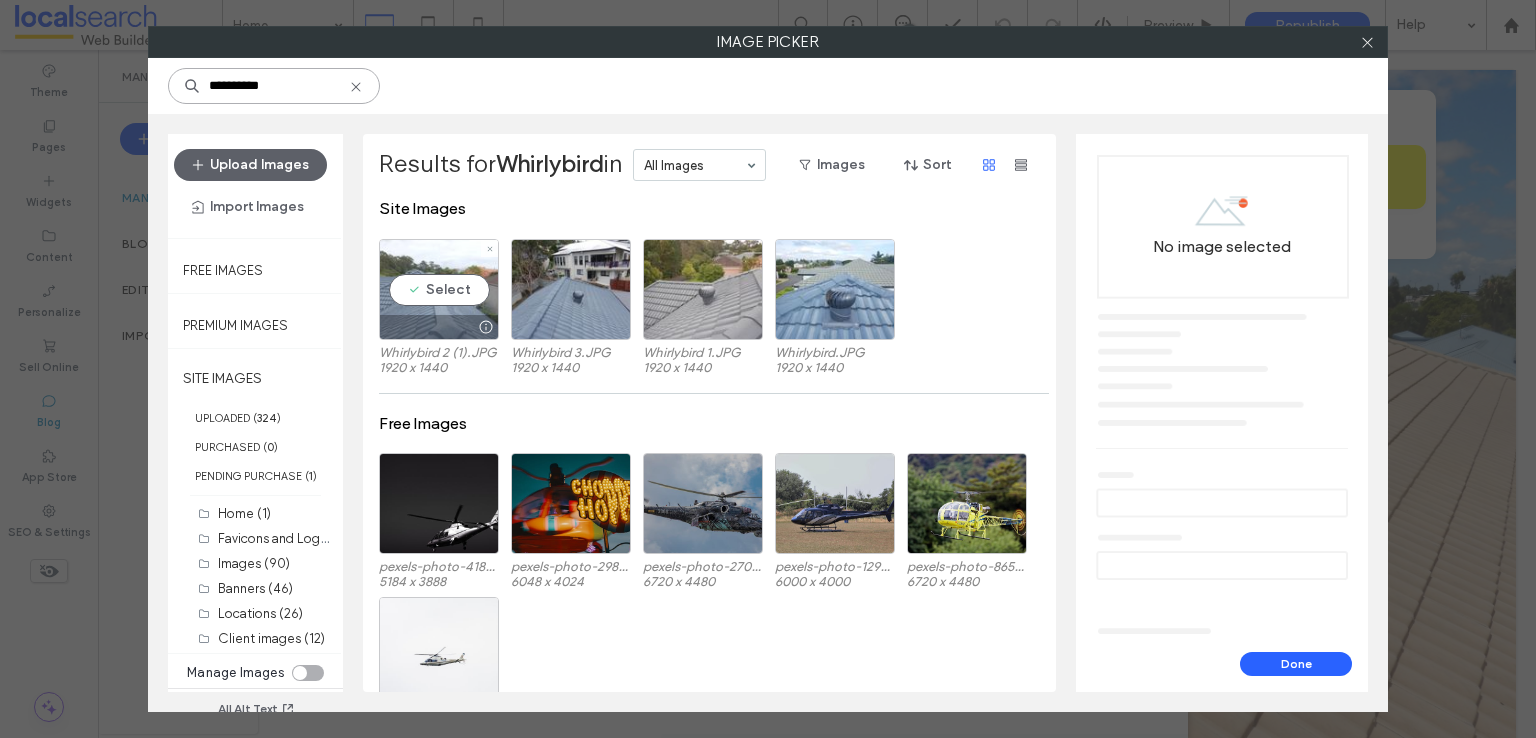 type on "**********" 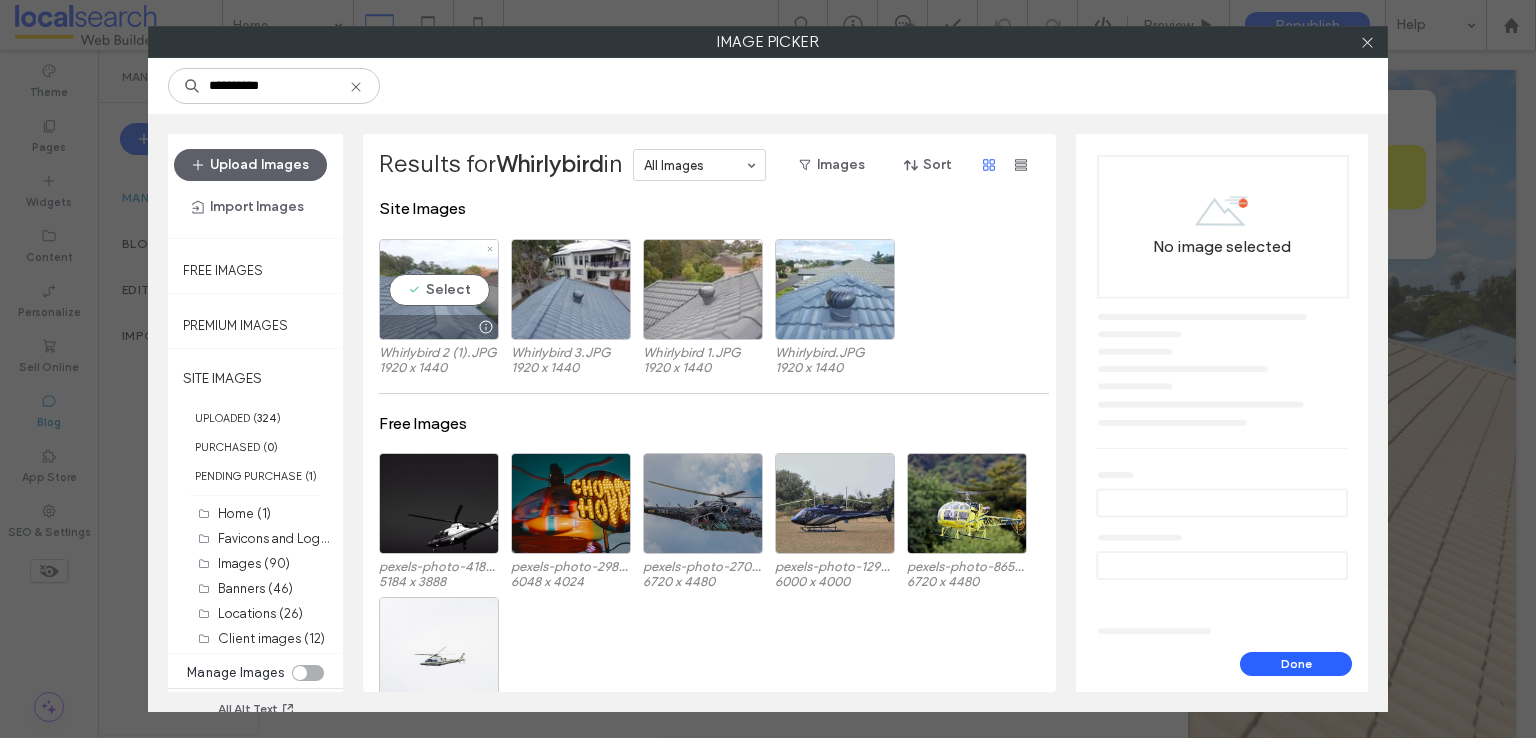 click on "Select" at bounding box center [439, 289] 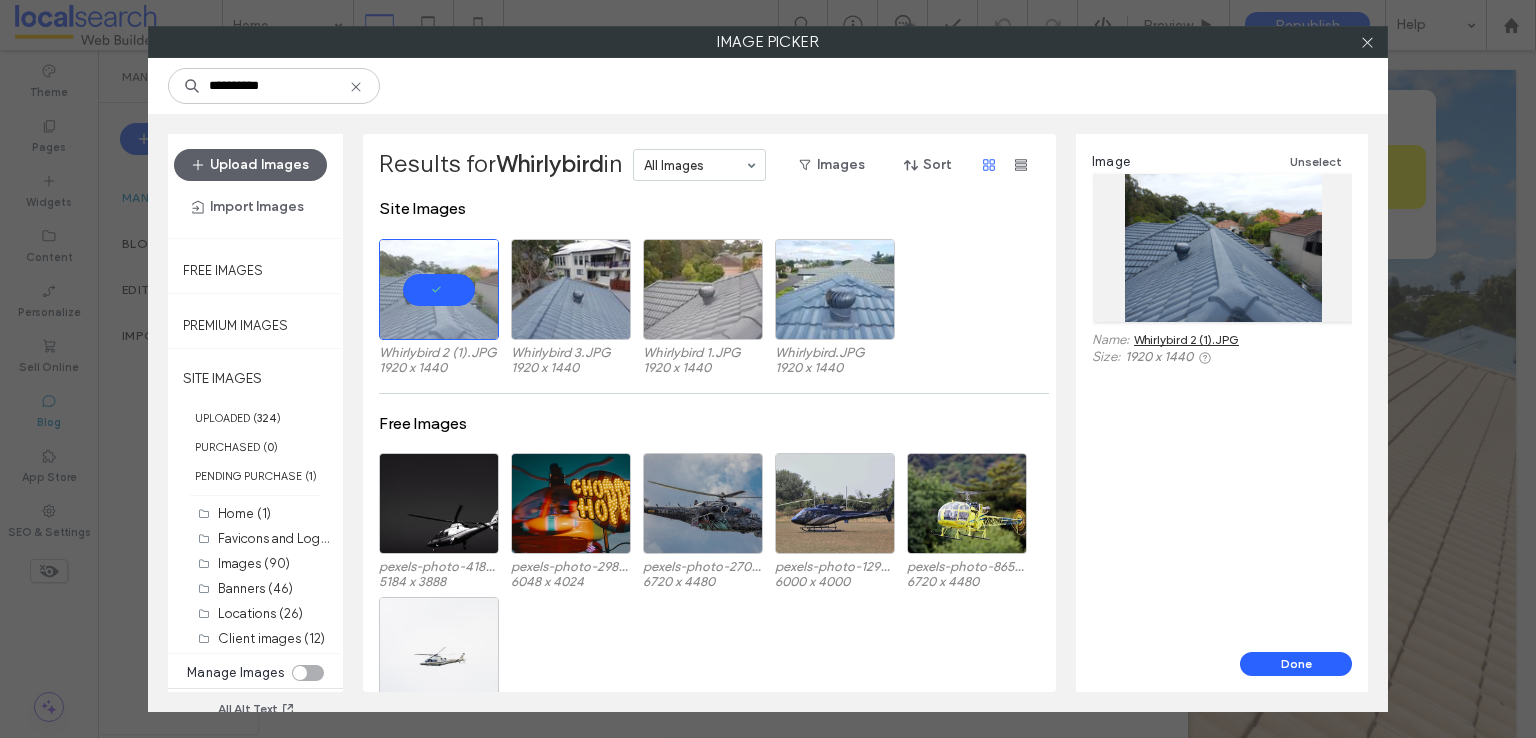 click on "Whirlybird 2 (1).JPG" at bounding box center (1186, 339) 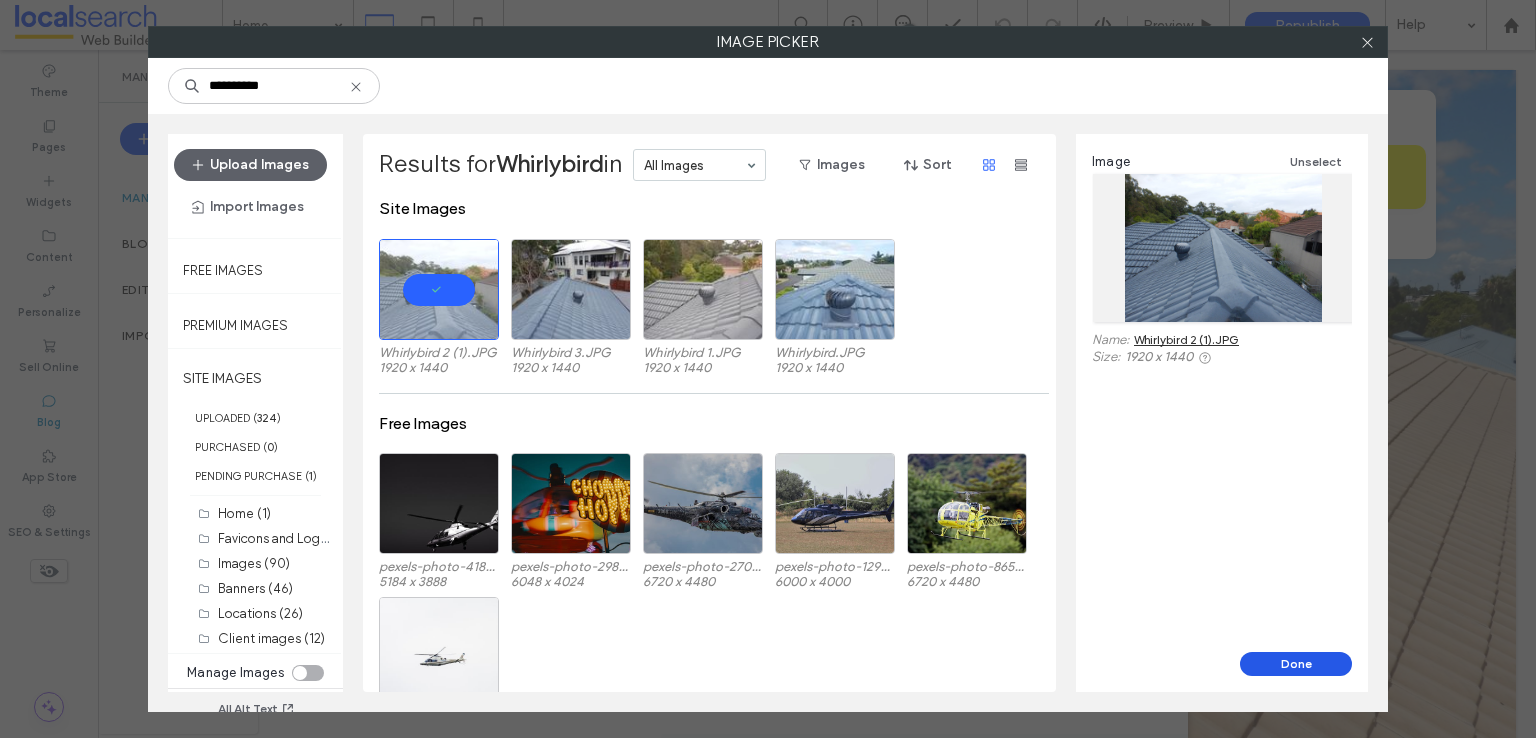 click on "Done" at bounding box center [1296, 664] 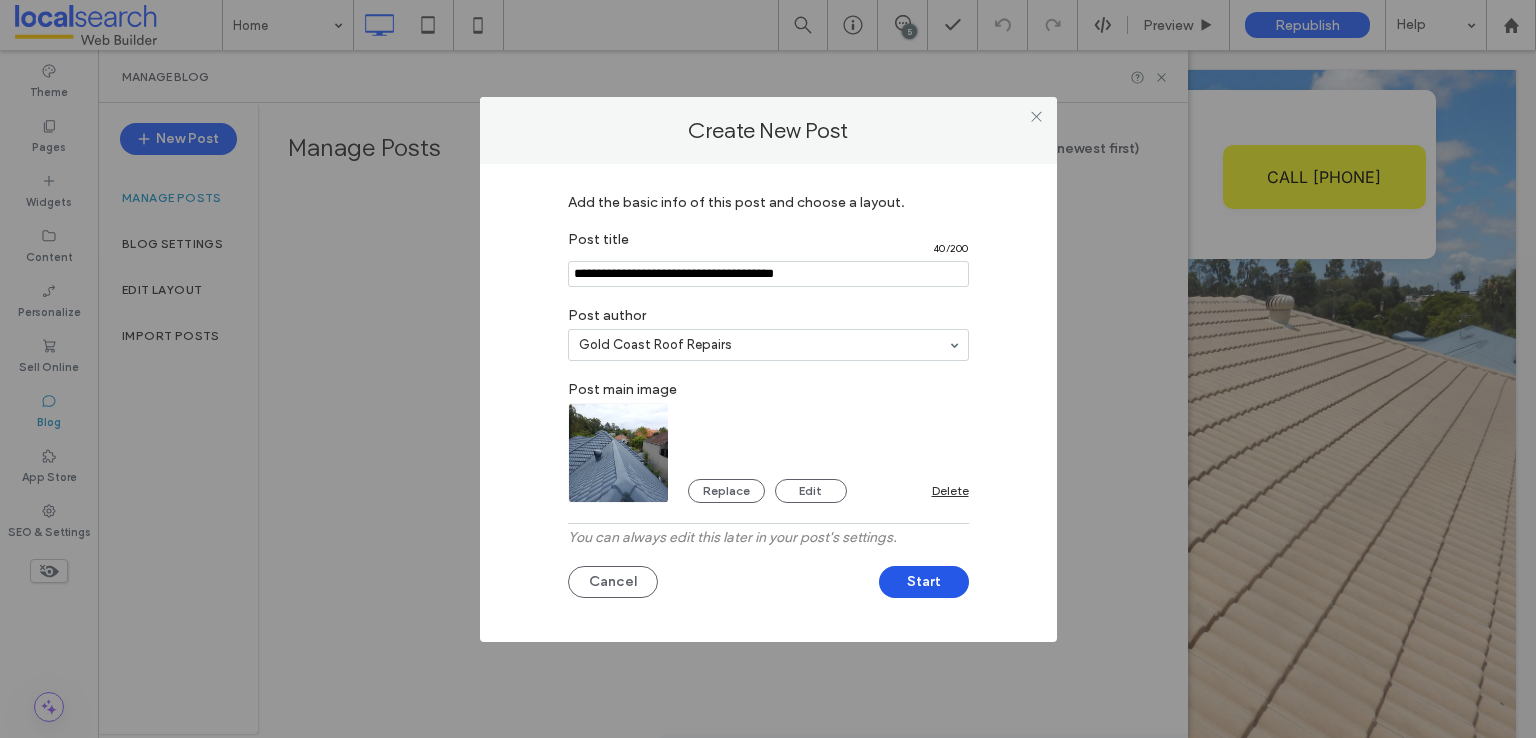 click on "Start" at bounding box center (924, 582) 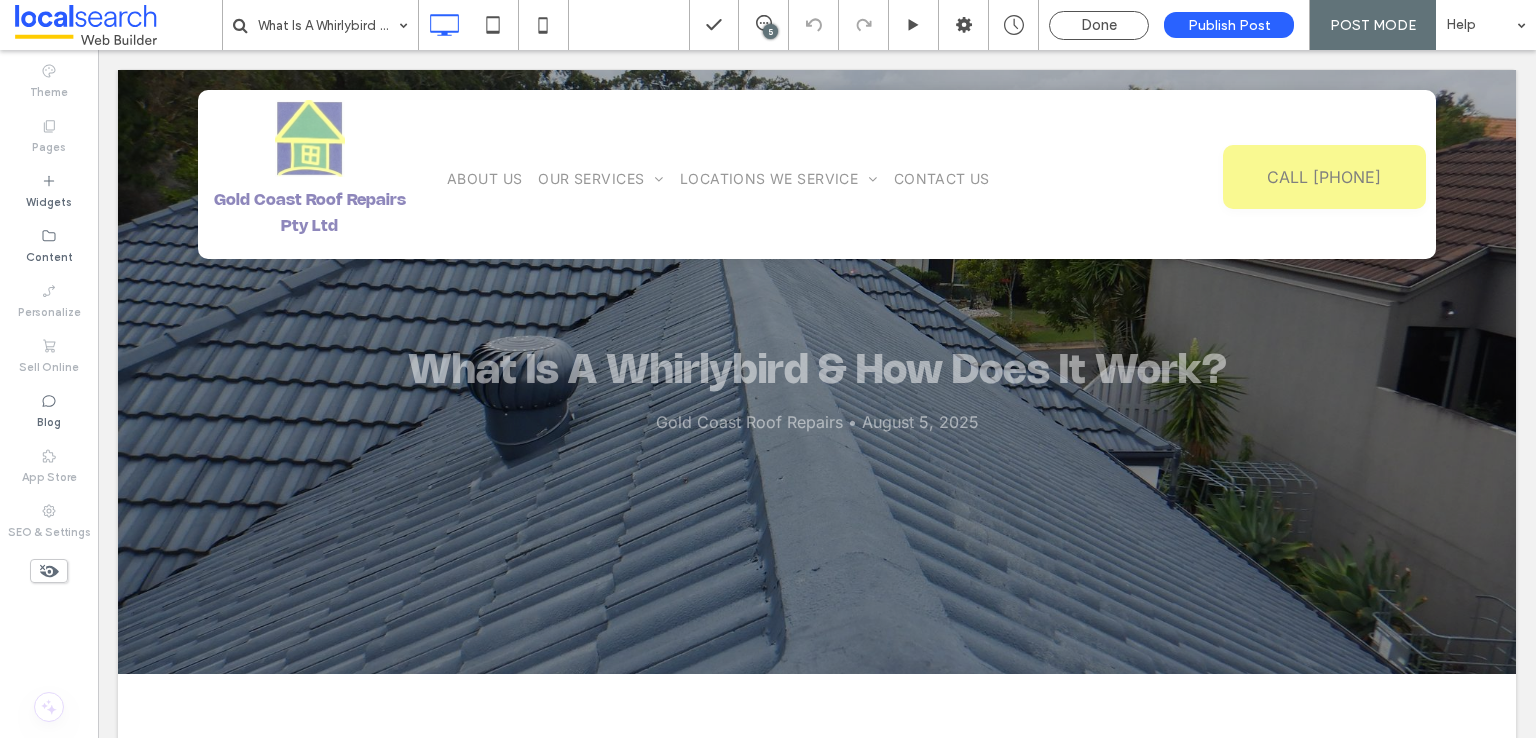 scroll, scrollTop: 0, scrollLeft: 0, axis: both 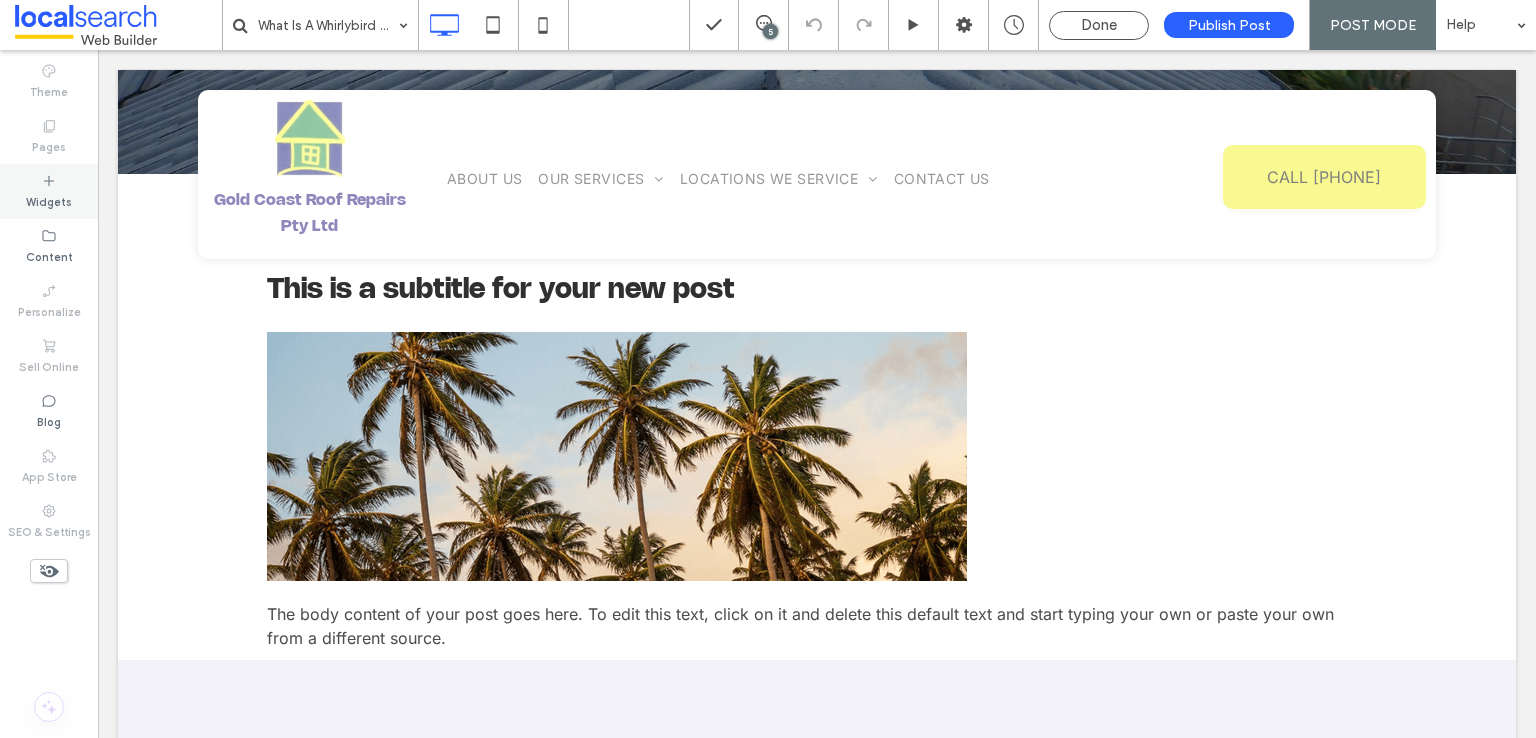 click 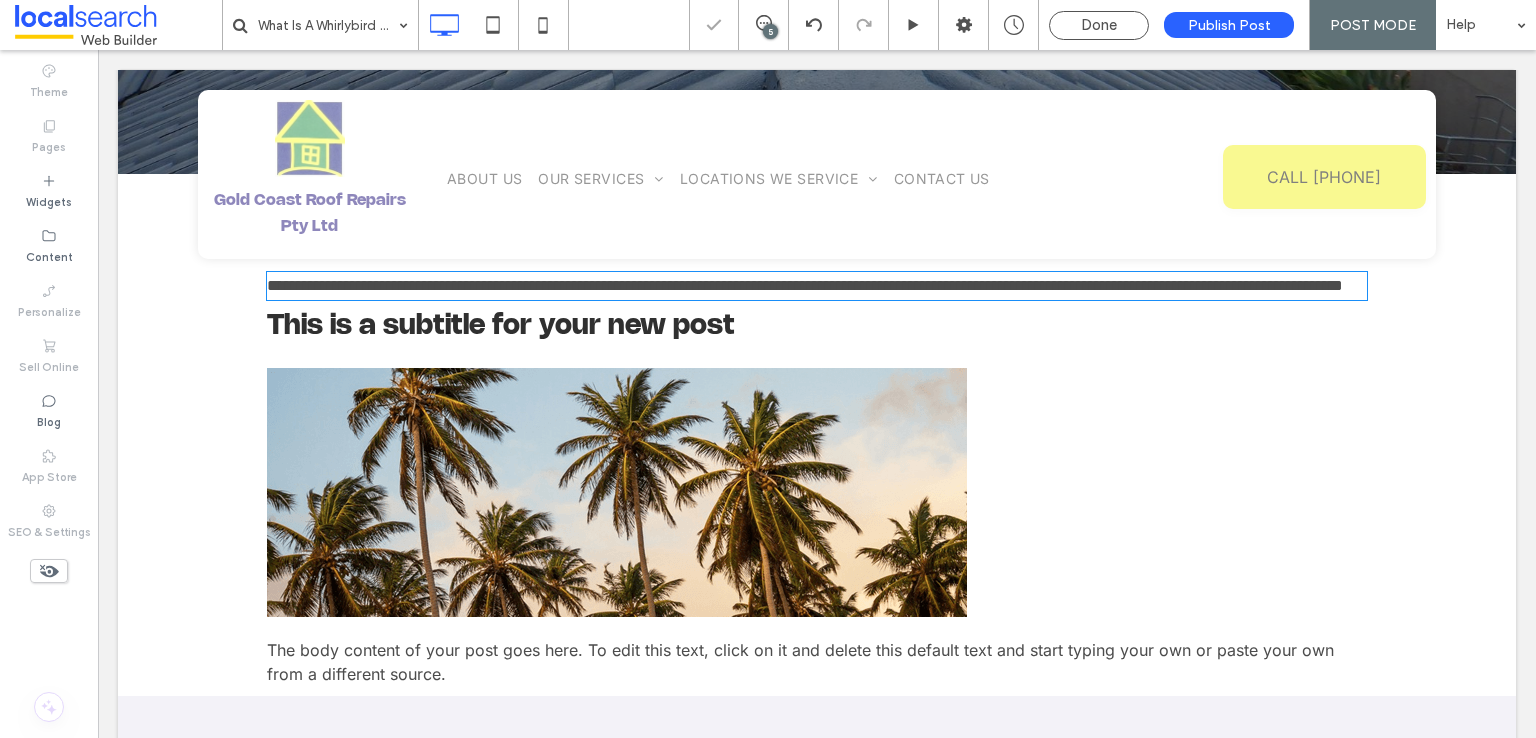 type on "*****" 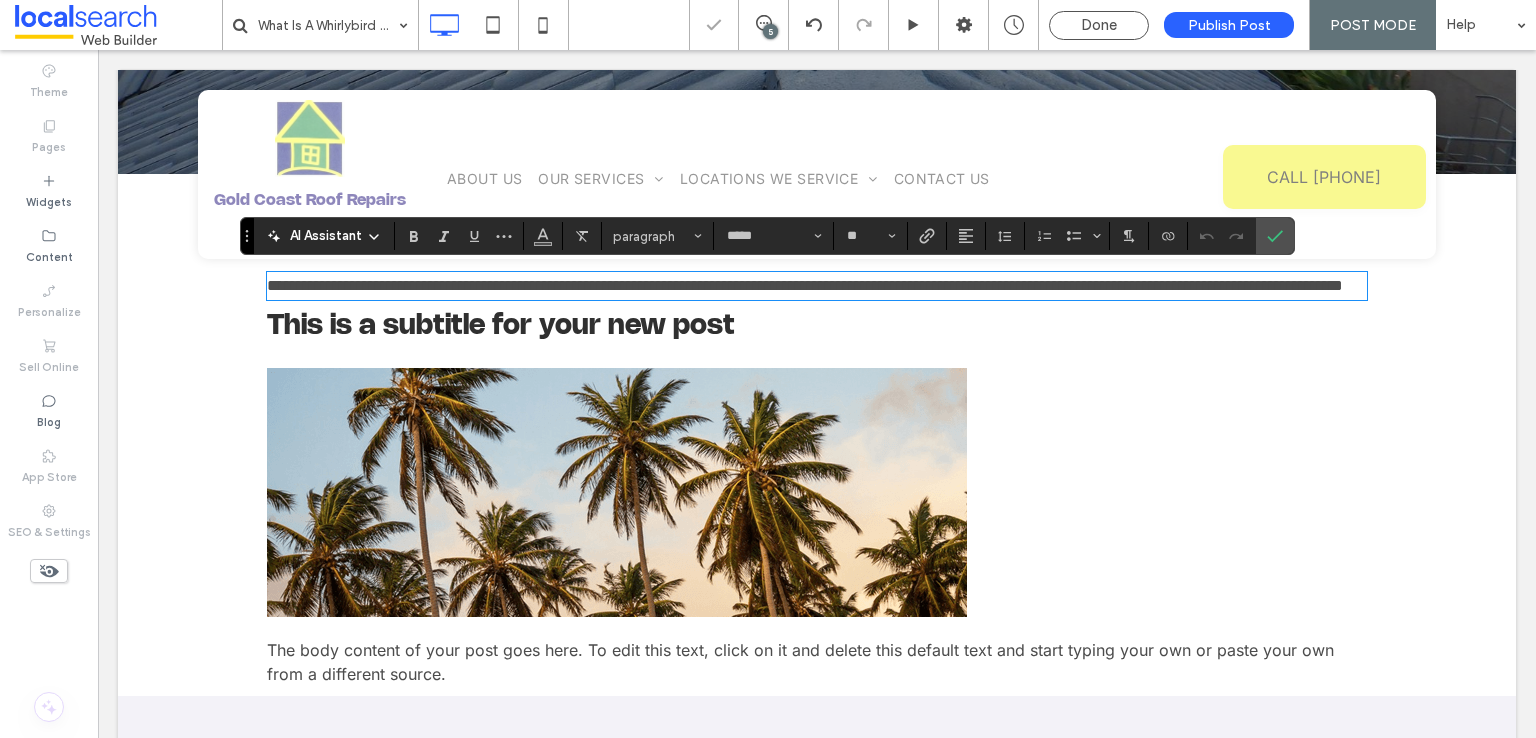 click on "This is a subtitle for your new post" at bounding box center (501, 326) 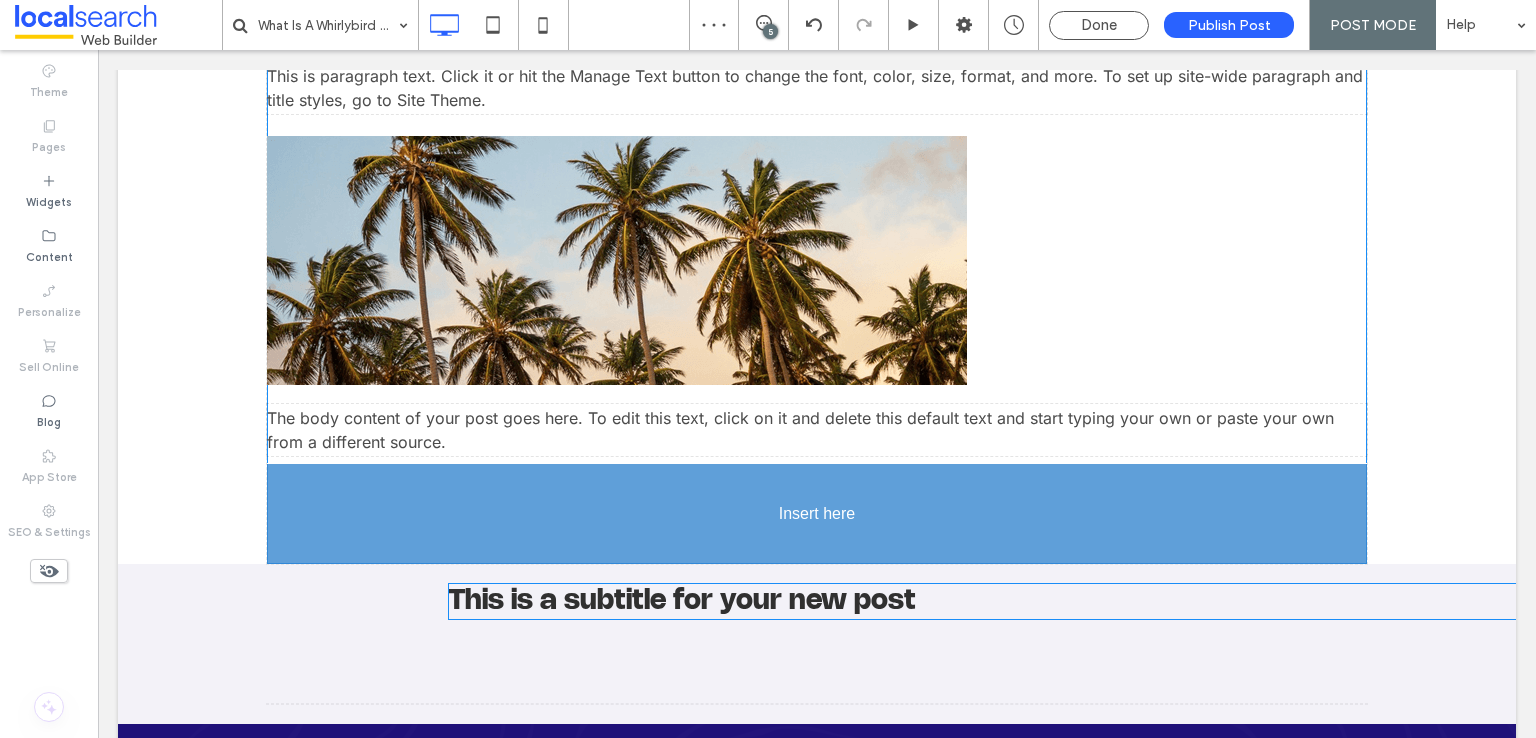 scroll, scrollTop: 900, scrollLeft: 0, axis: vertical 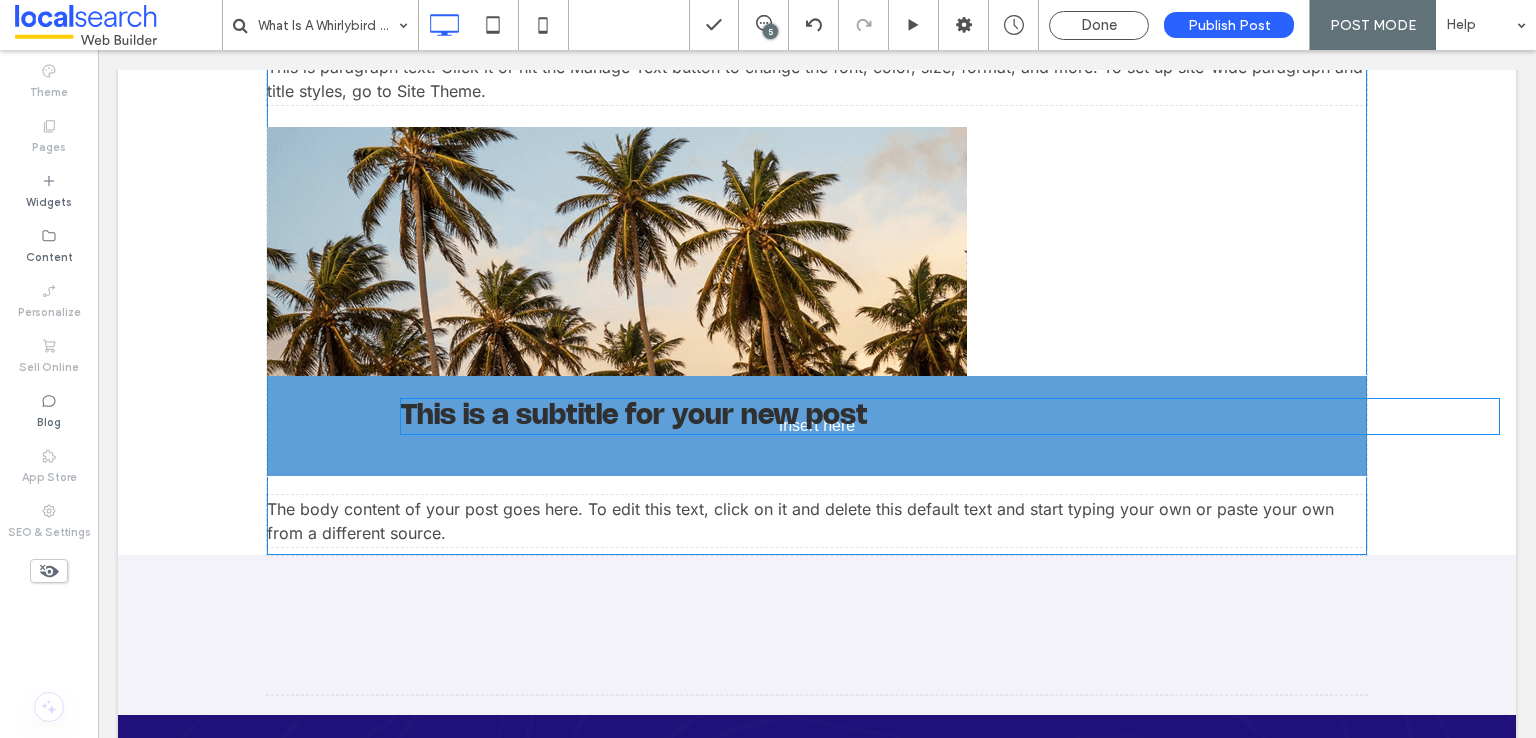 drag, startPoint x: 707, startPoint y: 342, endPoint x: 616, endPoint y: 407, distance: 111.83023 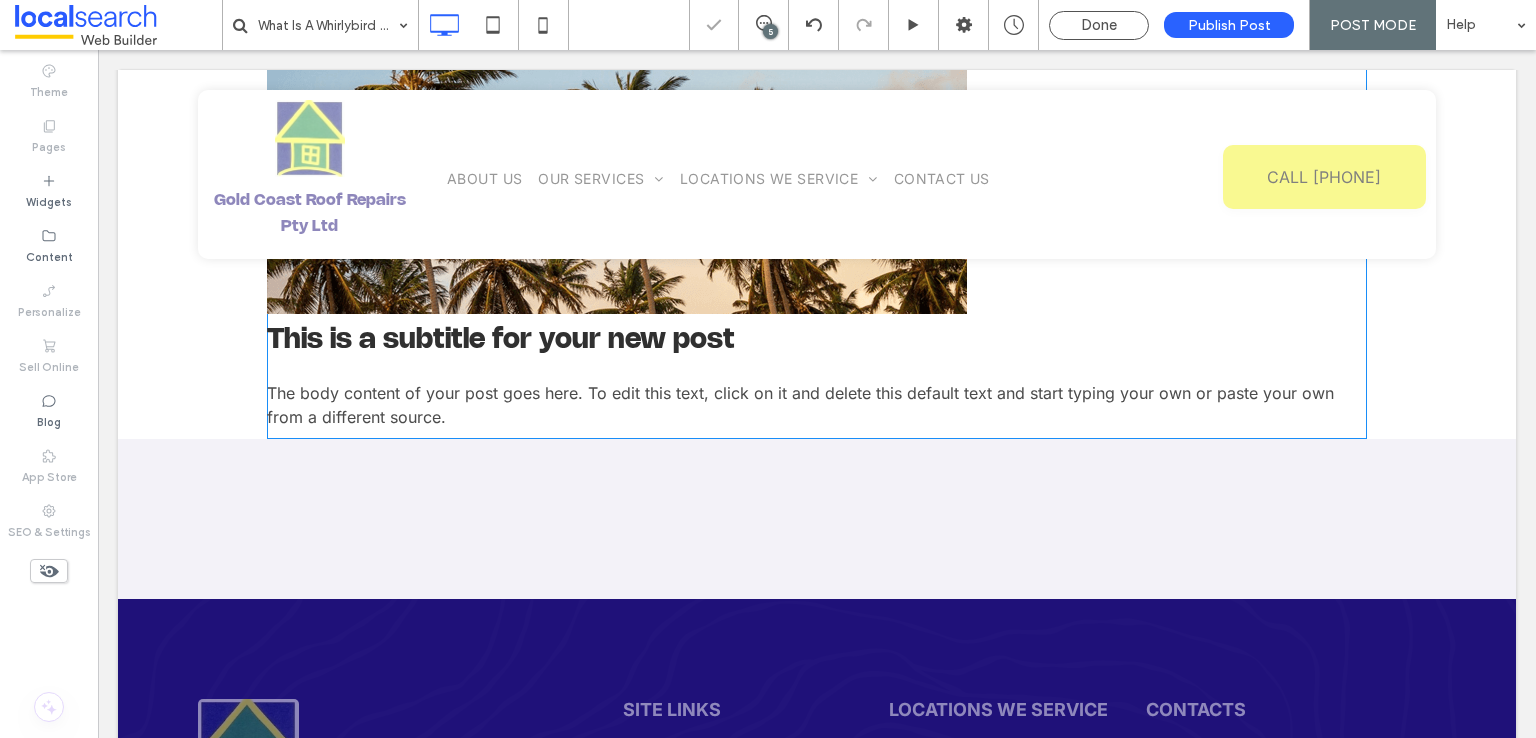 scroll, scrollTop: 600, scrollLeft: 0, axis: vertical 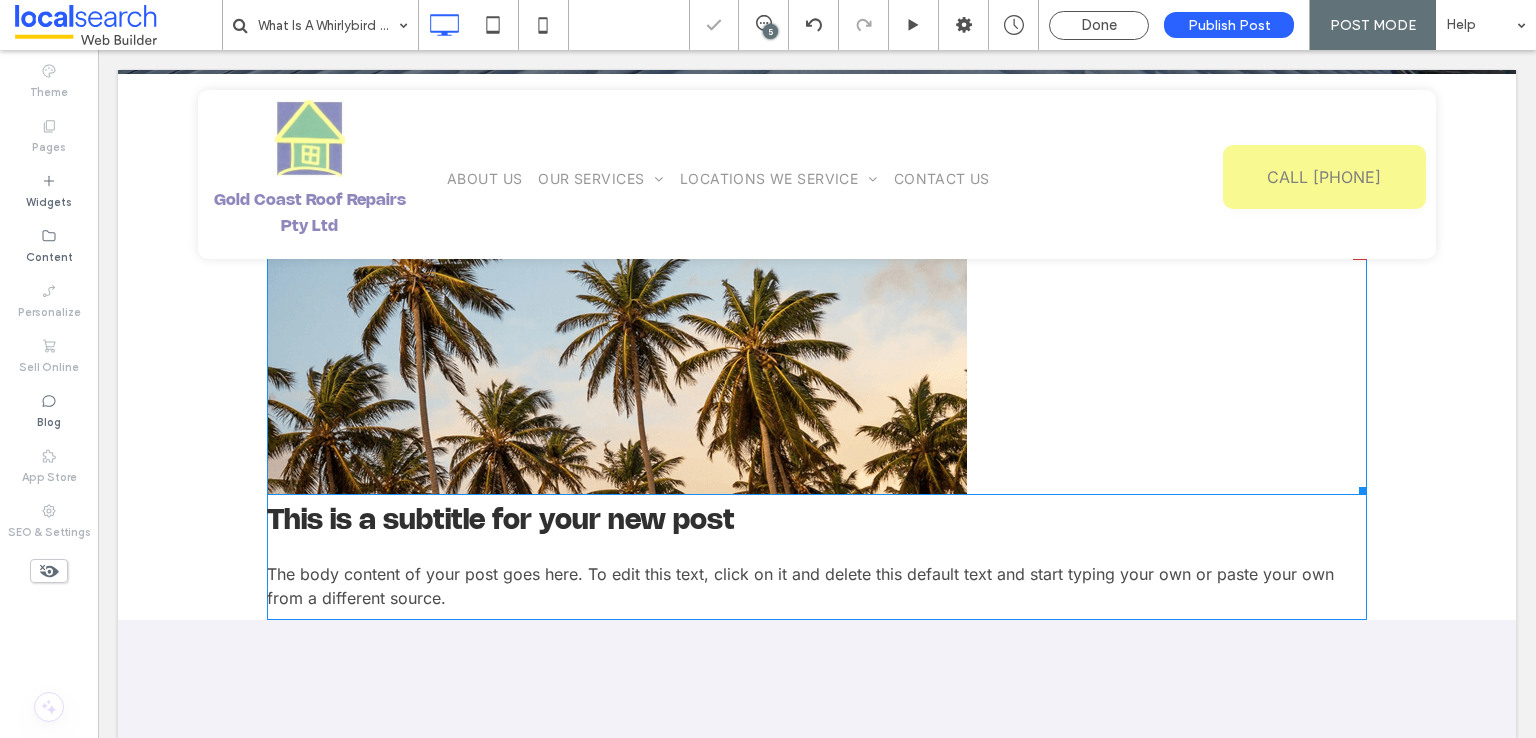 click at bounding box center (617, 370) 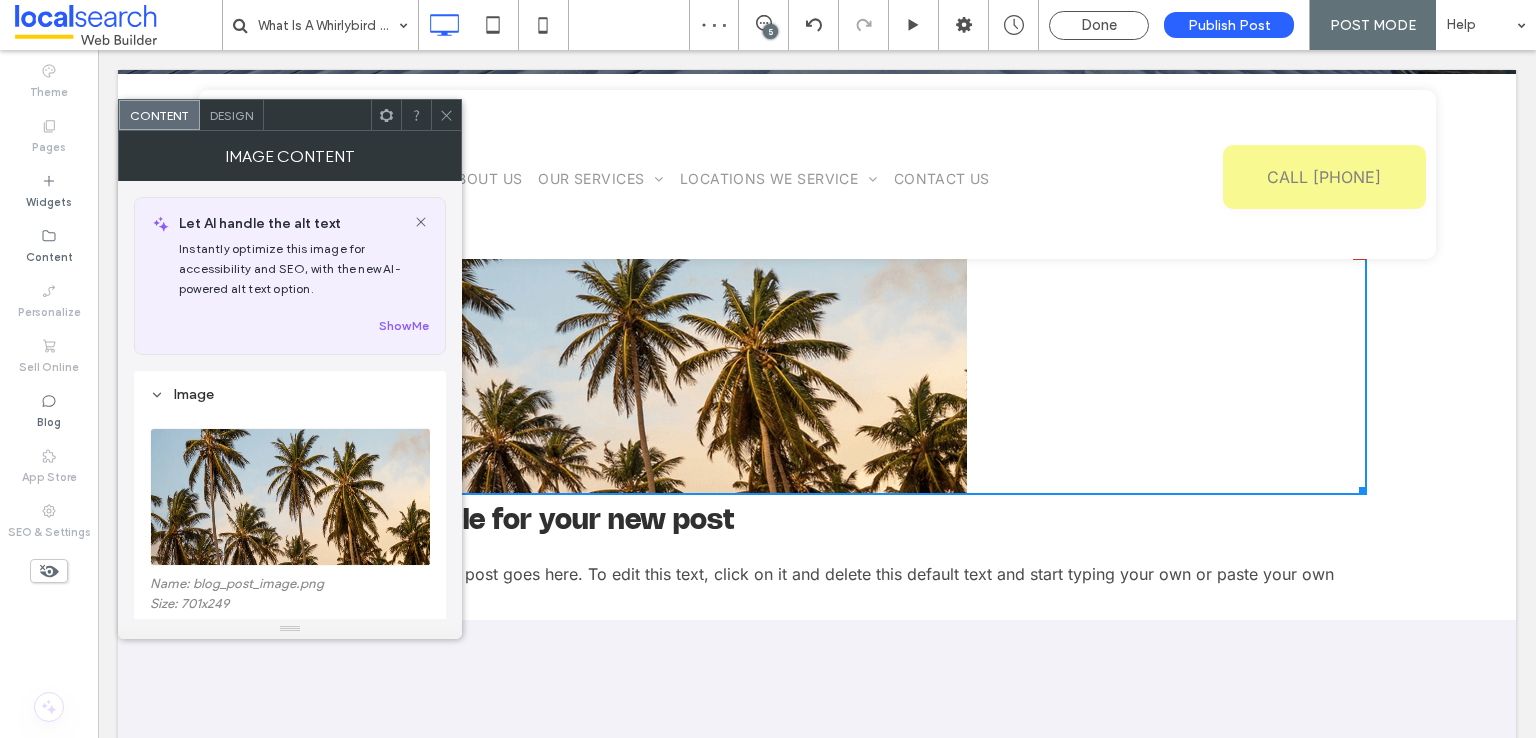 click at bounding box center (291, 497) 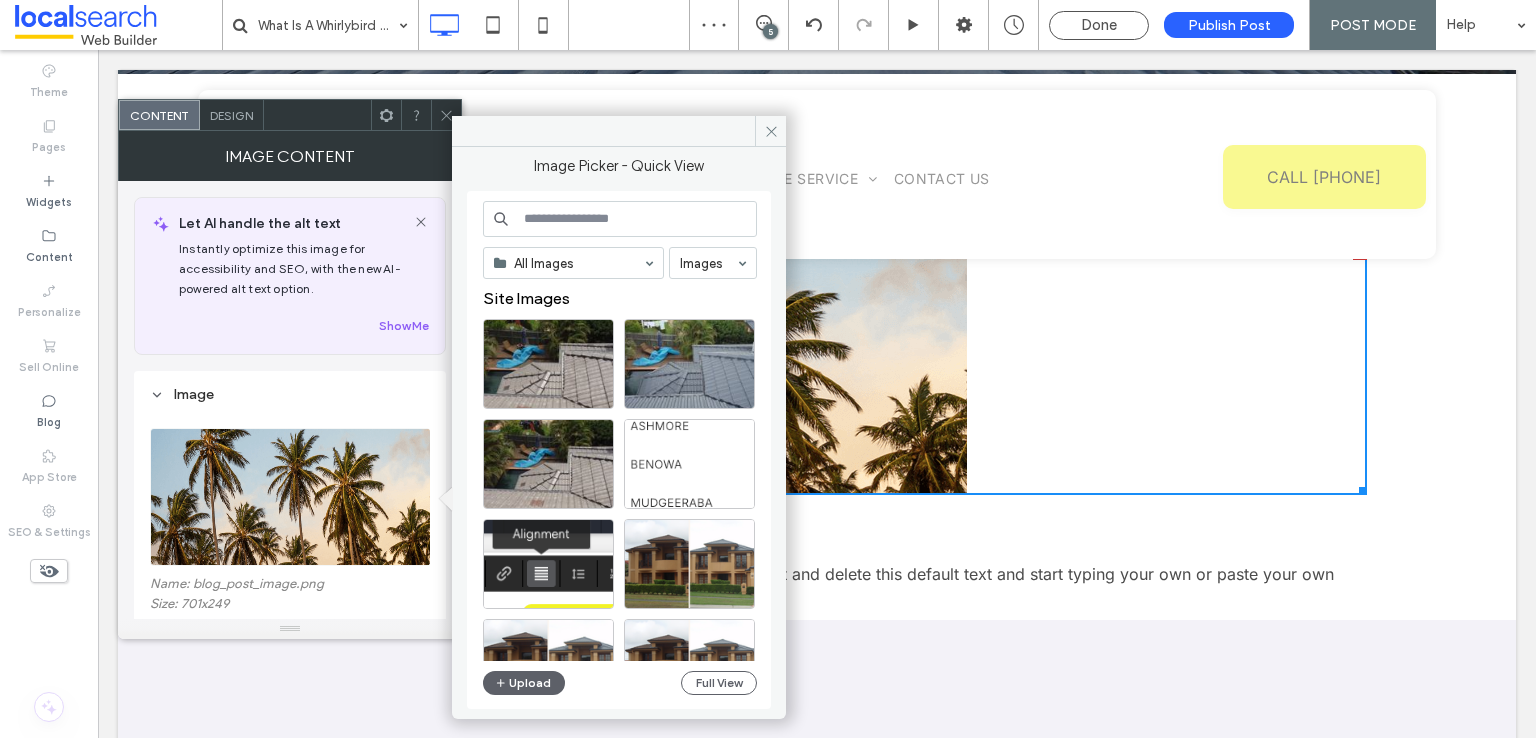 click at bounding box center (620, 219) 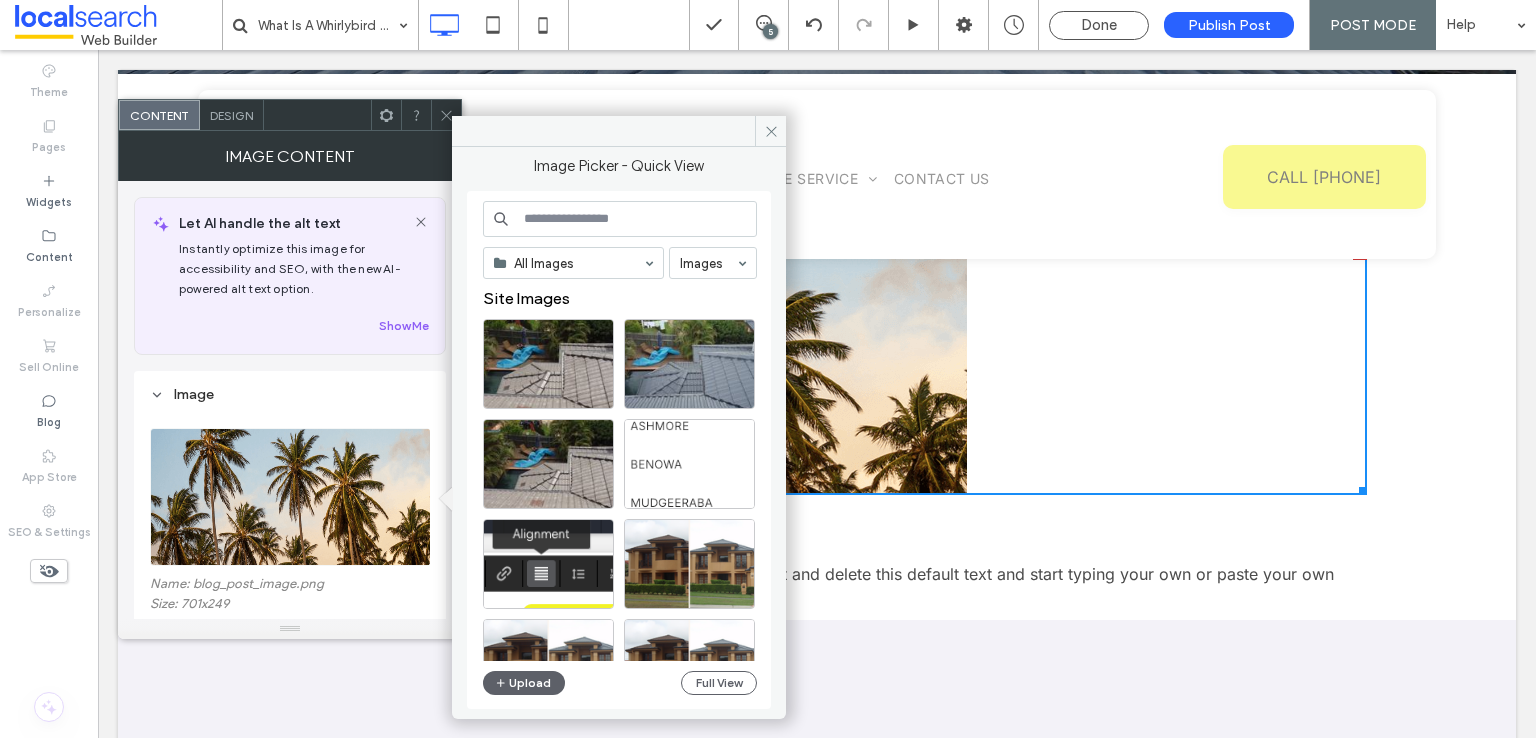 paste on "**********" 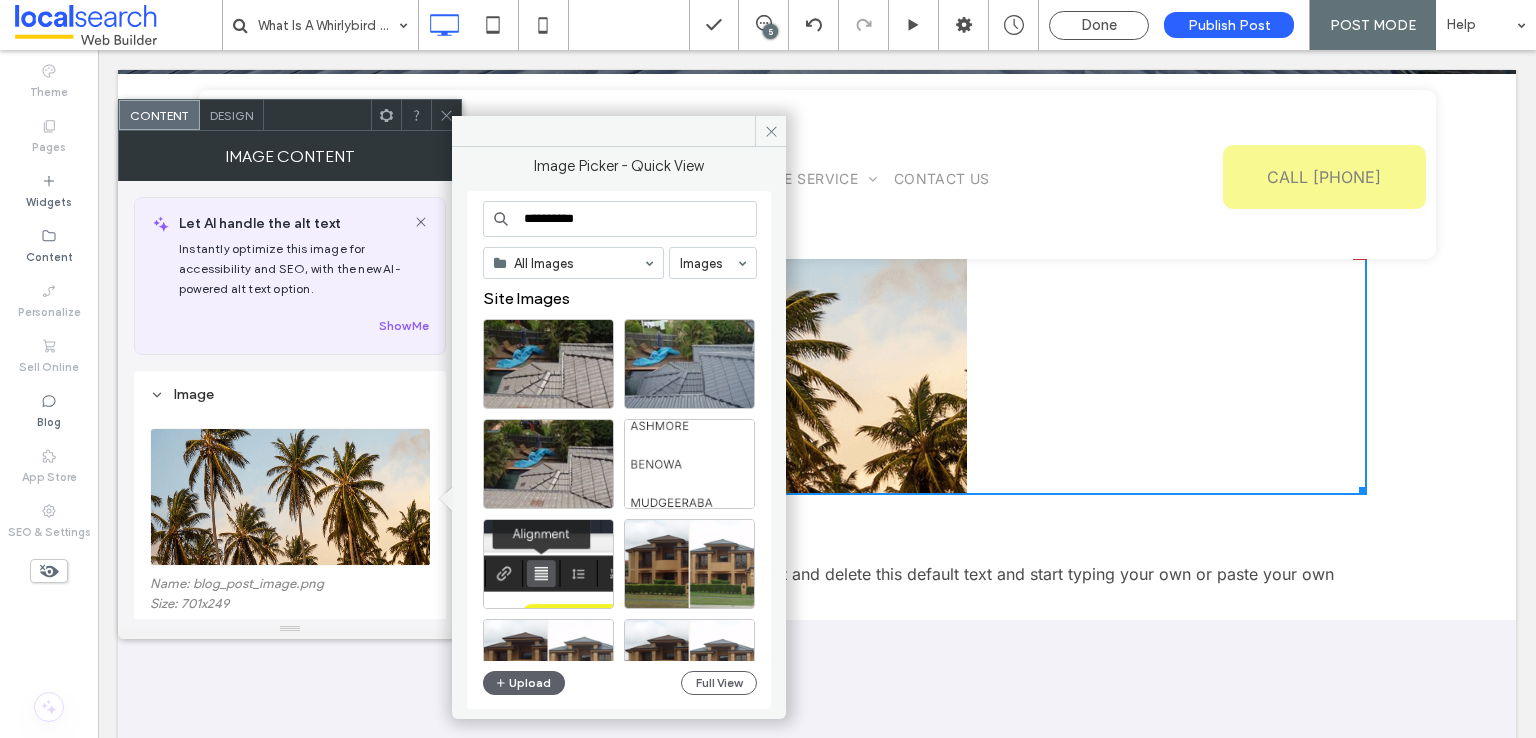 drag, startPoint x: 562, startPoint y: 228, endPoint x: 555, endPoint y: 415, distance: 187.13097 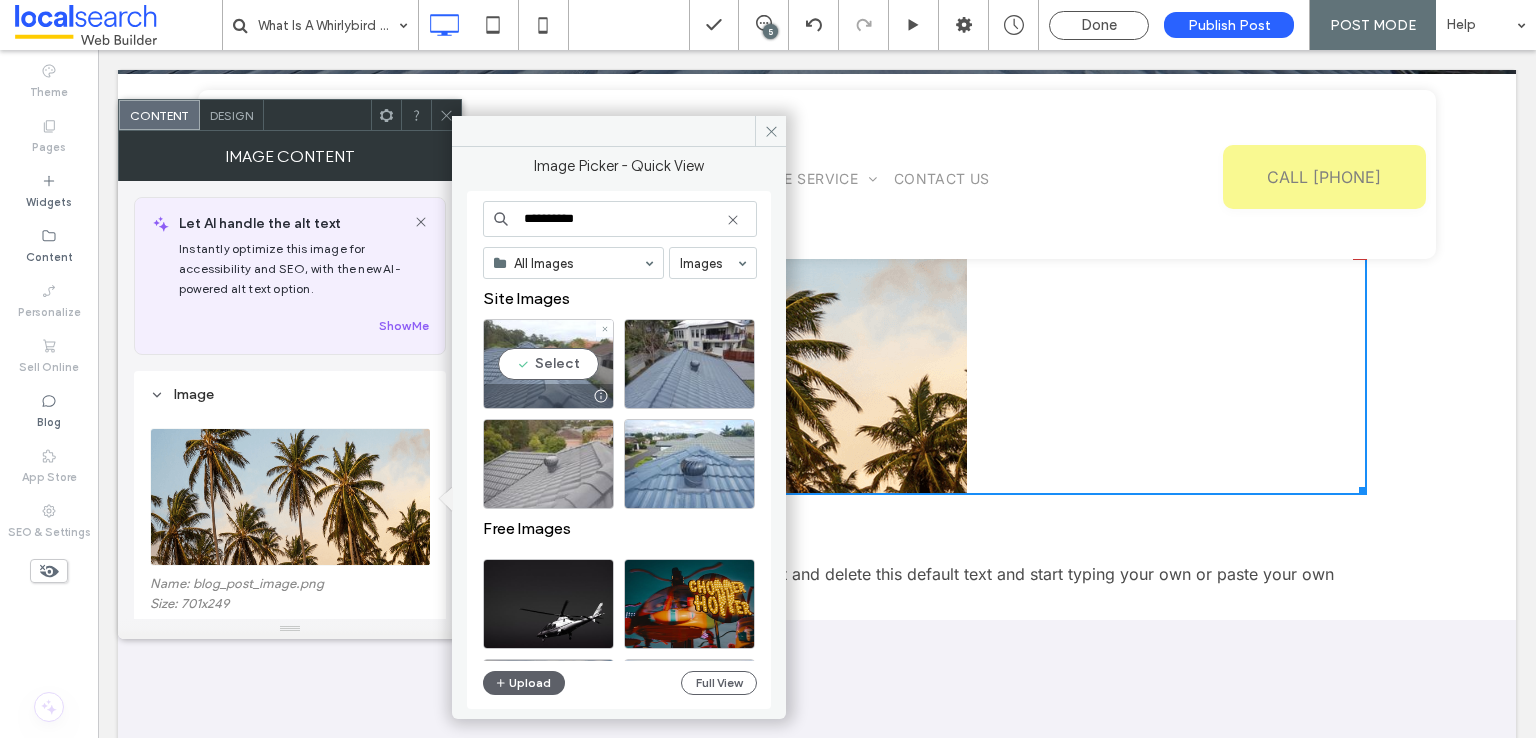 type on "**********" 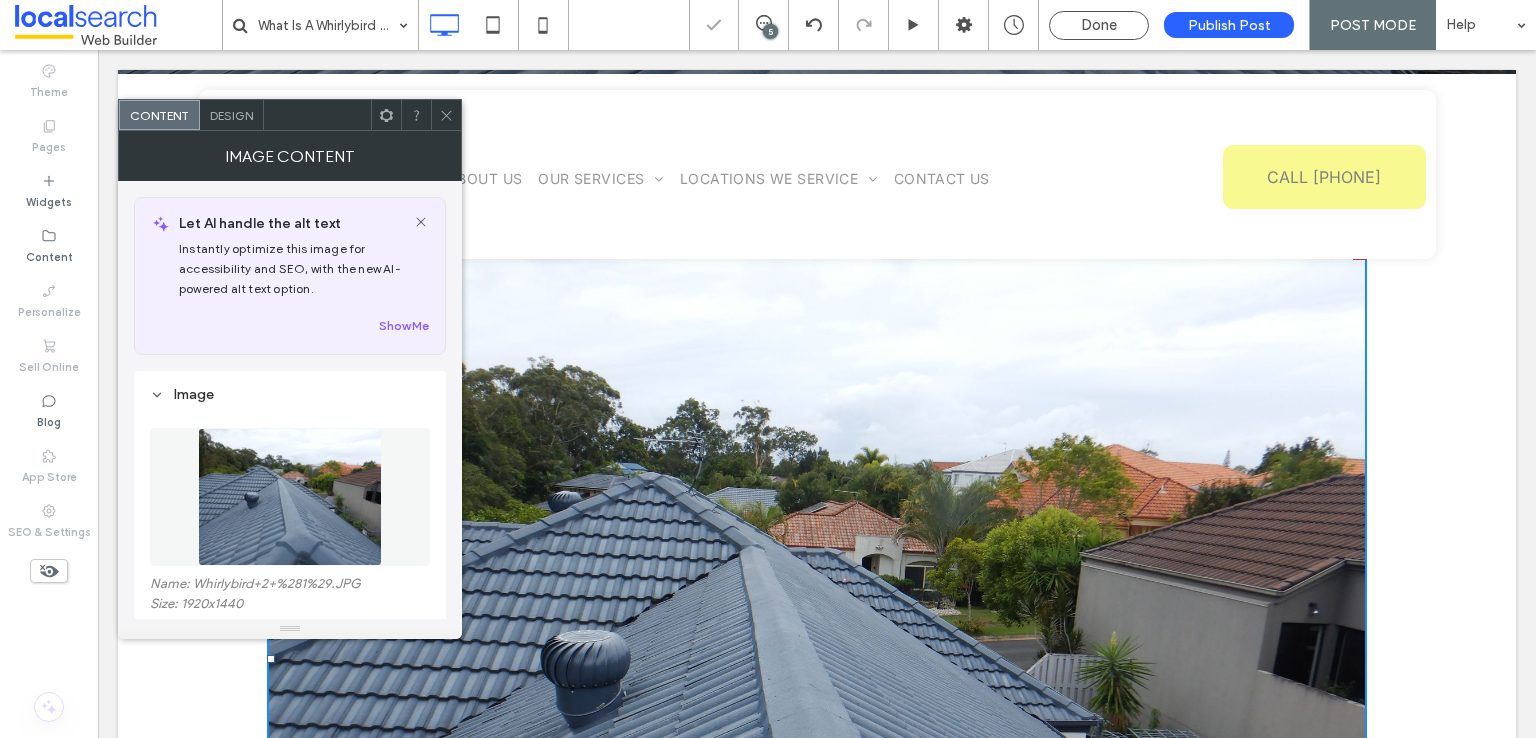 click 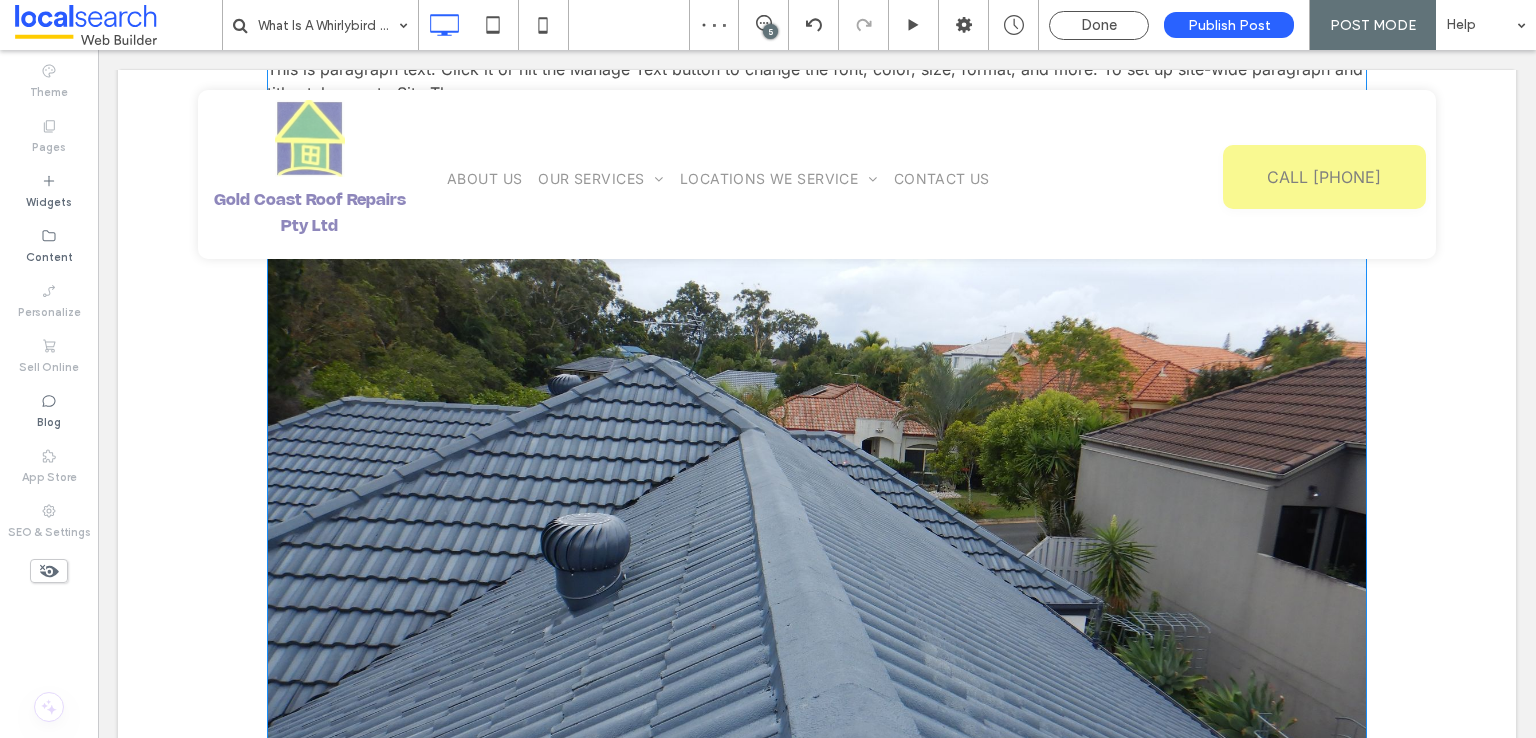 scroll, scrollTop: 300, scrollLeft: 0, axis: vertical 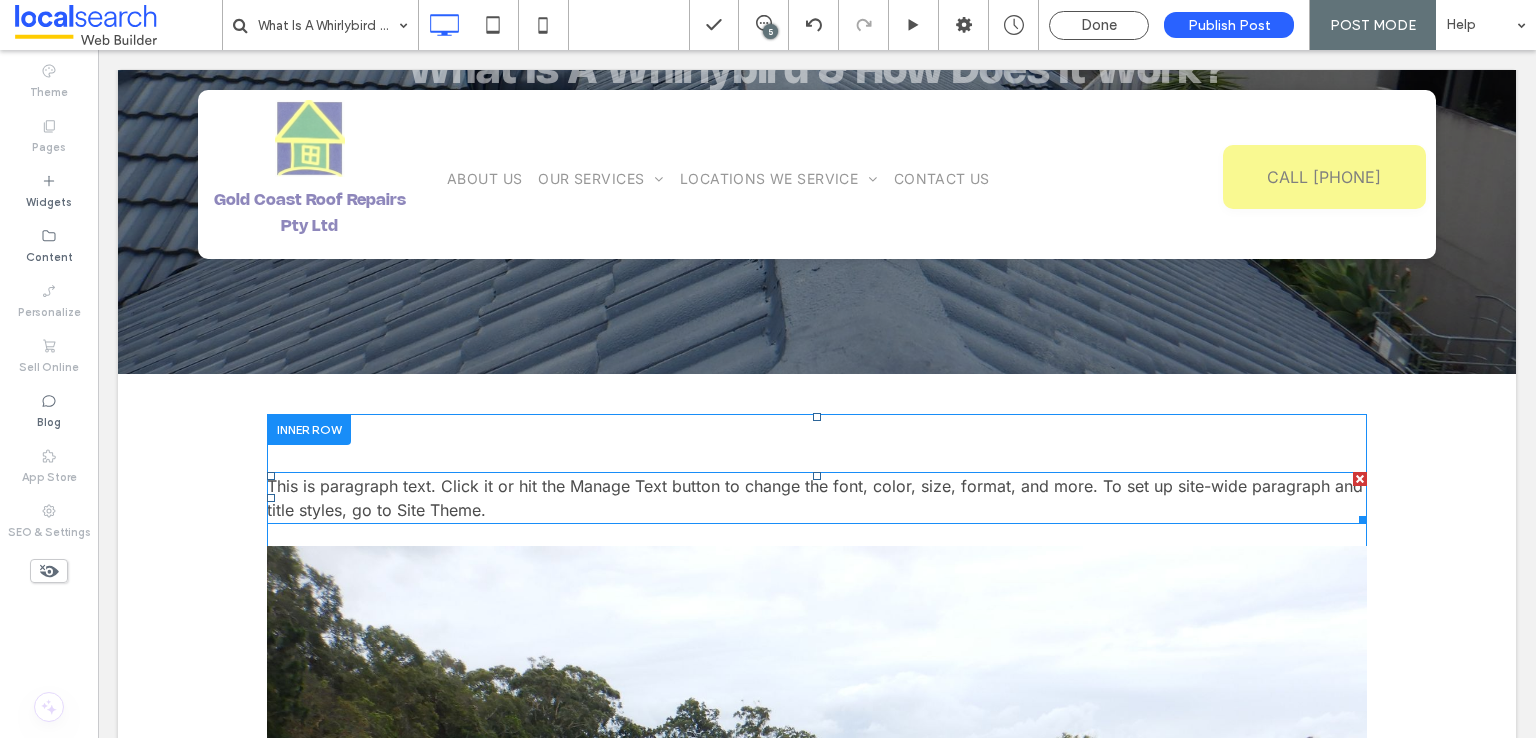 click on "This is paragraph text. Click it or hit the Manage Text button to change the font, color, size, format, and more. To set up site-wide paragraph and title styles, go to Site Theme." at bounding box center (815, 498) 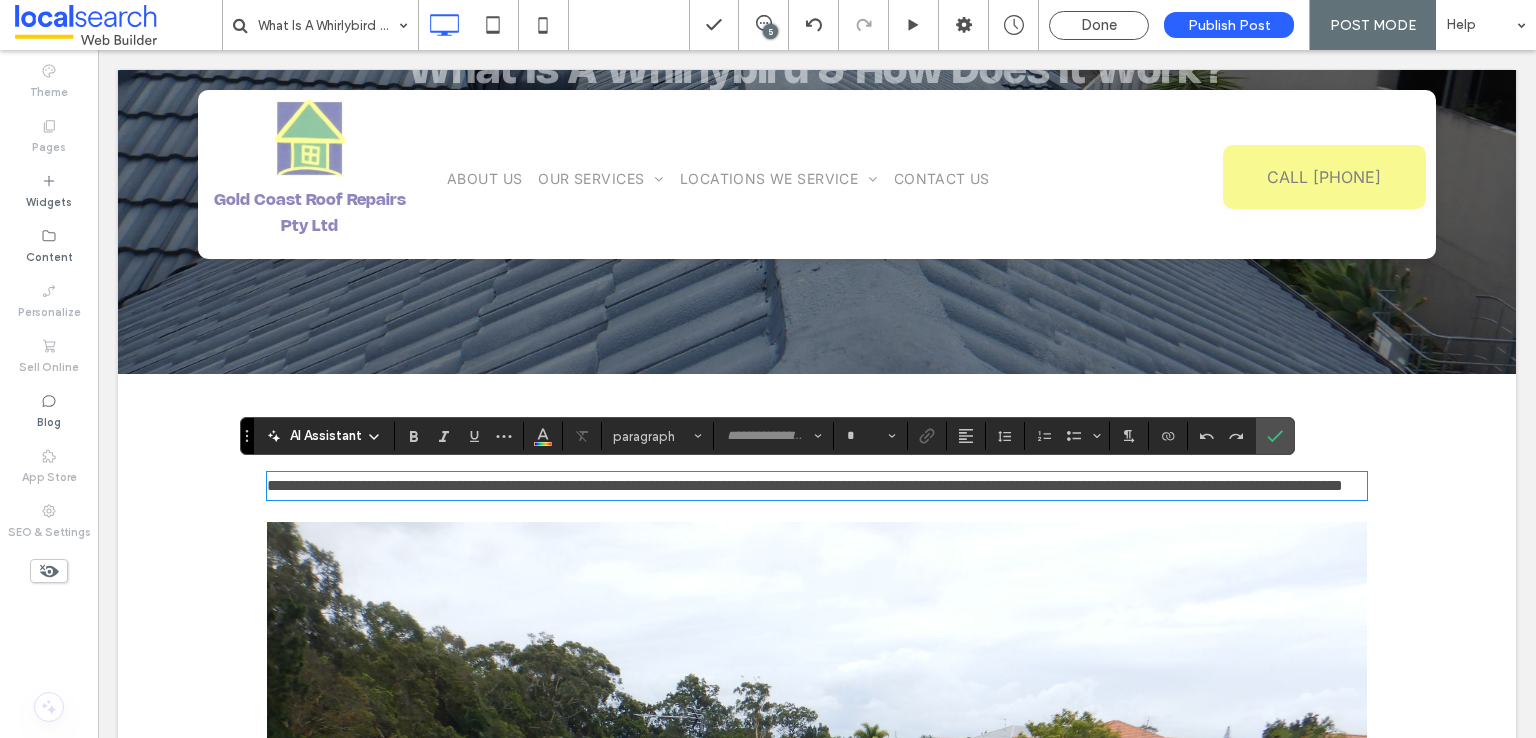 type on "*****" 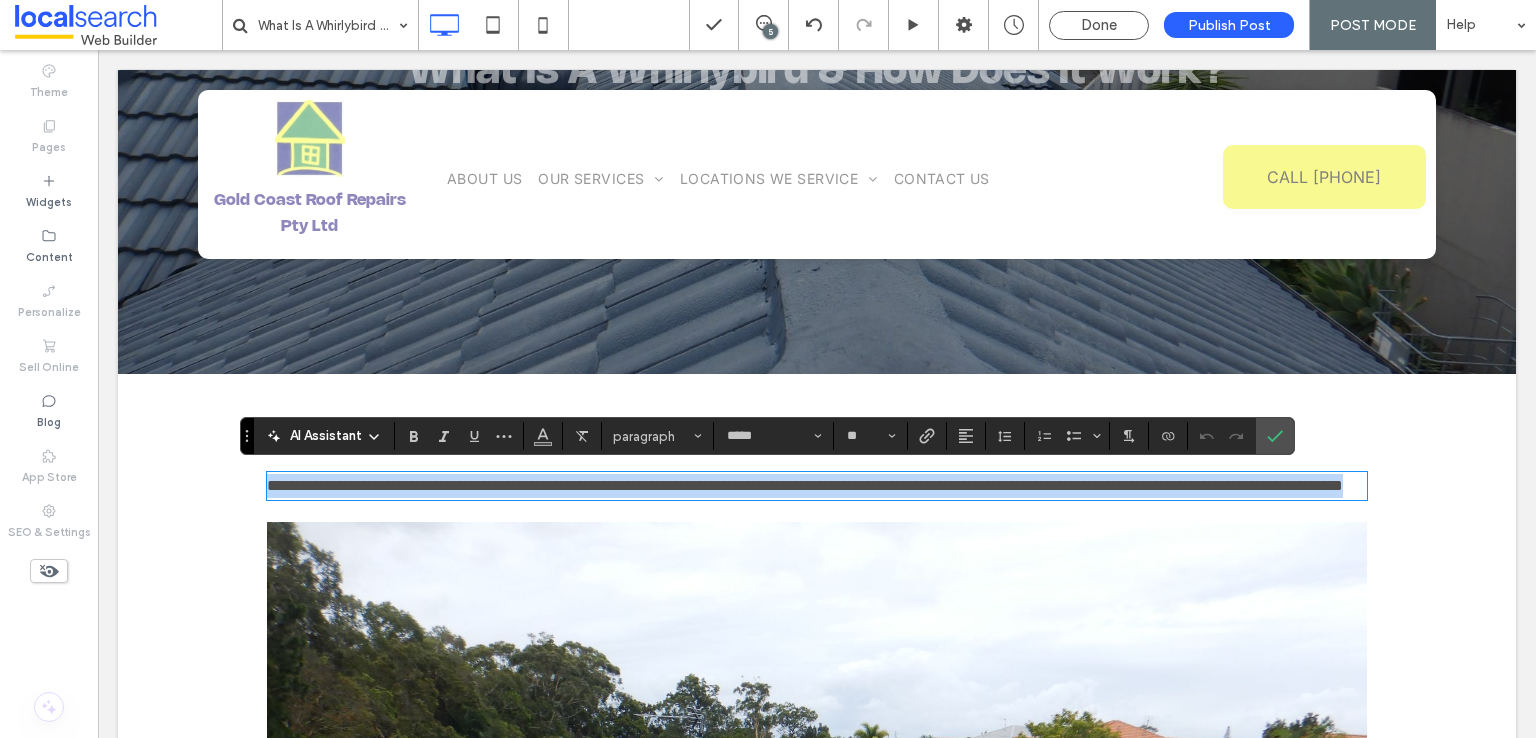 scroll, scrollTop: 0, scrollLeft: 0, axis: both 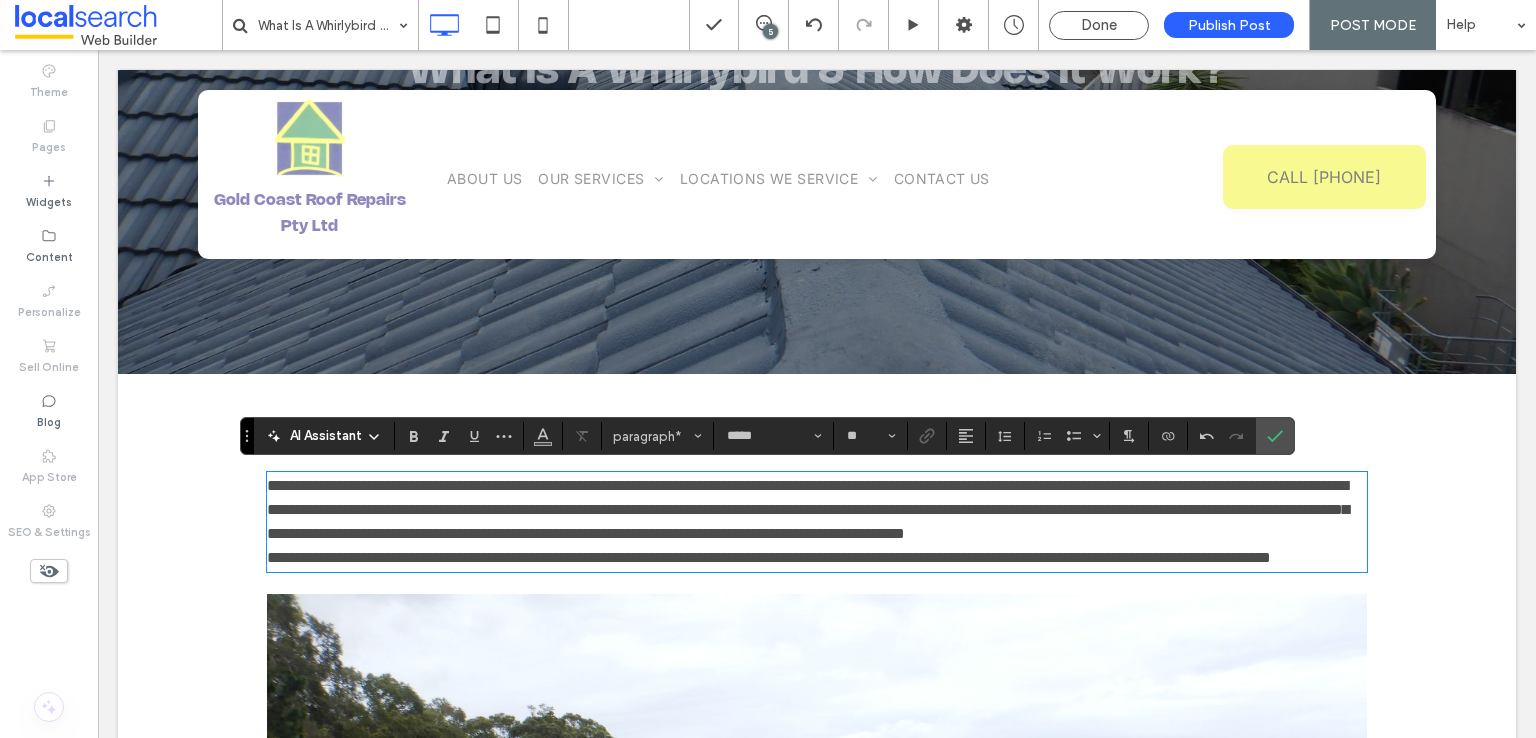 click on "**********" at bounding box center (817, 510) 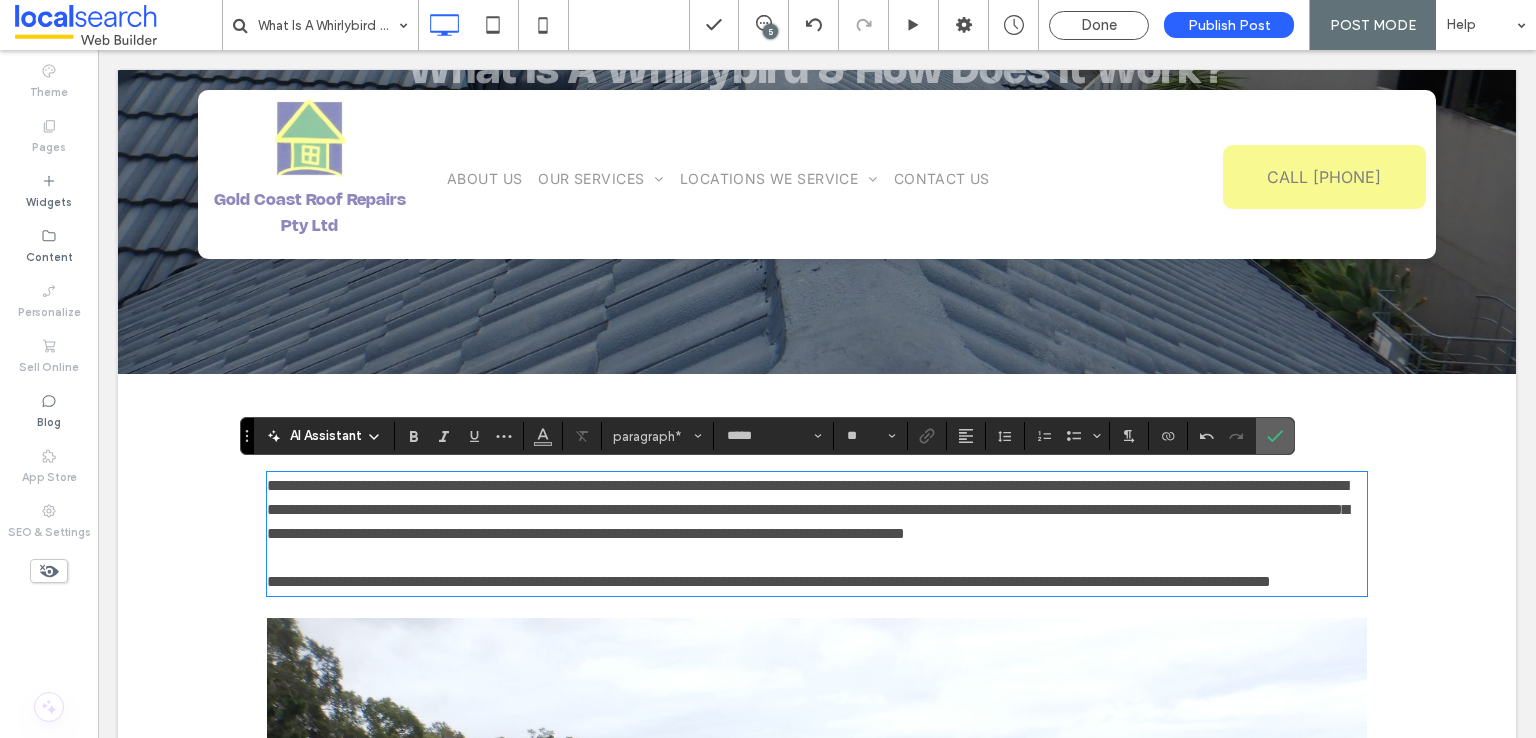 click 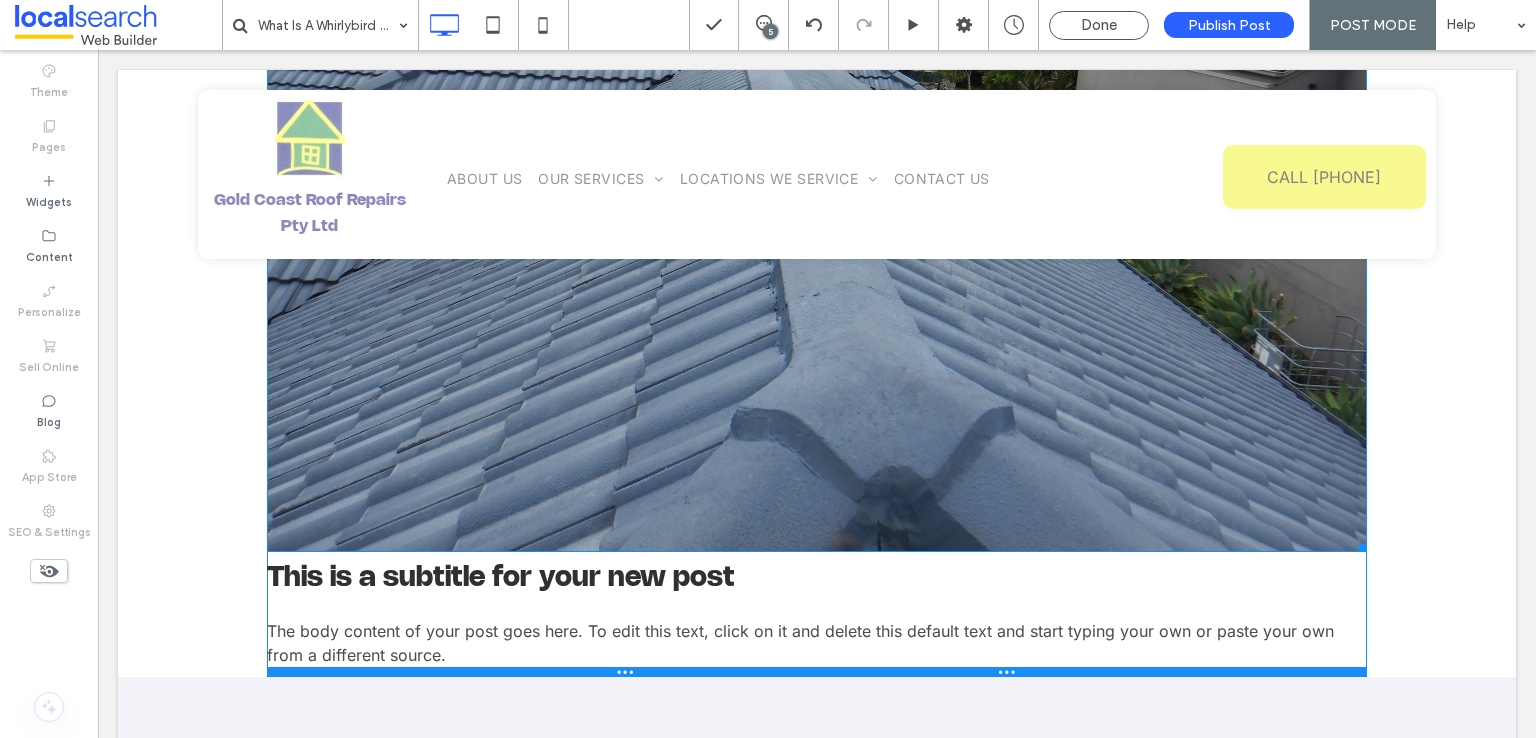 scroll, scrollTop: 1400, scrollLeft: 0, axis: vertical 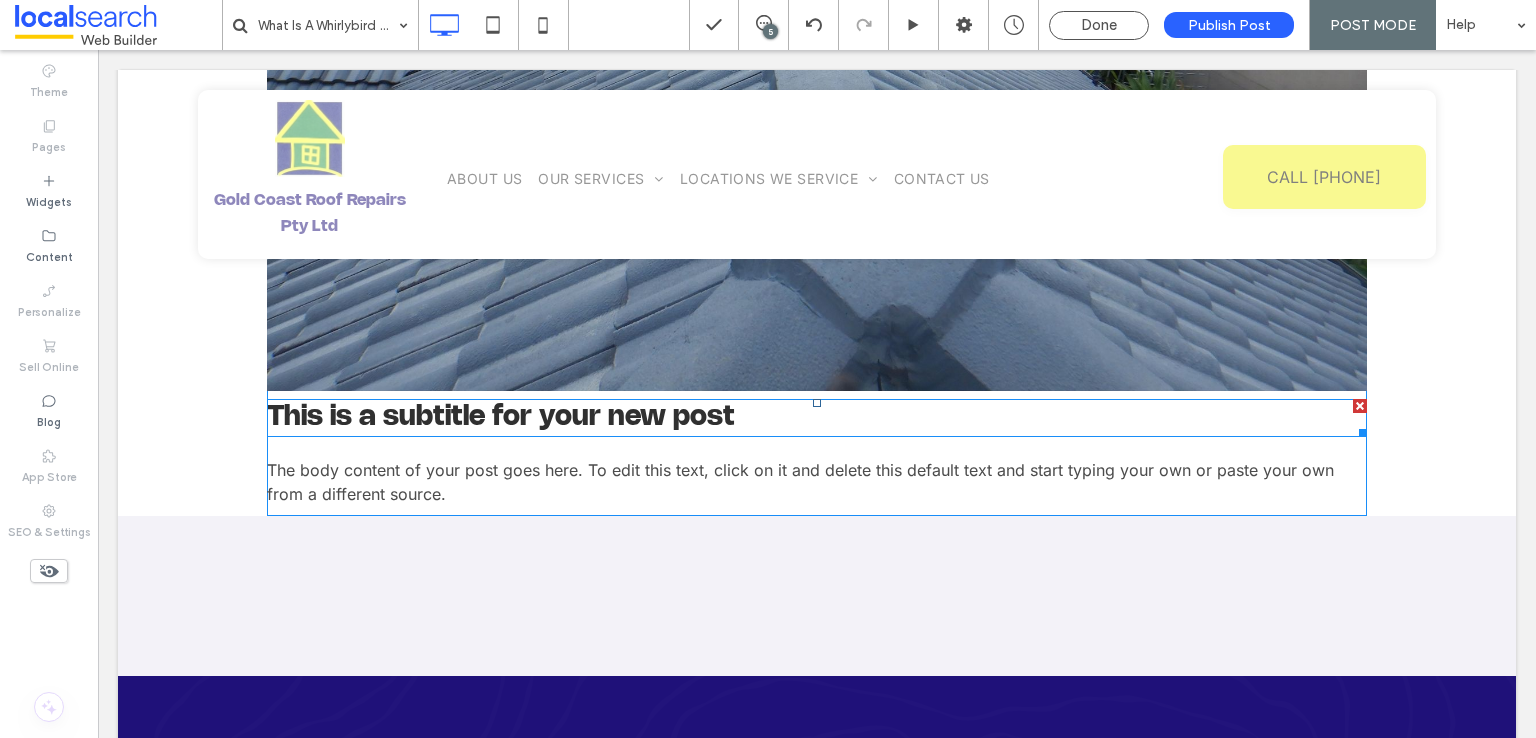 click on "This is a subtitle for your new post" at bounding box center [817, 418] 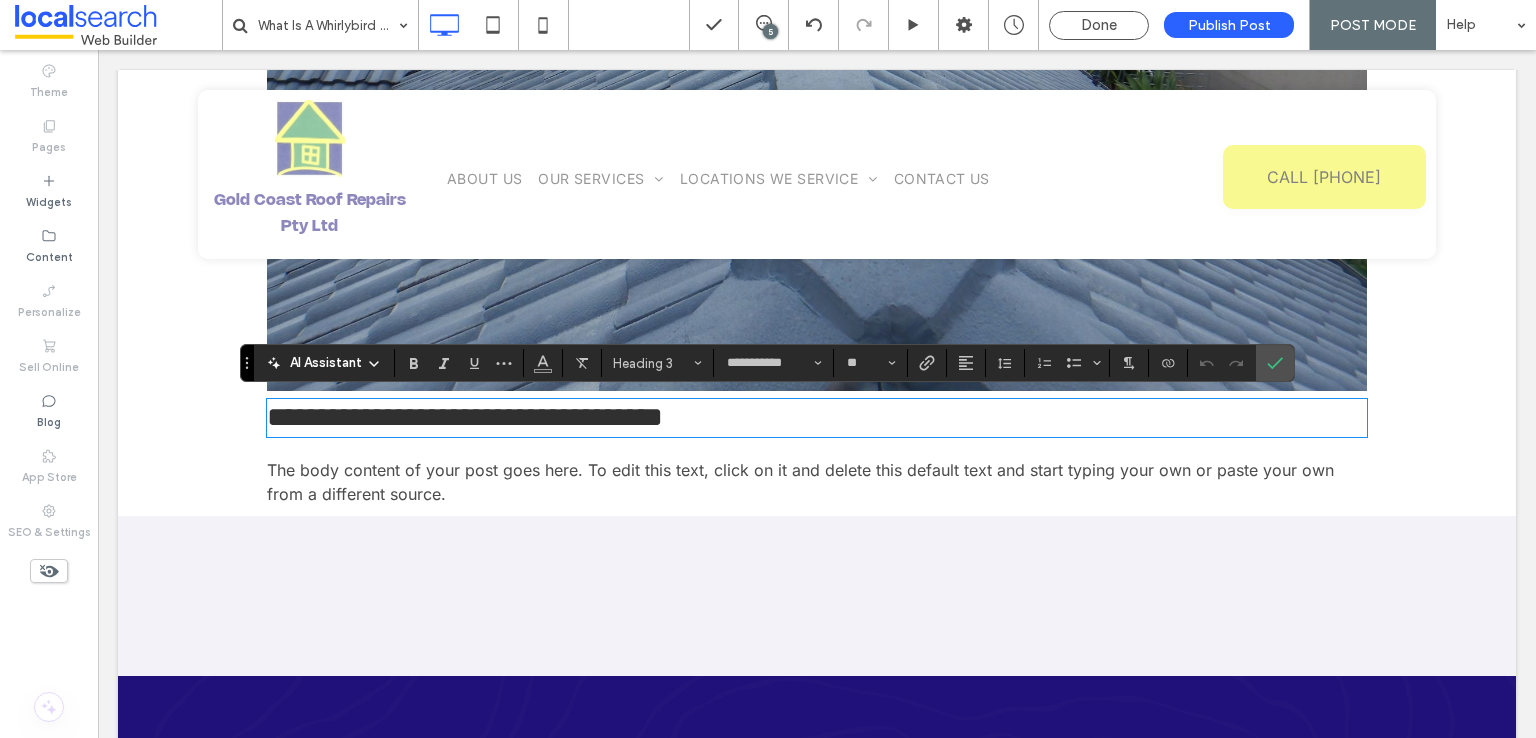 click on "**********" at bounding box center (465, 417) 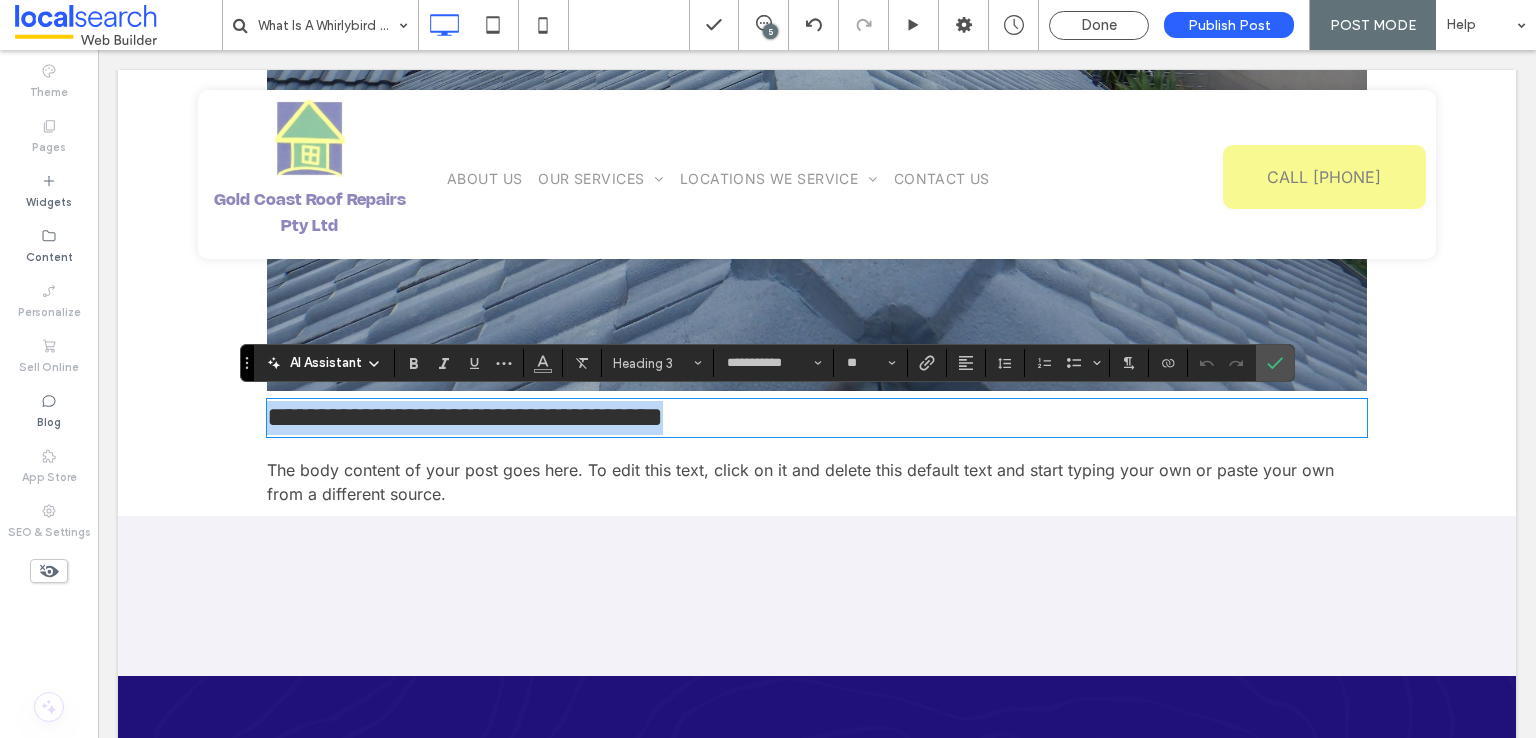 type on "*****" 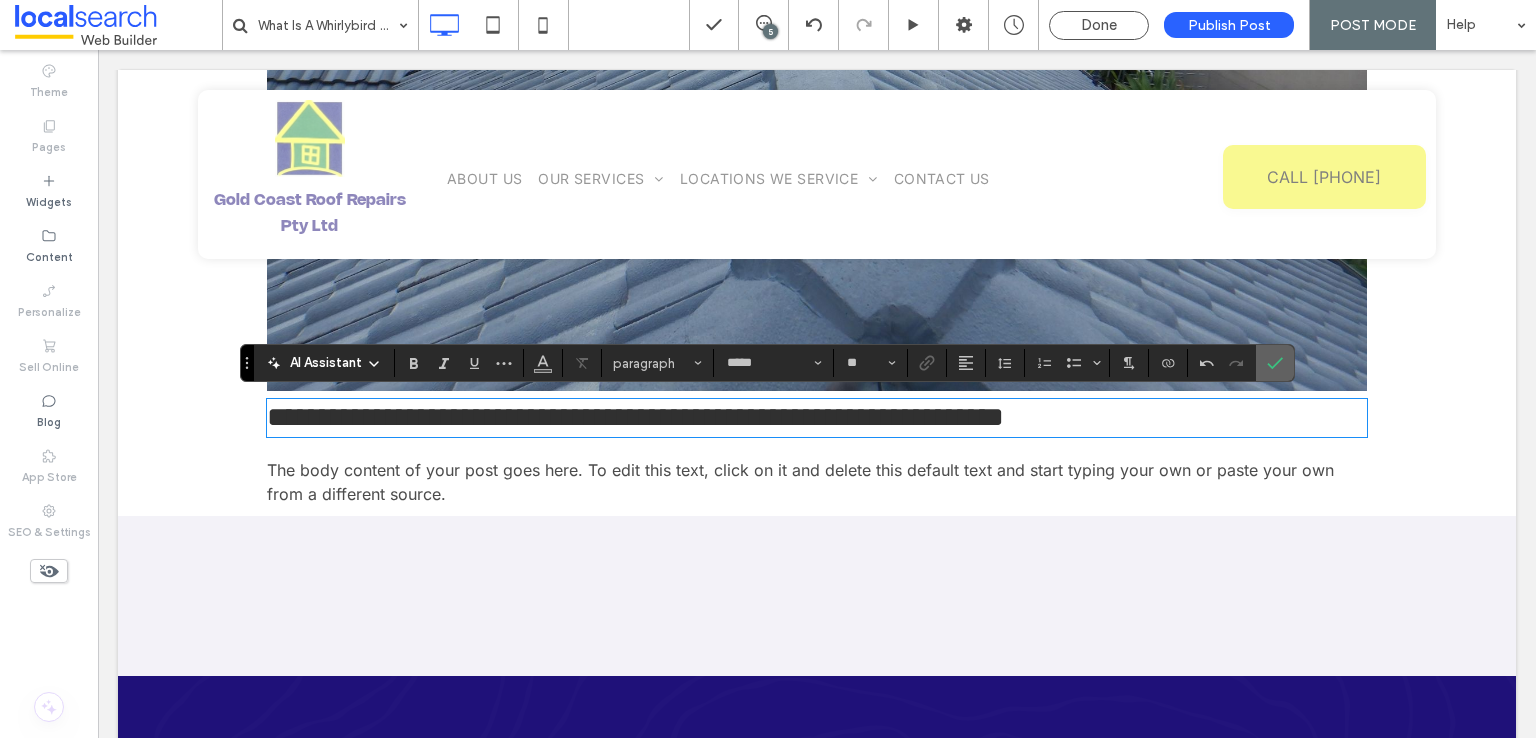 click at bounding box center [1275, 363] 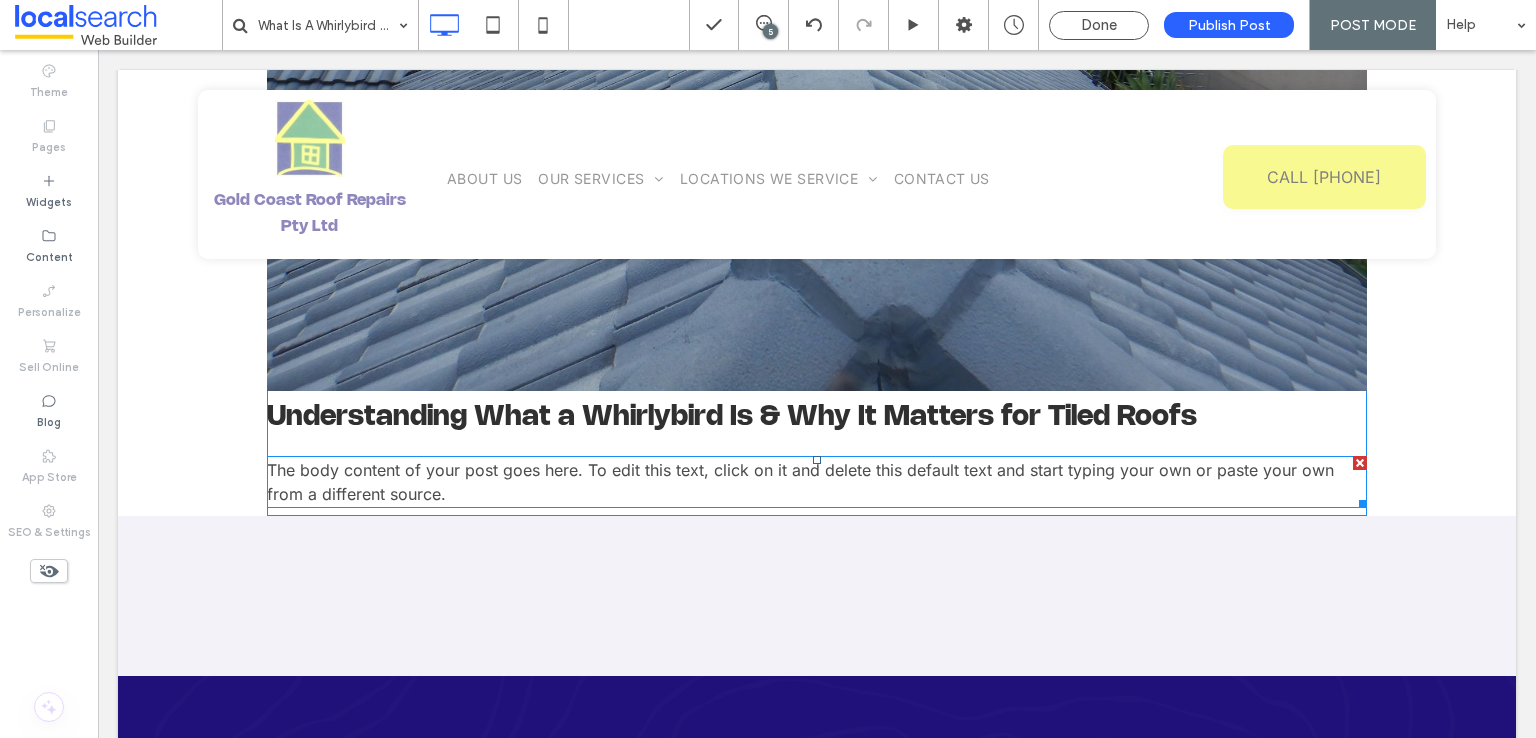 click on "The body content of your post goes here. To edit this text, click on it and delete this default text and start typing your own or paste your own from a different source." at bounding box center [800, 482] 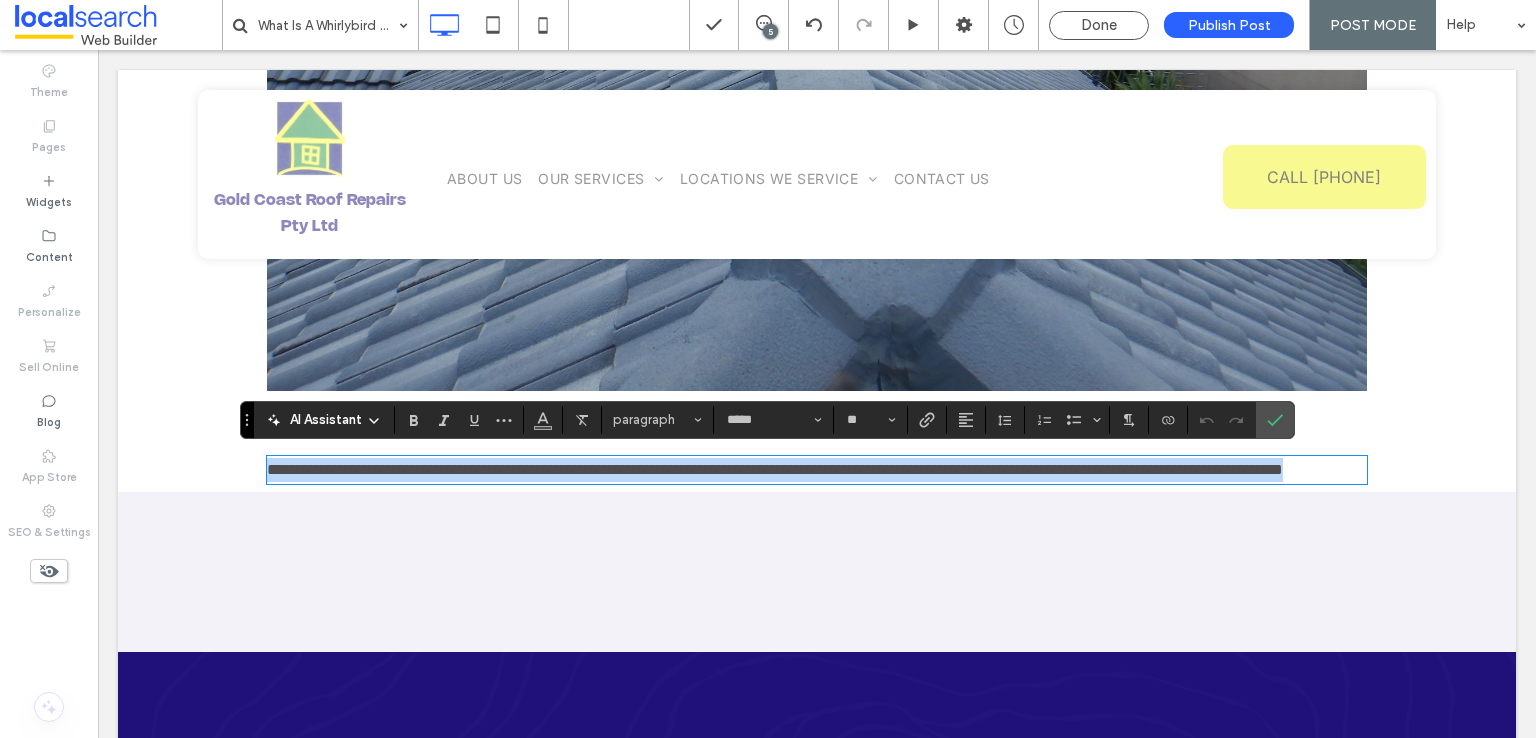 scroll, scrollTop: 0, scrollLeft: 0, axis: both 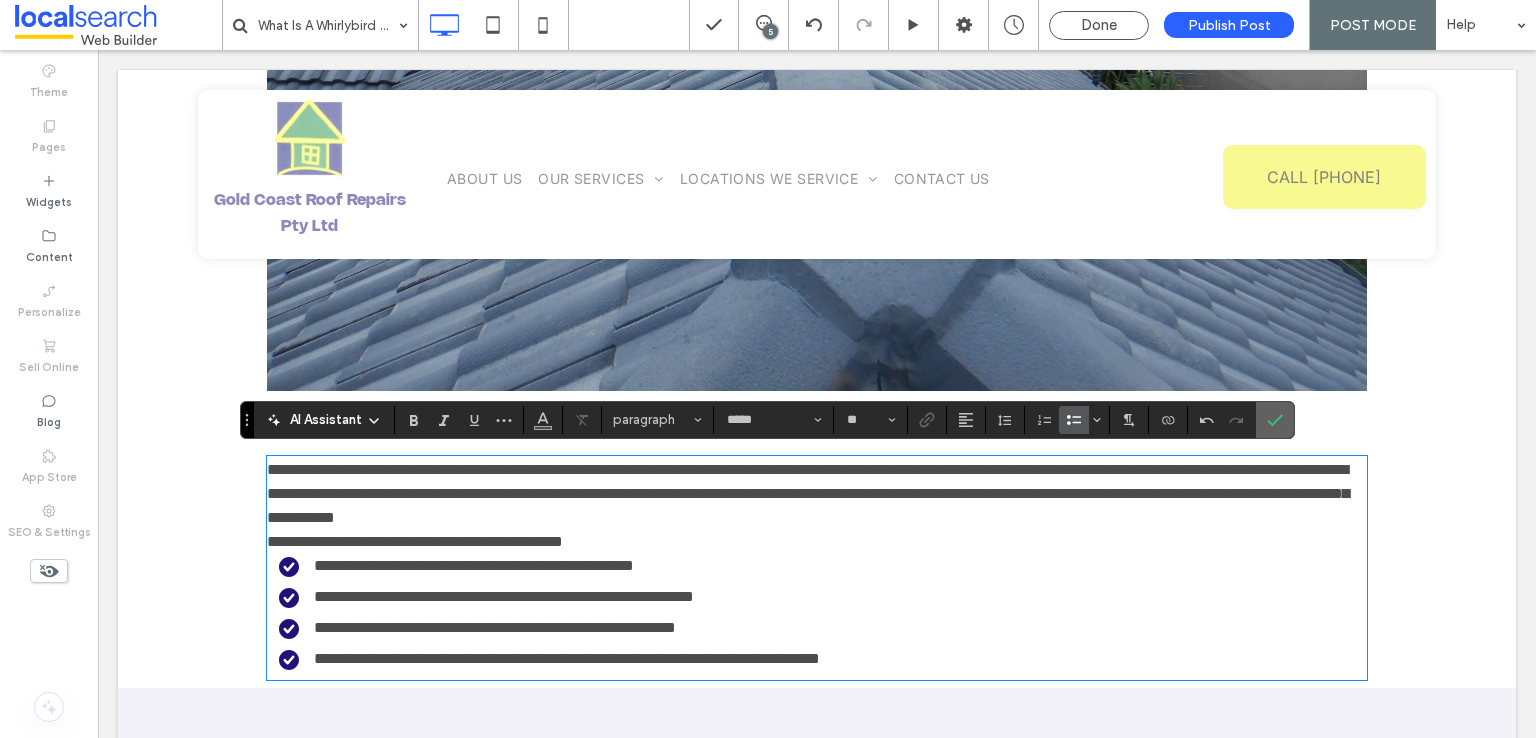 click at bounding box center (1271, 420) 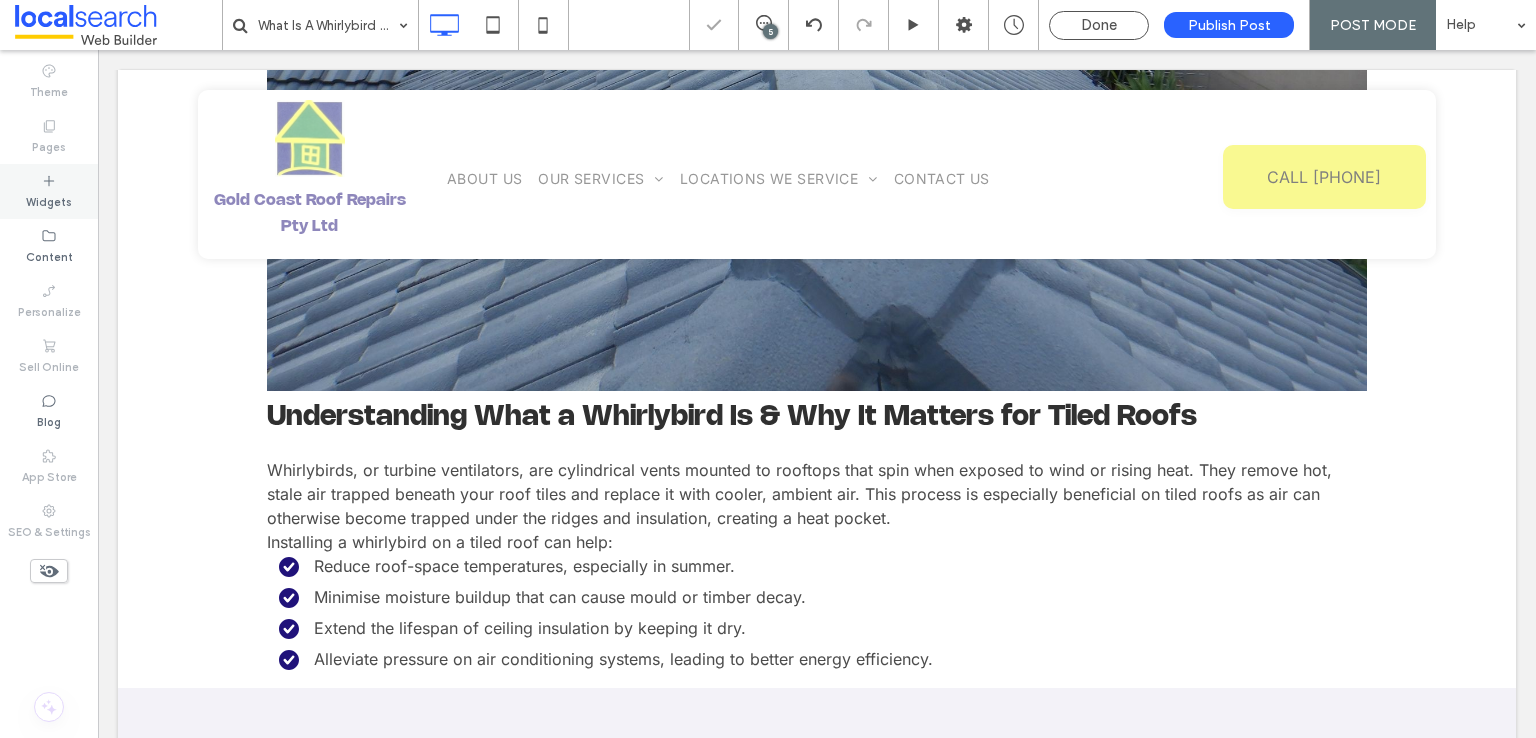 click on "Widgets" at bounding box center (49, 200) 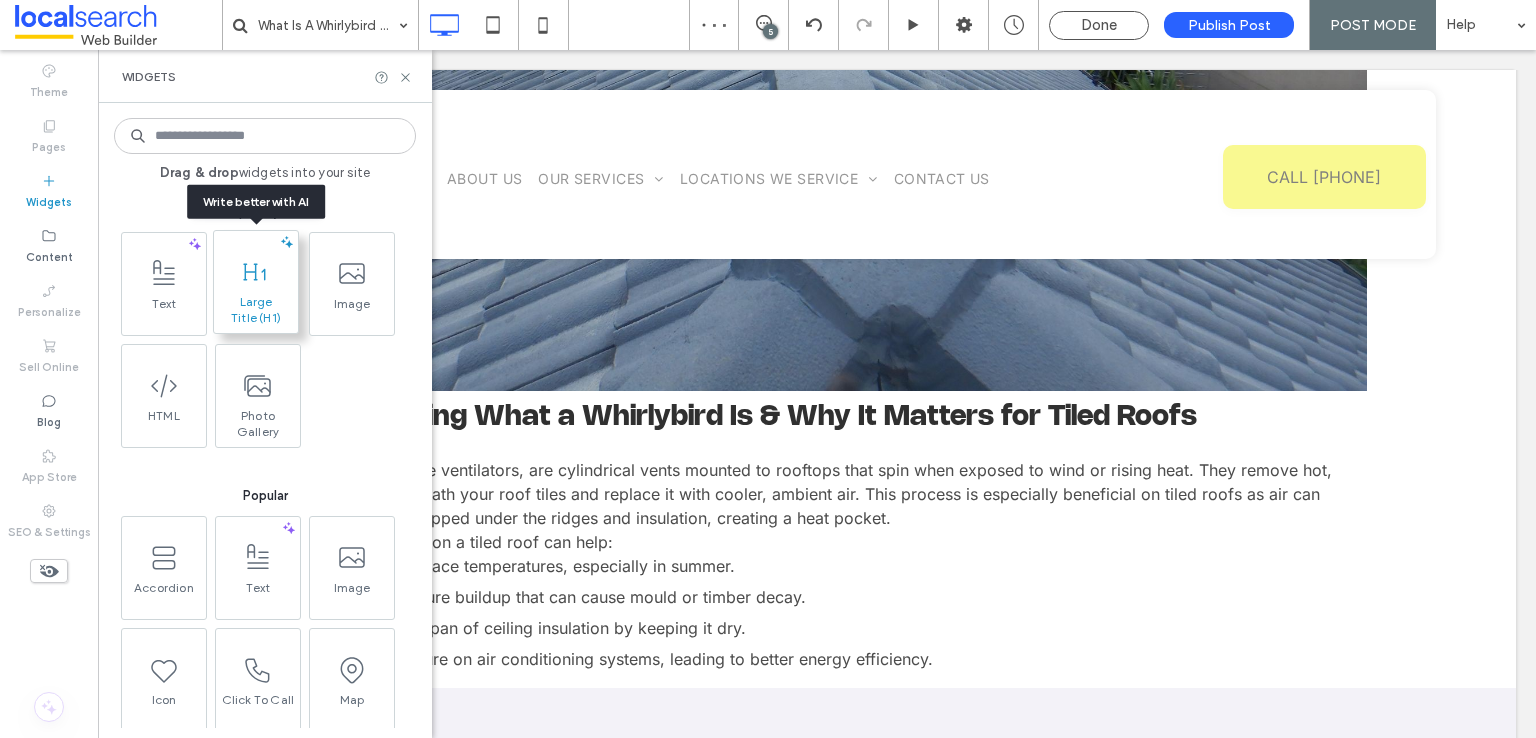 click on "Large Title (H1)" at bounding box center [256, 310] 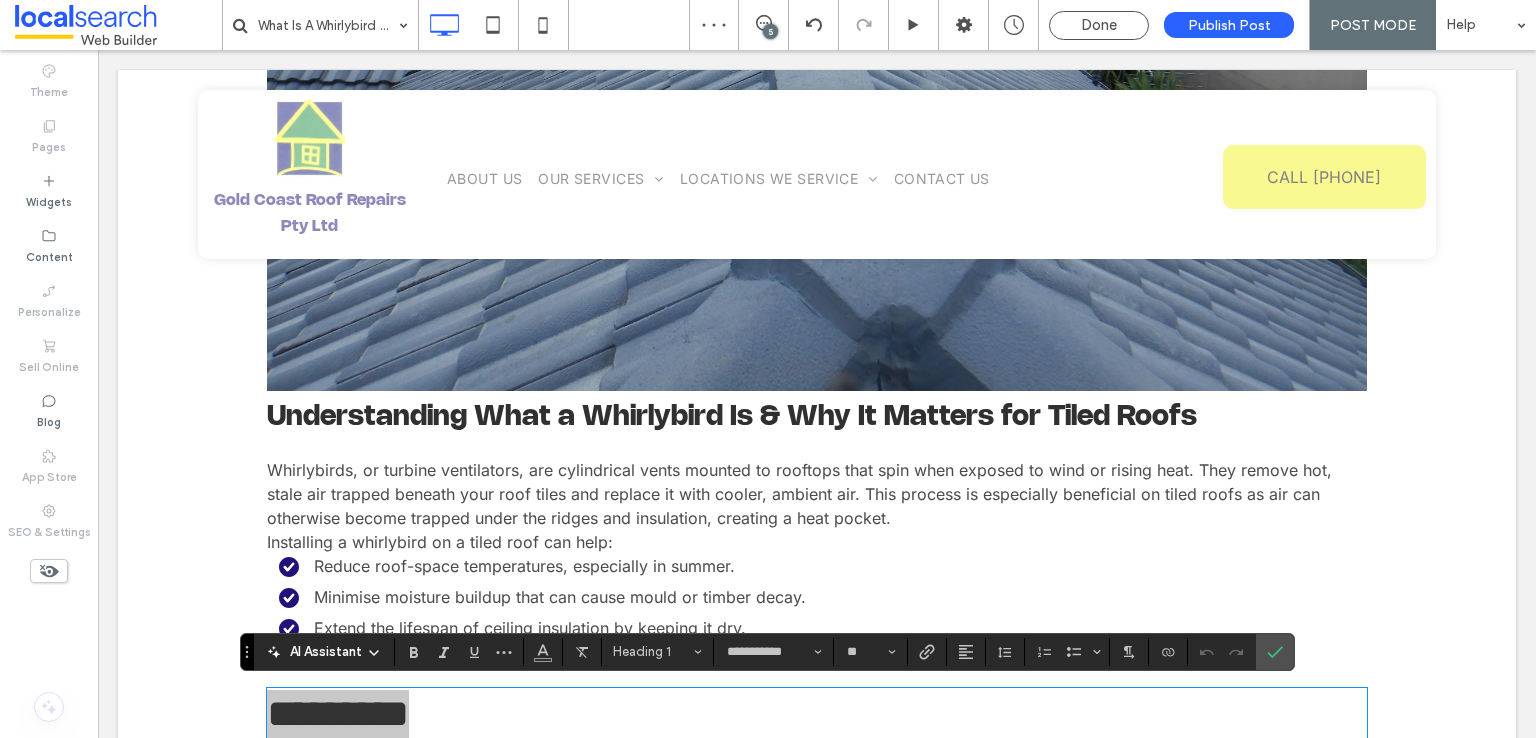 click on "Pages" at bounding box center (49, 145) 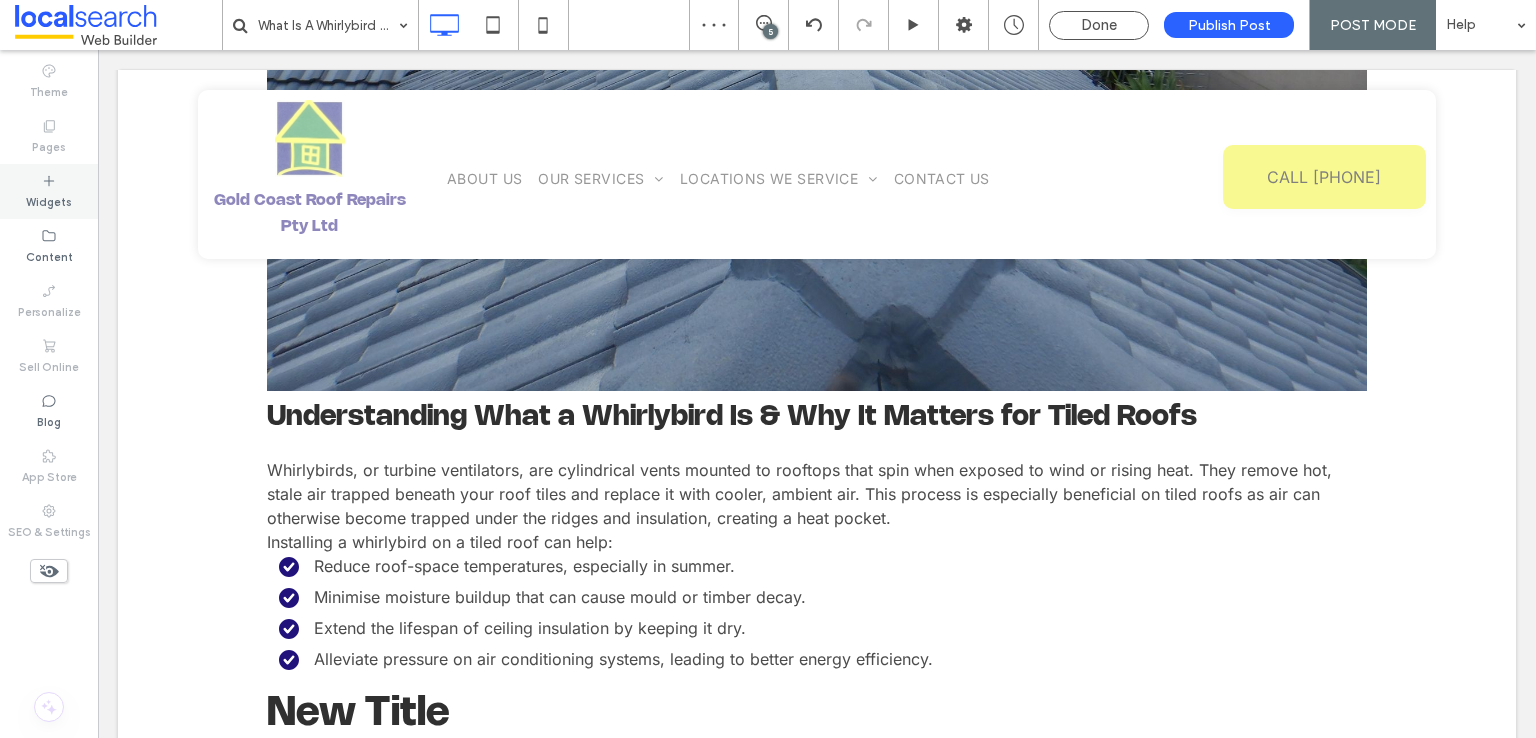 click on "Widgets" at bounding box center [49, 200] 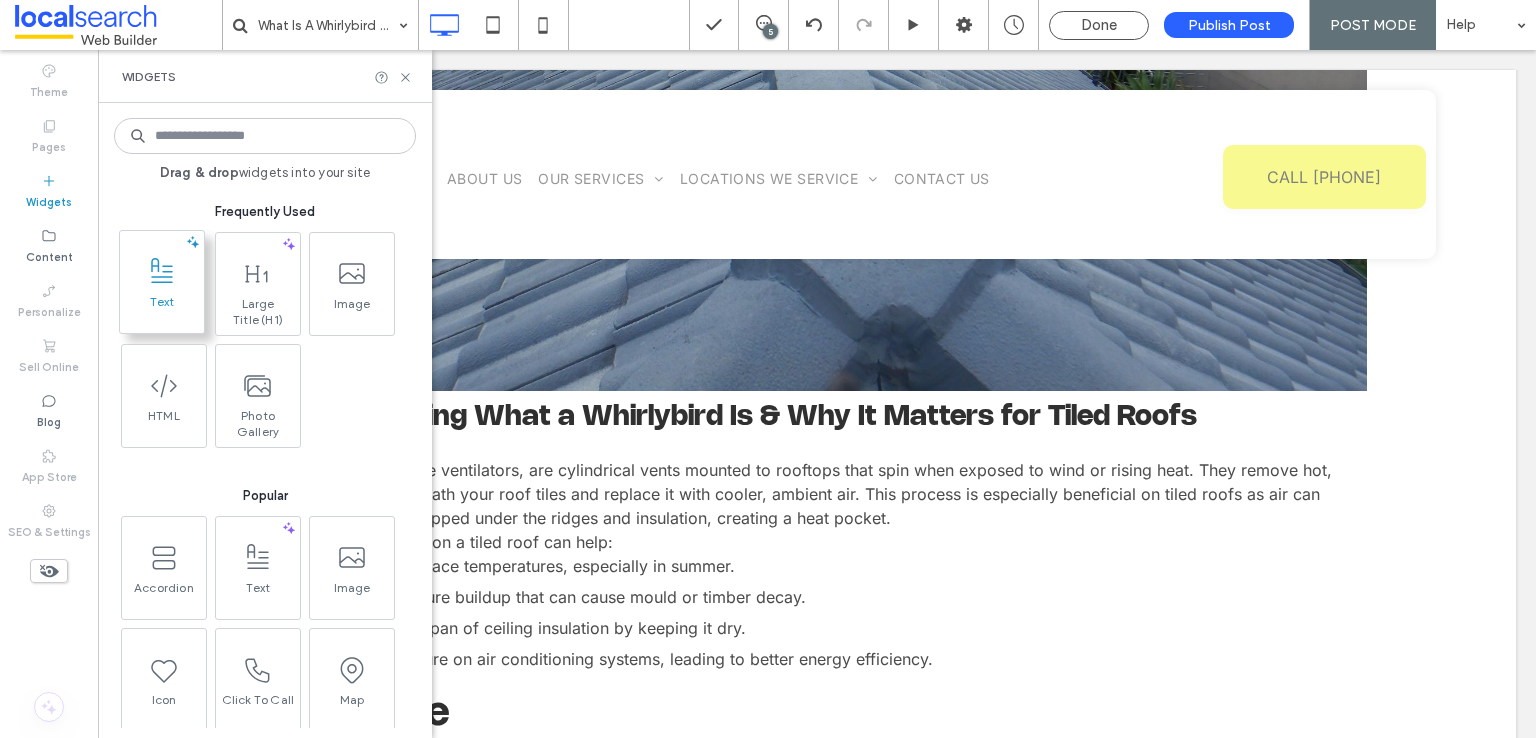 click at bounding box center [162, 271] 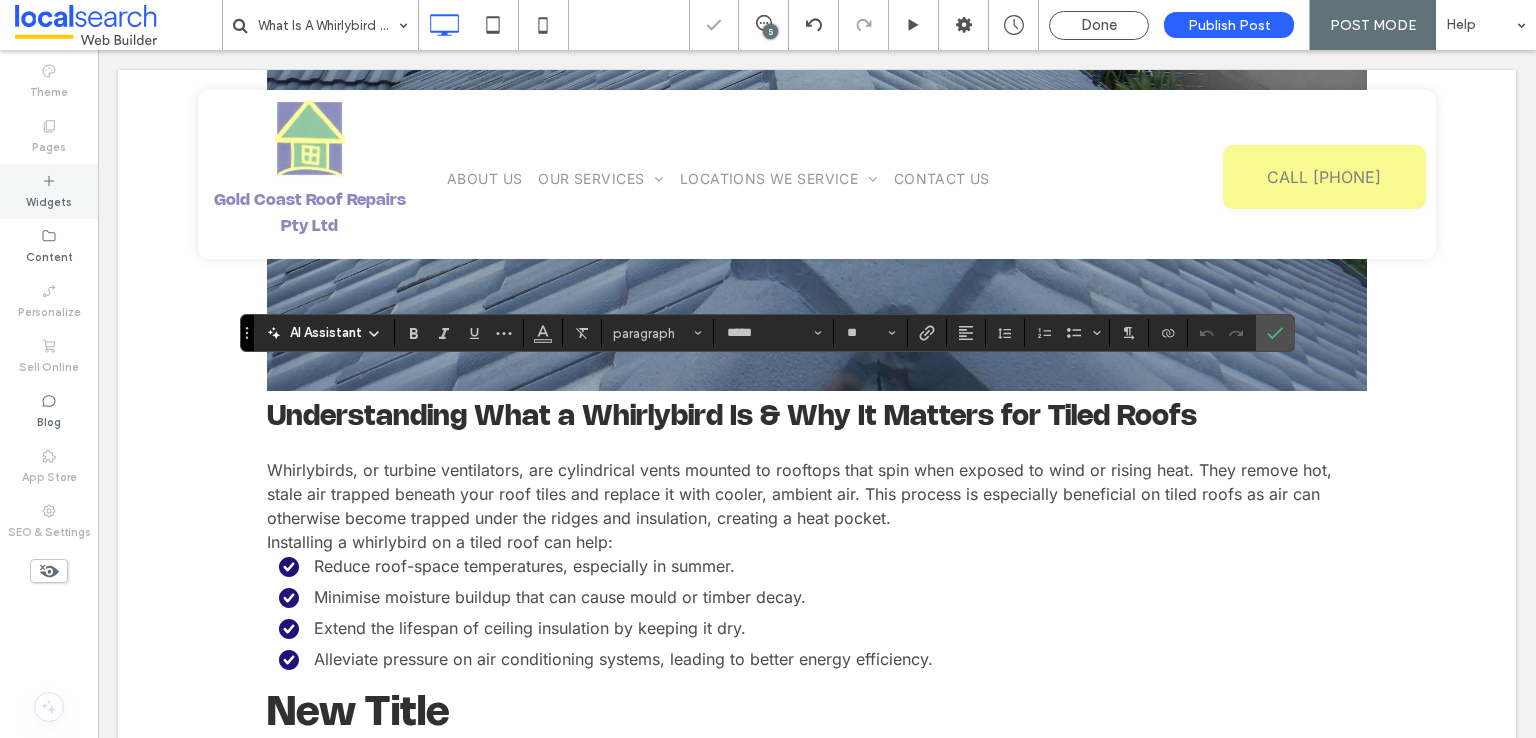 scroll, scrollTop: 1777, scrollLeft: 0, axis: vertical 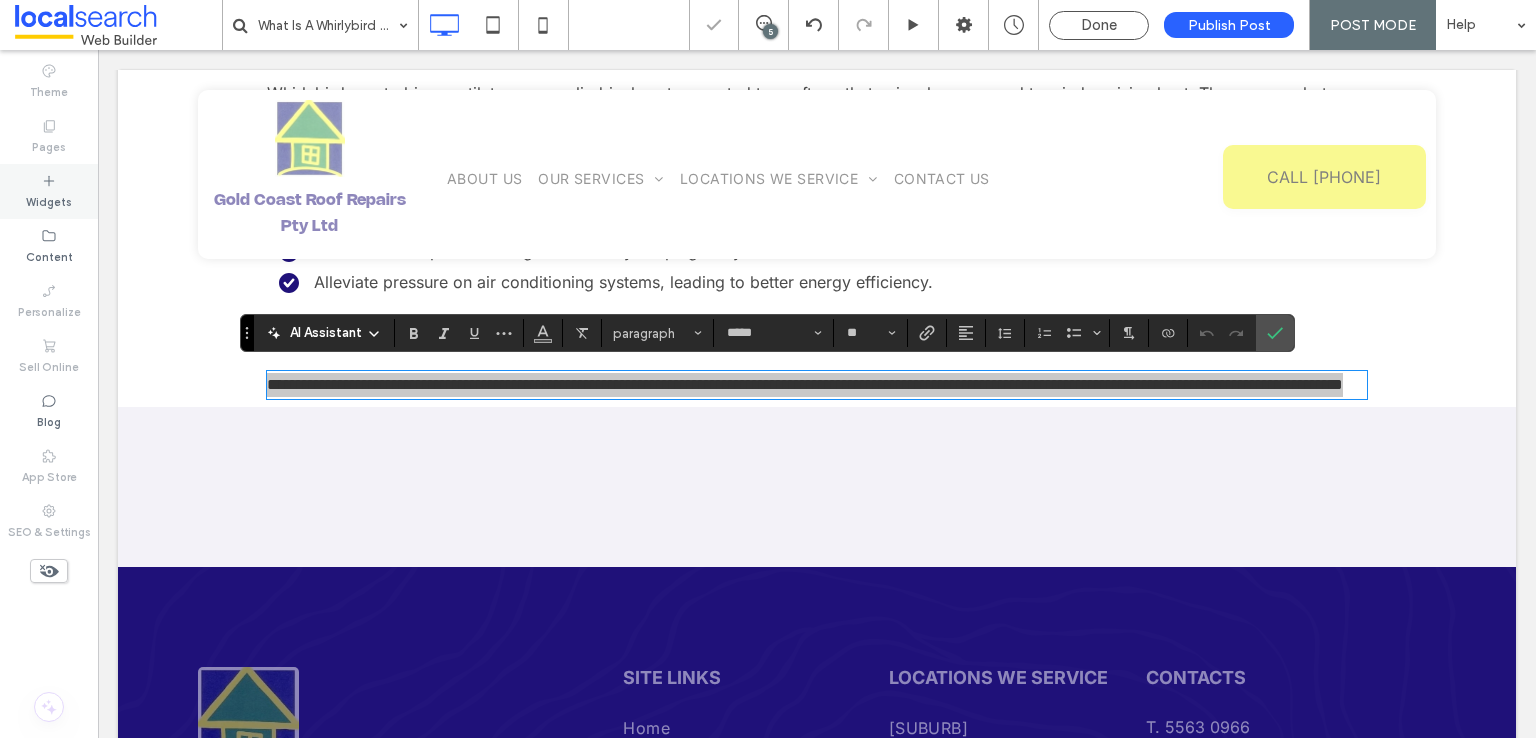 click 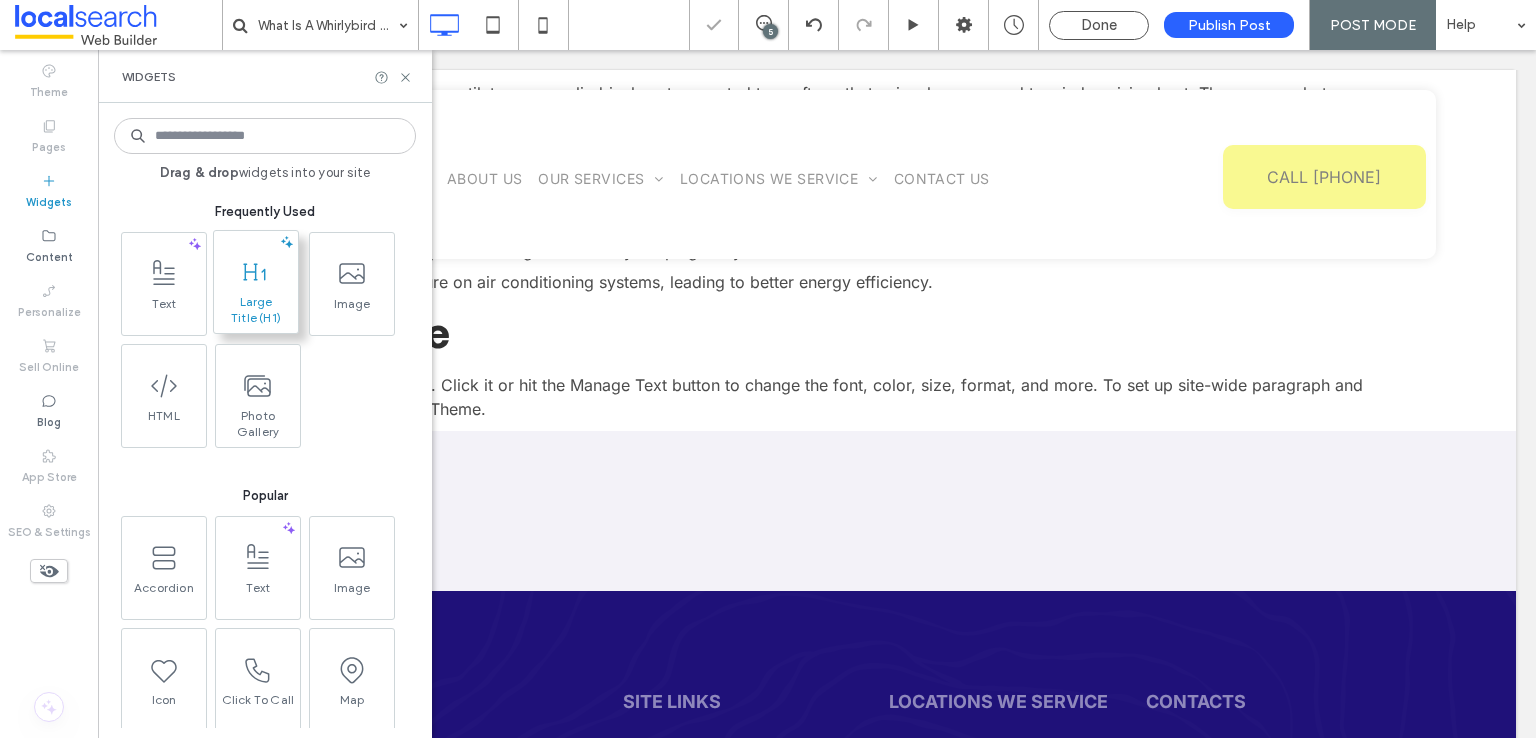 click on "Large Title (H1)" at bounding box center [256, 310] 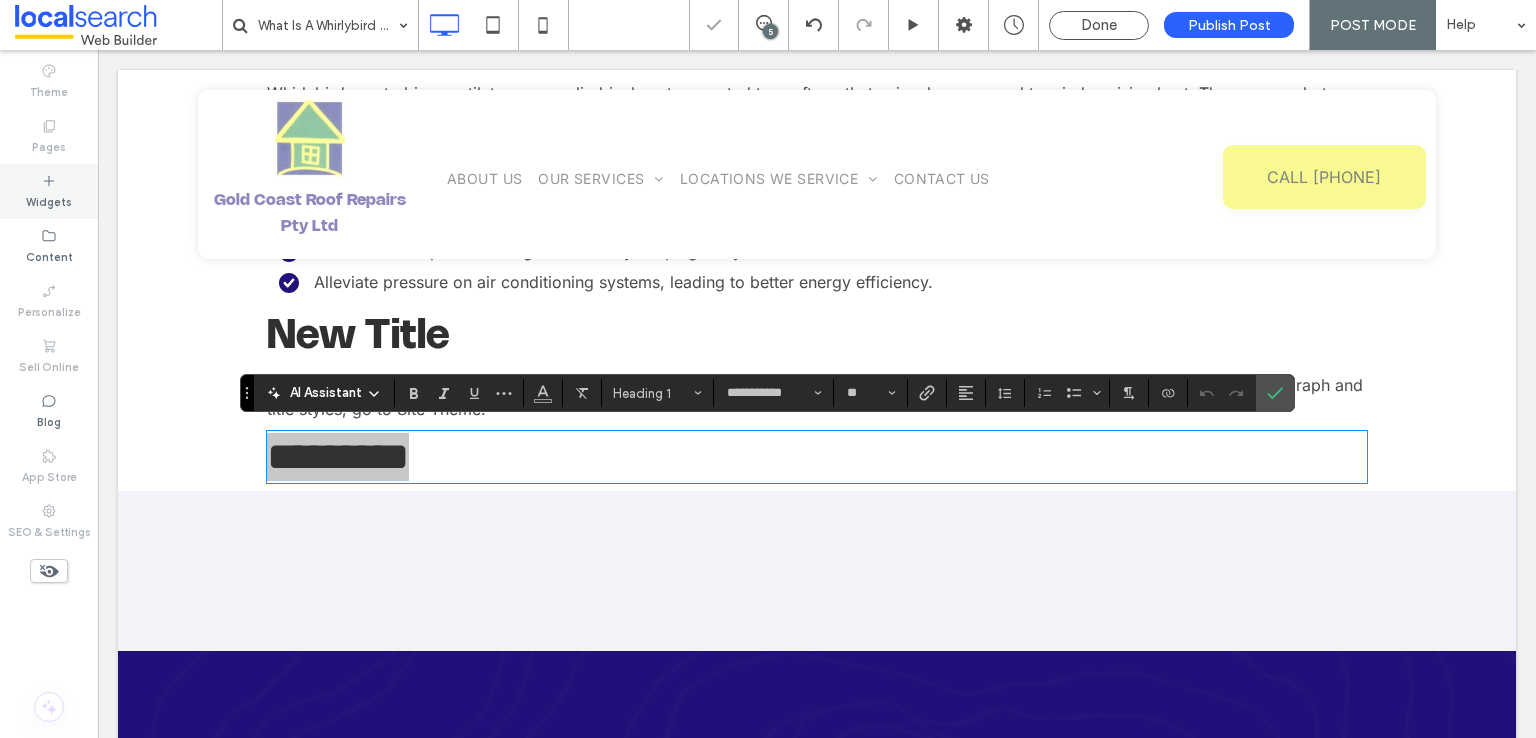 click 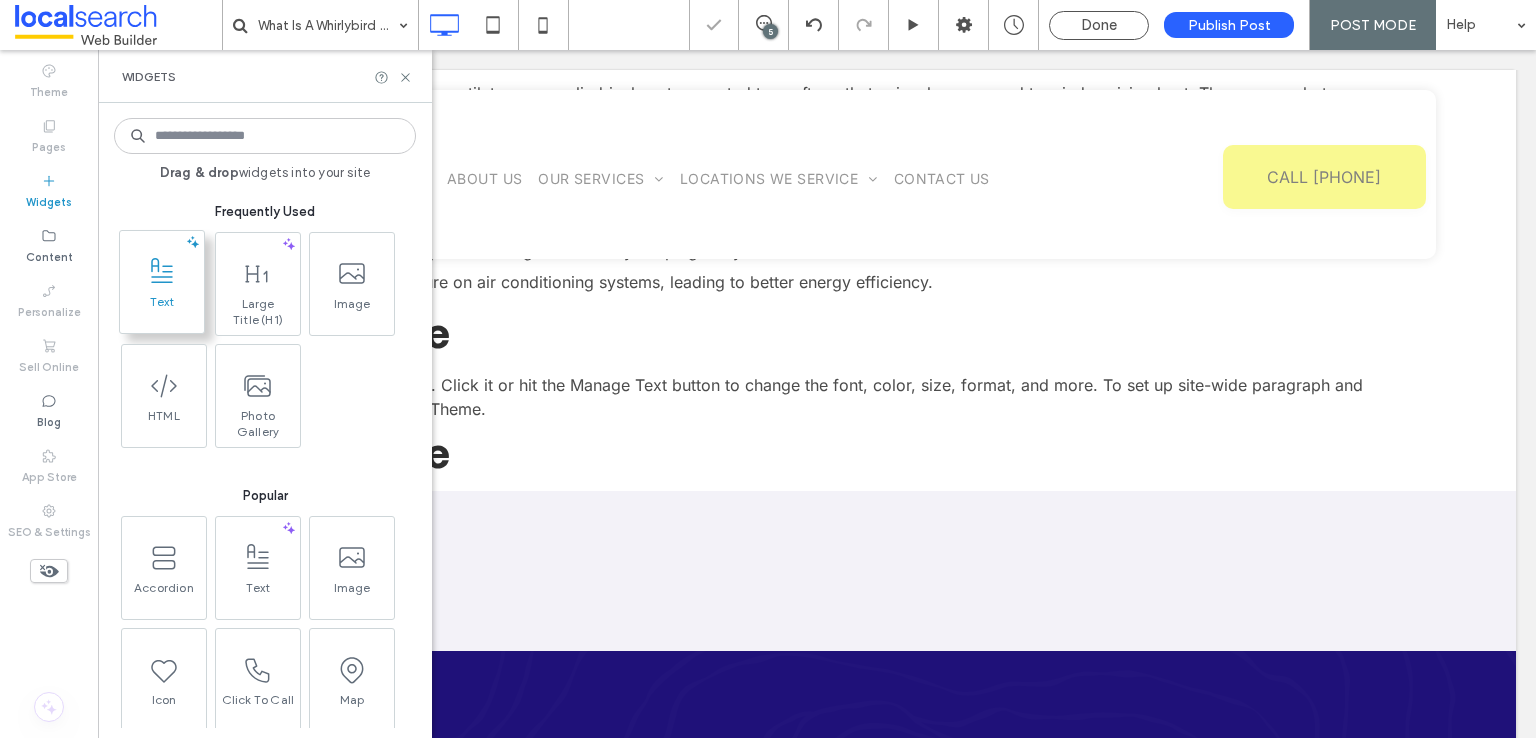 click at bounding box center [162, 271] 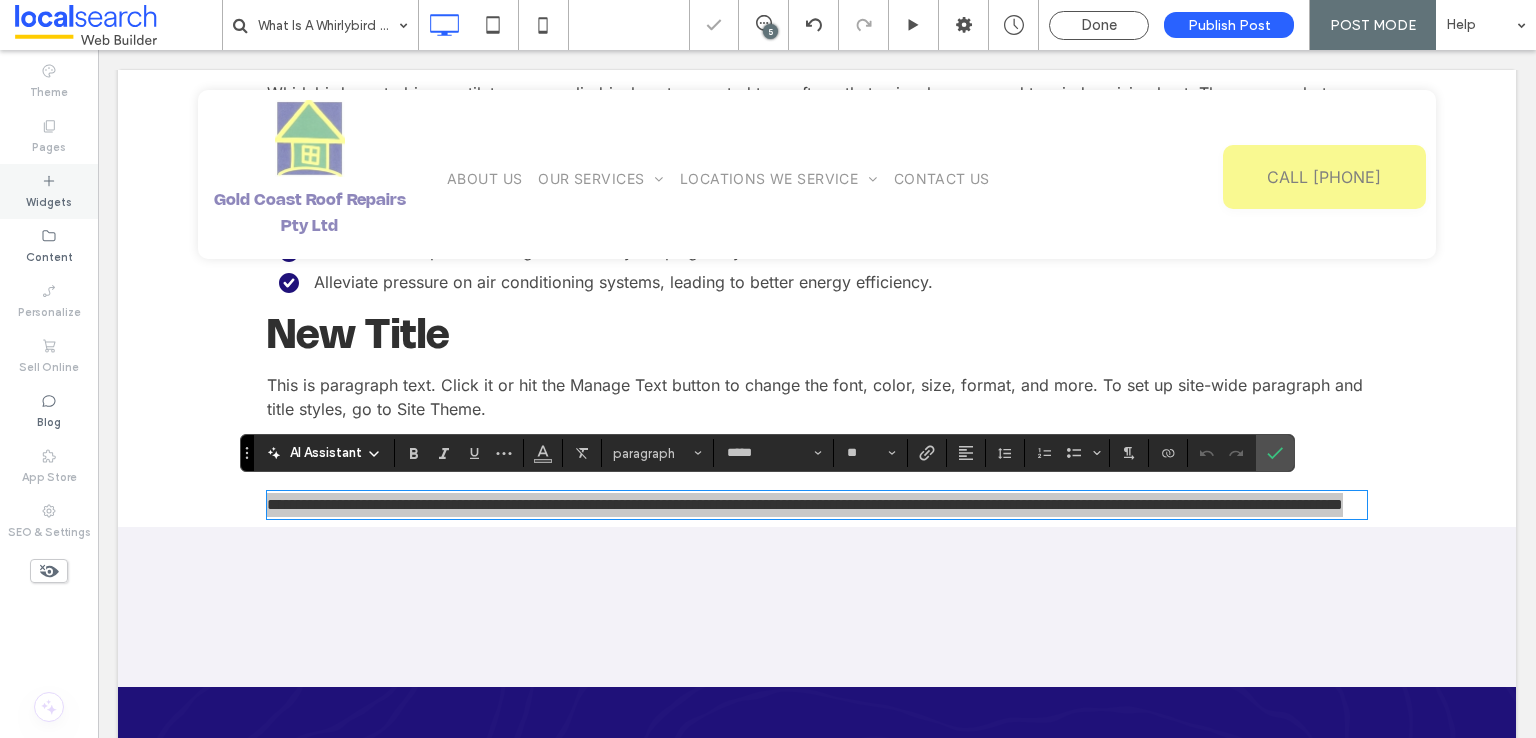 click on "Widgets" at bounding box center (49, 200) 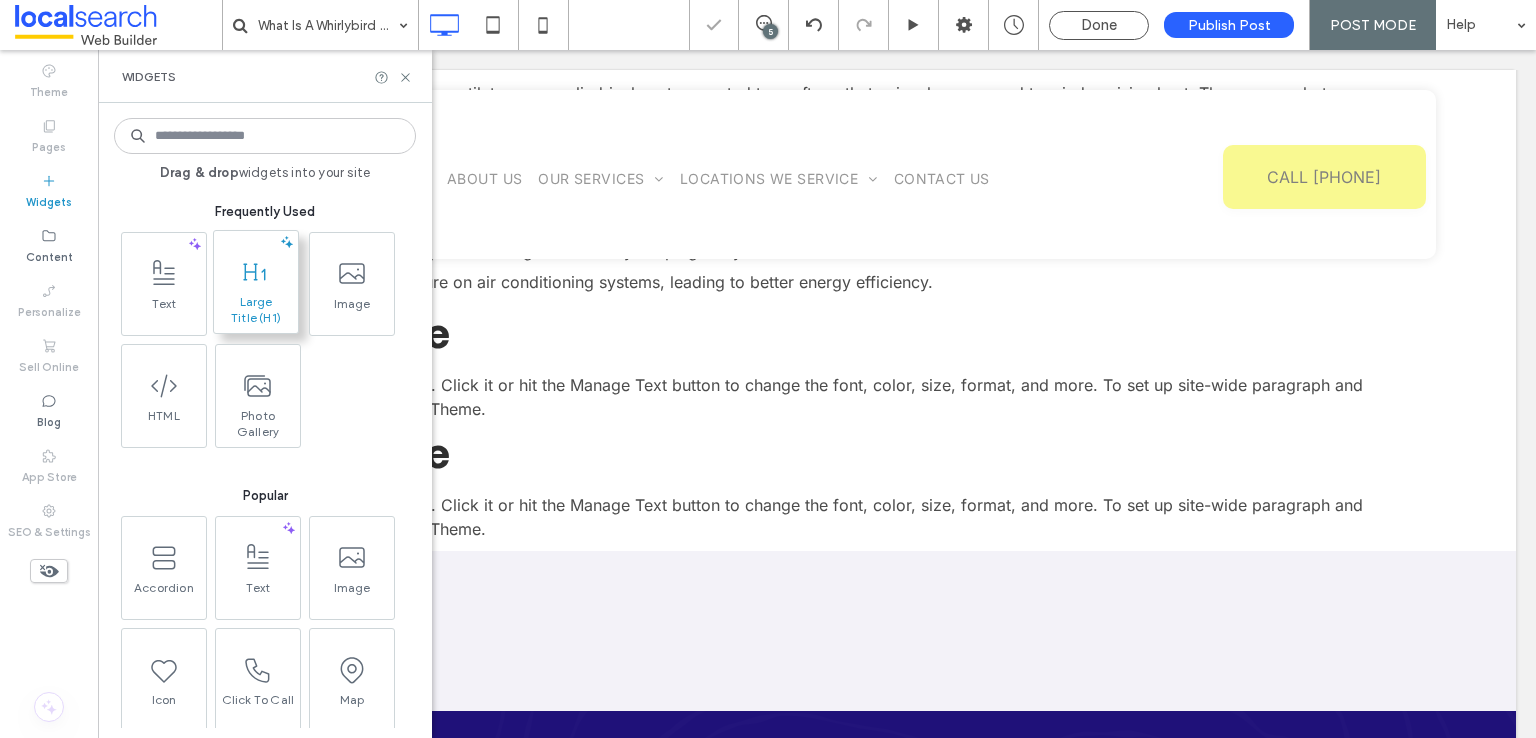 click at bounding box center [256, 271] 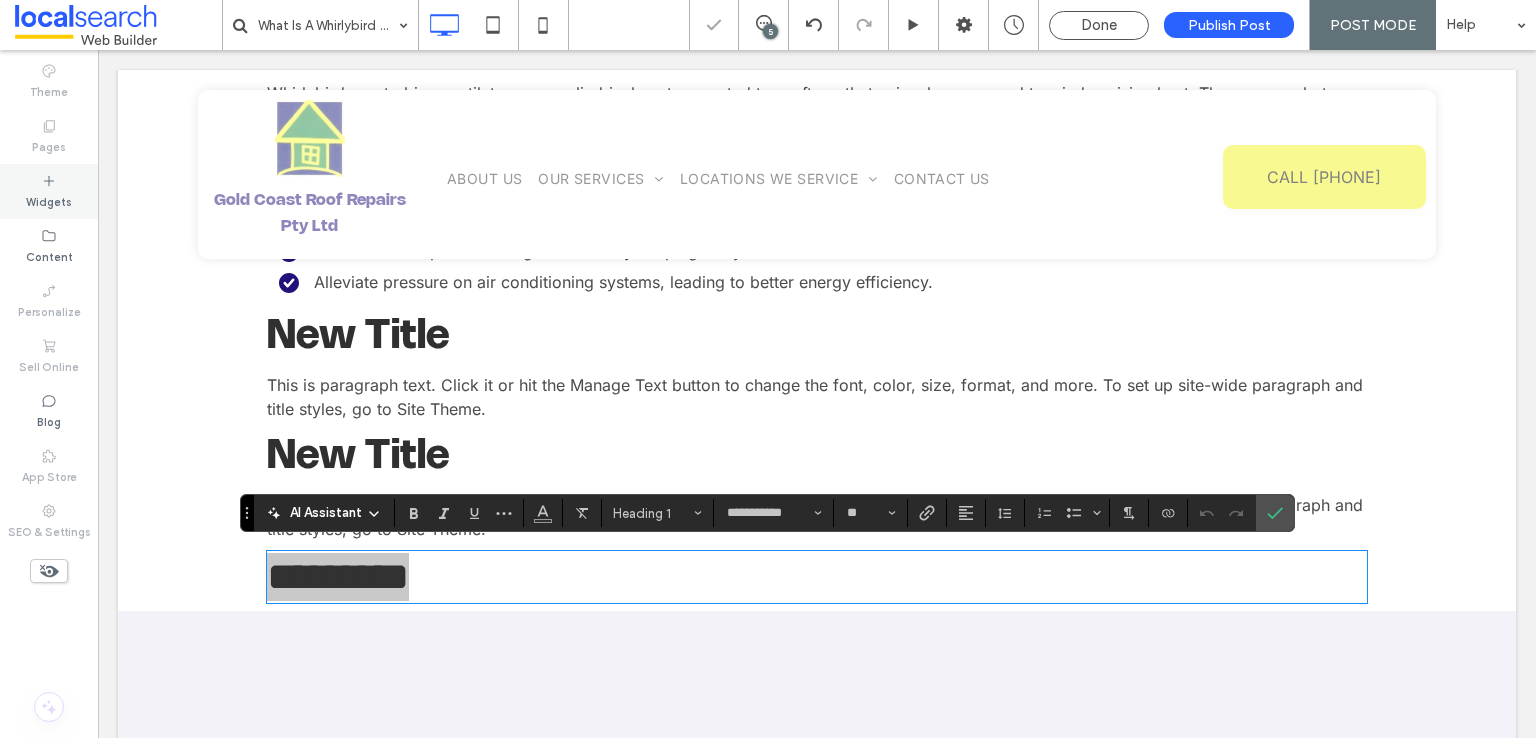 click on "Widgets" at bounding box center (49, 200) 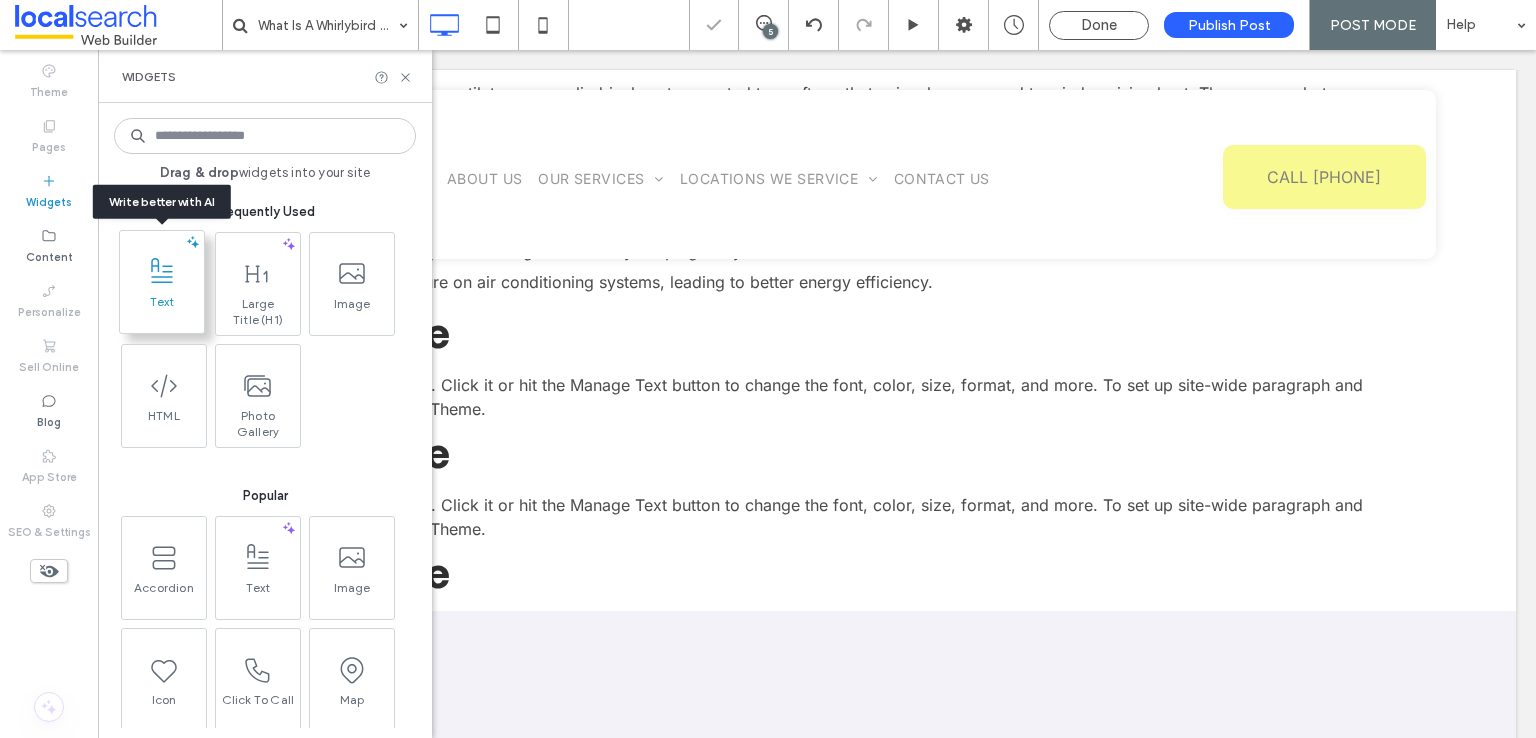 click 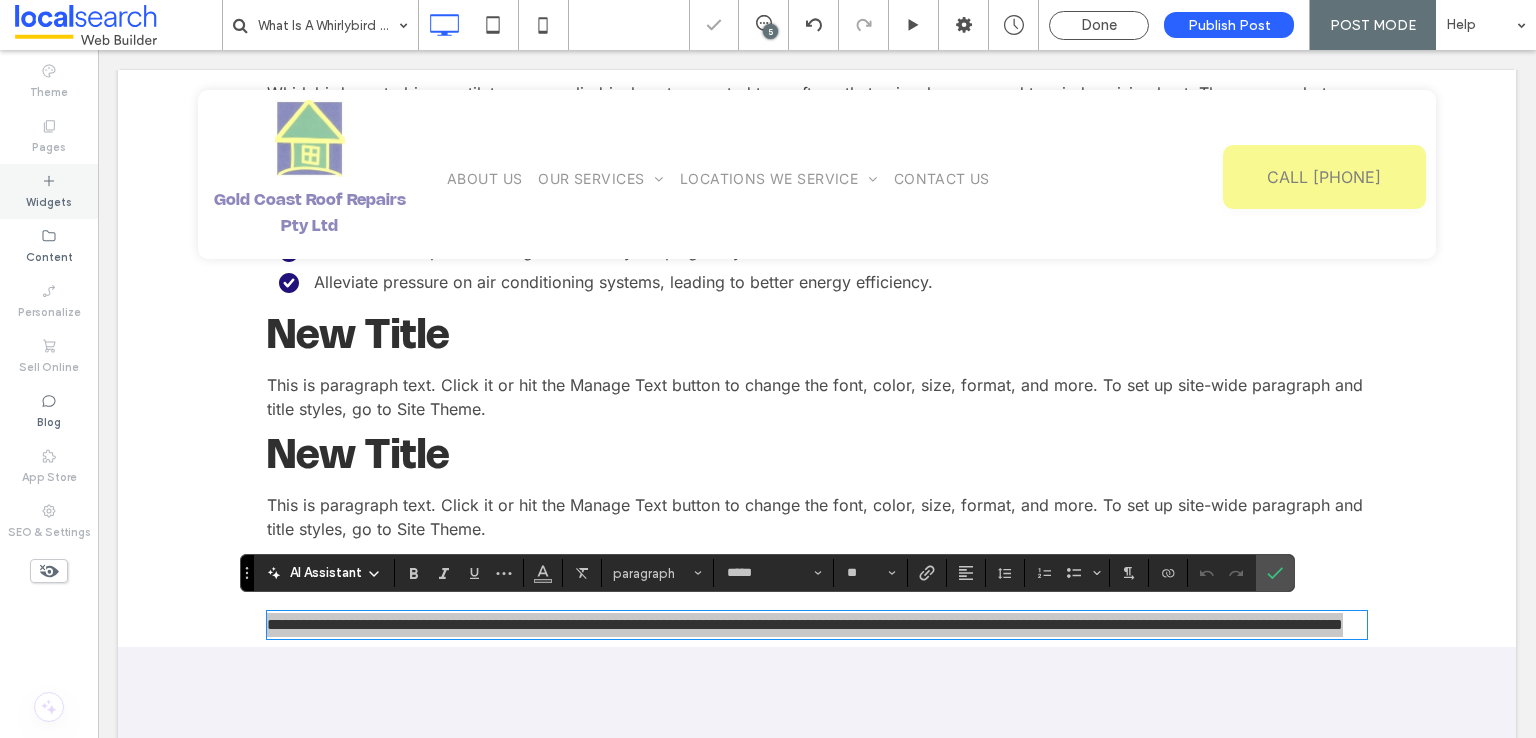drag, startPoint x: 69, startPoint y: 201, endPoint x: 81, endPoint y: 217, distance: 20 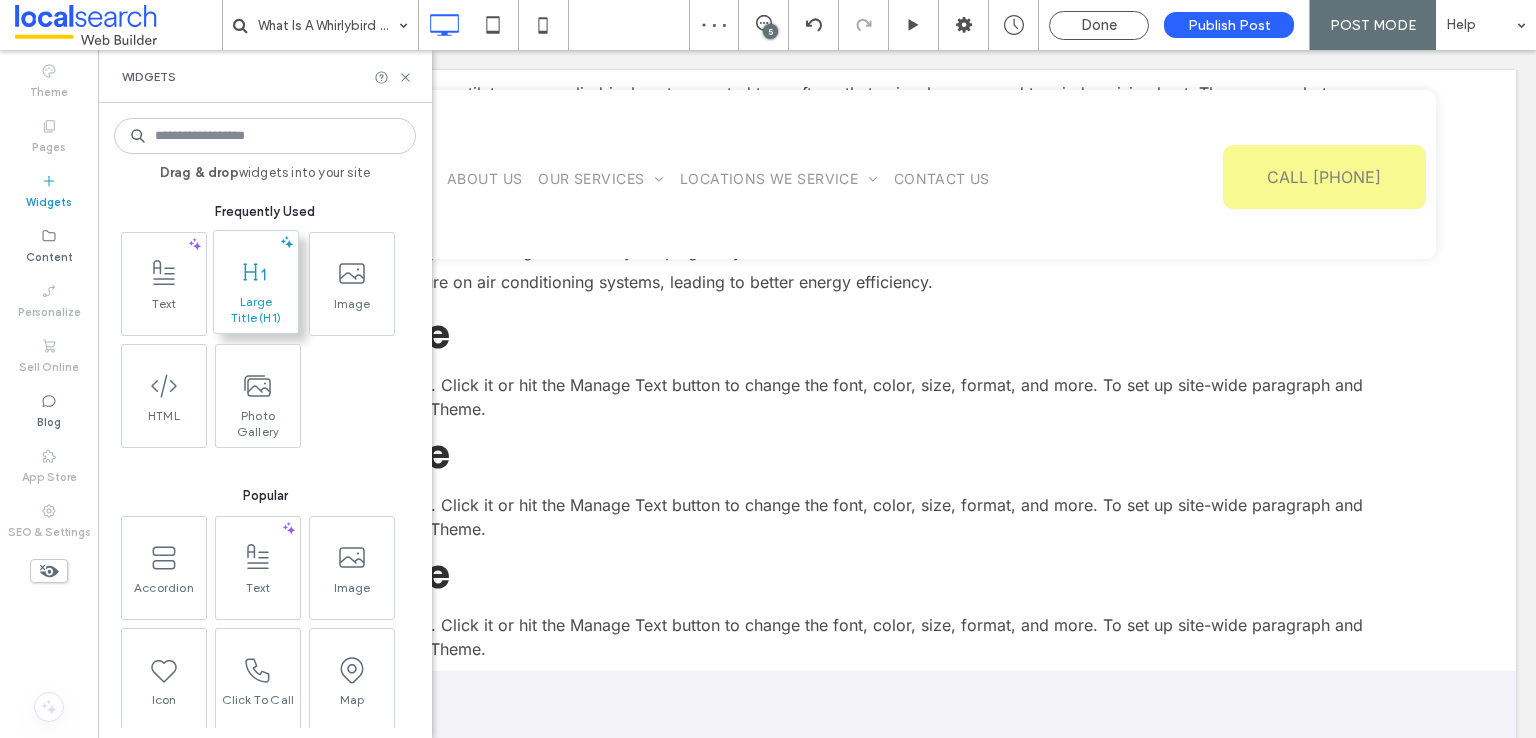 click on "Large Title (H1)" at bounding box center (256, 310) 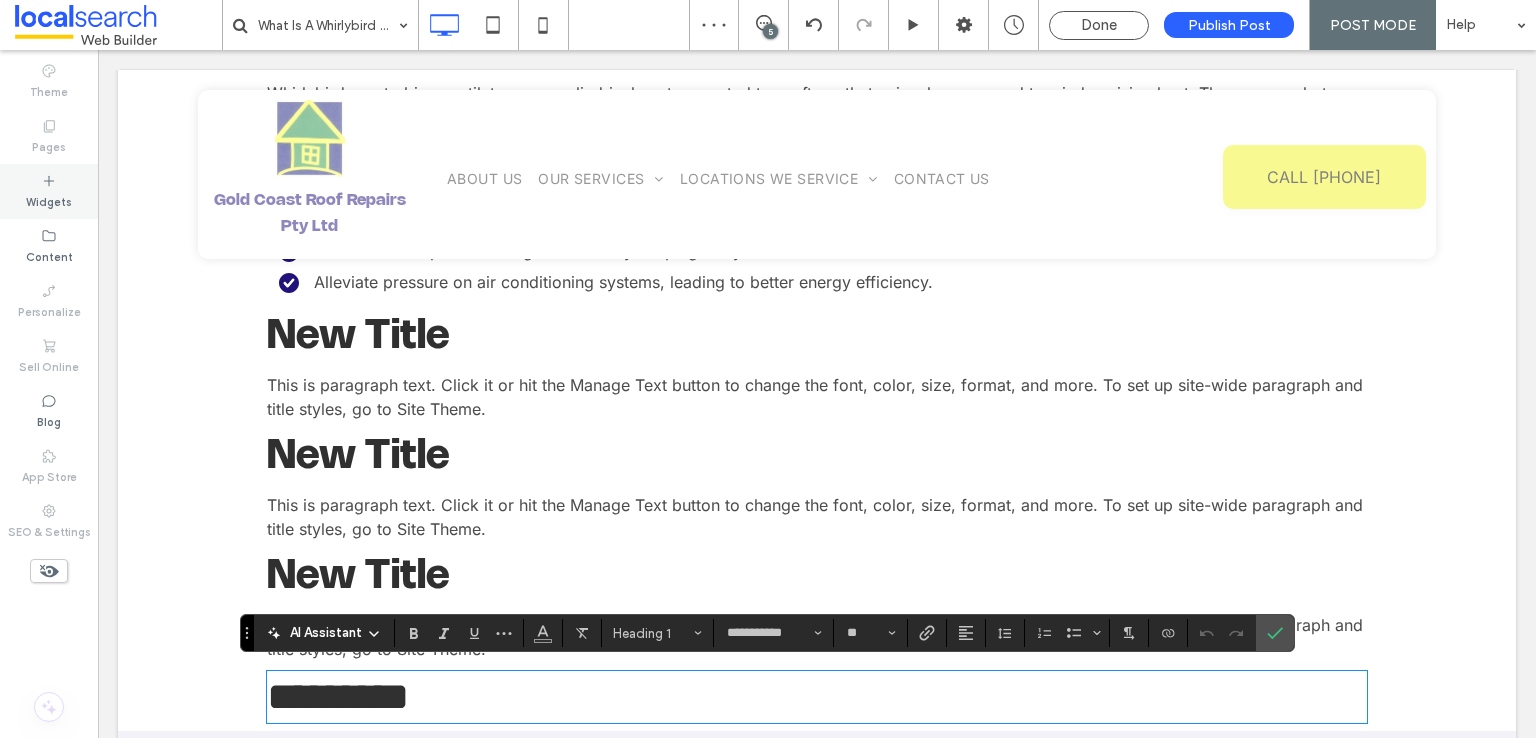 click on "Widgets" at bounding box center (49, 200) 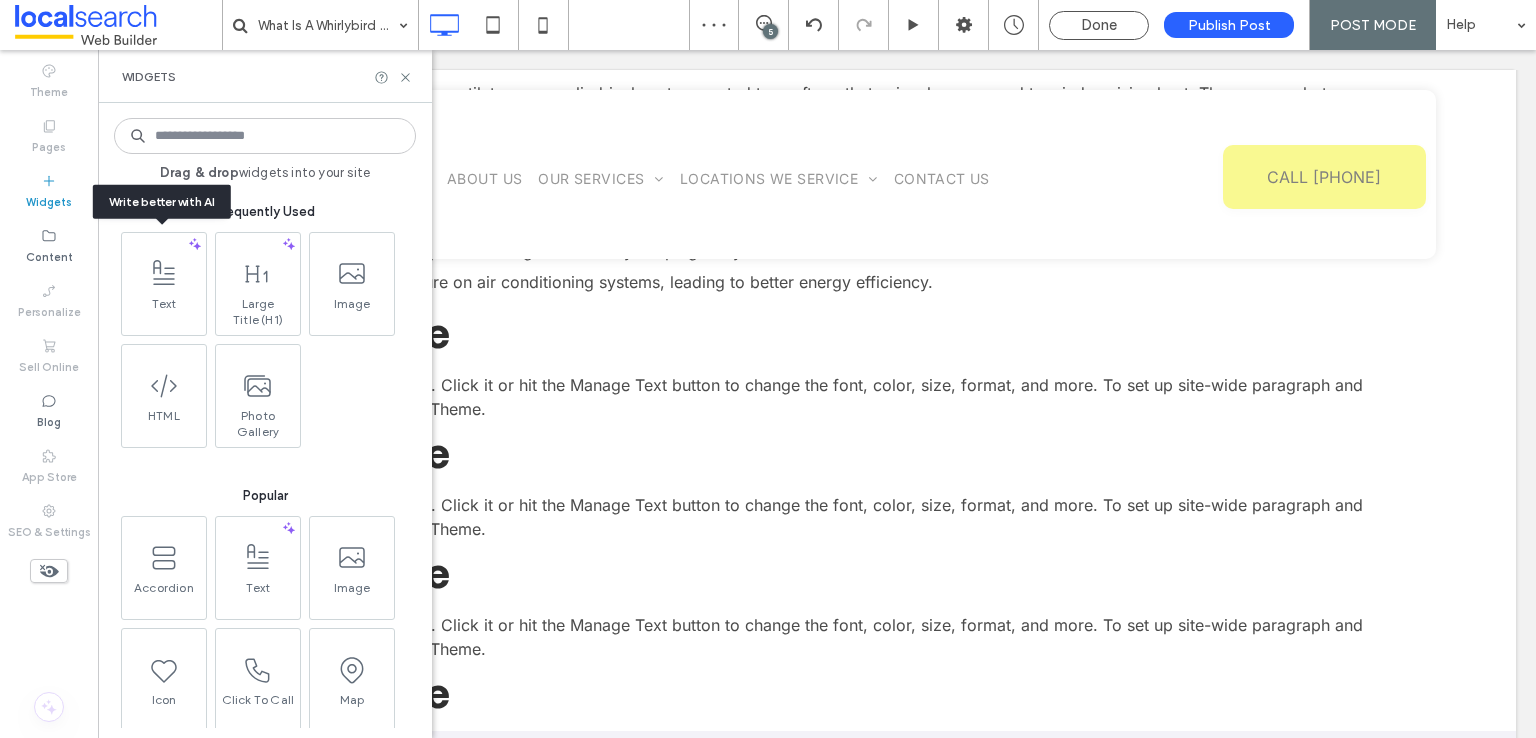 click on "Text" at bounding box center [164, 310] 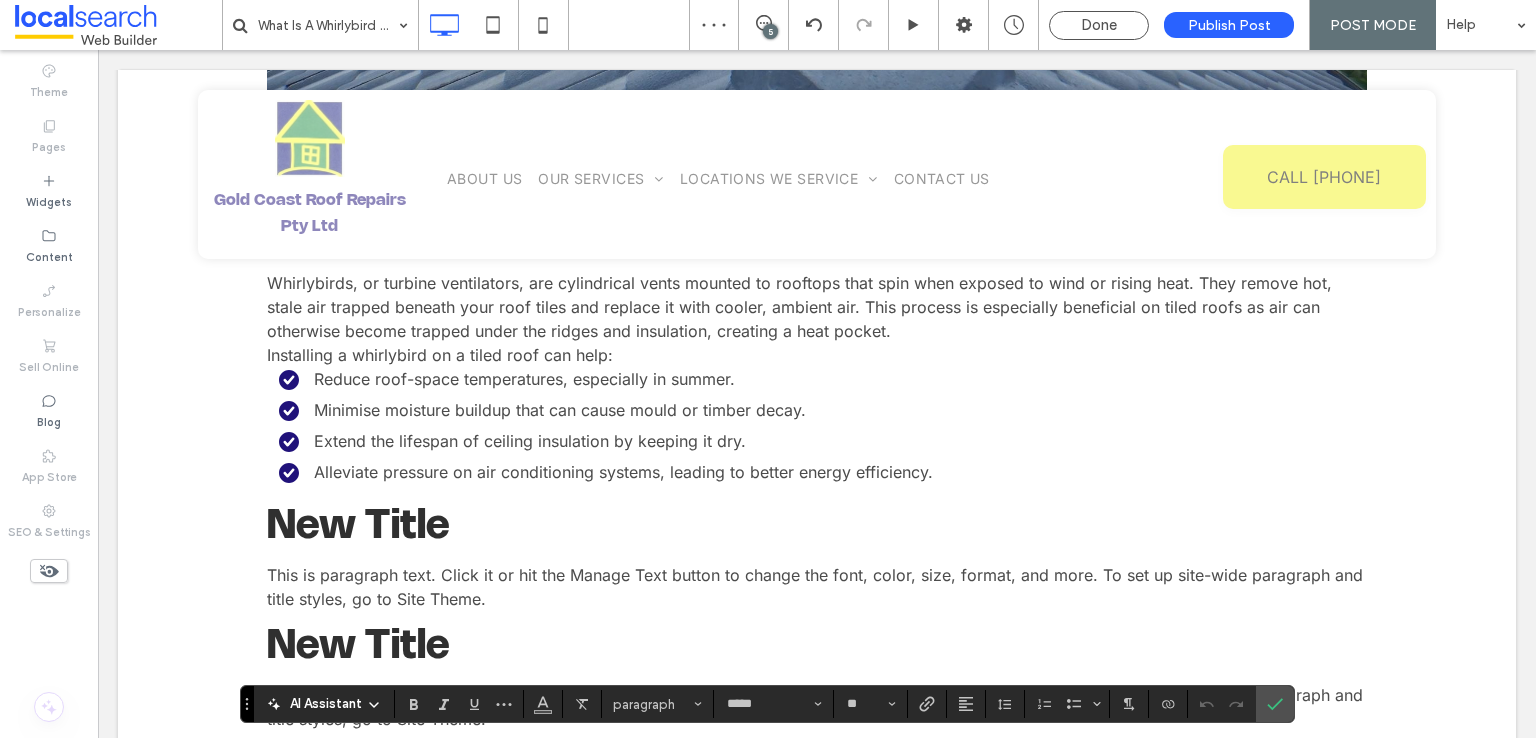 scroll, scrollTop: 1737, scrollLeft: 0, axis: vertical 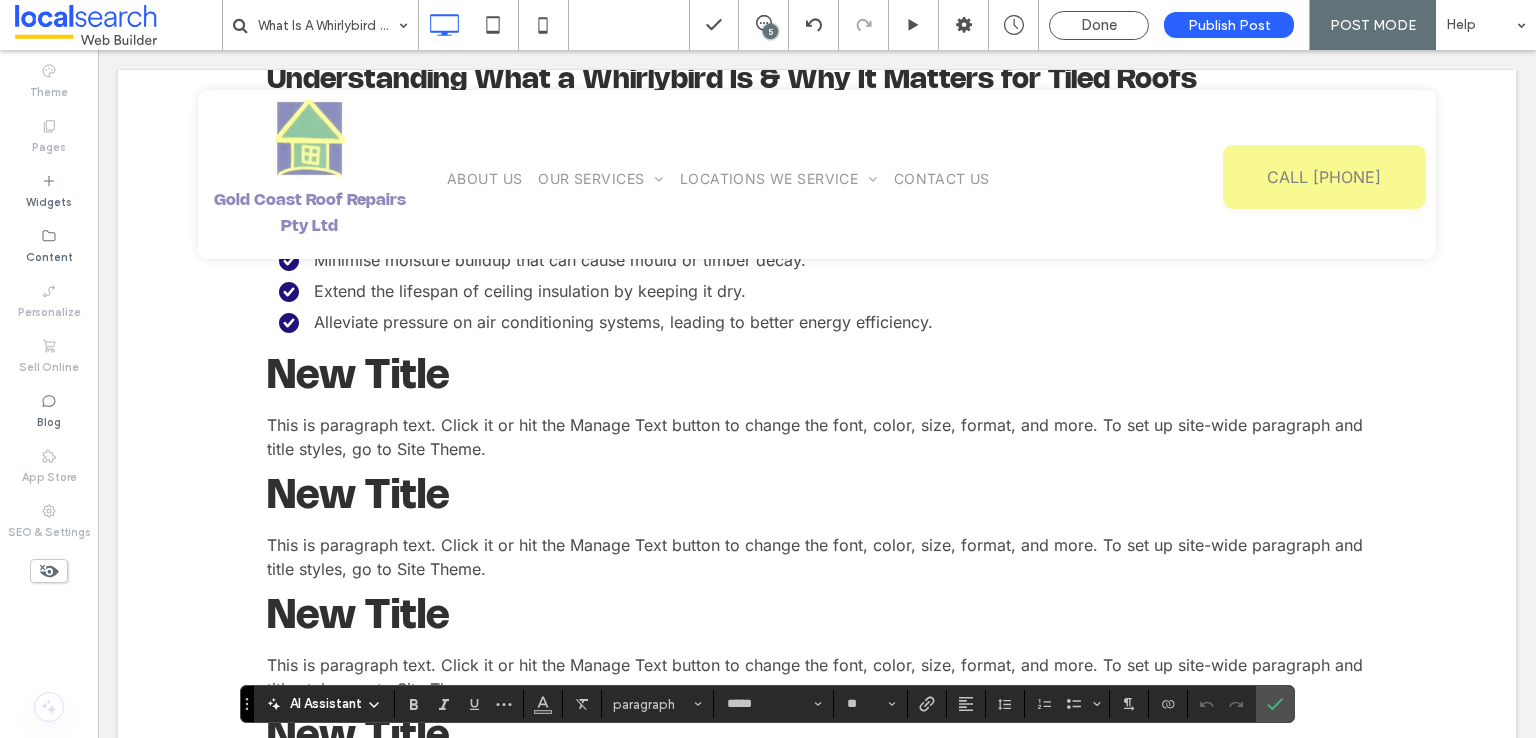click on "New Title" at bounding box center [358, 377] 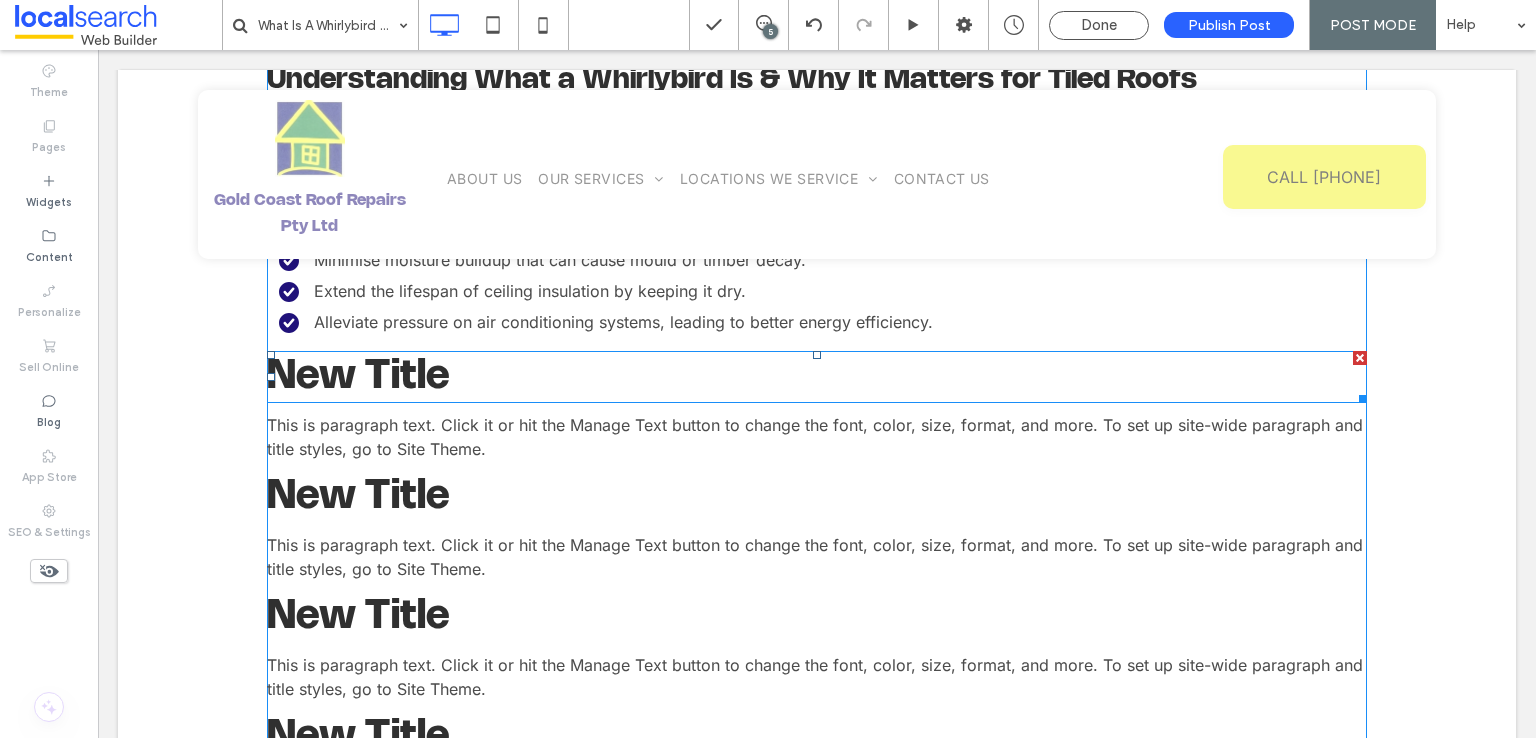 click on "New Title" at bounding box center (358, 377) 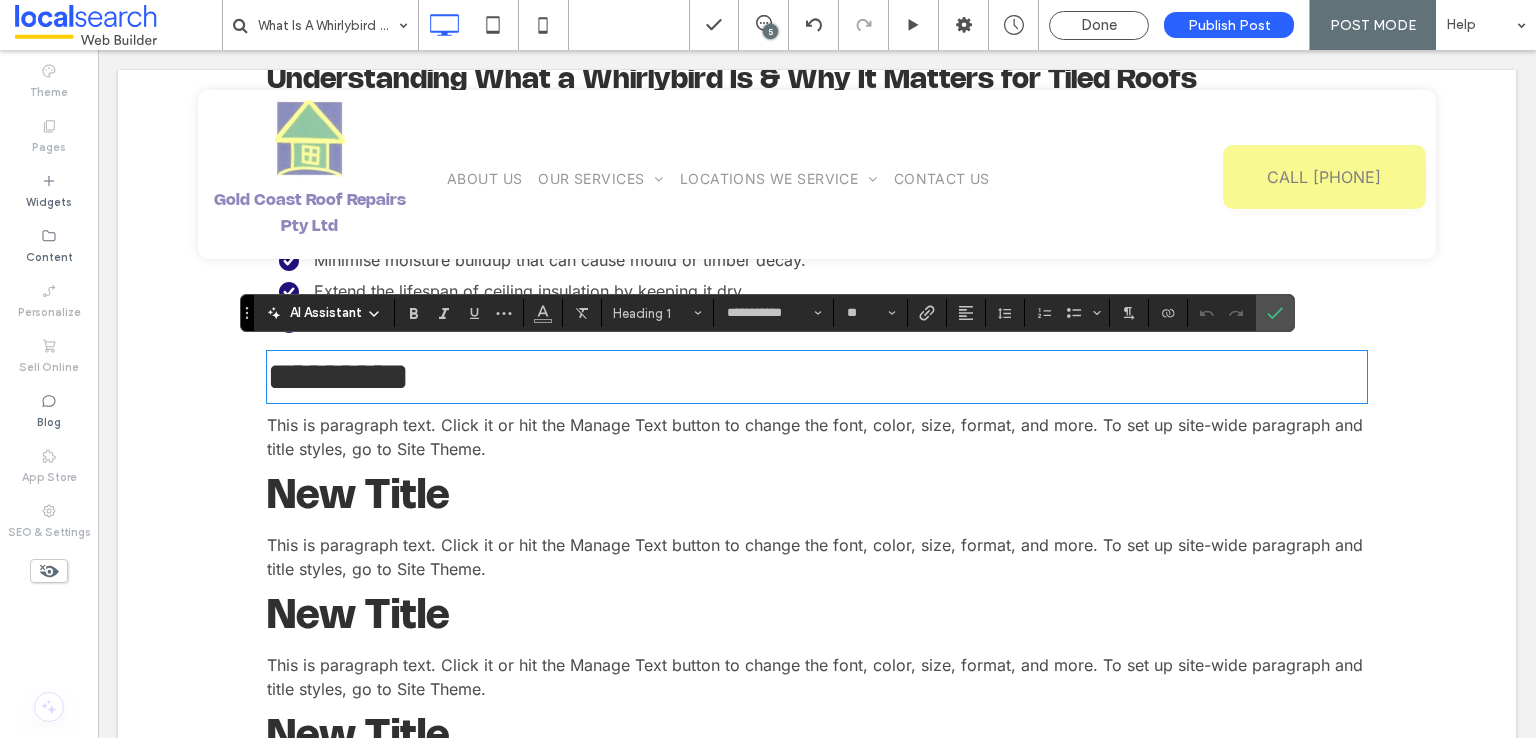 type on "*****" 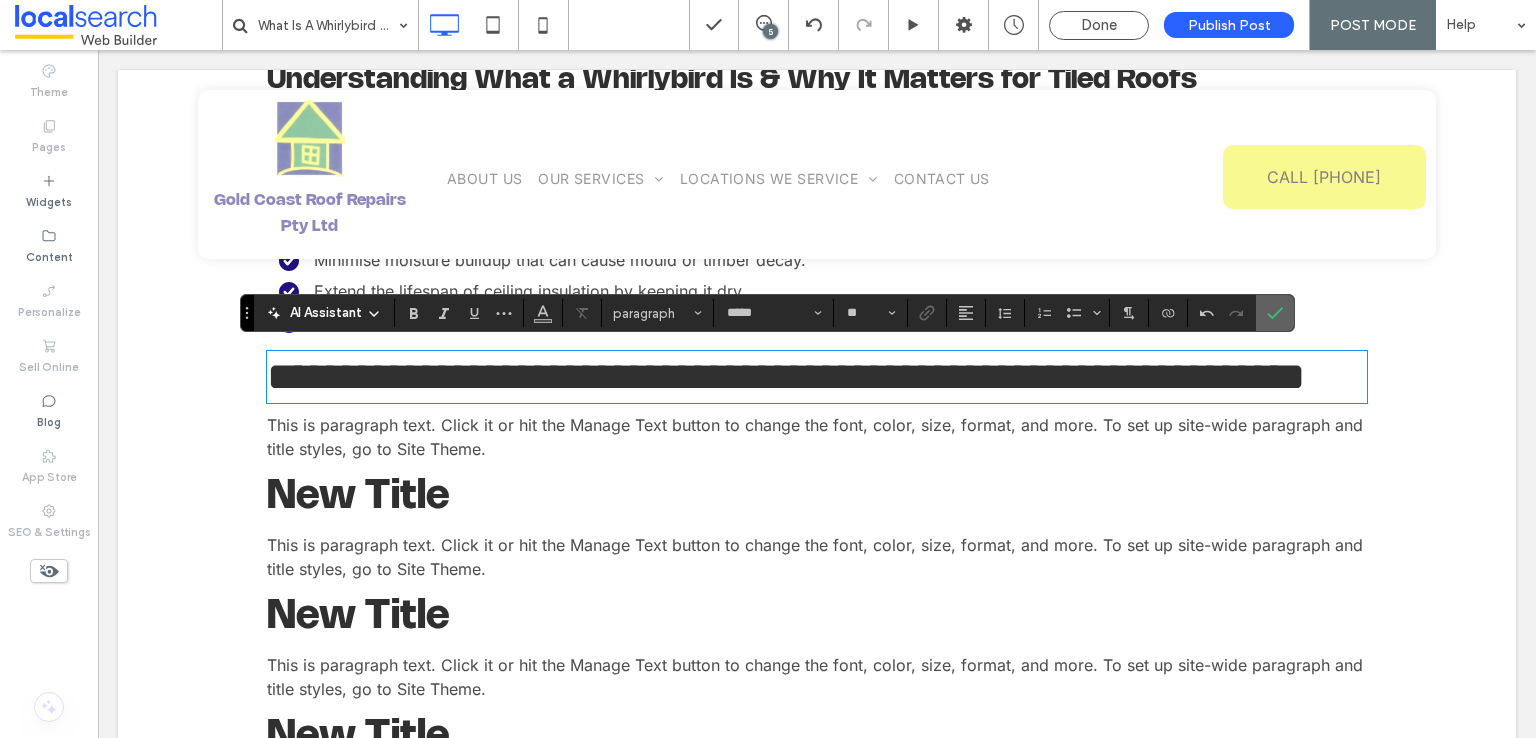 click at bounding box center [1275, 313] 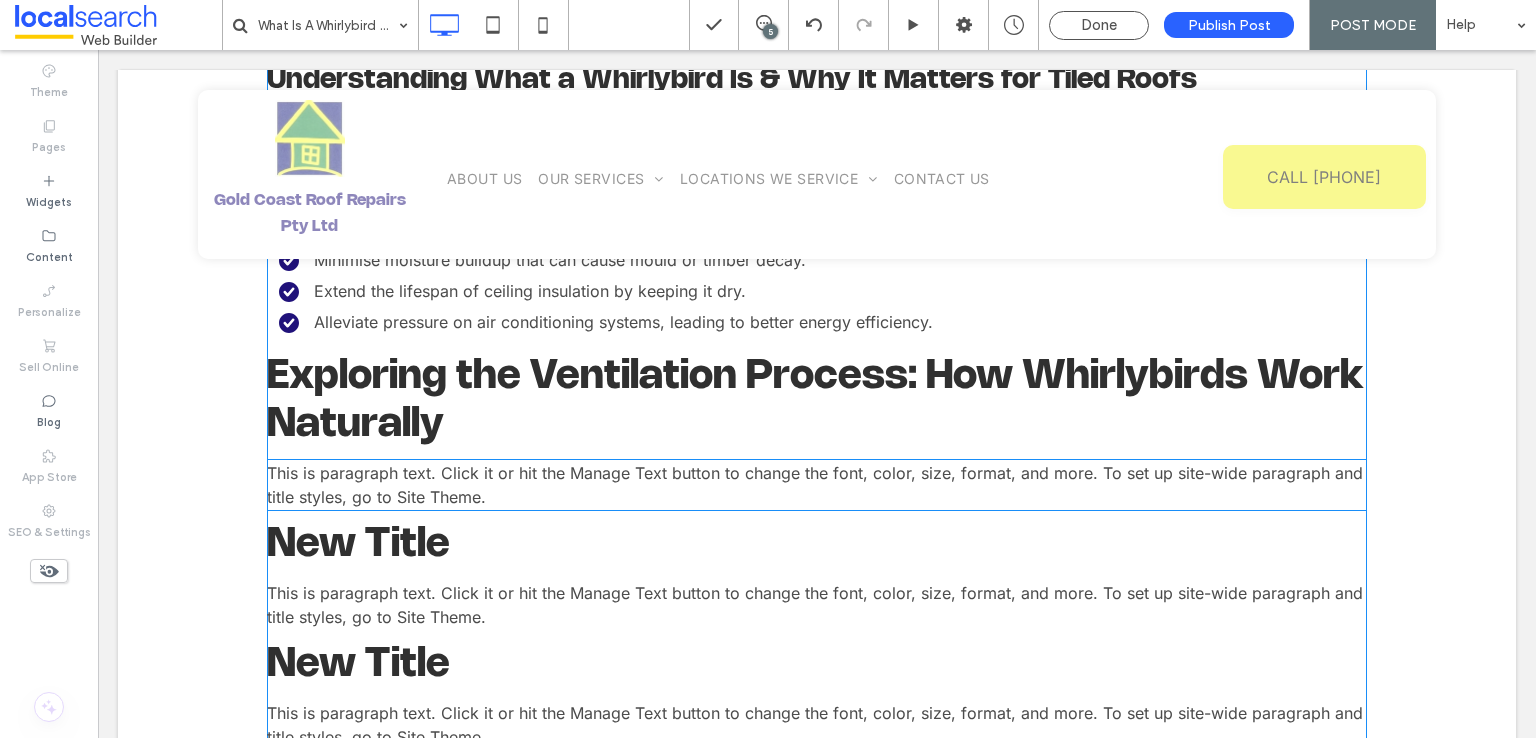 click on "This is paragraph text. Click it or hit the Manage Text button to change the font, color, size, format, and more. To set up site-wide paragraph and title styles, go to Site Theme." at bounding box center [817, 485] 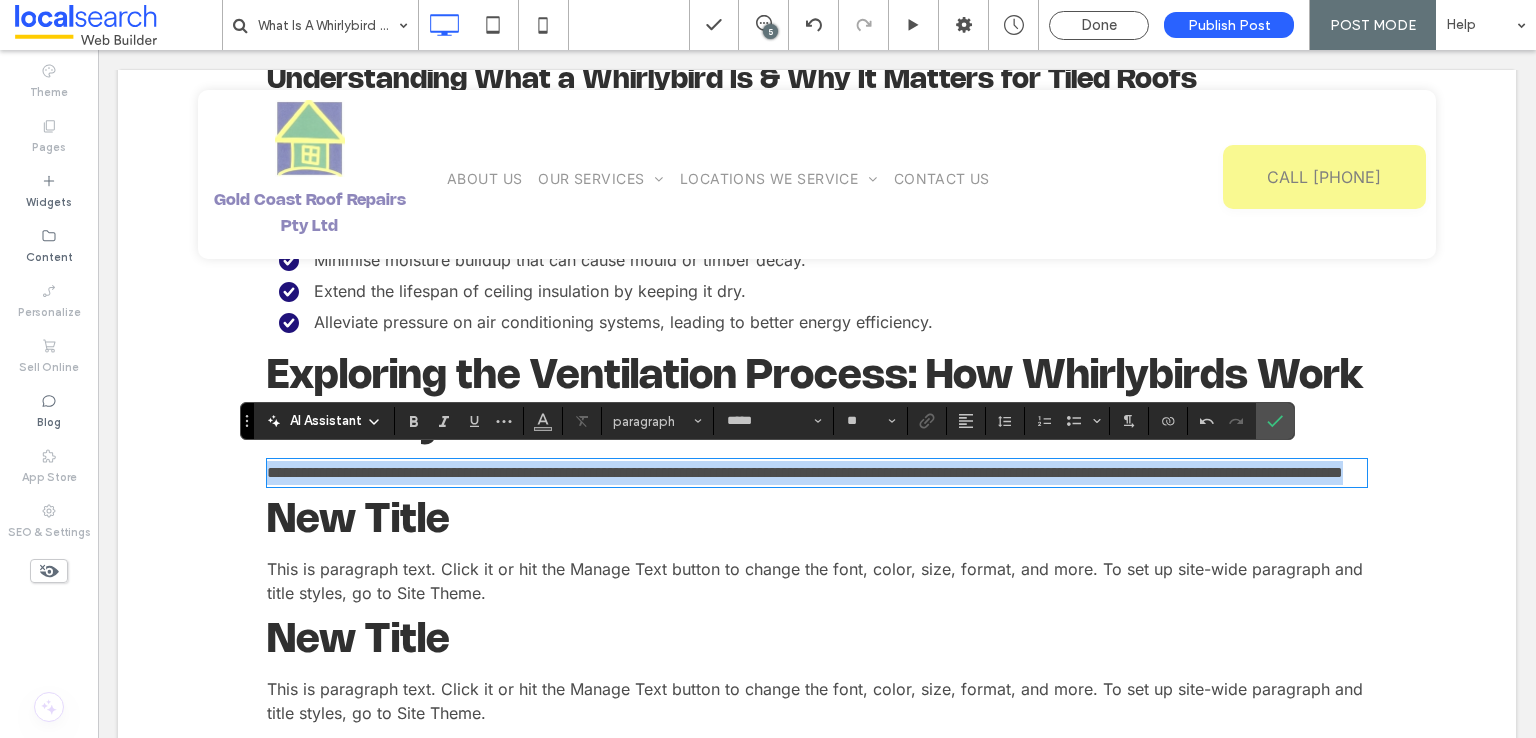 scroll, scrollTop: 0, scrollLeft: 0, axis: both 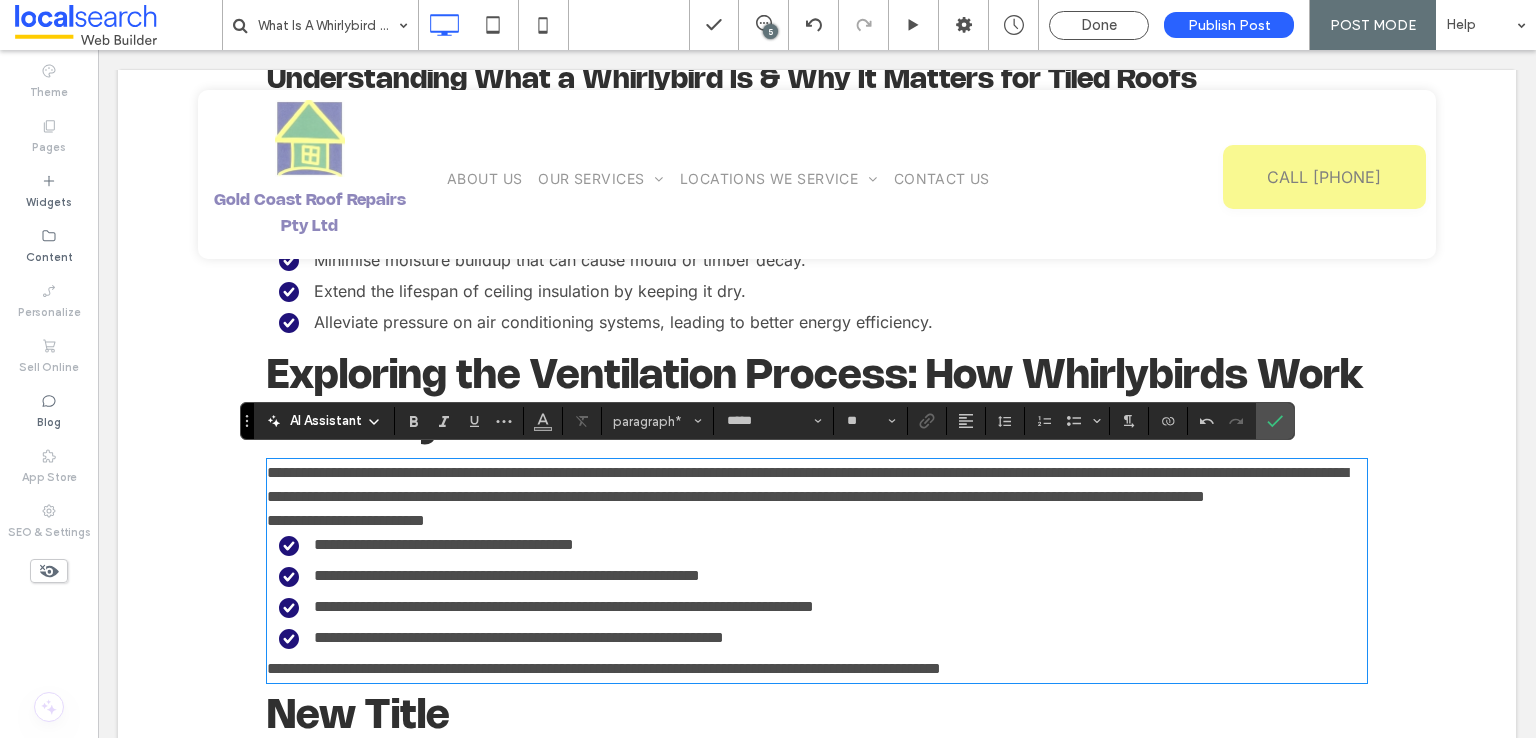 click on "**********" at bounding box center (817, 485) 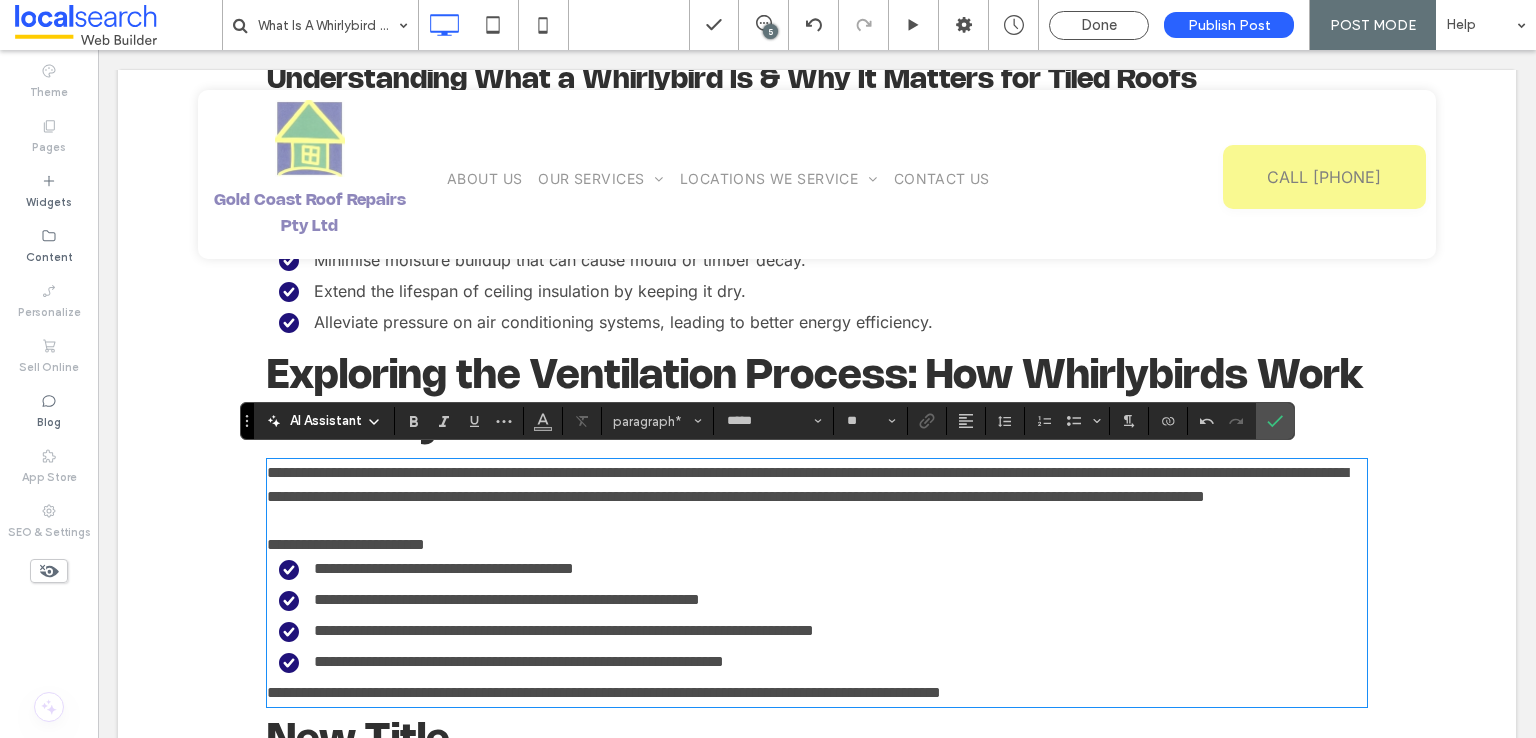 click on "**********" at bounding box center [817, 545] 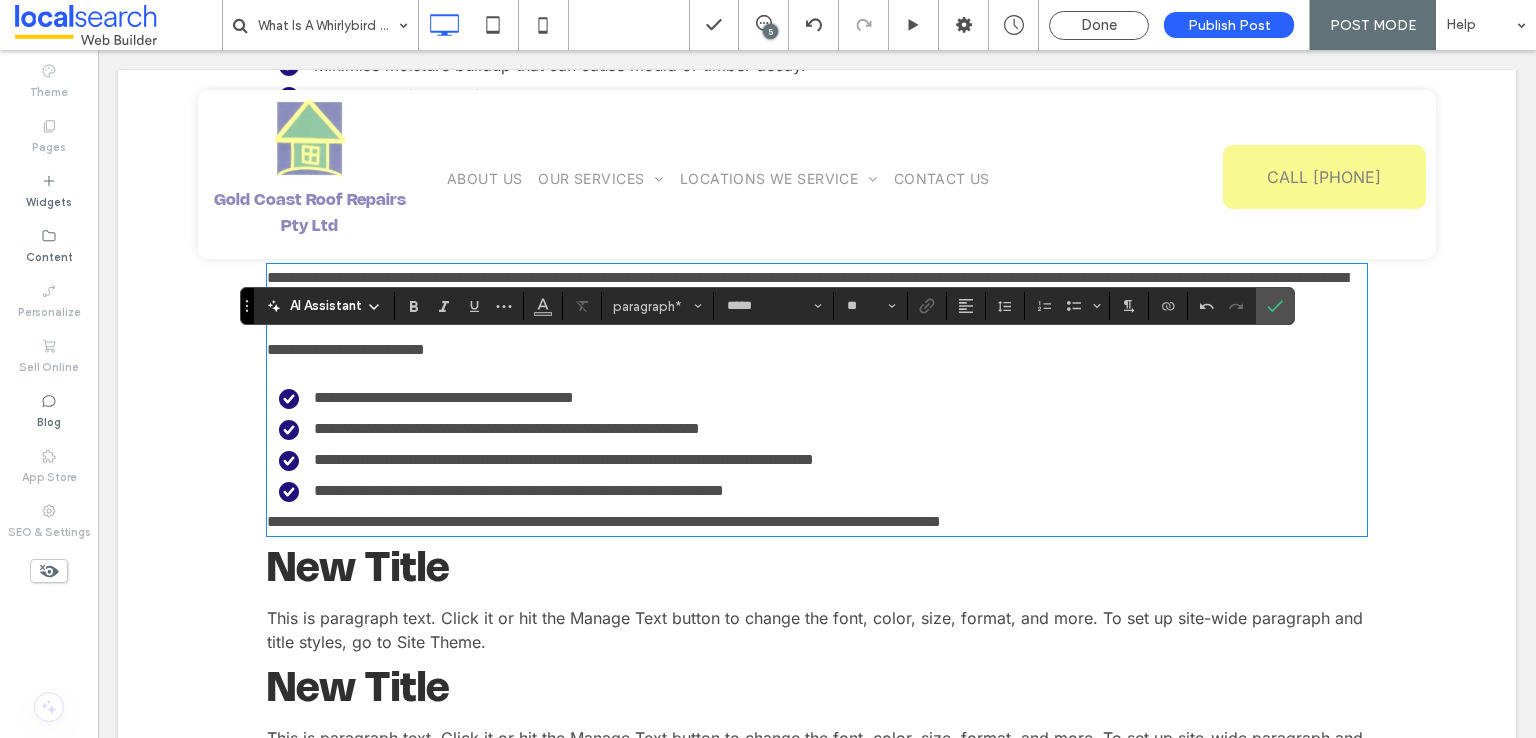 scroll, scrollTop: 1937, scrollLeft: 0, axis: vertical 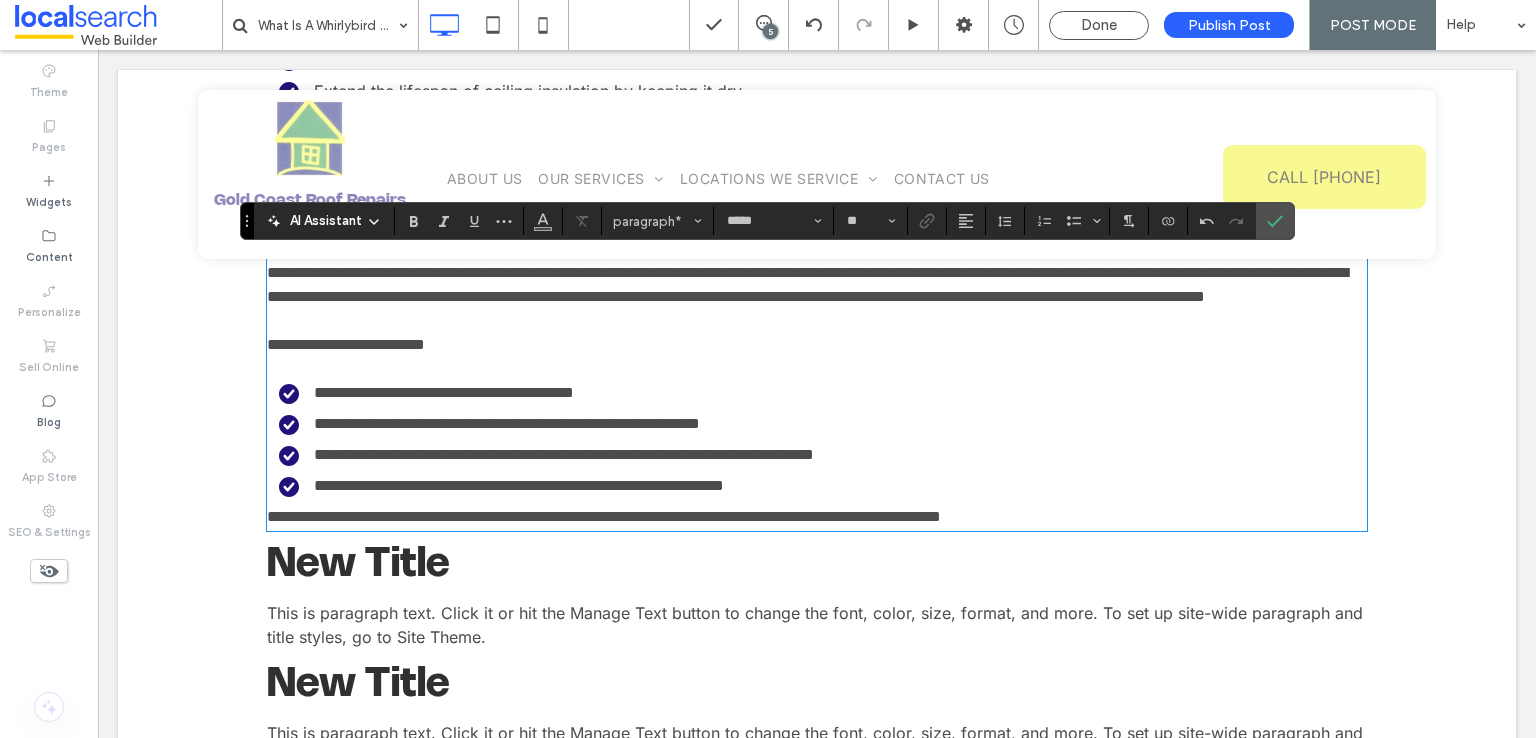 click on "**********" at bounding box center [604, 516] 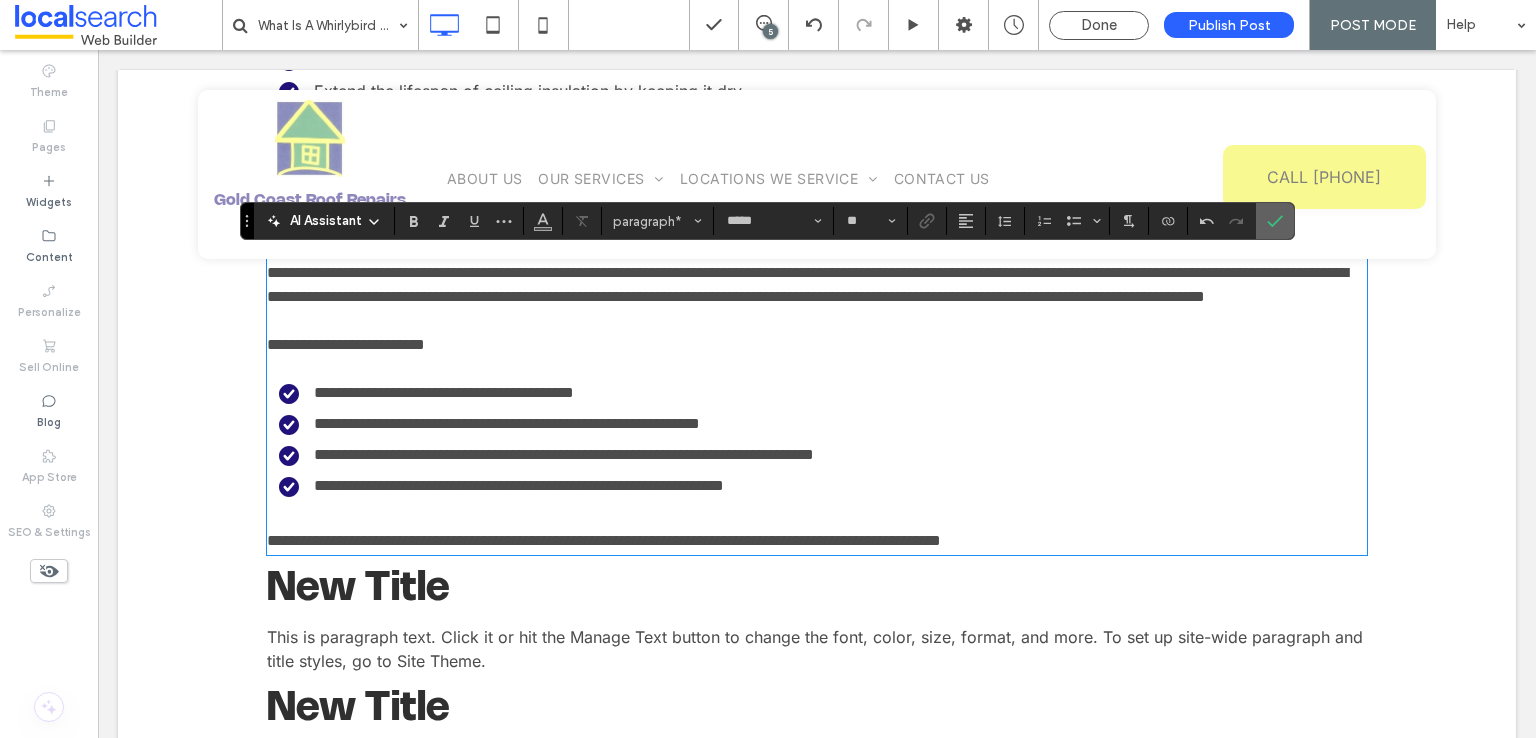 click at bounding box center [1275, 221] 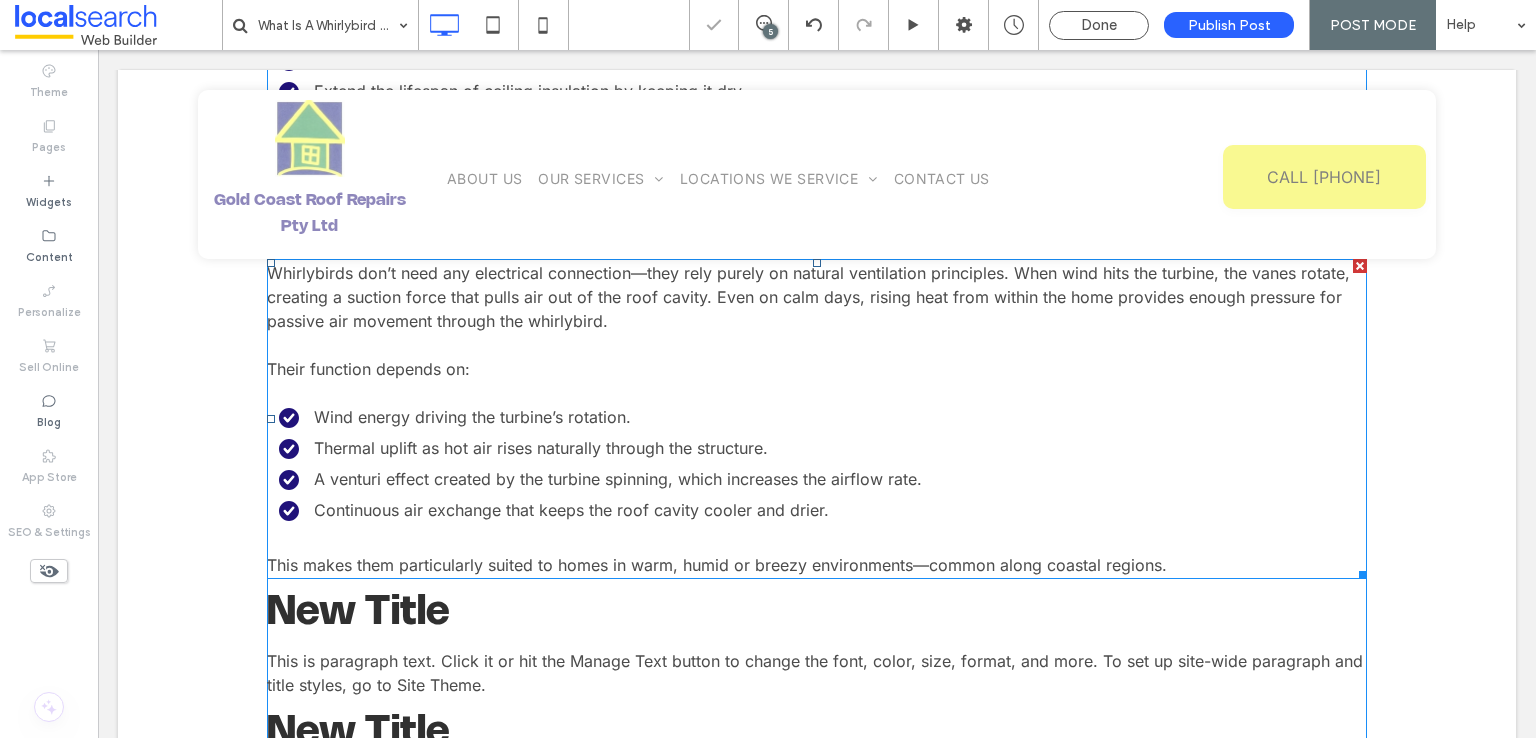 scroll, scrollTop: 1537, scrollLeft: 0, axis: vertical 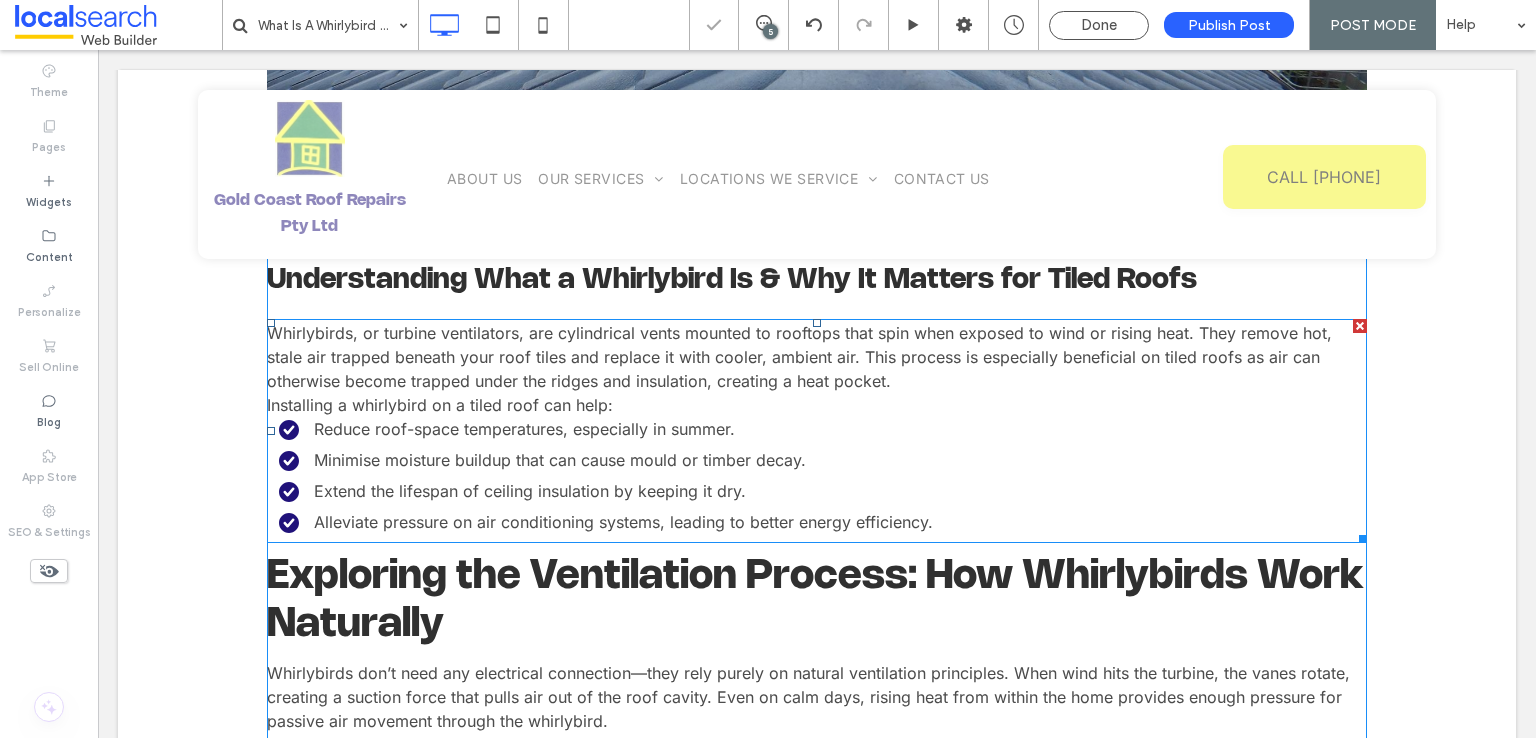 click on "Reduce roof-space temperatures, especially in summer." at bounding box center [524, 429] 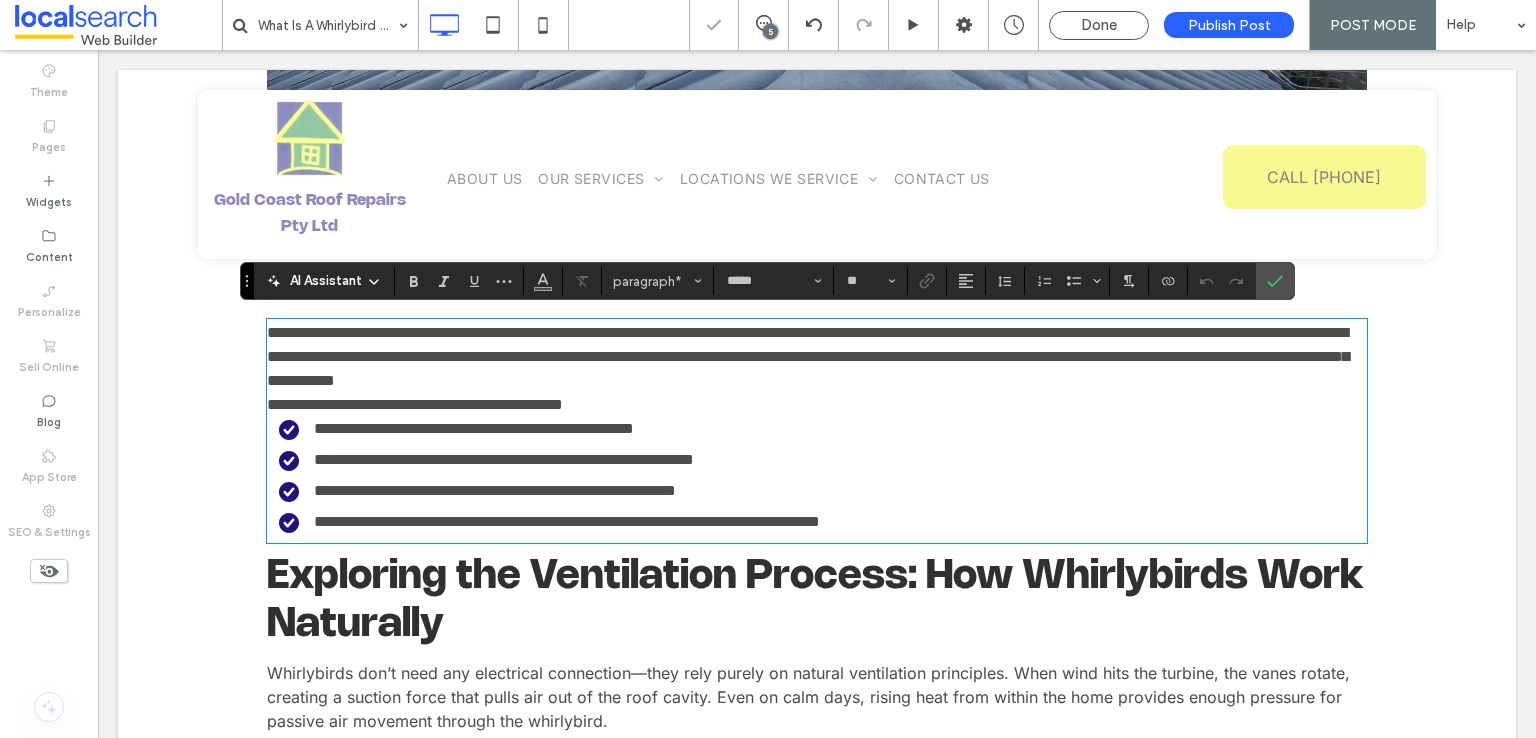 click on "**********" at bounding box center (817, 357) 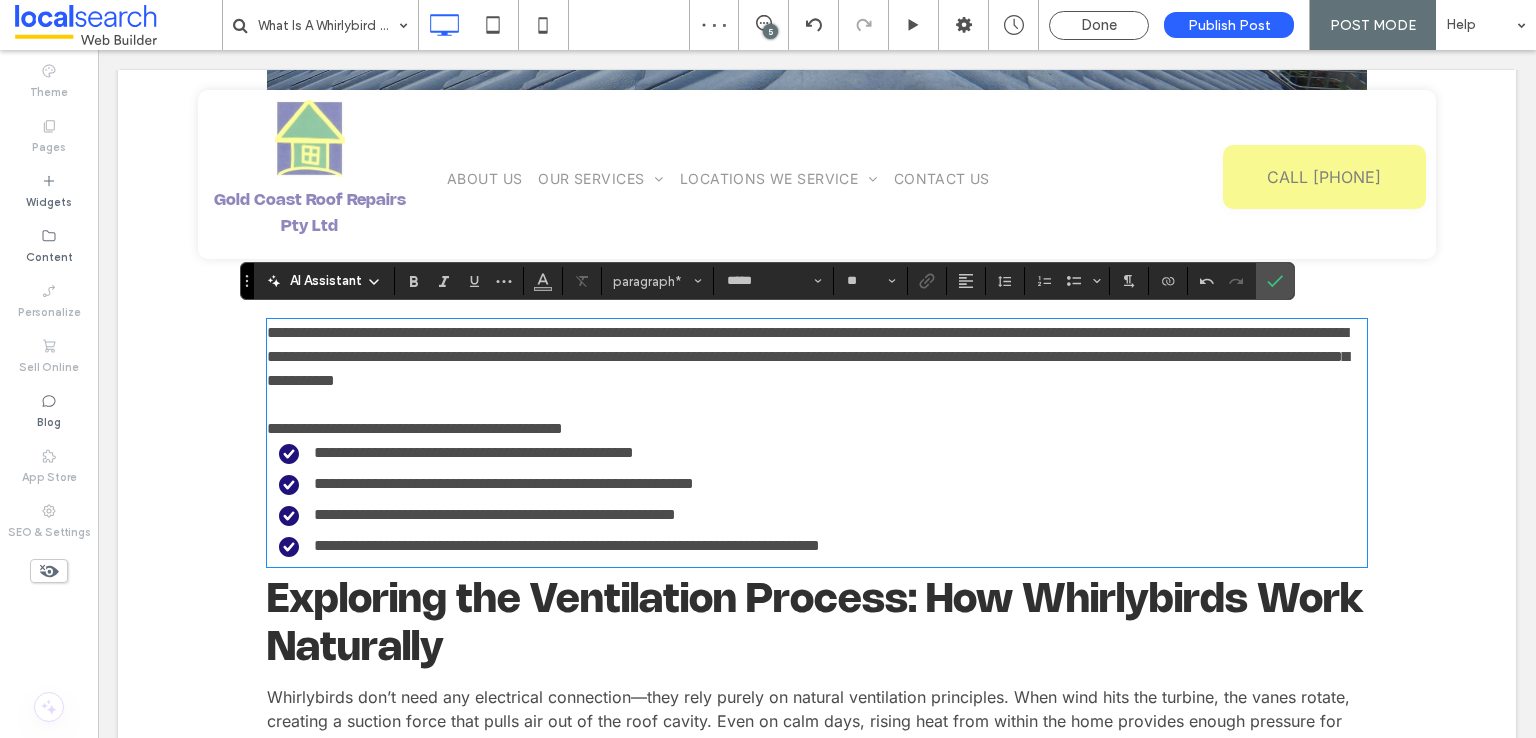 click on "**********" at bounding box center (817, 429) 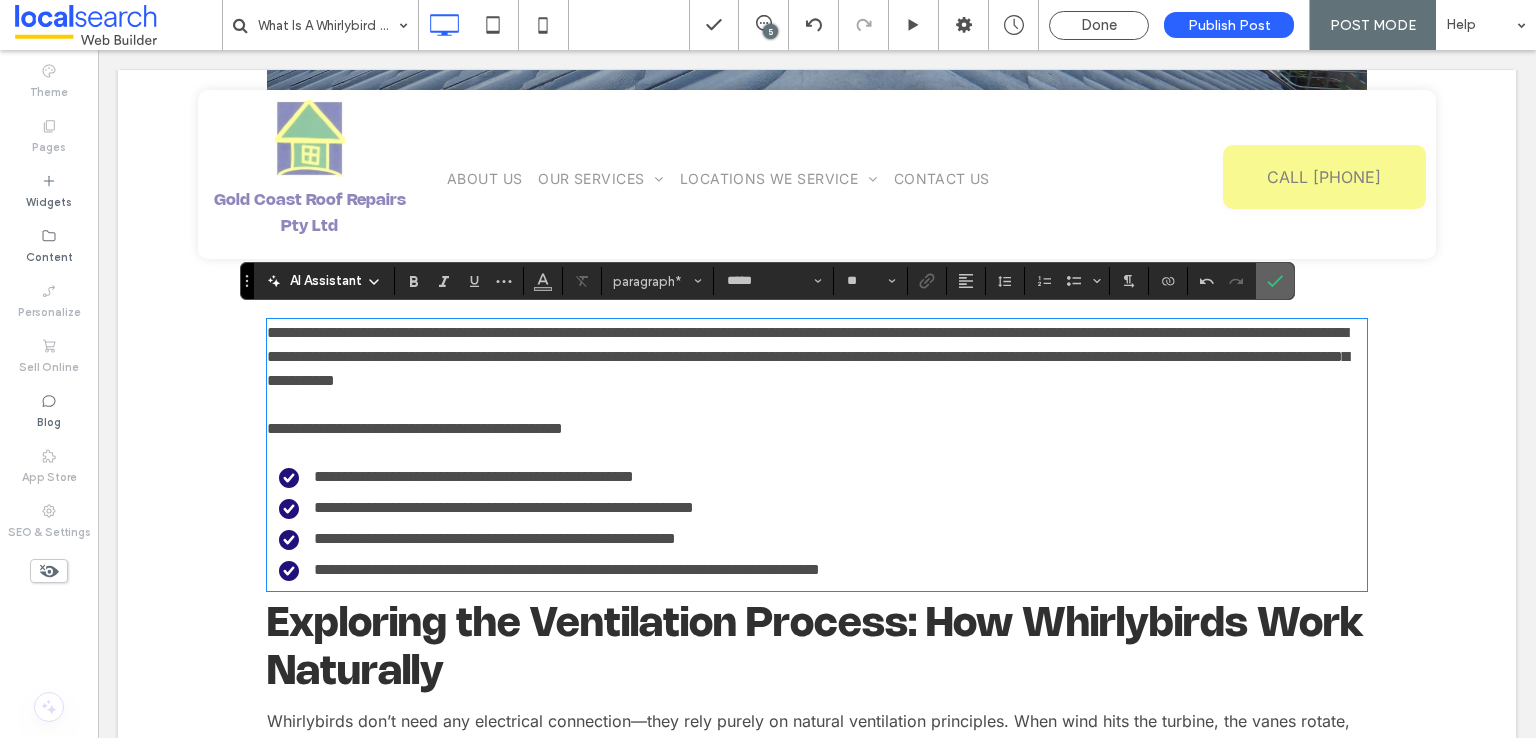 click at bounding box center (1275, 281) 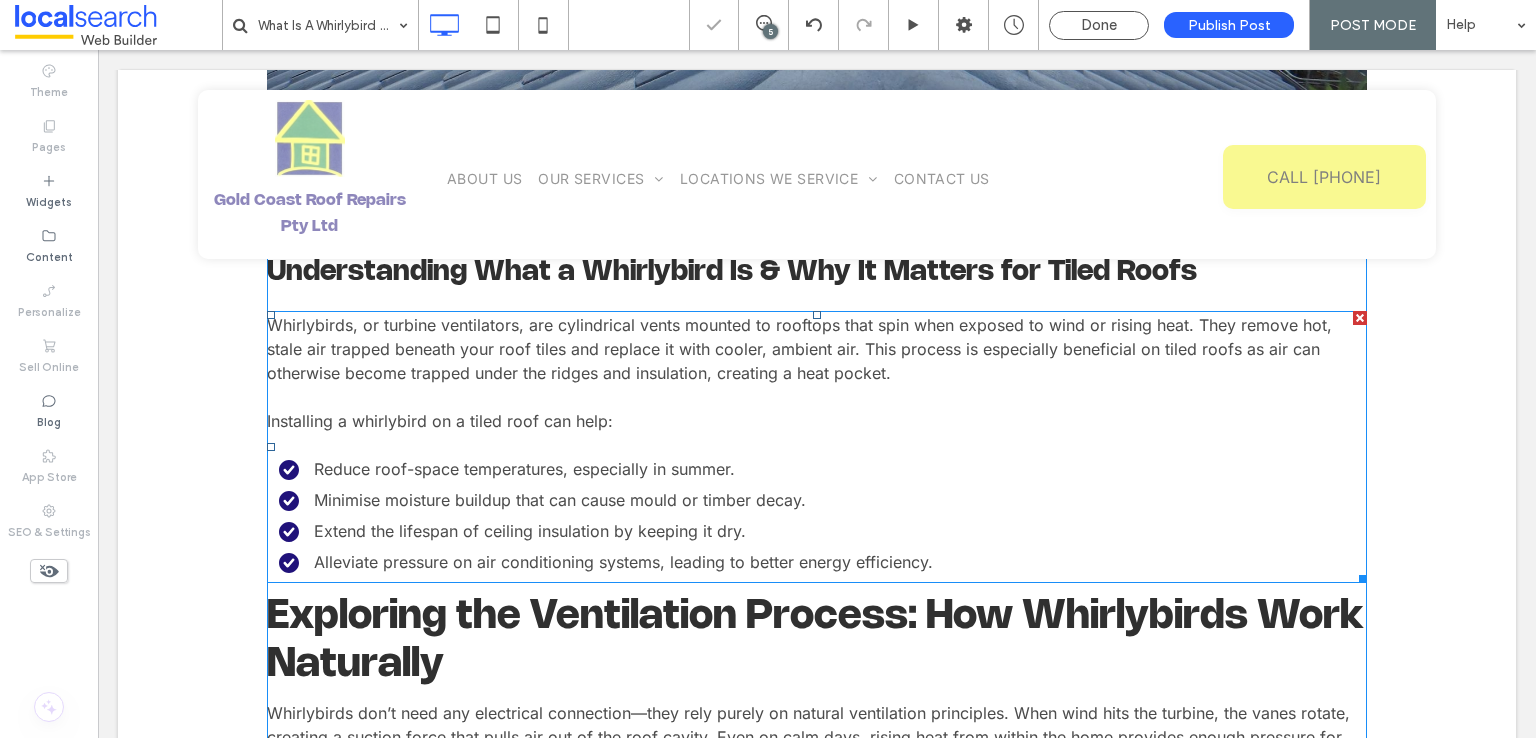 scroll, scrollTop: 2137, scrollLeft: 0, axis: vertical 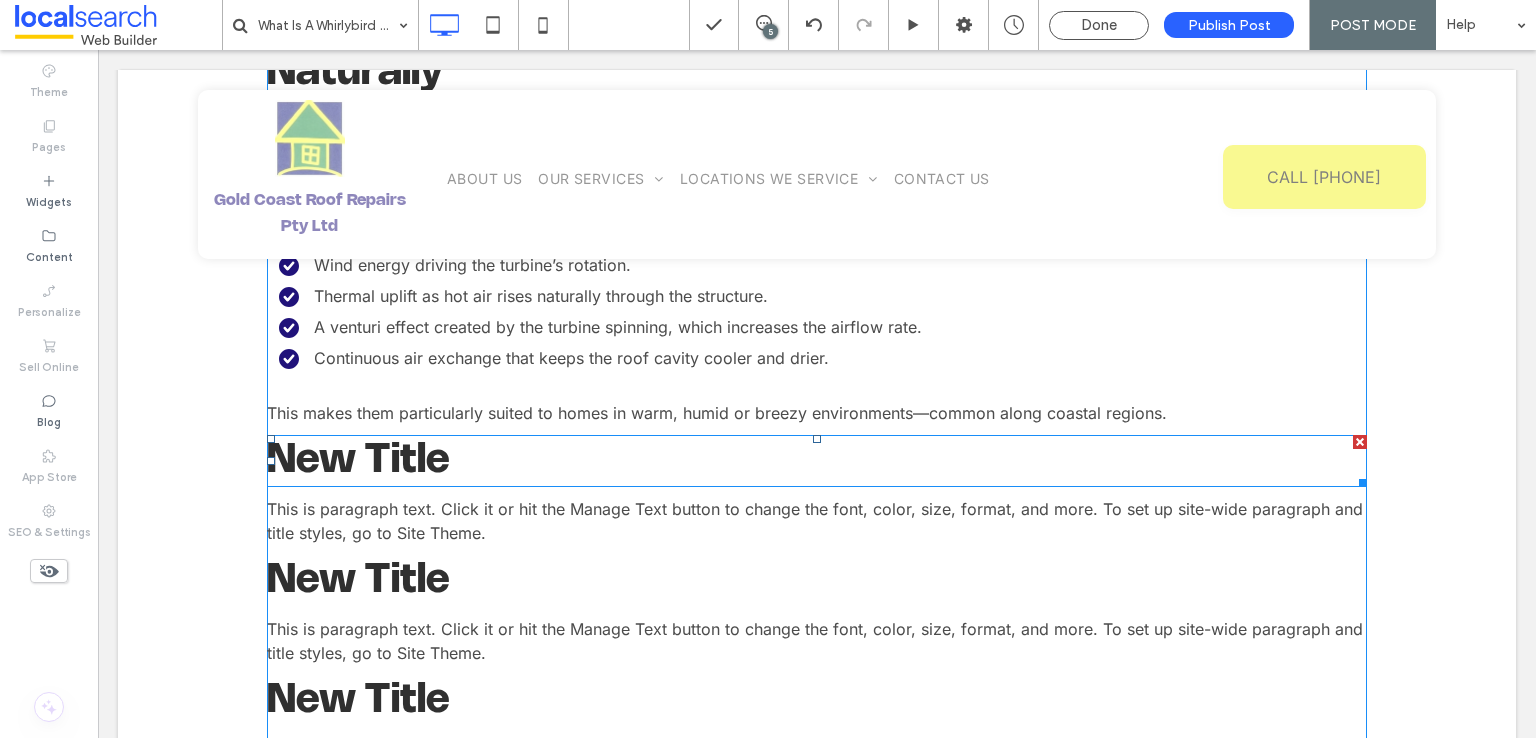 click on "New Title" at bounding box center (358, 461) 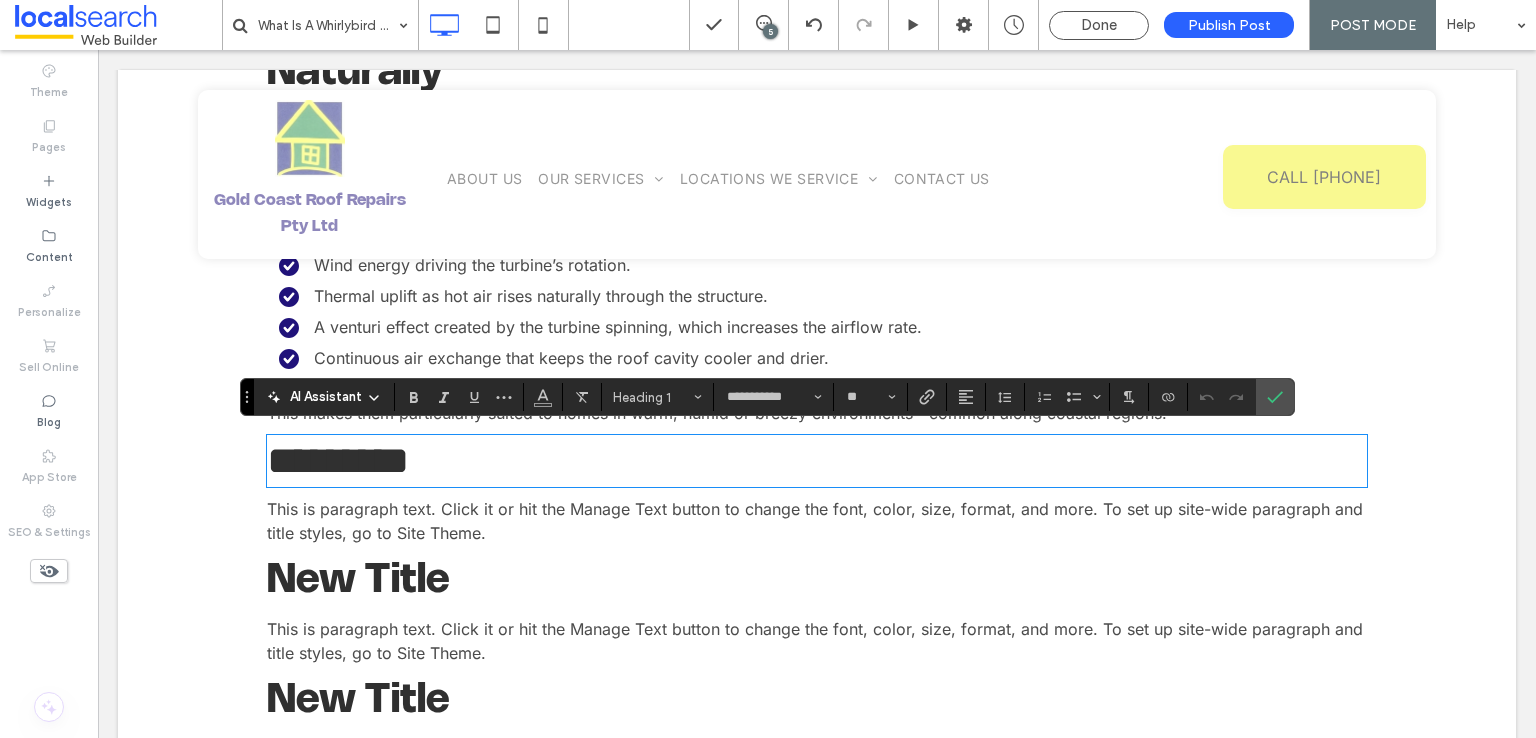 type on "*****" 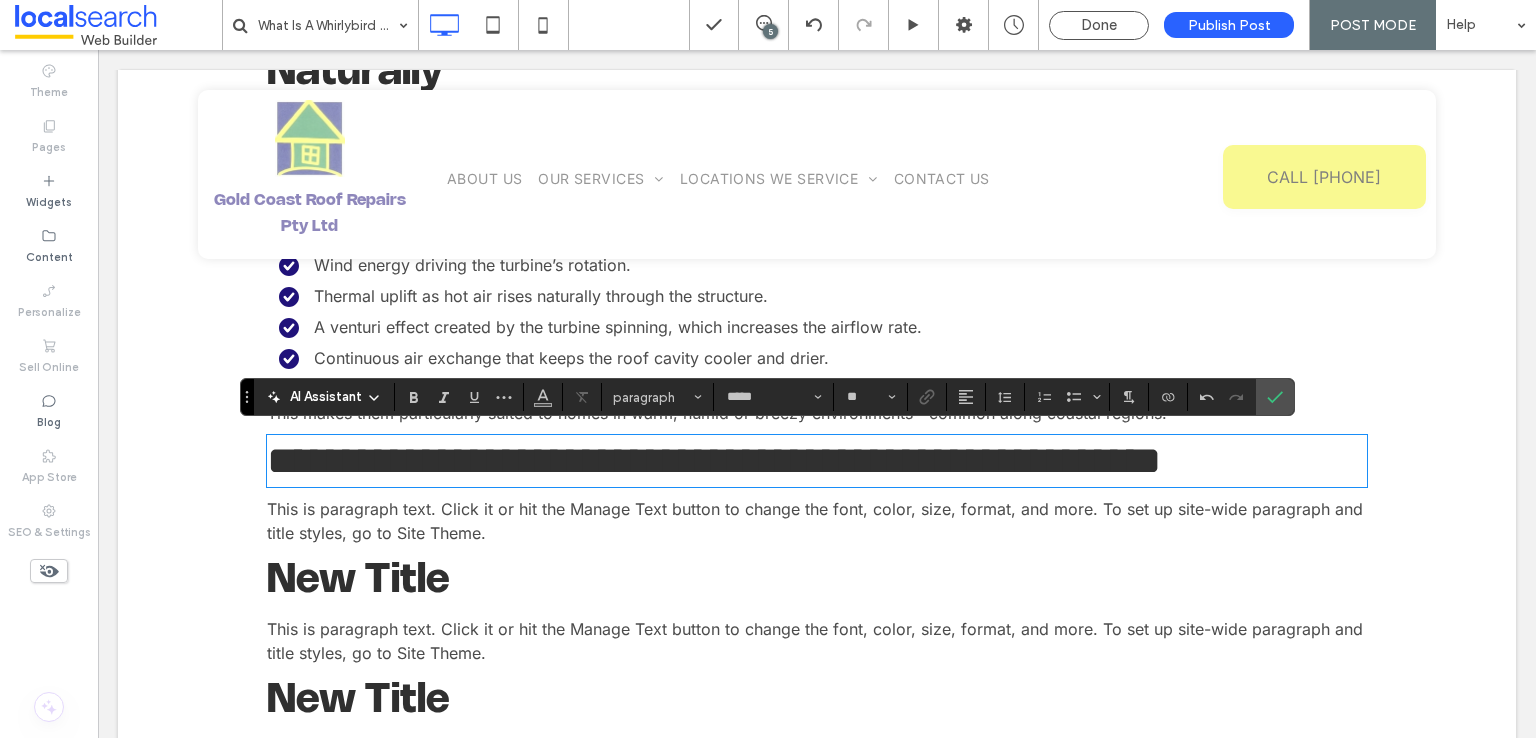 click on "This is paragraph text. Click it or hit the Manage Text button to change the font, color, size, format, and more. To set up site-wide paragraph and title styles, go to Site Theme." at bounding box center [817, 521] 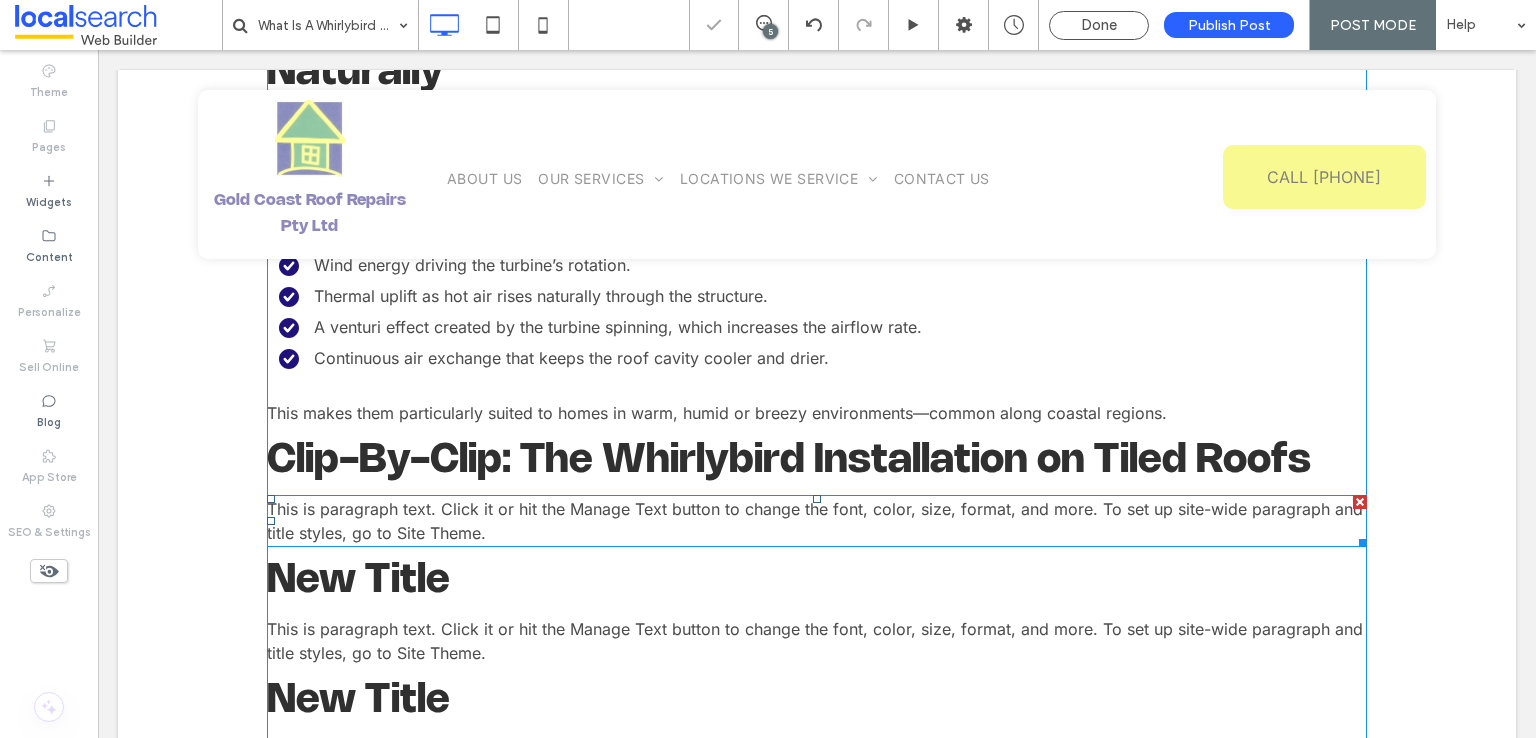 click on "This is paragraph text. Click it or hit the Manage Text button to change the font, color, size, format, and more. To set up site-wide paragraph and title styles, go to Site Theme." at bounding box center (817, 521) 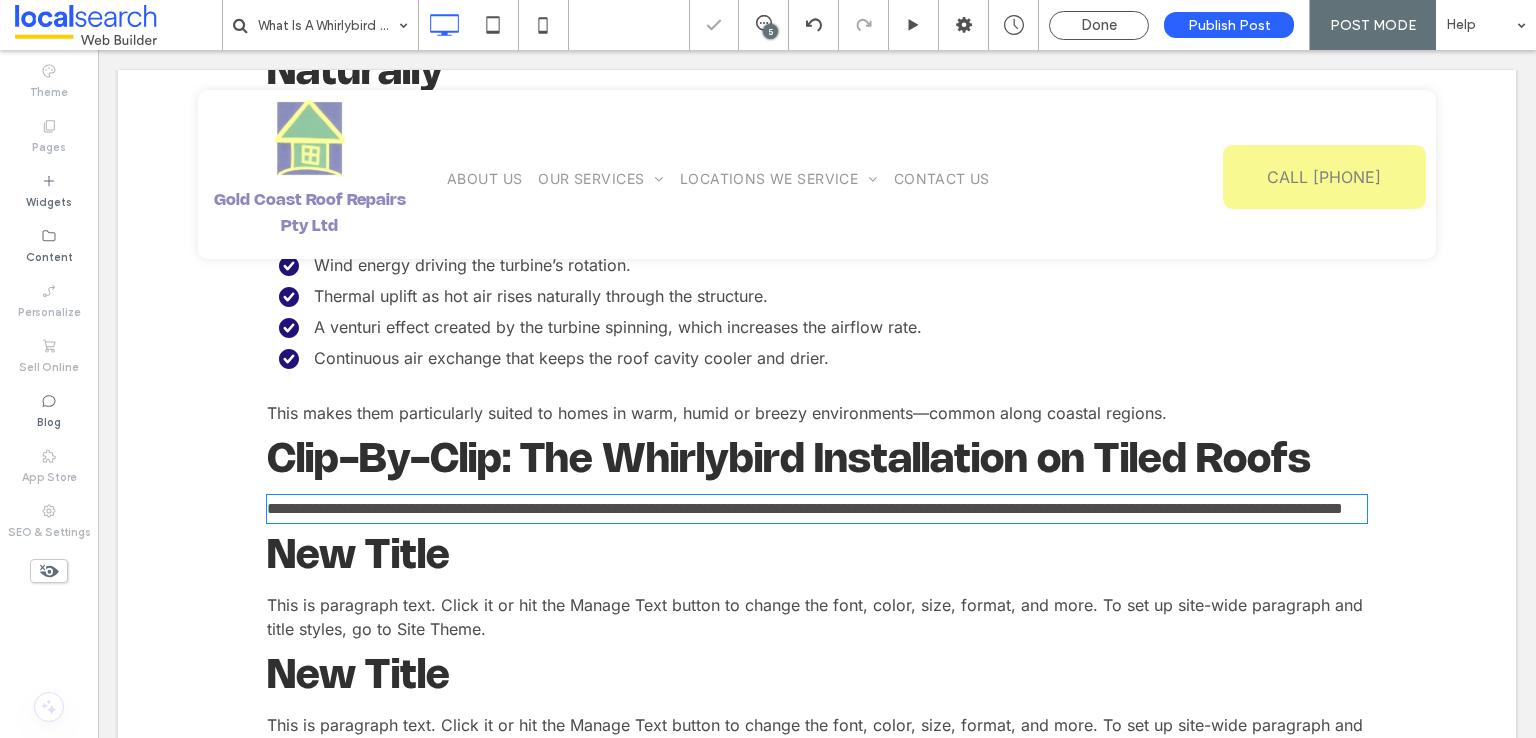 type on "*****" 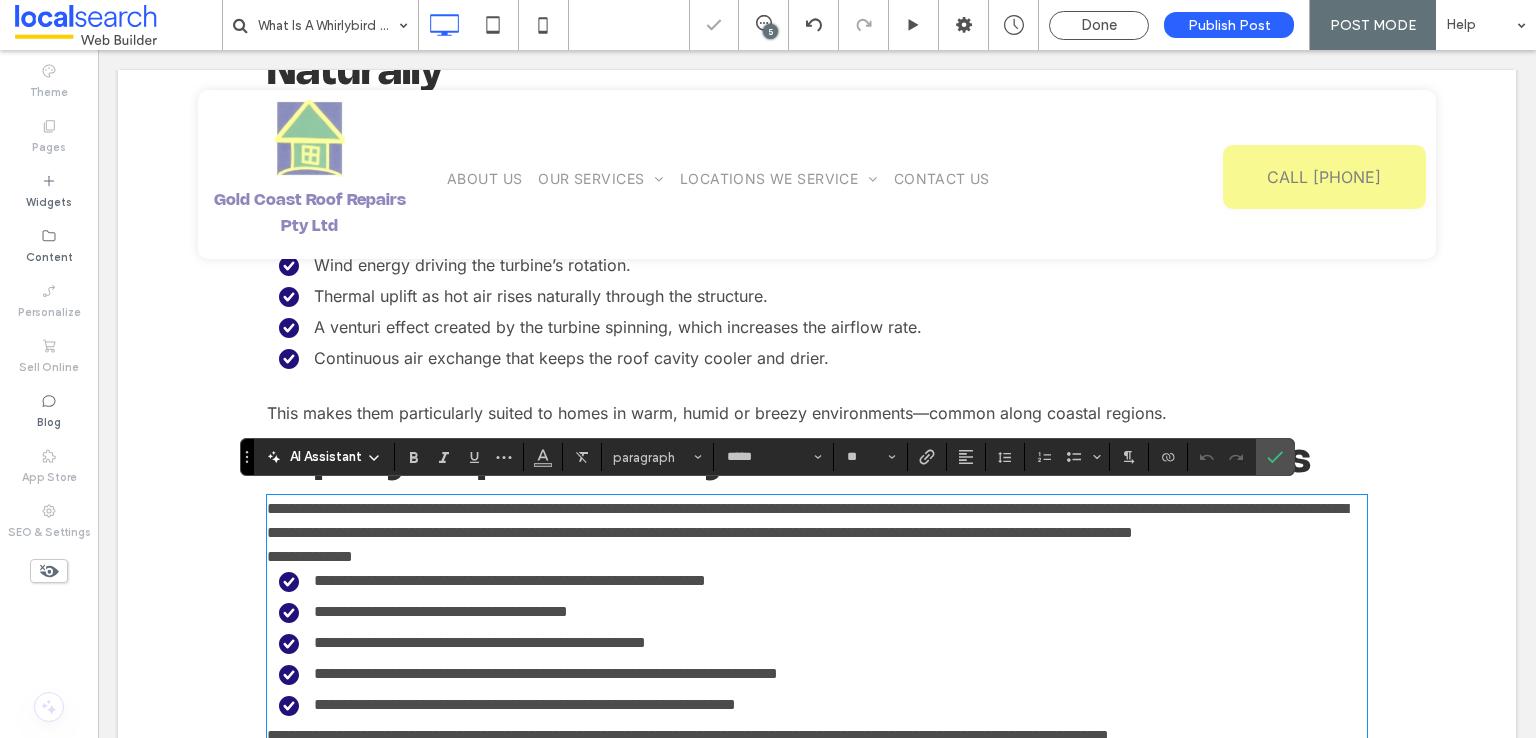 scroll, scrollTop: 0, scrollLeft: 0, axis: both 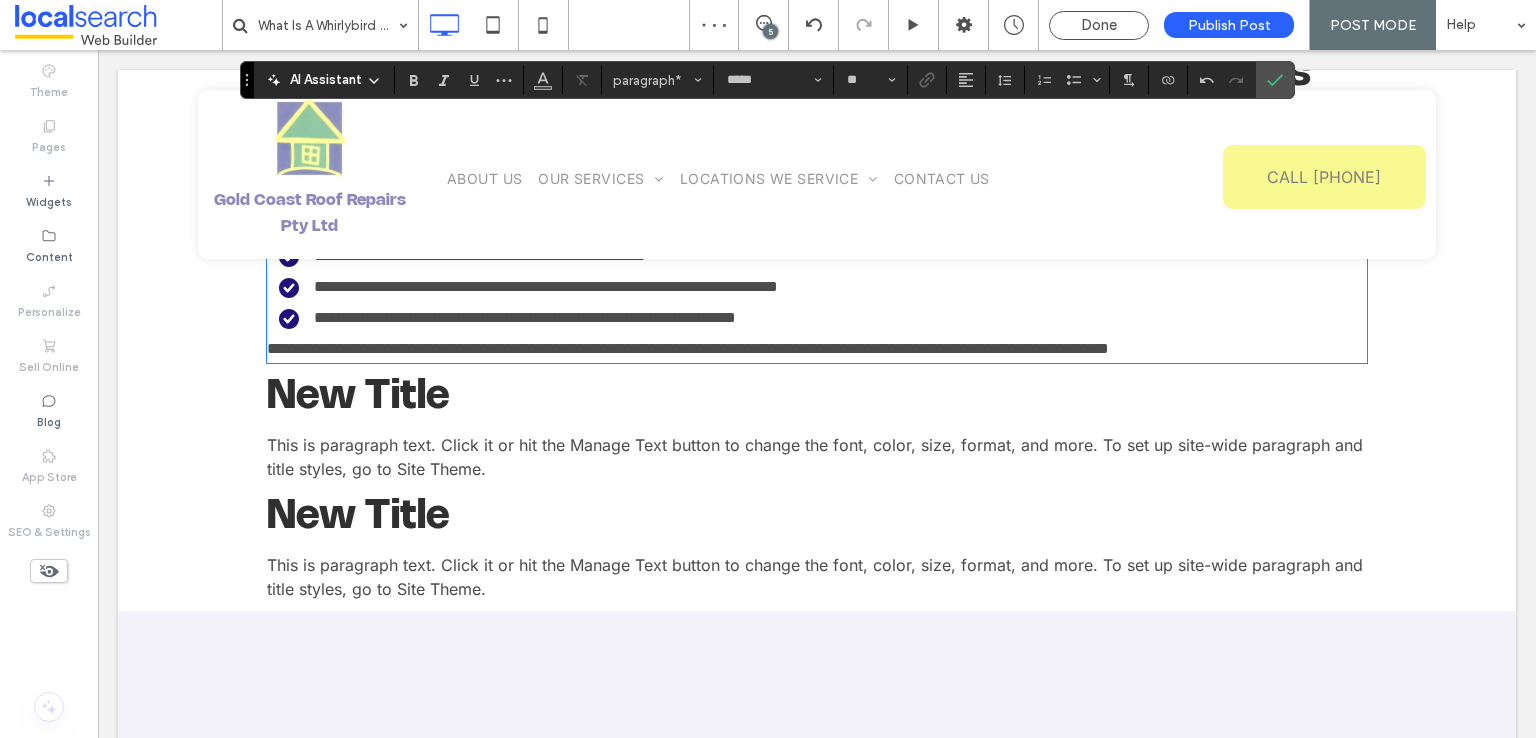 click on "**********" at bounding box center (688, 348) 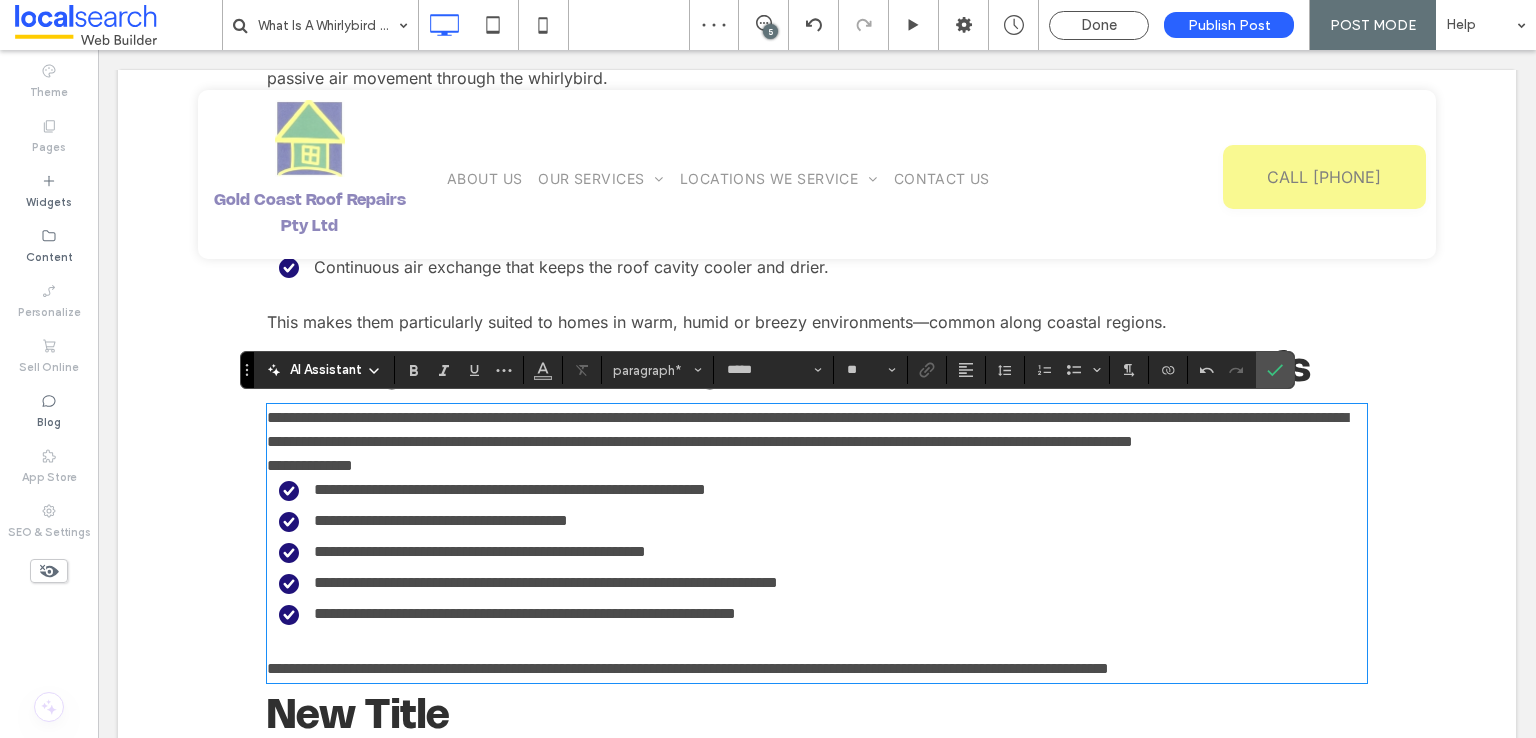 scroll, scrollTop: 2224, scrollLeft: 0, axis: vertical 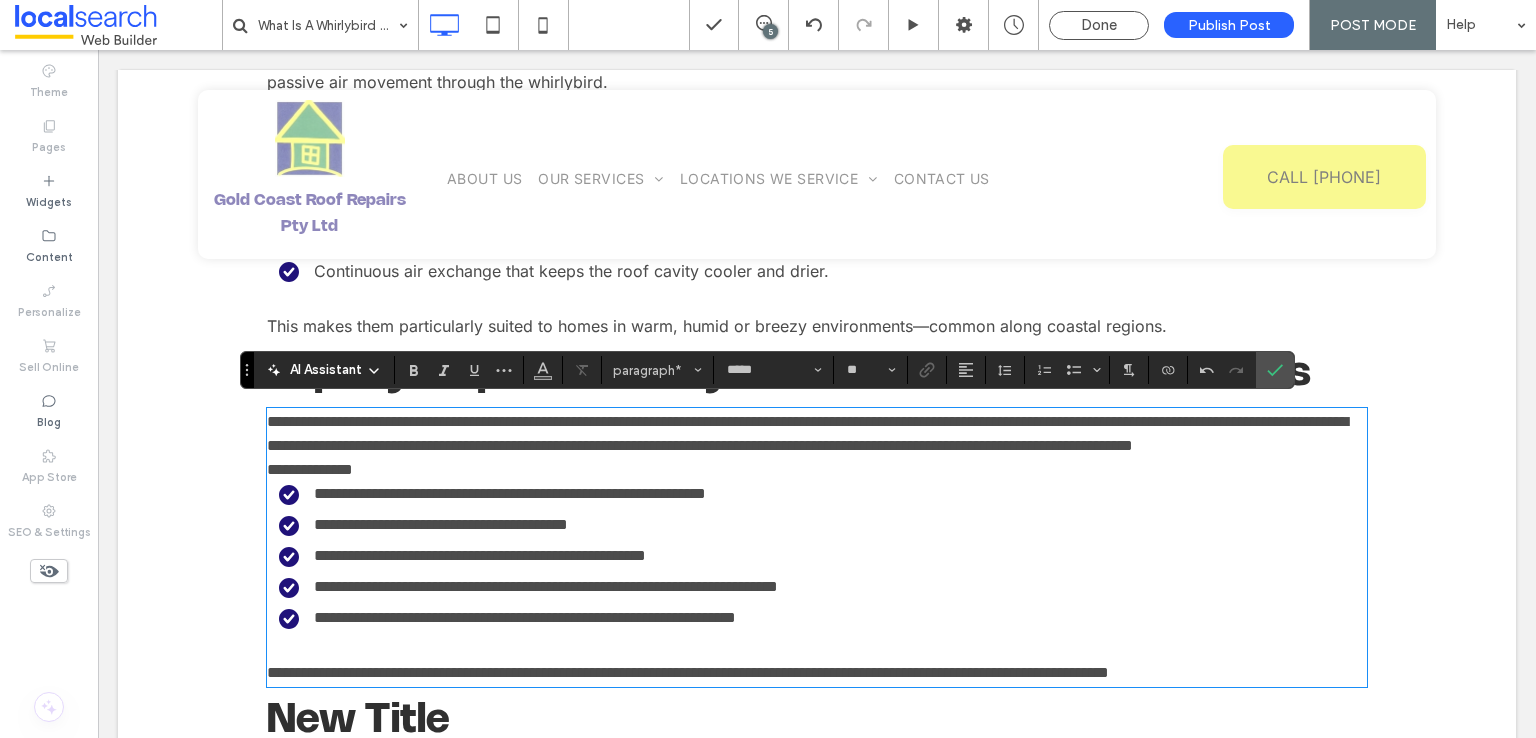 click on "**********" at bounding box center (817, 434) 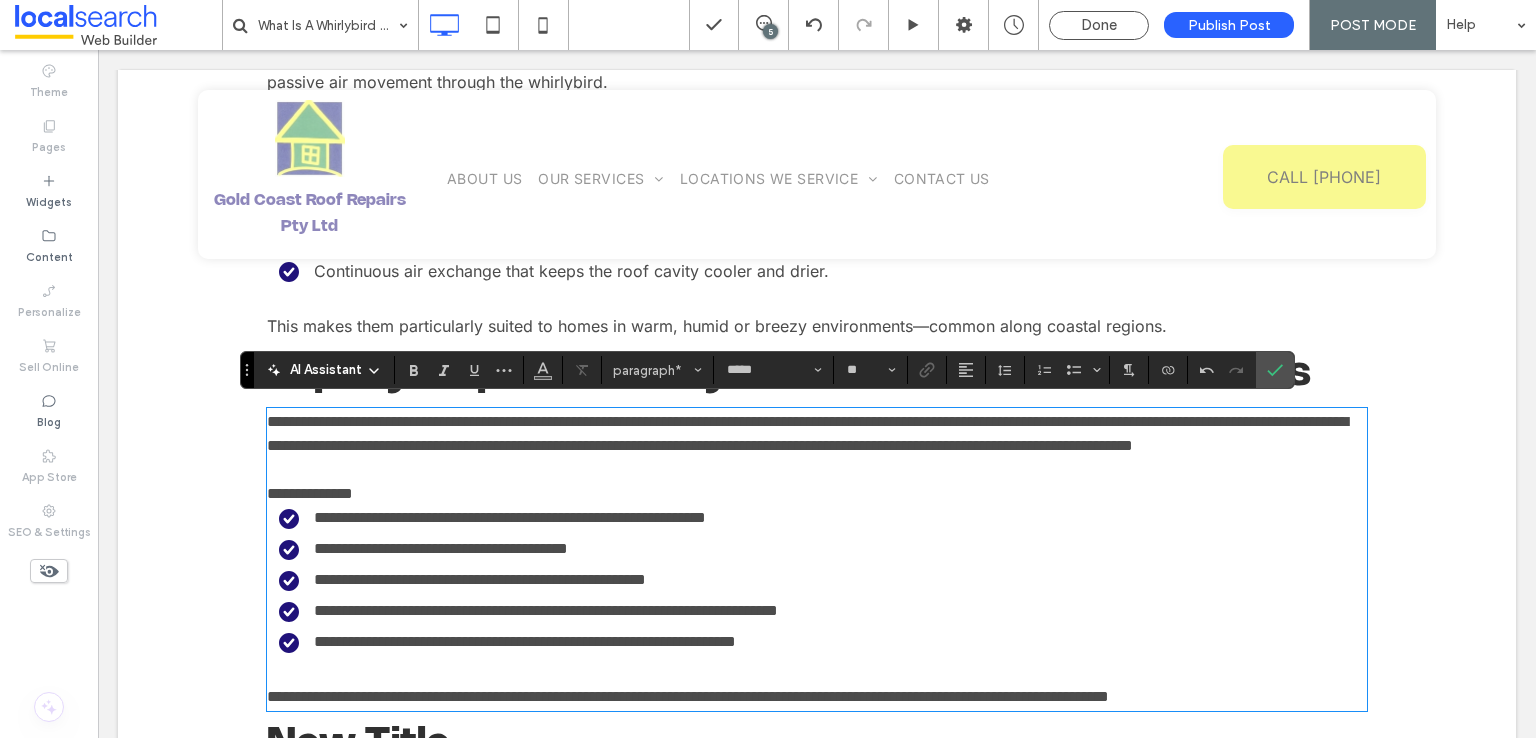 click on "**********" at bounding box center (817, 494) 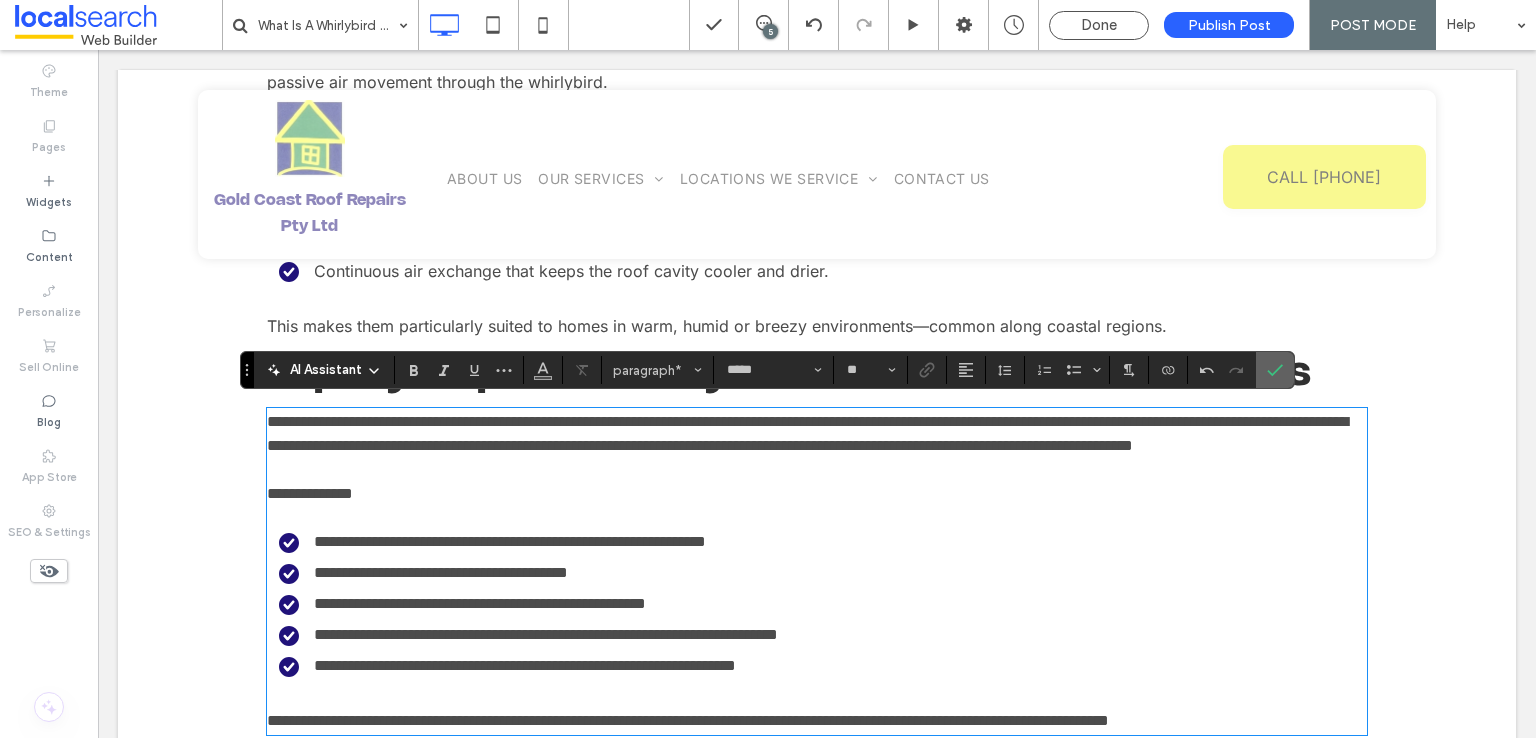 click 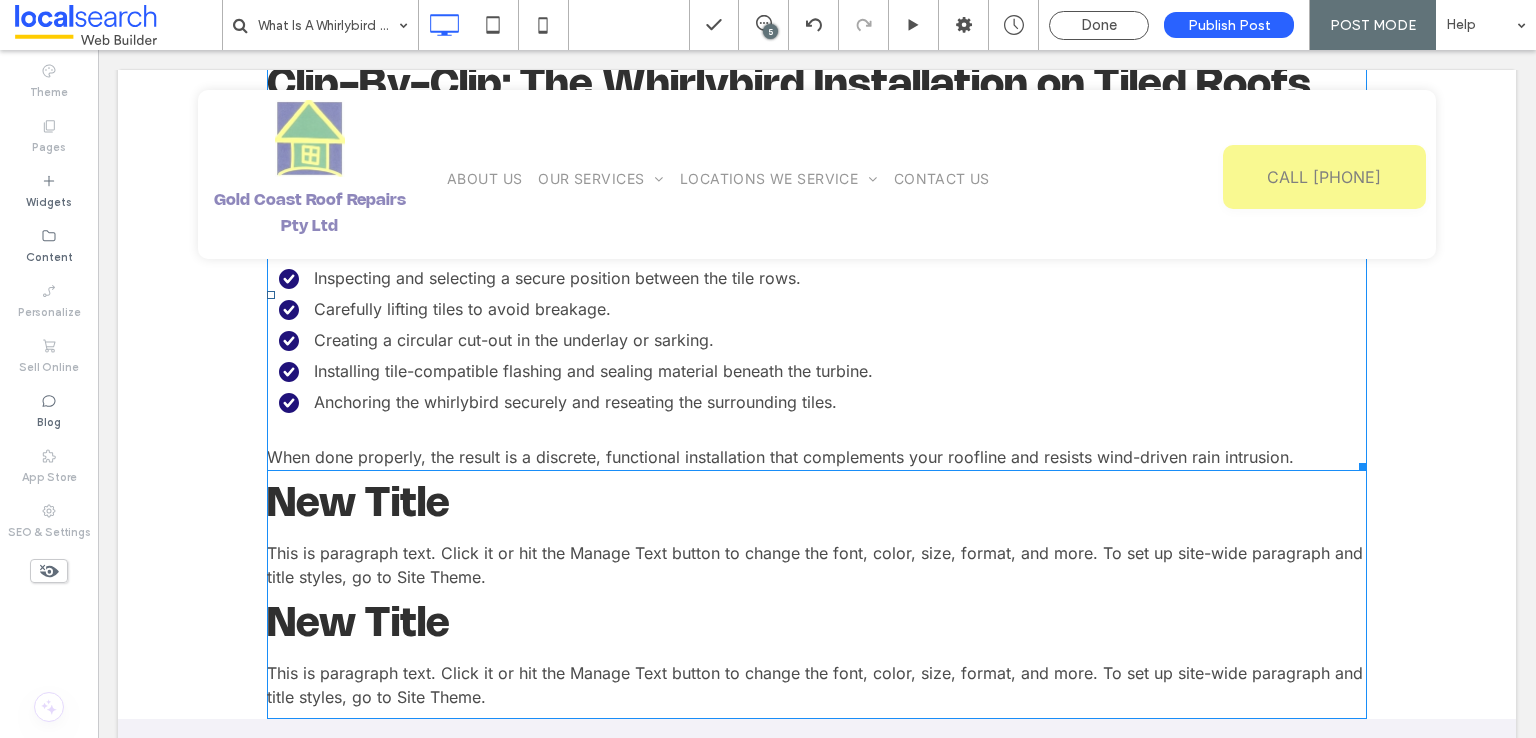 scroll, scrollTop: 2624, scrollLeft: 0, axis: vertical 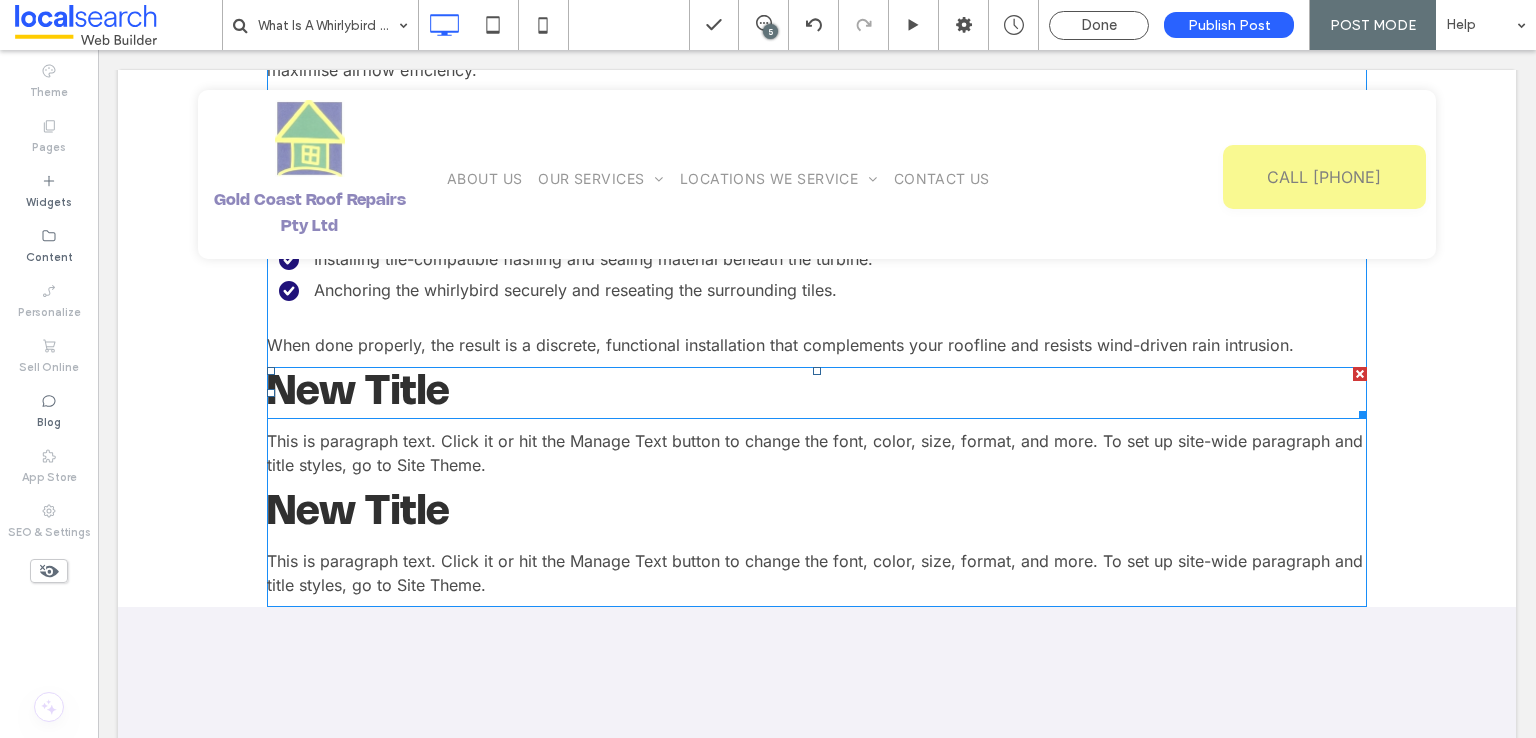 click on "New Title" at bounding box center [358, 393] 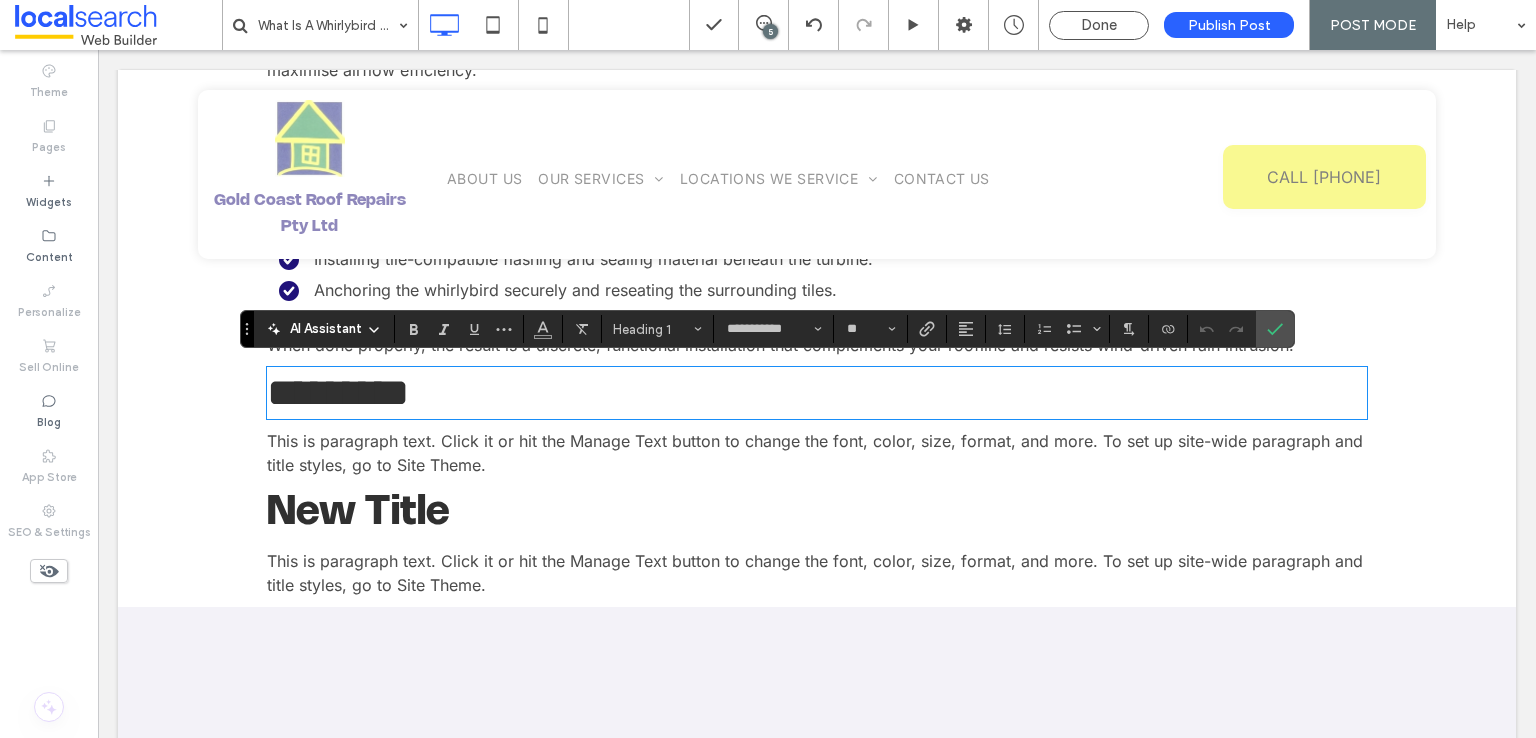 type on "*****" 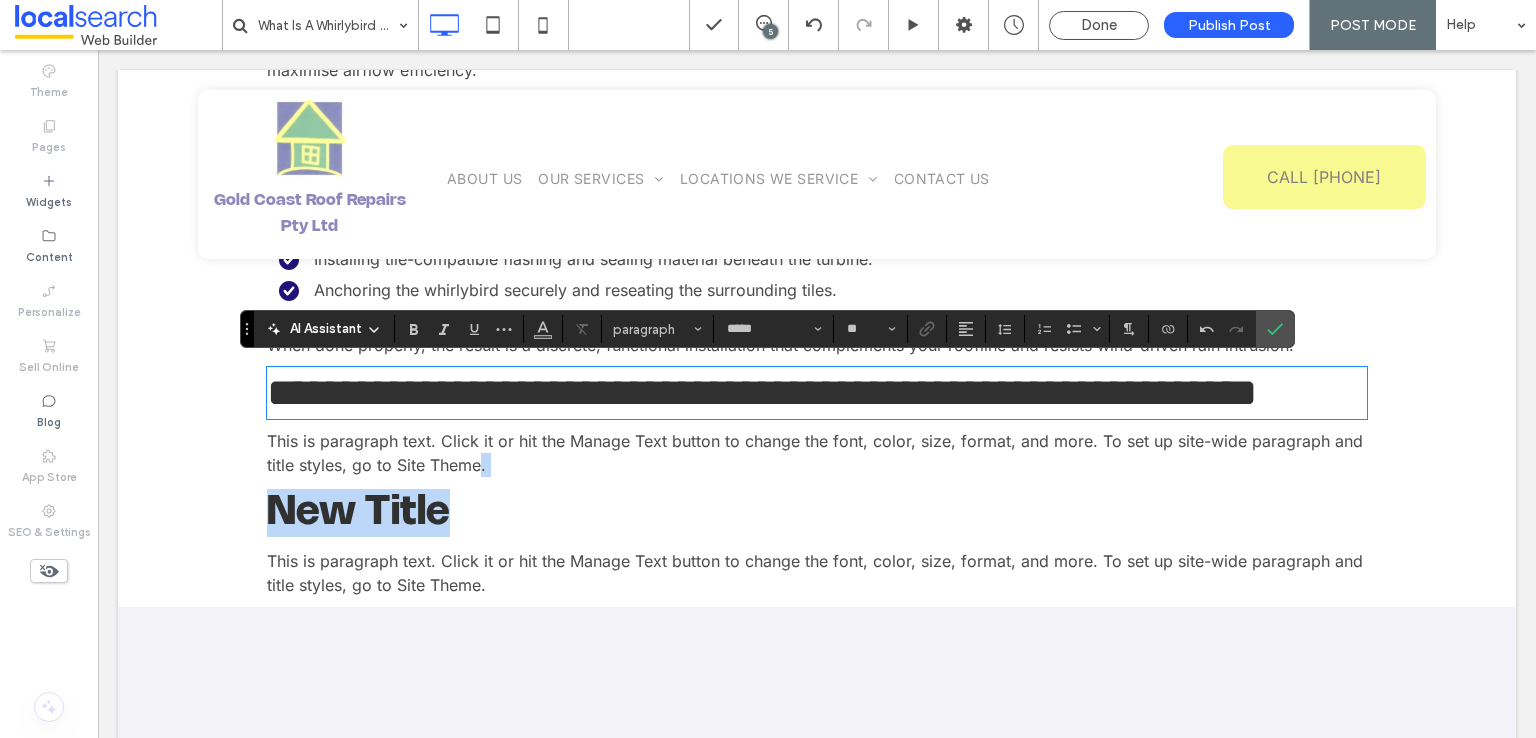 click on "When temperatures rise and your tiled roof traps heat like an oven, even the strongest ceiling fan won’t help. Many homeowners notice their living spaces becoming increasingly uncomfortable in summer—especially upstairs or under the eaves. That’s often because their homes are missing a crucial ventilation component: a whirlybird. These wind-powered turbines are designed to expel hot air from your roof cavity, improving comfort and airflow without drawing power. ﻿ In this blog, we’ll unpack exactly what a whirlybird is, how it works, and why professional installation—specifically on tiled roofs—is the key to lasting performance. Understanding What a Whirlybird Is & Why It Matters for Tiled Roofs Installing a whirlybird on a tiled roof can help: ﻿ Reduce roof-space temperatures, especially in summer. Minimise moisture buildup that can cause mould or timber decay. Extend the lifespan of ceiling insulation by keeping it dry. Click To Paste Their function depends on: ﻿ ﻿ New Title" at bounding box center [817, -627] 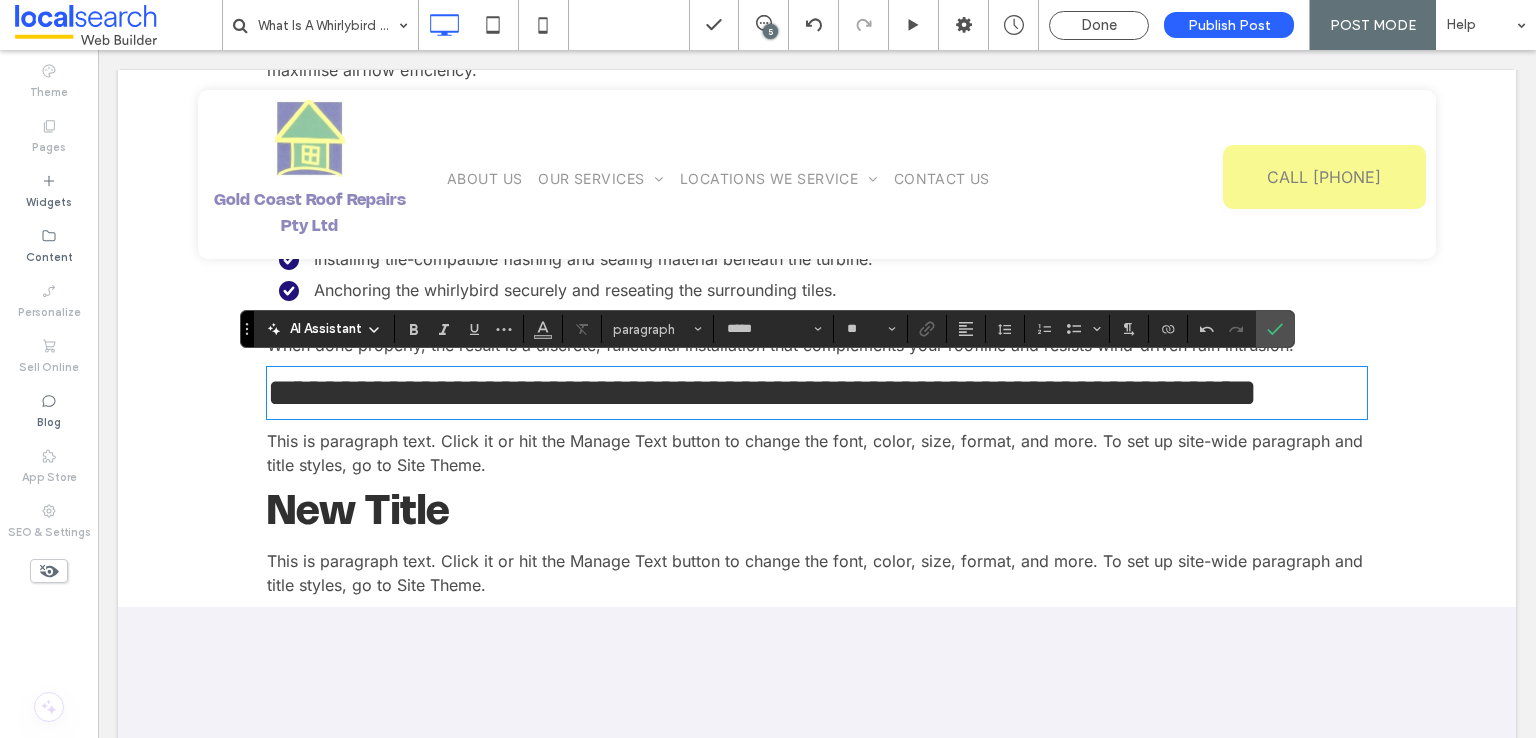 click on "This is paragraph text. Click it or hit the Manage Text button to change the font, color, size, format, and more. To set up site-wide paragraph and title styles, go to Site Theme." at bounding box center [815, 453] 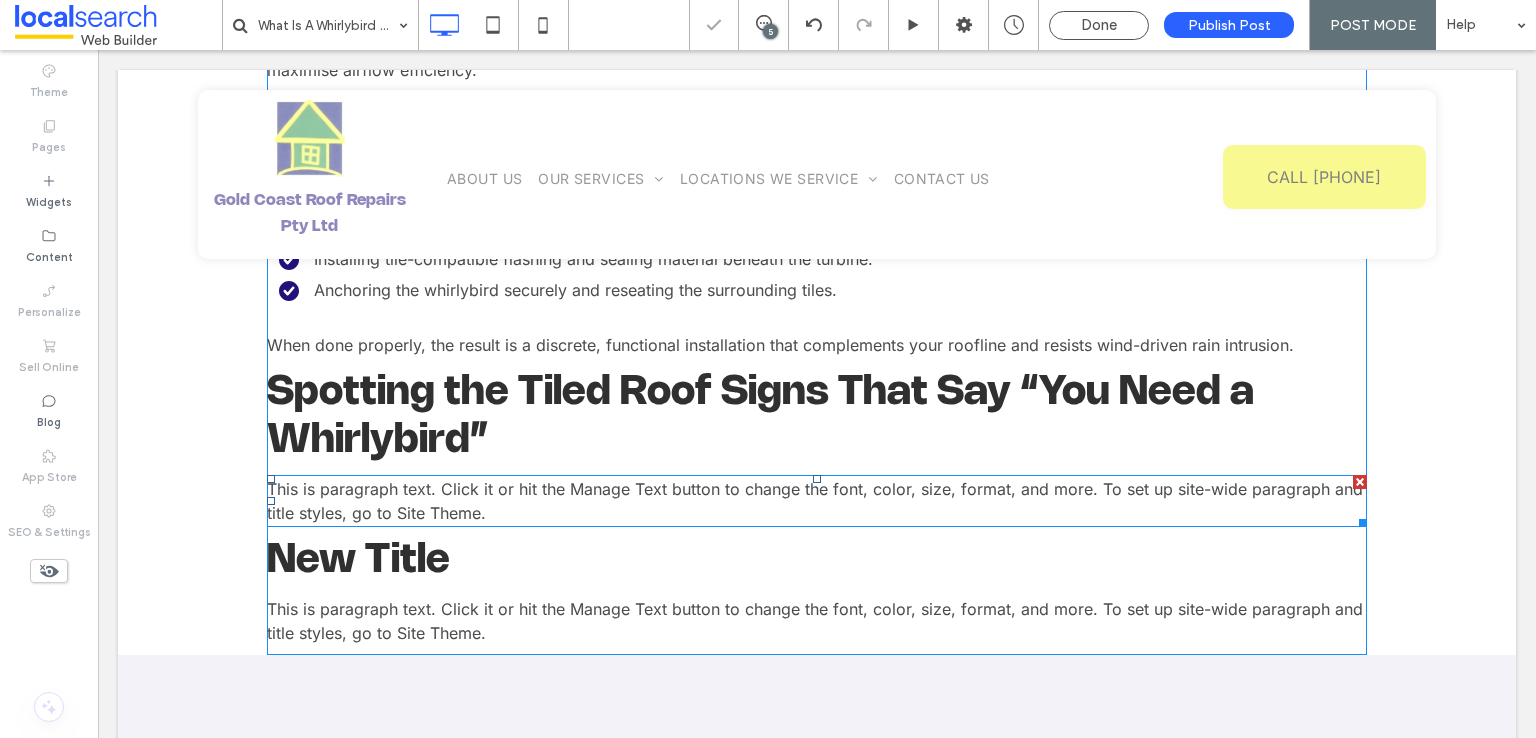 click on "This is paragraph text. Click it or hit the Manage Text button to change the font, color, size, format, and more. To set up site-wide paragraph and title styles, go to Site Theme." at bounding box center [815, 501] 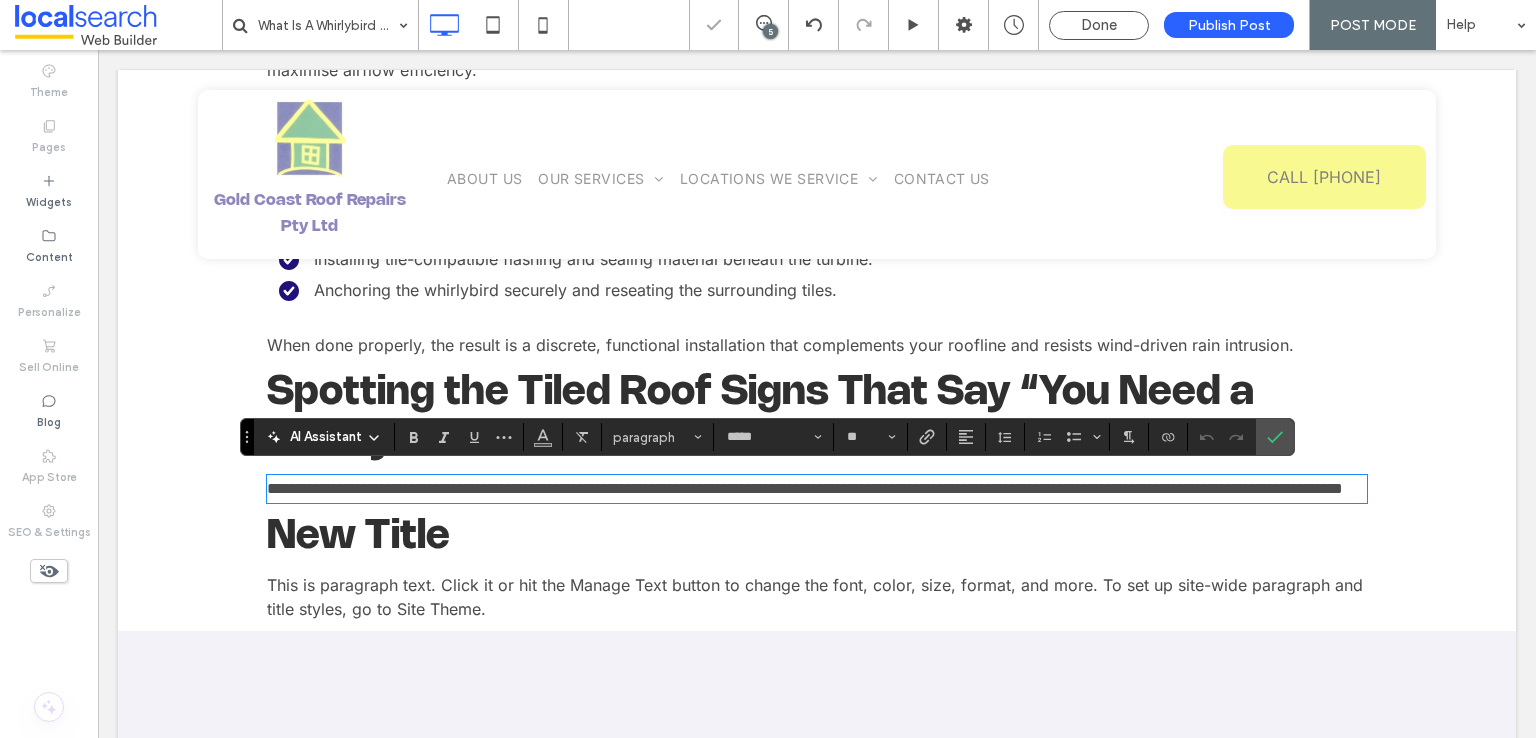 scroll, scrollTop: 0, scrollLeft: 0, axis: both 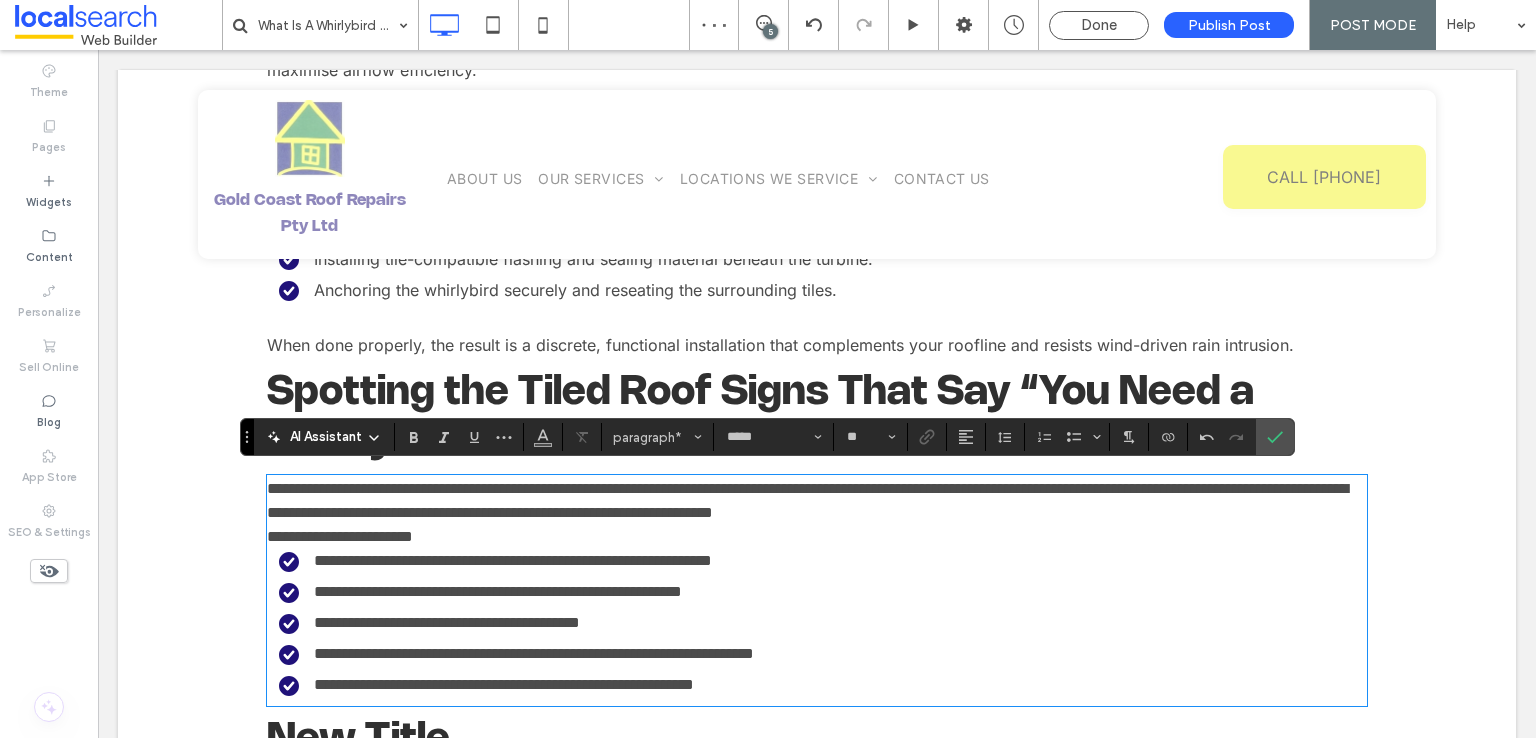 click on "**********" at bounding box center [817, 537] 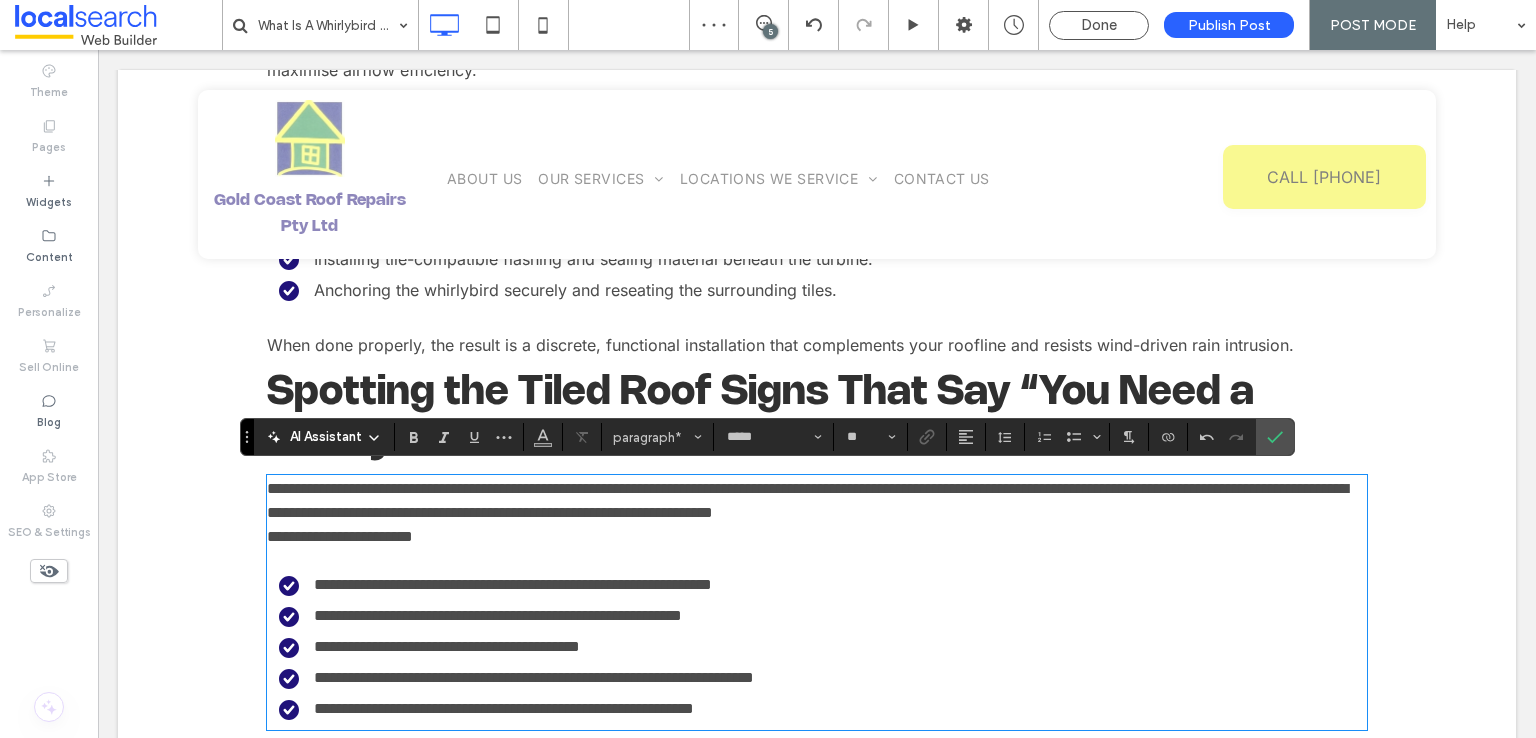 click on "**********" at bounding box center [817, 501] 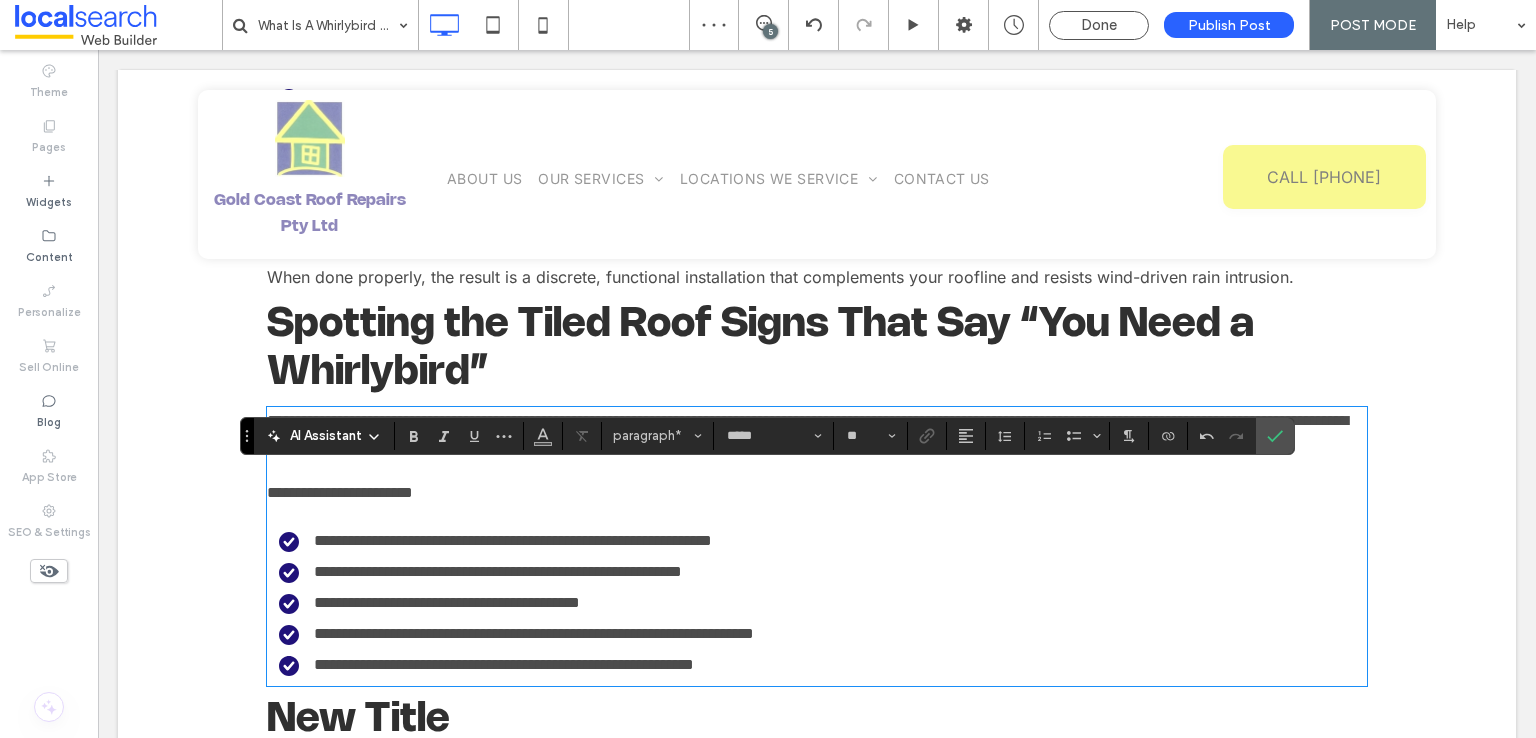 scroll, scrollTop: 2824, scrollLeft: 0, axis: vertical 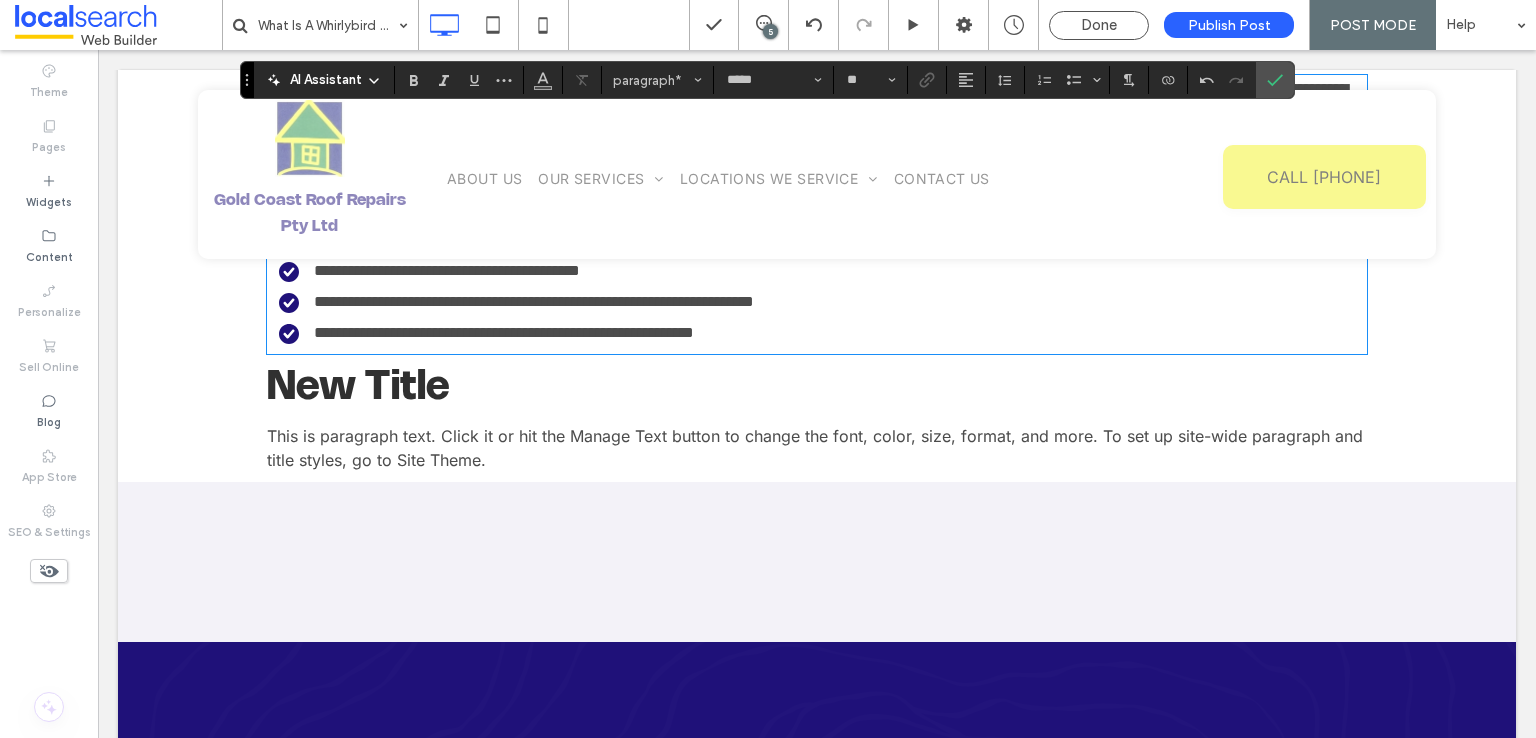 click on "New Title" at bounding box center [358, 388] 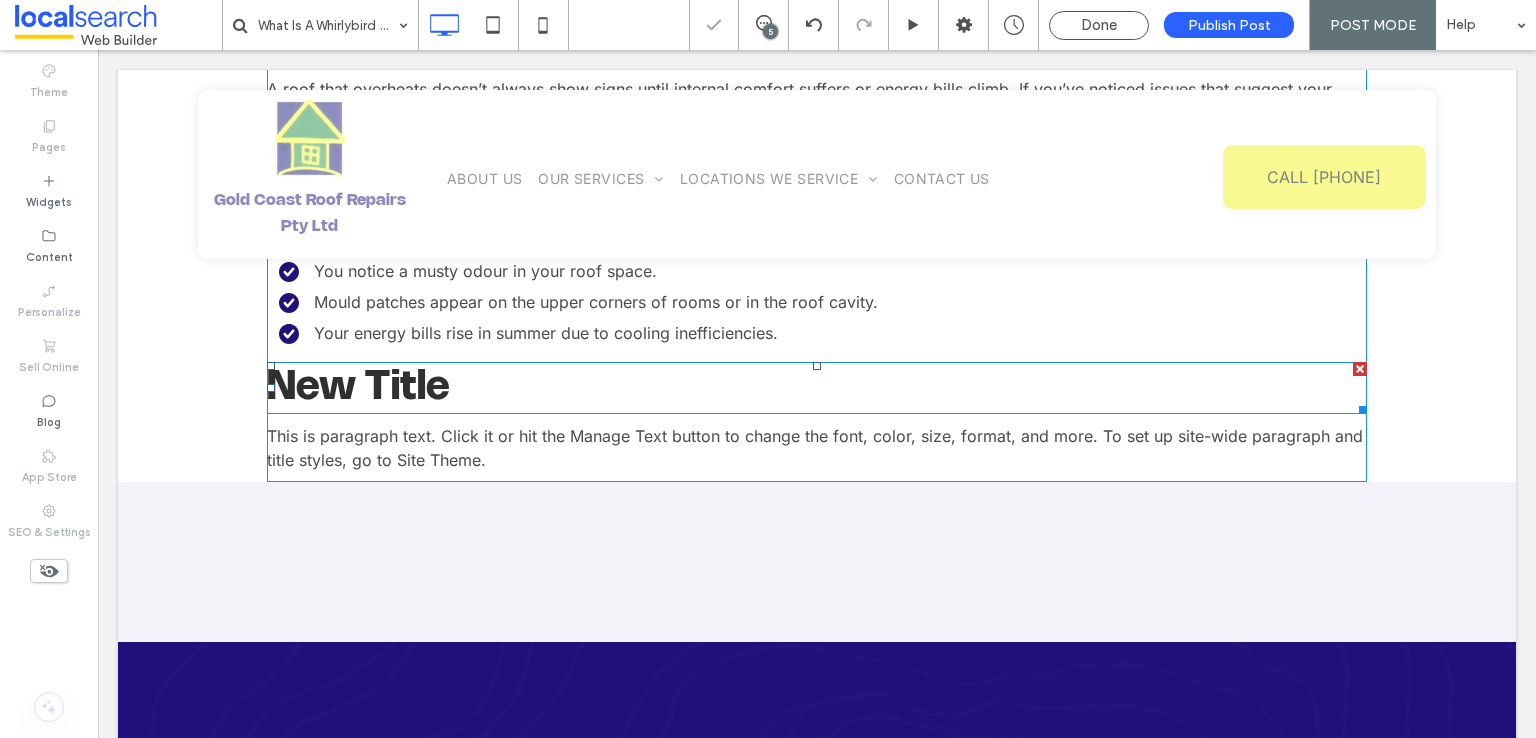 click on "New Title" at bounding box center (358, 388) 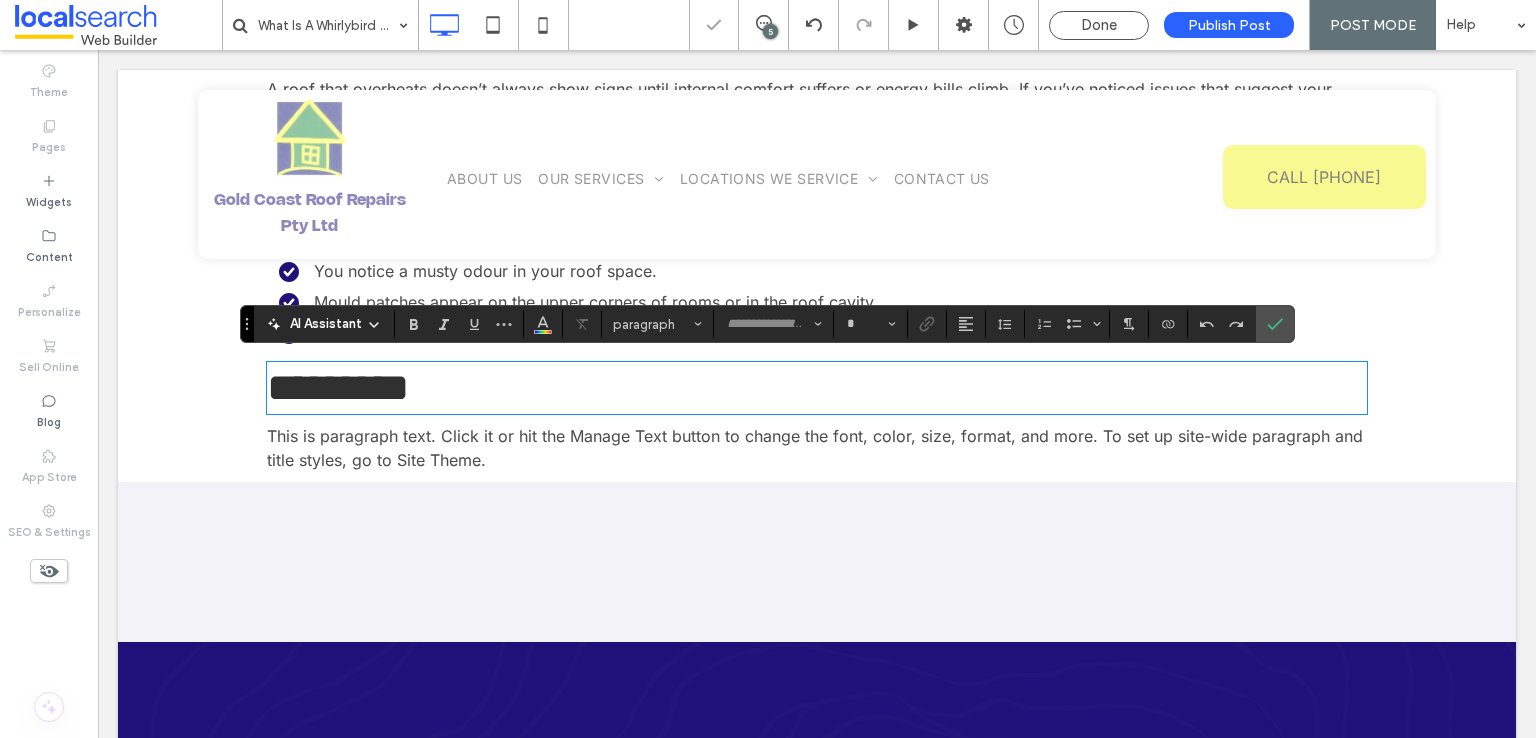 type on "**********" 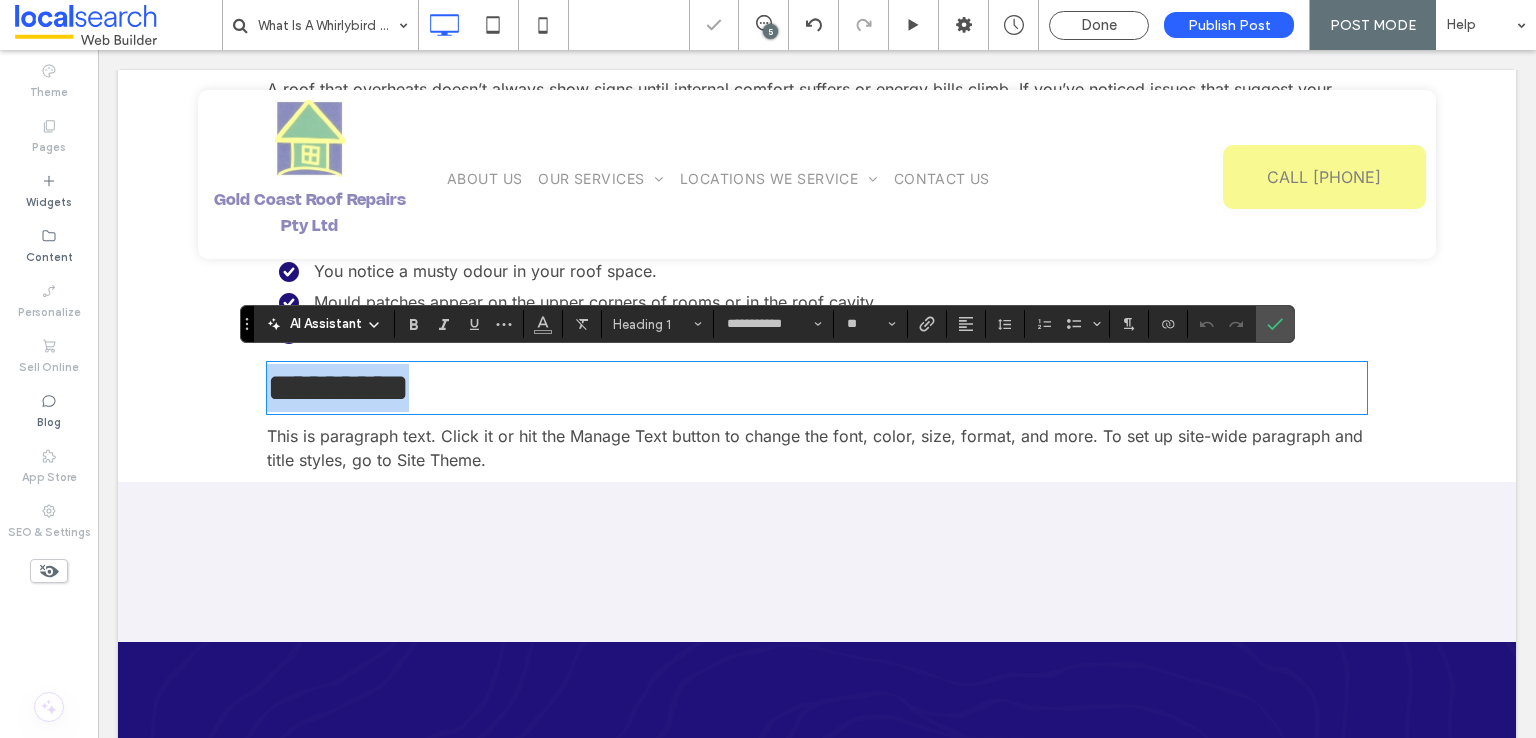 type on "*****" 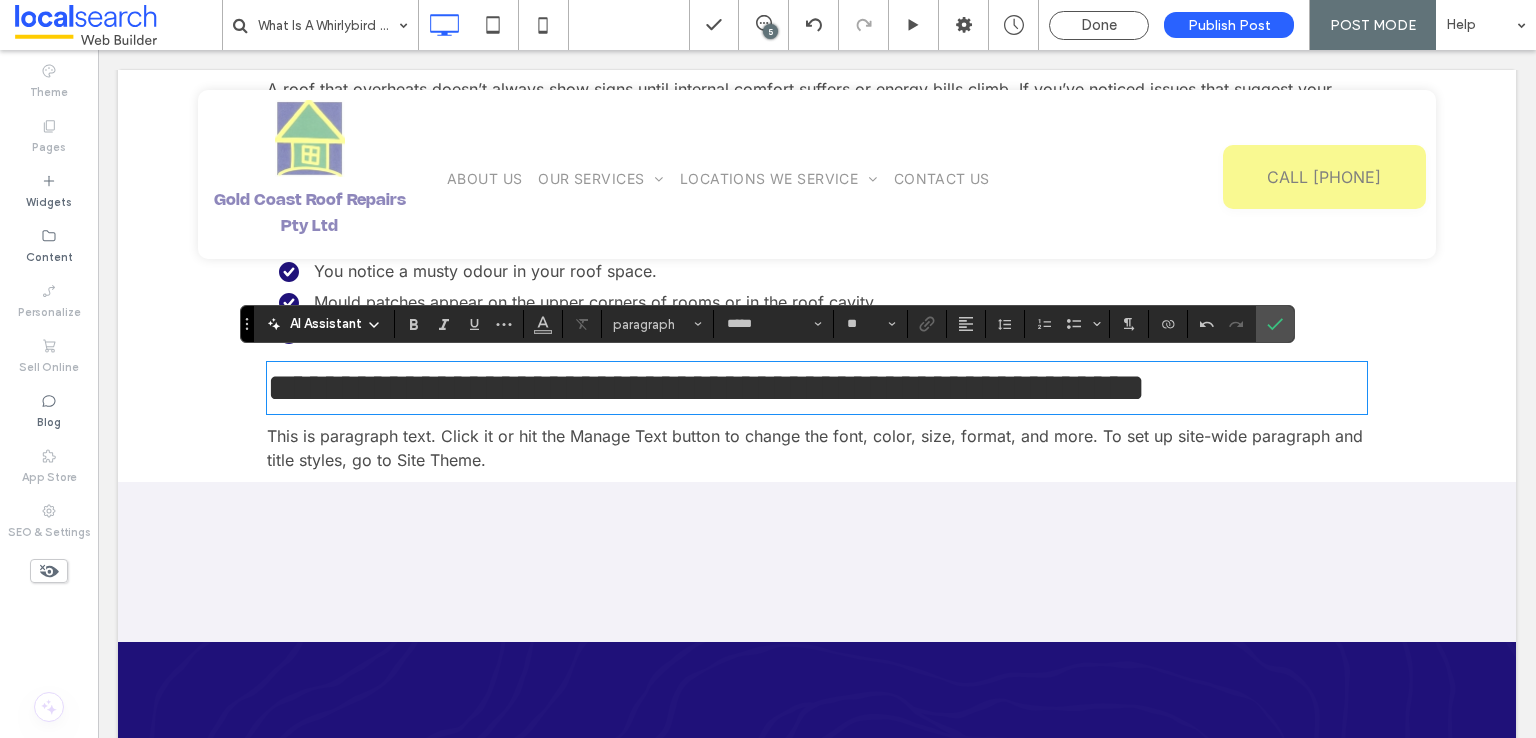 click on "This is paragraph text. Click it or hit the Manage Text button to change the font, color, size, format, and more. To set up site-wide paragraph and title styles, go to Site Theme." at bounding box center [817, 448] 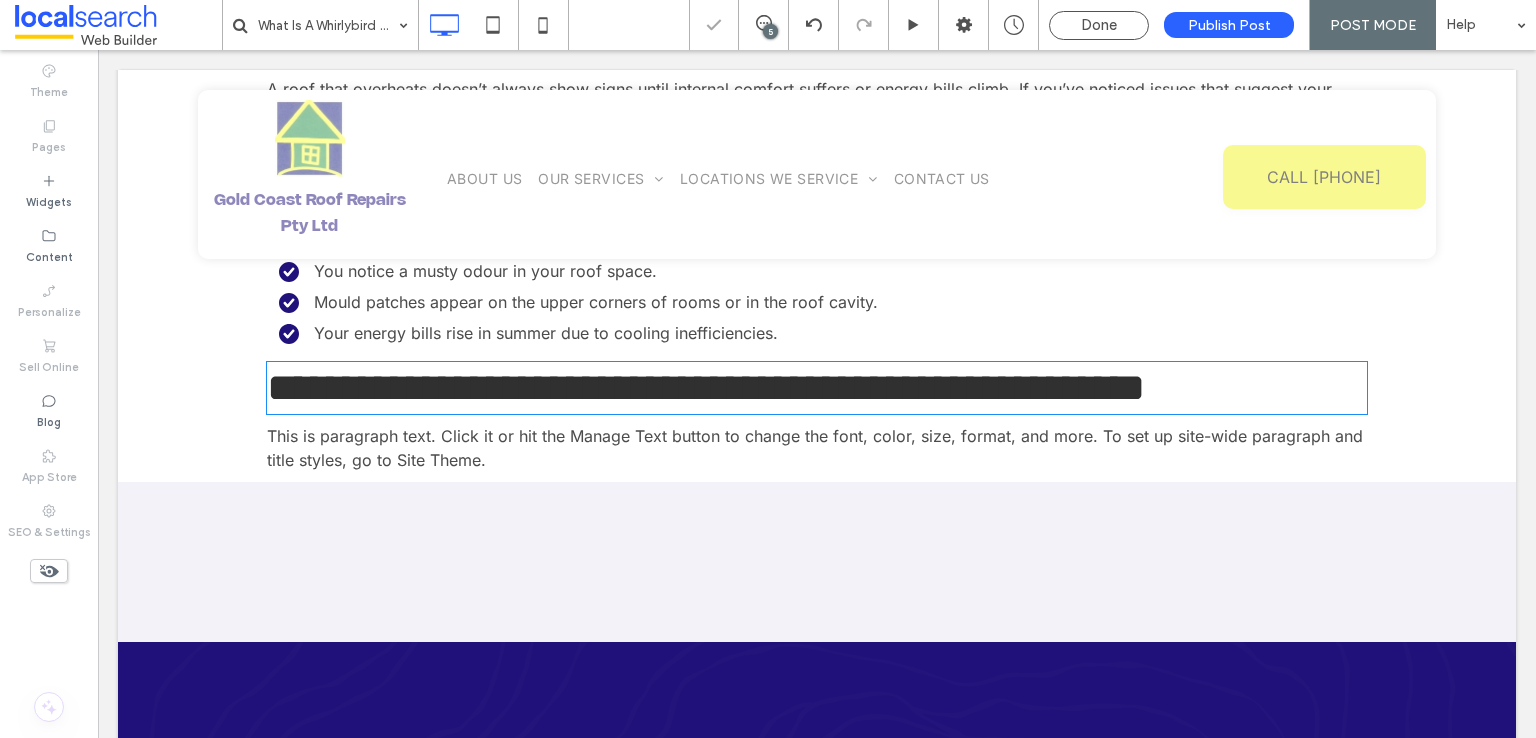 click on "This is paragraph text. Click it or hit the Manage Text button to change the font, color, size, format, and more. To set up site-wide paragraph and title styles, go to Site Theme." at bounding box center (817, 448) 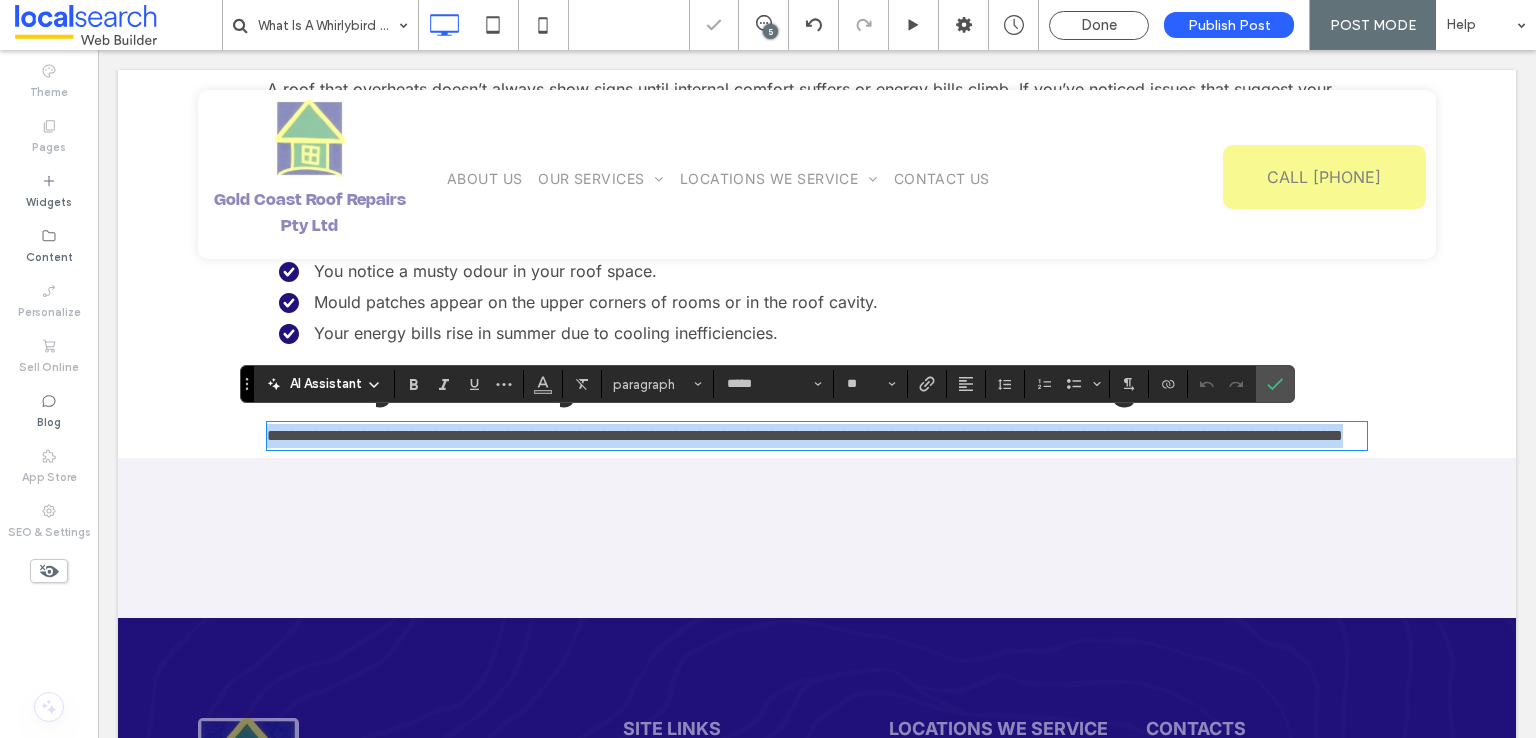 paste 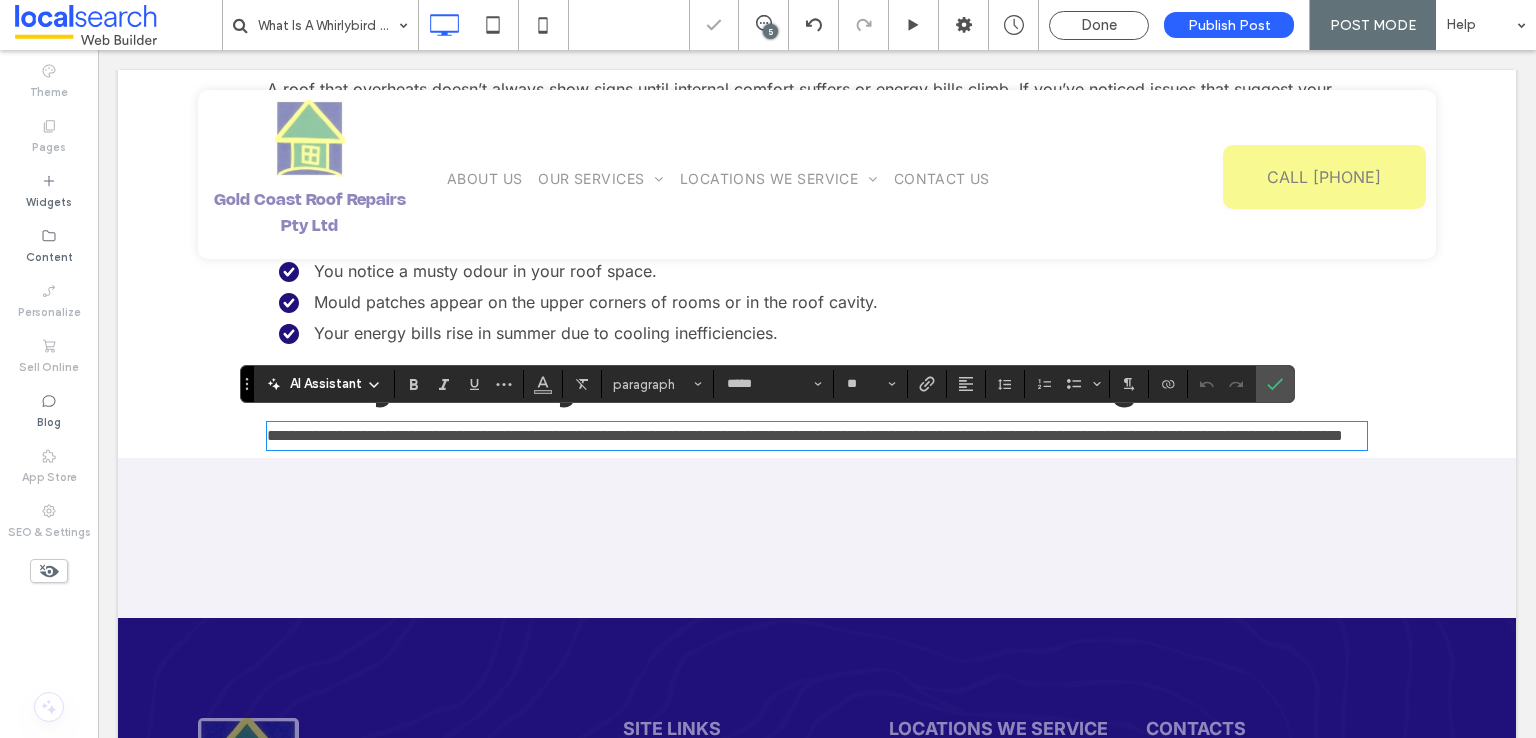 scroll, scrollTop: 0, scrollLeft: 0, axis: both 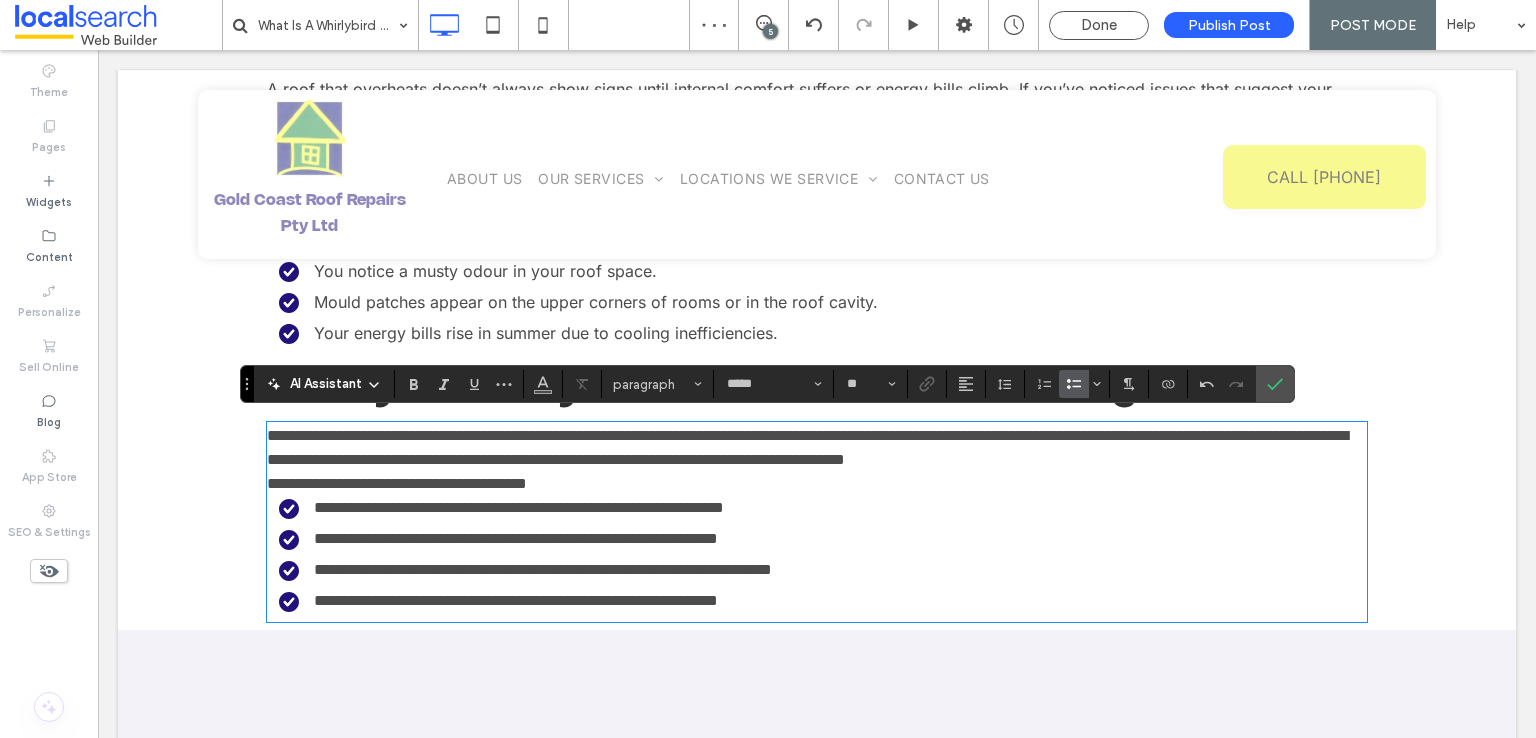 click on "**********" at bounding box center (823, 508) 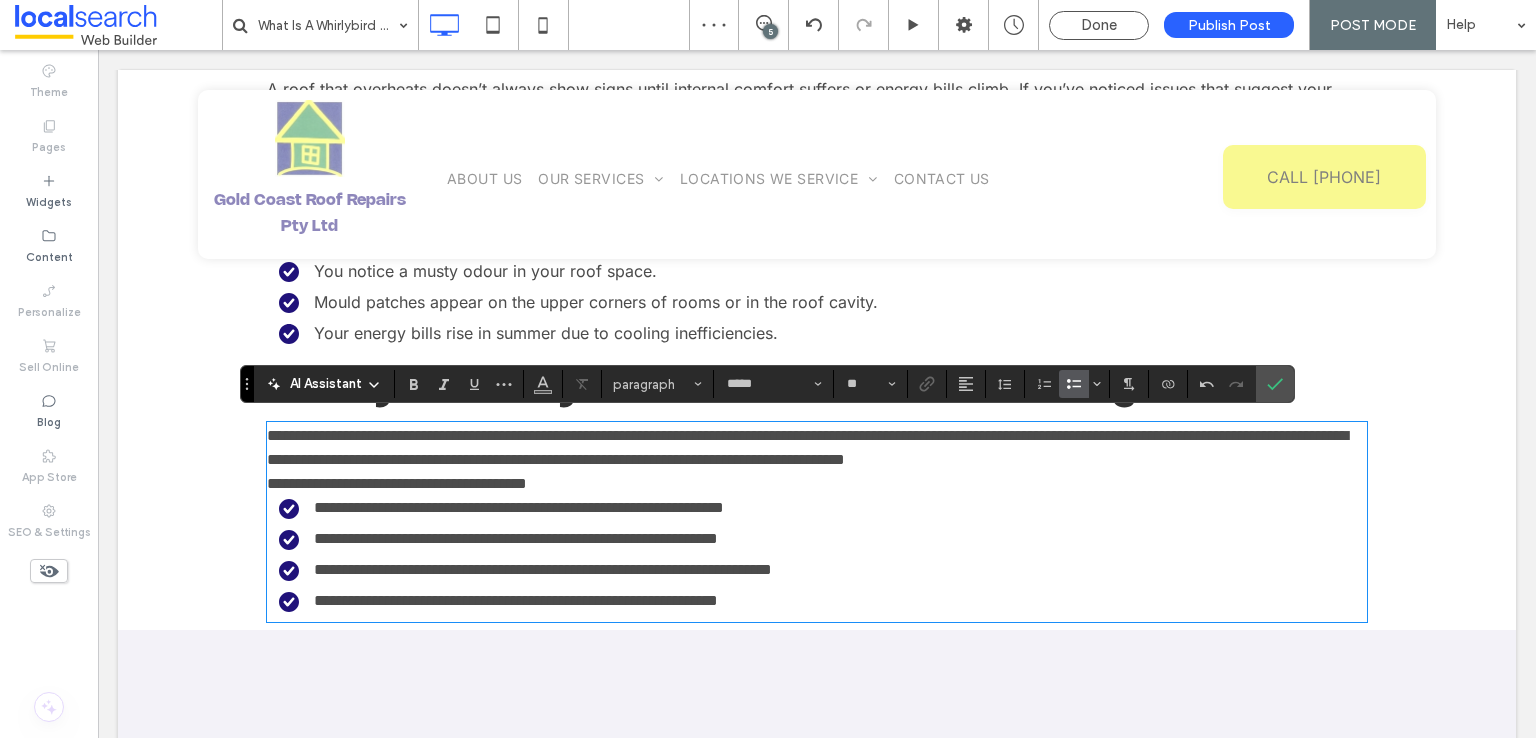 click on "**********" at bounding box center [817, 484] 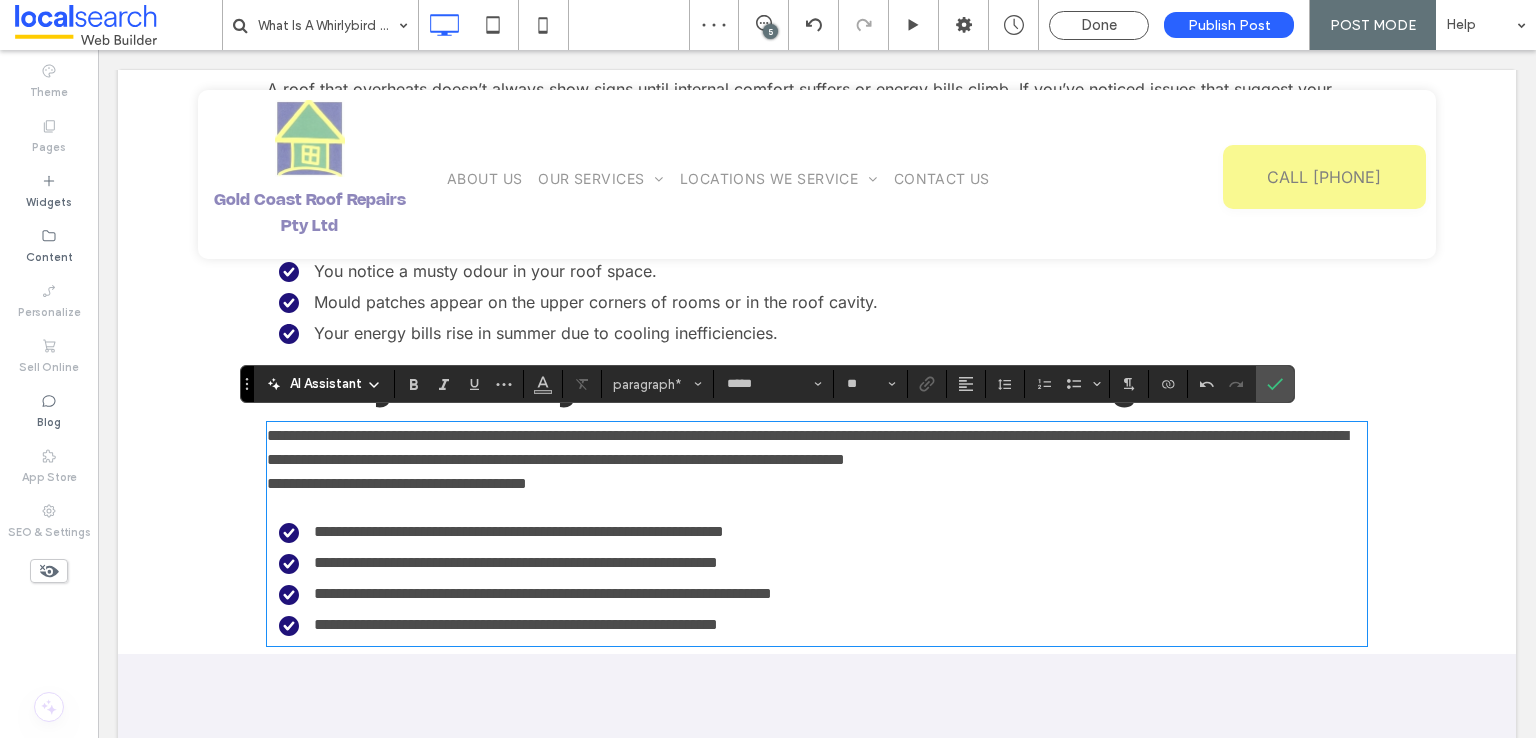 click on "**********" at bounding box center (817, 448) 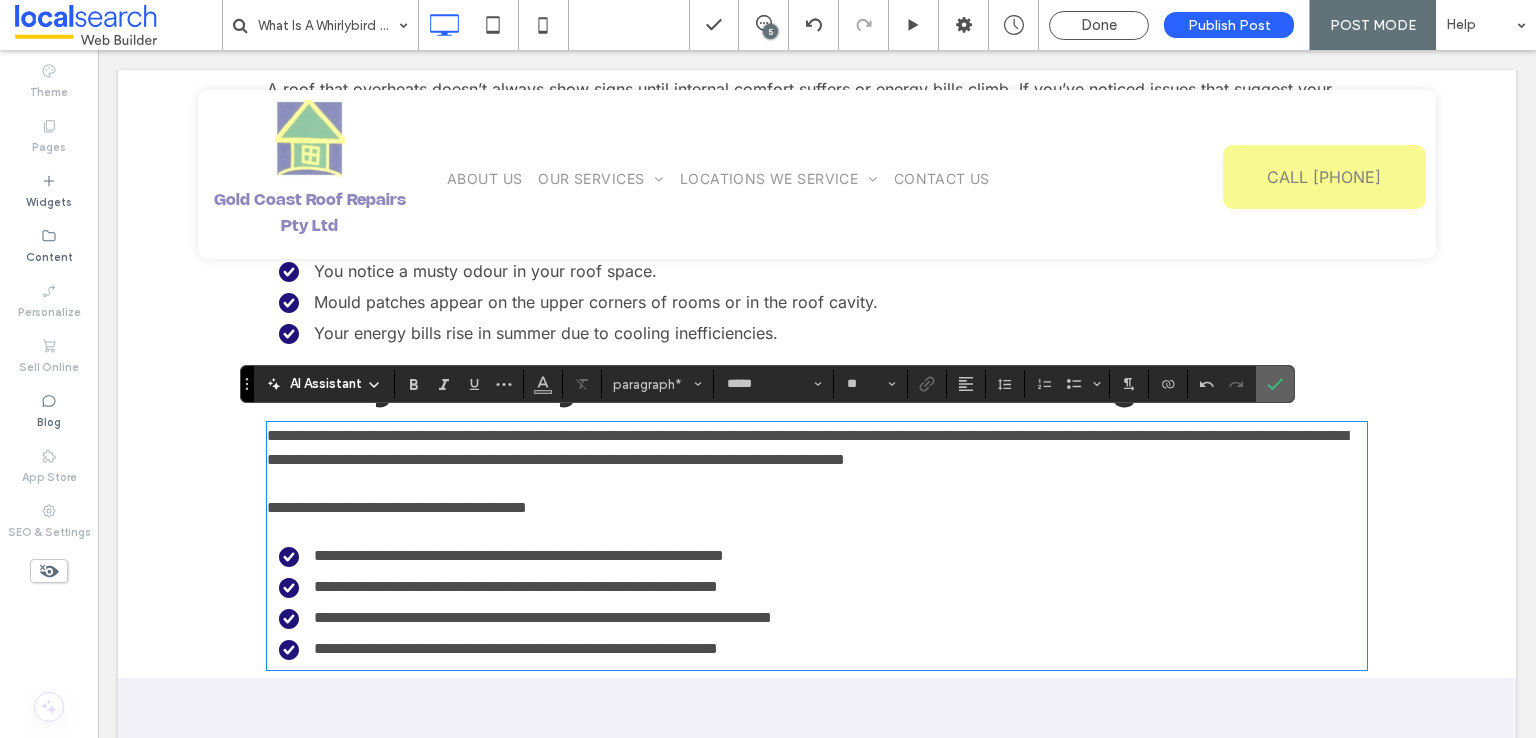 drag, startPoint x: 1269, startPoint y: 383, endPoint x: 763, endPoint y: 607, distance: 553.36426 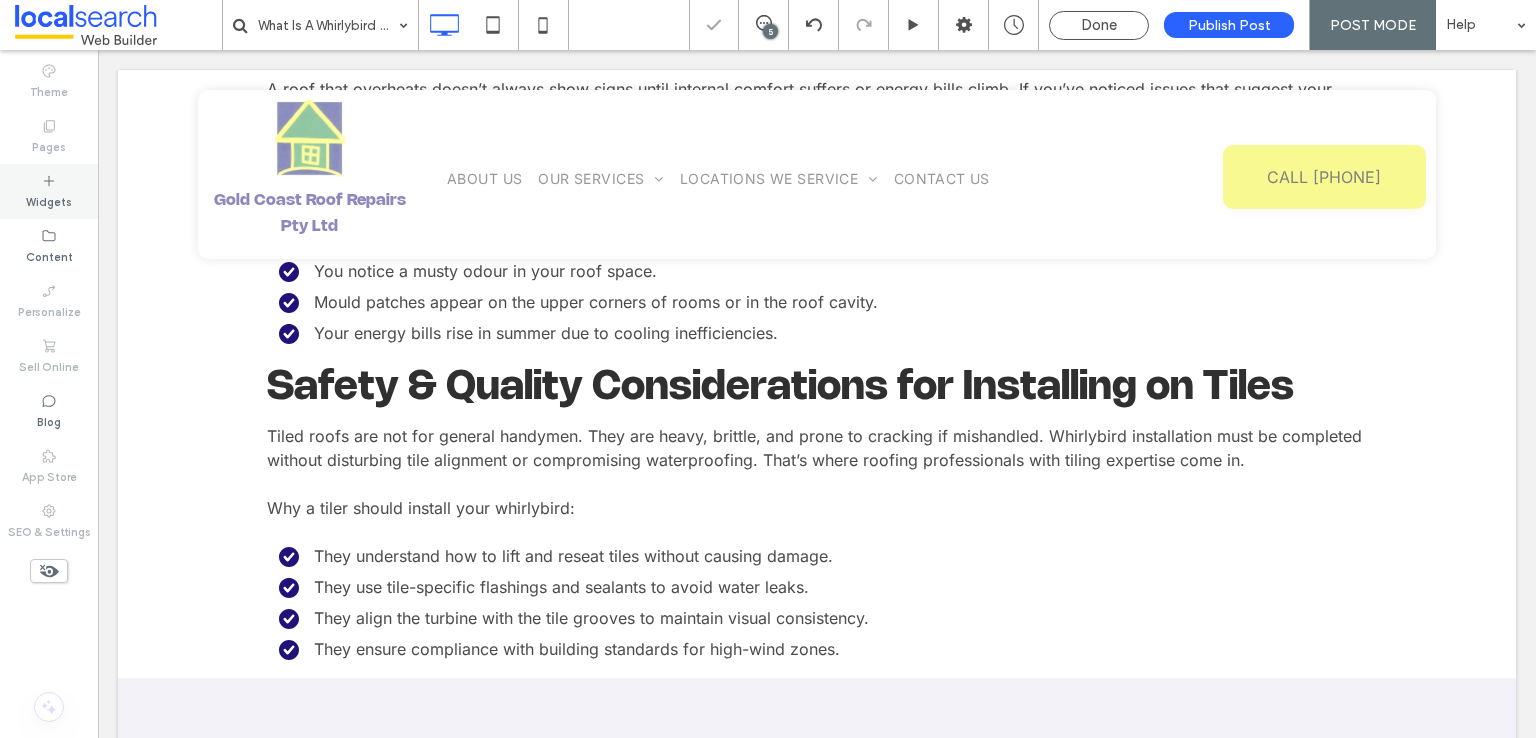 click on "Widgets" at bounding box center (49, 191) 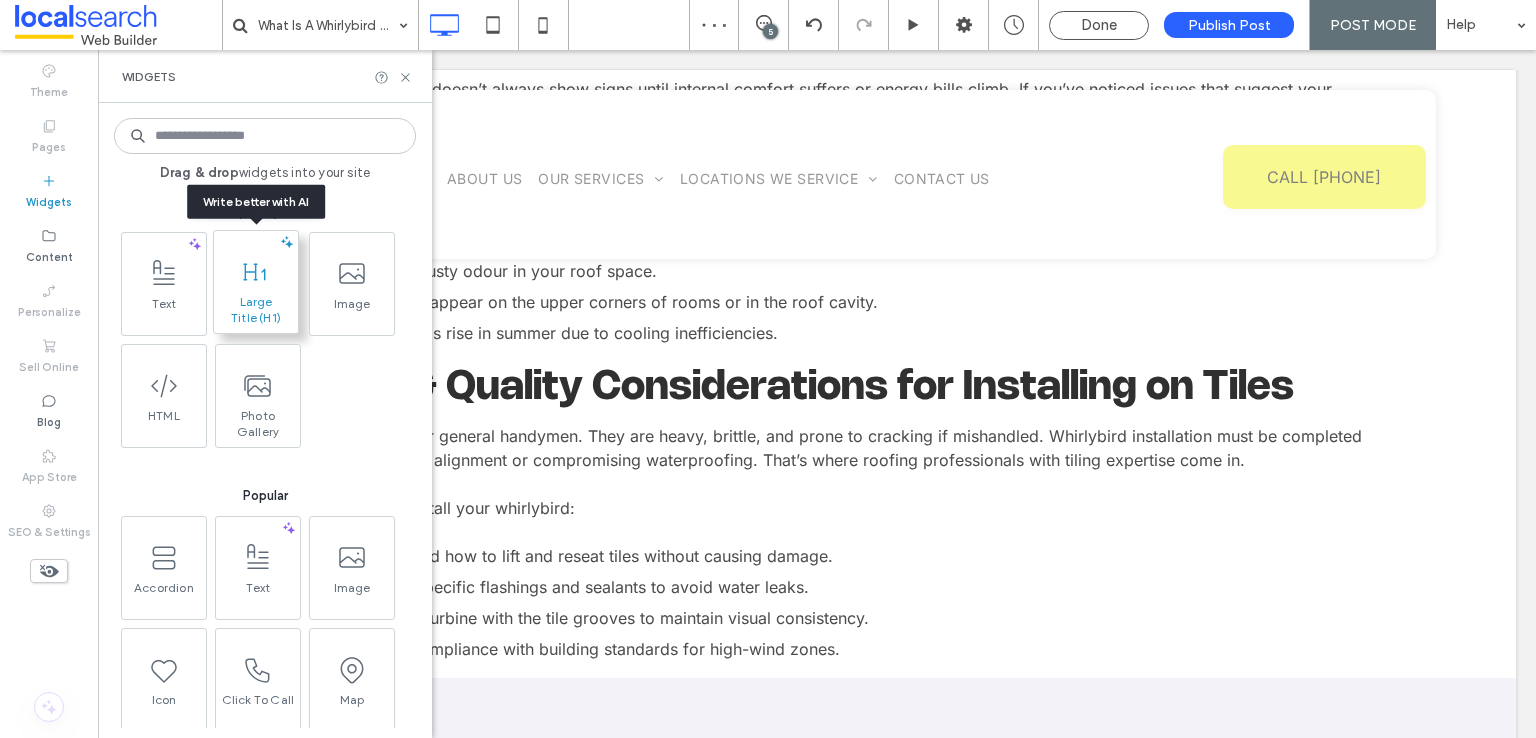 click on "Large Title (H1)" at bounding box center (256, 310) 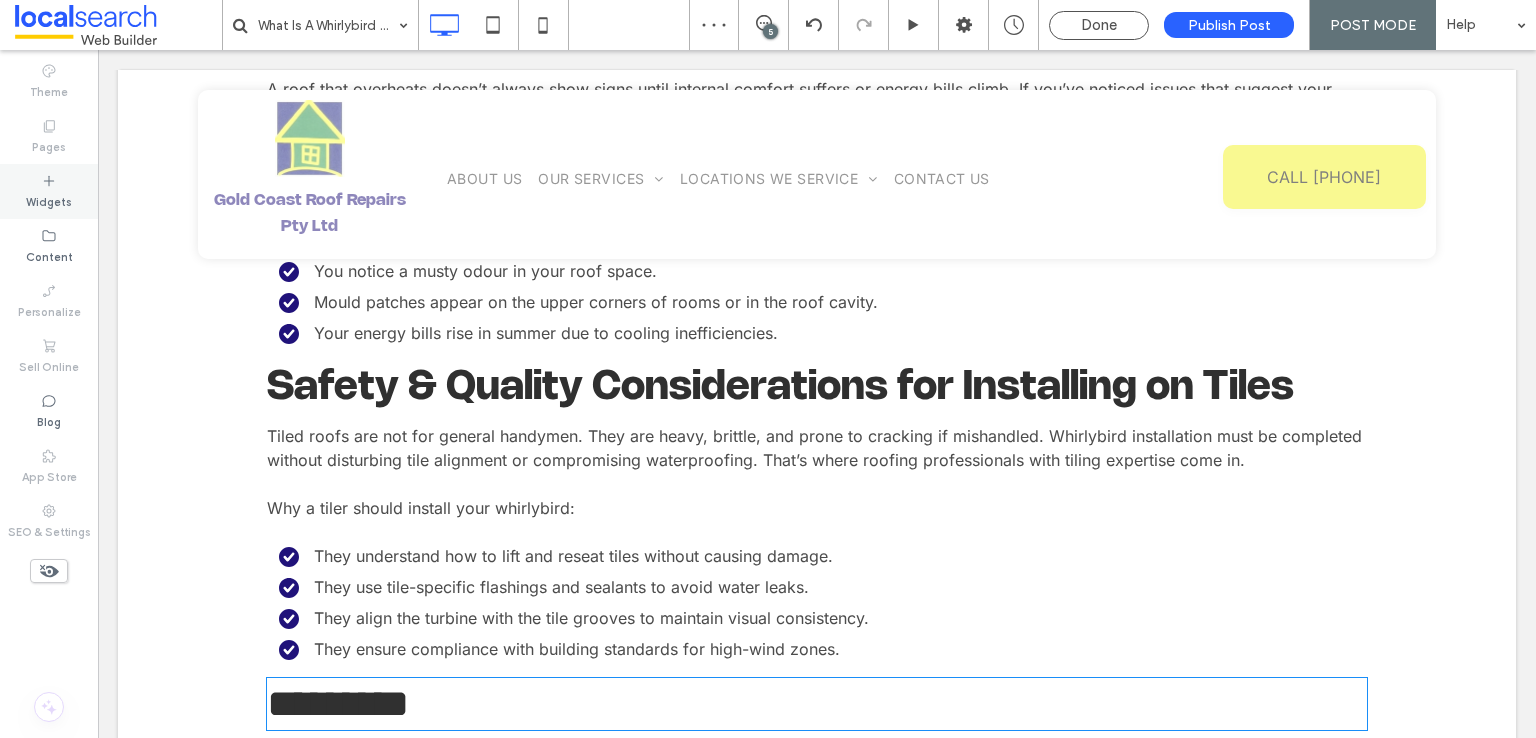 type on "**********" 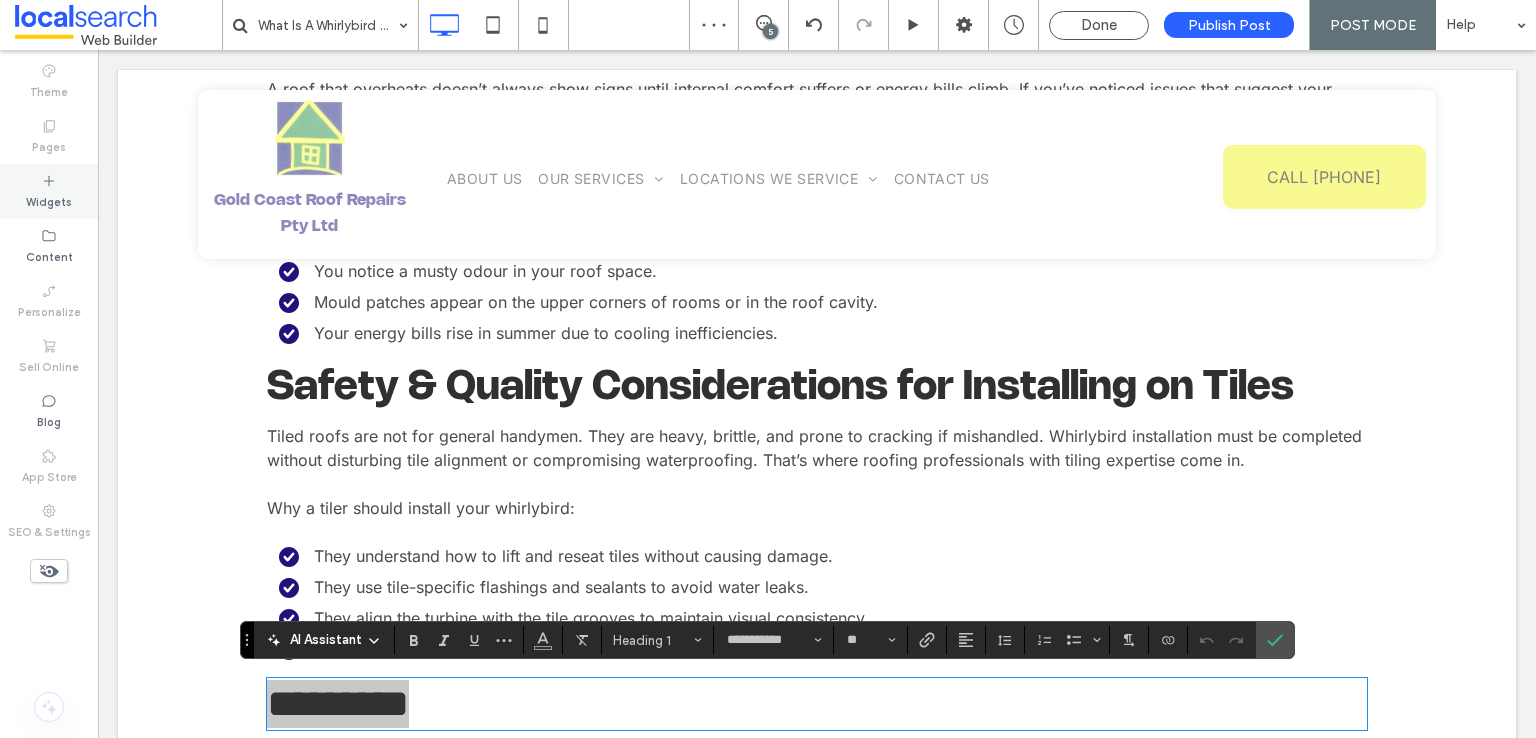 click on "Widgets" at bounding box center (49, 200) 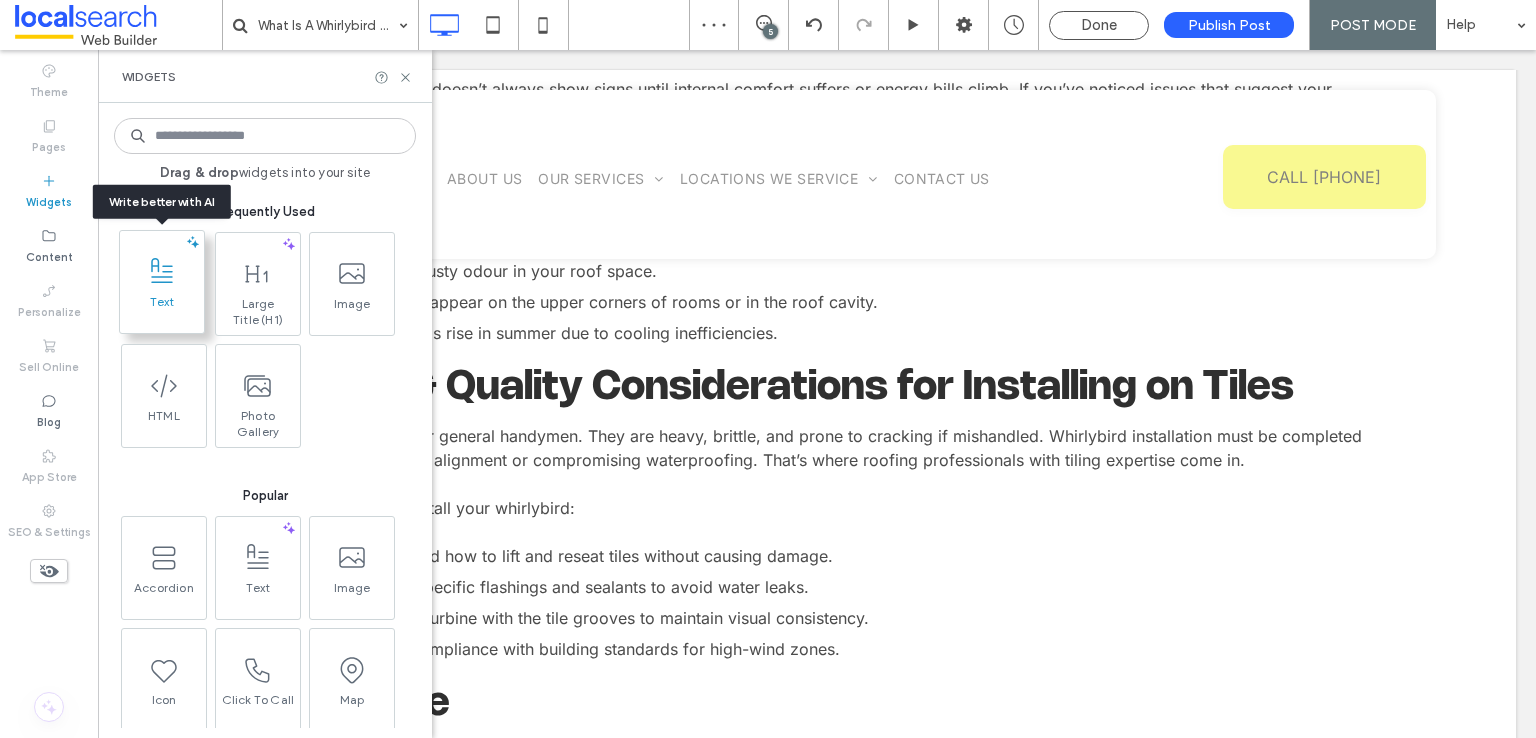 click 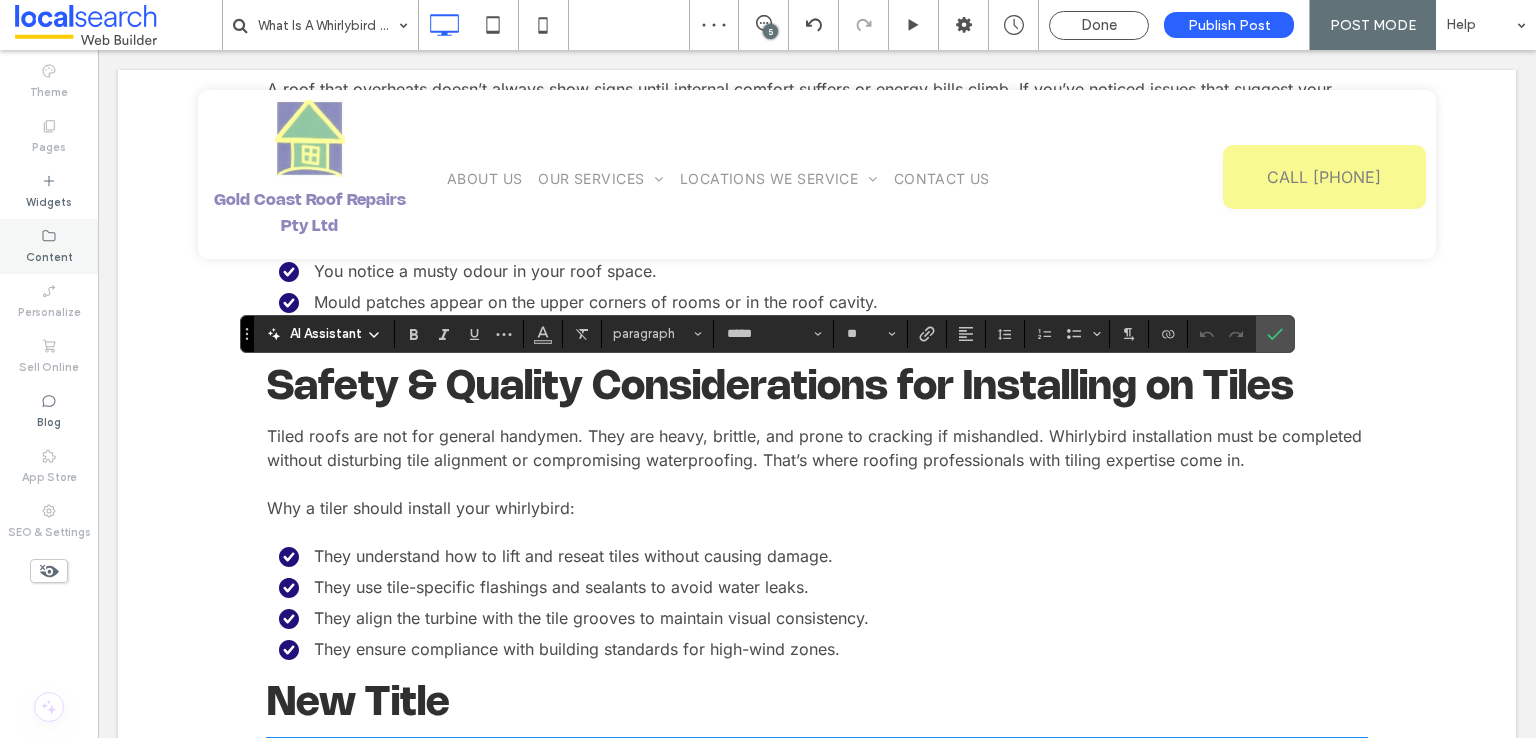 scroll, scrollTop: 3392, scrollLeft: 0, axis: vertical 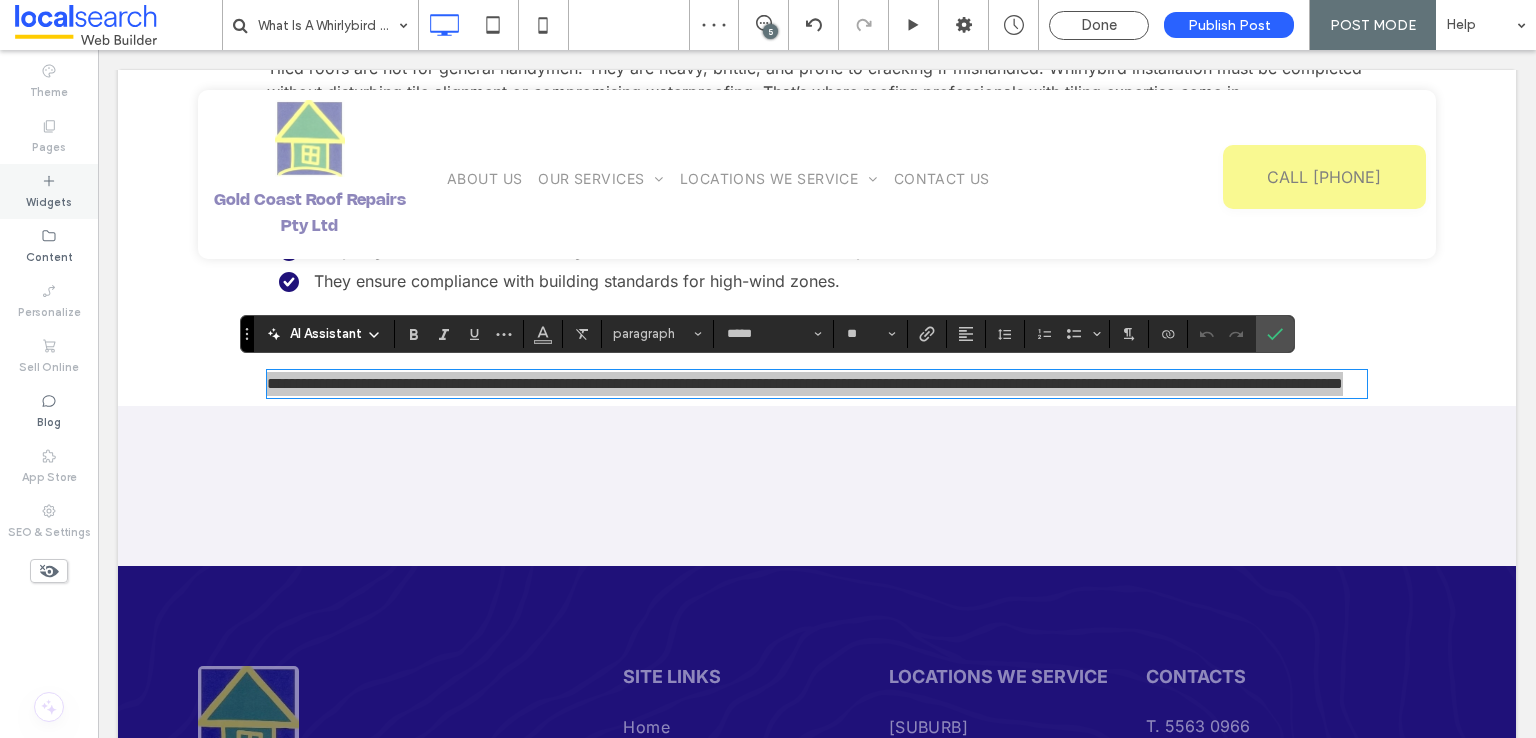 click on "Widgets" at bounding box center [49, 200] 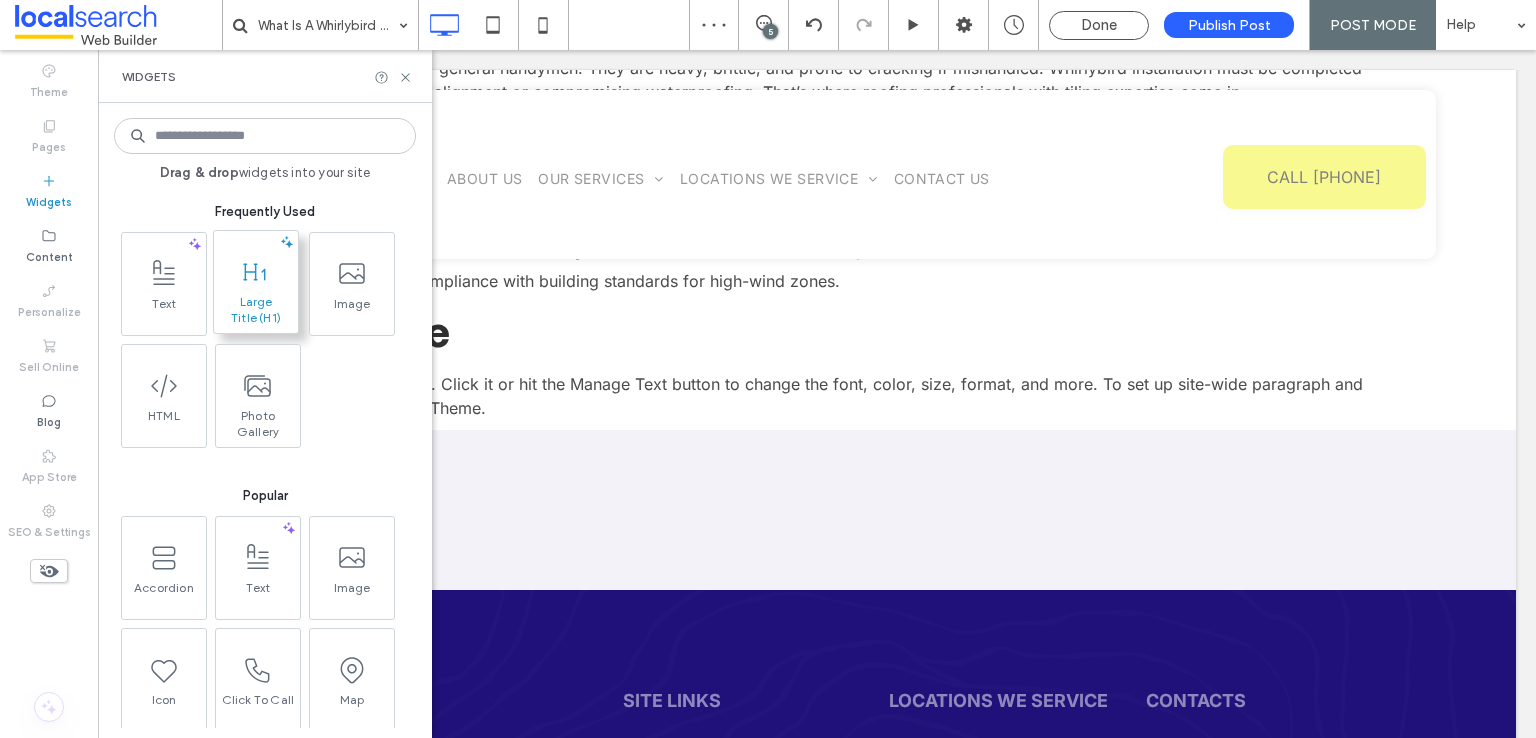 click 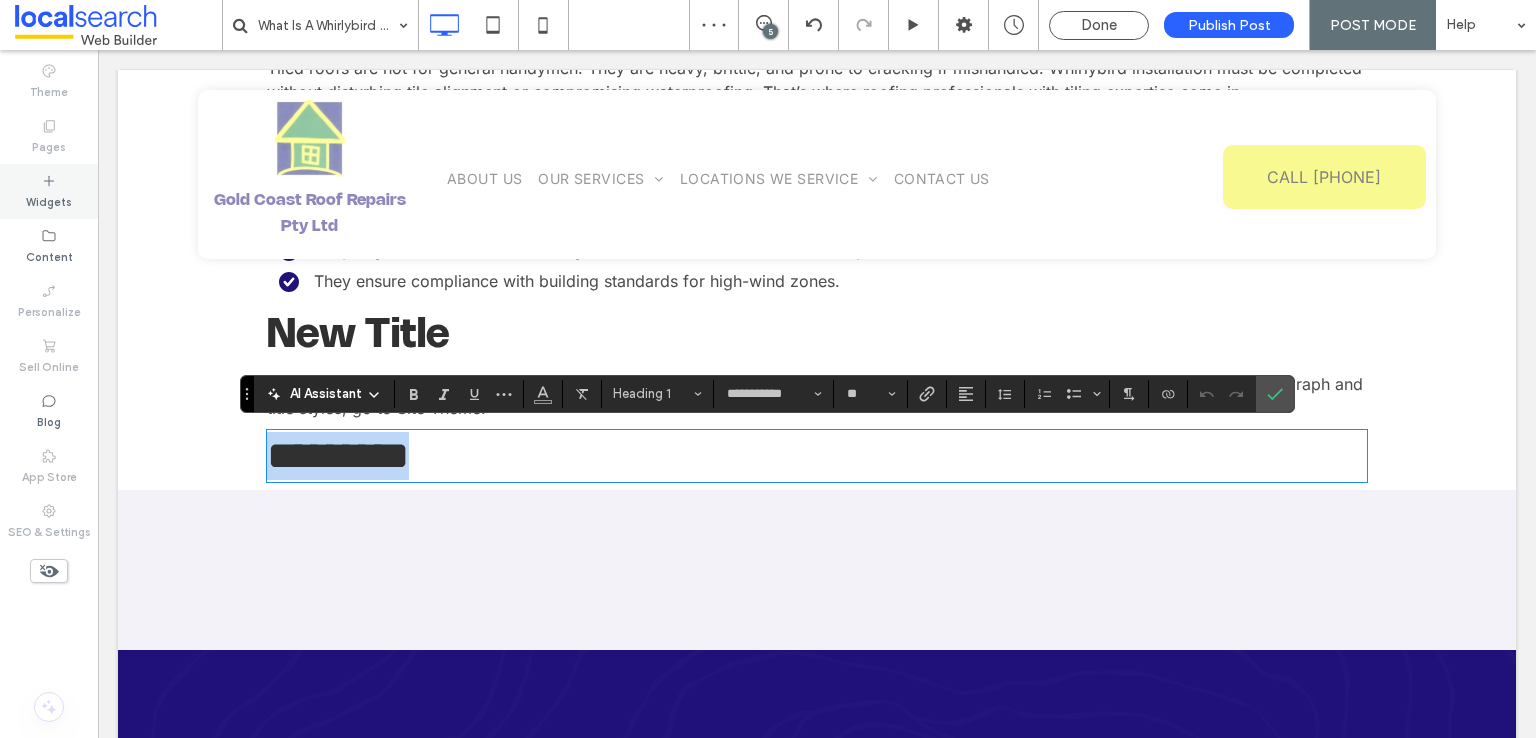 click on "Widgets" at bounding box center (49, 200) 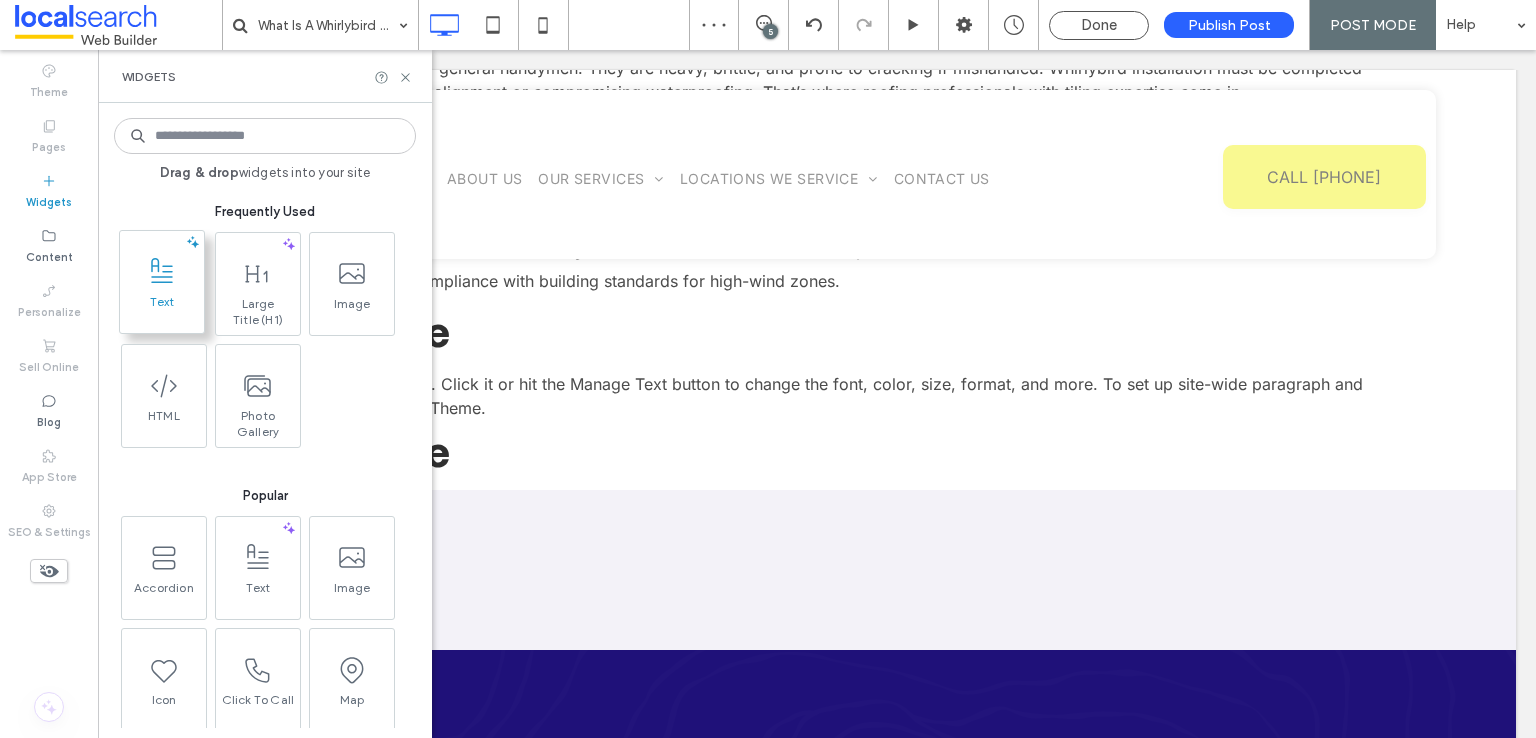 click on "Text" at bounding box center (162, 308) 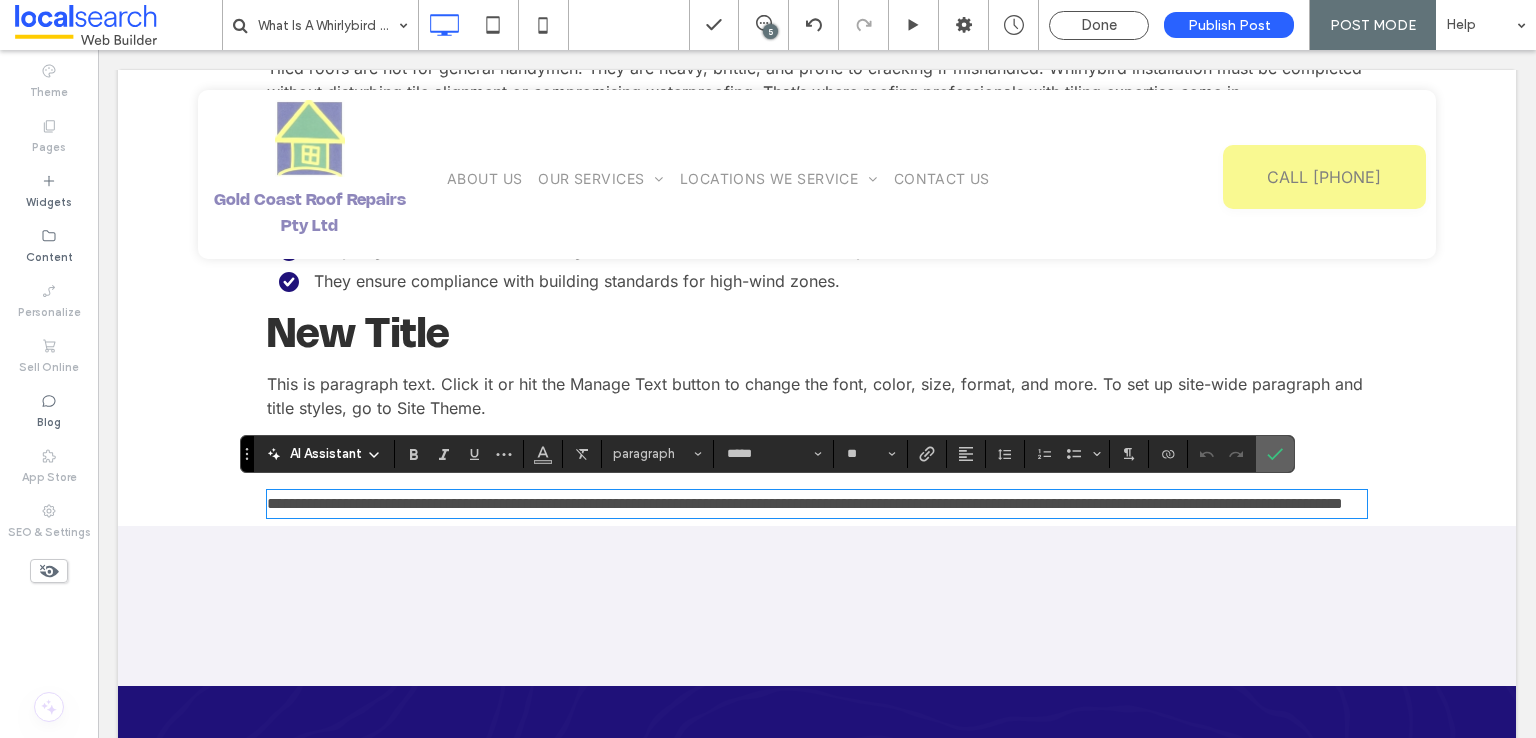 click 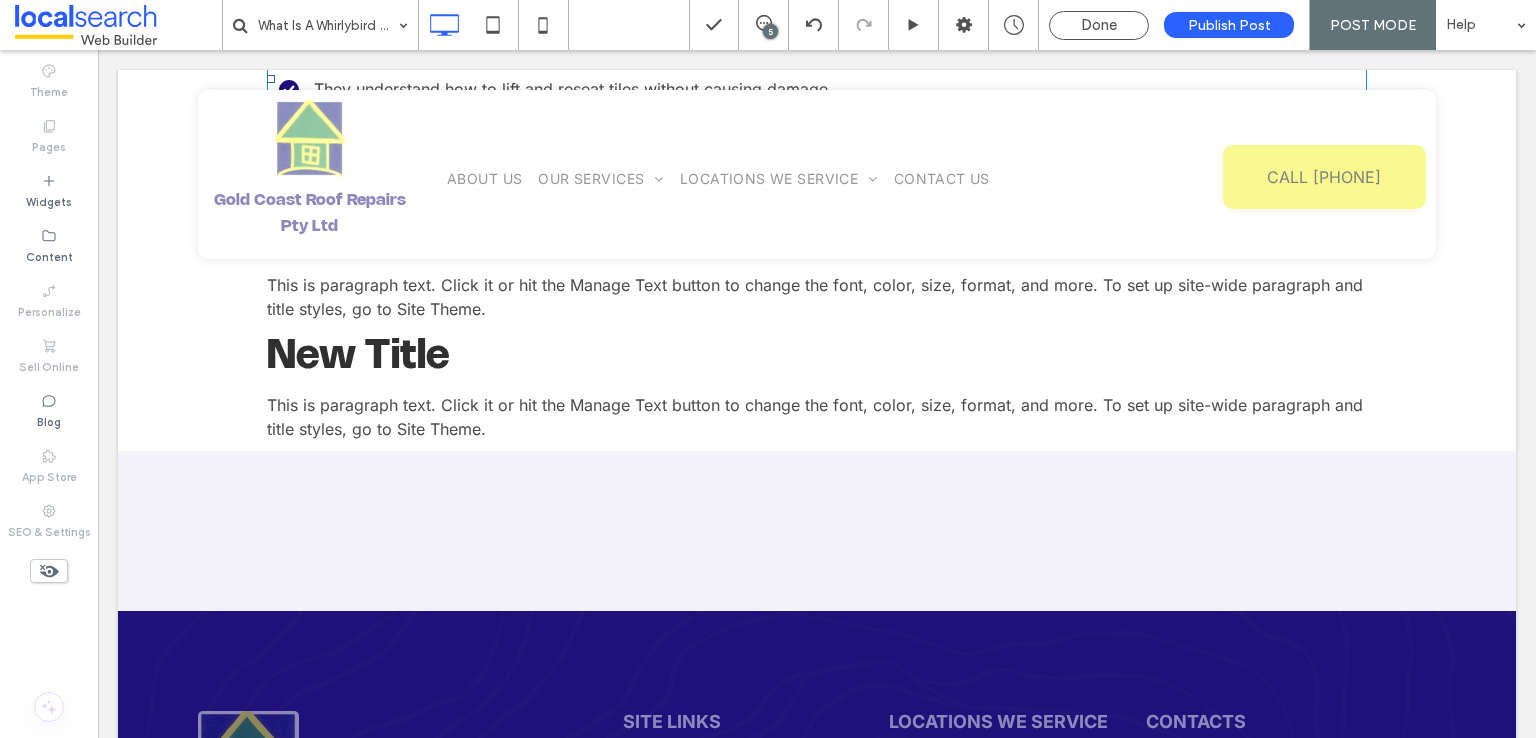 scroll, scrollTop: 3492, scrollLeft: 0, axis: vertical 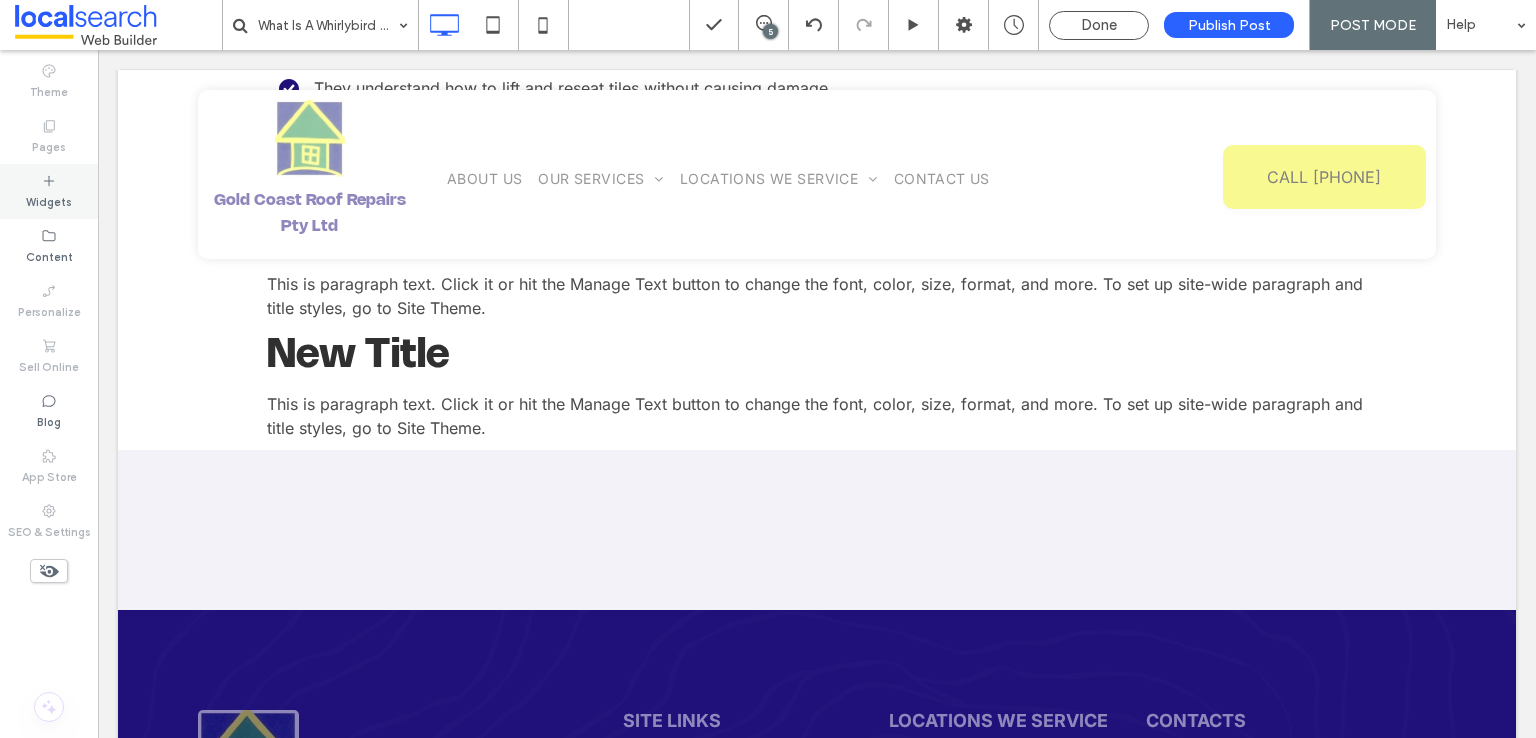 click on "Widgets" at bounding box center (49, 200) 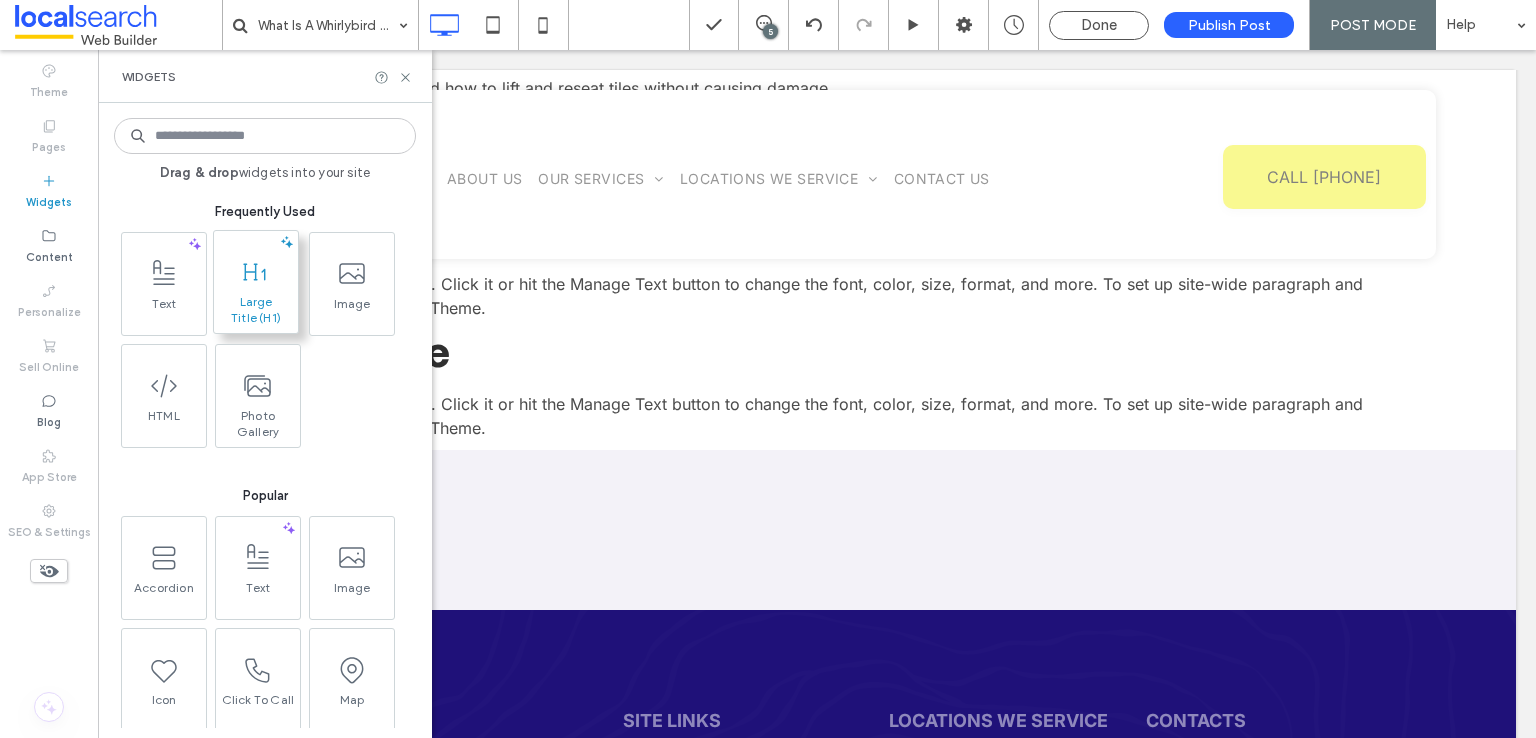 click on "Large Title (H1)" at bounding box center [256, 310] 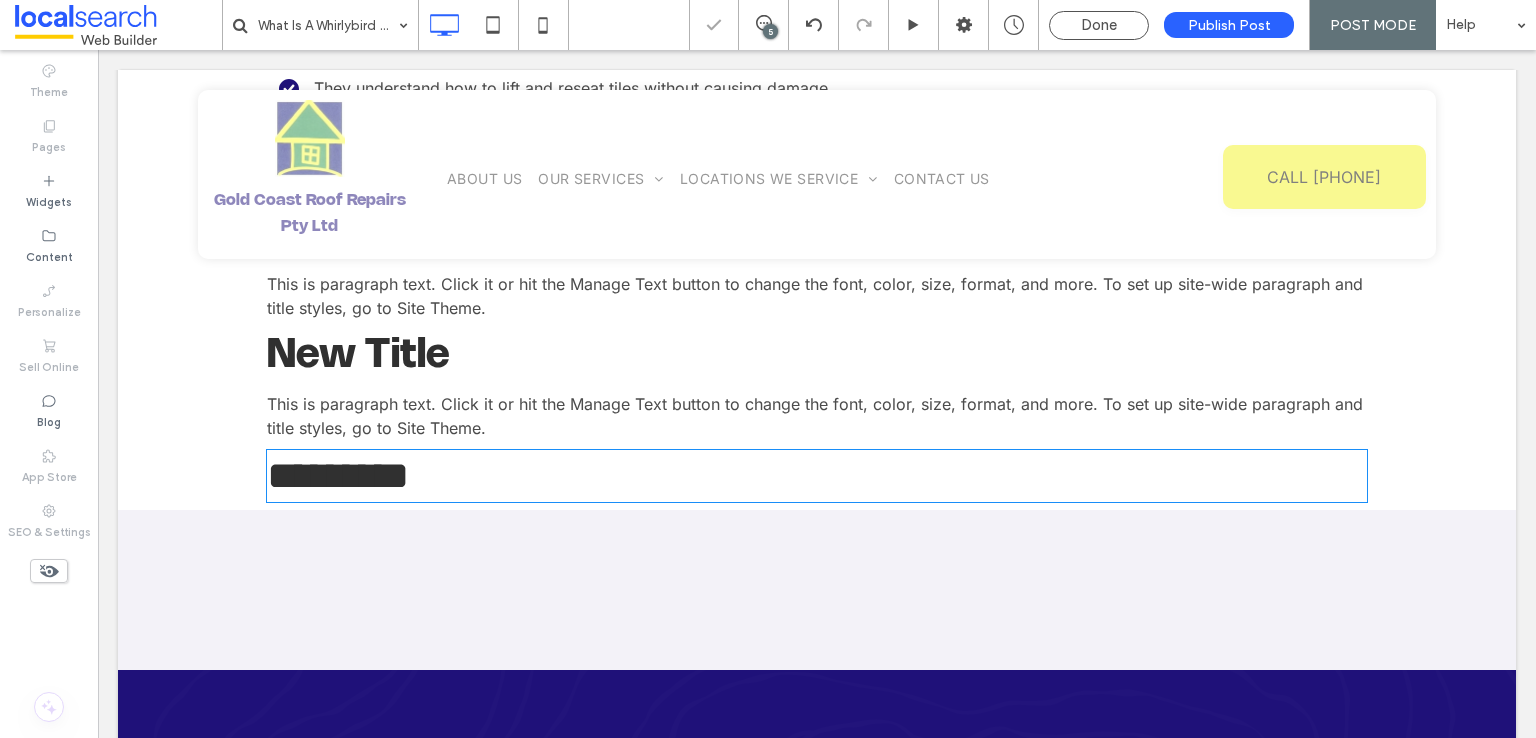 type on "**********" 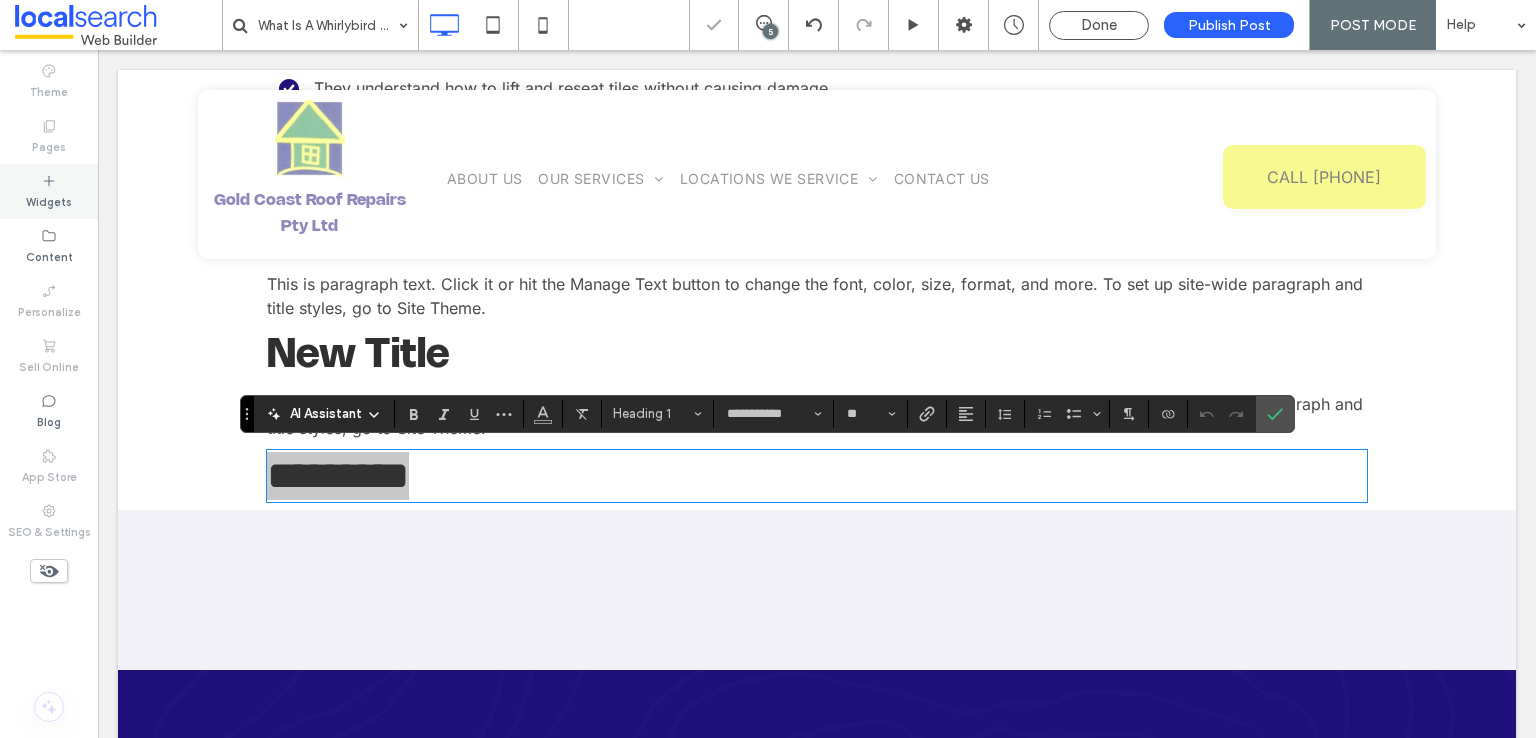 click on "Widgets" at bounding box center (49, 200) 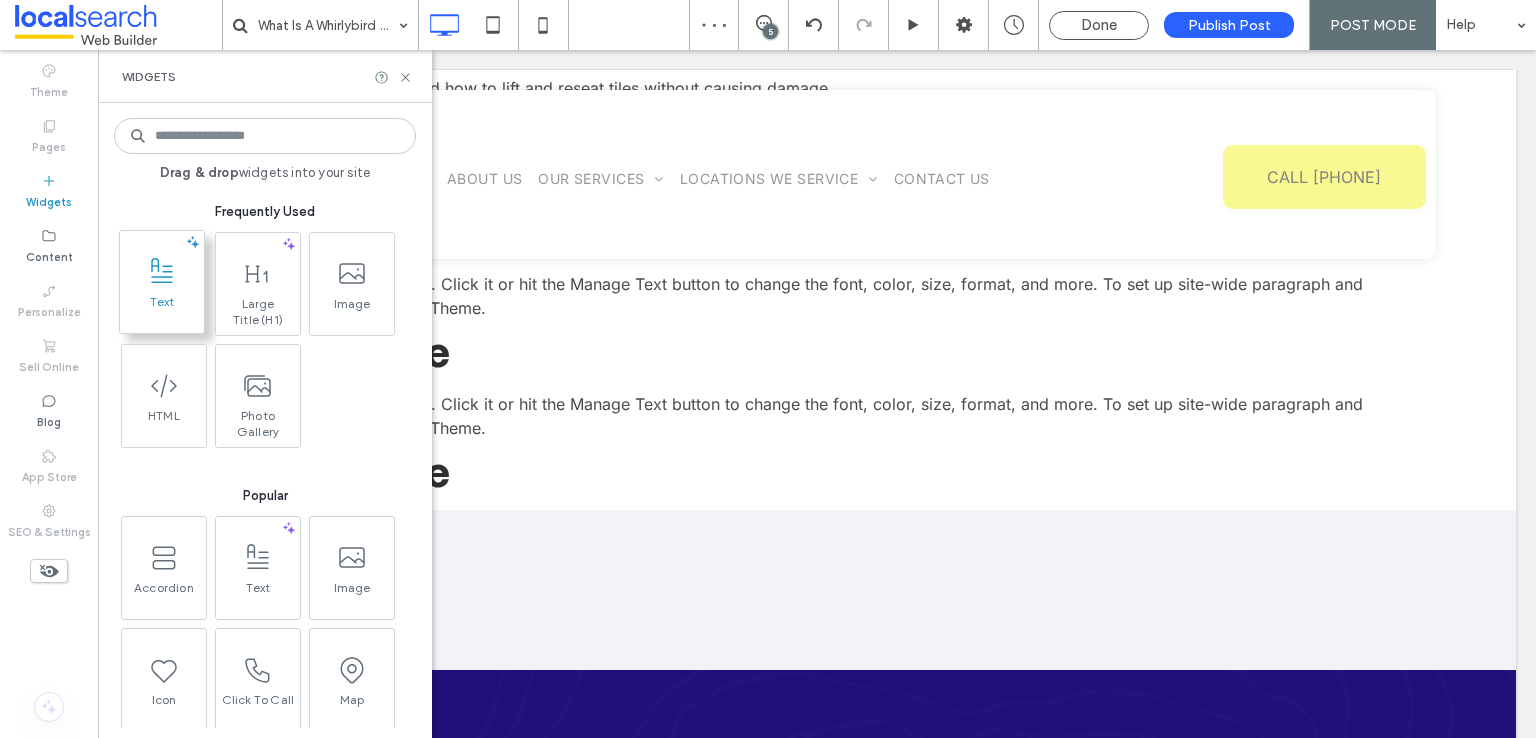 click on "Text" at bounding box center [162, 308] 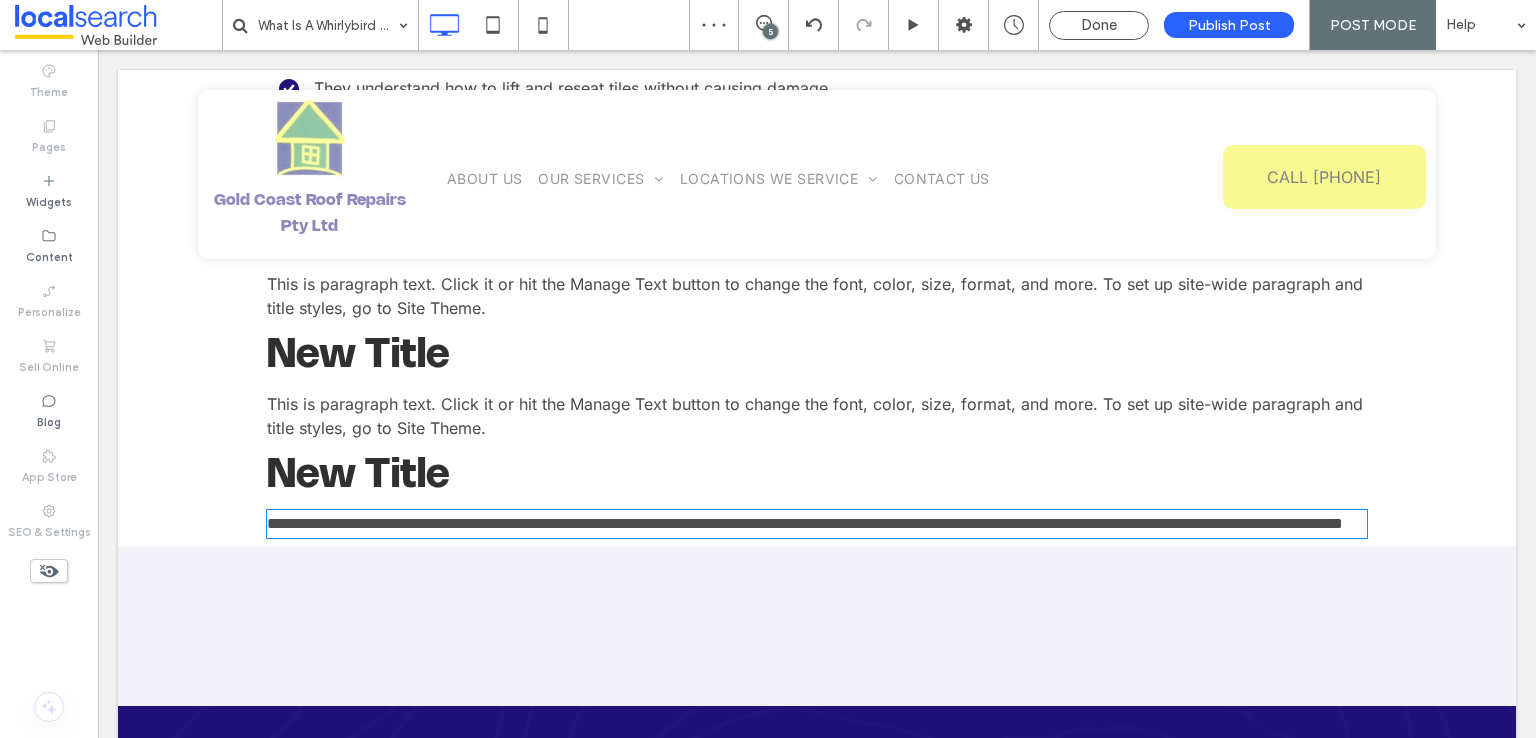 type on "*****" 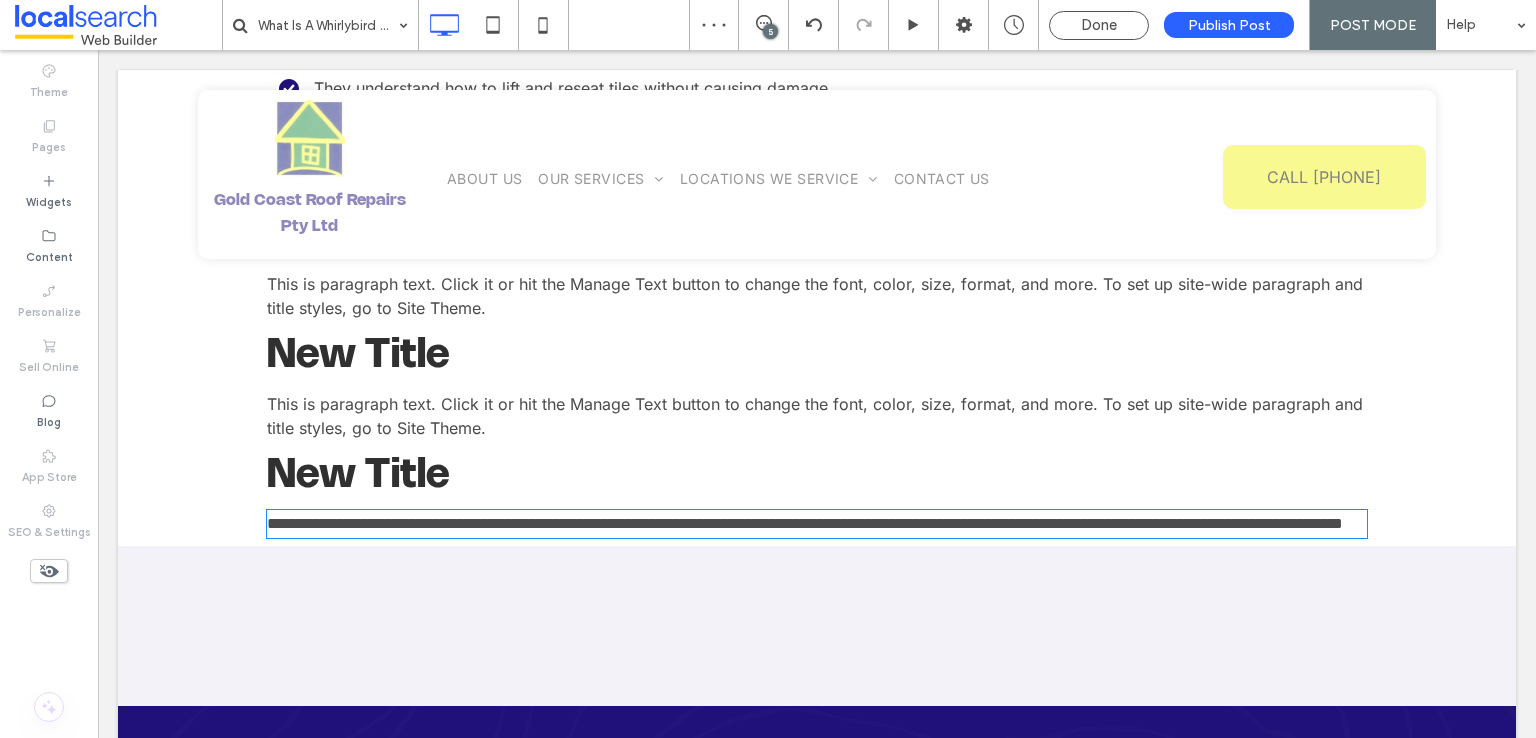 type on "**" 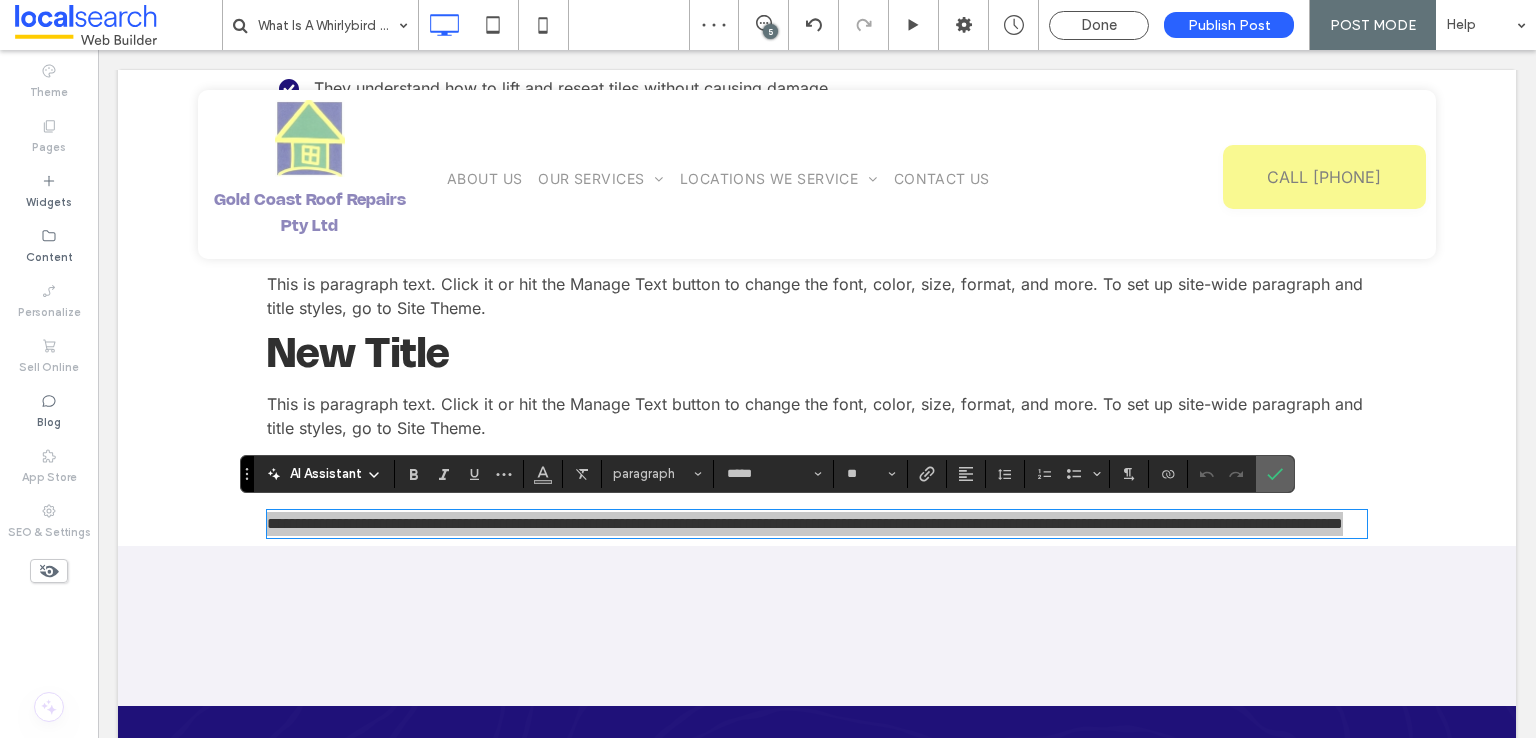 drag, startPoint x: 1275, startPoint y: 463, endPoint x: 1176, endPoint y: 414, distance: 110.46266 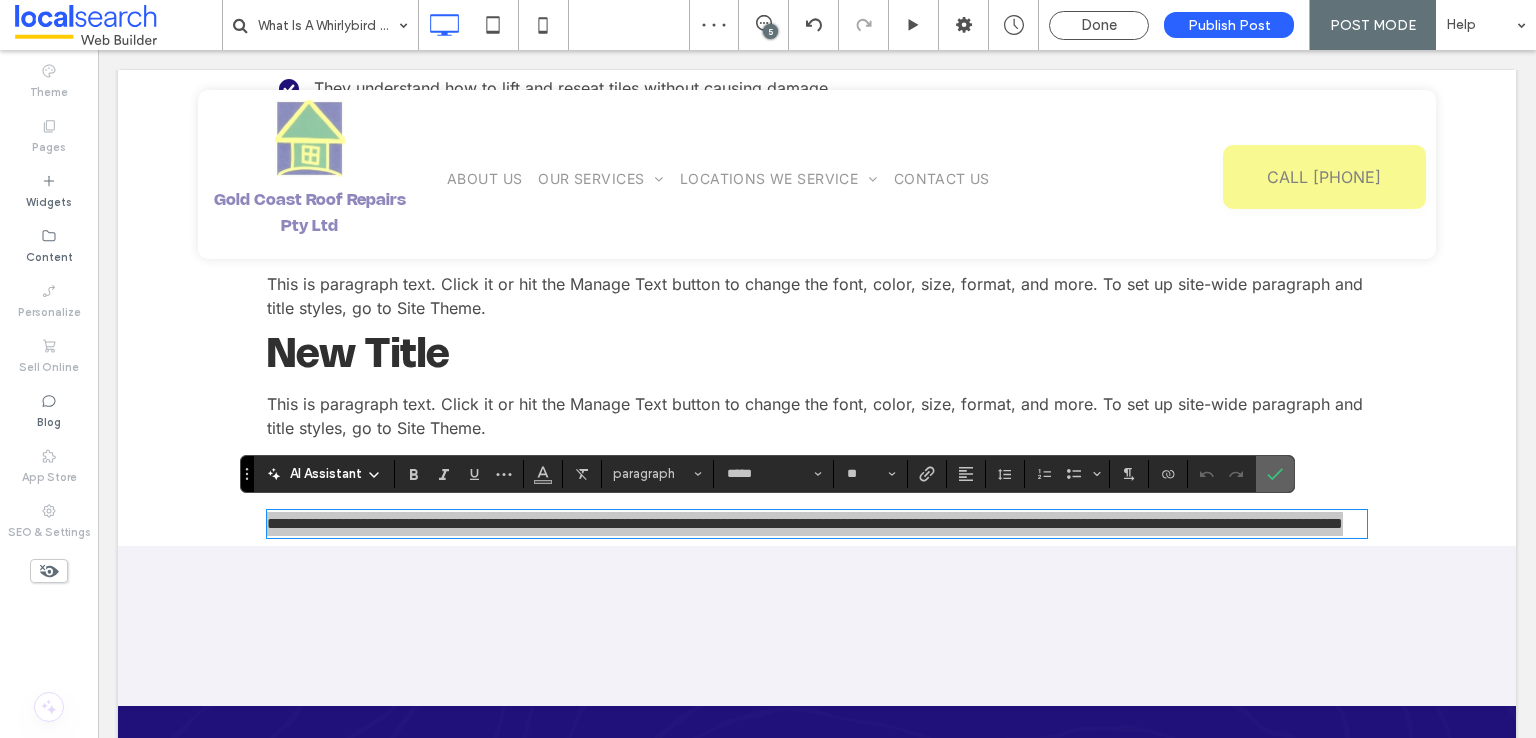 click at bounding box center (1275, 474) 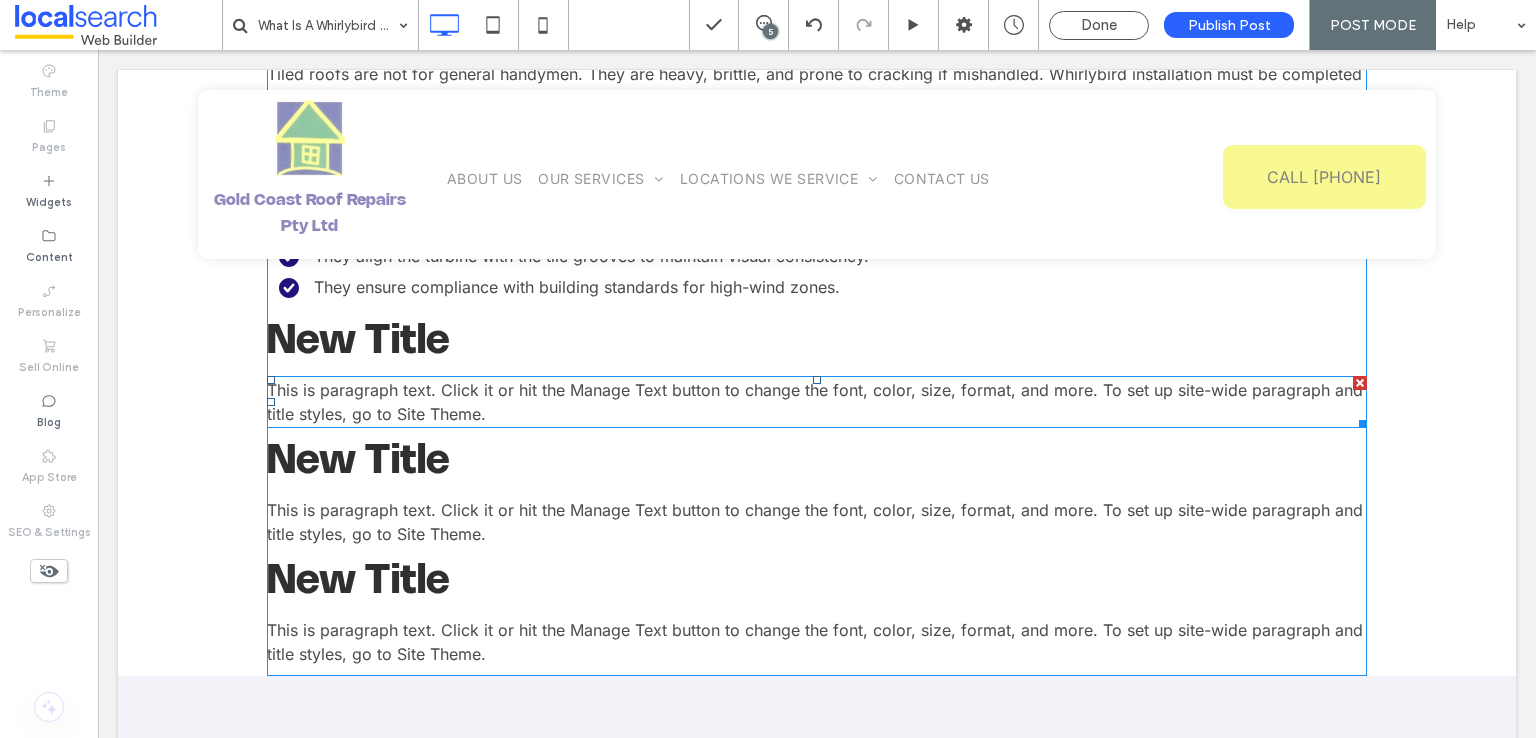 scroll, scrollTop: 3292, scrollLeft: 0, axis: vertical 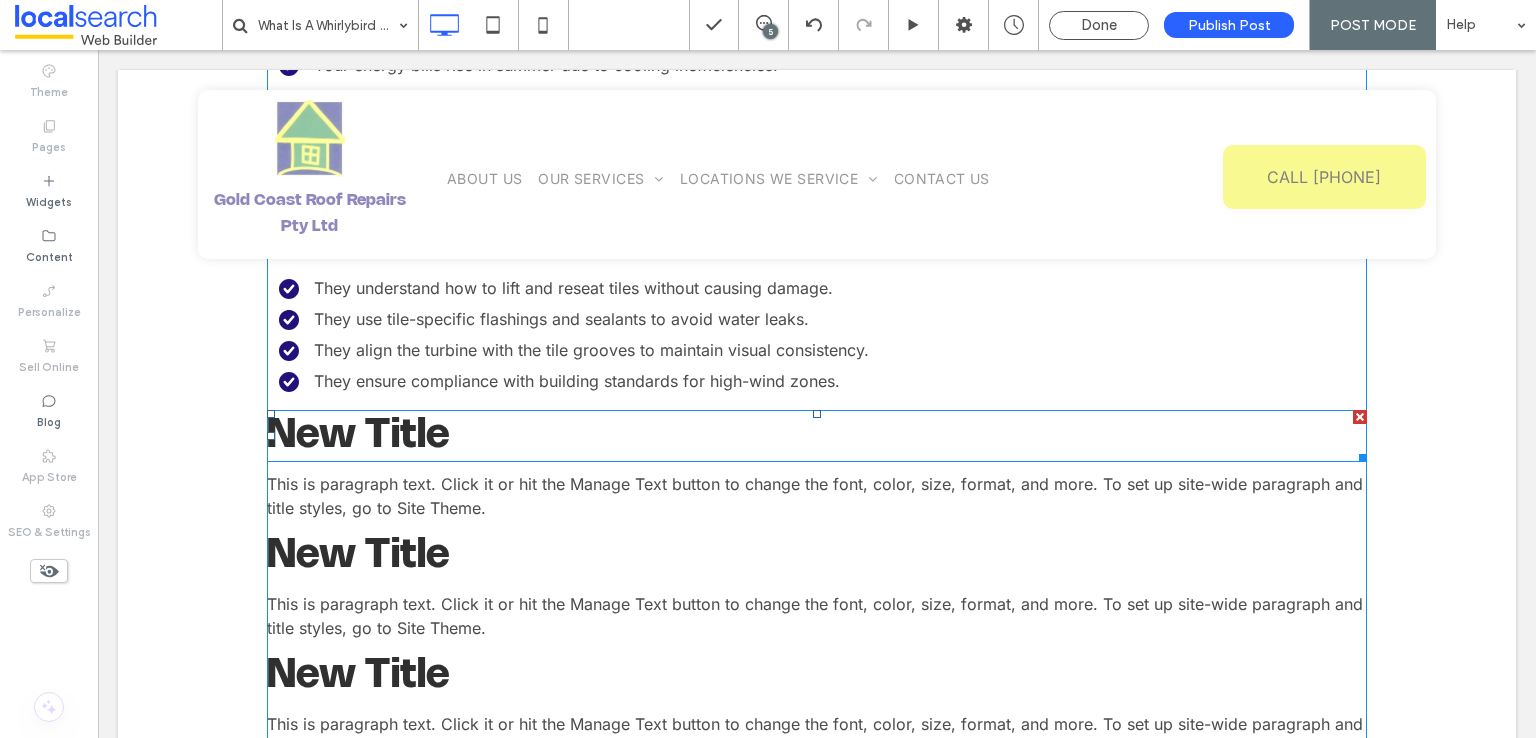 click on "New Title" at bounding box center [358, 436] 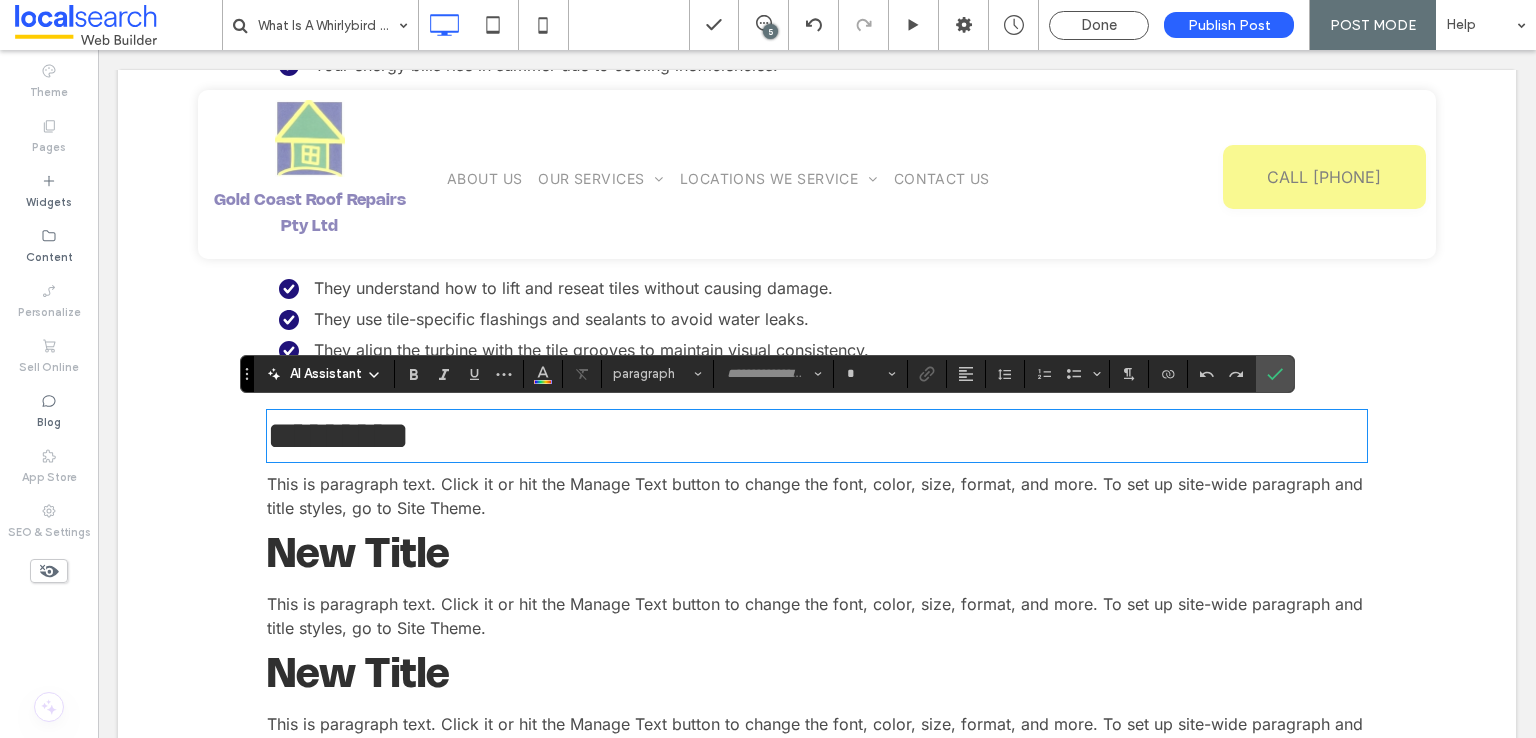 type on "**********" 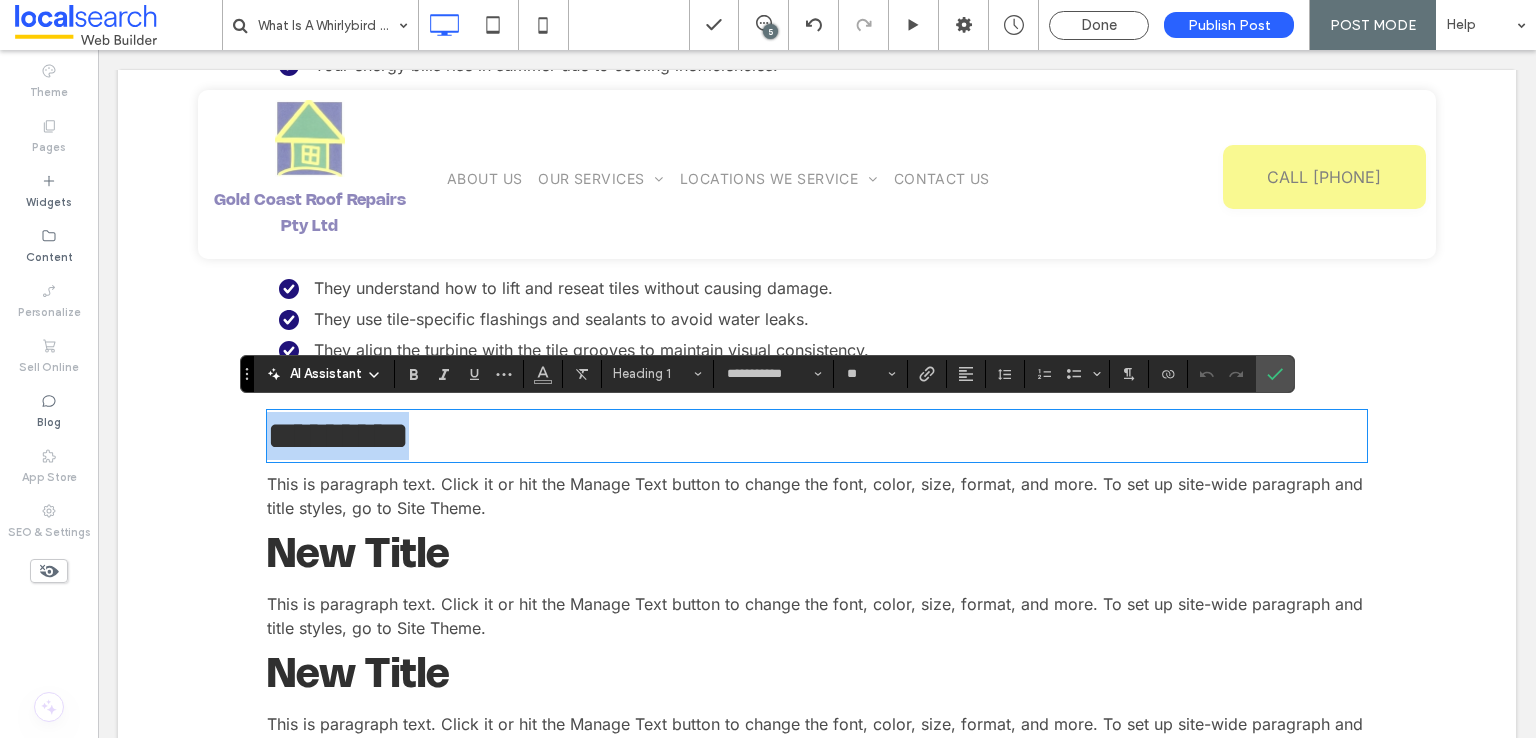 type on "*****" 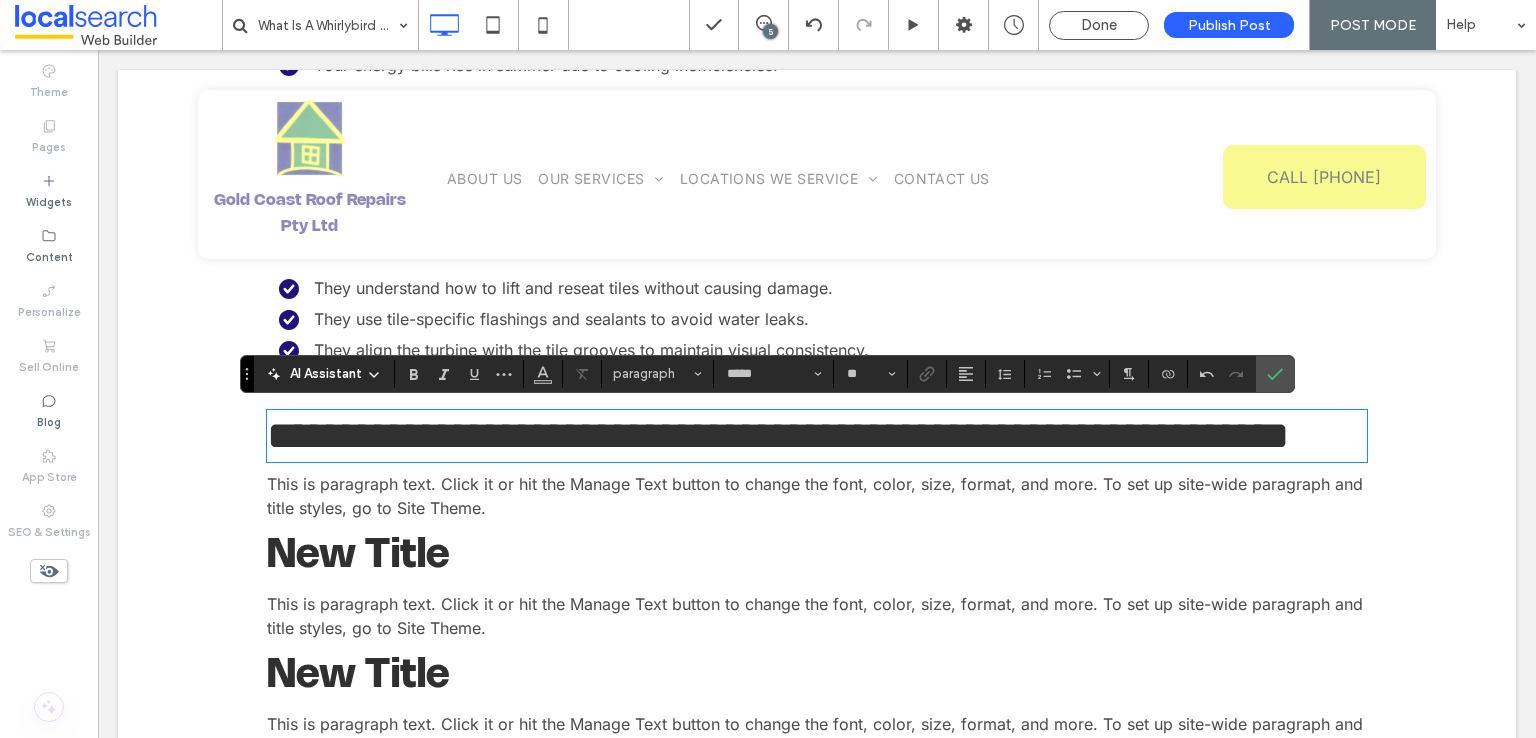 click on "This is paragraph text. Click it or hit the Manage Text button to change the font, color, size, format, and more. To set up site-wide paragraph and title styles, go to Site Theme." at bounding box center [815, 496] 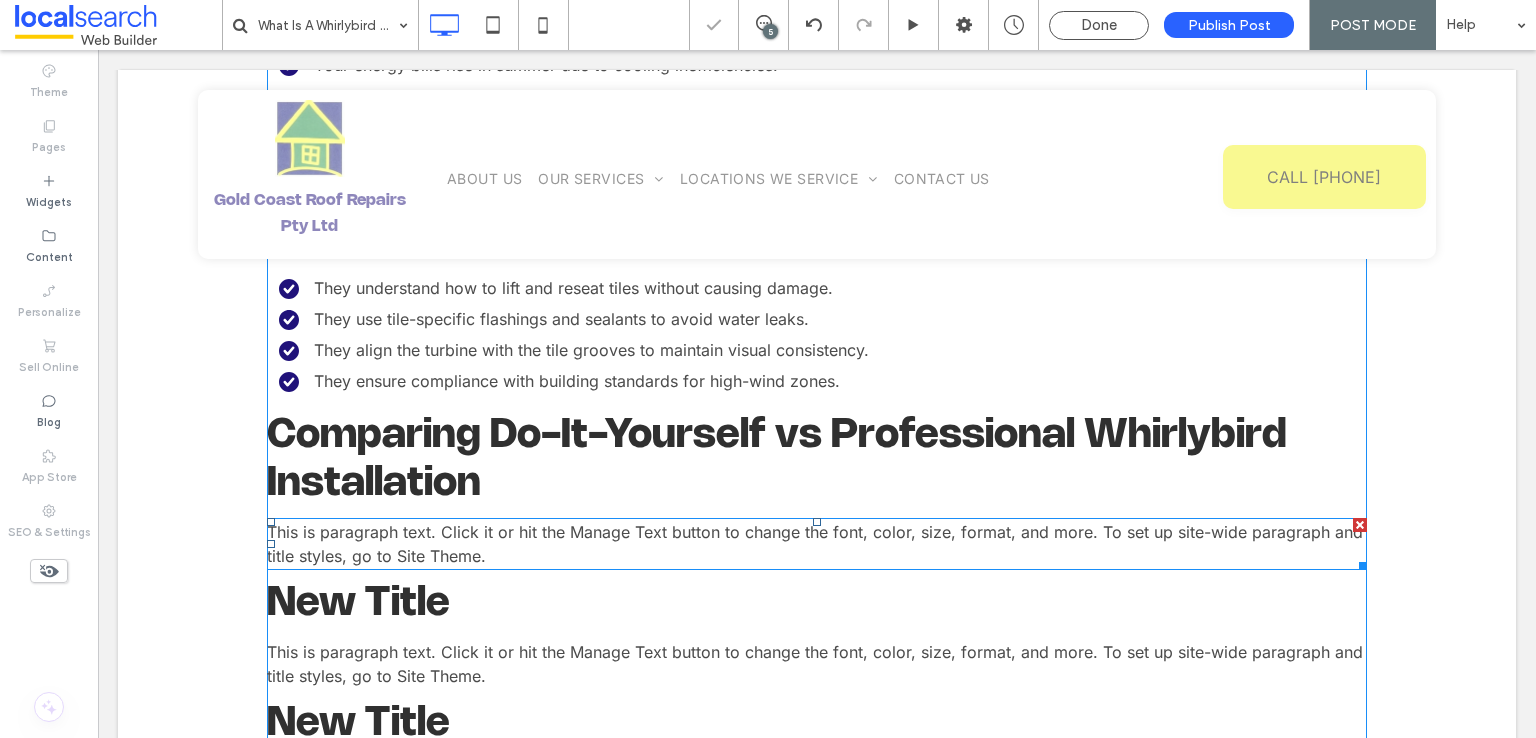 click on "This is paragraph text. Click it or hit the Manage Text button to change the font, color, size, format, and more. To set up site-wide paragraph and title styles, go to Site Theme." at bounding box center (815, 544) 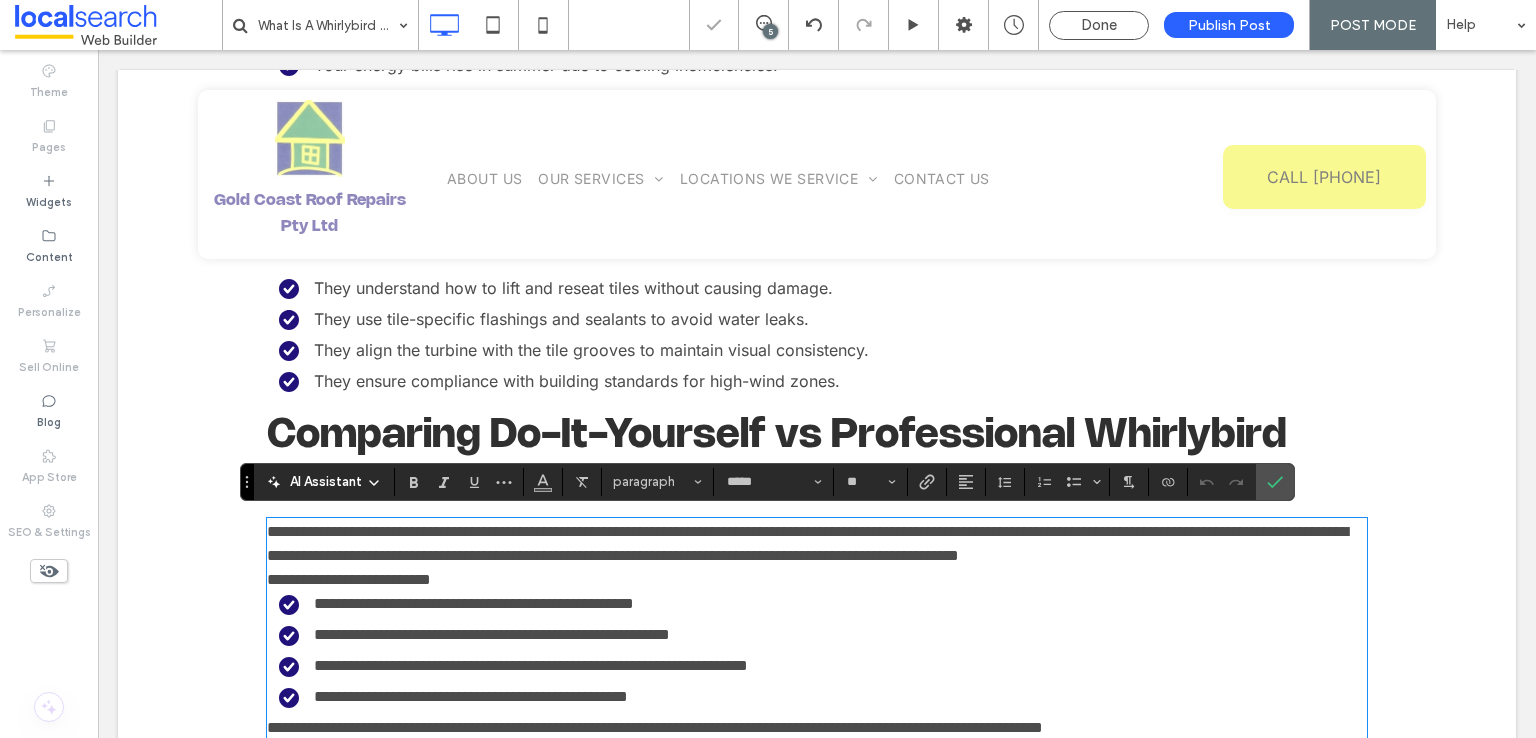 scroll, scrollTop: 0, scrollLeft: 0, axis: both 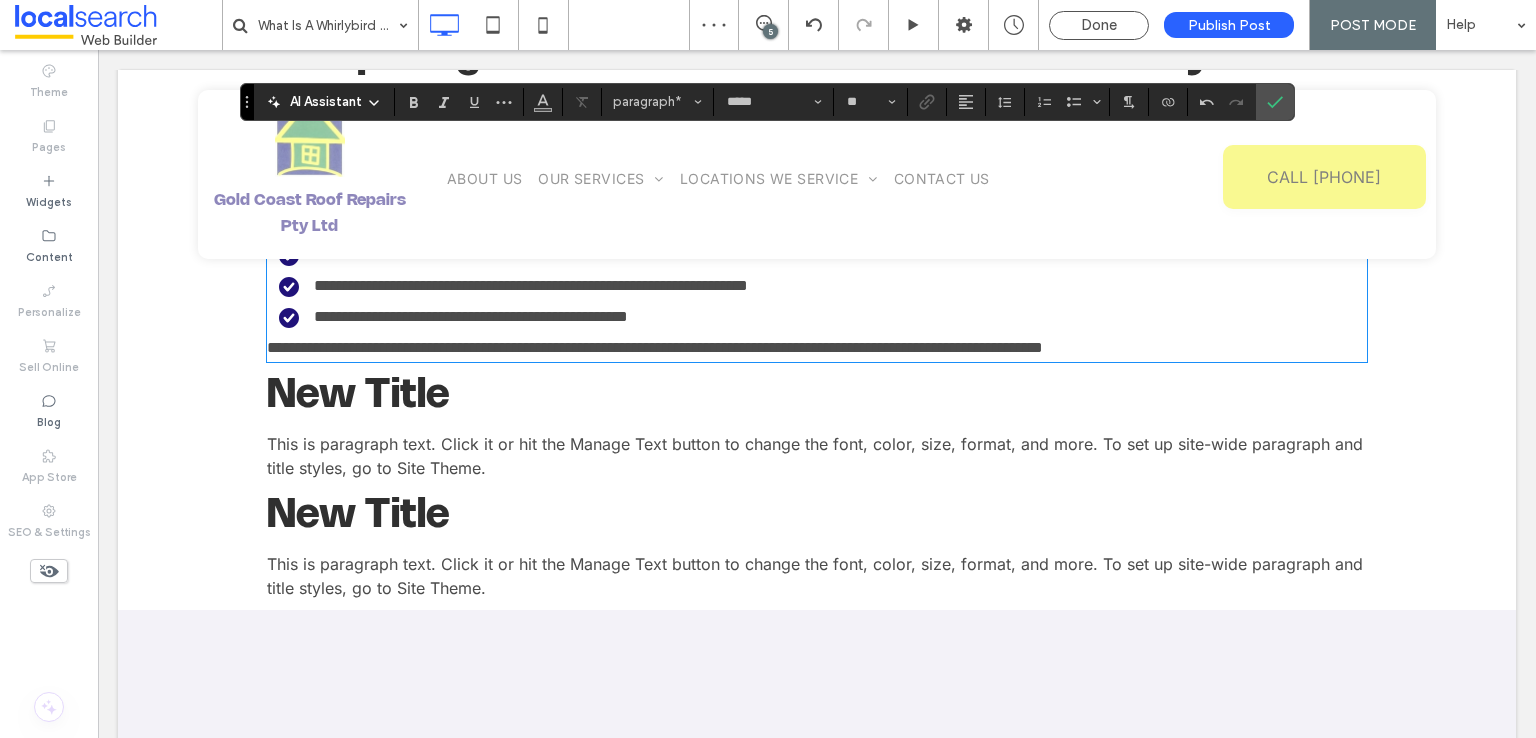 click on "**********" at bounding box center (655, 347) 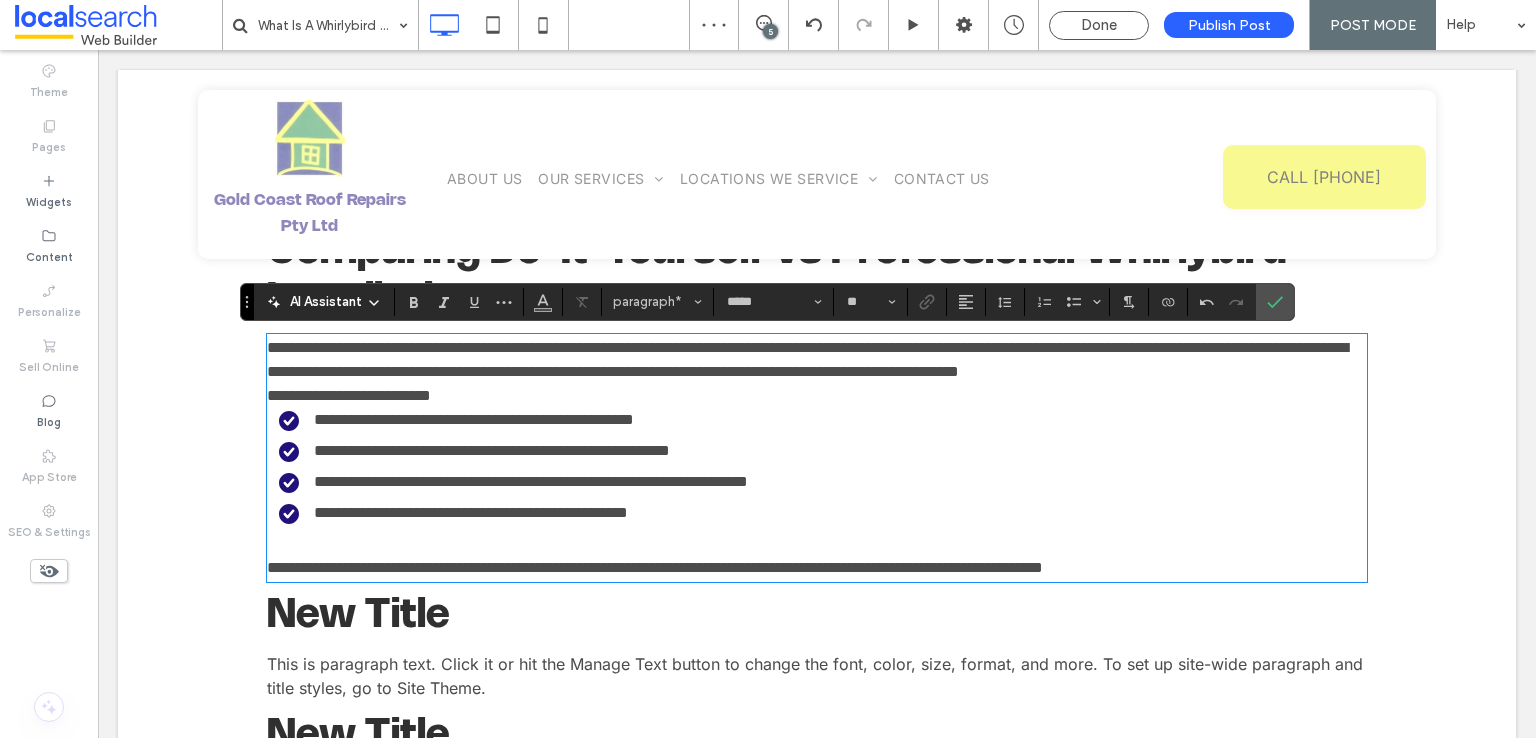 scroll, scrollTop: 3472, scrollLeft: 0, axis: vertical 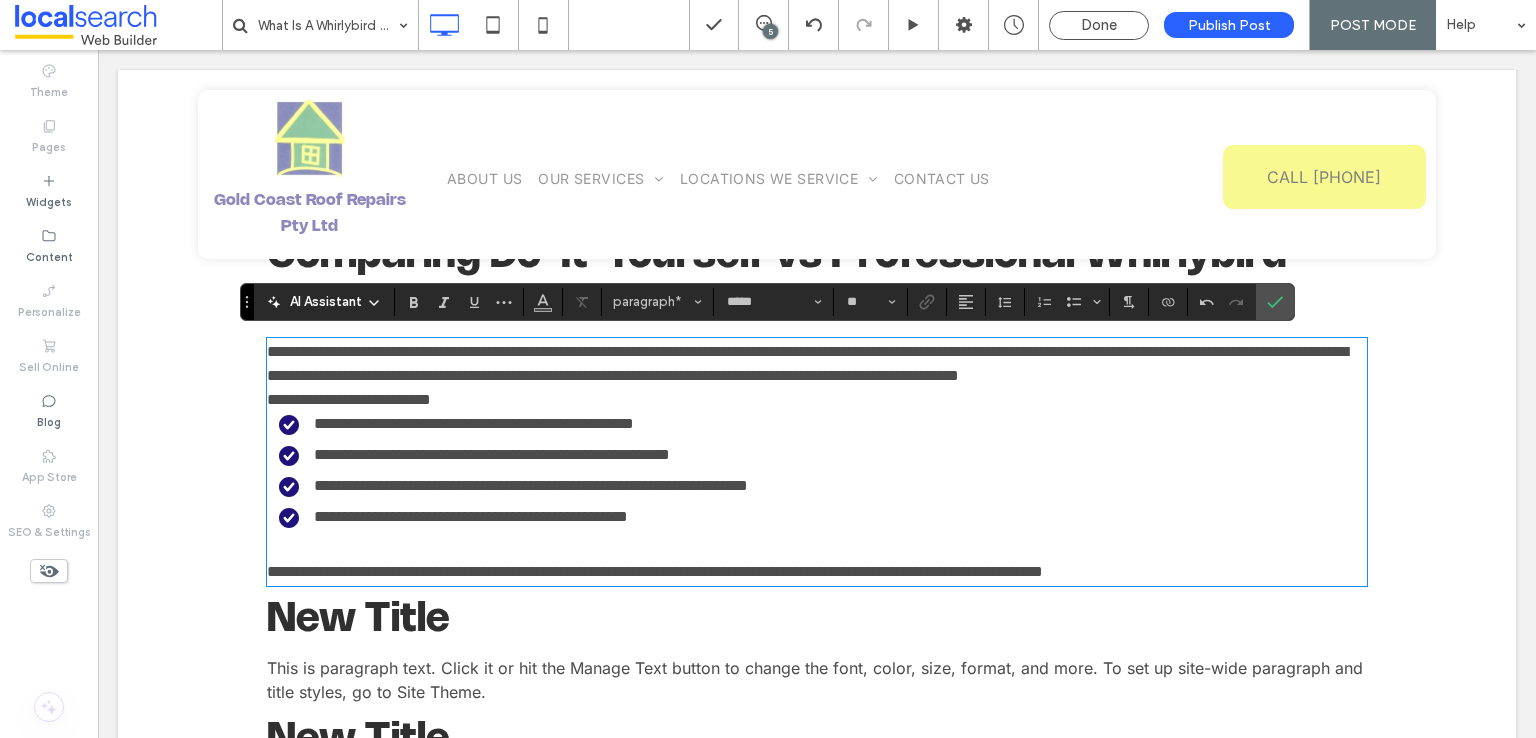 click on "**********" at bounding box center (817, 400) 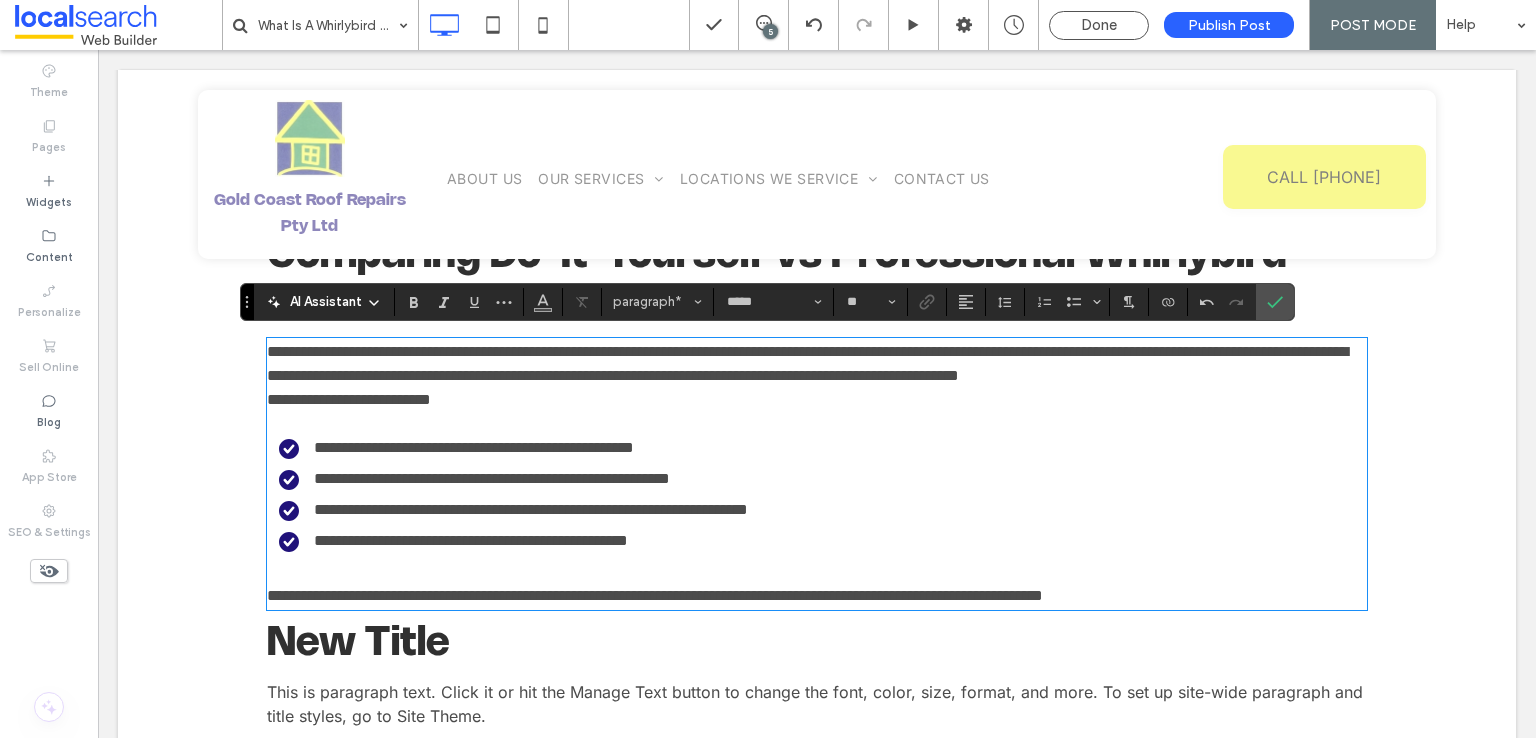 click on "**********" at bounding box center [817, 364] 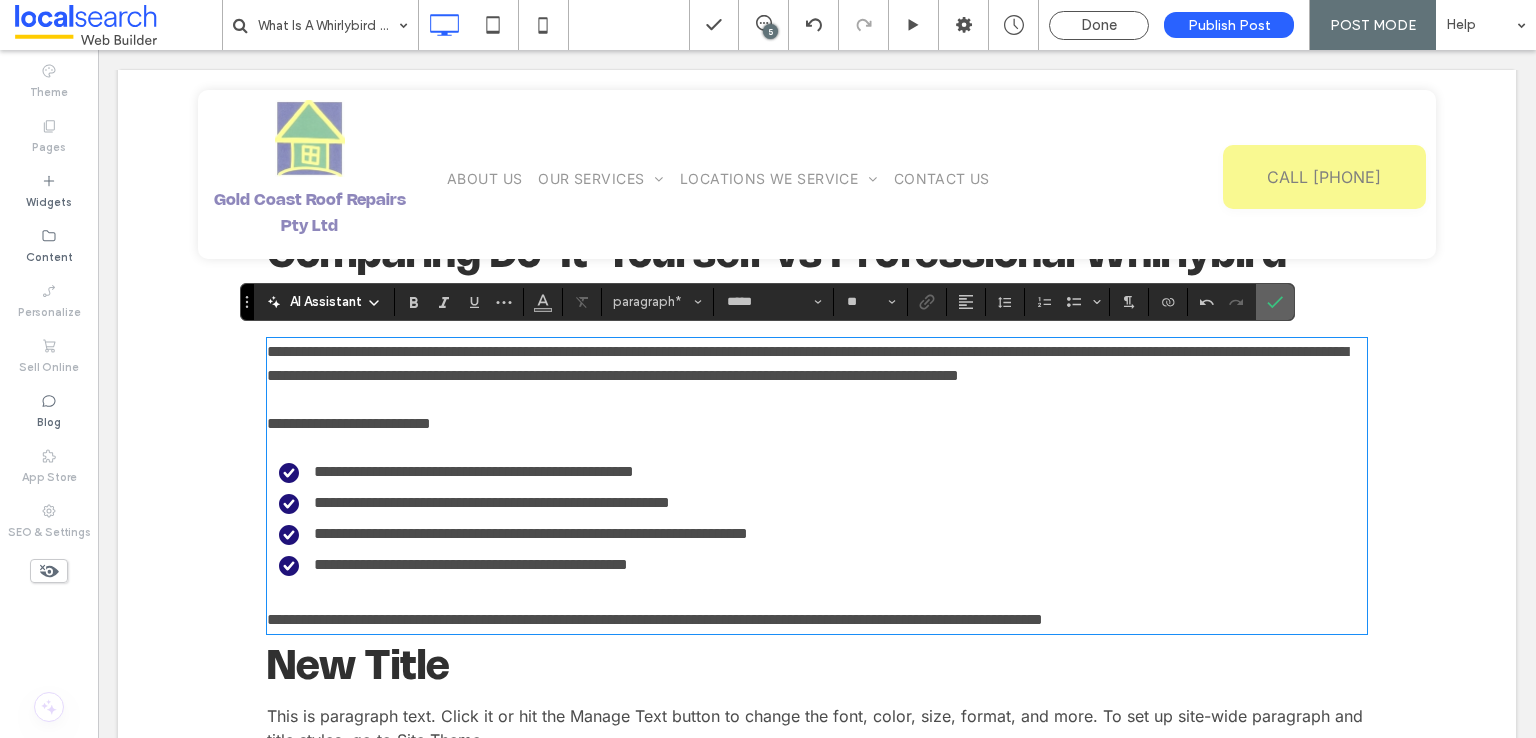 click at bounding box center [1275, 302] 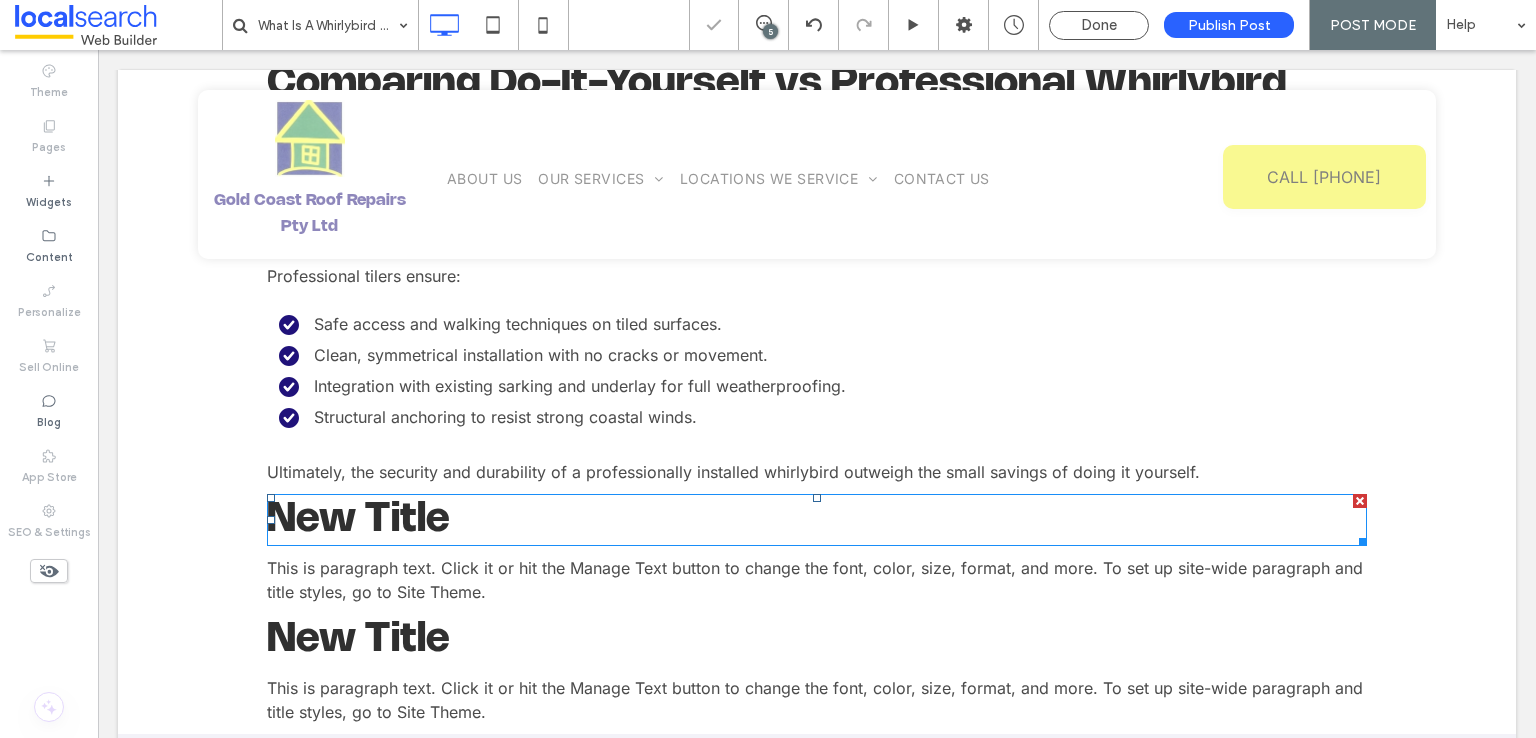 scroll, scrollTop: 3672, scrollLeft: 0, axis: vertical 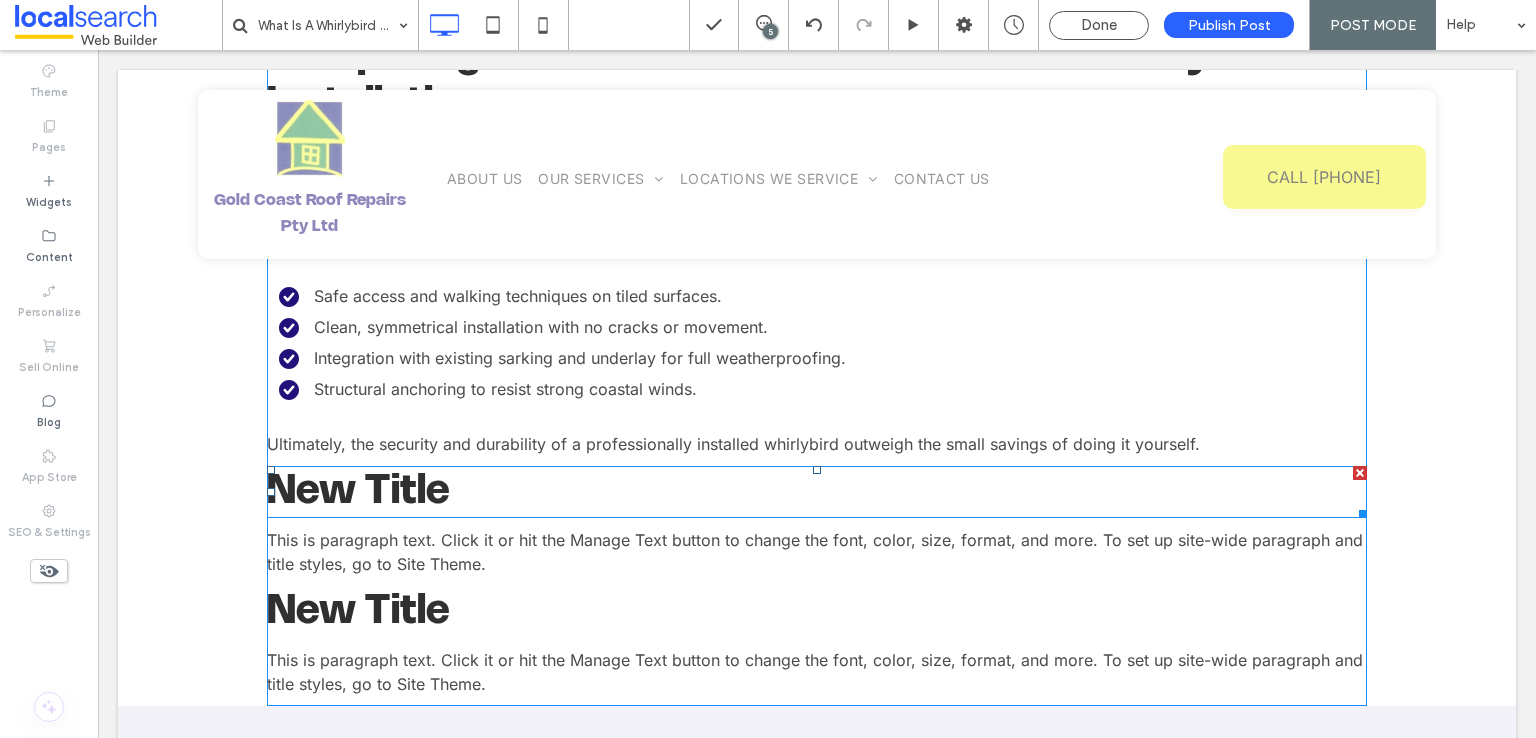 click on "New Title" at bounding box center (817, 492) 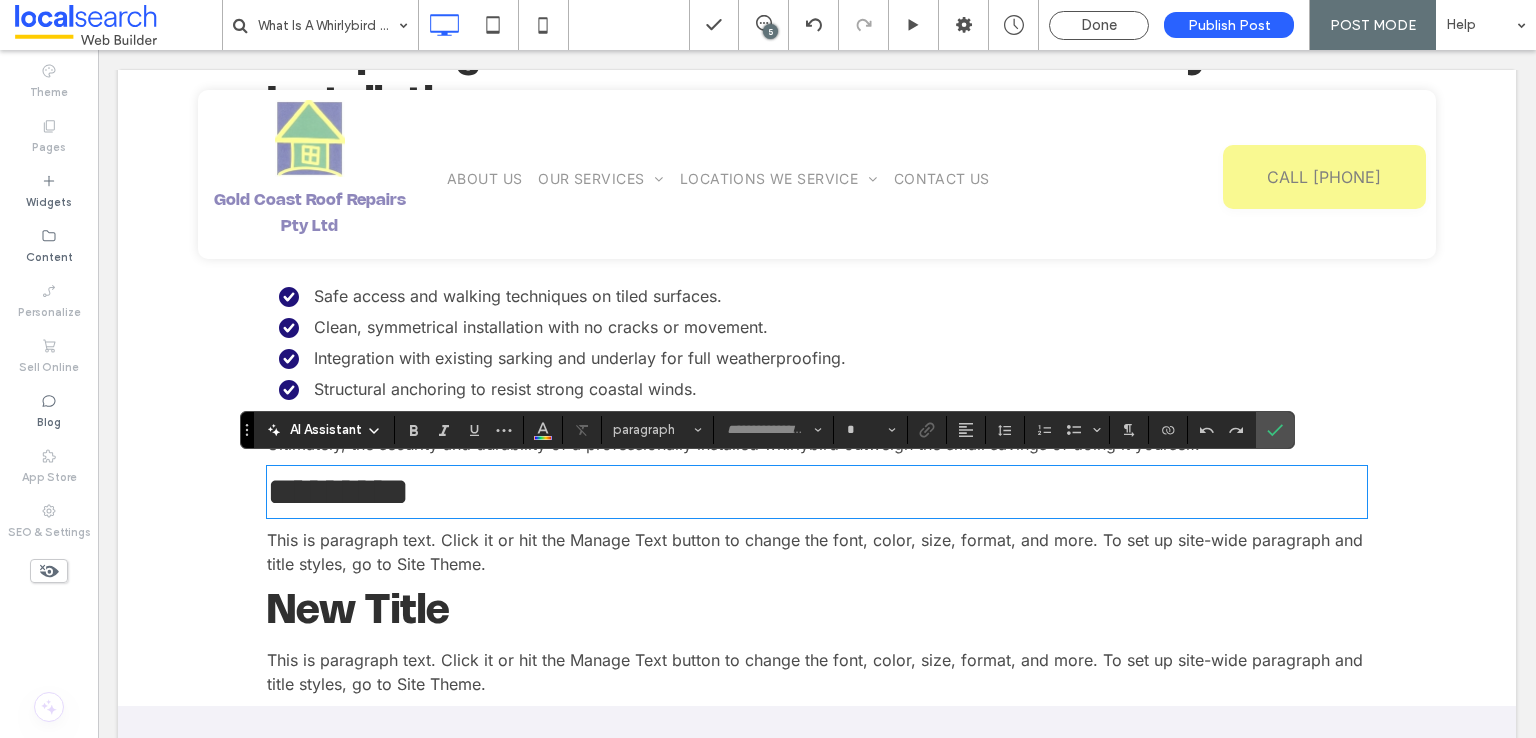 type on "**********" 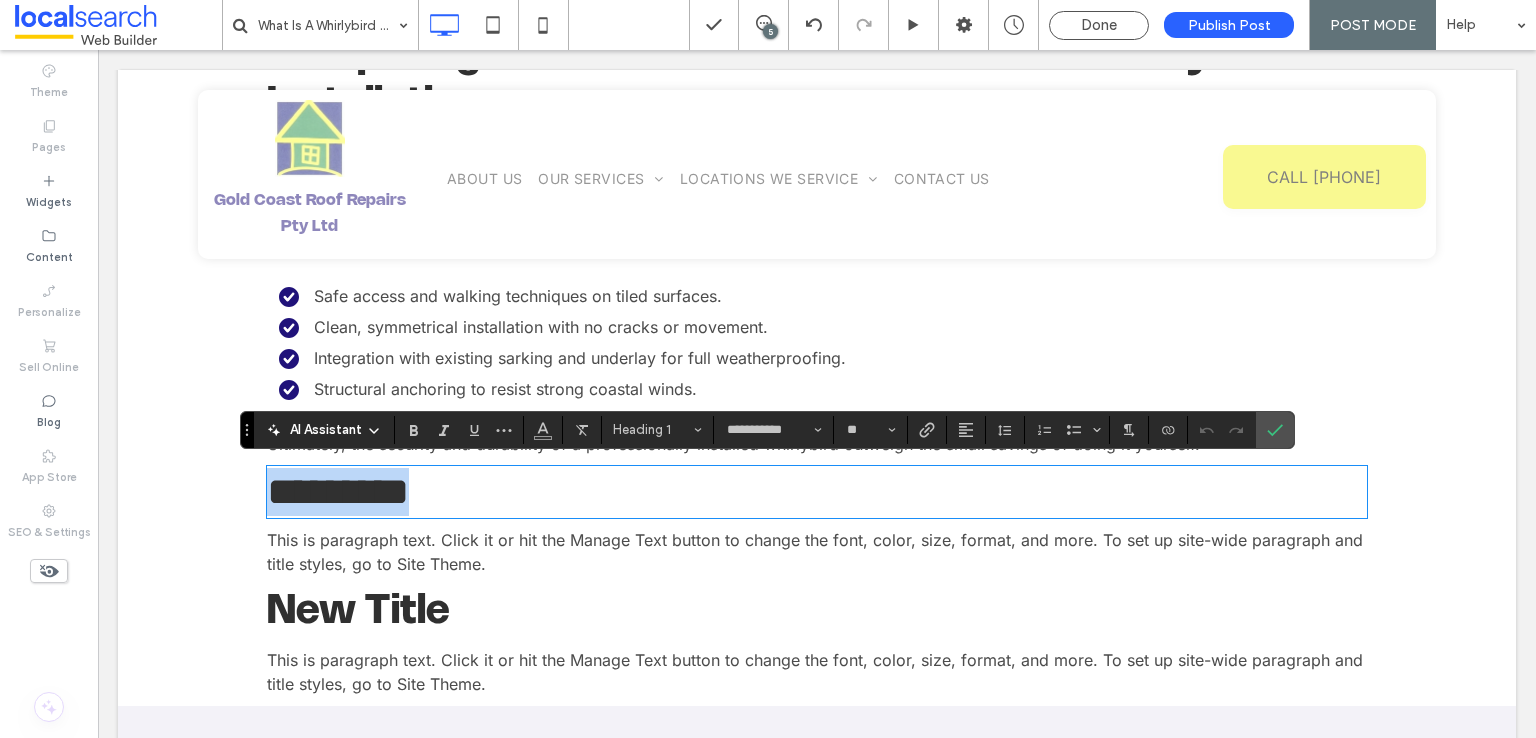 type on "*****" 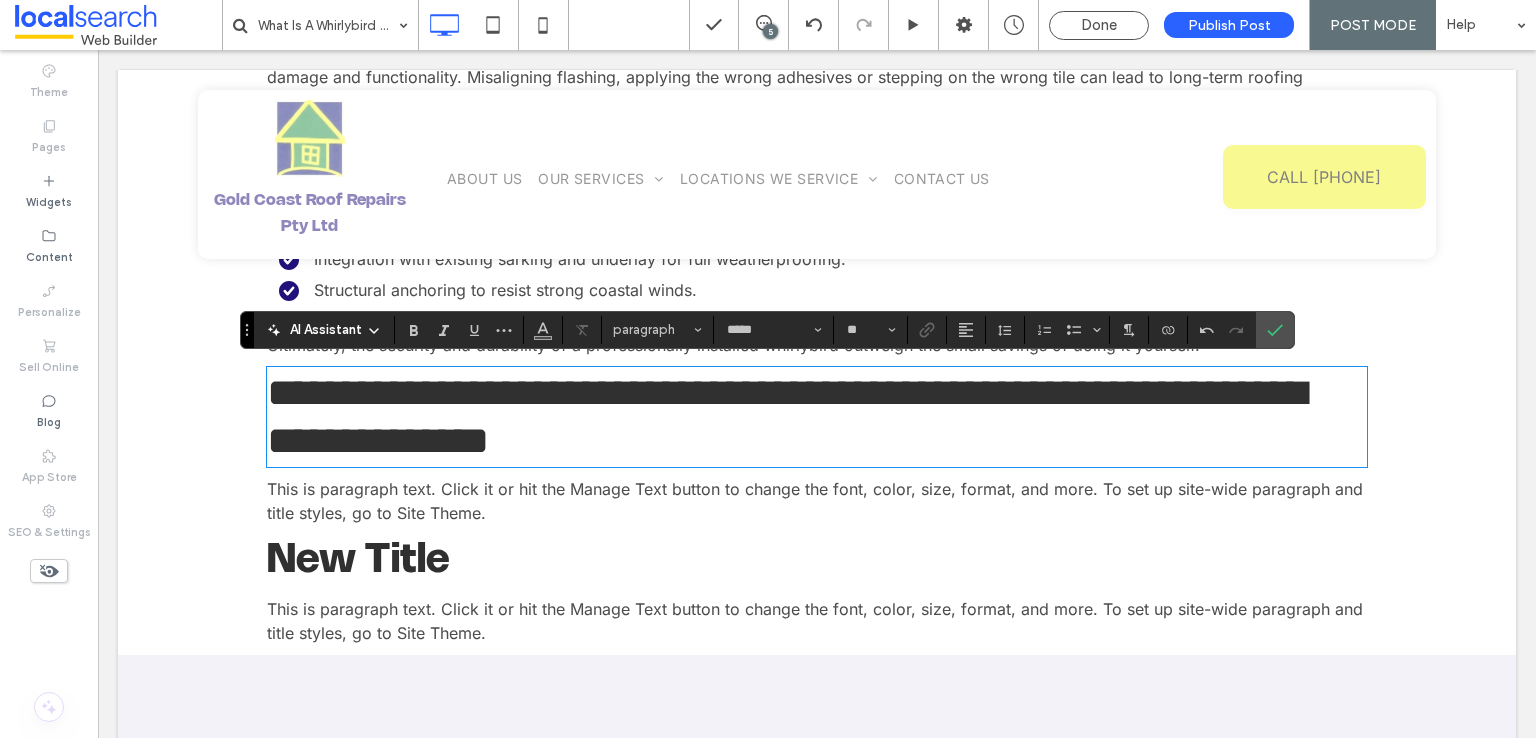 scroll, scrollTop: 3772, scrollLeft: 0, axis: vertical 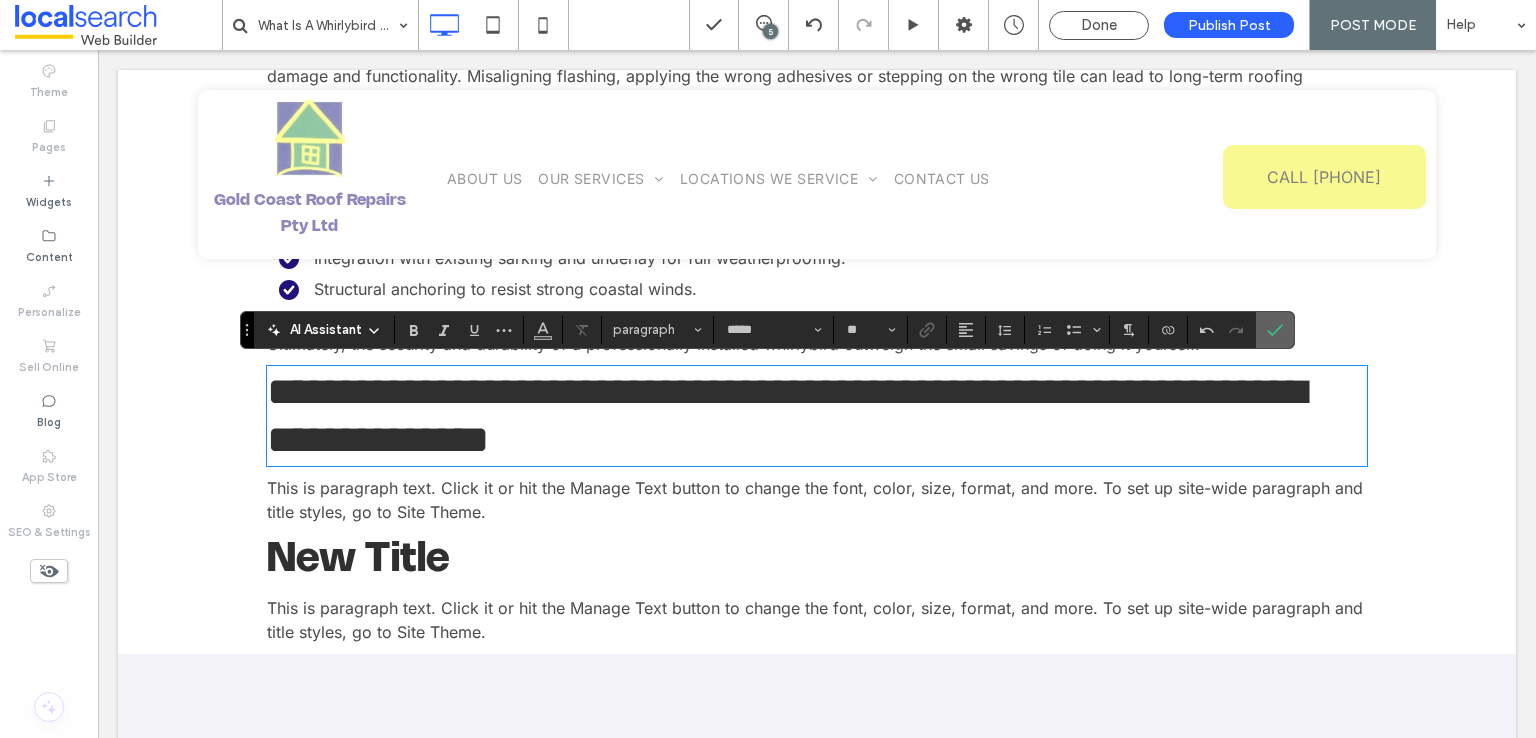 drag, startPoint x: 1277, startPoint y: 333, endPoint x: 453, endPoint y: 431, distance: 829.8072 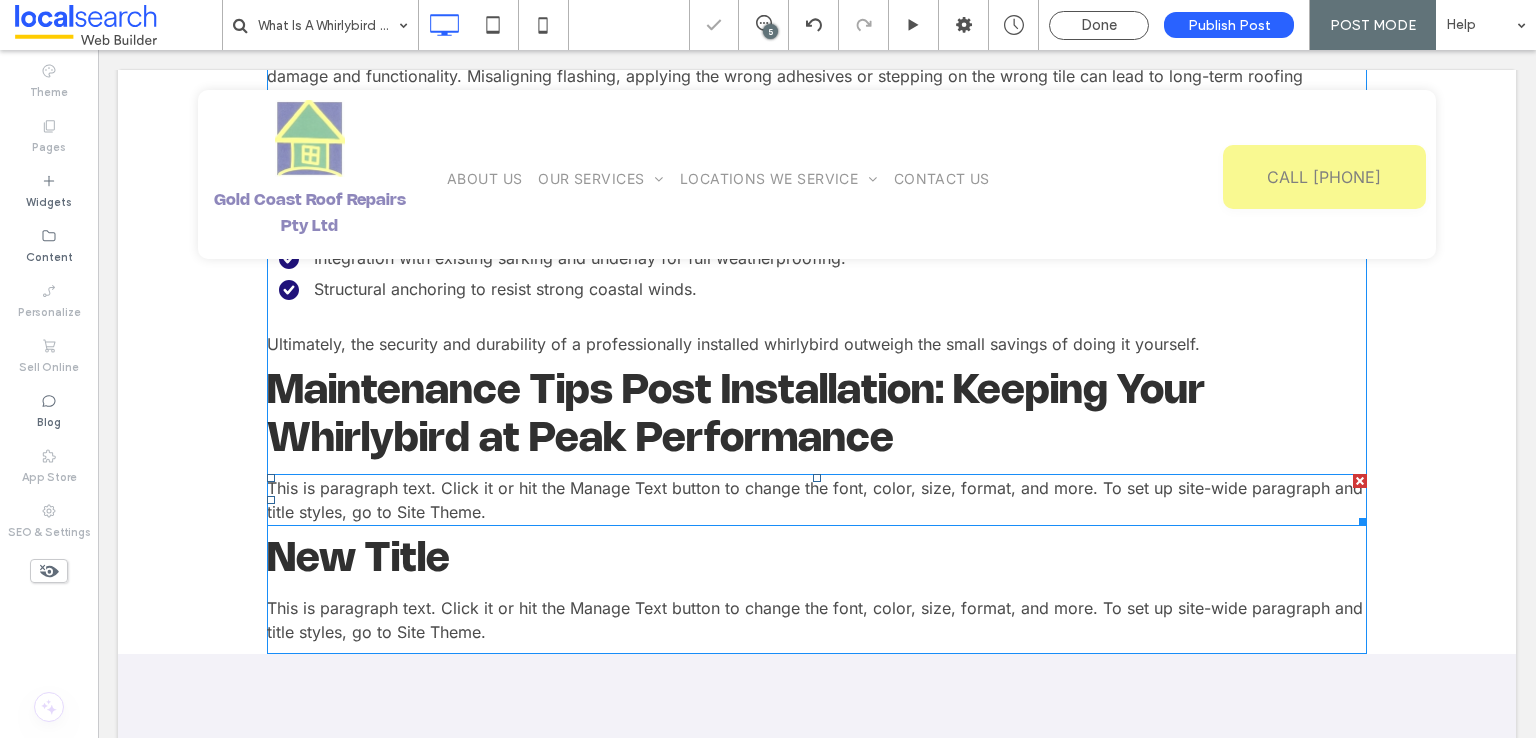 click on "This is paragraph text. Click it or hit the Manage Text button to change the font, color, size, format, and more. To set up site-wide paragraph and title styles, go to Site Theme." at bounding box center [815, 500] 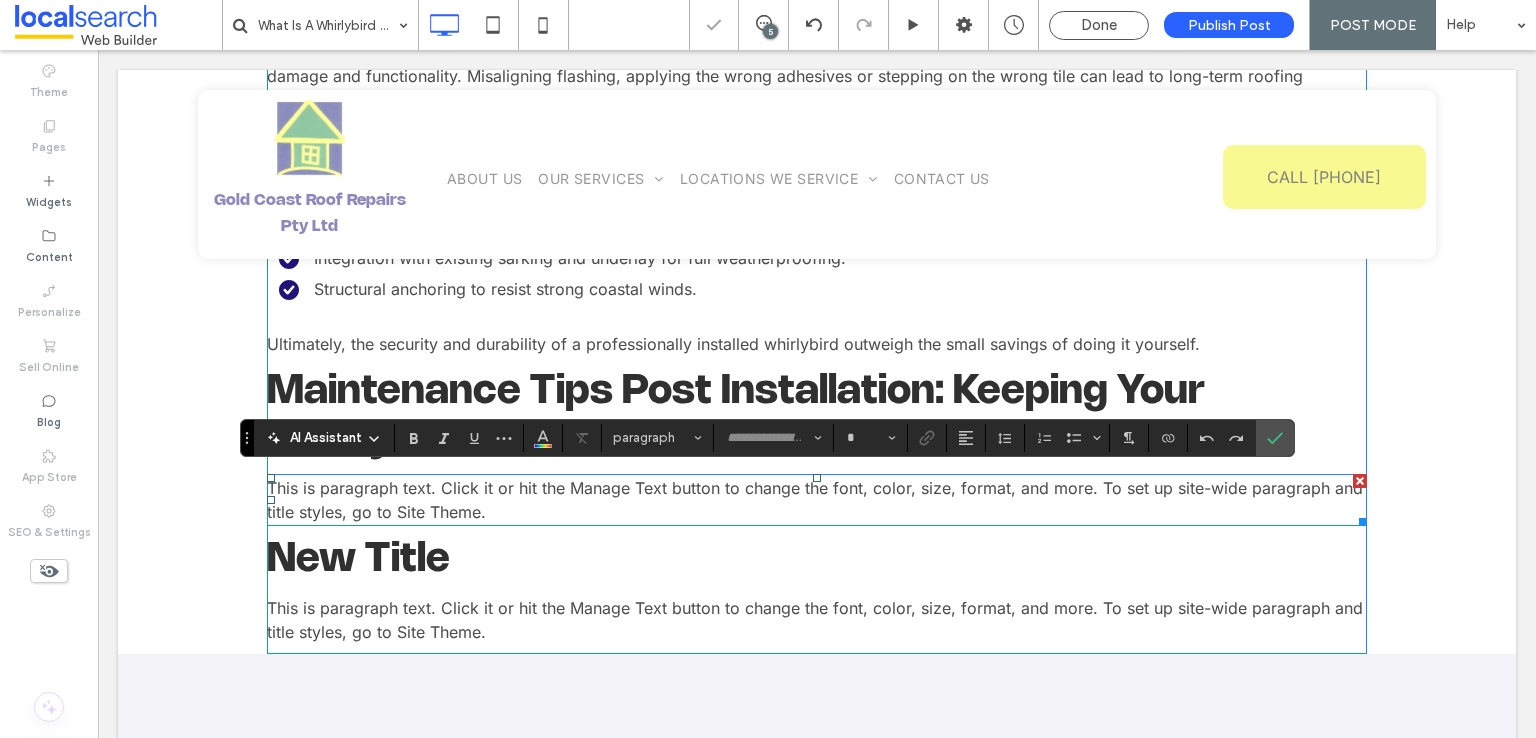 type on "*****" 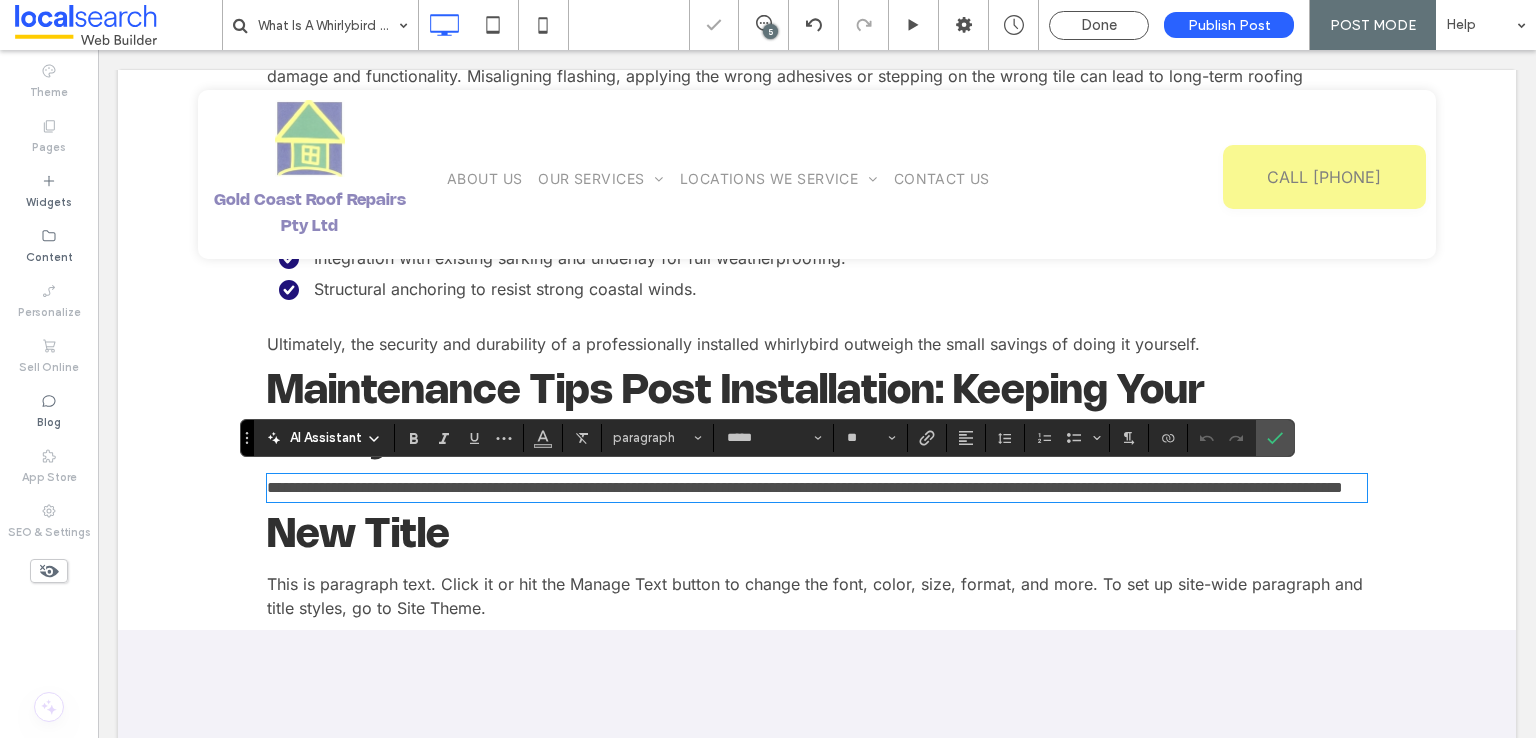 scroll, scrollTop: 0, scrollLeft: 0, axis: both 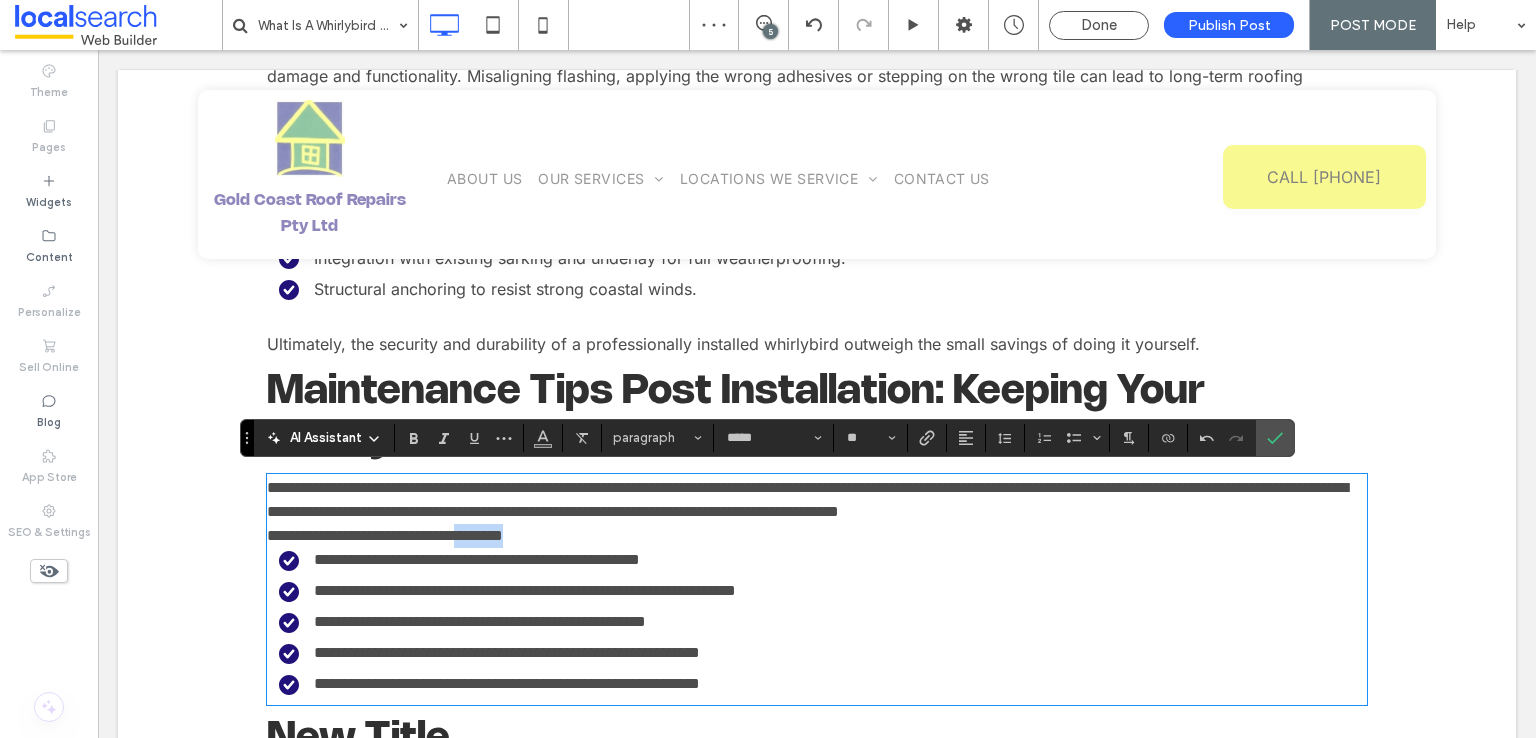 drag, startPoint x: 656, startPoint y: 533, endPoint x: 492, endPoint y: 531, distance: 164.01219 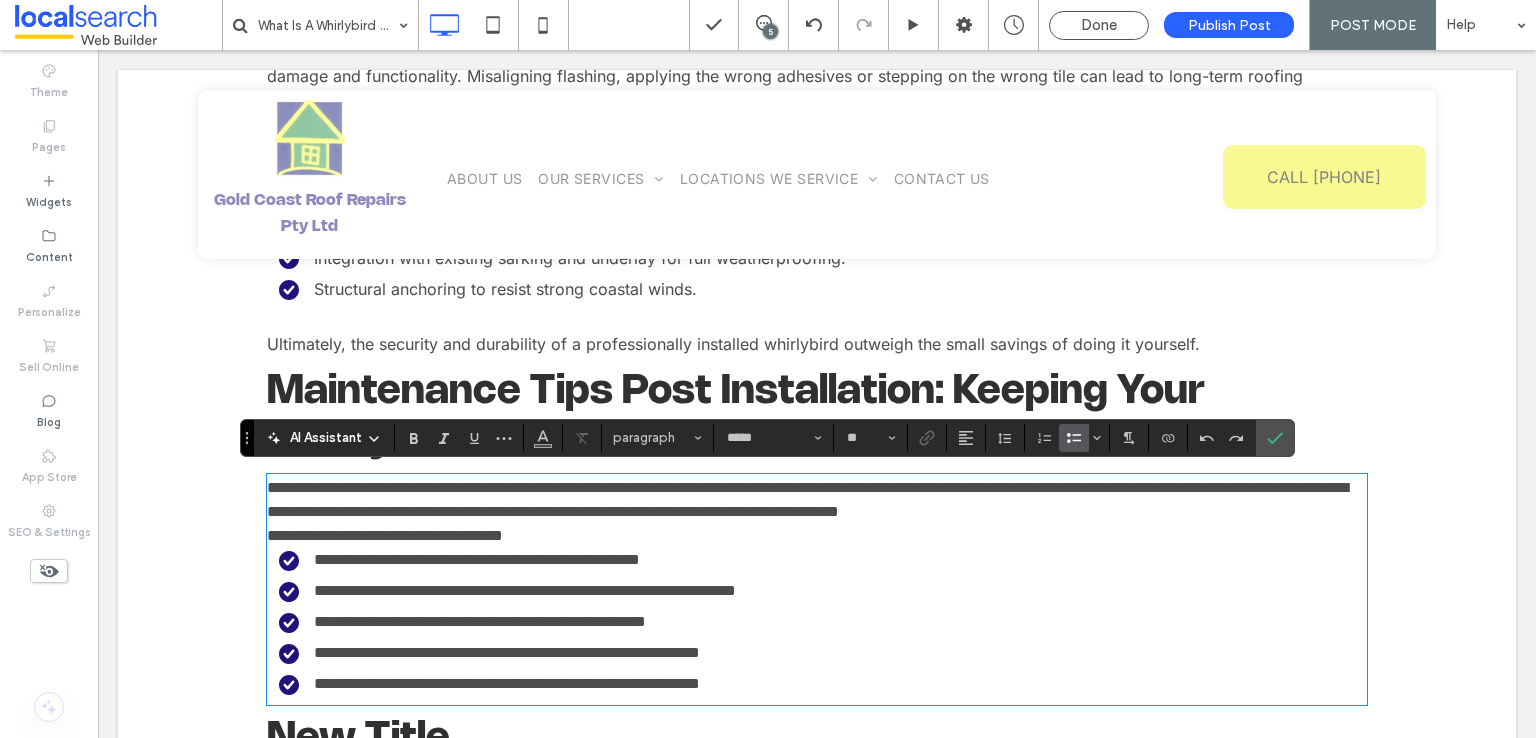 click on "**********" at bounding box center [817, 536] 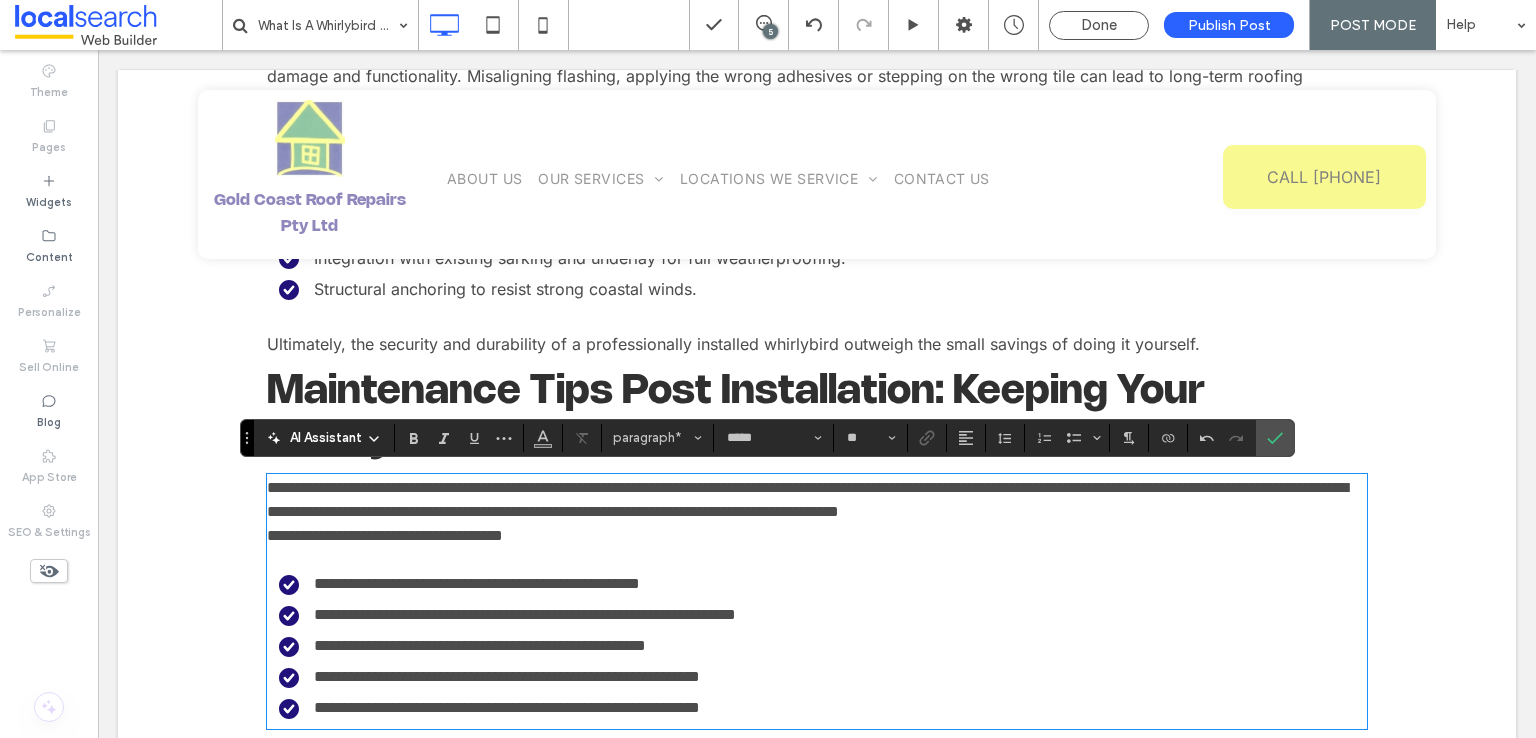 click on "**********" at bounding box center [817, 500] 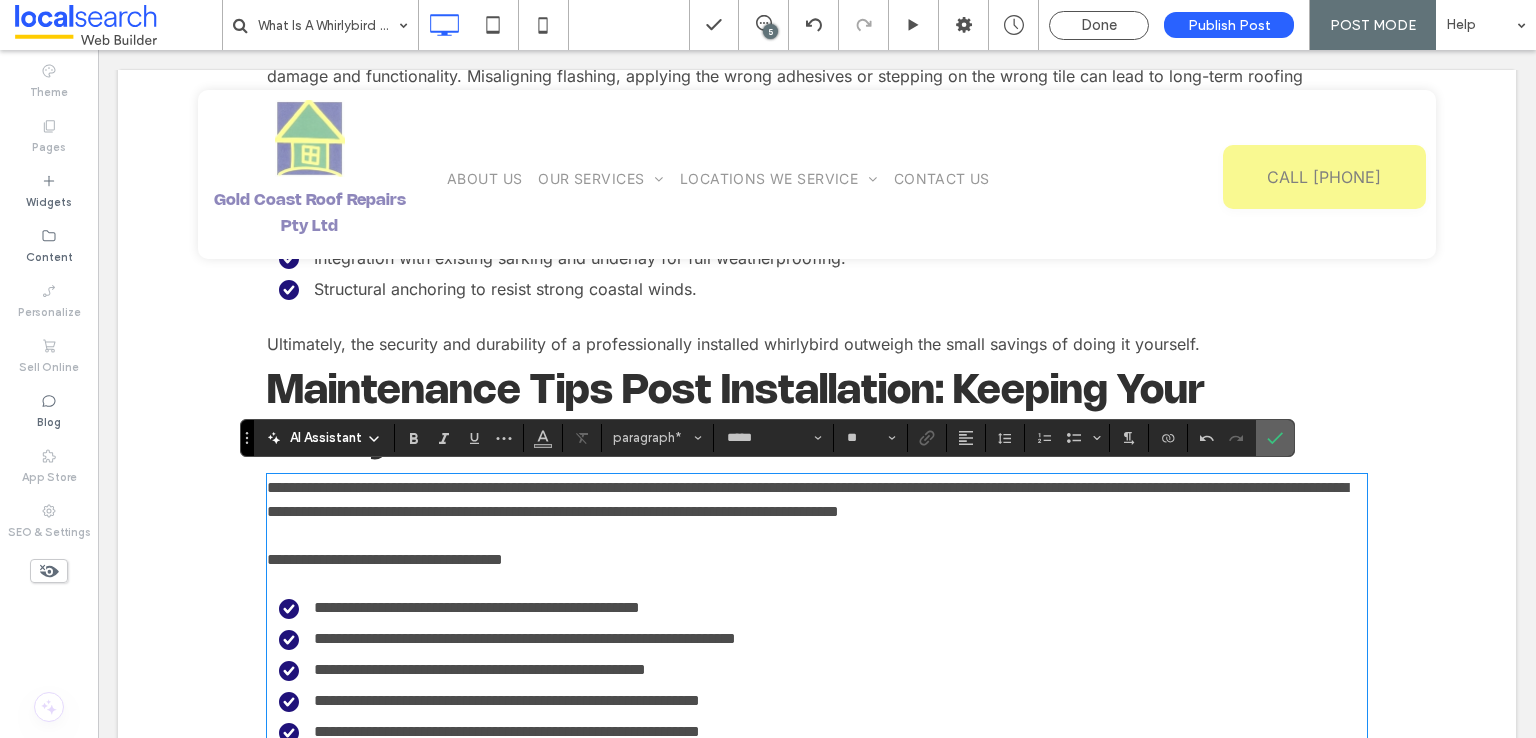 click 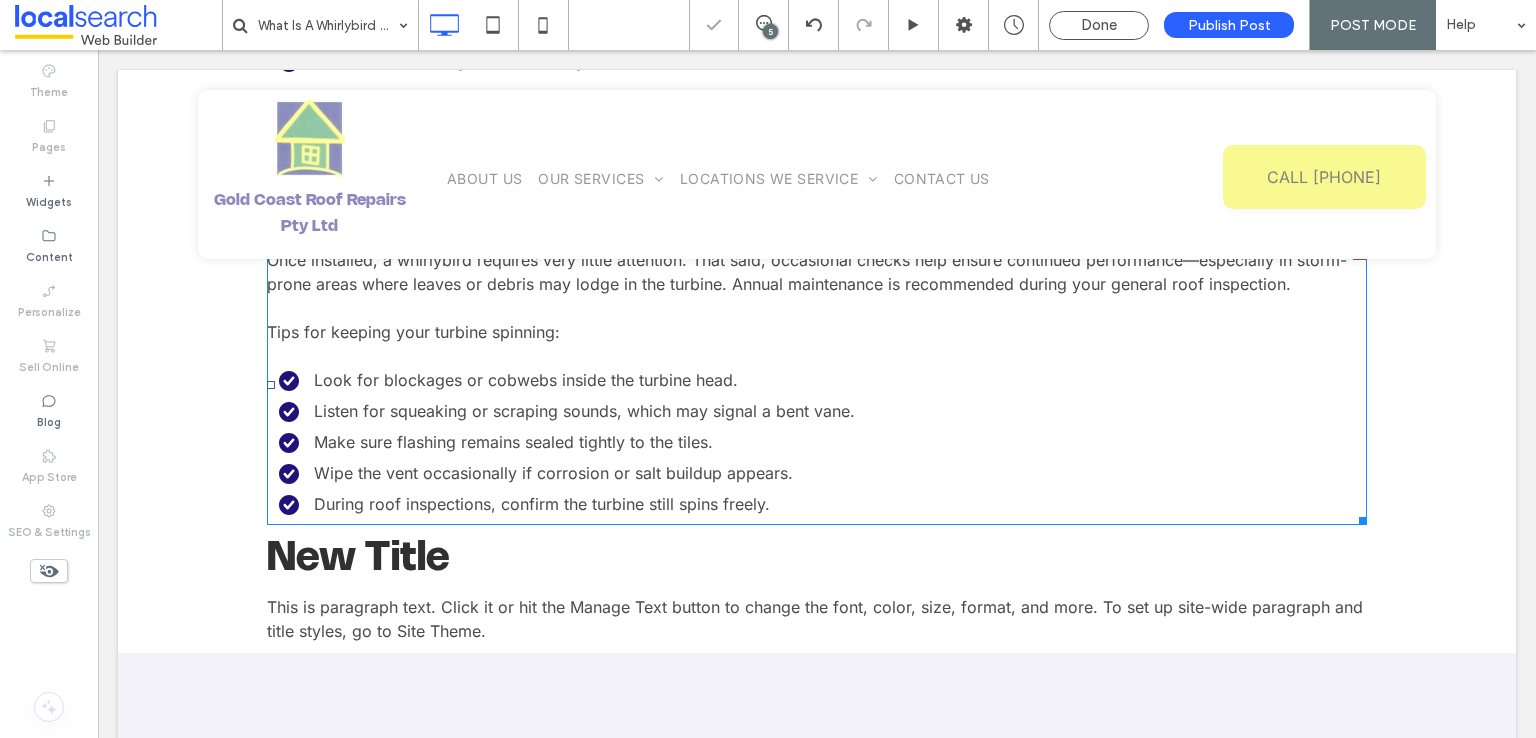 scroll, scrollTop: 4072, scrollLeft: 0, axis: vertical 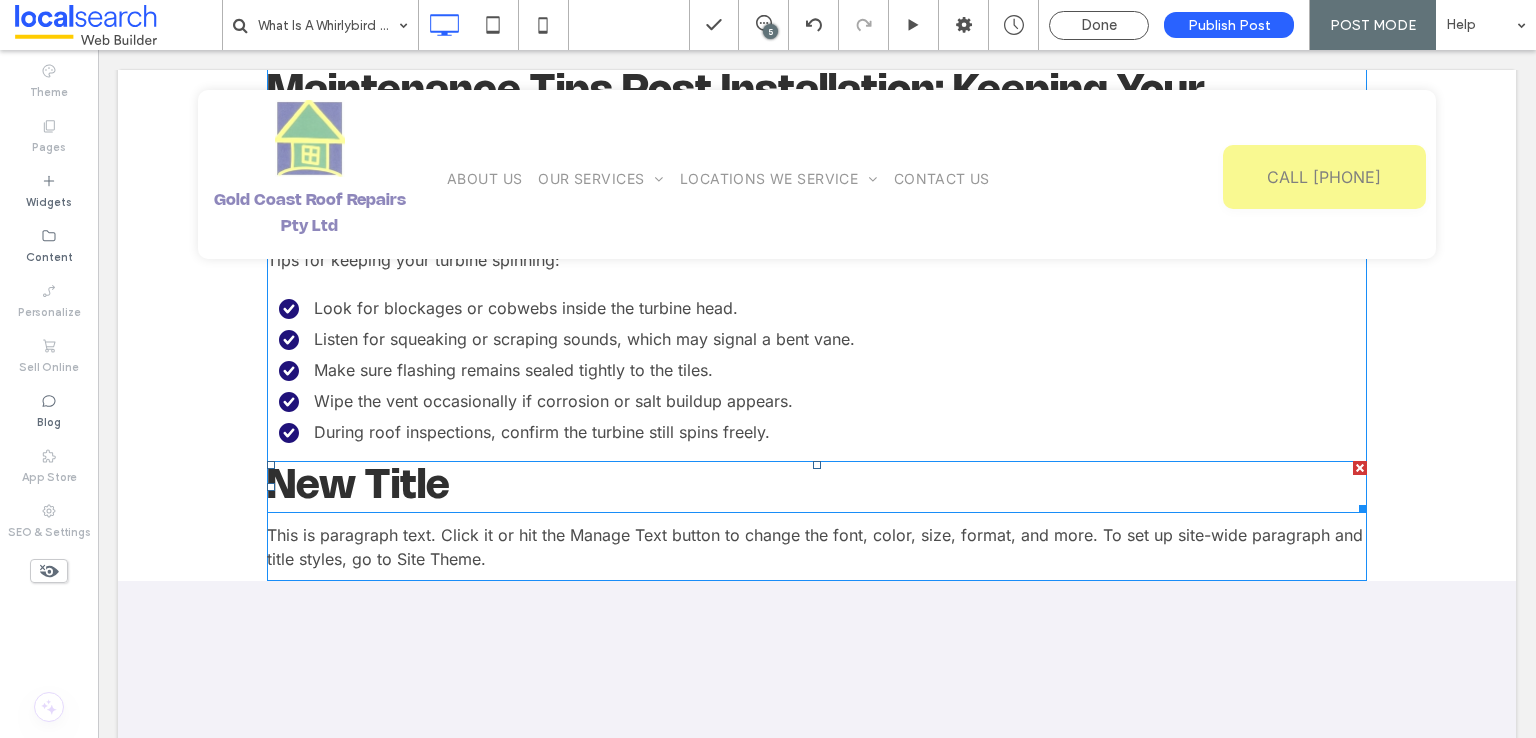 click on "New Title" at bounding box center [358, 487] 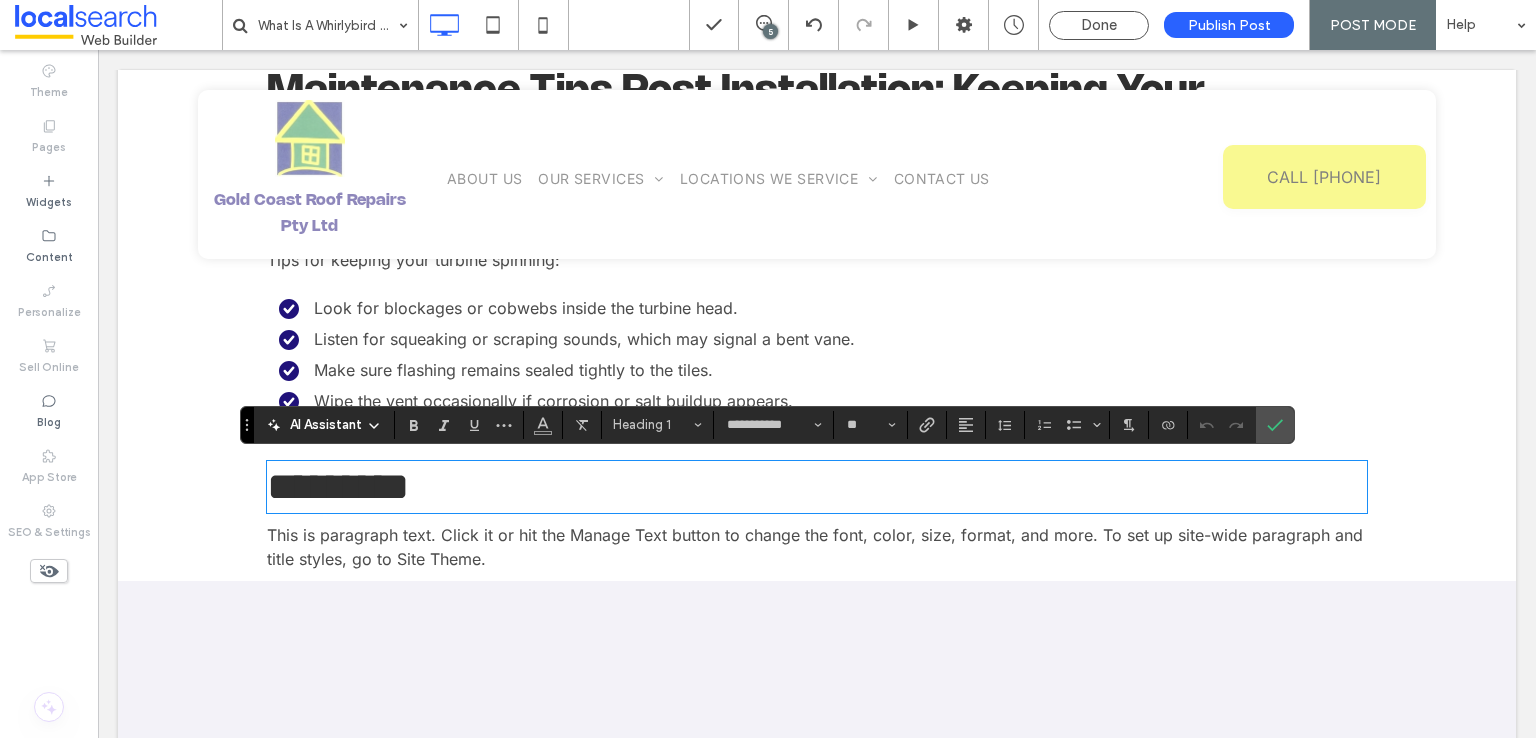 type on "*****" 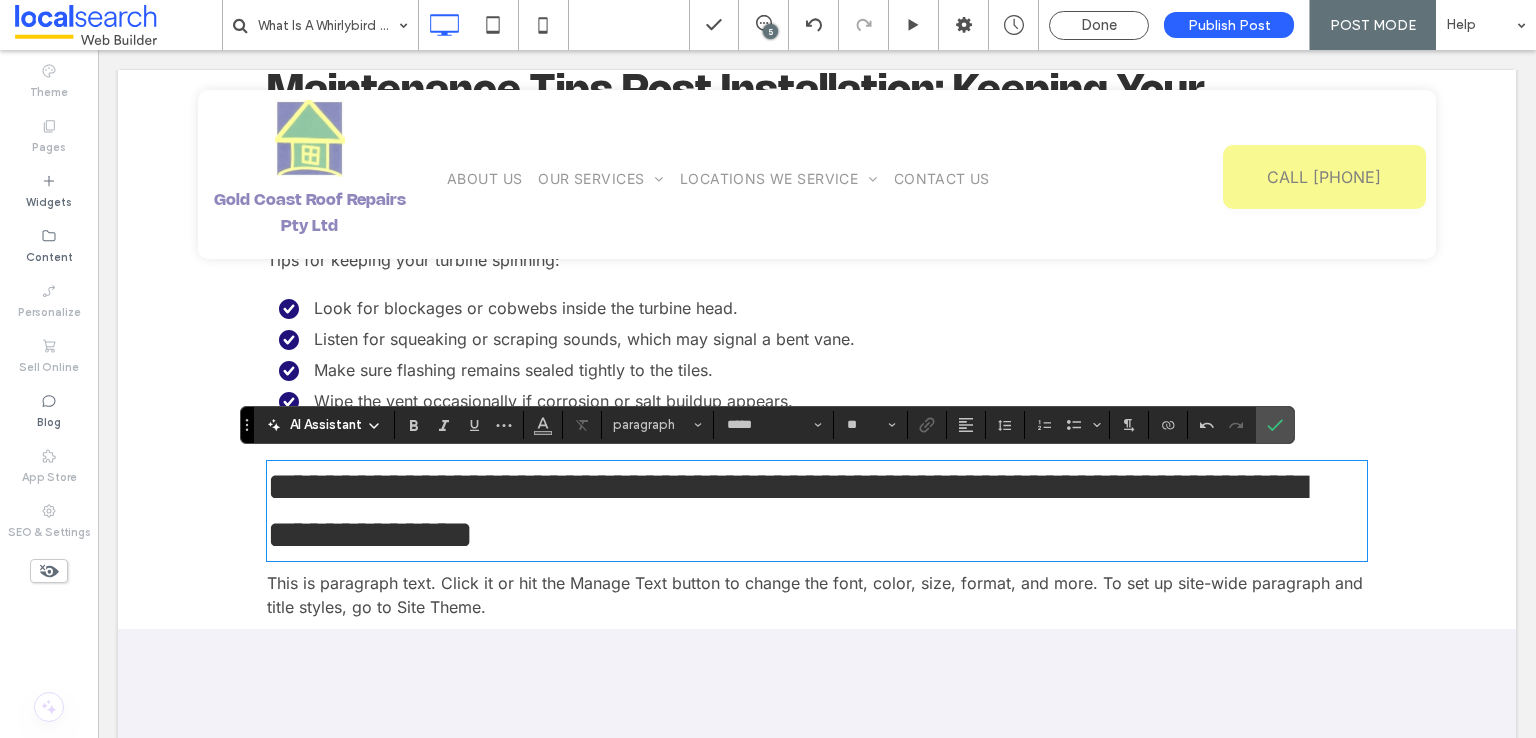 click on "This is paragraph text. Click it or hit the Manage Text button to change the font, color, size, format, and more. To set up site-wide paragraph and title styles, go to Site Theme." at bounding box center (815, 595) 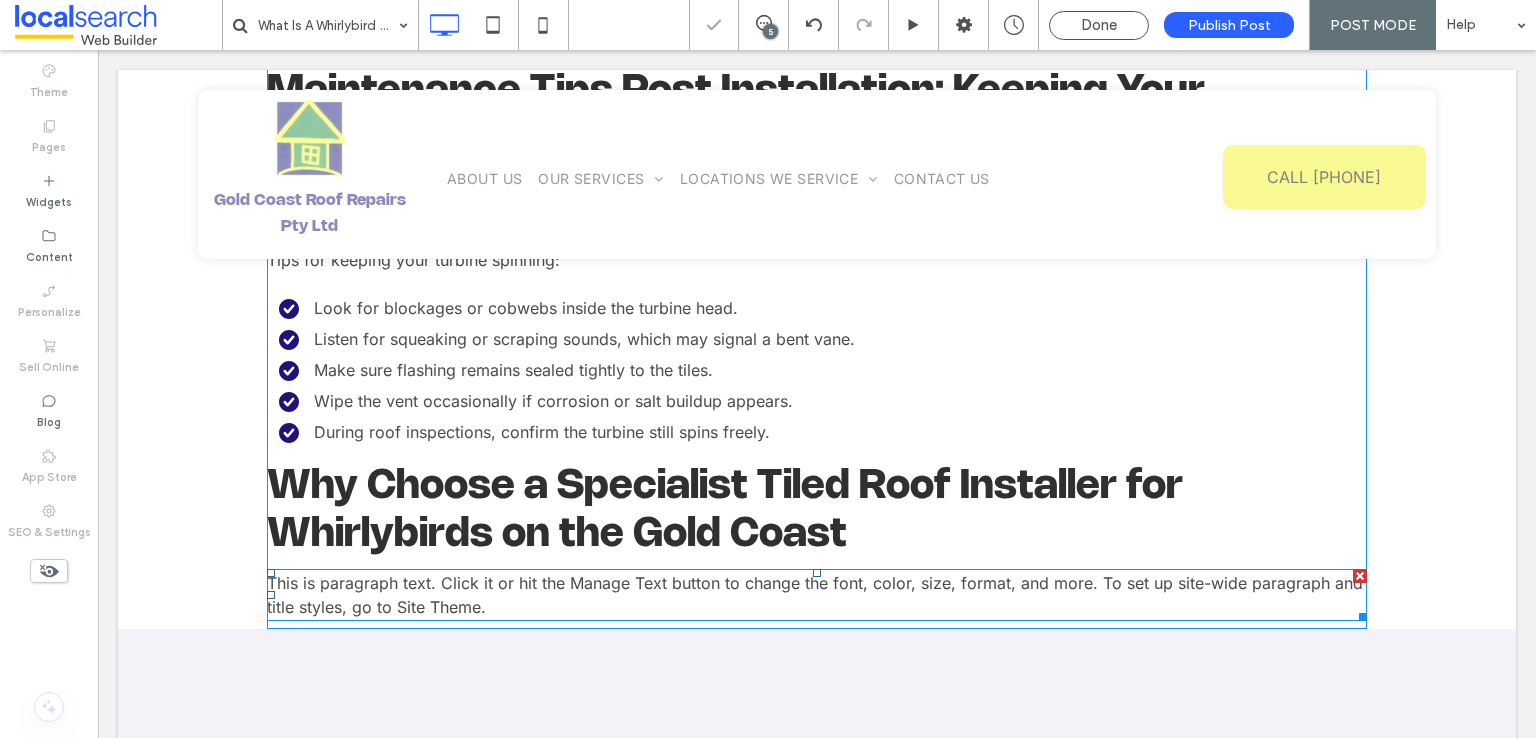 click on "This is paragraph text. Click it or hit the Manage Text button to change the font, color, size, format, and more. To set up site-wide paragraph and title styles, go to Site Theme." at bounding box center (815, 595) 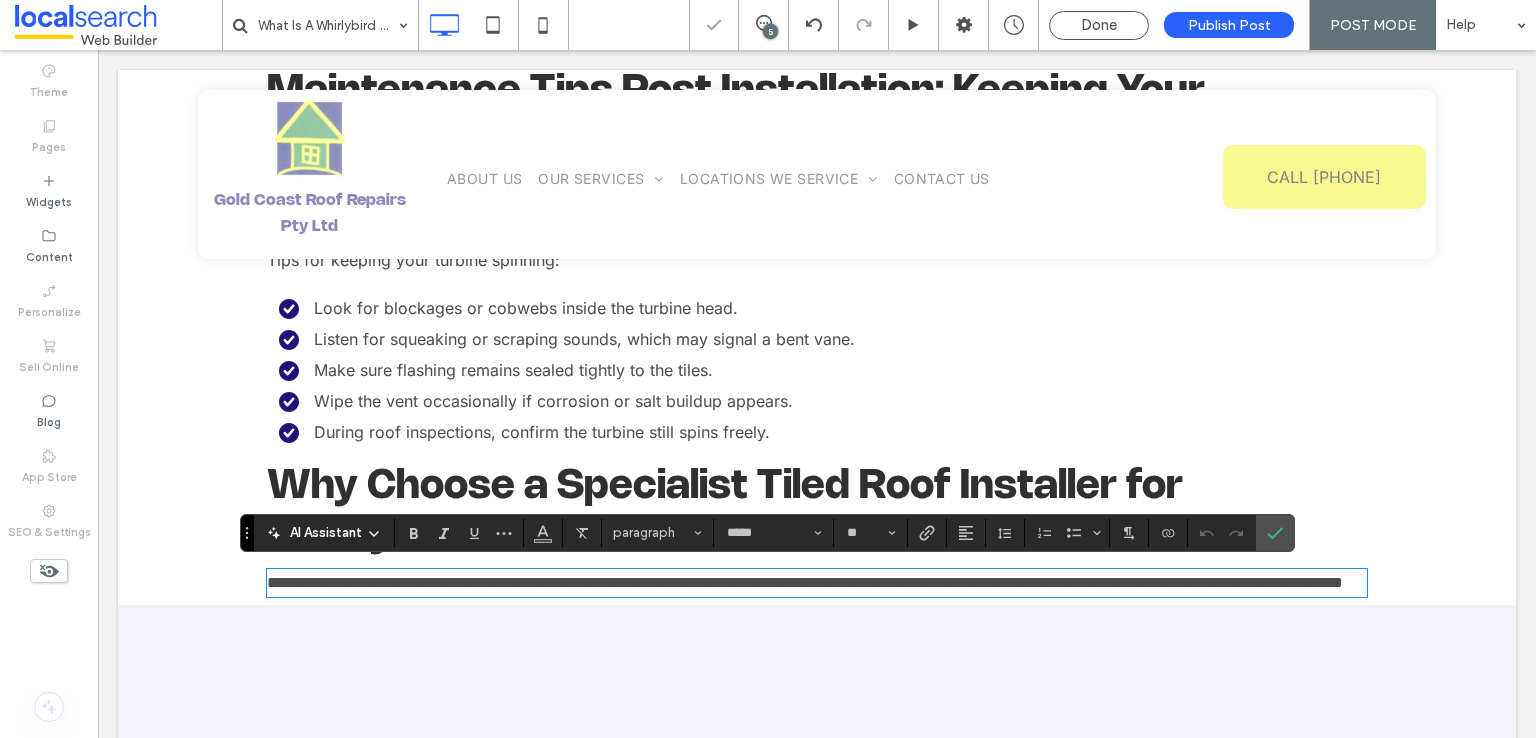 scroll, scrollTop: 0, scrollLeft: 0, axis: both 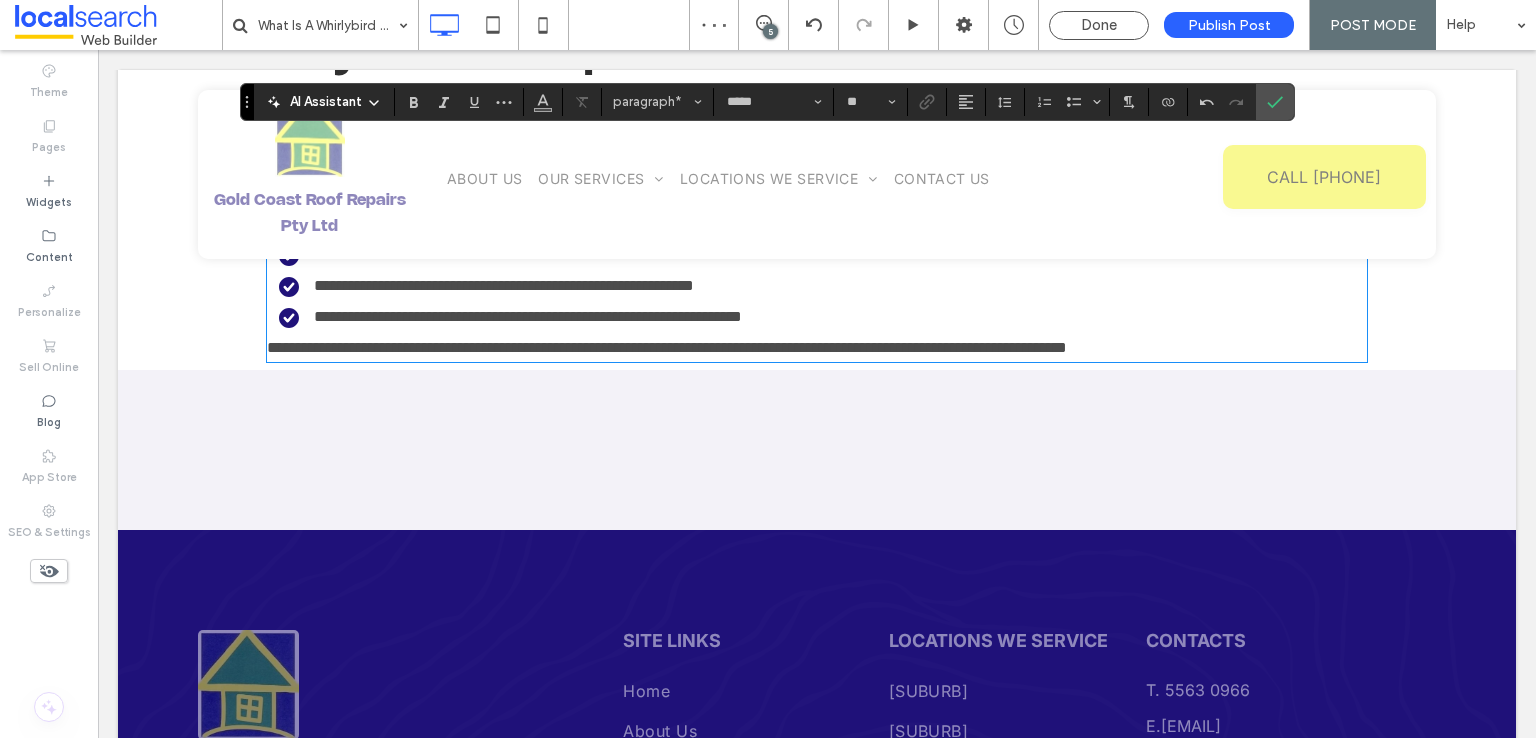 click on "**********" at bounding box center (667, 347) 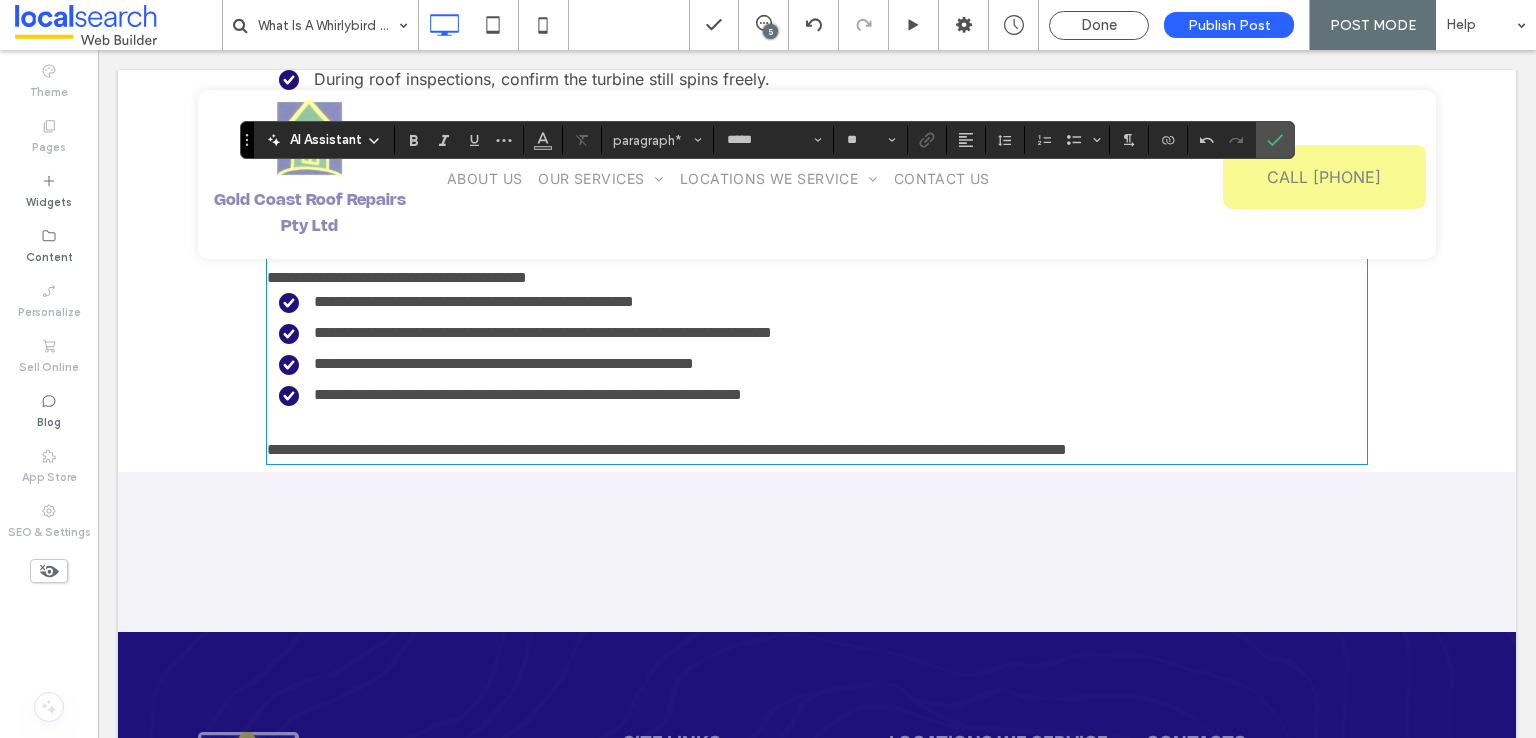 scroll, scrollTop: 4303, scrollLeft: 0, axis: vertical 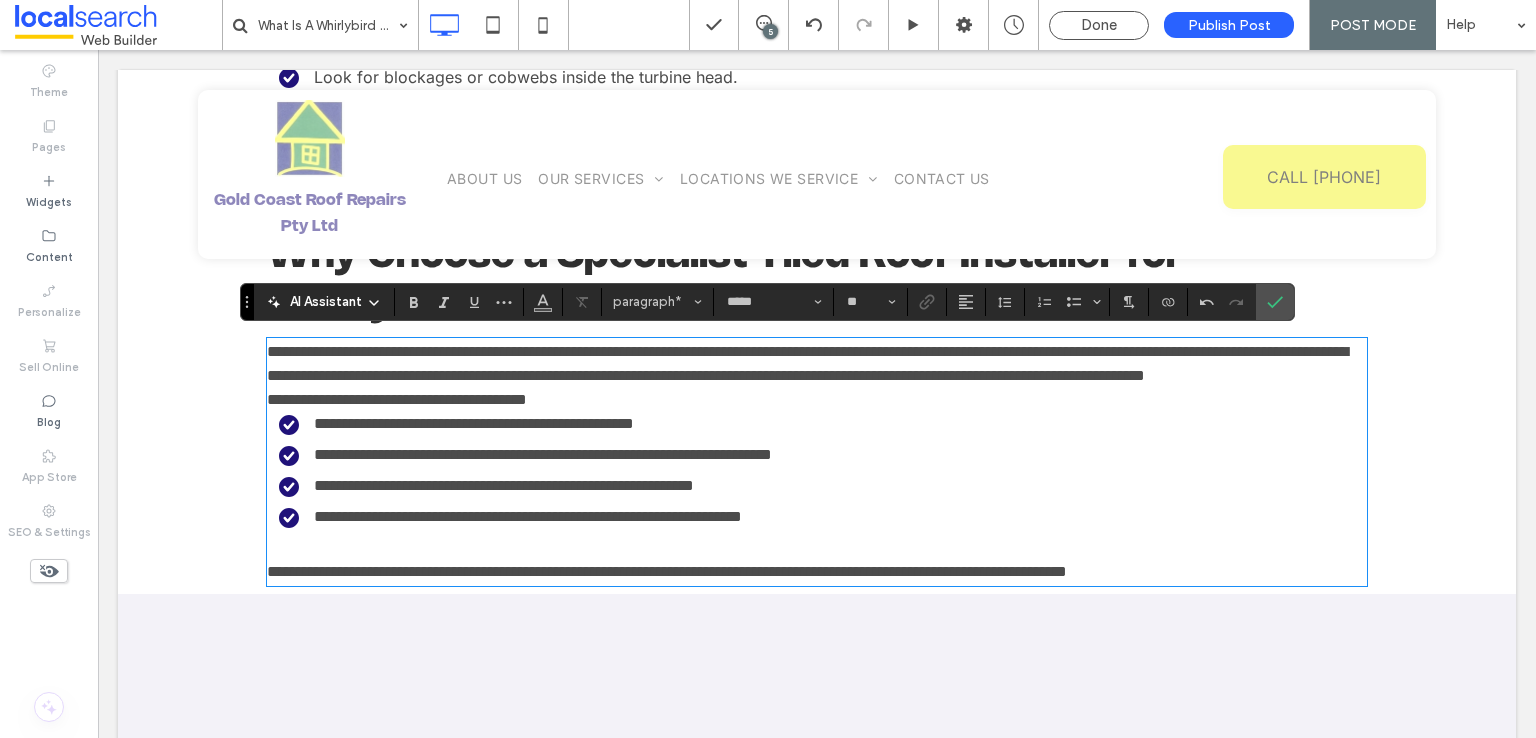 click on "**********" at bounding box center [817, 400] 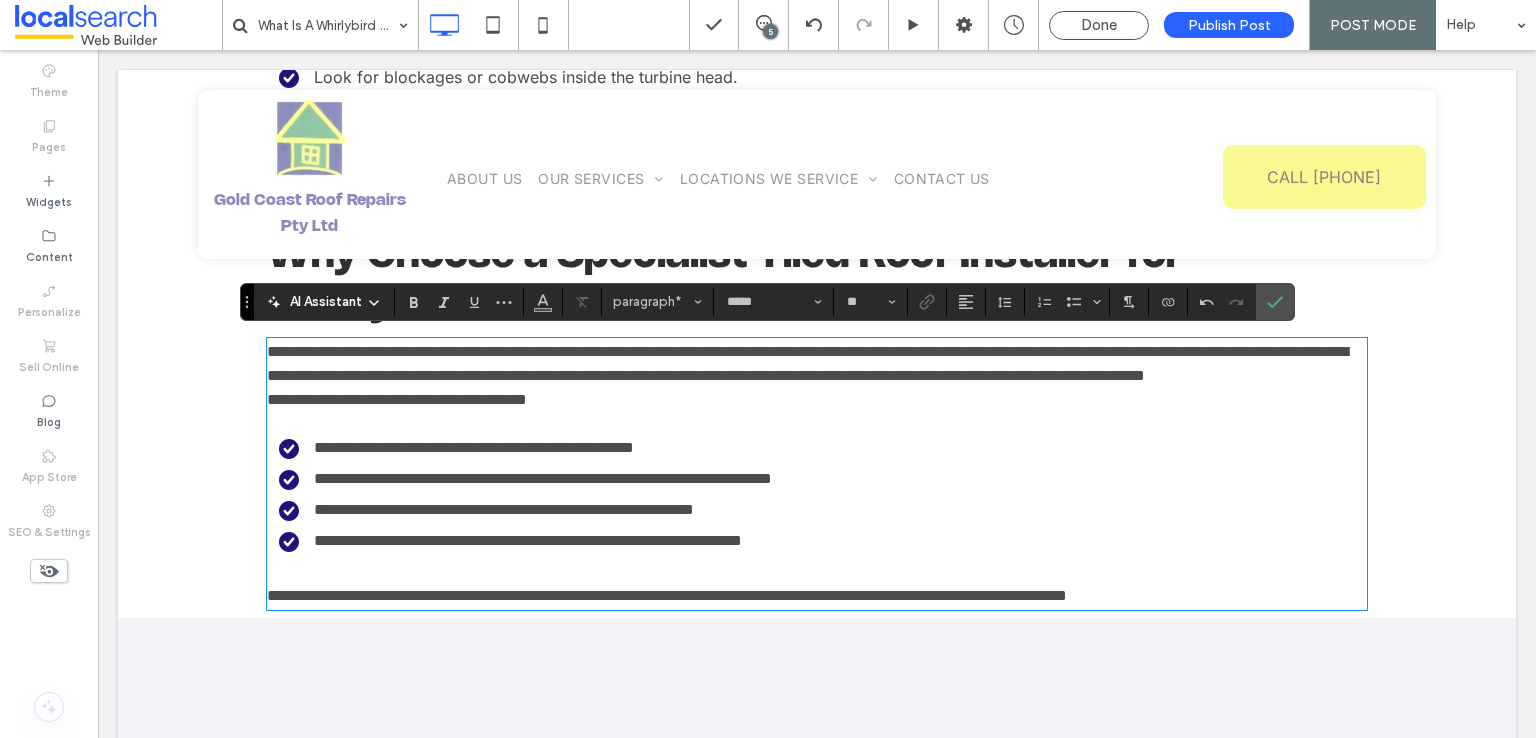 click on "**********" at bounding box center [817, 364] 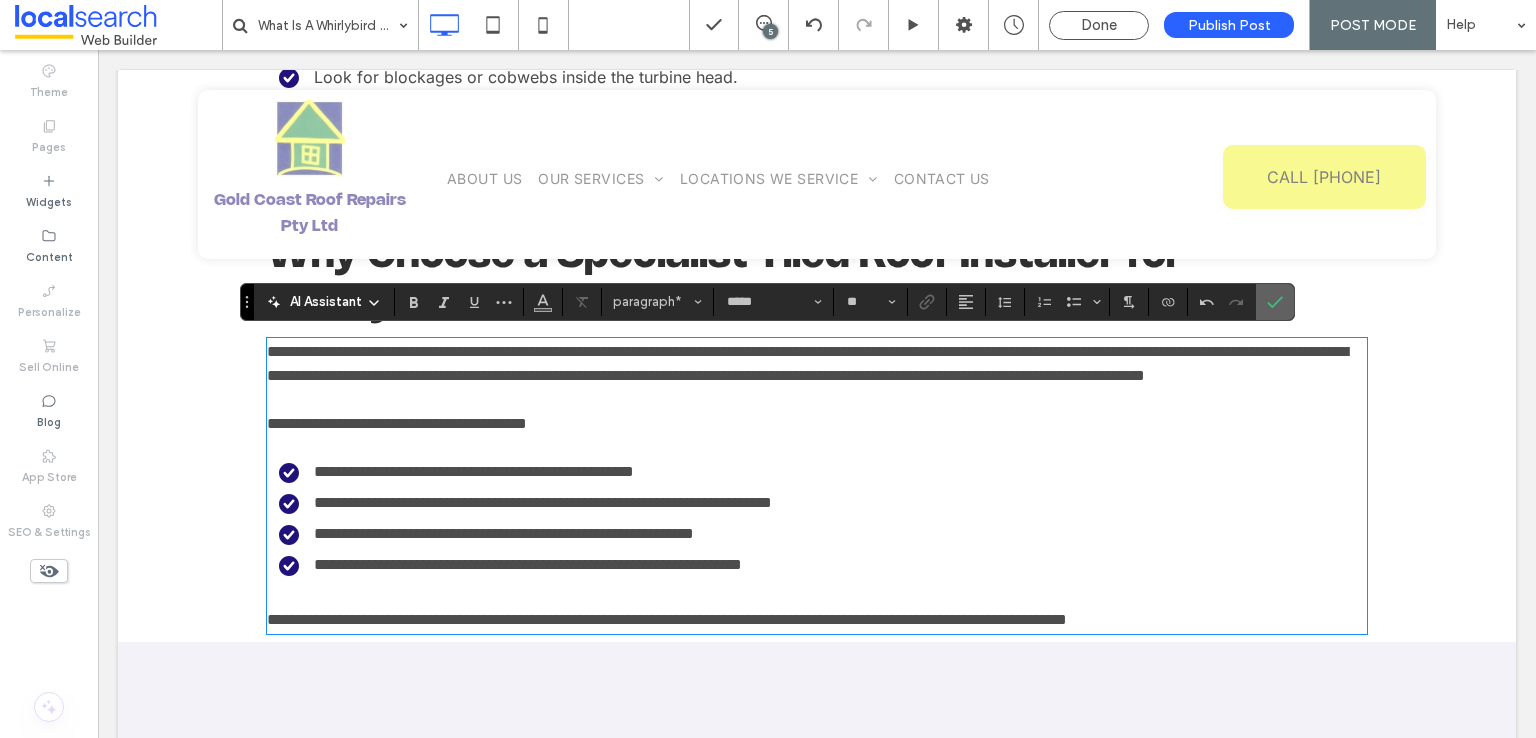 click 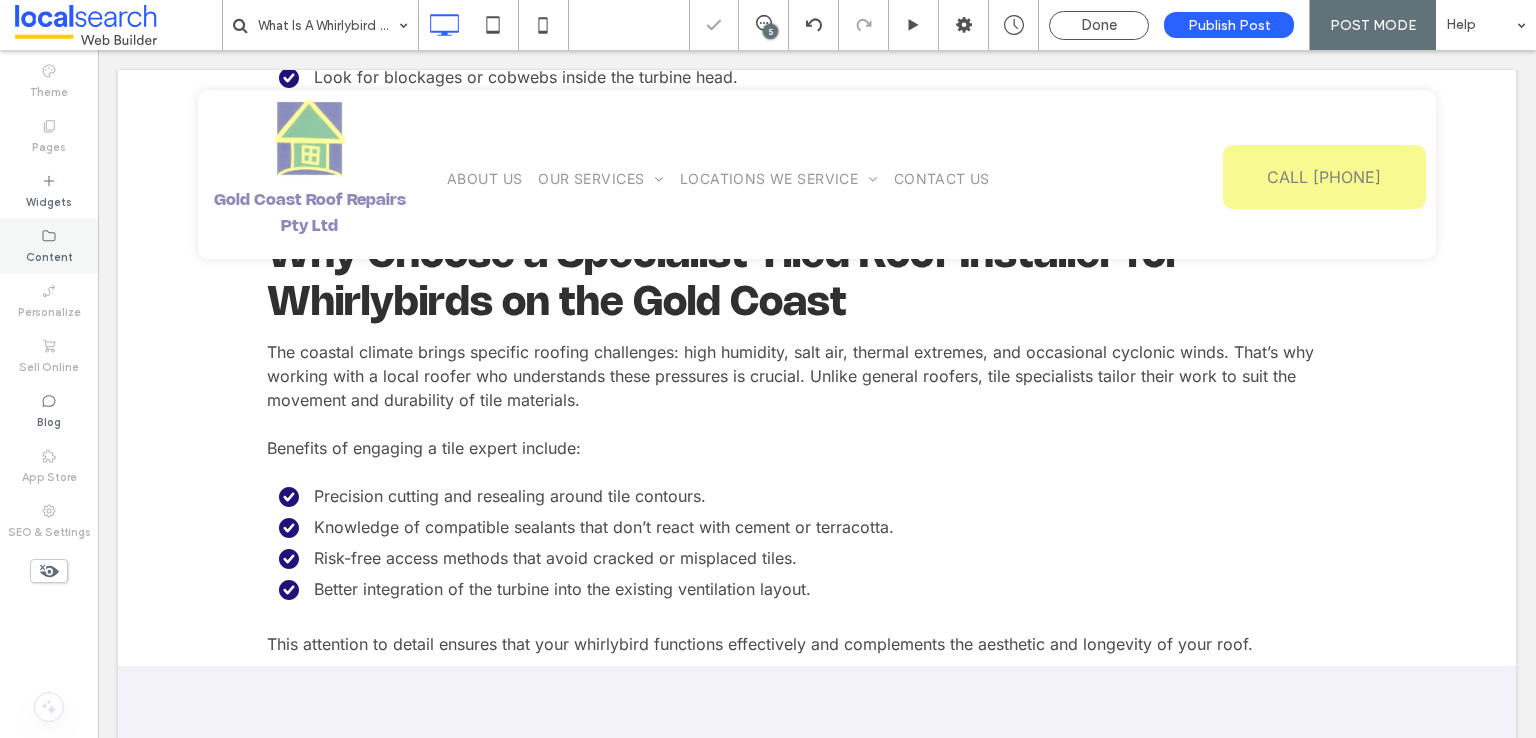 drag, startPoint x: 60, startPoint y: 187, endPoint x: 77, endPoint y: 237, distance: 52.810986 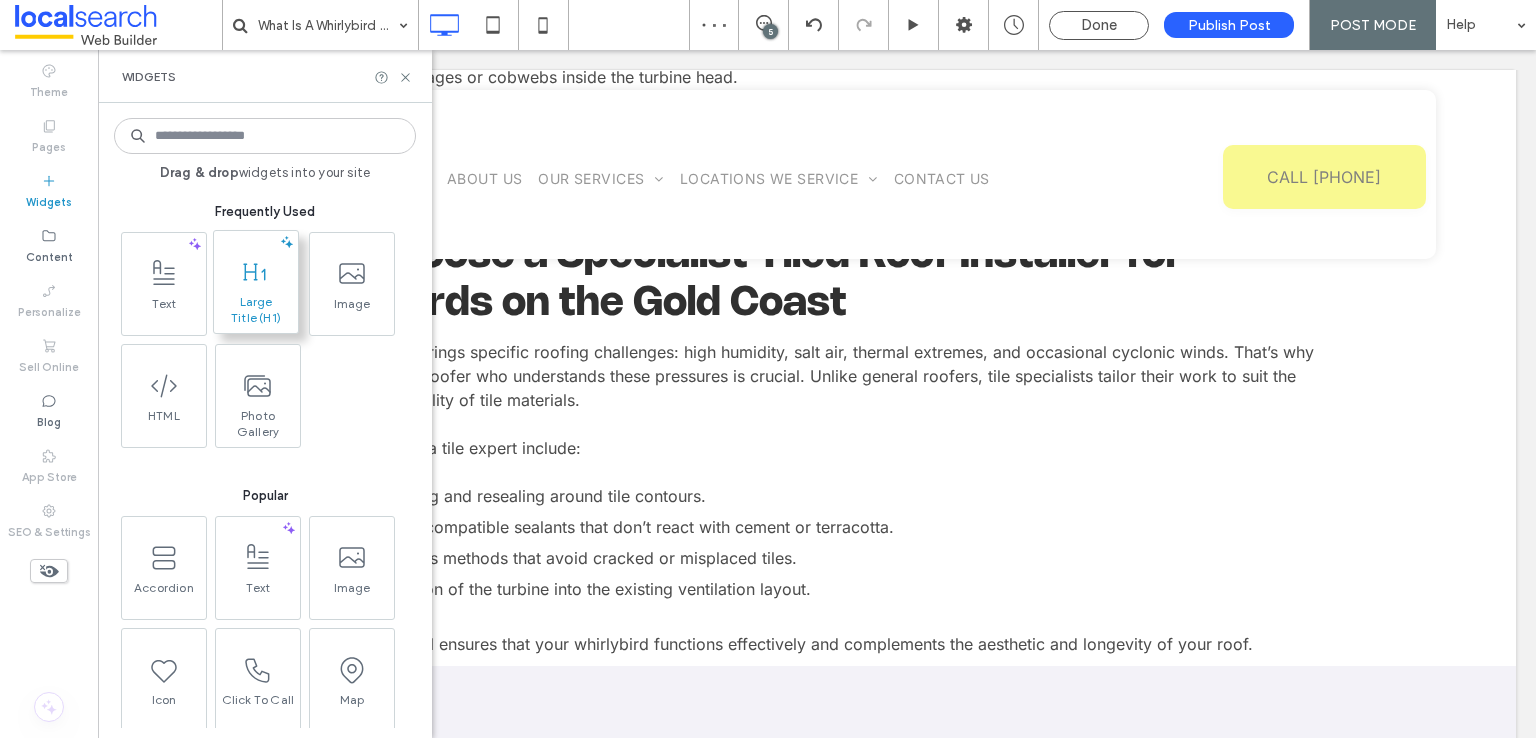 click on "Large Title (H1)" at bounding box center [256, 310] 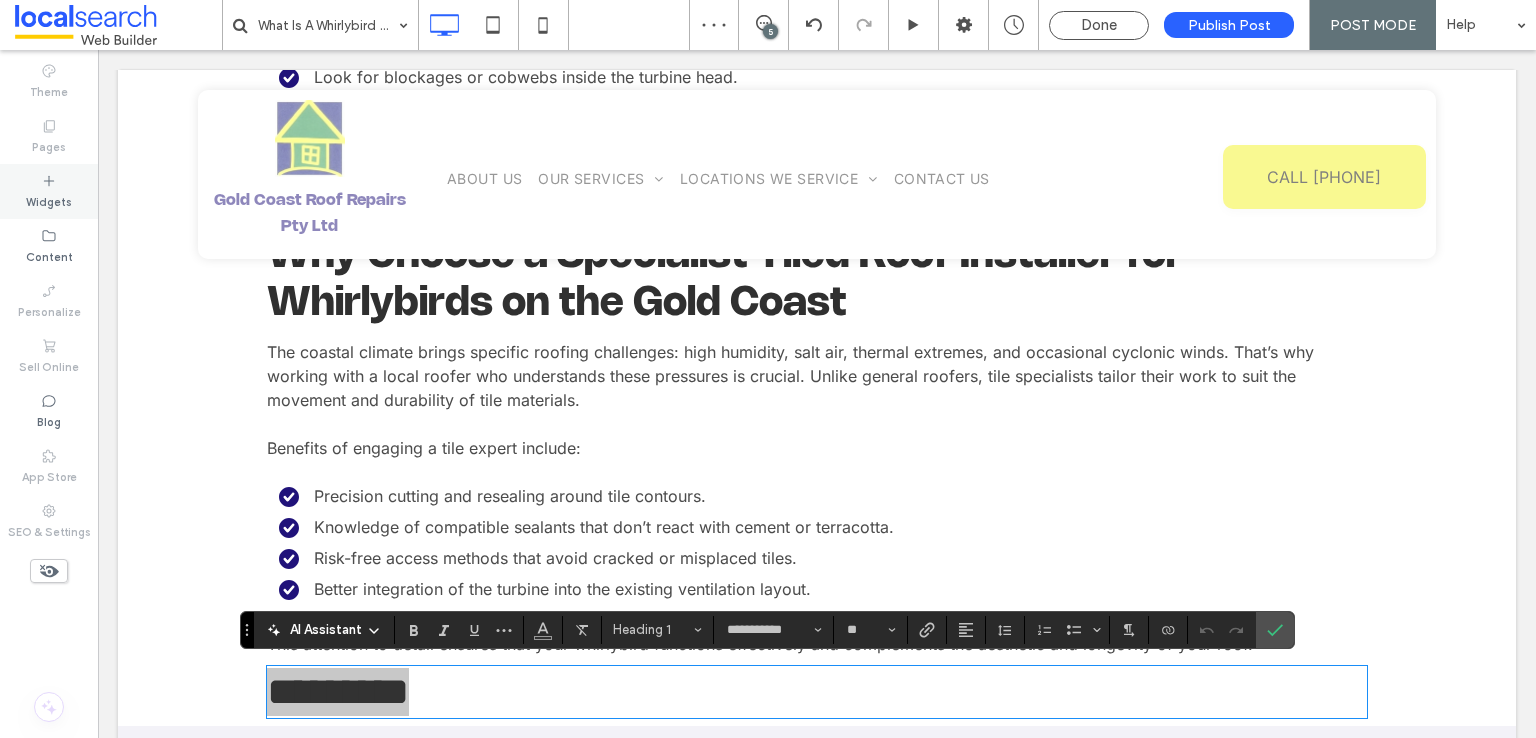 click on "Widgets" at bounding box center (49, 200) 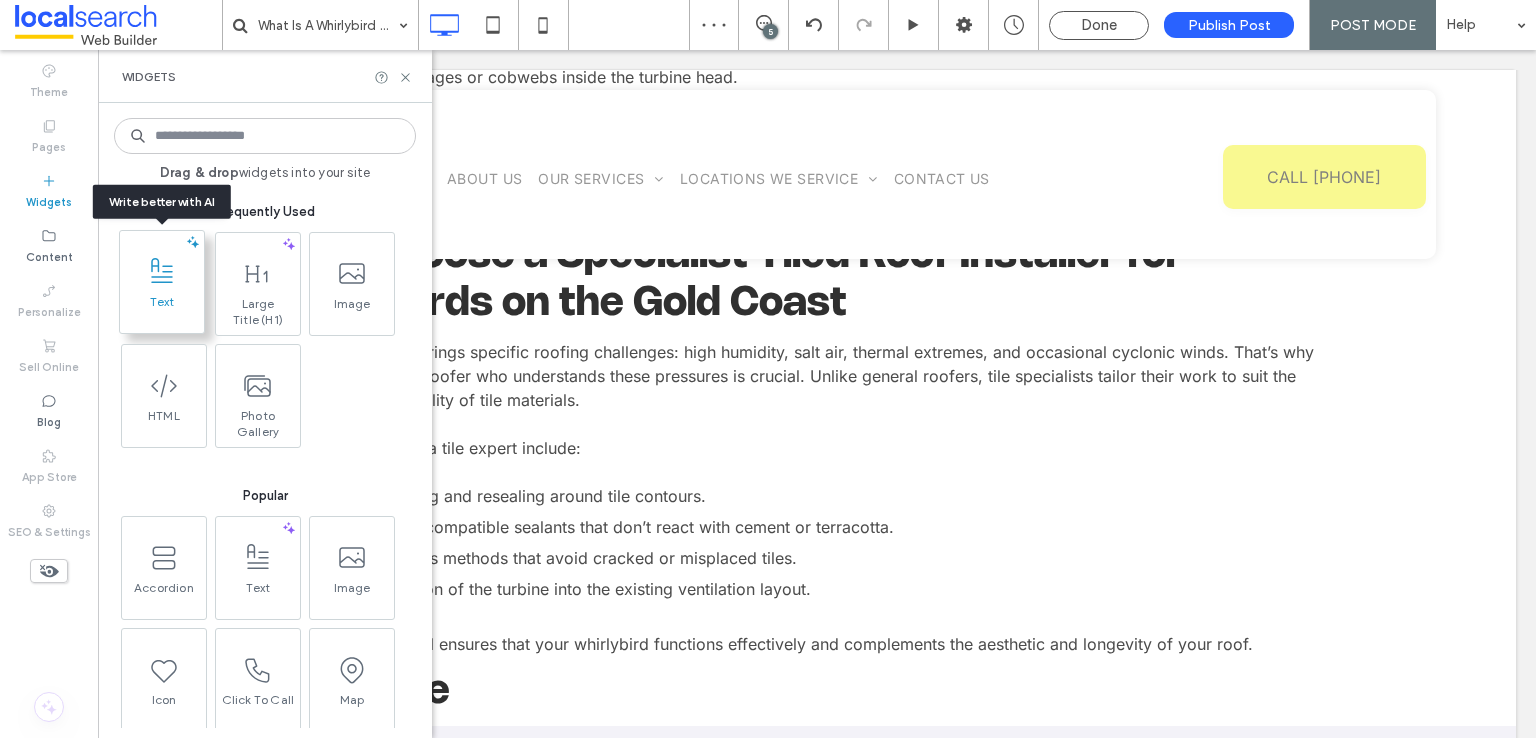 click on "Text" at bounding box center (162, 308) 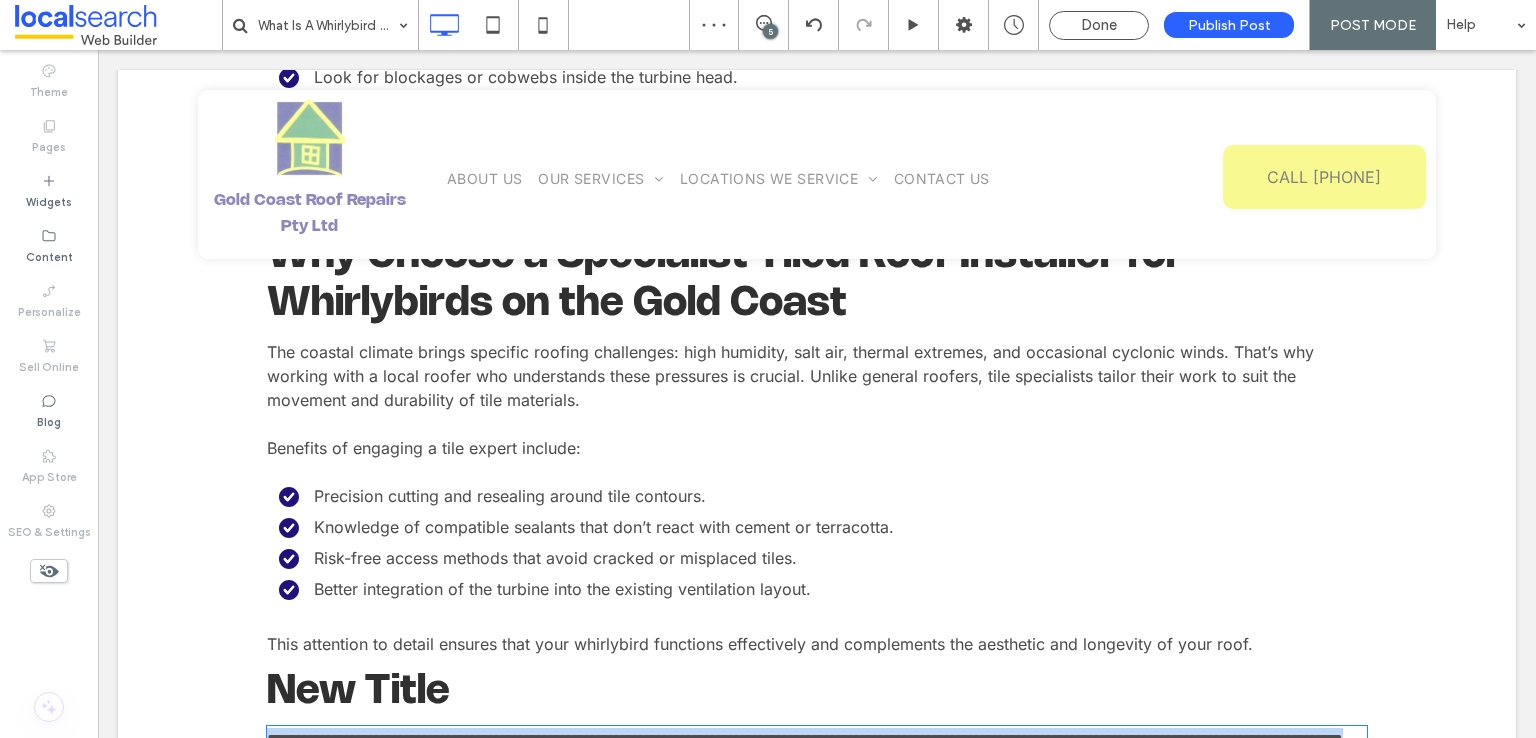 scroll, scrollTop: 4659, scrollLeft: 0, axis: vertical 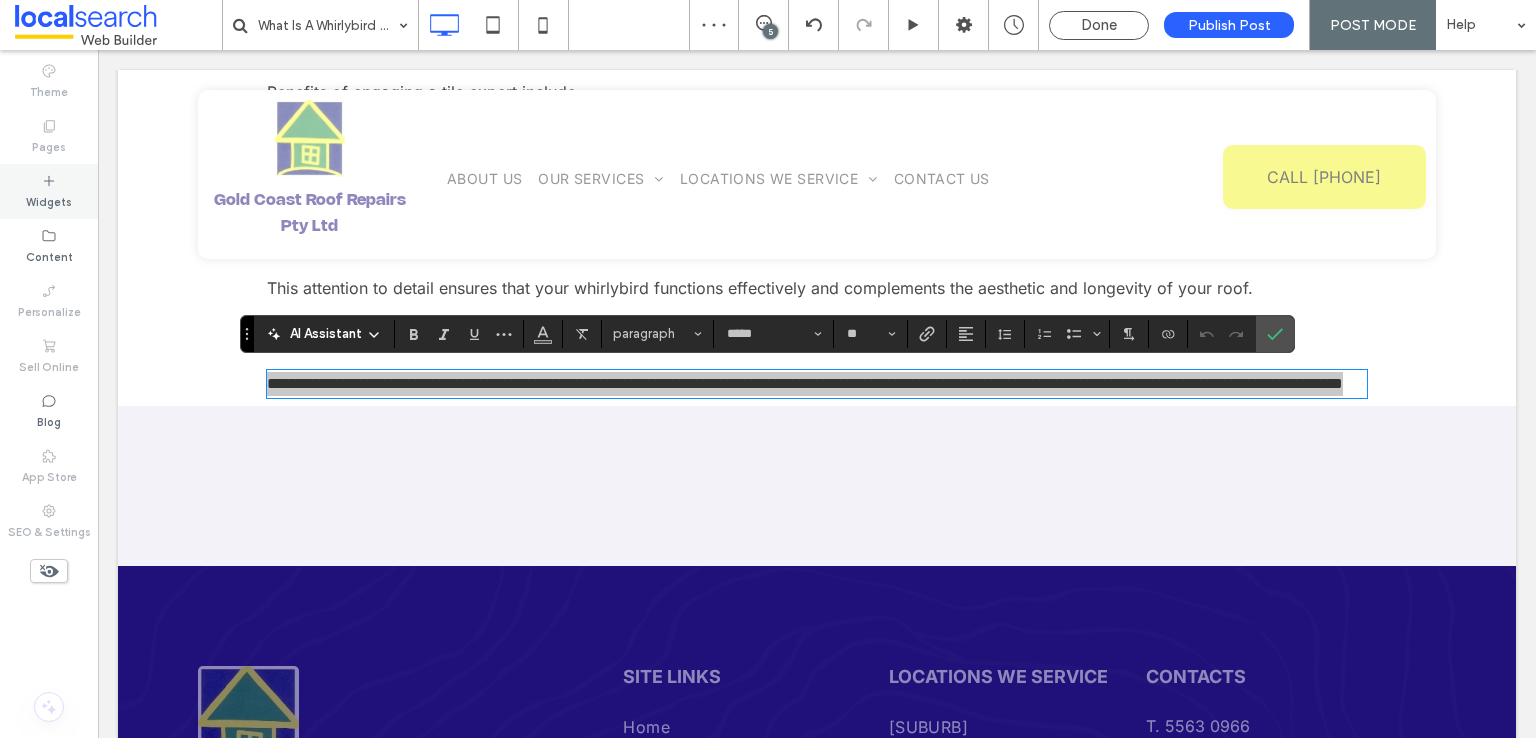 drag, startPoint x: 32, startPoint y: 189, endPoint x: 96, endPoint y: 206, distance: 66.21933 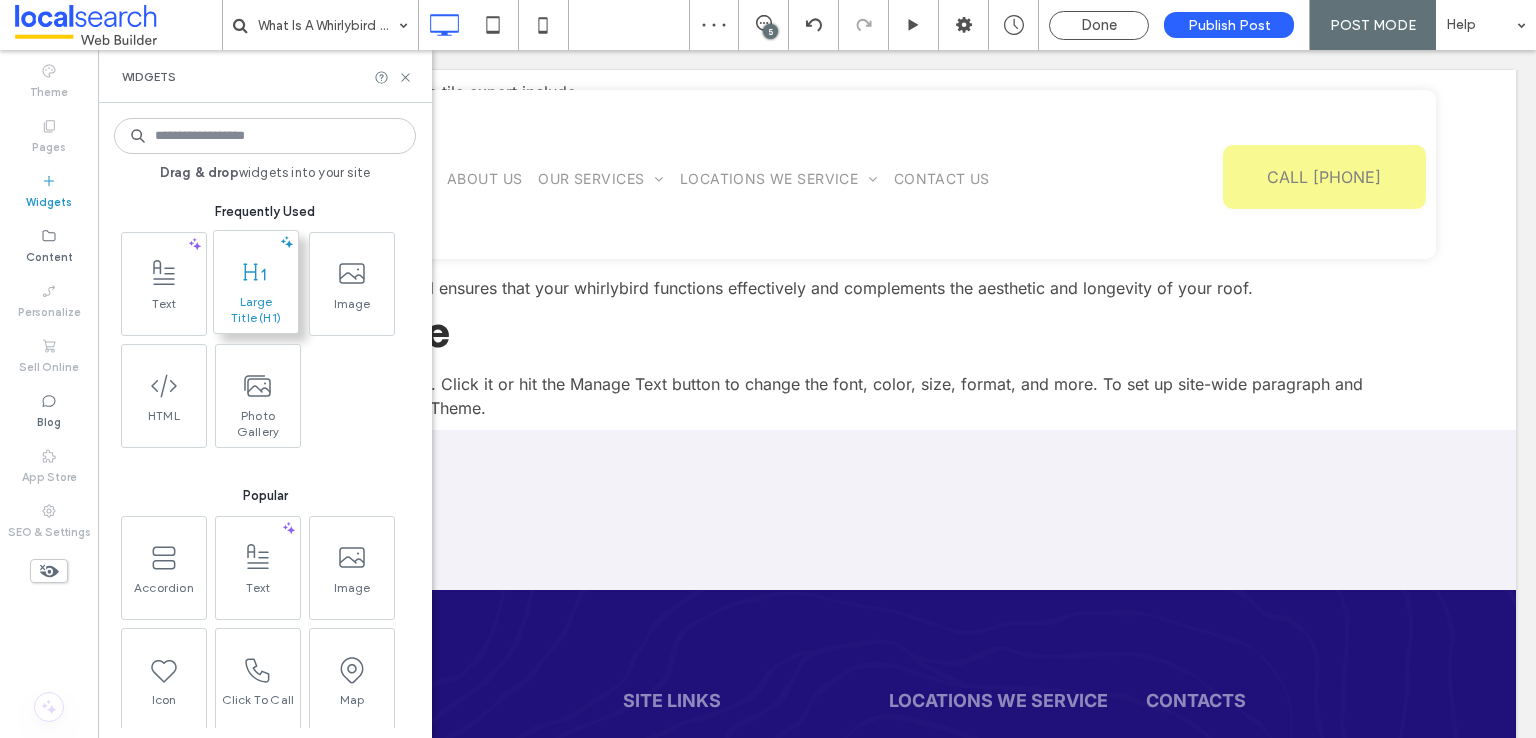 click at bounding box center (256, 271) 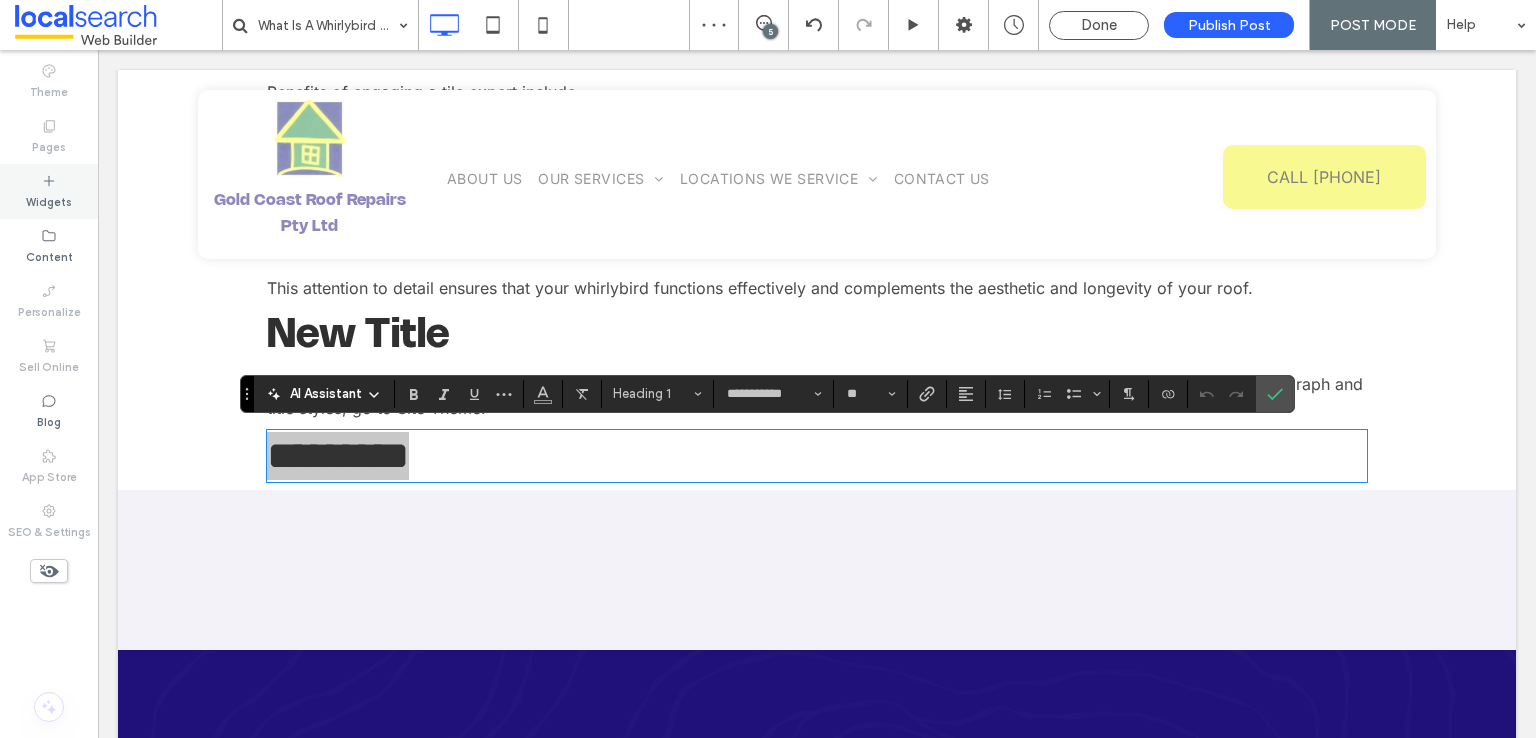 click on "Widgets" at bounding box center (49, 191) 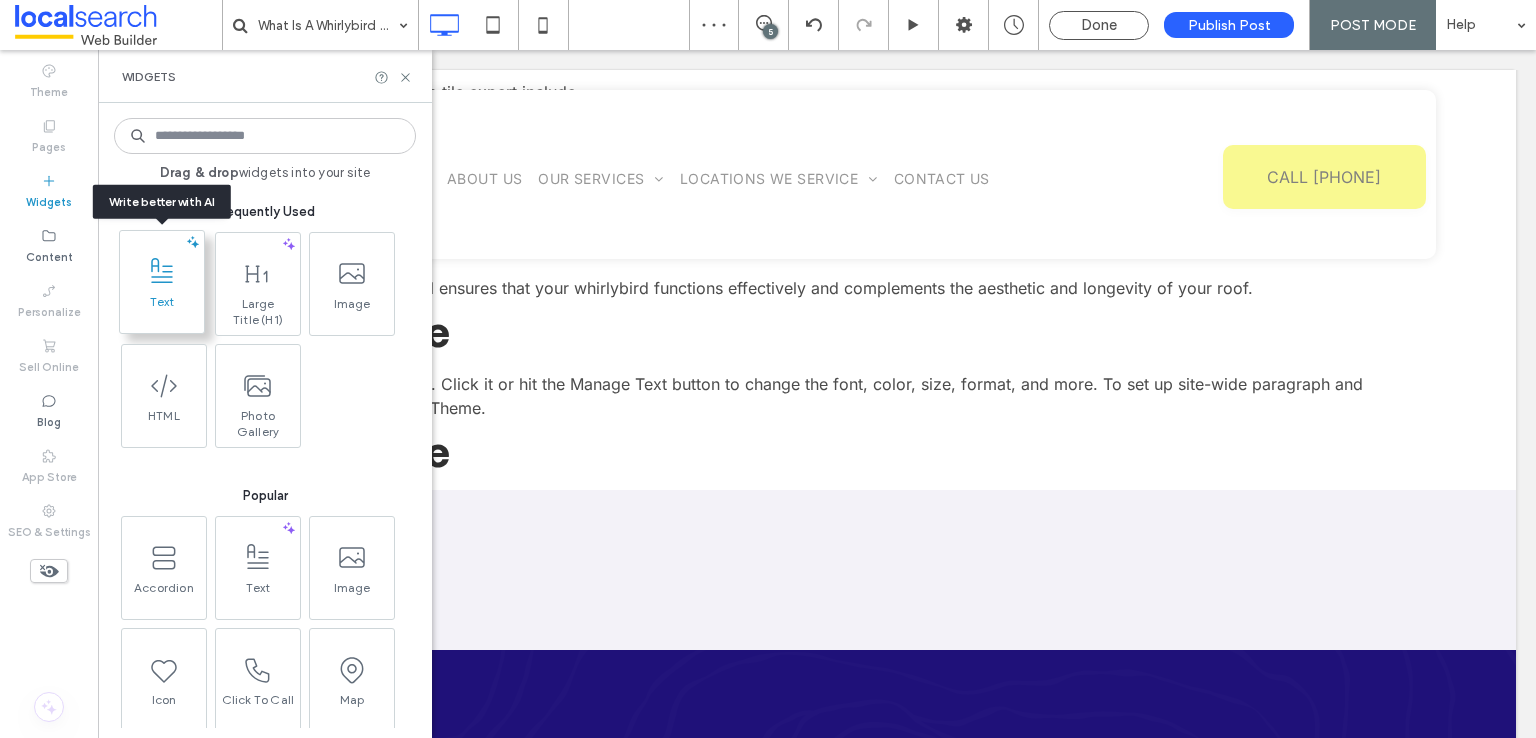 click on "Text" at bounding box center [162, 284] 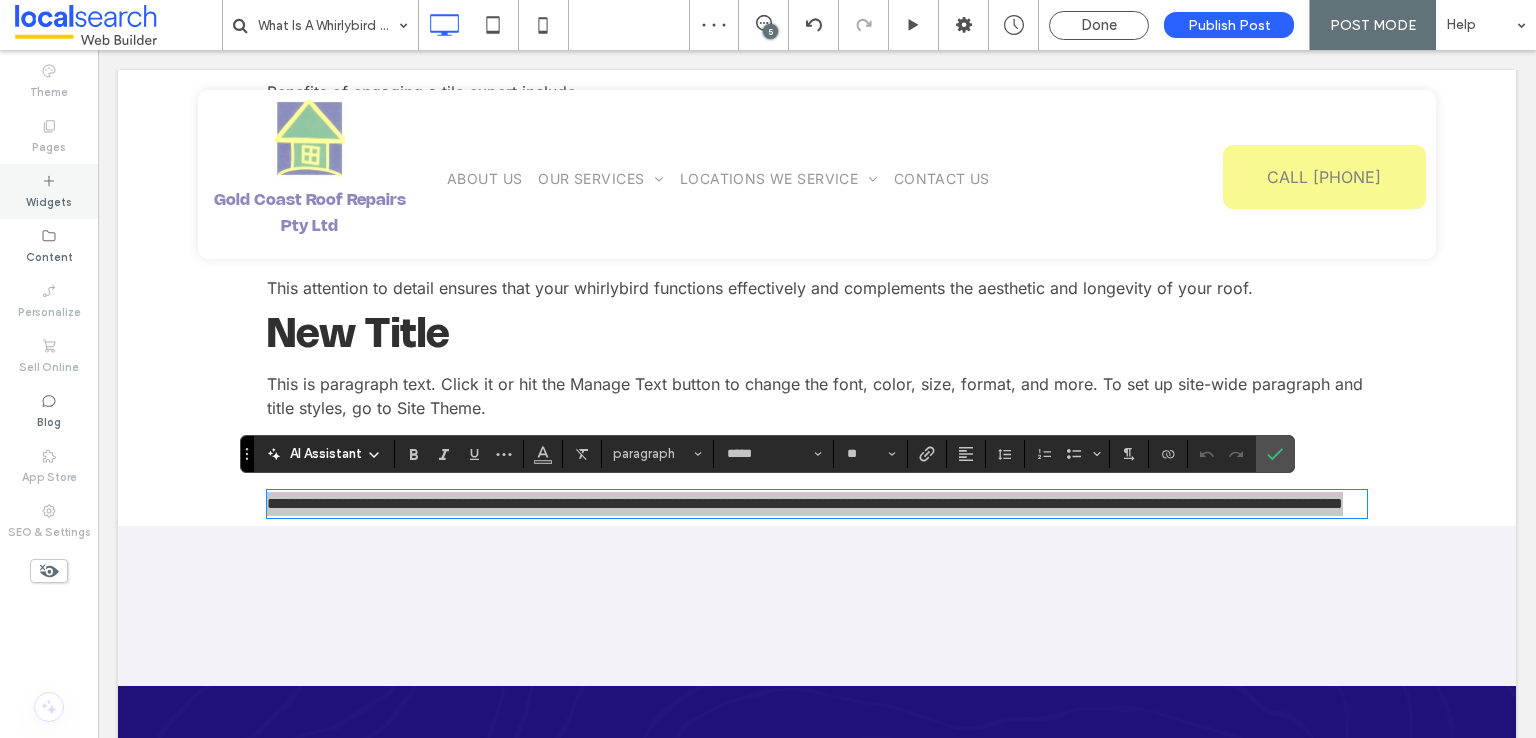 click on "Widgets" at bounding box center (49, 200) 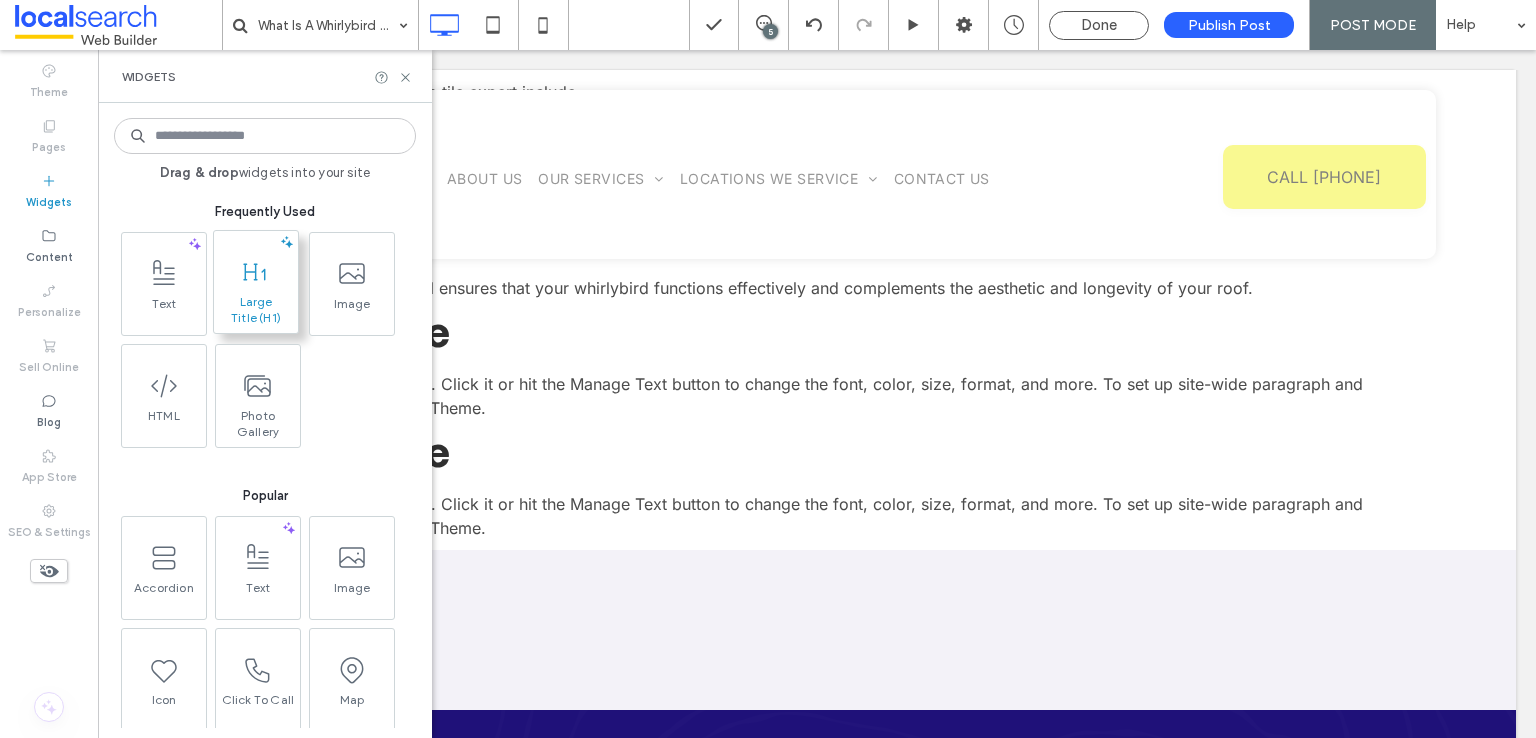 click on "Large Title (H1)" at bounding box center [256, 310] 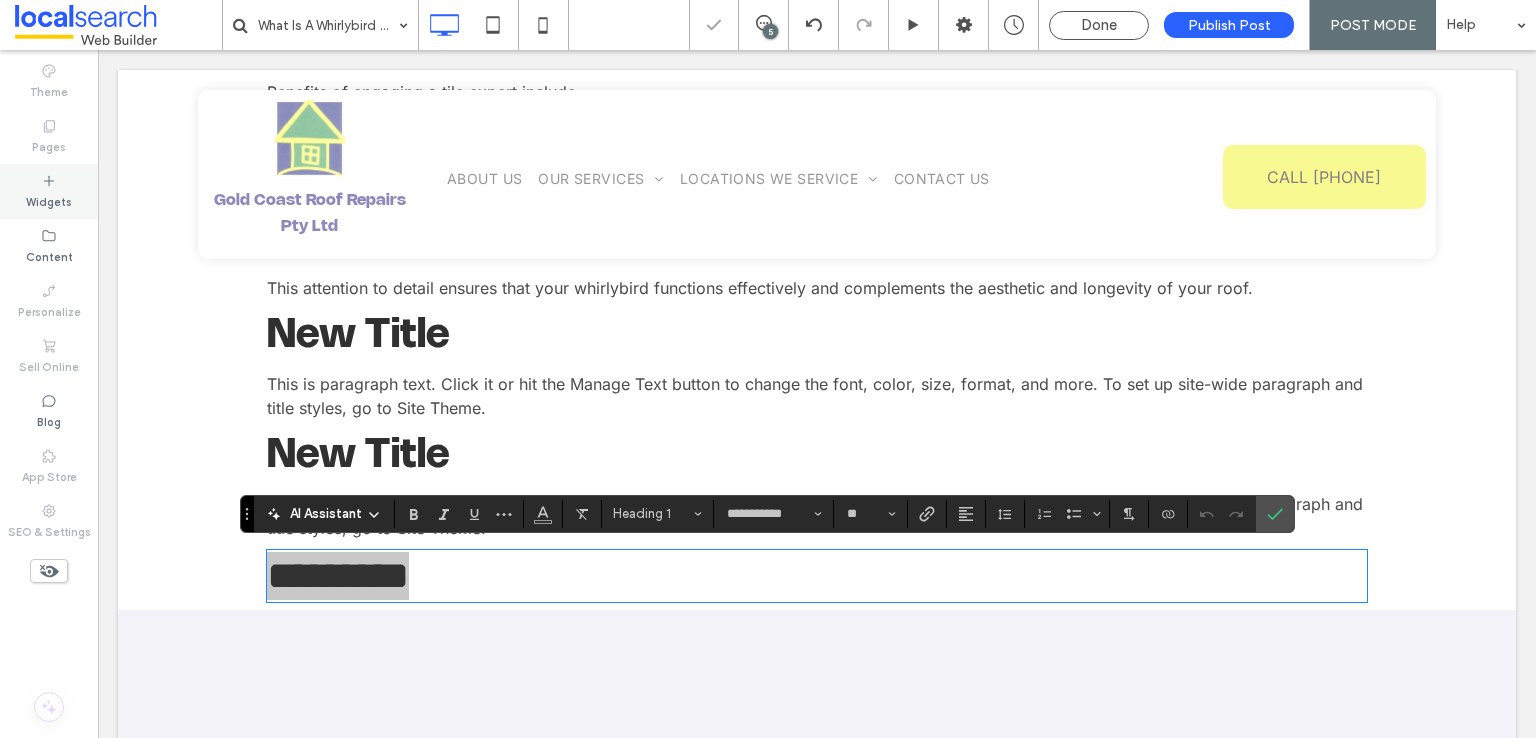click on "Widgets" at bounding box center [49, 191] 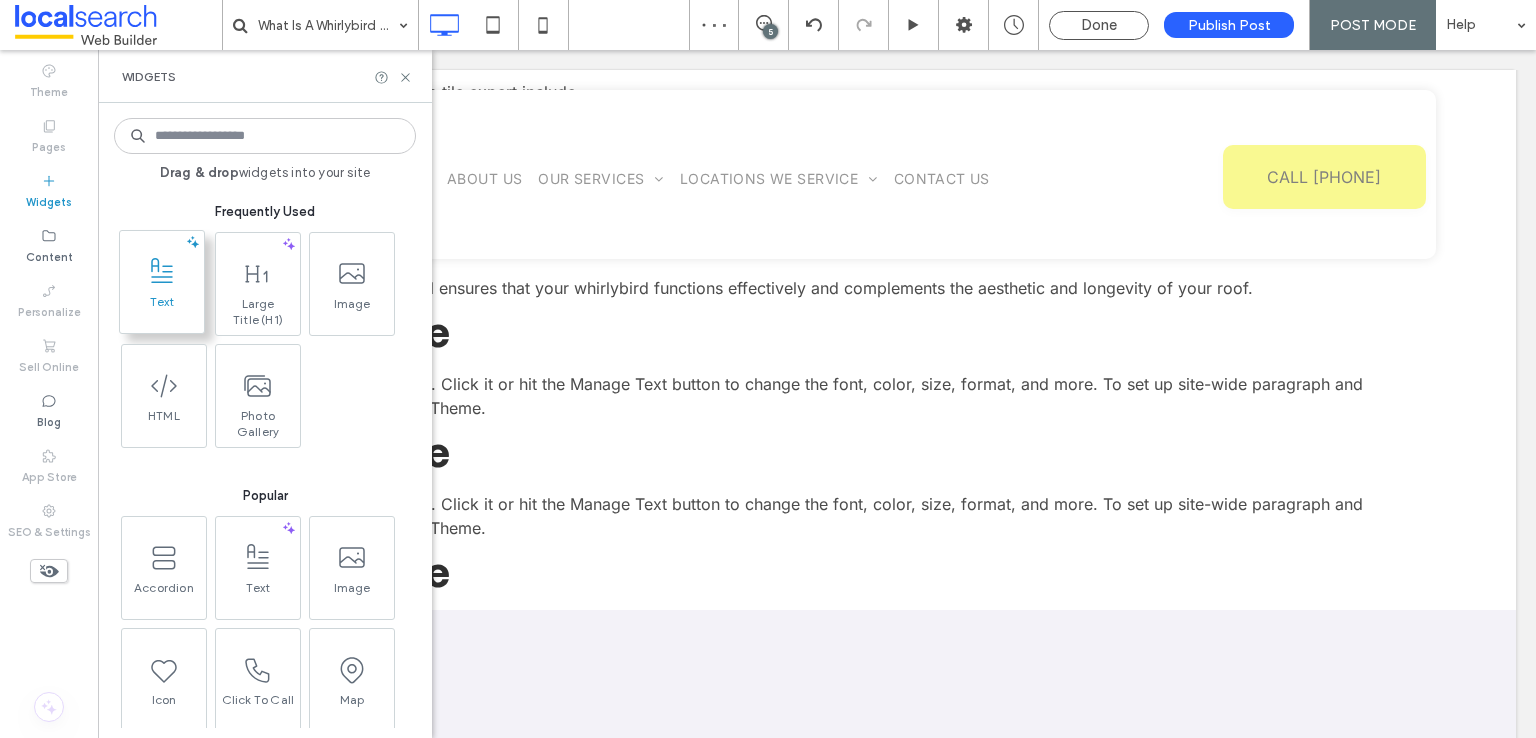 click at bounding box center (162, 271) 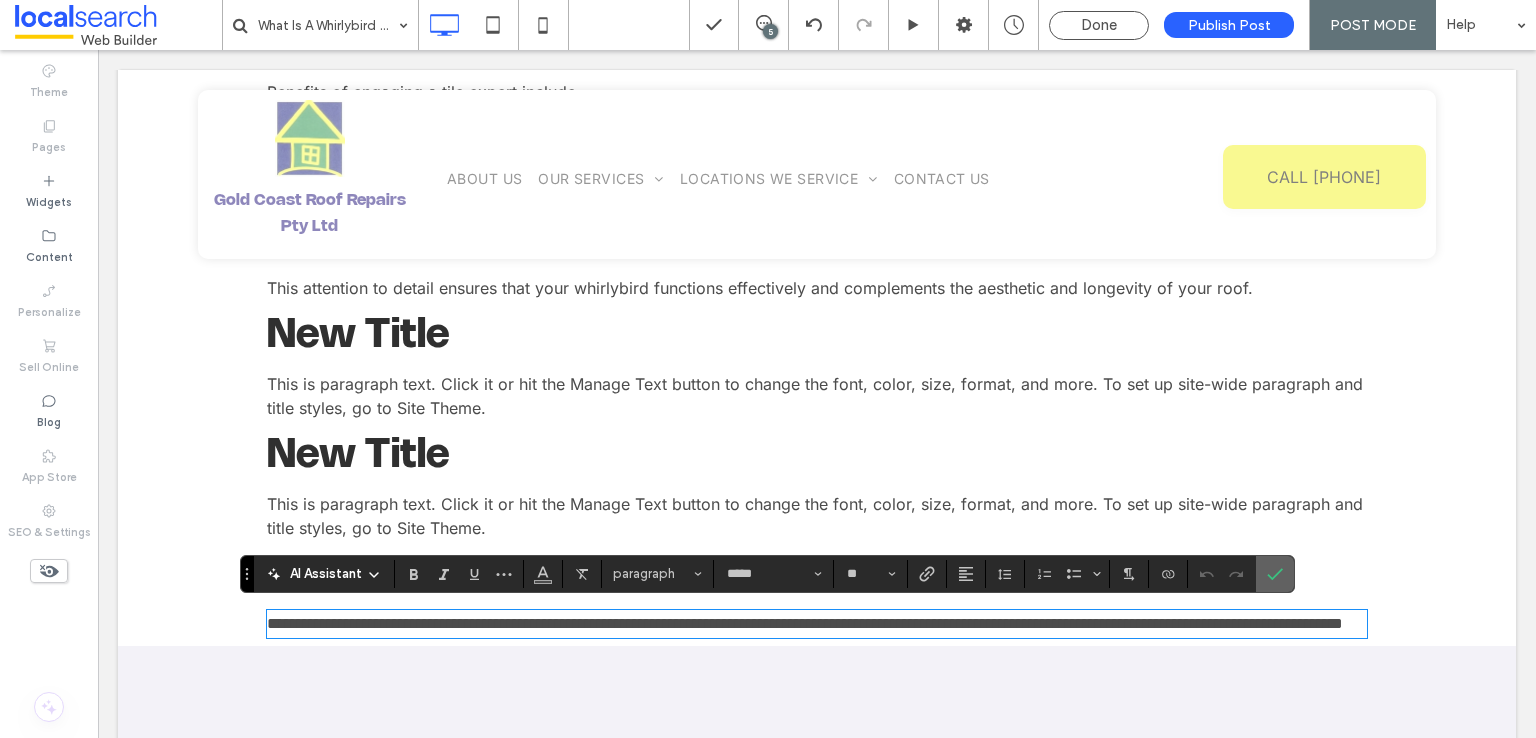click at bounding box center [1275, 574] 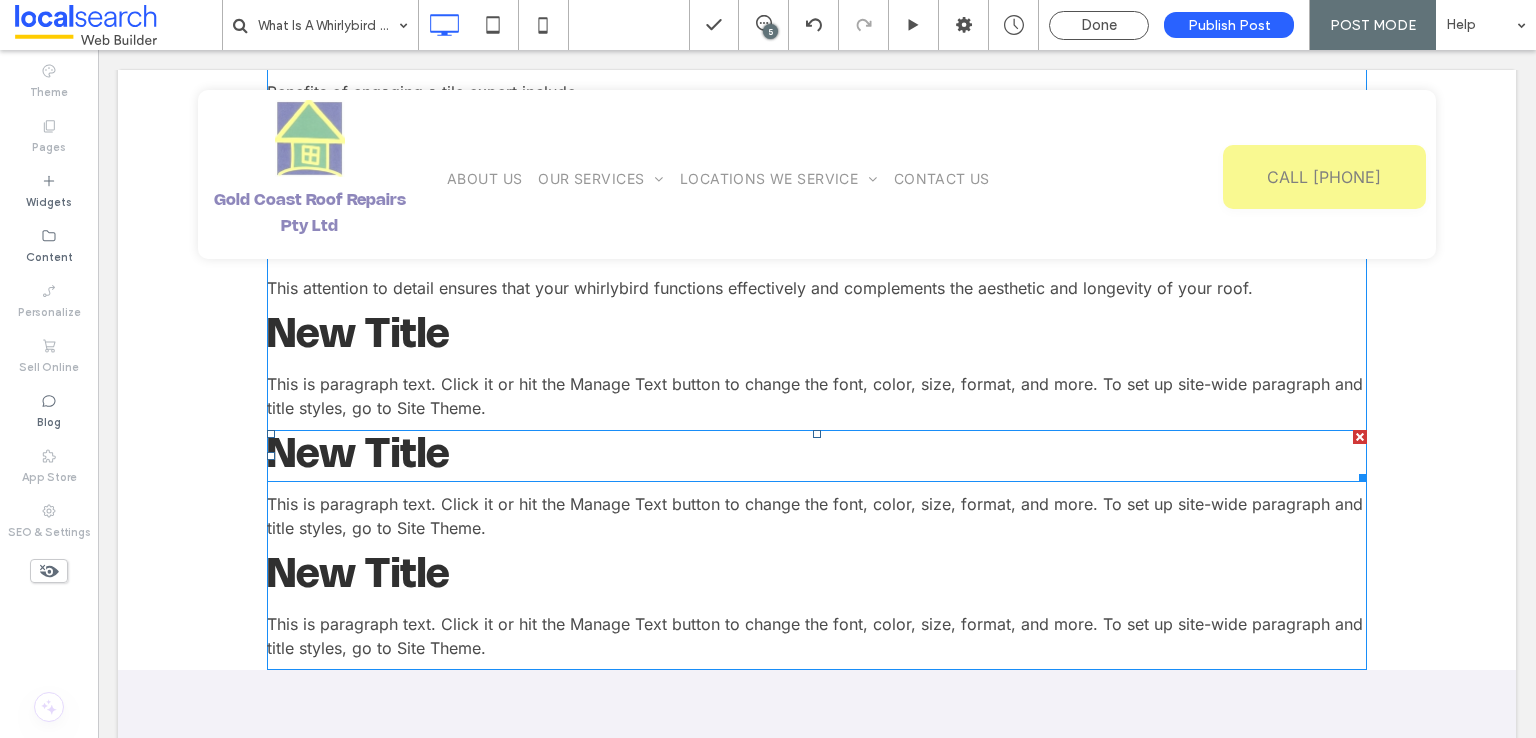scroll, scrollTop: 4559, scrollLeft: 0, axis: vertical 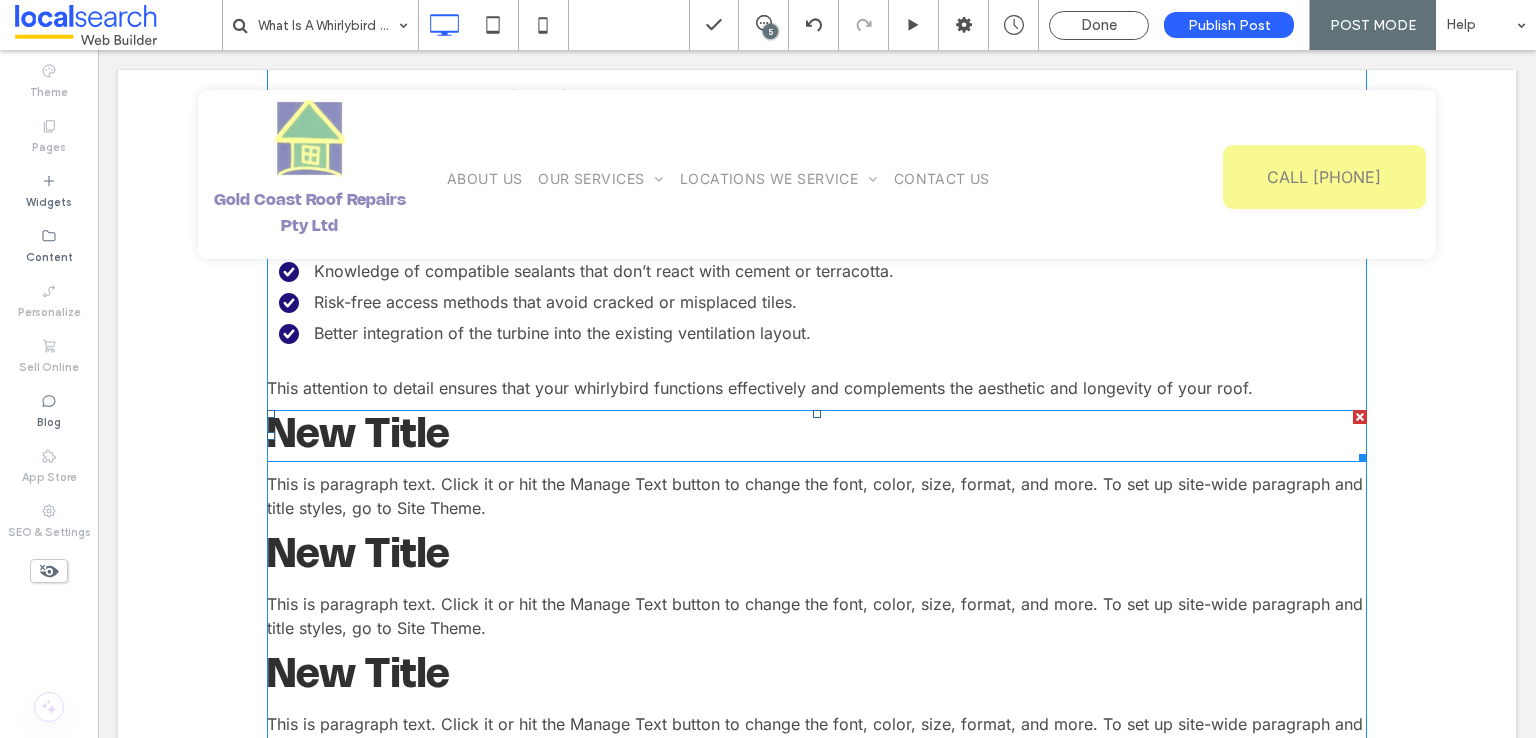 click on "New Title" at bounding box center (358, 436) 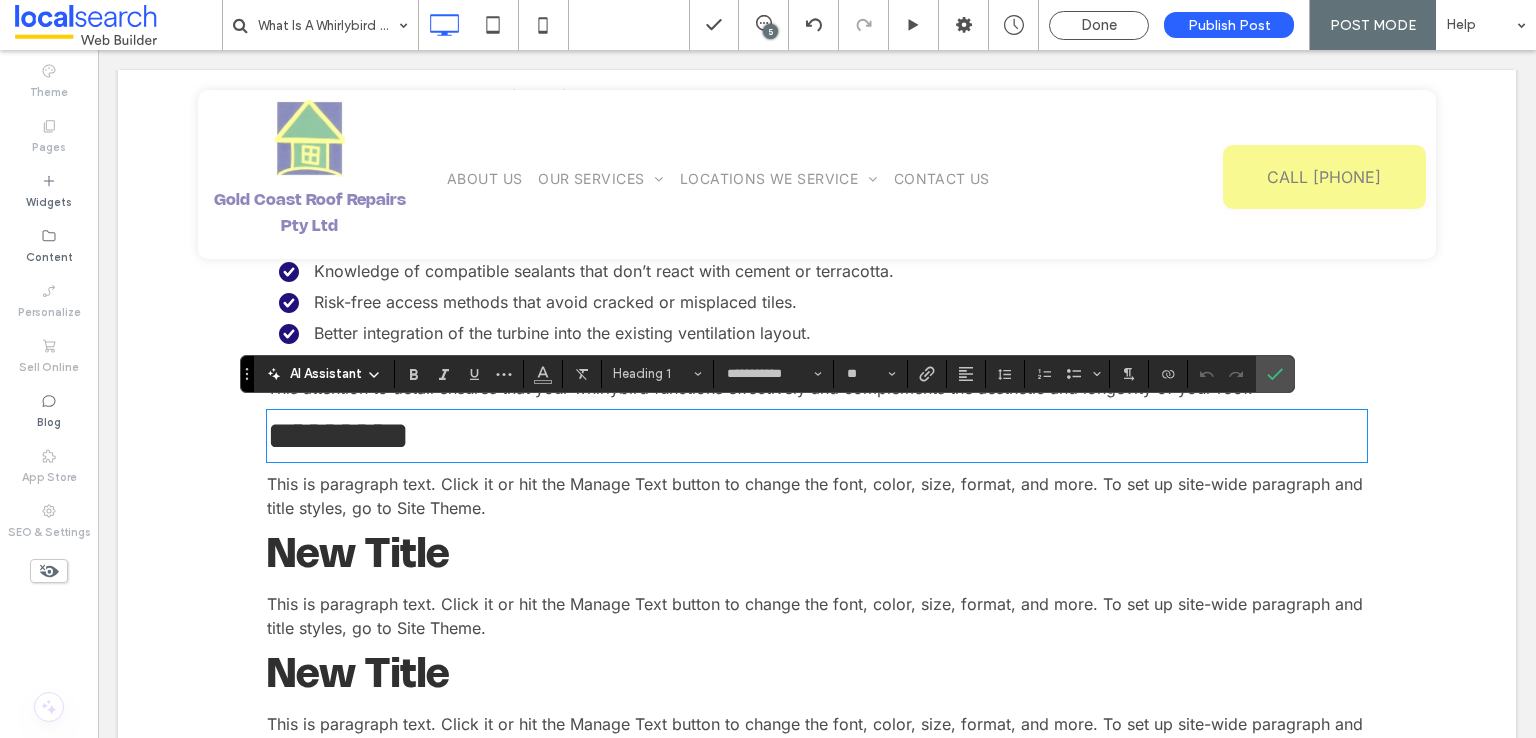 click on "*********" at bounding box center (338, 435) 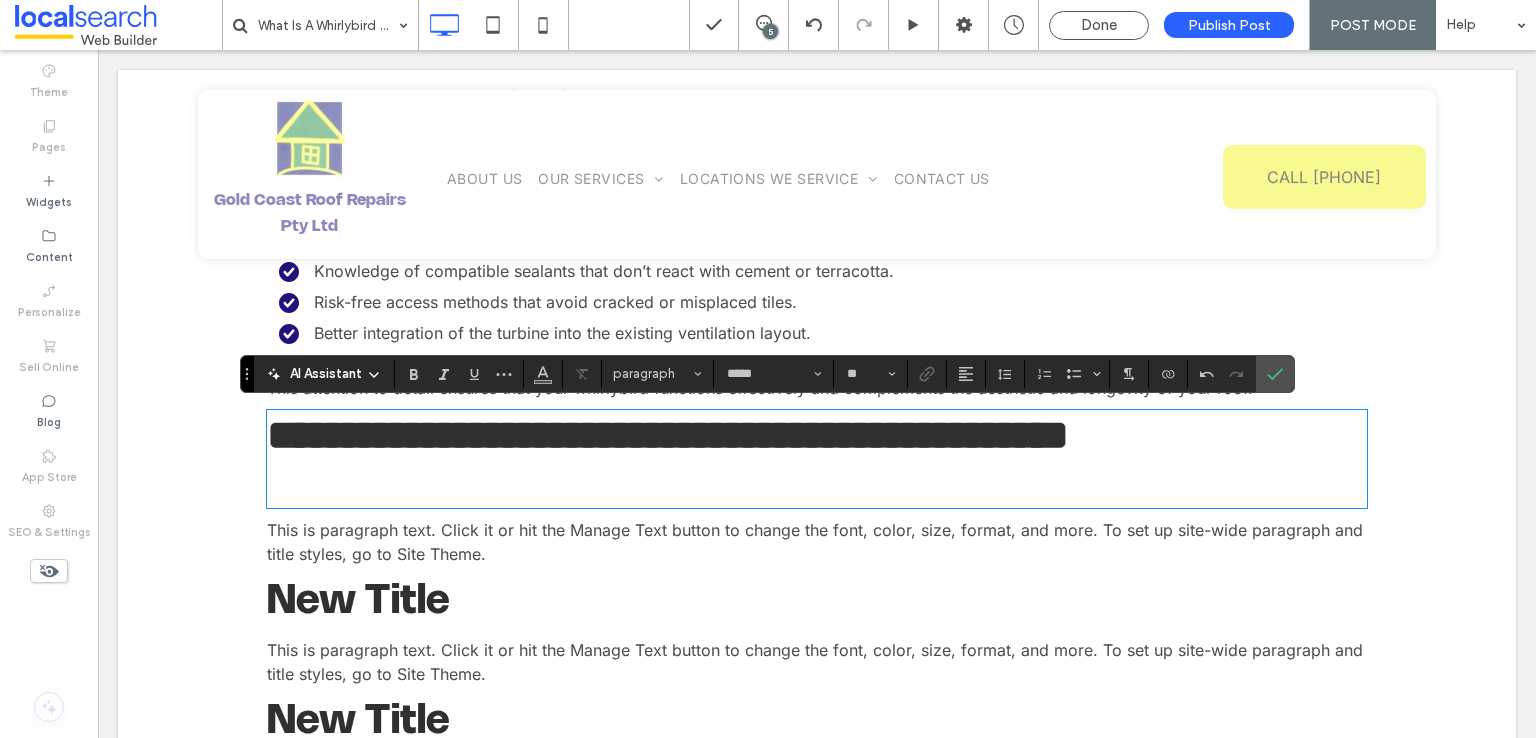 type on "**********" 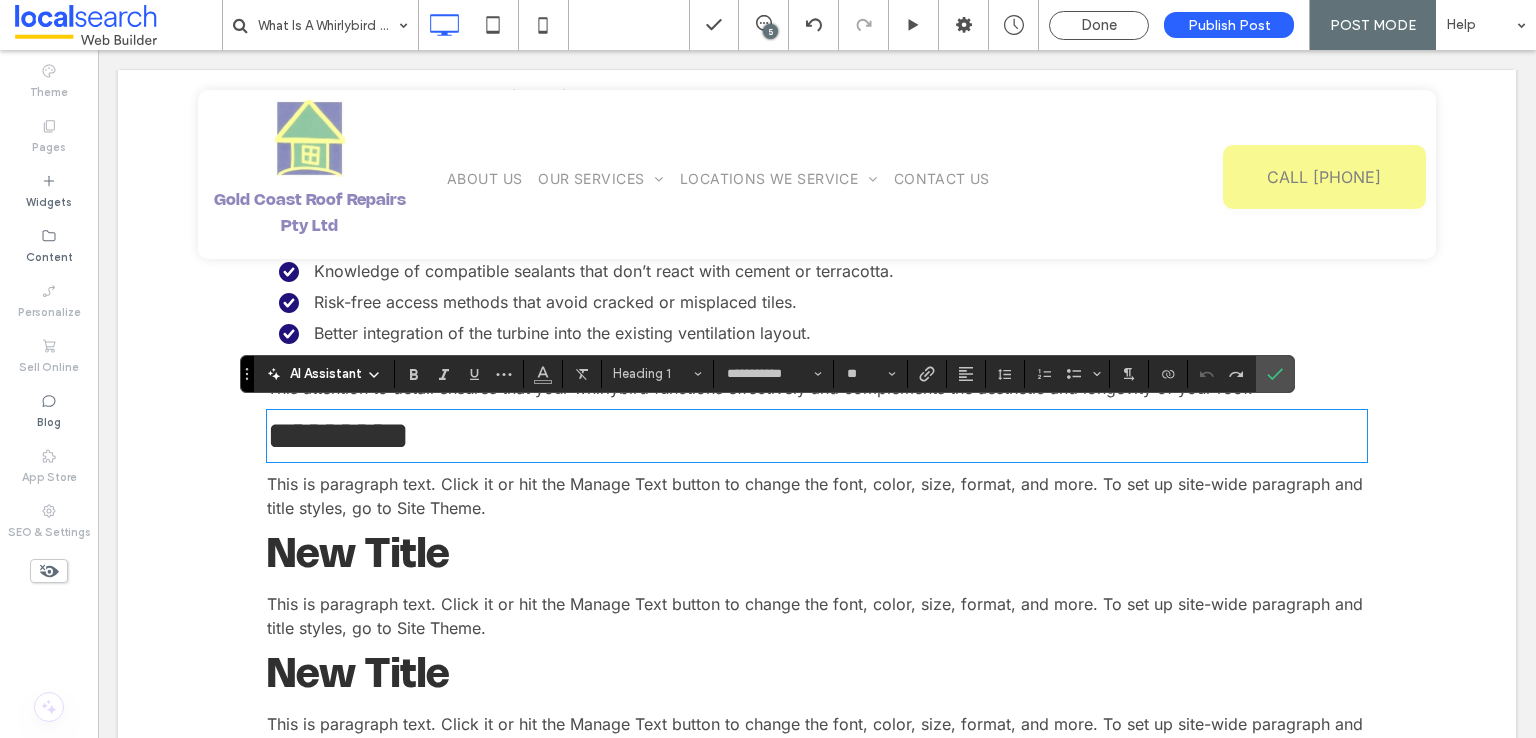 type on "*****" 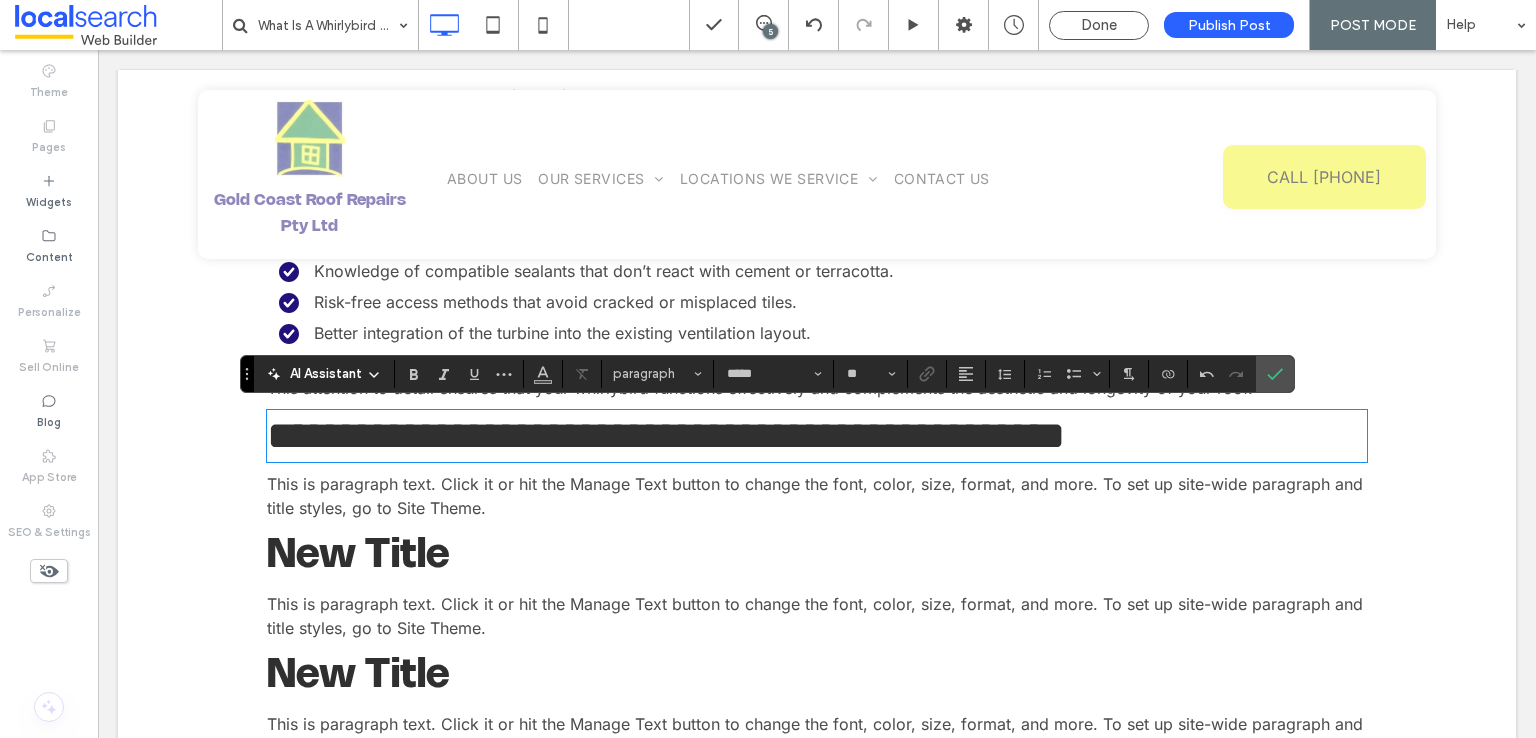 click on "This is paragraph text. Click it or hit the Manage Text button to change the font, color, size, format, and more. To set up site-wide paragraph and title styles, go to Site Theme." at bounding box center [815, 496] 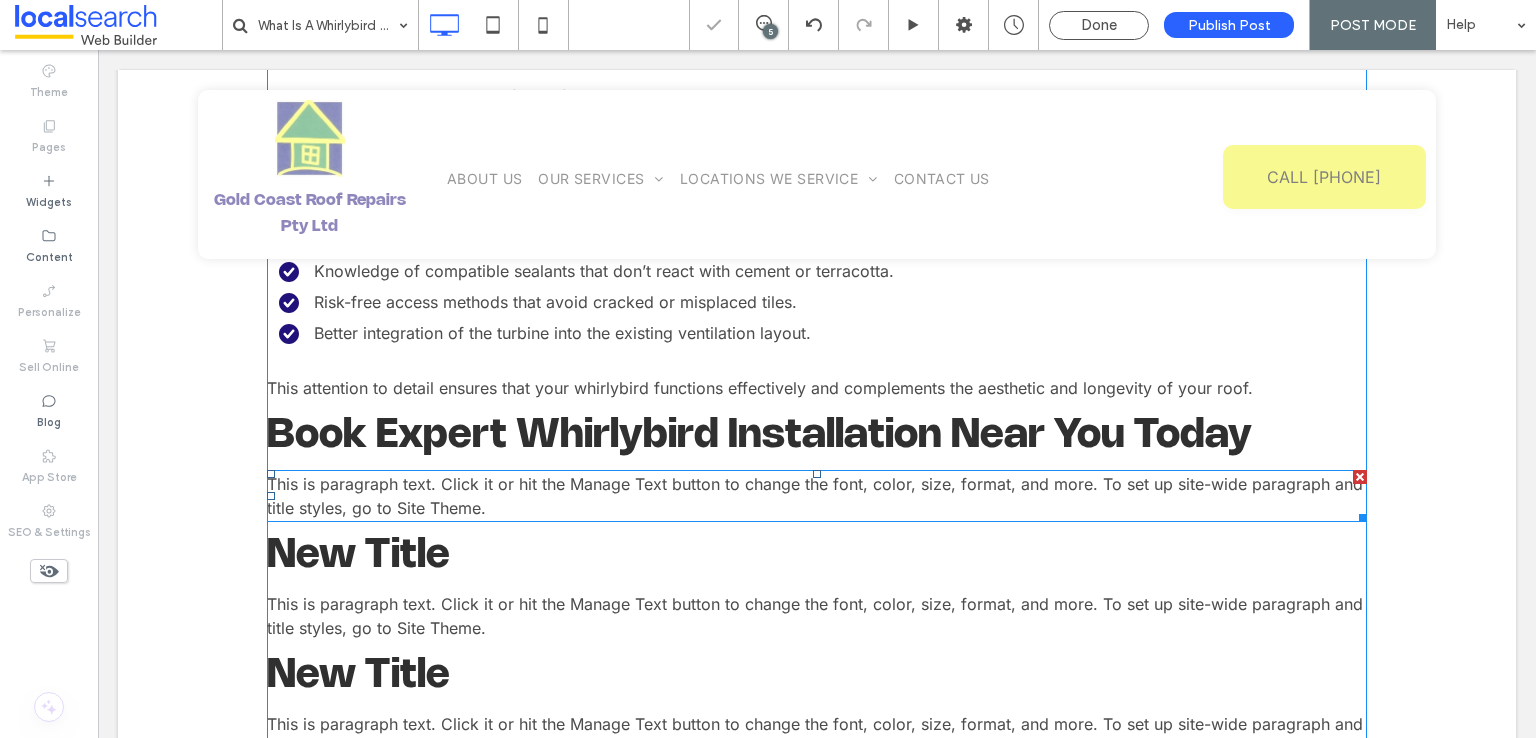 click on "This is paragraph text. Click it or hit the Manage Text button to change the font, color, size, format, and more. To set up site-wide paragraph and title styles, go to Site Theme." at bounding box center (815, 496) 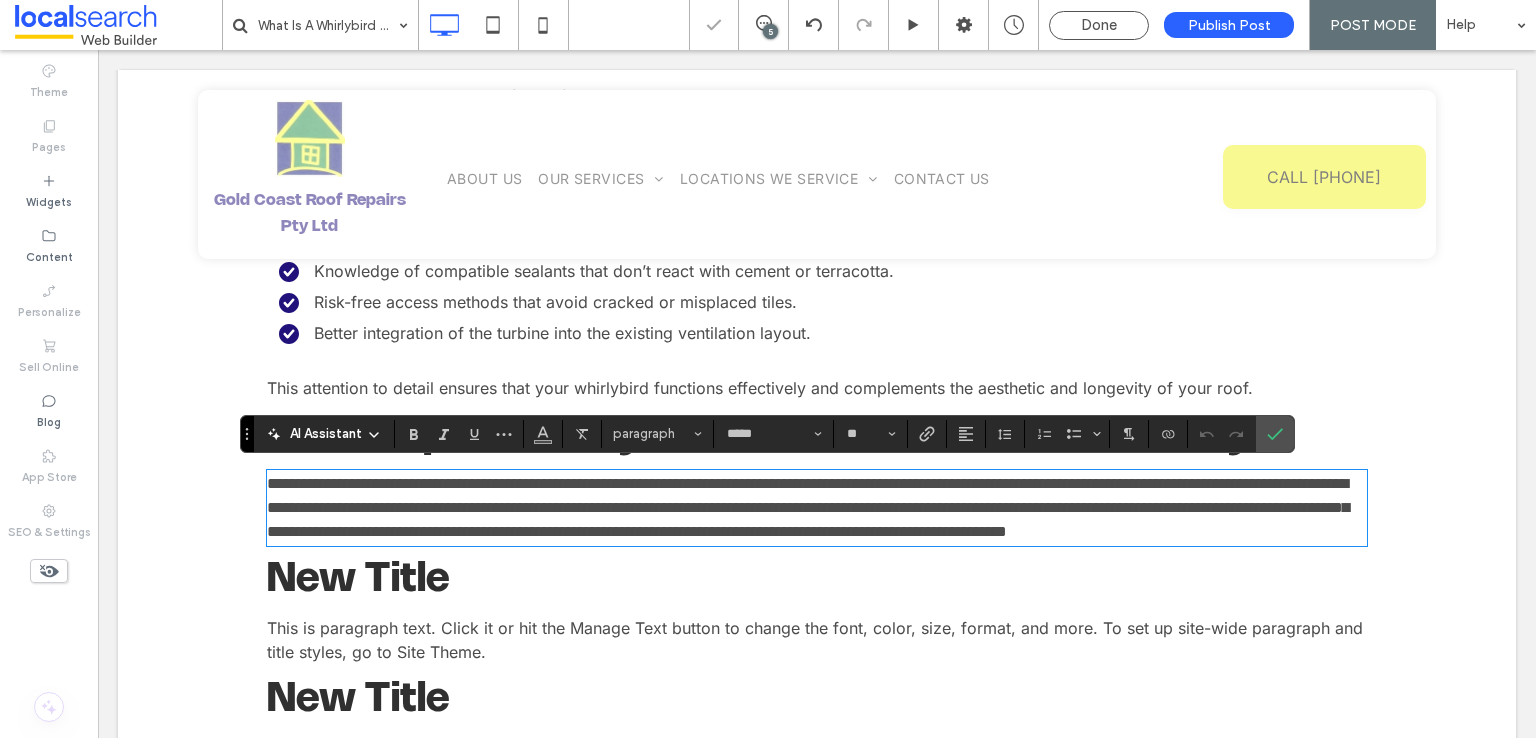 scroll, scrollTop: 0, scrollLeft: 0, axis: both 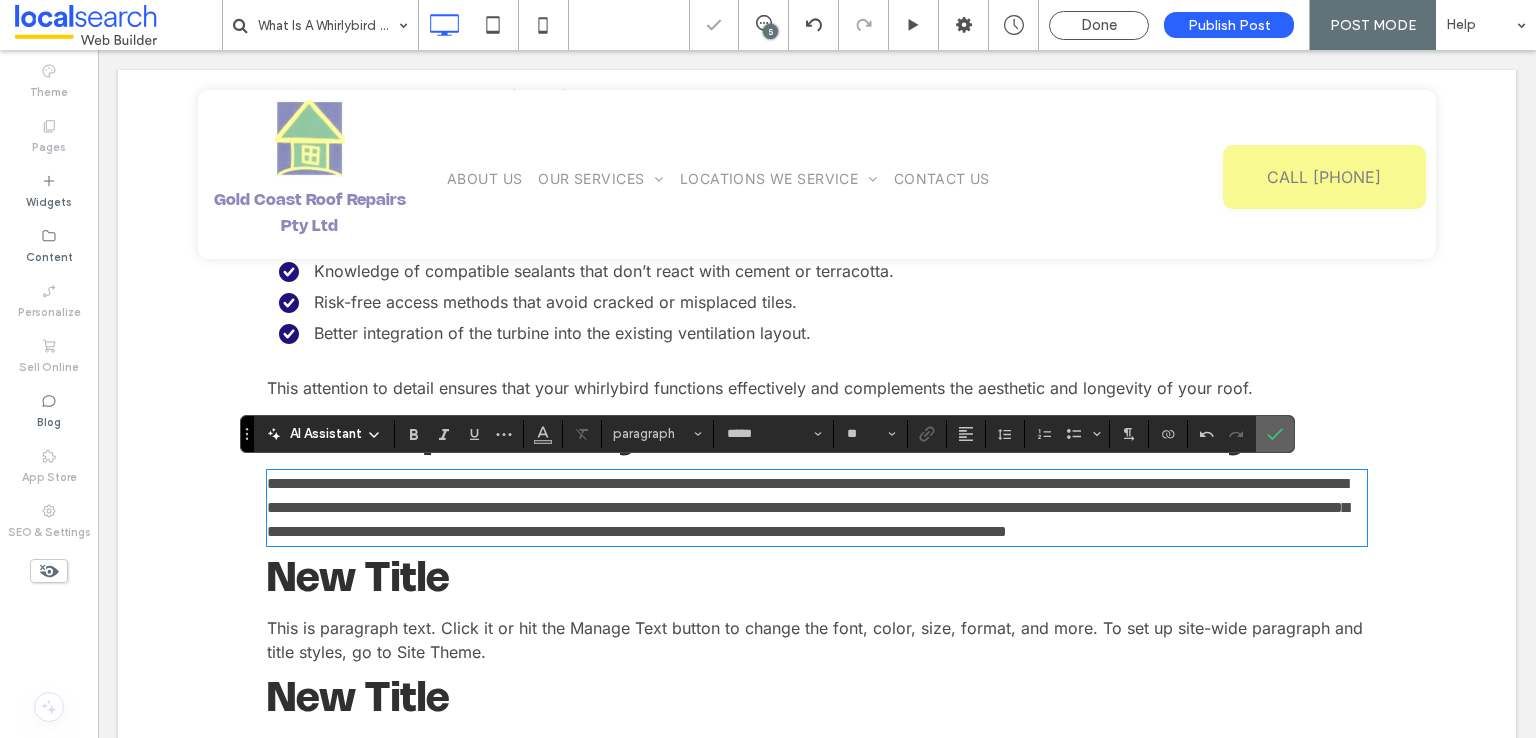 click 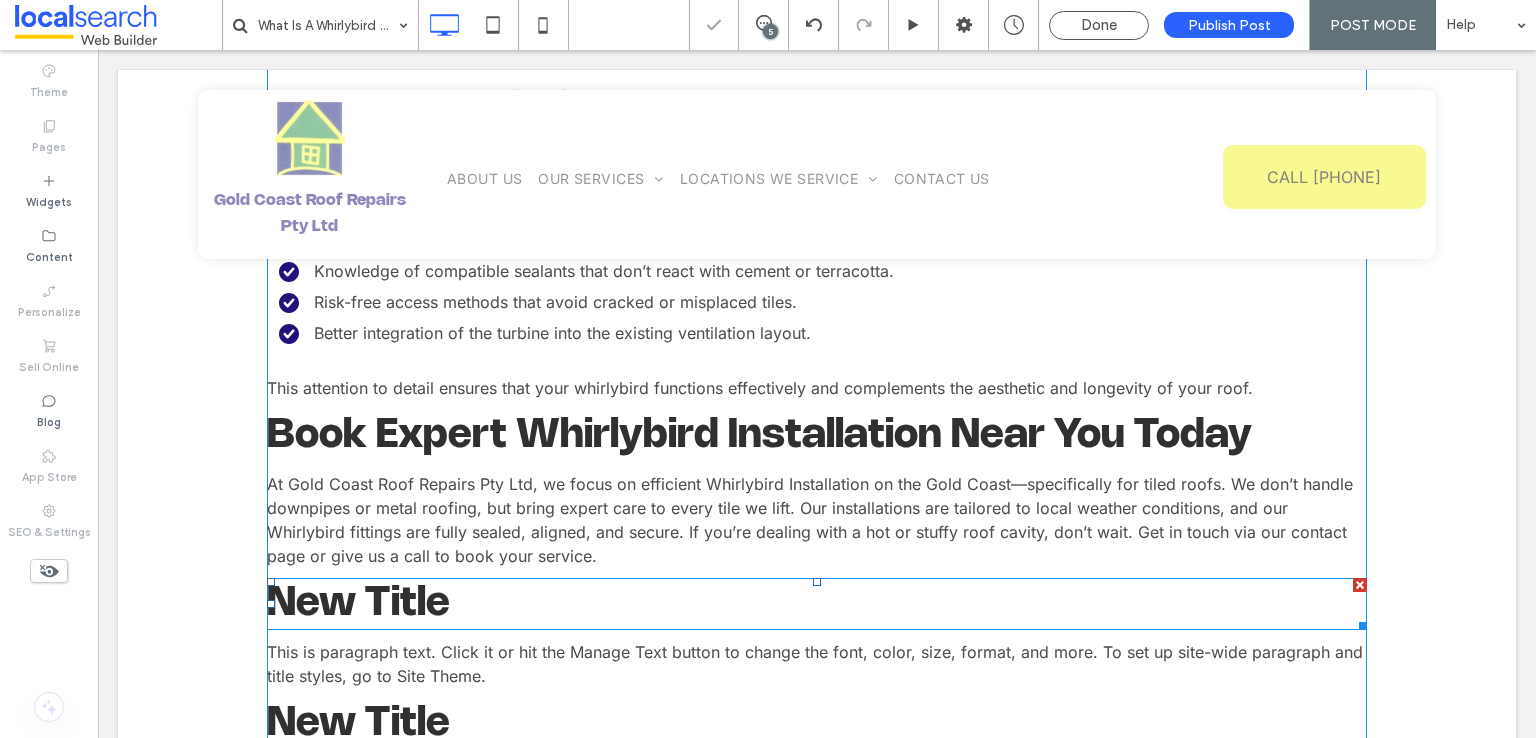 click at bounding box center [1360, 585] 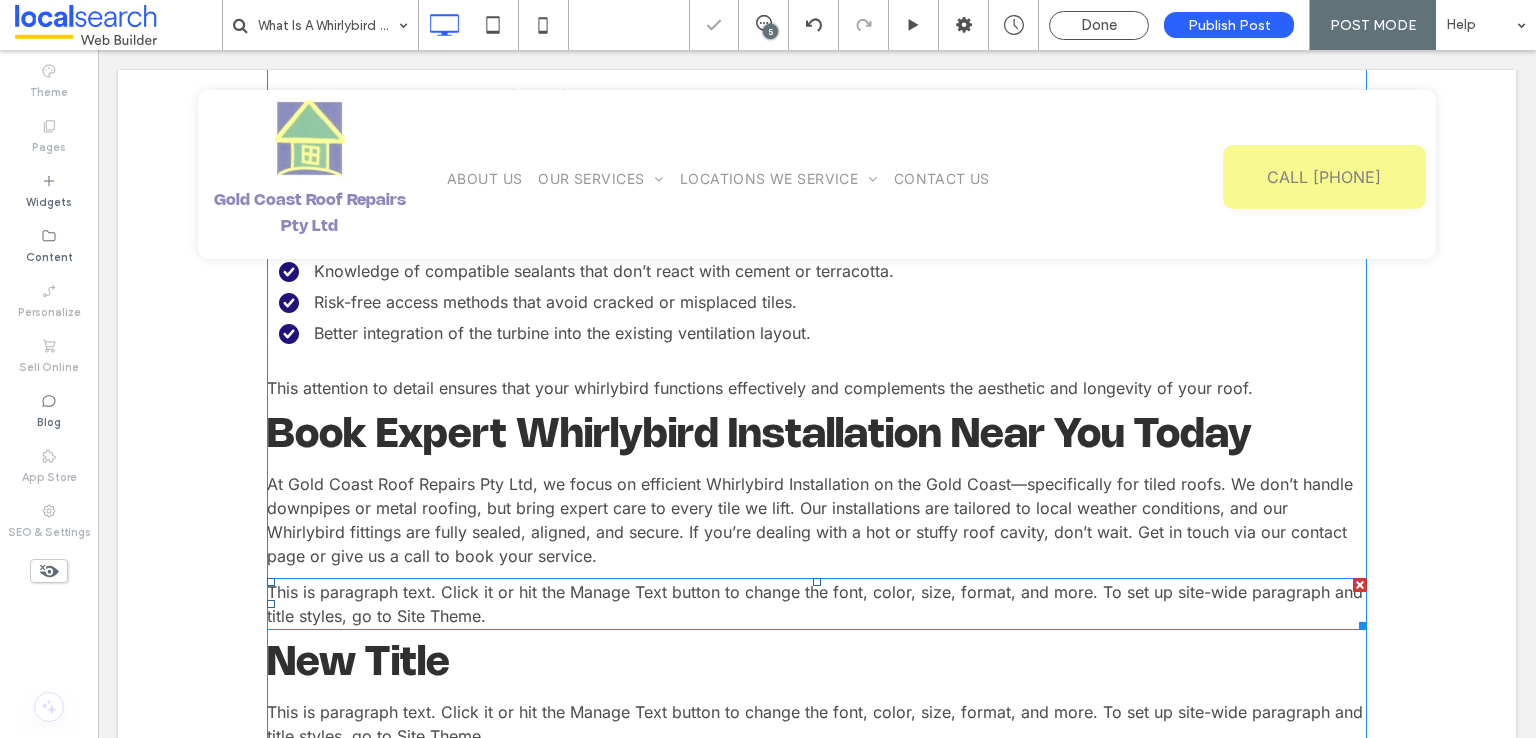click at bounding box center (1360, 585) 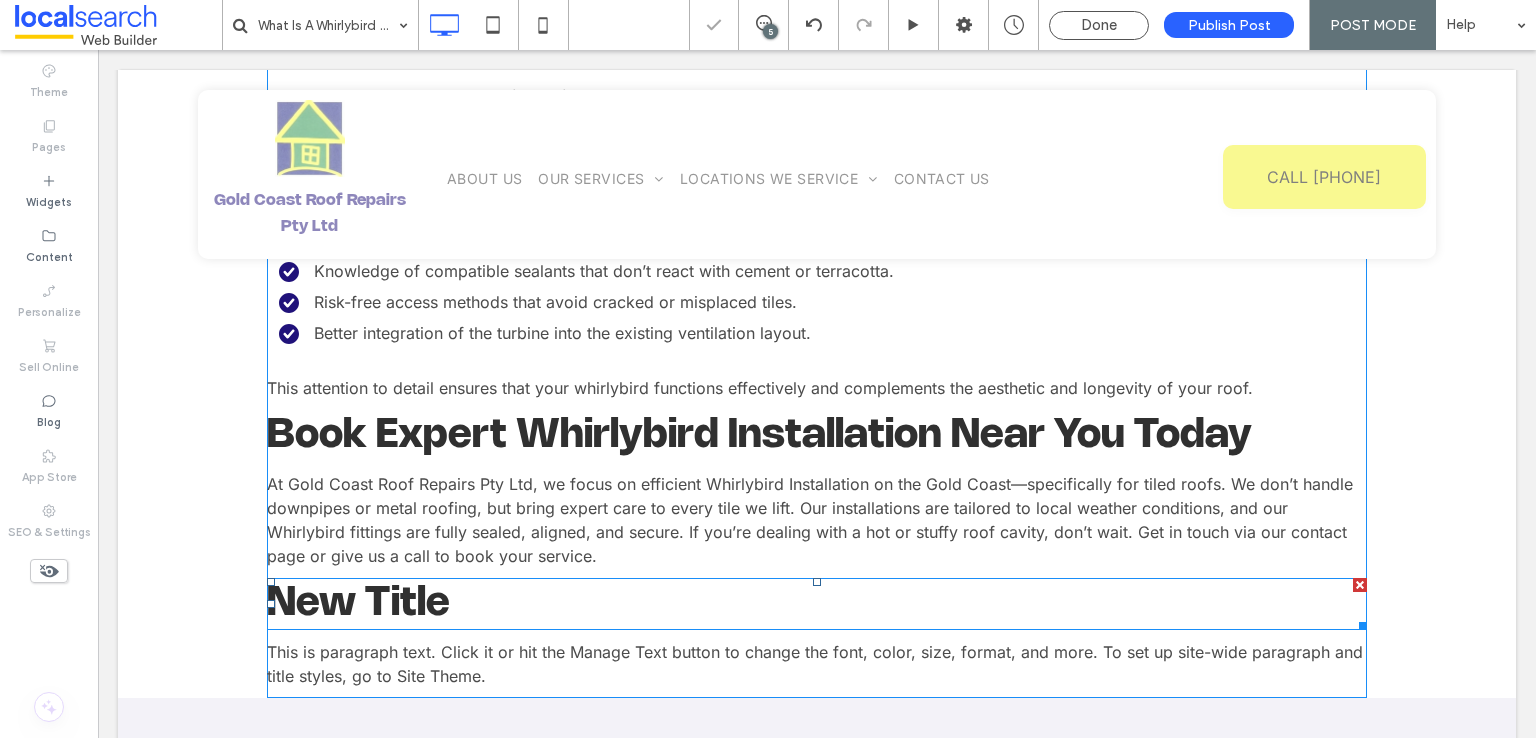 drag, startPoint x: 1351, startPoint y: 583, endPoint x: 1445, endPoint y: 647, distance: 113.71895 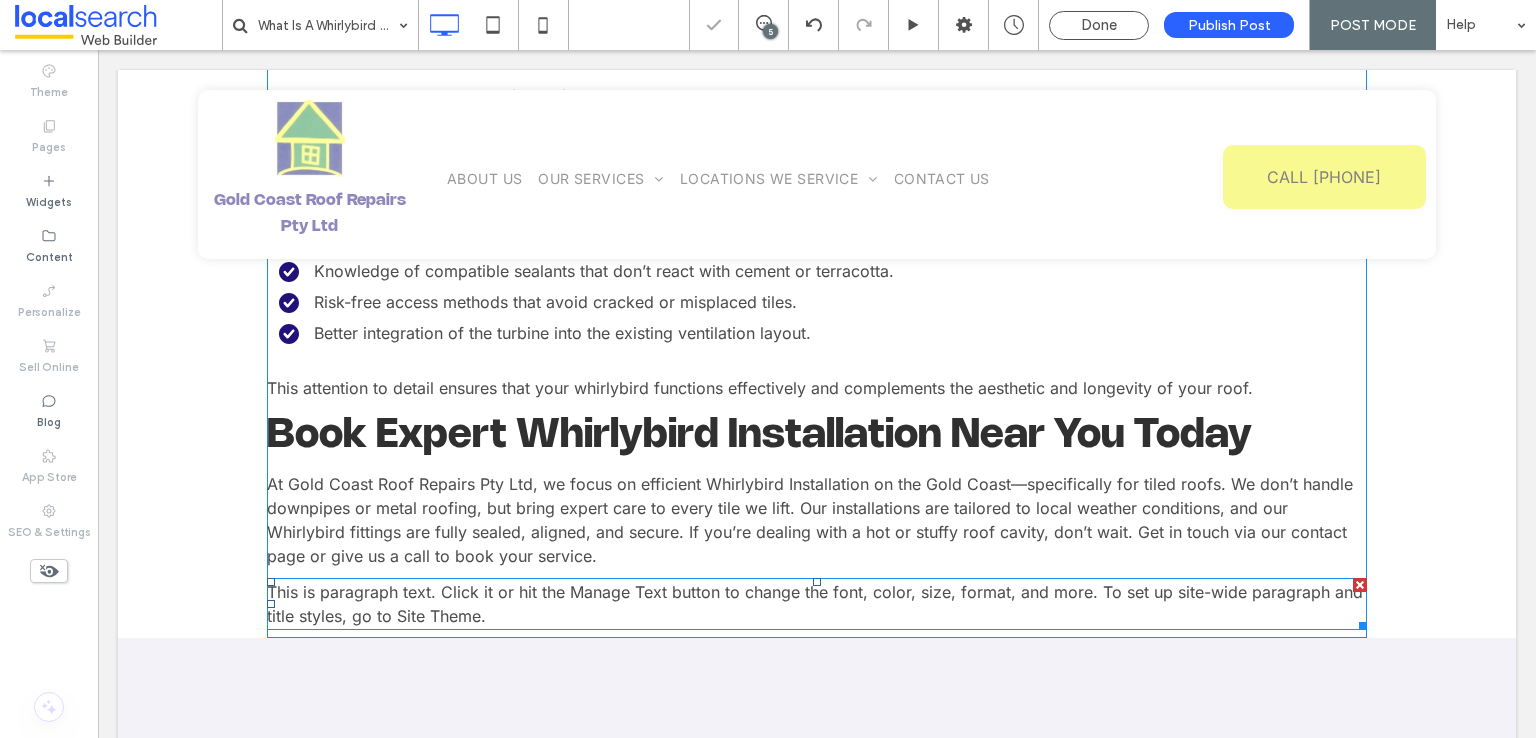 click at bounding box center (1360, 585) 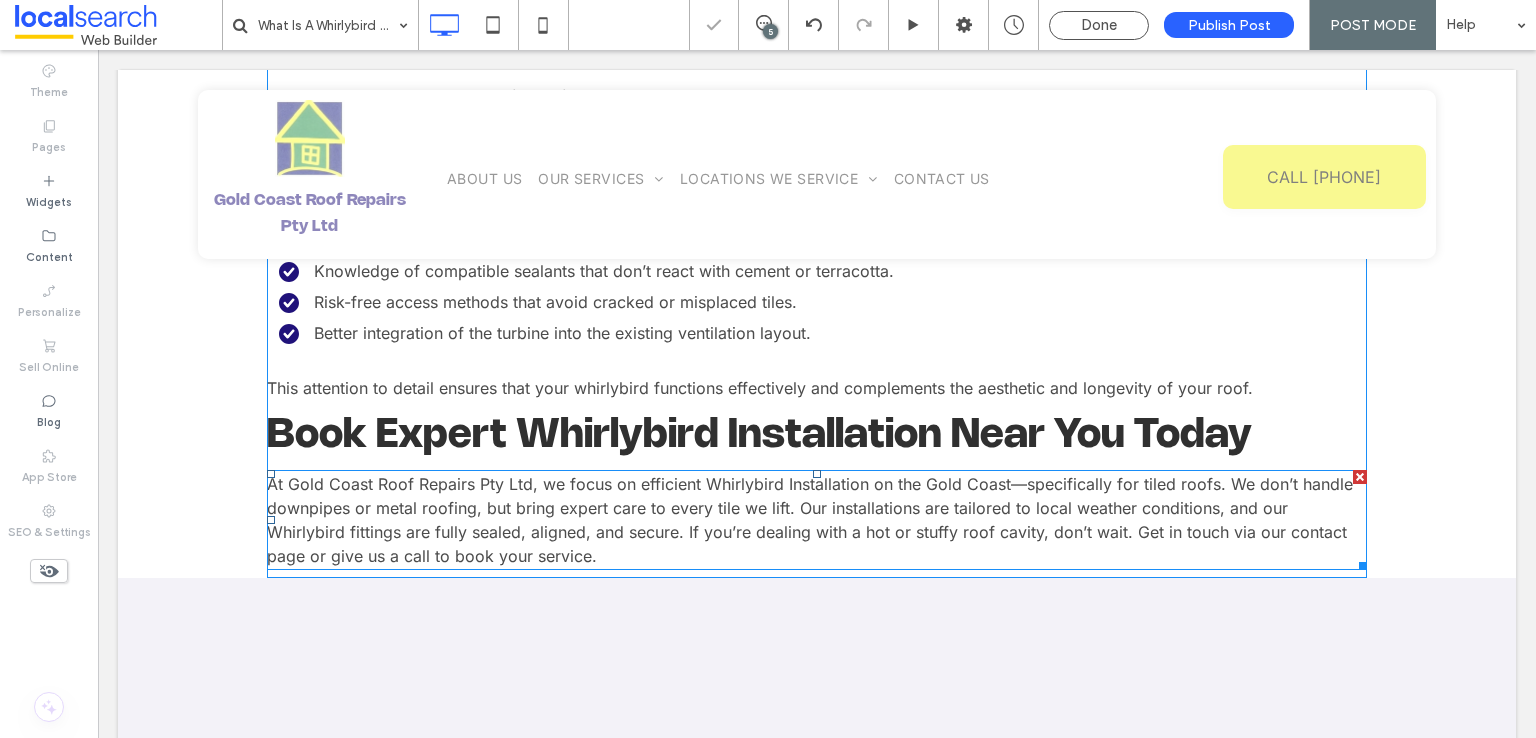 click on "At Gold Coast Roof Repairs Pty Ltd, we focus on efficient Whirlybird Installation on the Gold Coast—specifically for tiled roofs. We don’t handle downpipes or metal roofing, but bring expert care to every tile we lift. Our installations are tailored to local weather conditions, and our Whirlybird fittings are fully sealed, aligned, and secure. If you’re dealing with a hot or stuffy roof cavity, don’t wait. Get in touch via our contact page or give us a call to book your service." at bounding box center (817, 520) 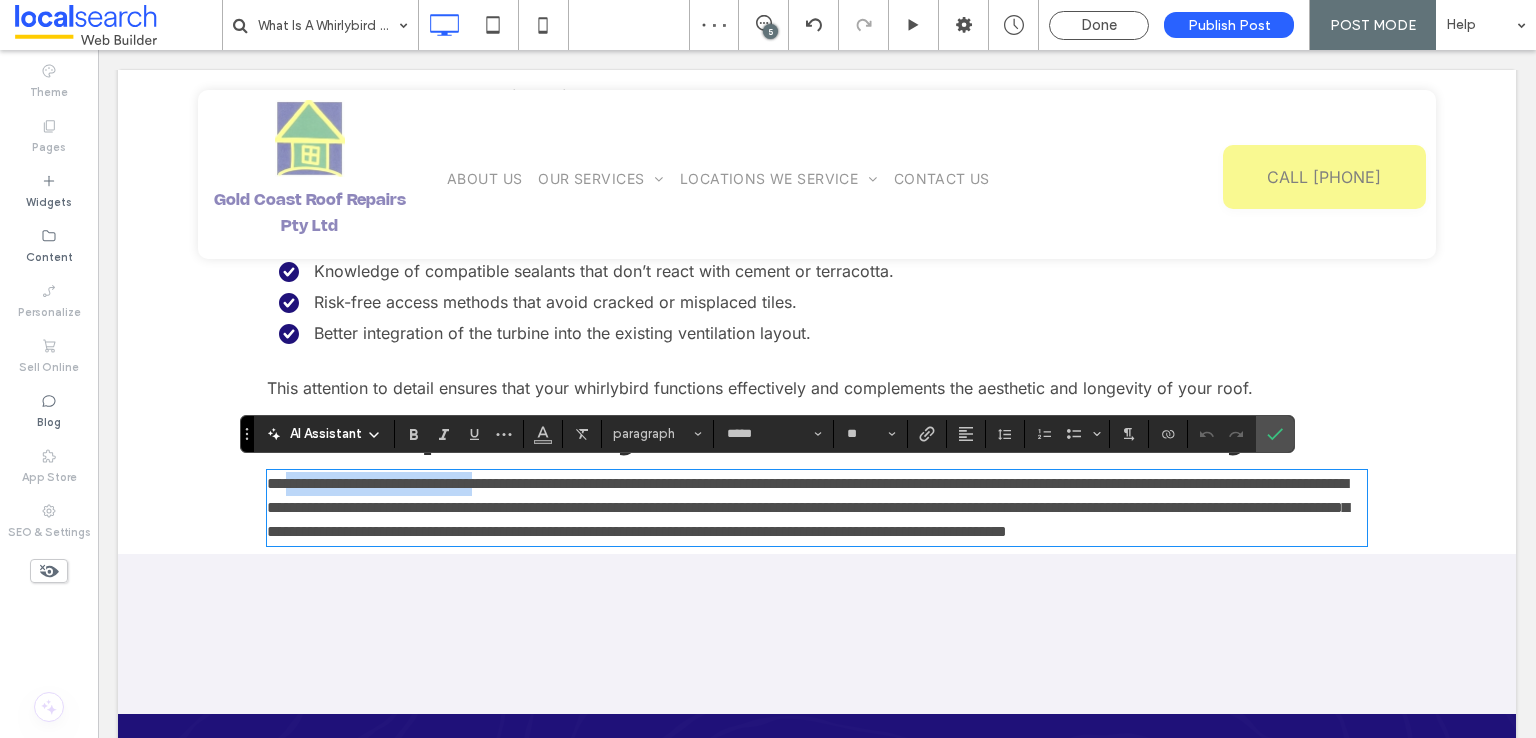 drag, startPoint x: 520, startPoint y: 479, endPoint x: 284, endPoint y: 463, distance: 236.54175 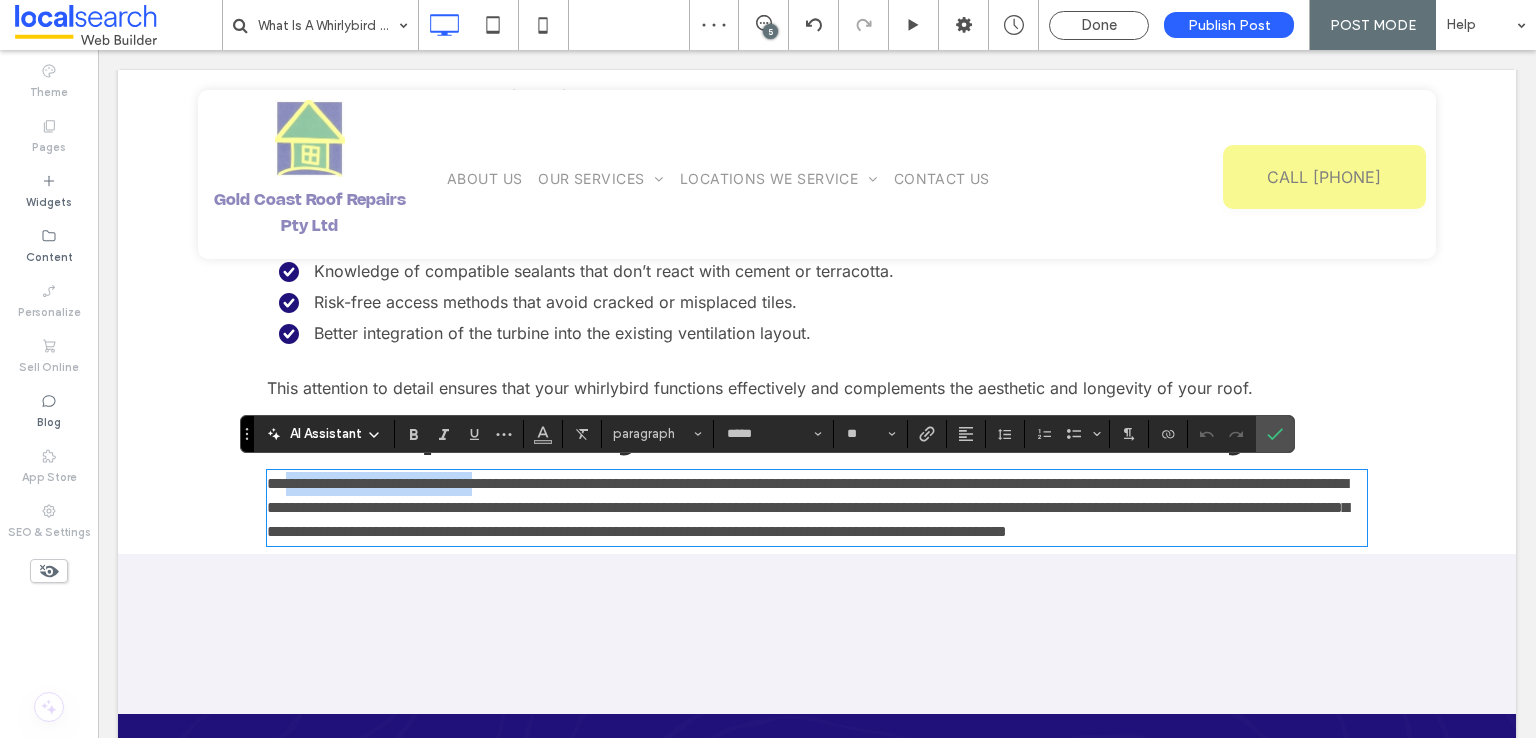 click on "When temperatures rise and your tiled roof traps heat like an oven, even the strongest ceiling fan won’t help. Many homeowners notice their living spaces becoming increasingly uncomfortable in summer—especially upstairs or under the eaves. That’s often because their homes are missing a crucial ventilation component: a whirlybird. These wind-powered turbines are designed to expel hot air from your roof cavity, improving comfort and airflow without drawing power.  ﻿ In this blog, we’ll unpack exactly what a whirlybird is, how it works, and why professional installation—specifically on tiled roofs—is the key to lasting performance.
Understanding What a Whirlybird Is & Why It Matters for Tiled Roofs Installing a whirlybird on a tiled roof can help: ﻿ Reduce roof-space temperatures, especially in summer. Minimise moisture buildup that can cause mould or timber decay. Extend the lifespan of ceiling insulation by keeping it dry. Click To Paste     Their function depends on: ﻿ ﻿ ﻿ ﻿" at bounding box center (817, -1621) 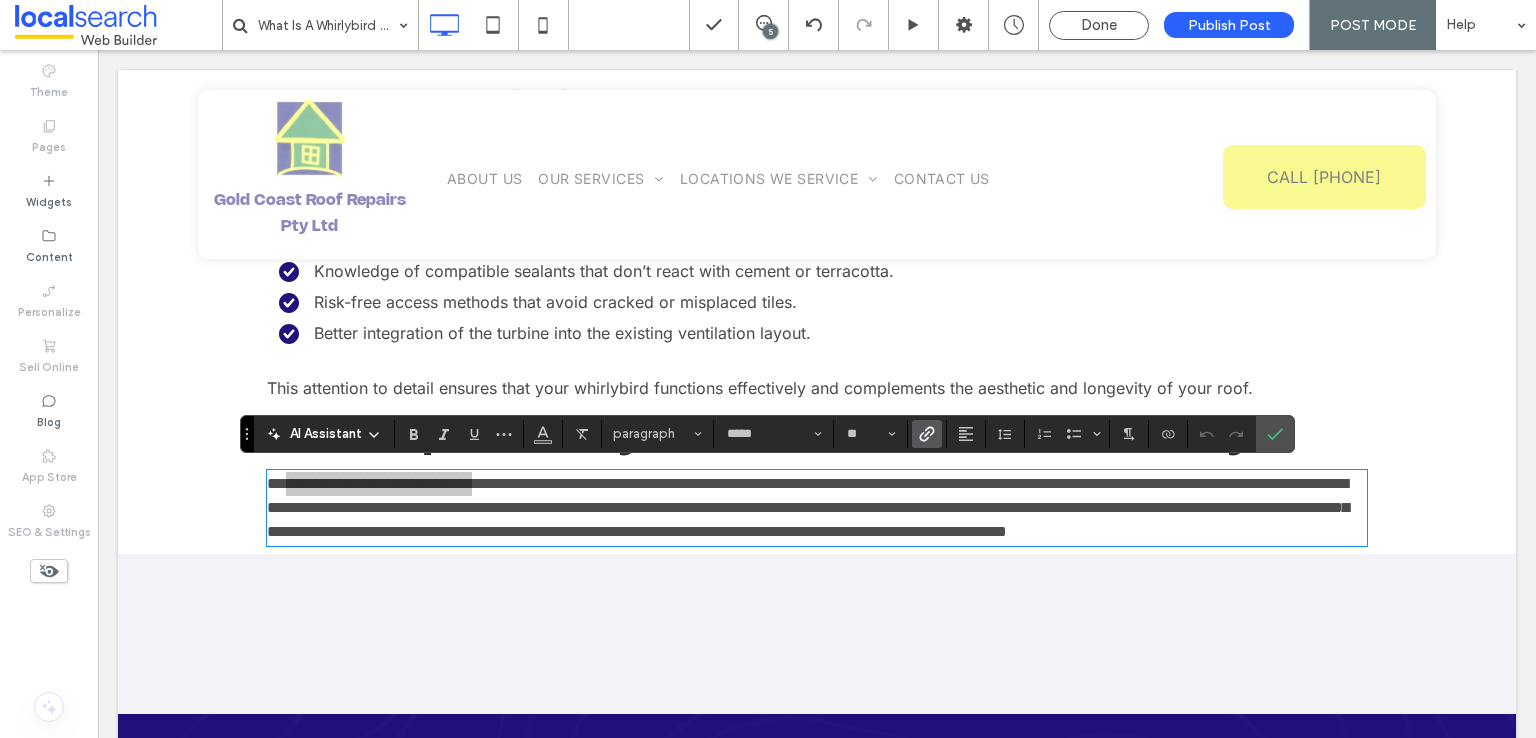 click 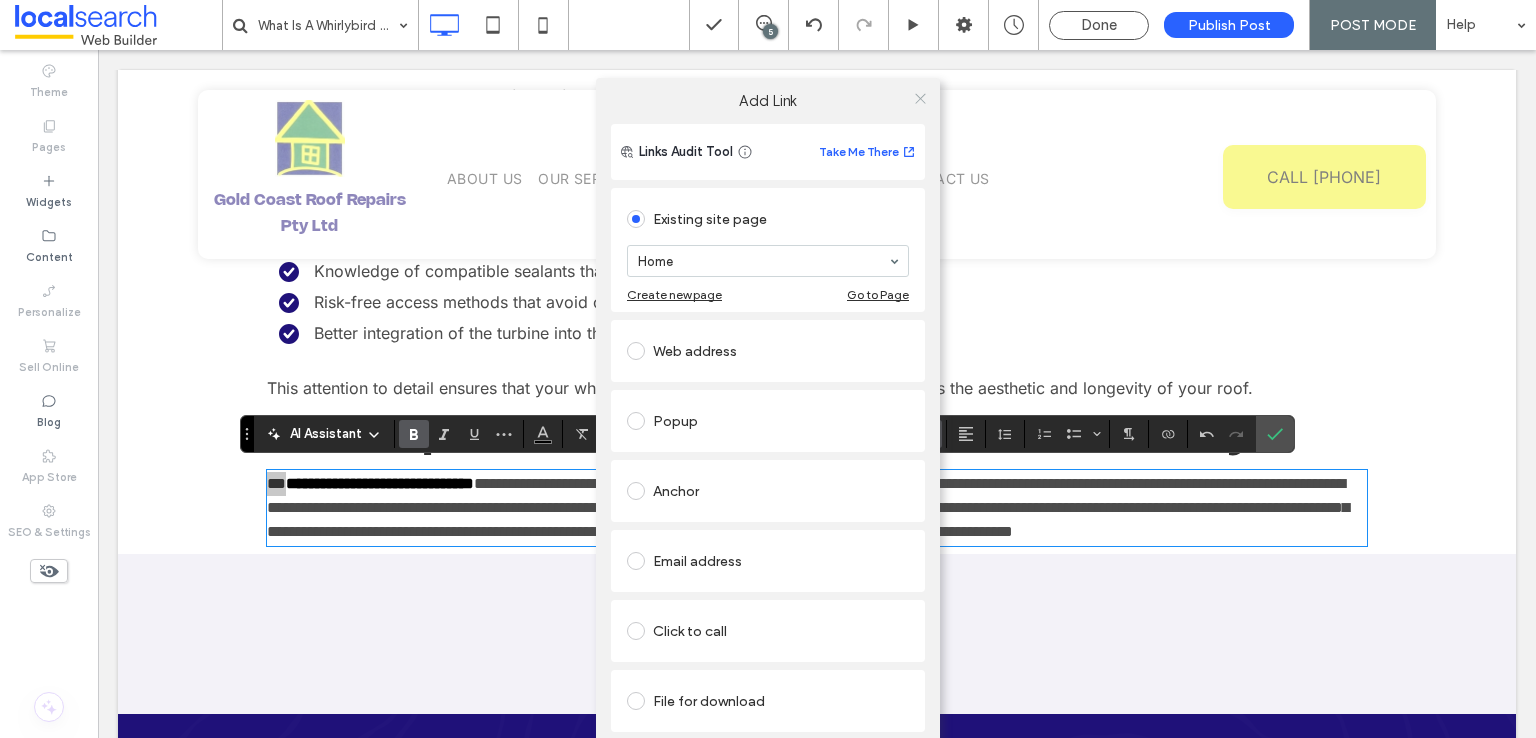 click 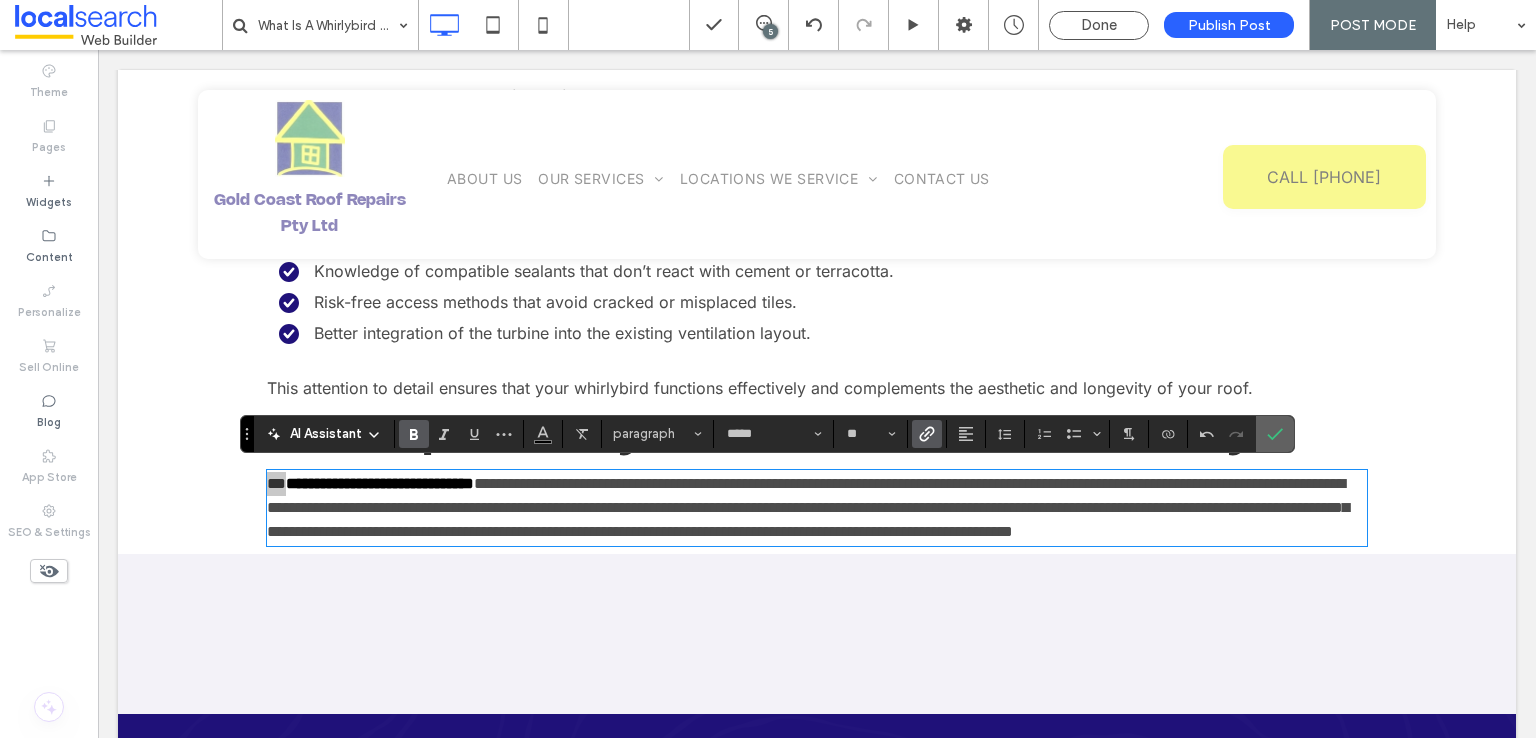 click at bounding box center (1275, 434) 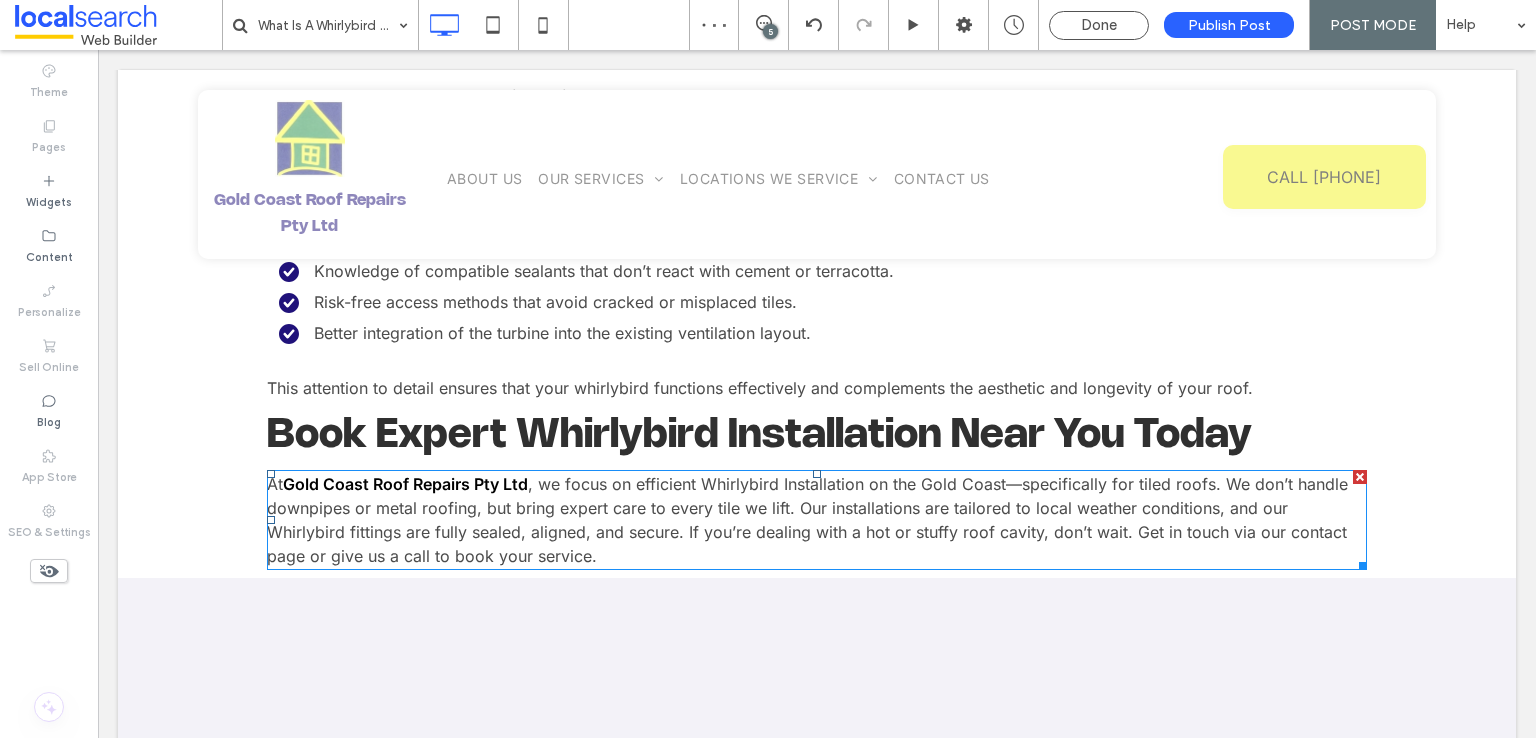 click on ", we focus on efficient Whirlybird Installation on the Gold Coast—specifically for tiled roofs. We don’t handle downpipes or metal roofing, but bring expert care to every tile we lift. Our installations are tailored to local weather conditions, and our Whirlybird fittings are fully sealed, aligned, and secure. If you’re dealing with a hot or stuffy roof cavity, don’t wait. Get in touch via our contact page or give us a call to book your service." at bounding box center [807, 520] 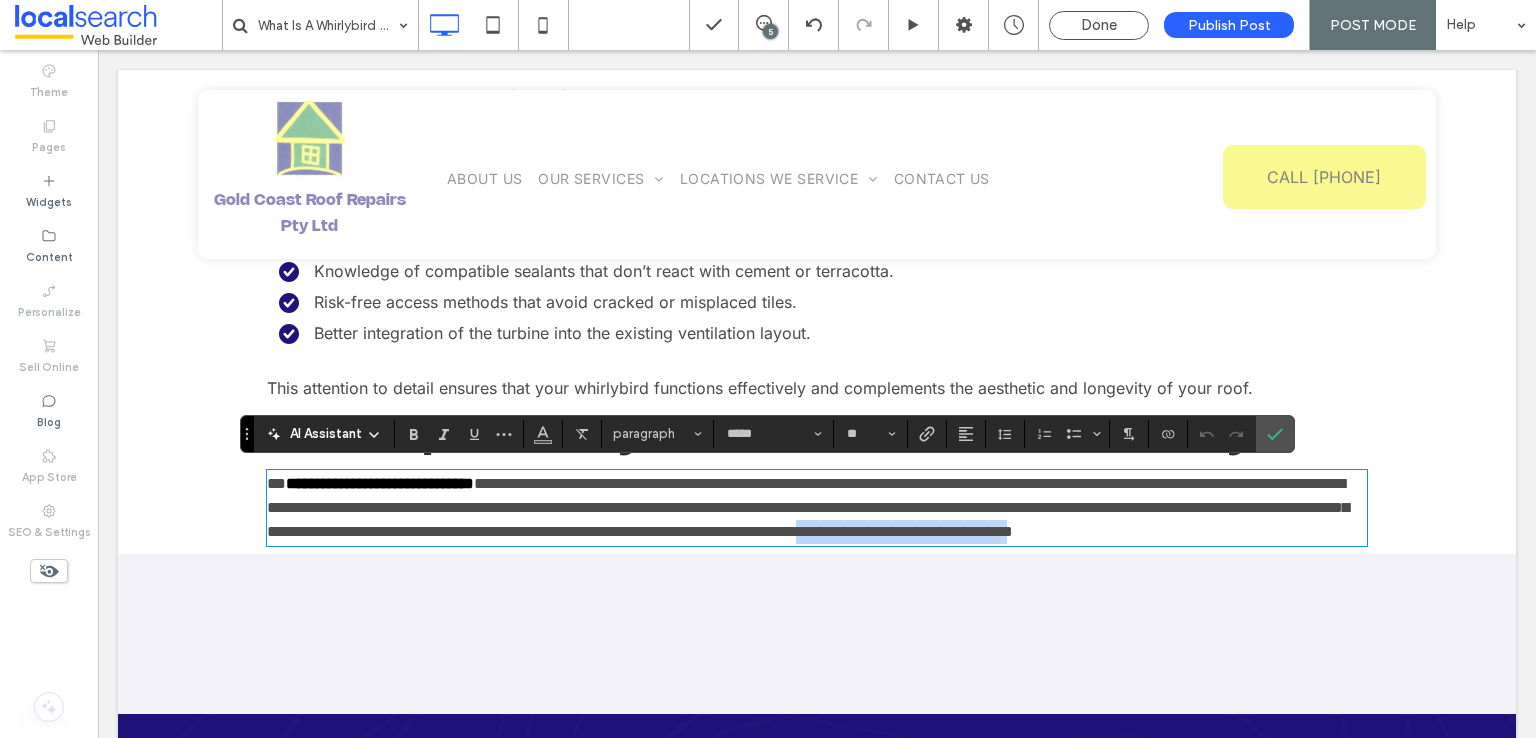 drag, startPoint x: 1322, startPoint y: 532, endPoint x: 480, endPoint y: 555, distance: 842.3141 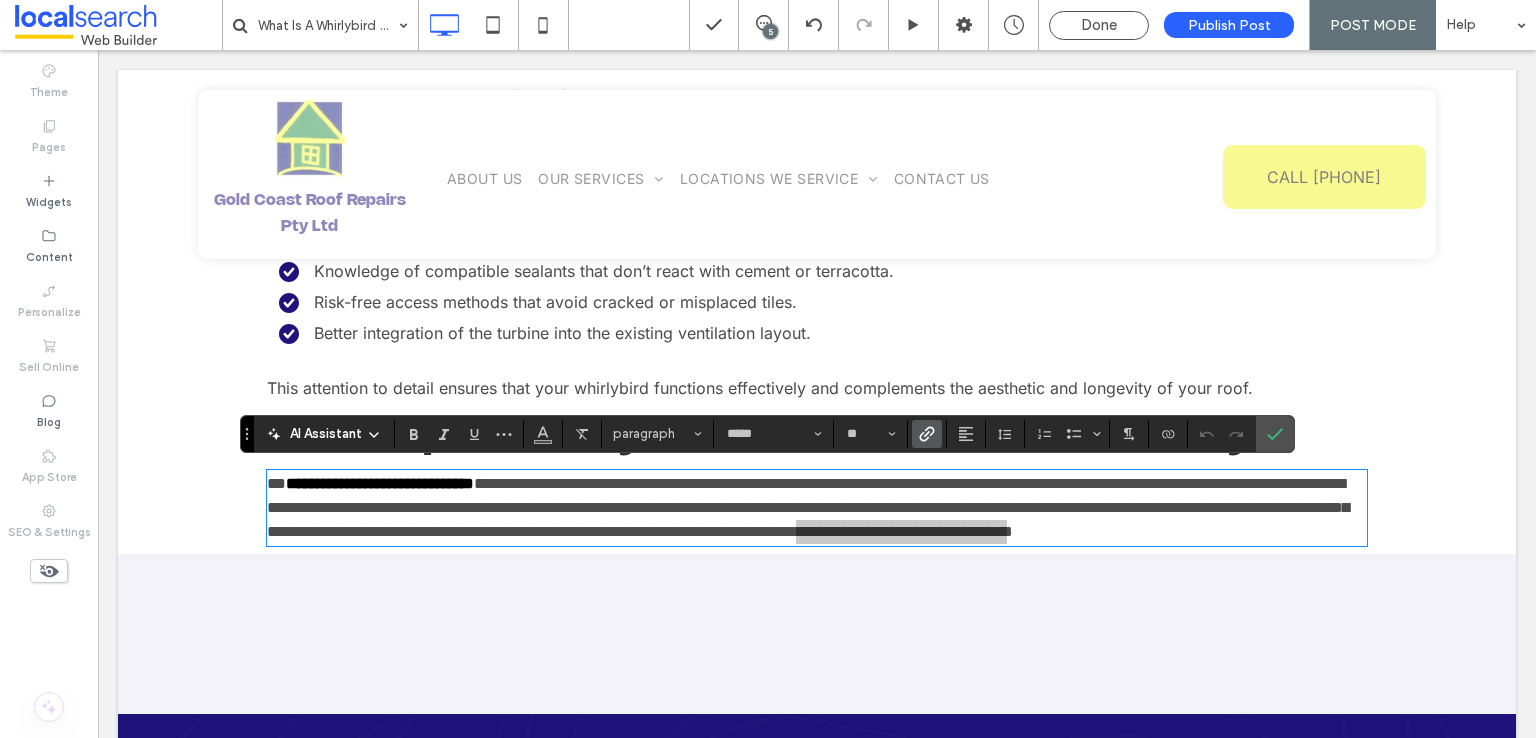 click 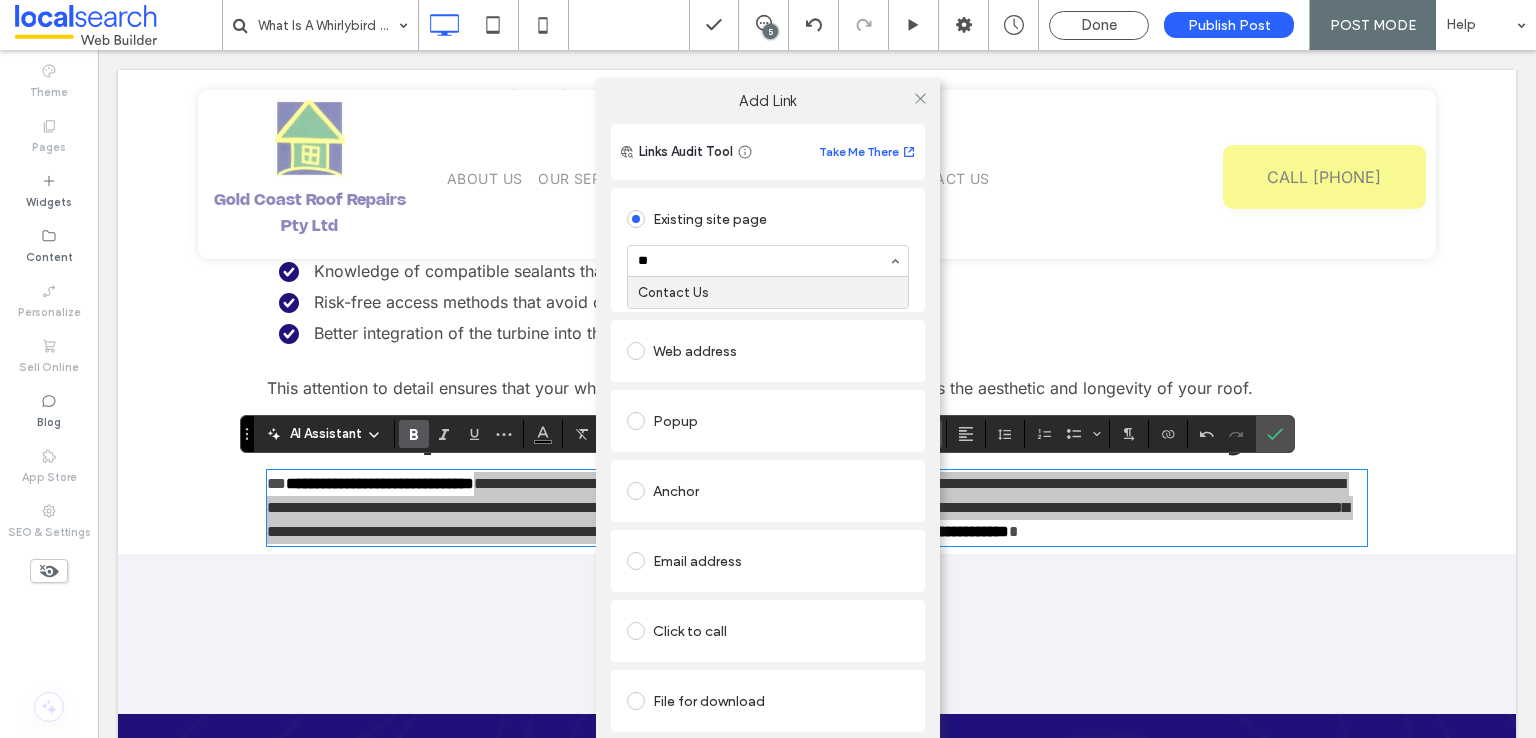 type on "***" 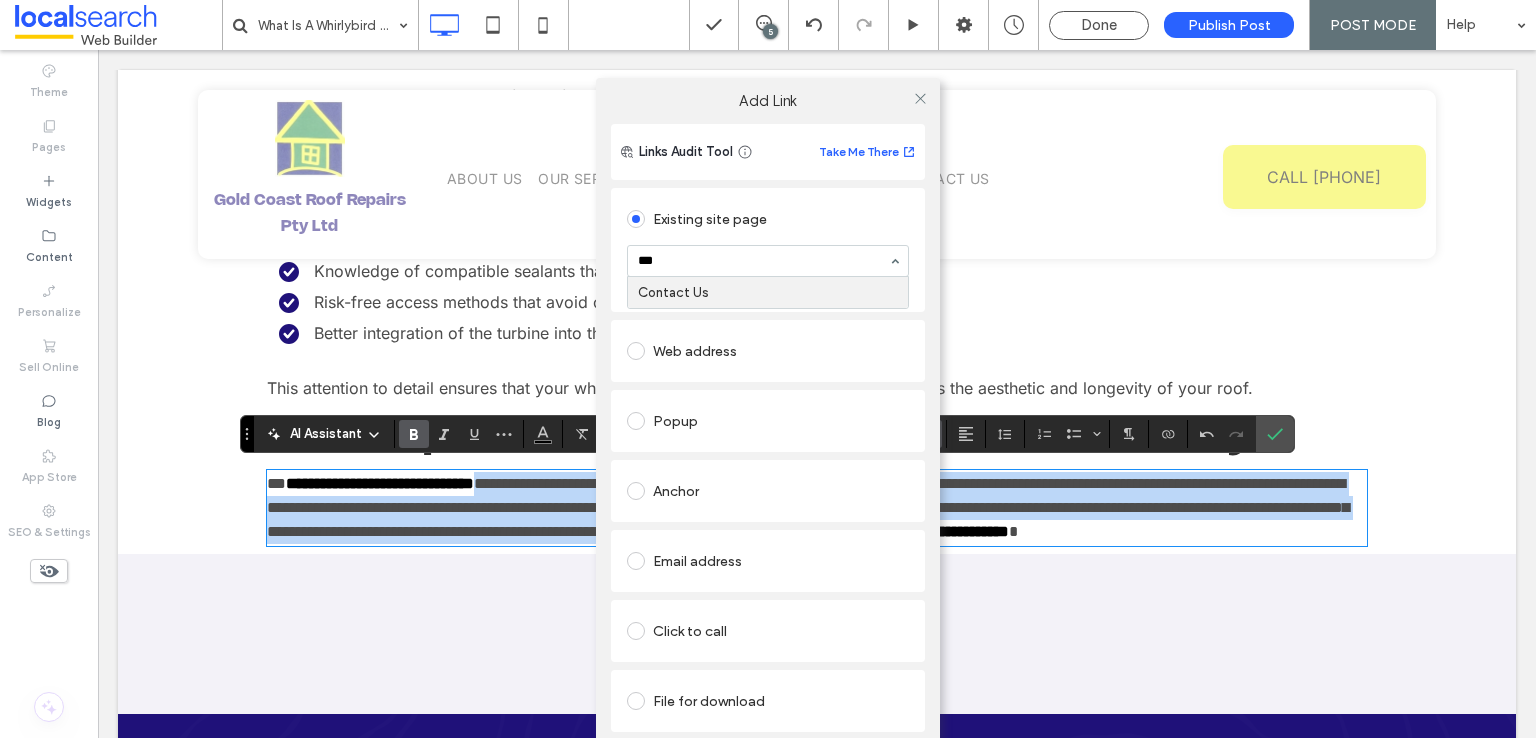 type 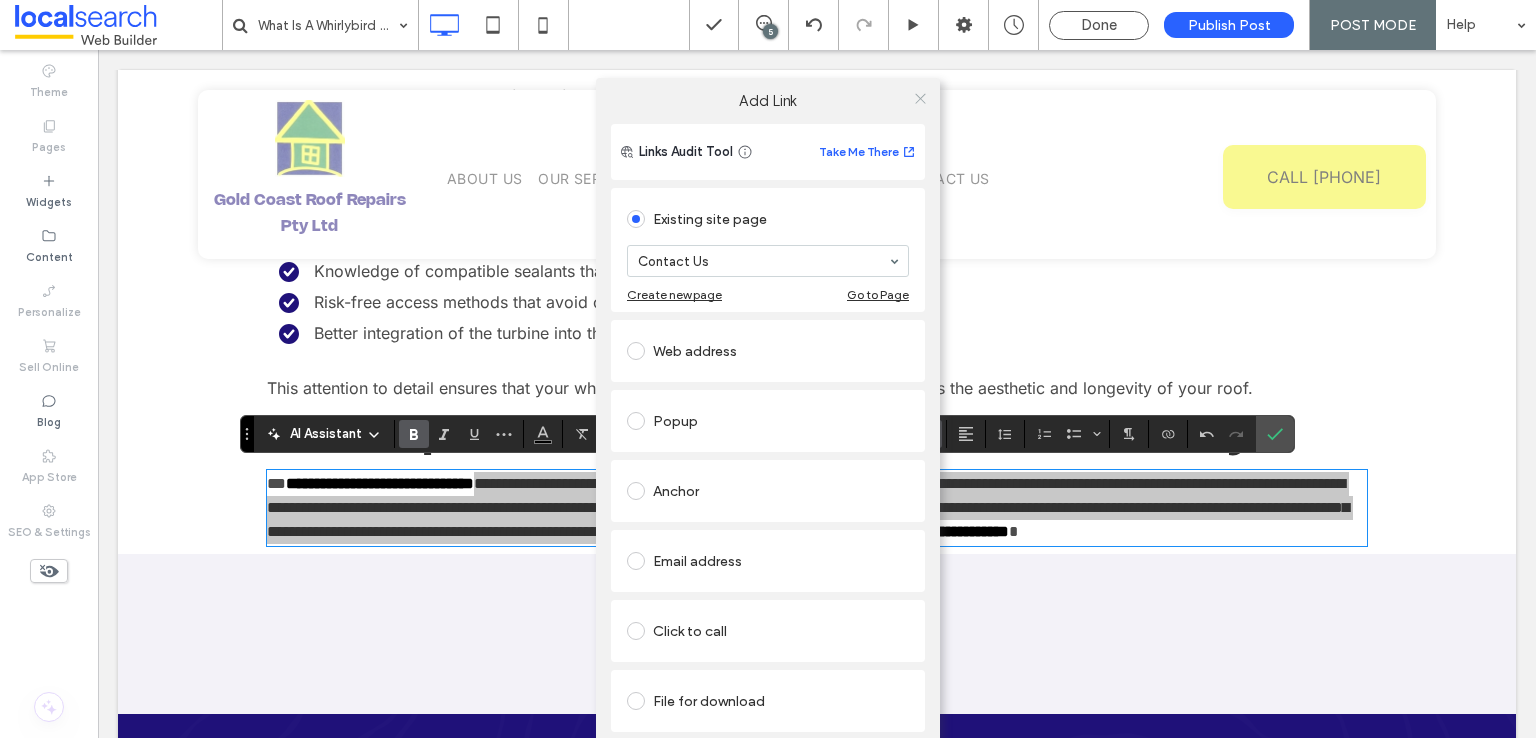 drag, startPoint x: 908, startPoint y: 97, endPoint x: 920, endPoint y: 99, distance: 12.165525 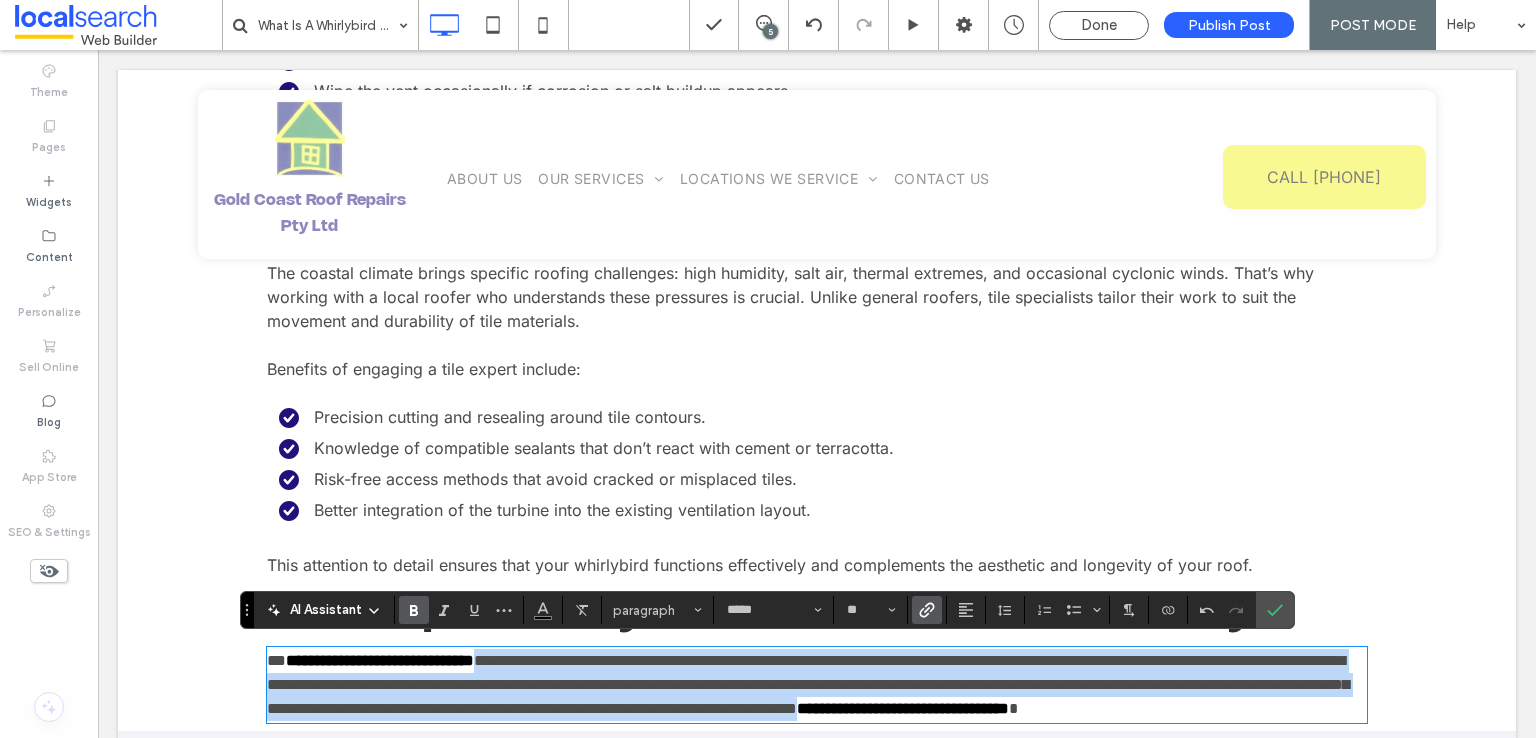 scroll, scrollTop: 4059, scrollLeft: 0, axis: vertical 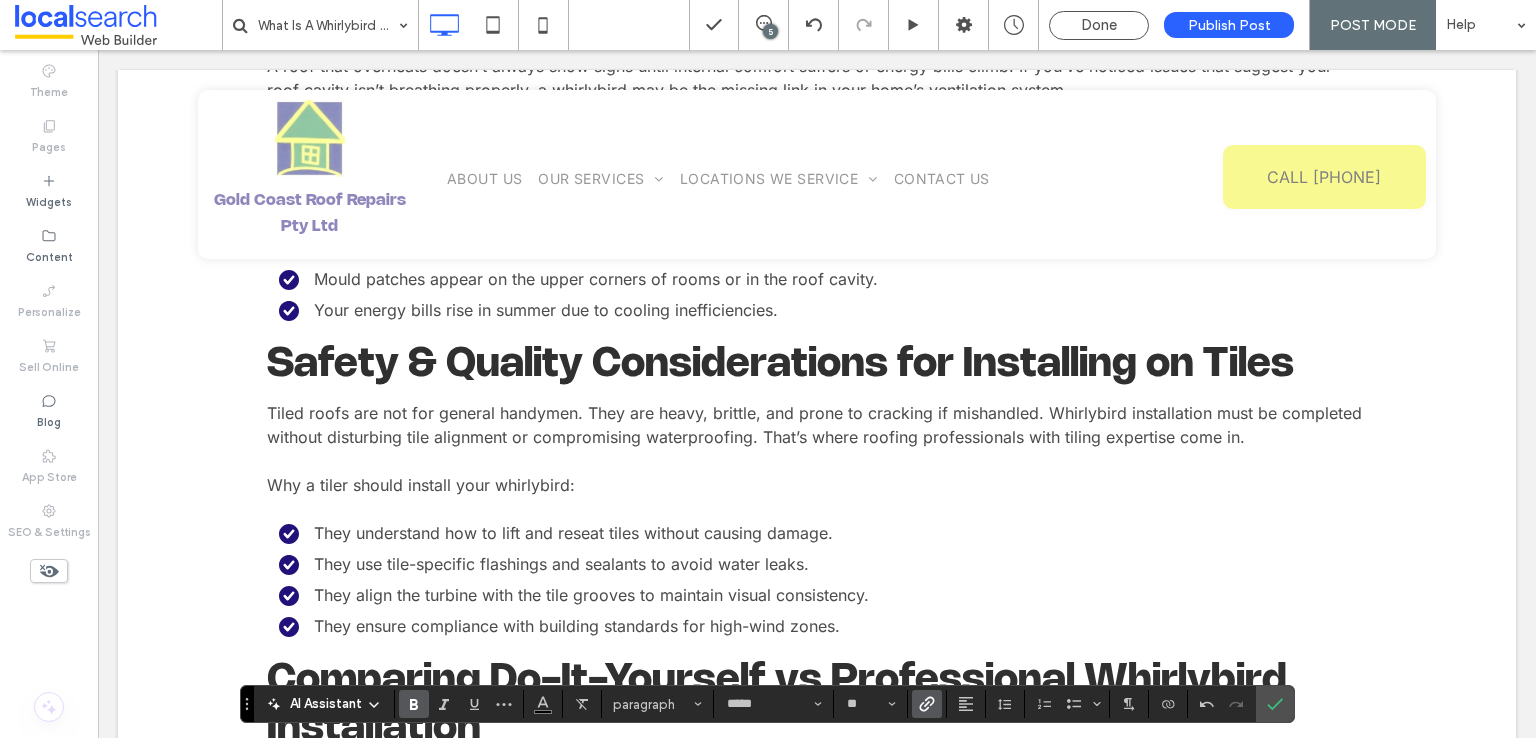 click on "Tiled roofs are not for general handymen. They are heavy, brittle, and prone to cracking if mishandled. Whirlybird installation must be completed without disturbing tile alignment or compromising waterproofing. That’s where roofing professionals with tiling expertise come in." at bounding box center (814, 425) 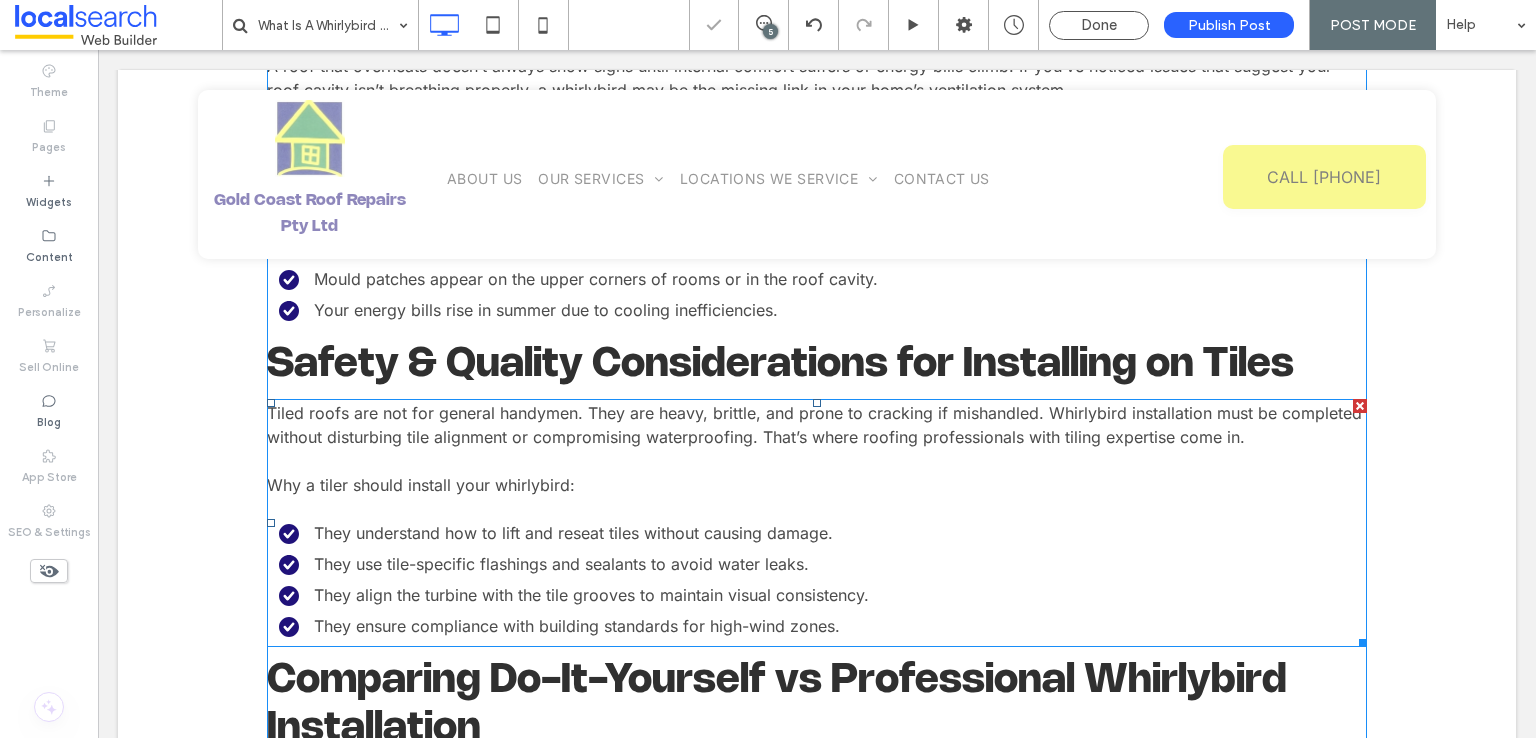 click on "Tiled roofs are not for general handymen. They are heavy, brittle, and prone to cracking if mishandled. Whirlybird installation must be completed without disturbing tile alignment or compromising waterproofing. That’s where roofing professionals with tiling expertise come in." at bounding box center (814, 425) 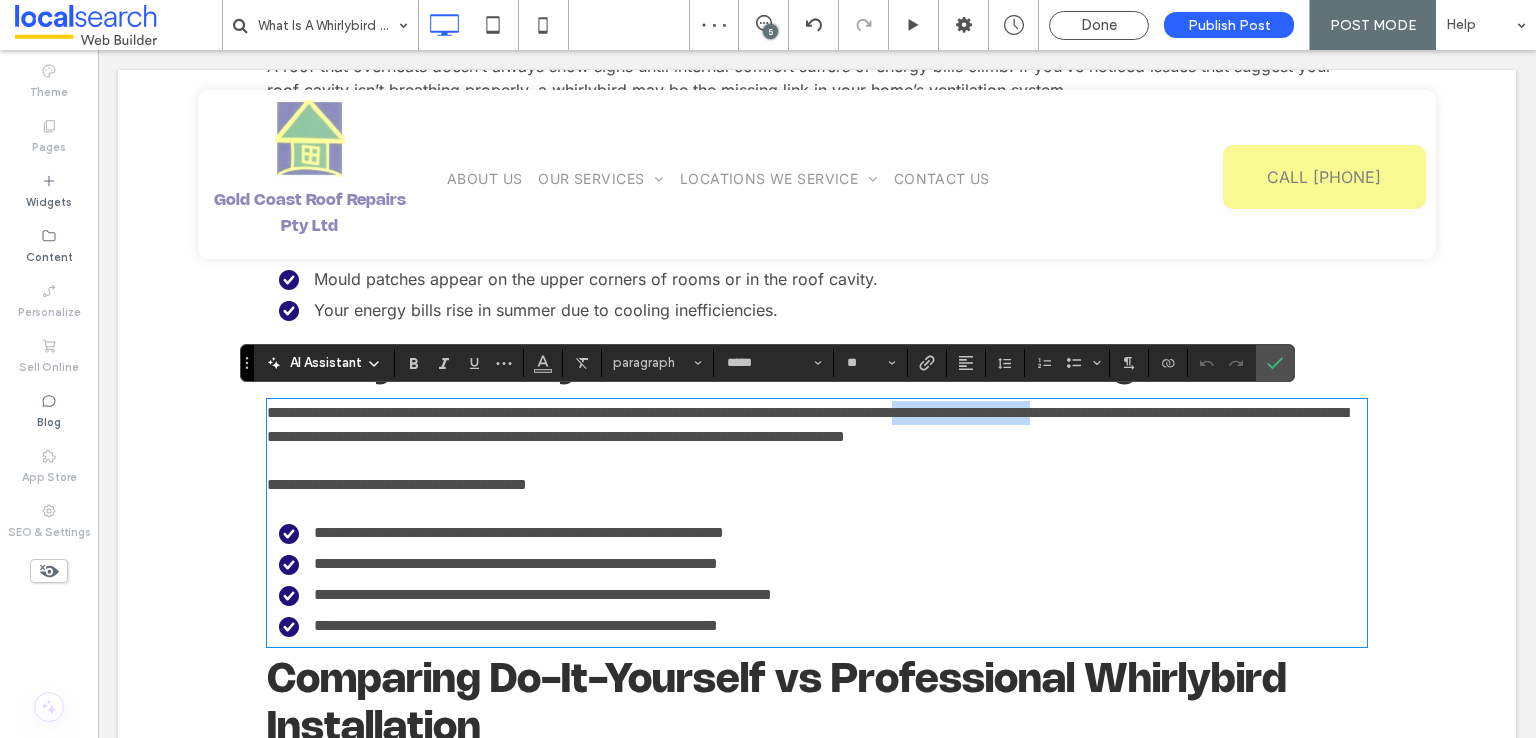 drag, startPoint x: 1197, startPoint y: 409, endPoint x: 1034, endPoint y: 409, distance: 163 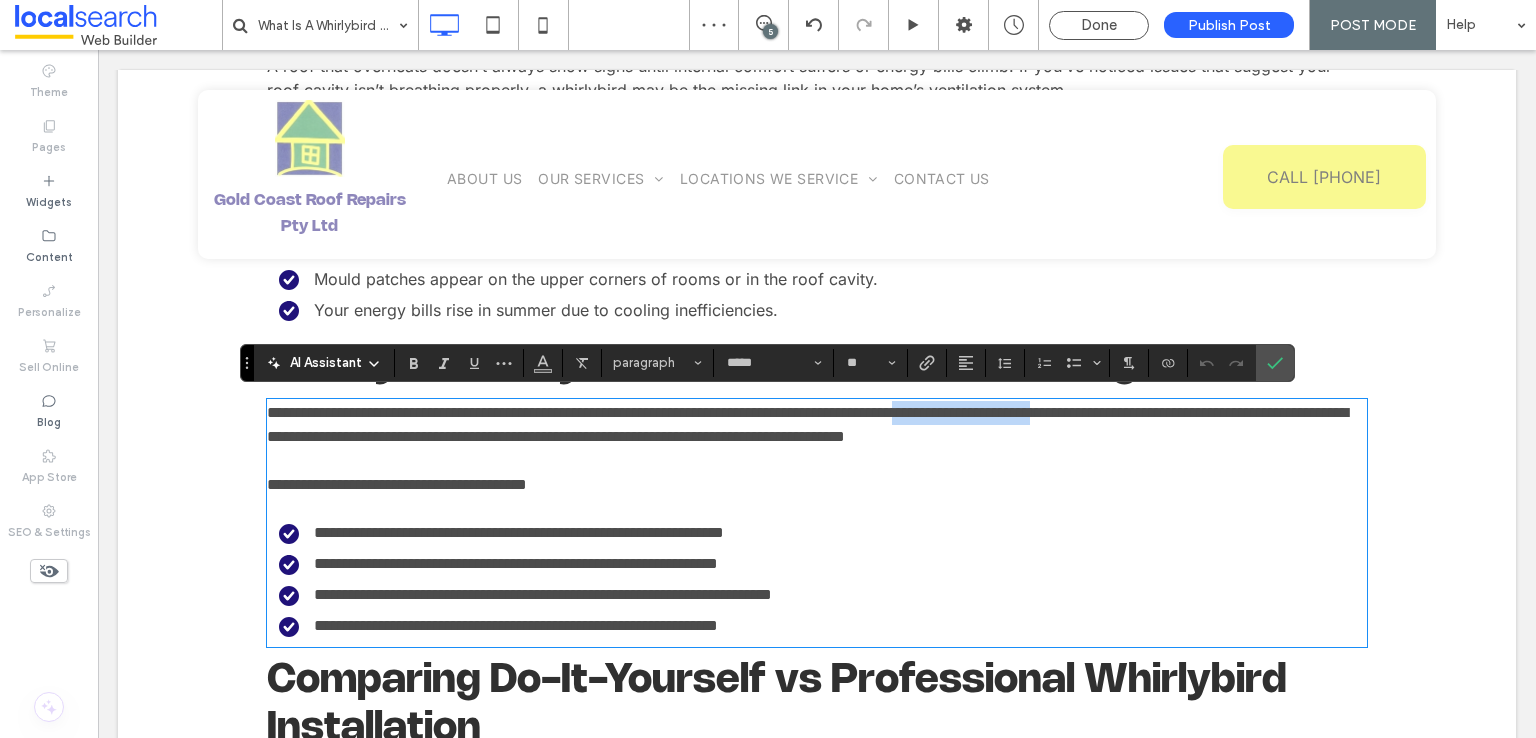 click on "**********" at bounding box center (807, 424) 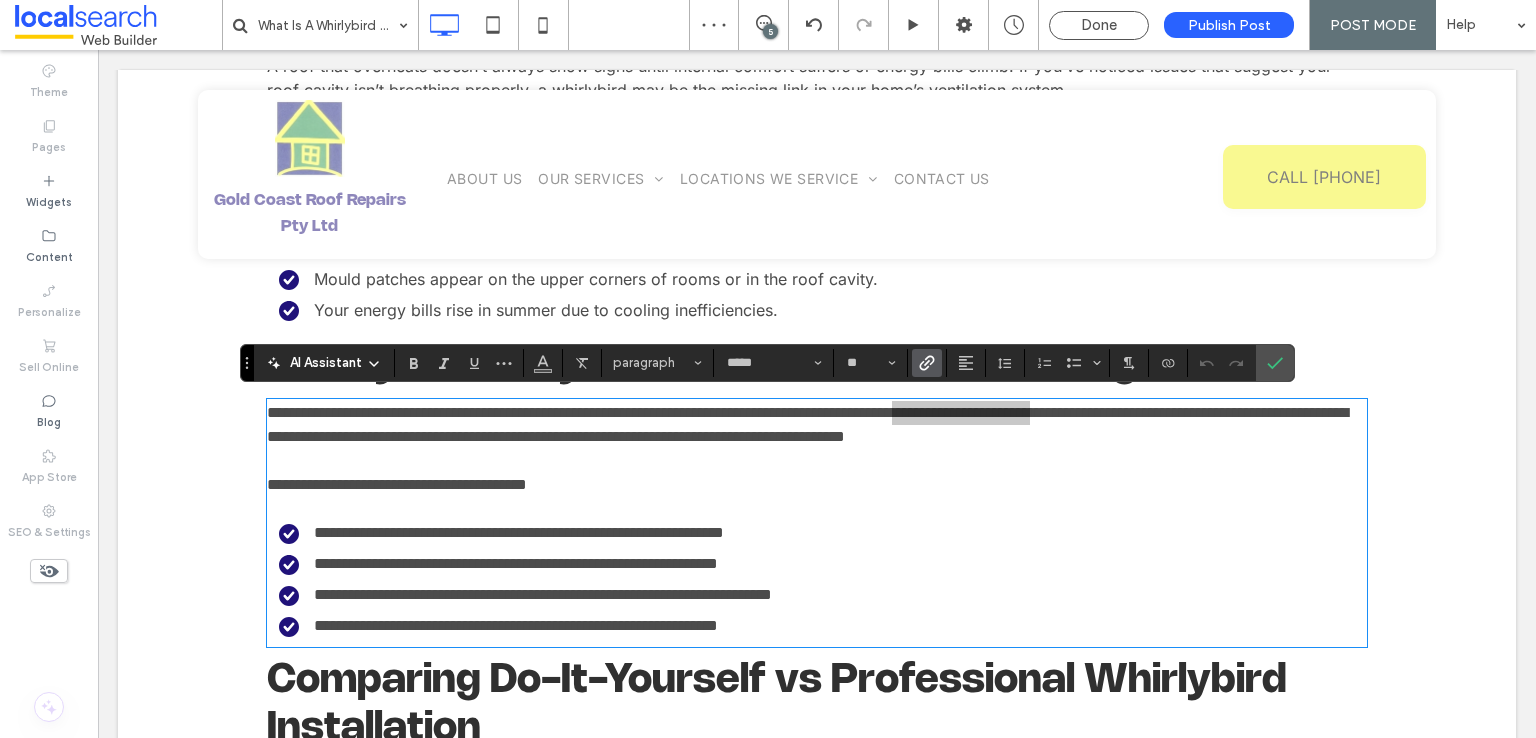 click 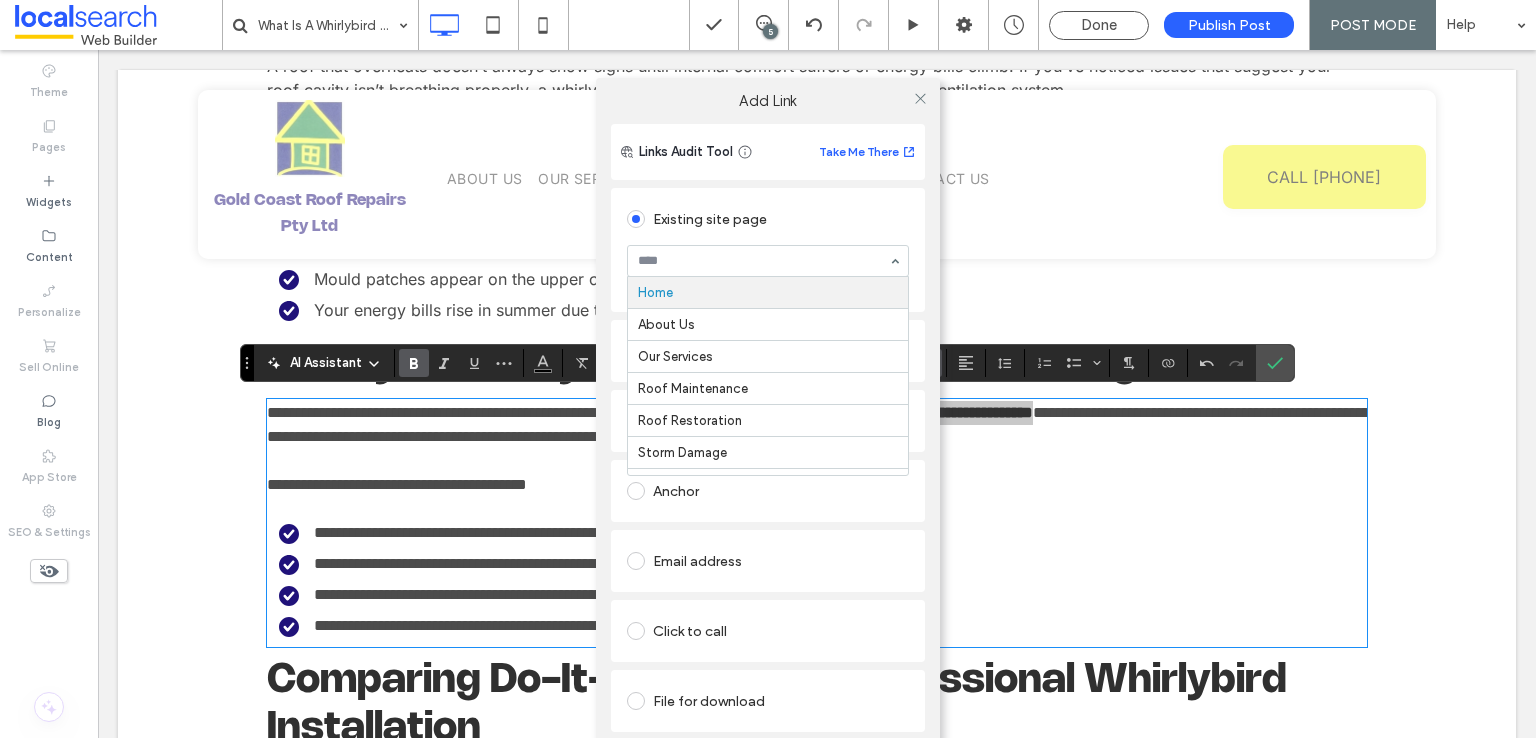 type on "*" 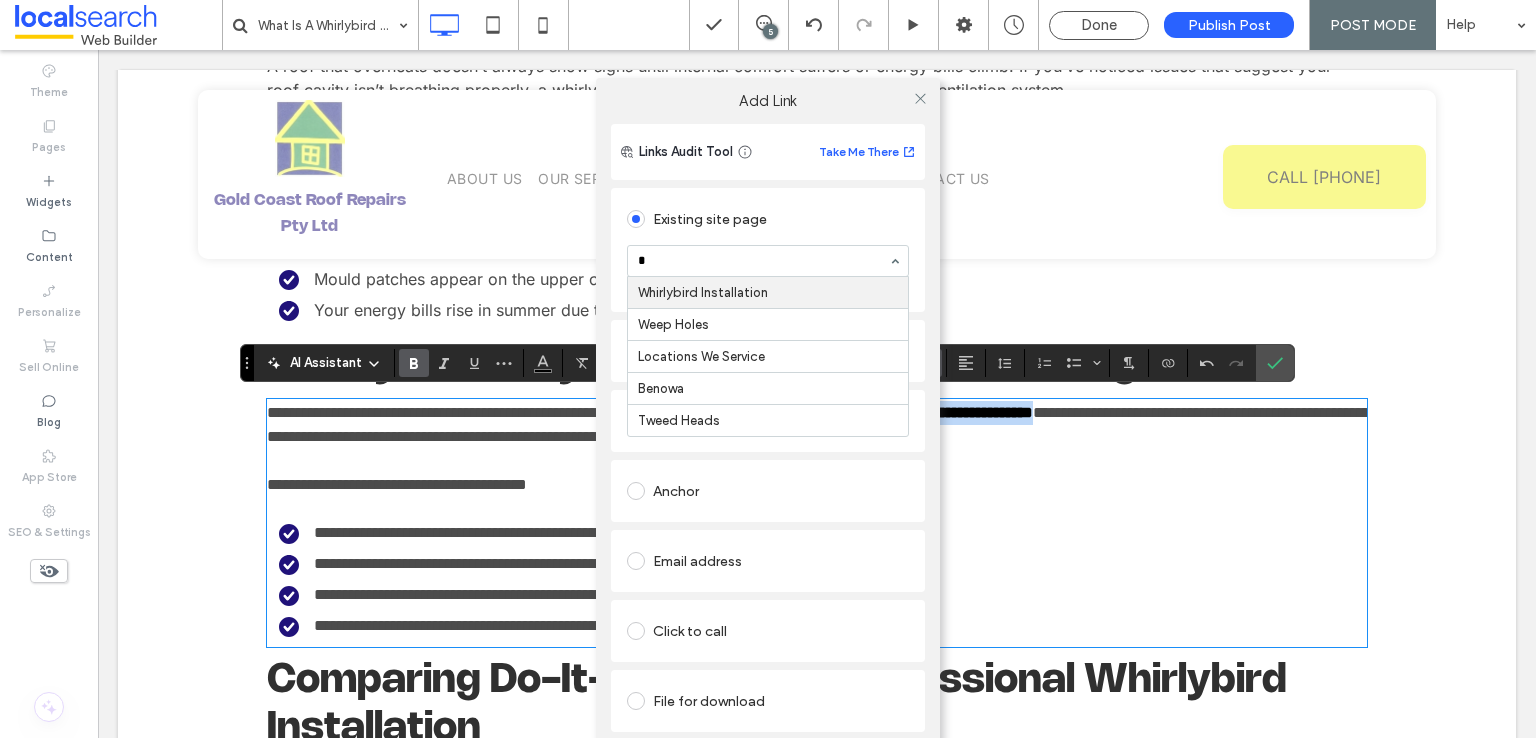 type 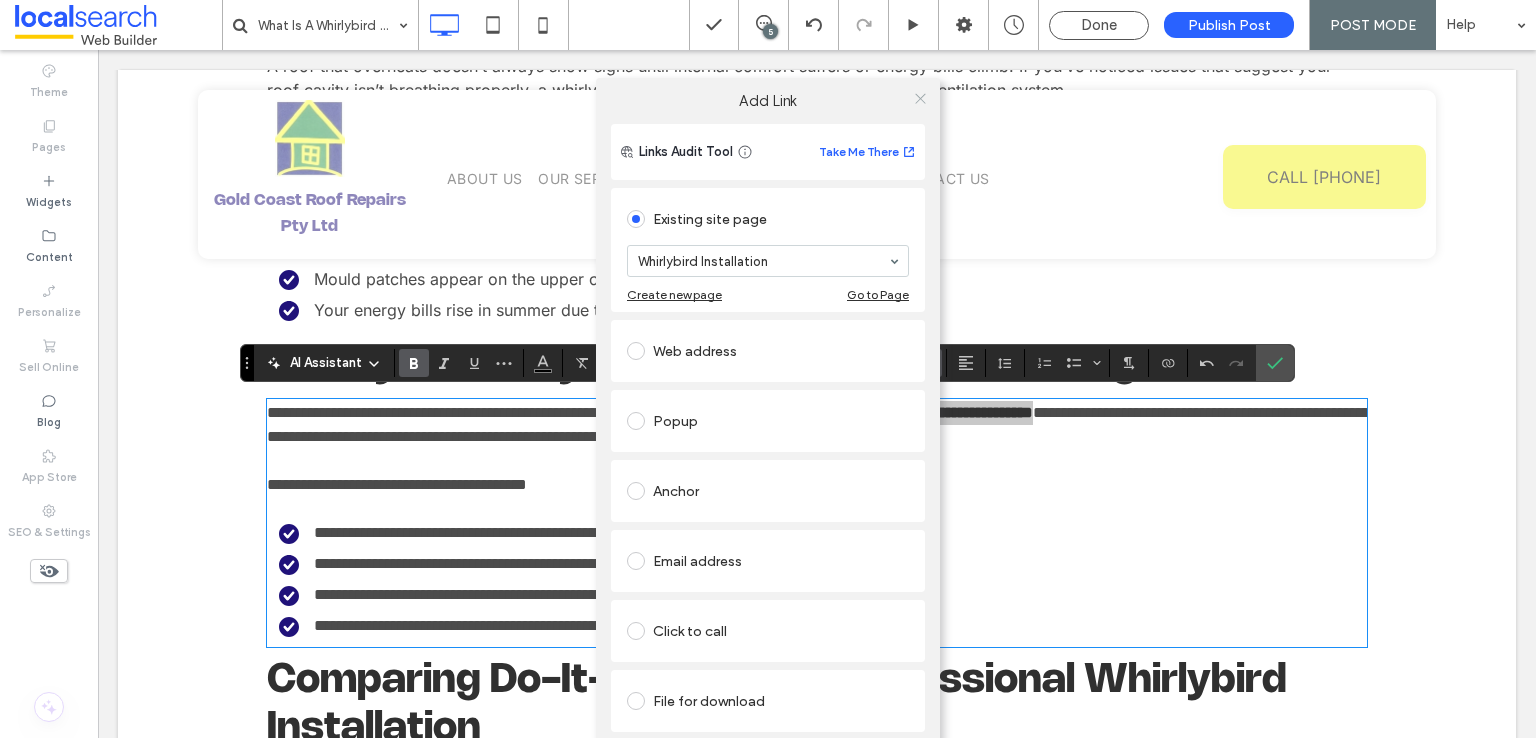 click 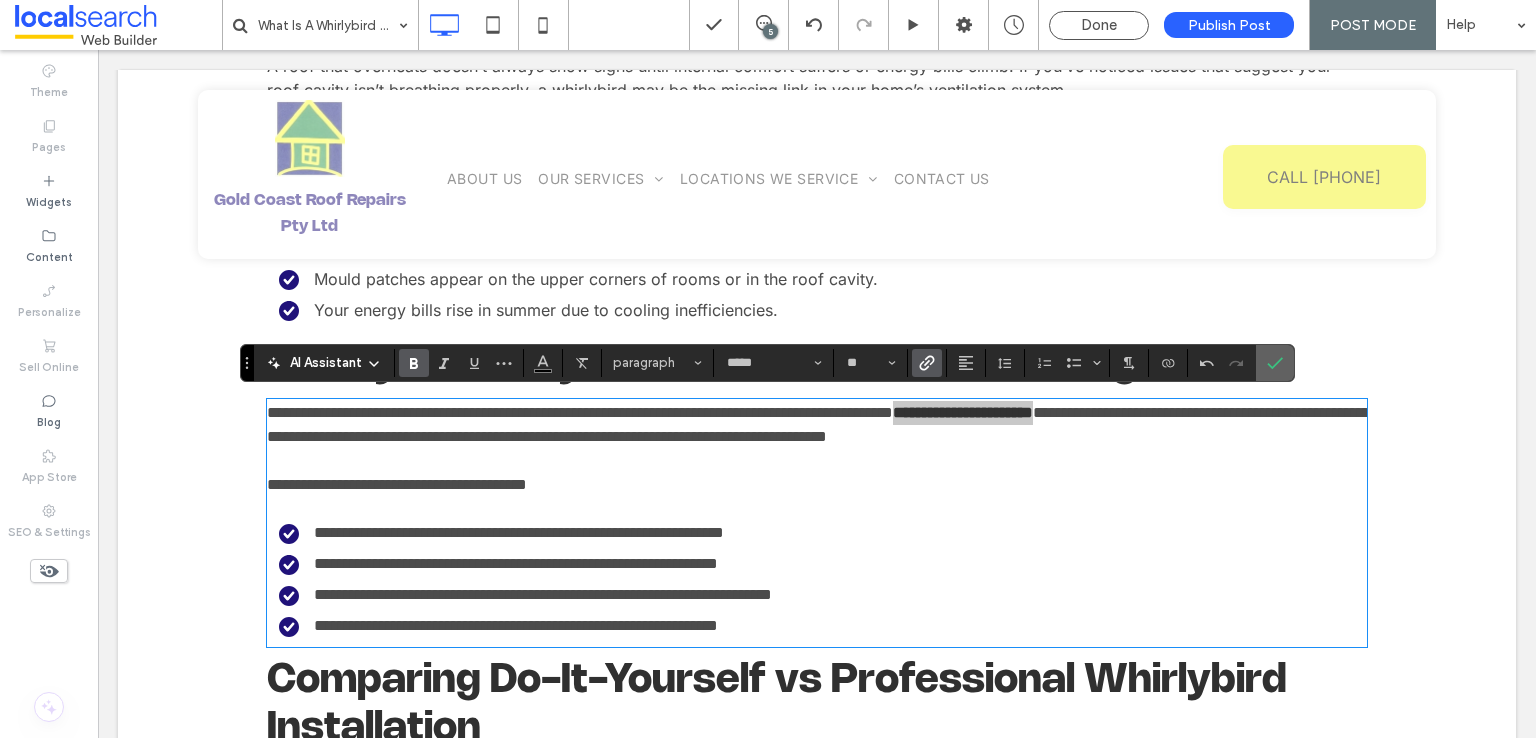 drag, startPoint x: 1282, startPoint y: 365, endPoint x: 1144, endPoint y: 335, distance: 141.22322 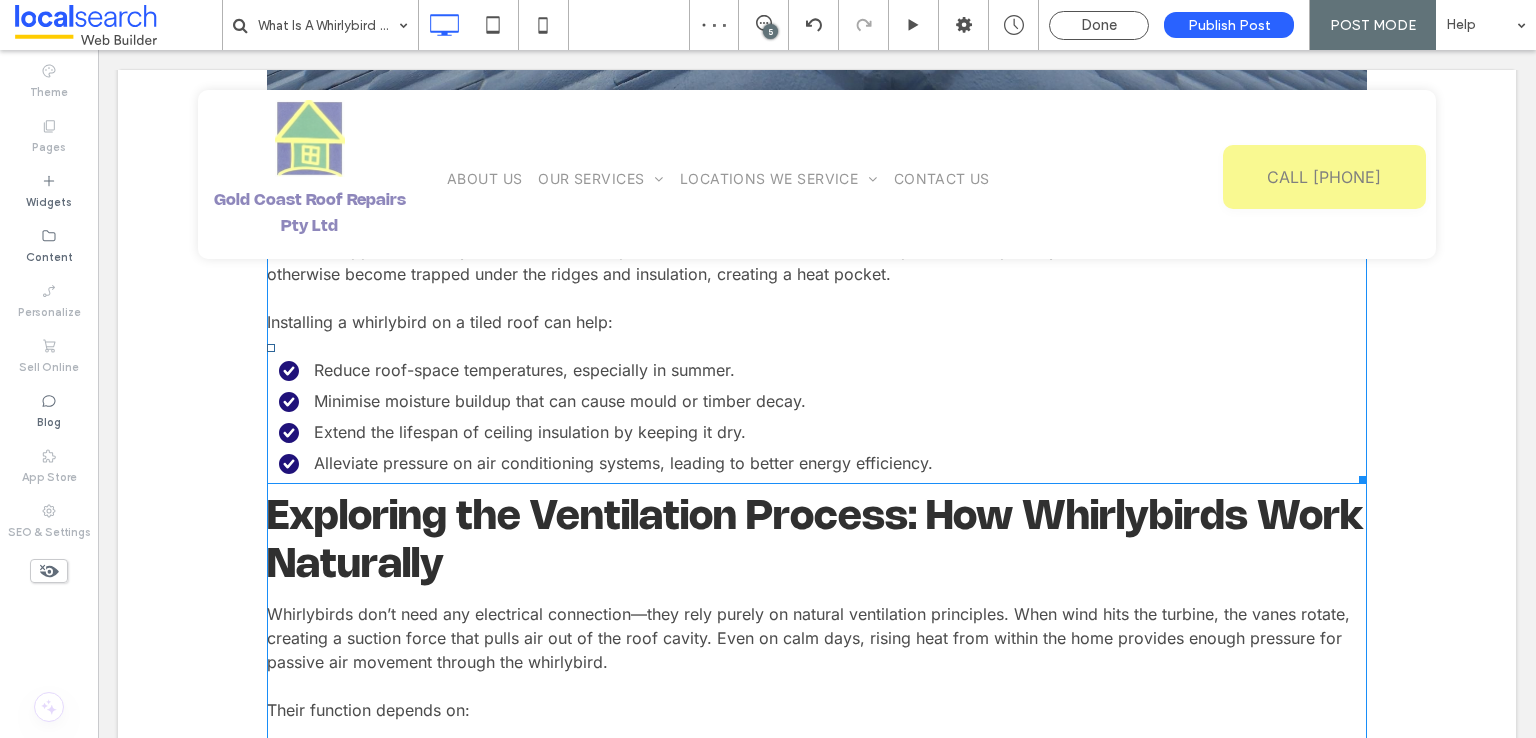 scroll, scrollTop: 1747, scrollLeft: 0, axis: vertical 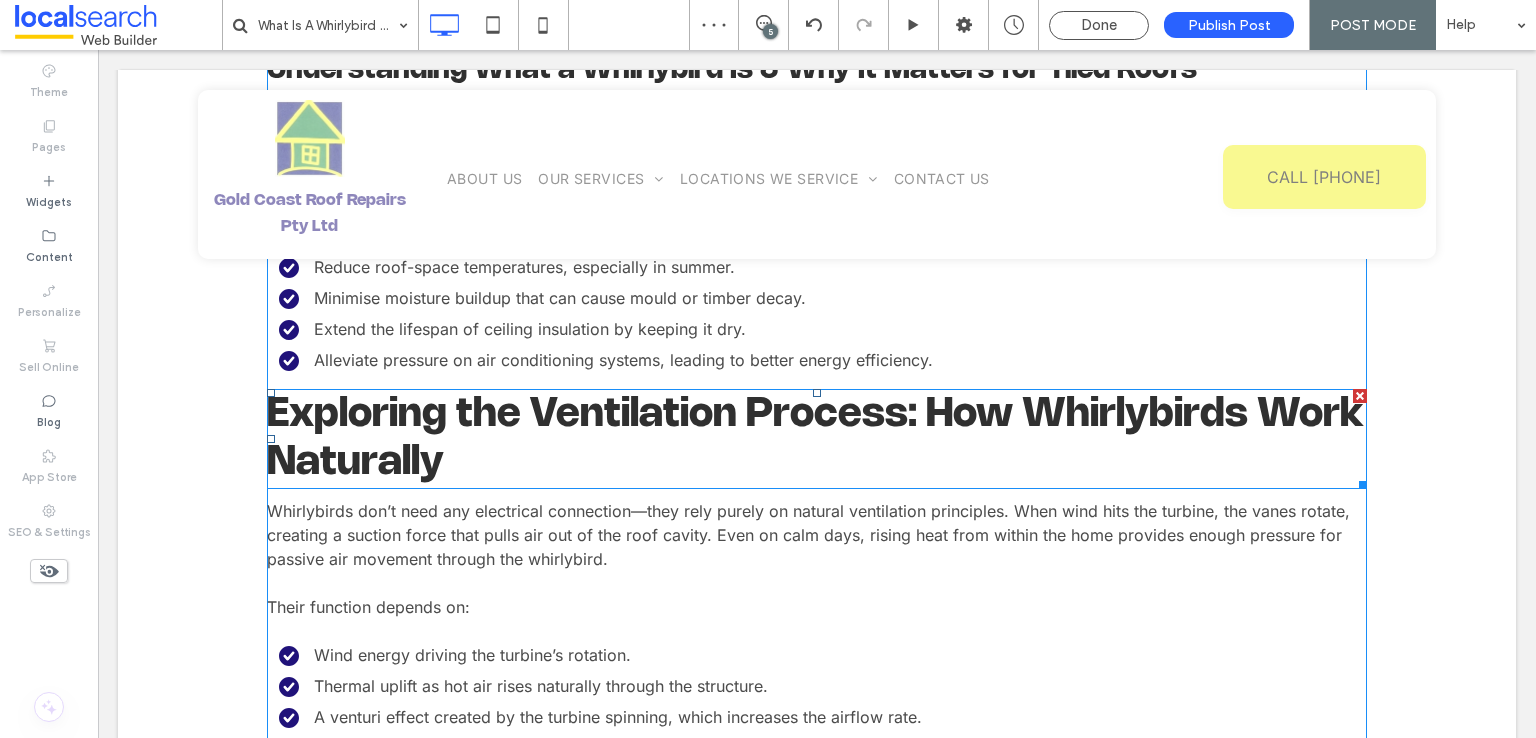 click on "Exploring the Ventilation Process: How Whirlybirds Work Naturally" at bounding box center (815, 439) 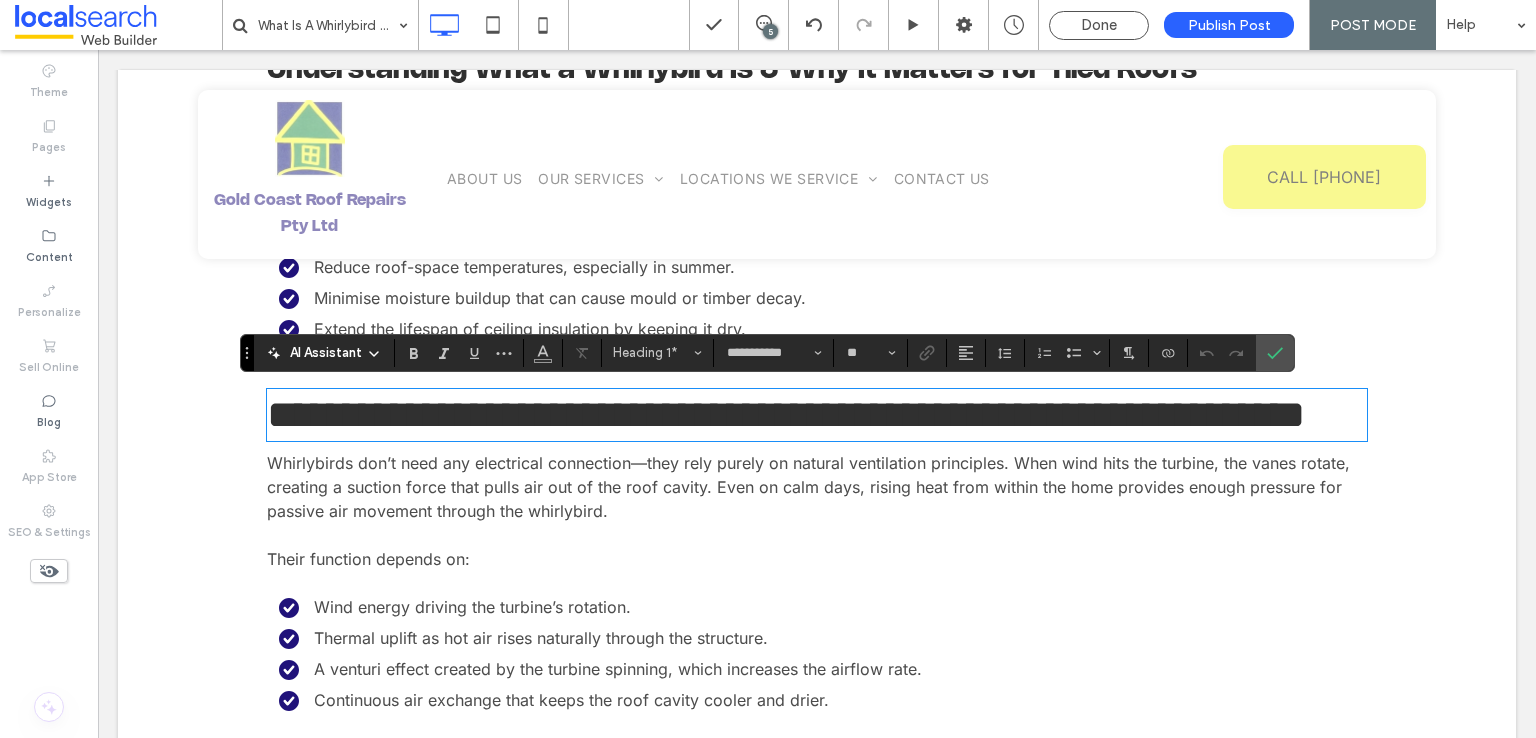 click on "**********" at bounding box center (817, 415) 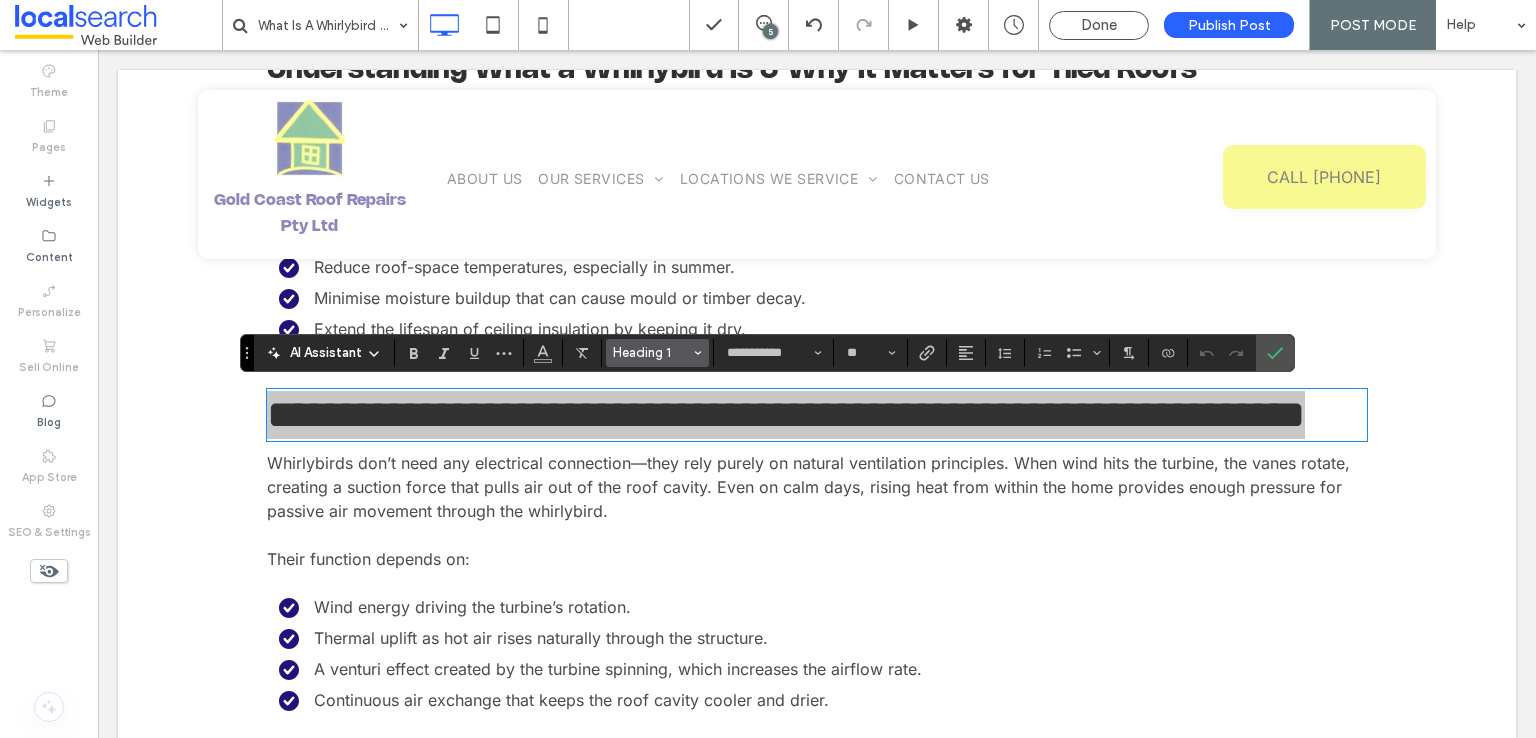 click on "Heading 1" at bounding box center (658, 353) 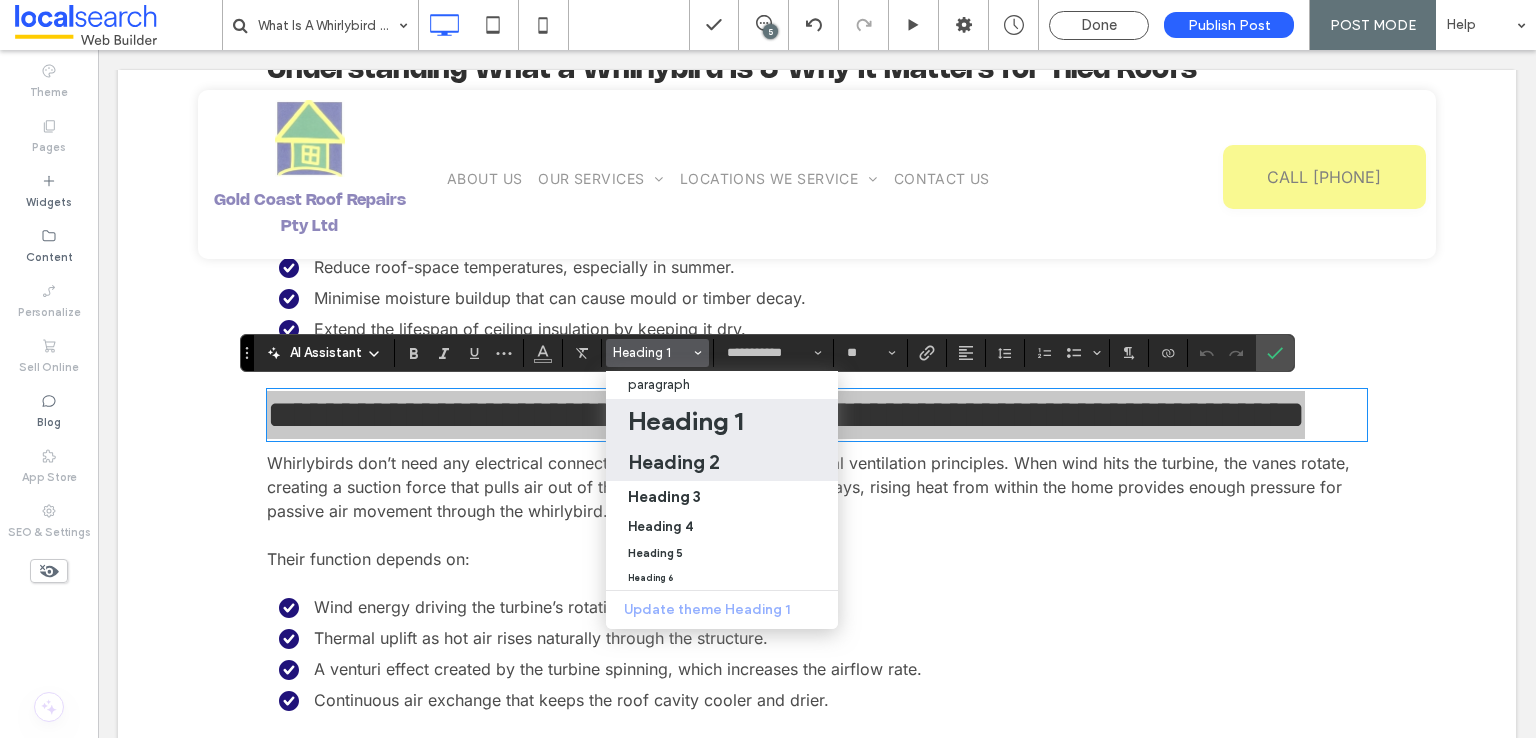 click on "Heading 2" at bounding box center (674, 462) 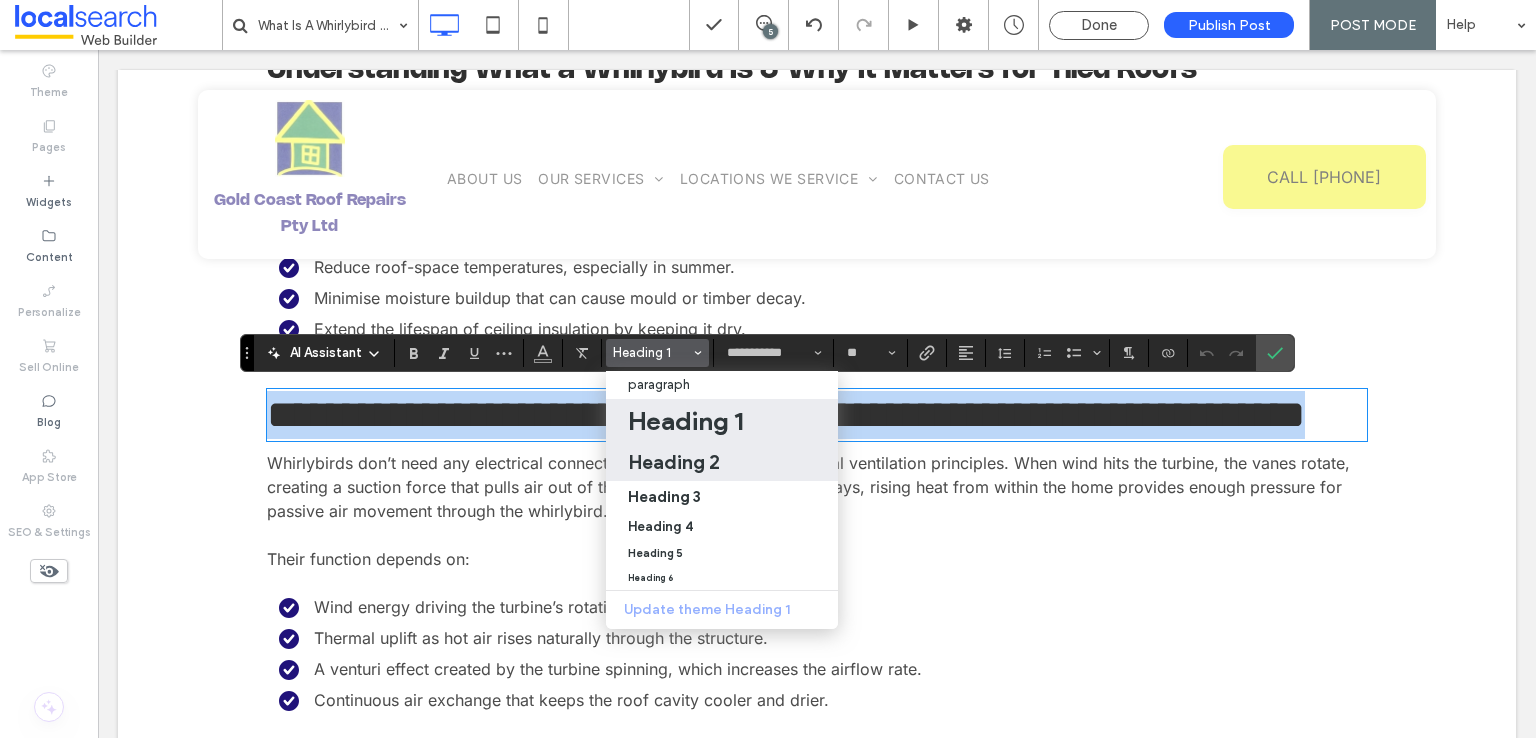 type on "**" 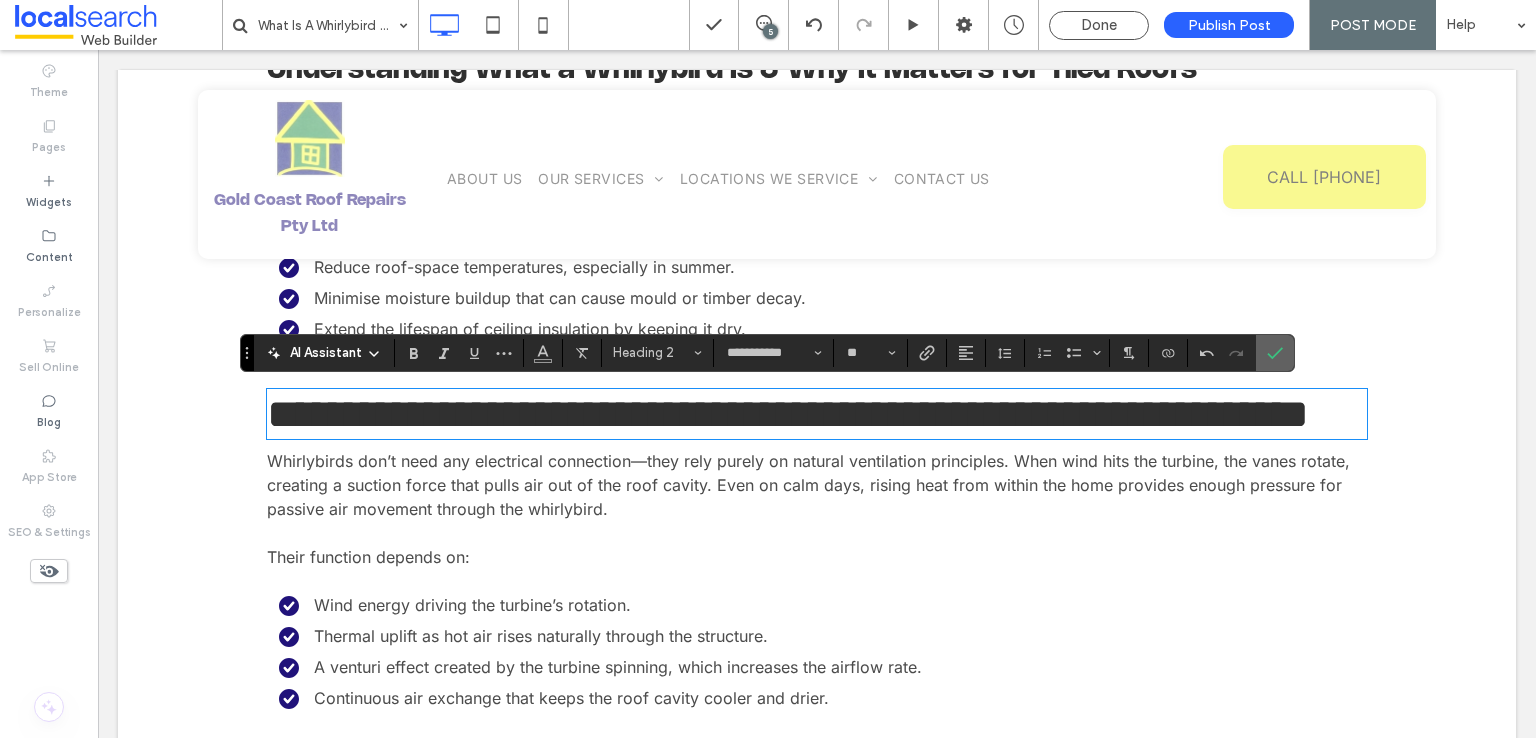 click 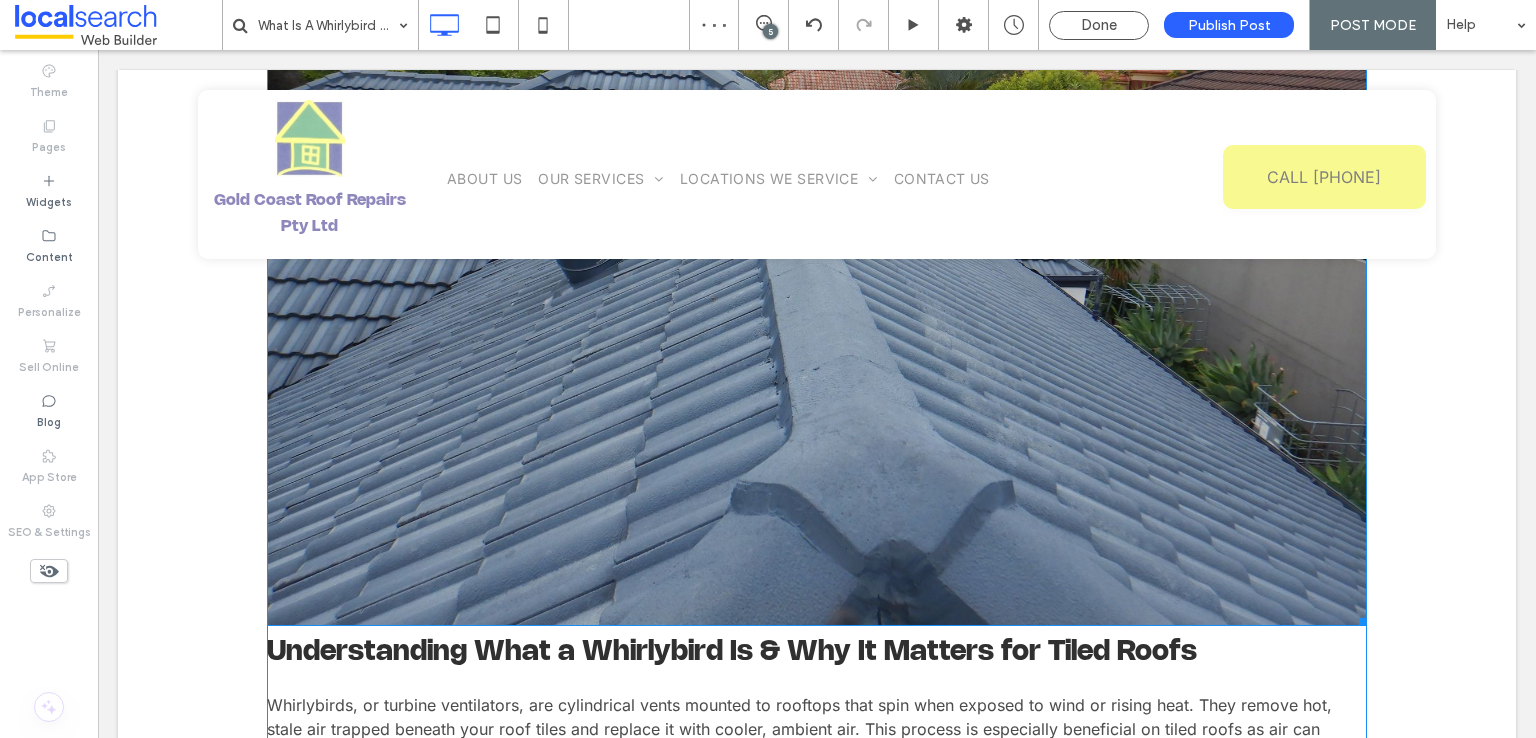 scroll, scrollTop: 1347, scrollLeft: 0, axis: vertical 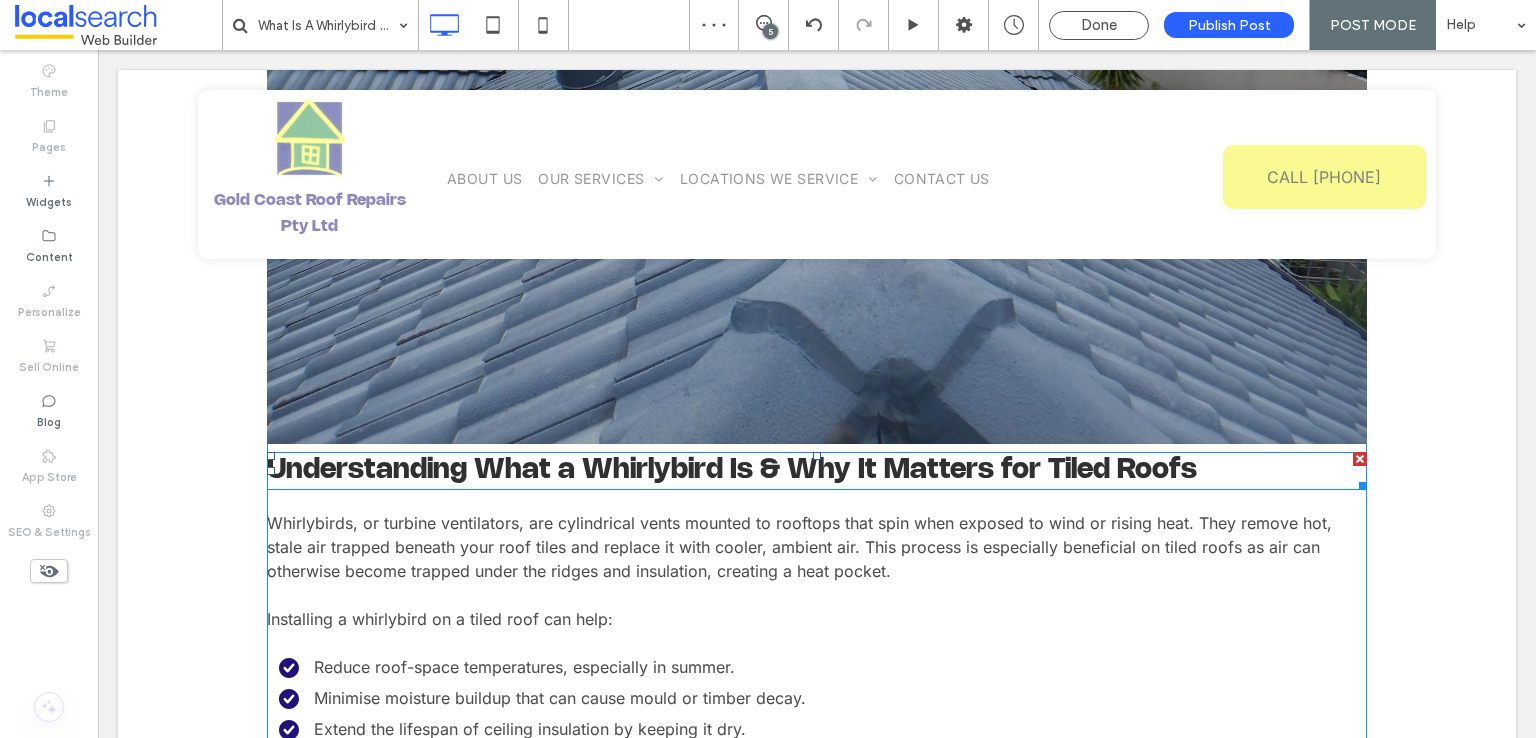 click on "Understanding What a Whirlybird Is & Why It Matters for Tiled Roofs" at bounding box center [732, 470] 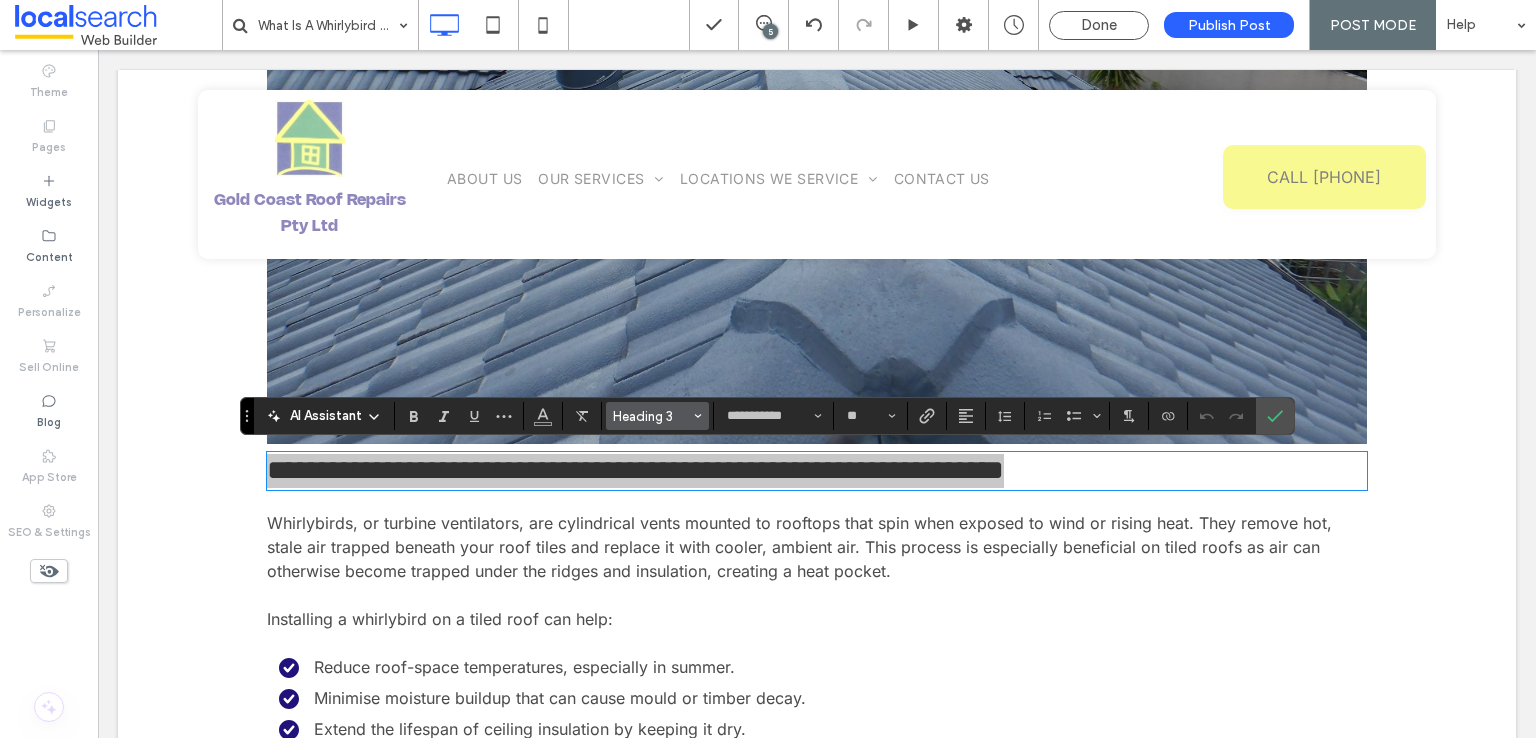 click on "Heading 3" at bounding box center [652, 416] 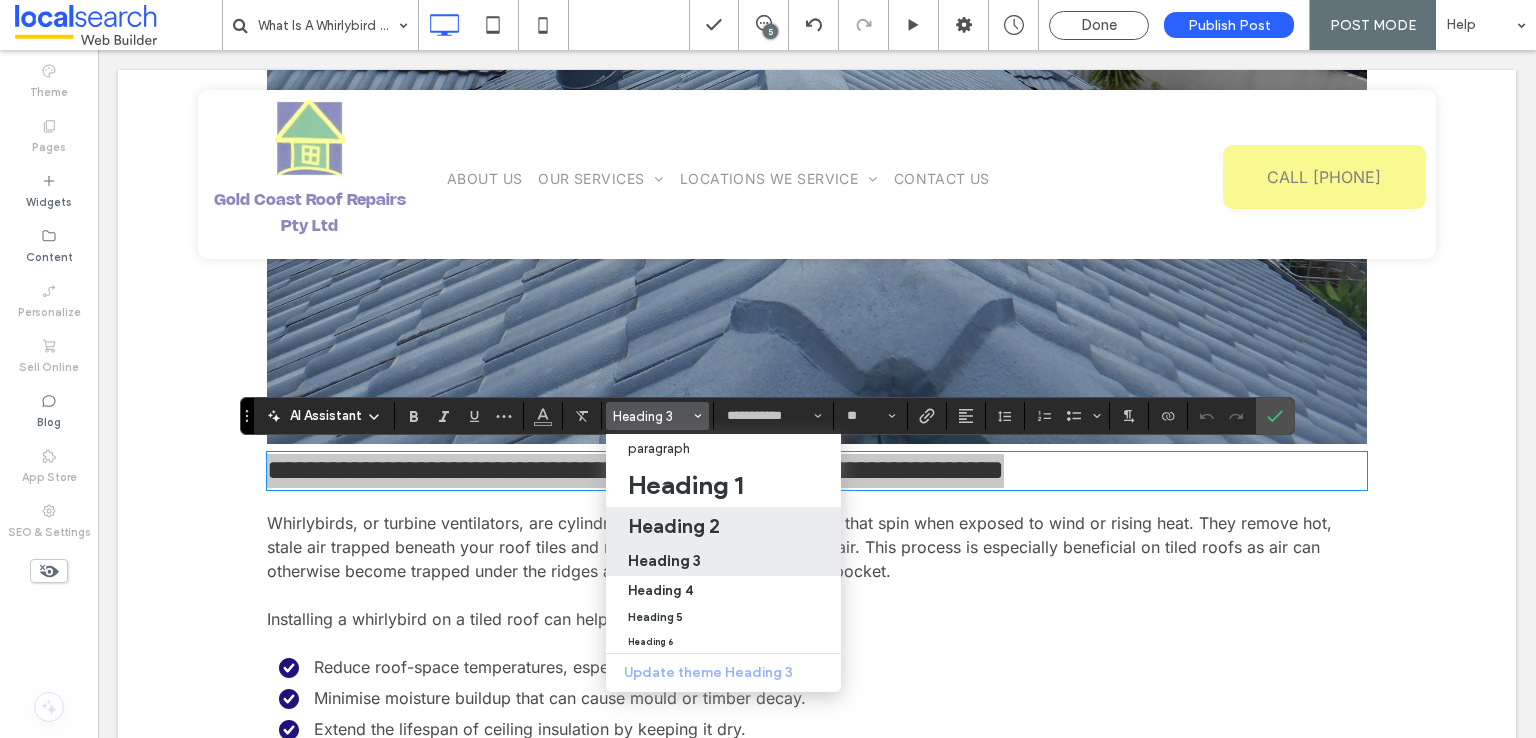 click on "Heading 2" at bounding box center (674, 526) 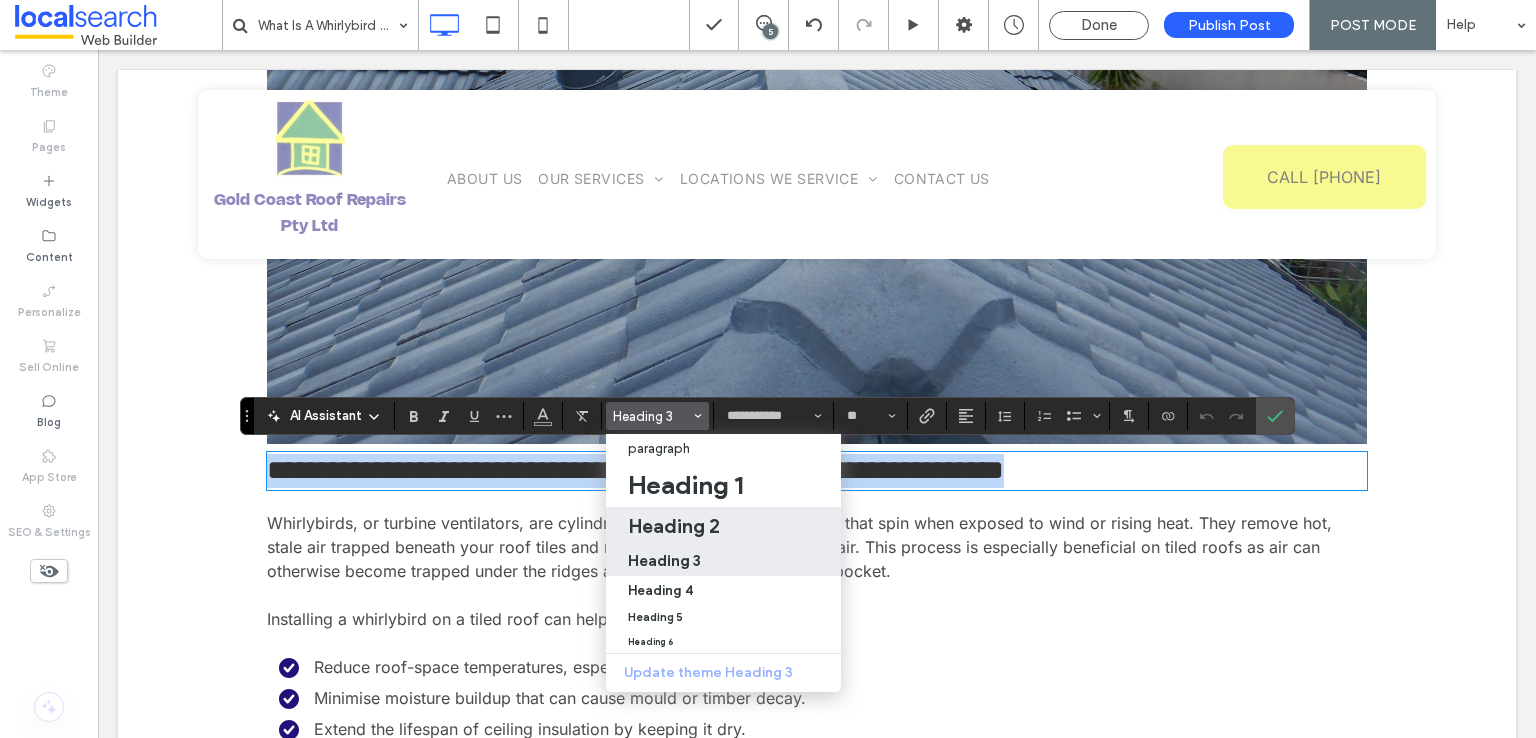type on "**" 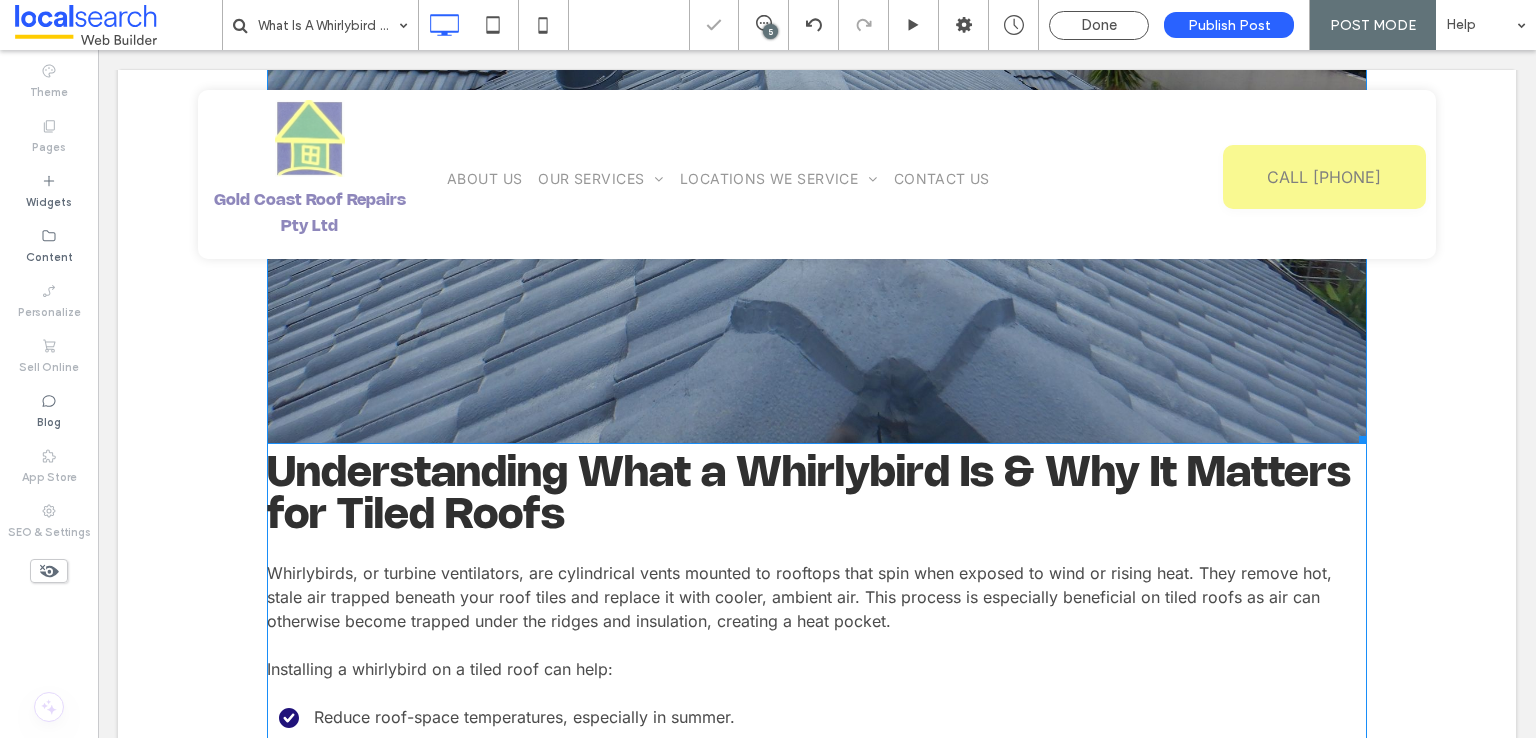 click at bounding box center (817, 31) 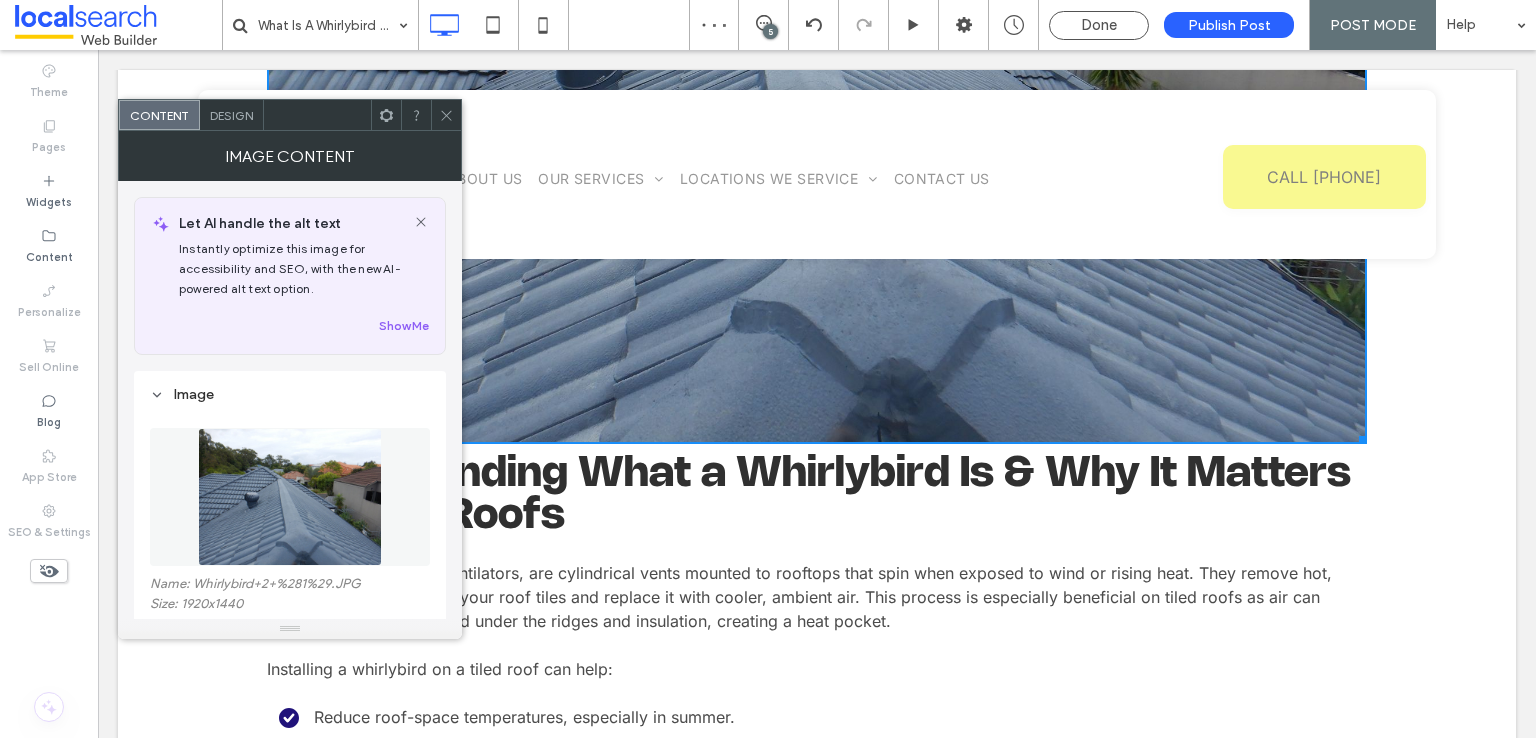 click at bounding box center (289, 497) 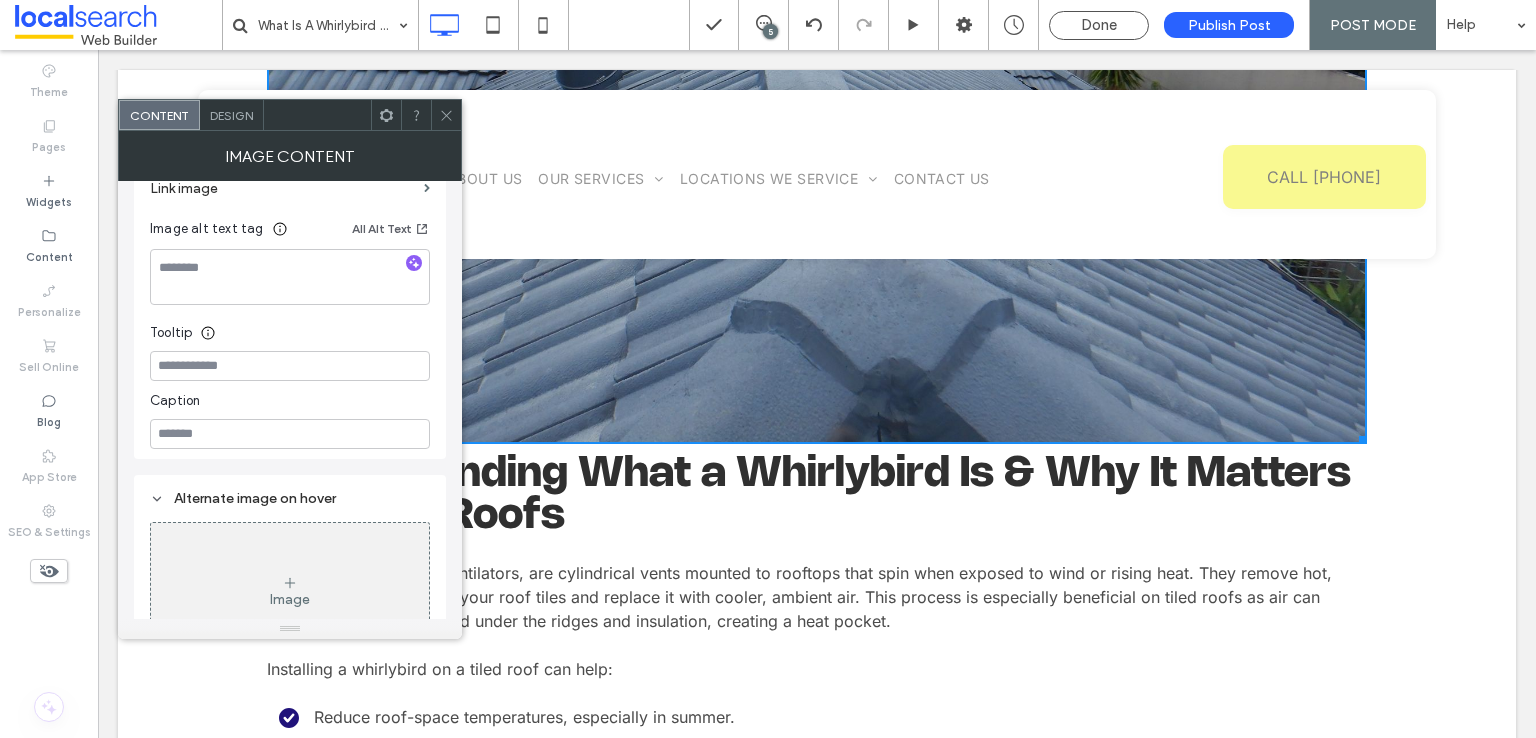 scroll, scrollTop: 452, scrollLeft: 0, axis: vertical 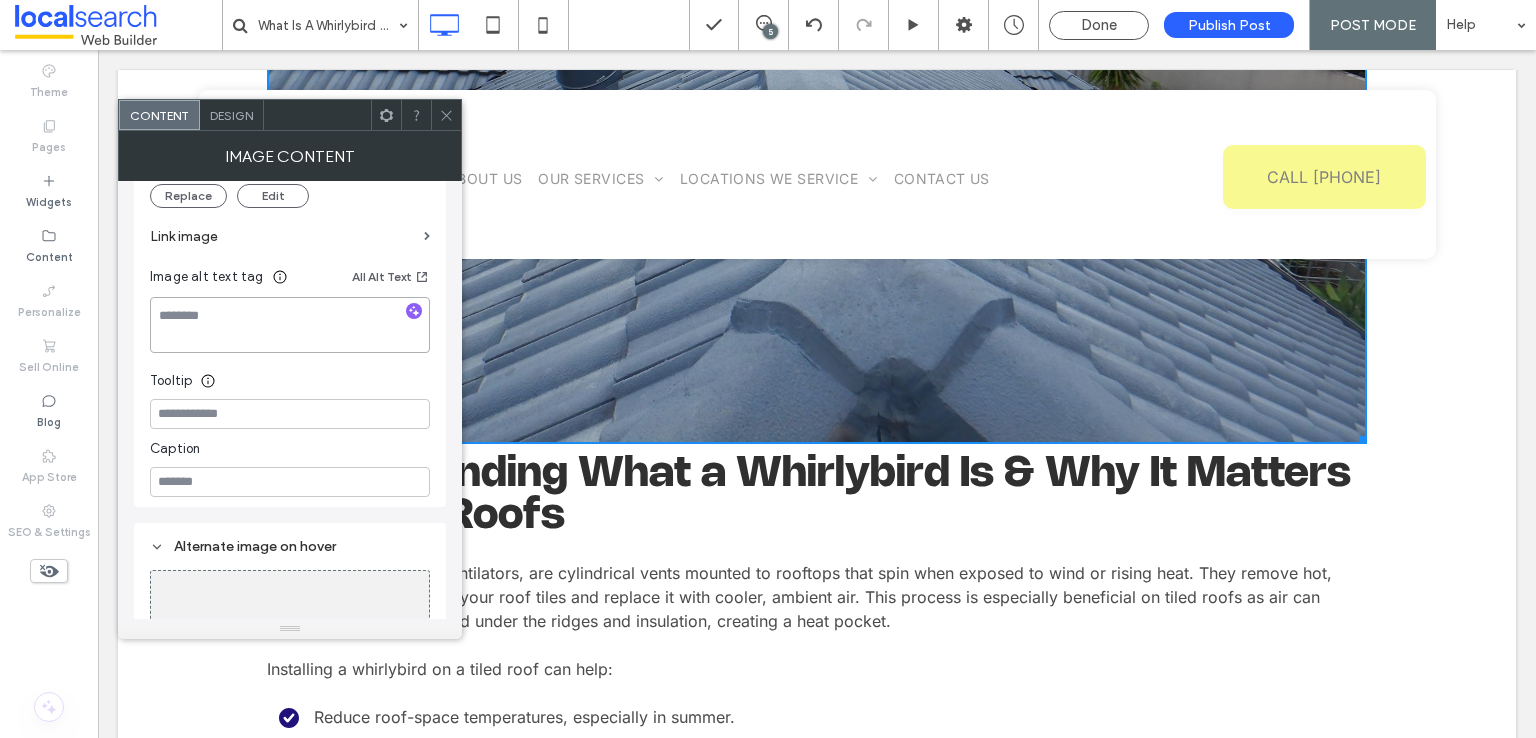 click at bounding box center [290, 325] 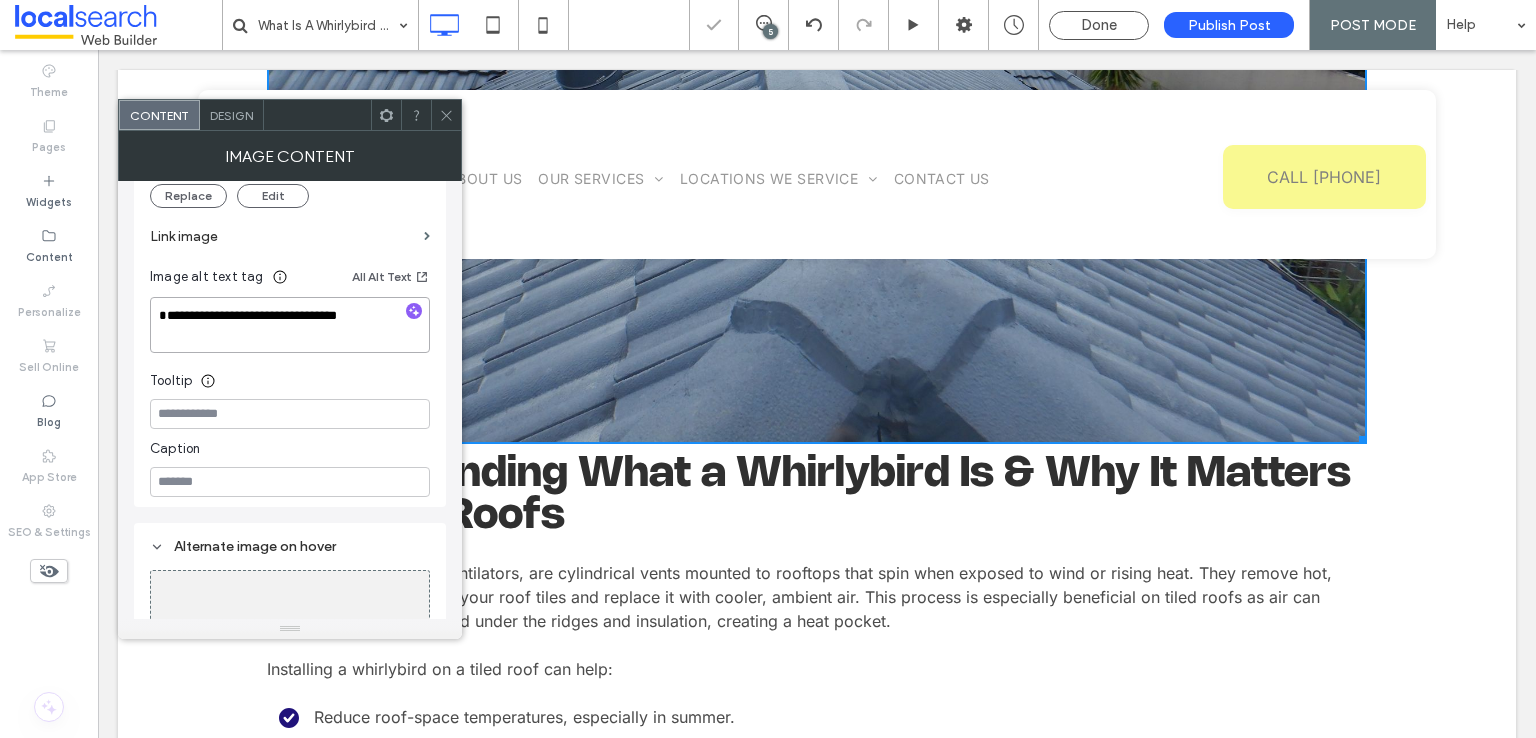 type on "**********" 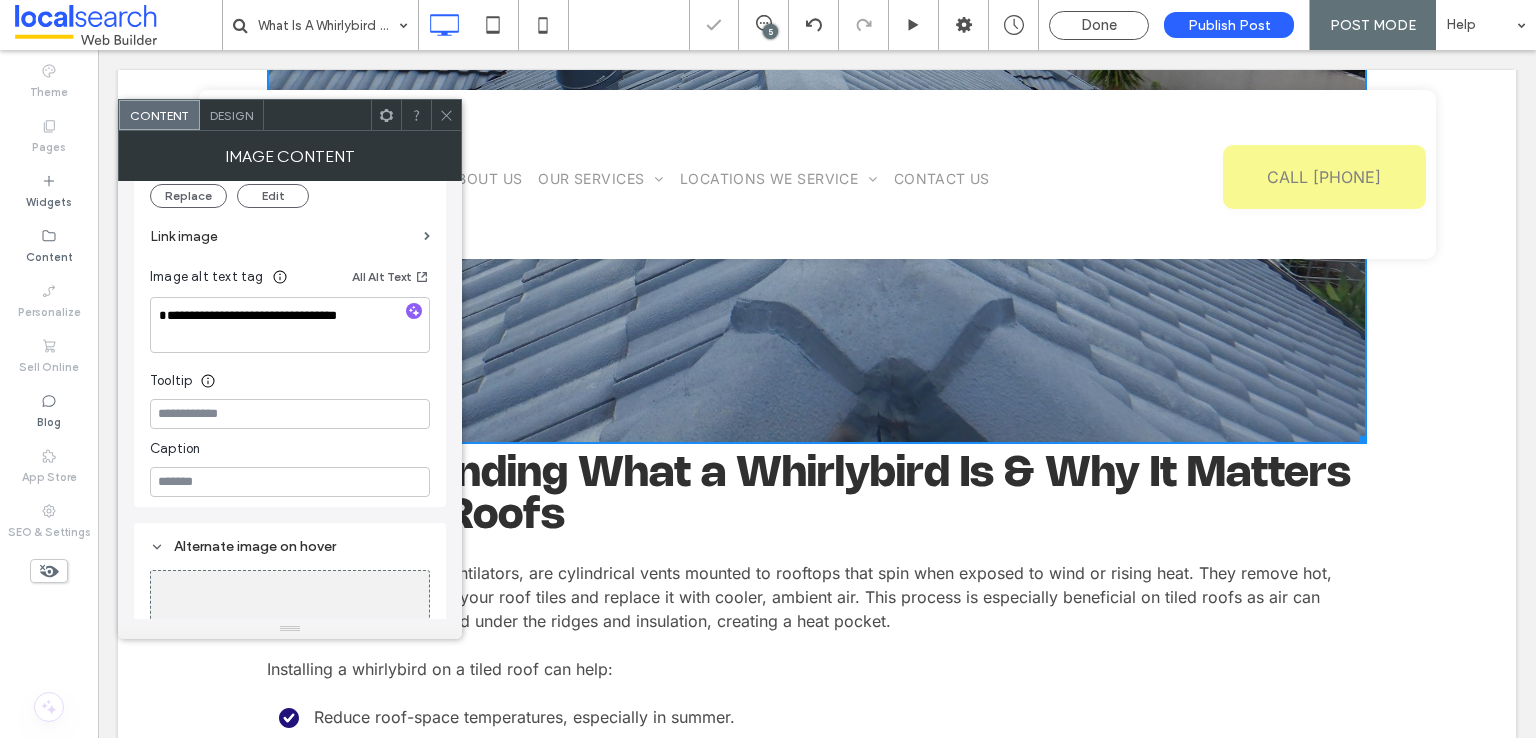 click at bounding box center (446, 115) 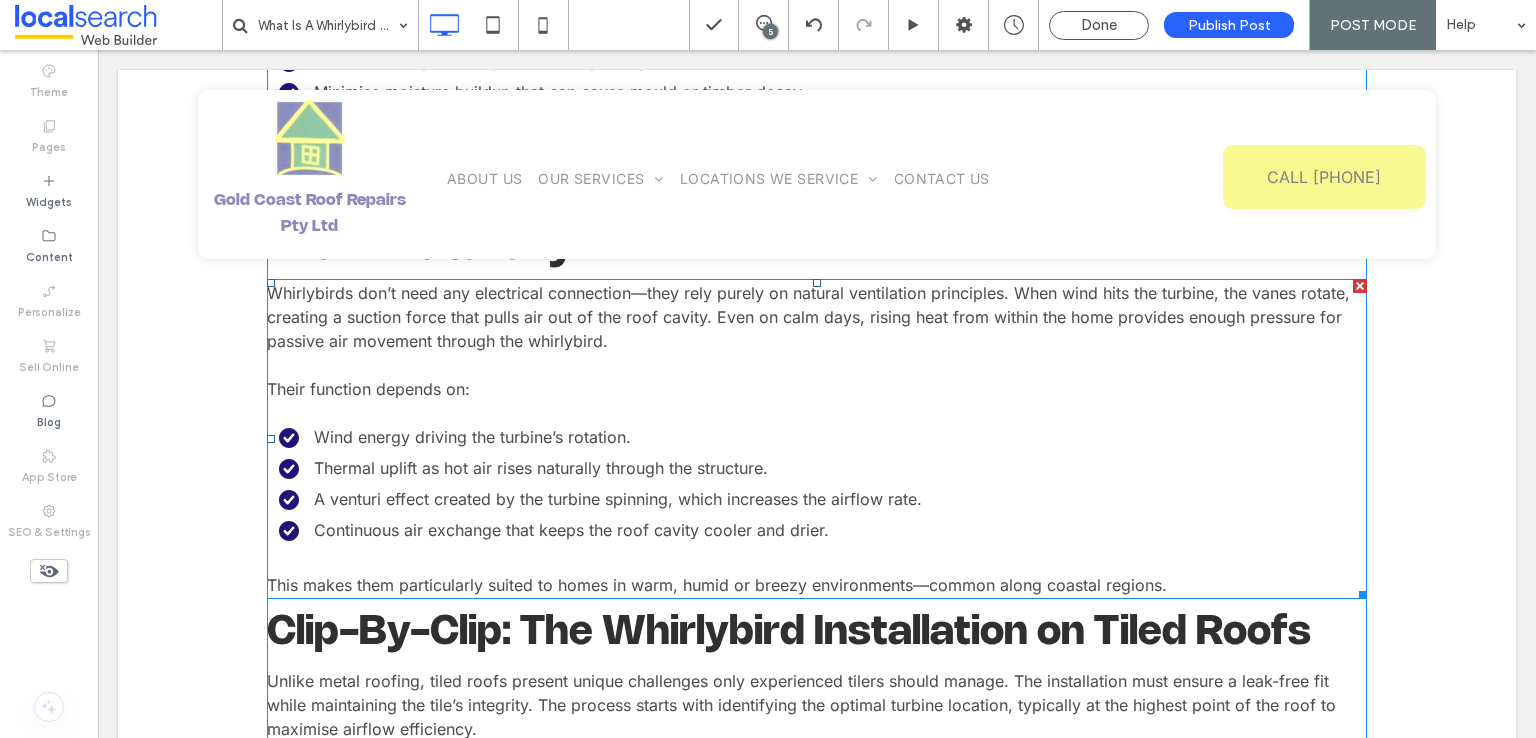scroll, scrollTop: 2147, scrollLeft: 0, axis: vertical 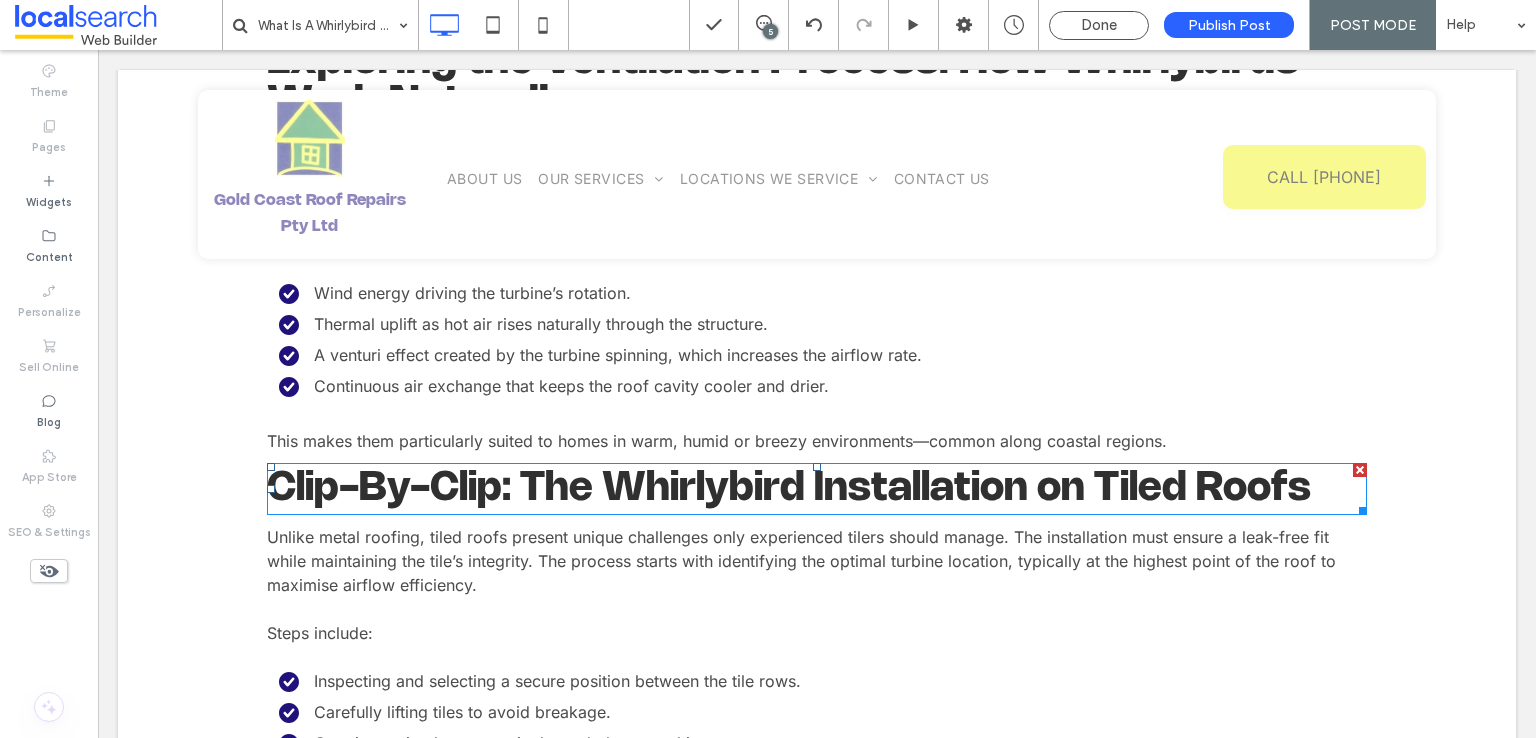 click on "Clip-By-Clip: The Whirlybird Installation on Tiled Roofs" at bounding box center [789, 489] 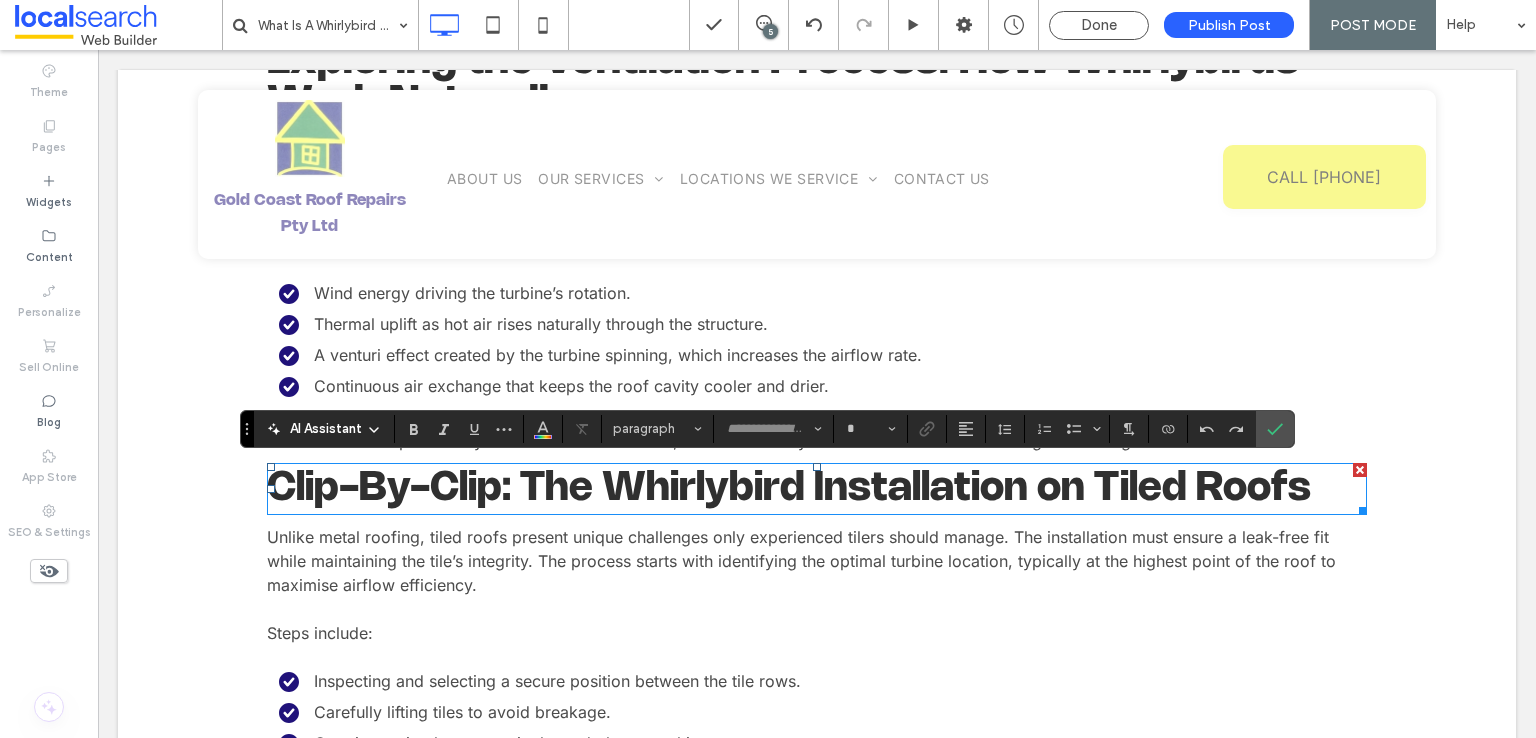 type on "**********" 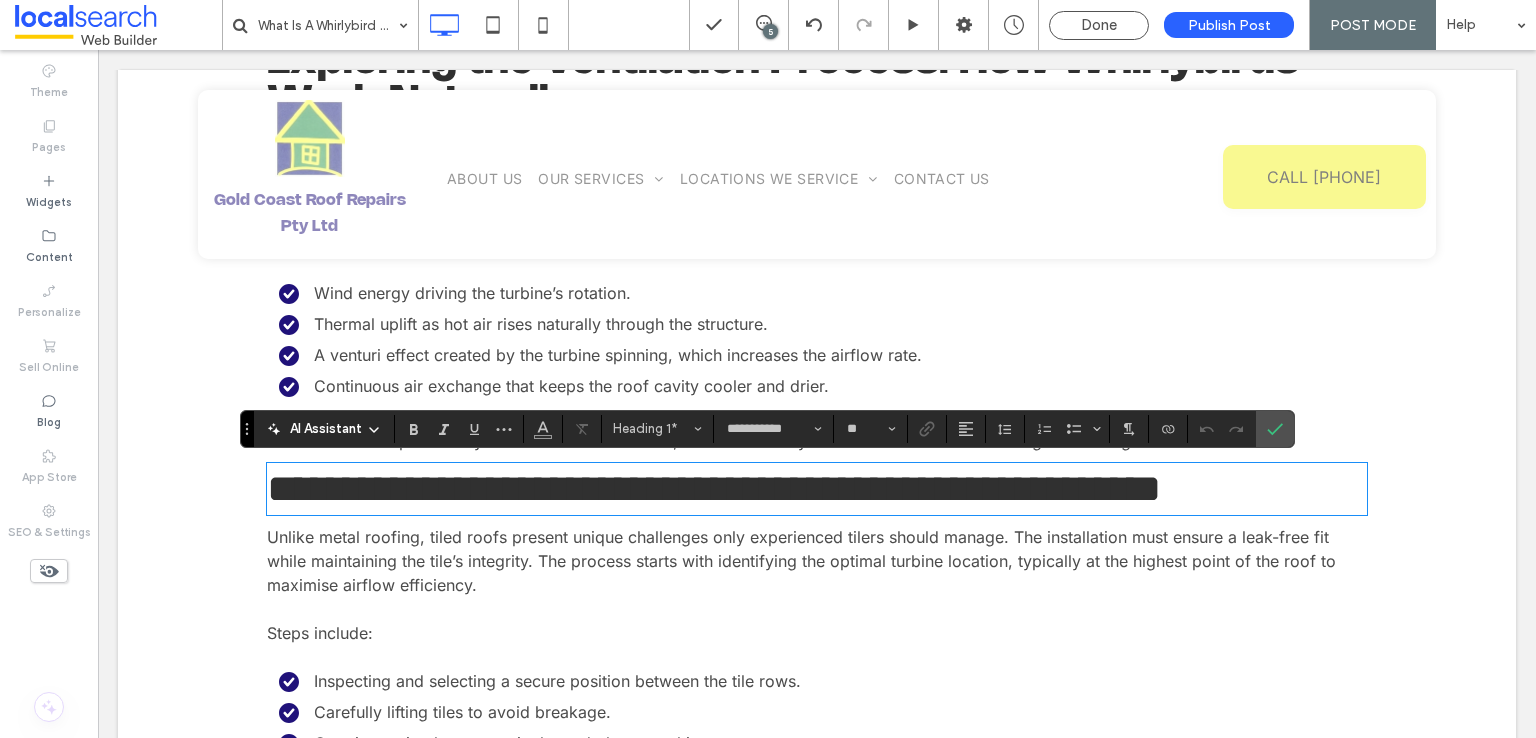 click on "**********" at bounding box center (714, 488) 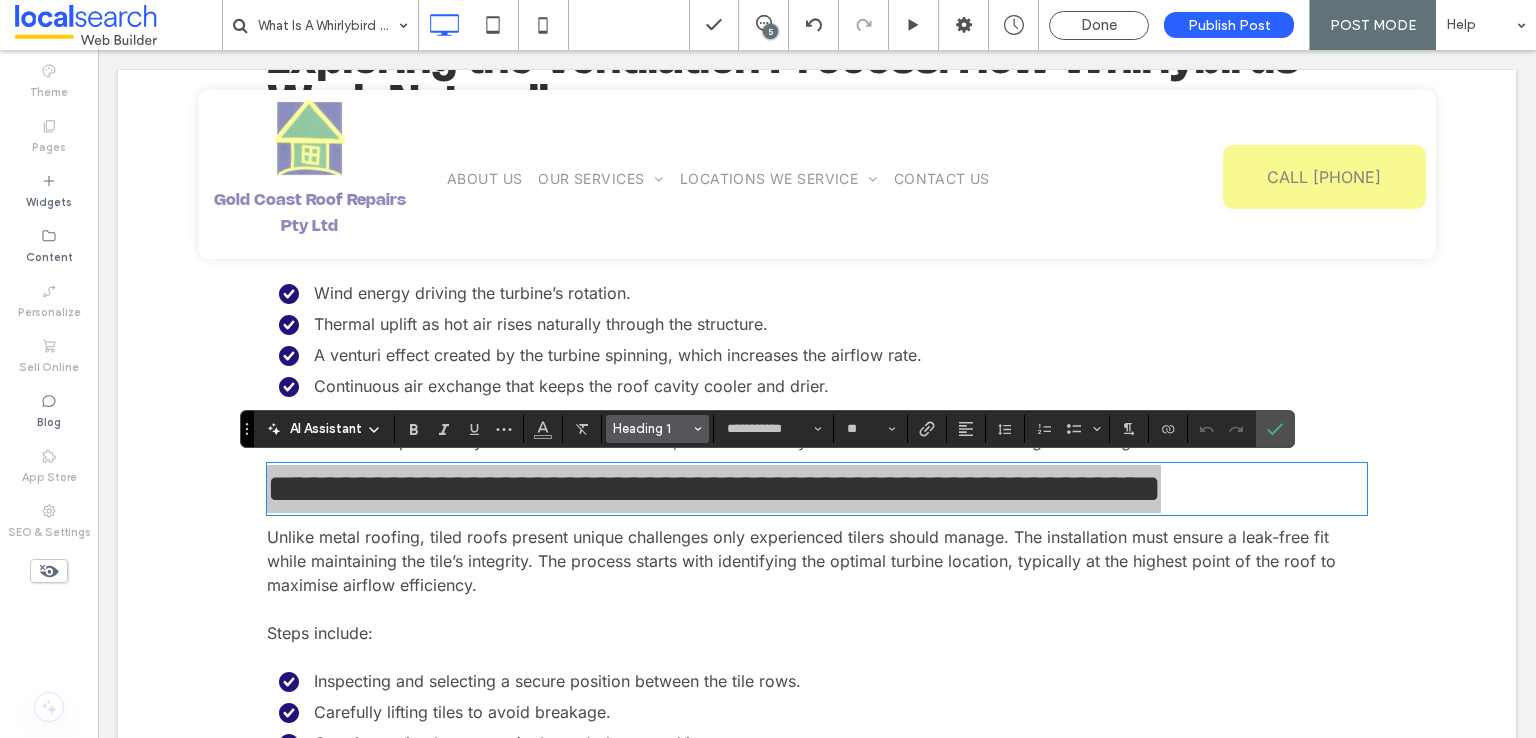 click on "Heading 1" at bounding box center [658, 429] 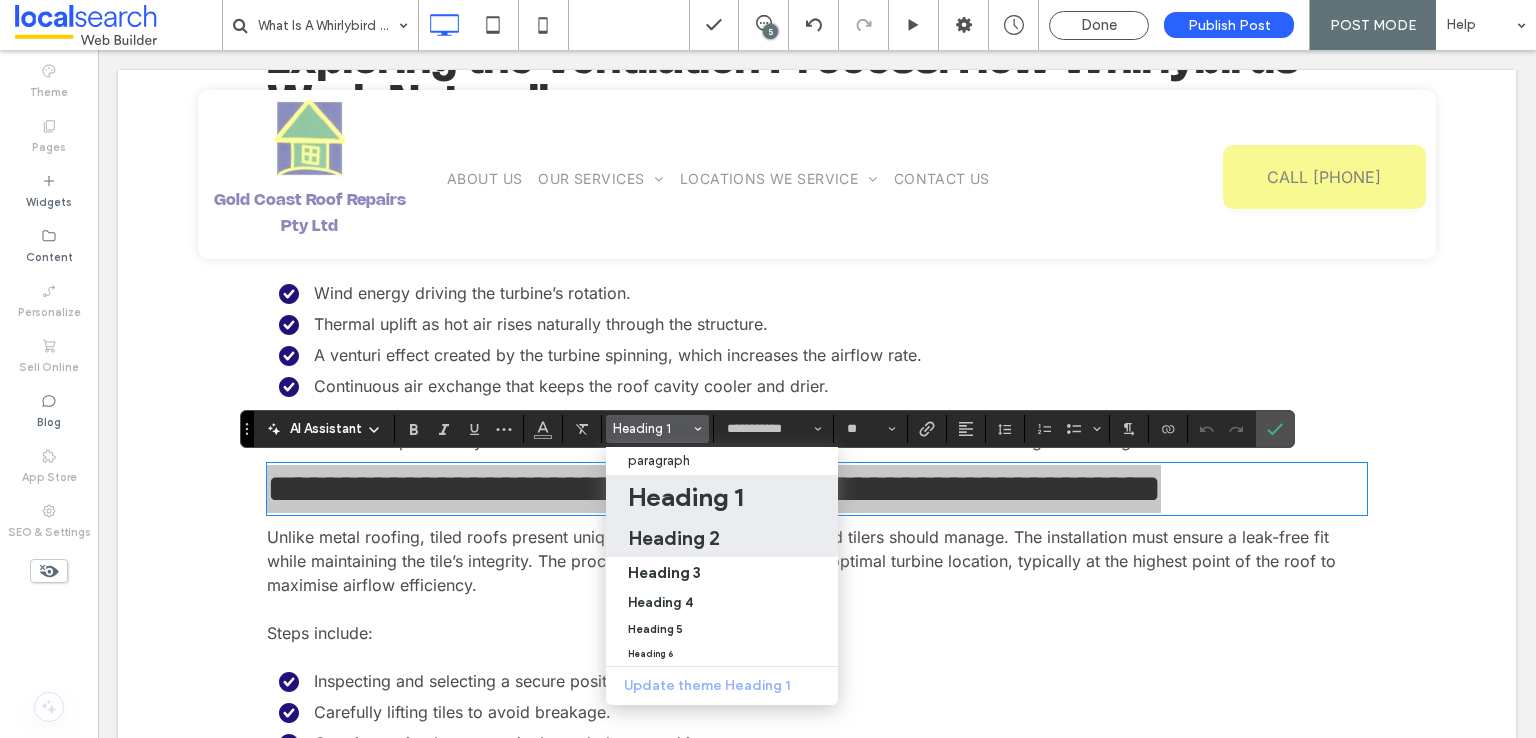 click on "Heading 2" at bounding box center (674, 538) 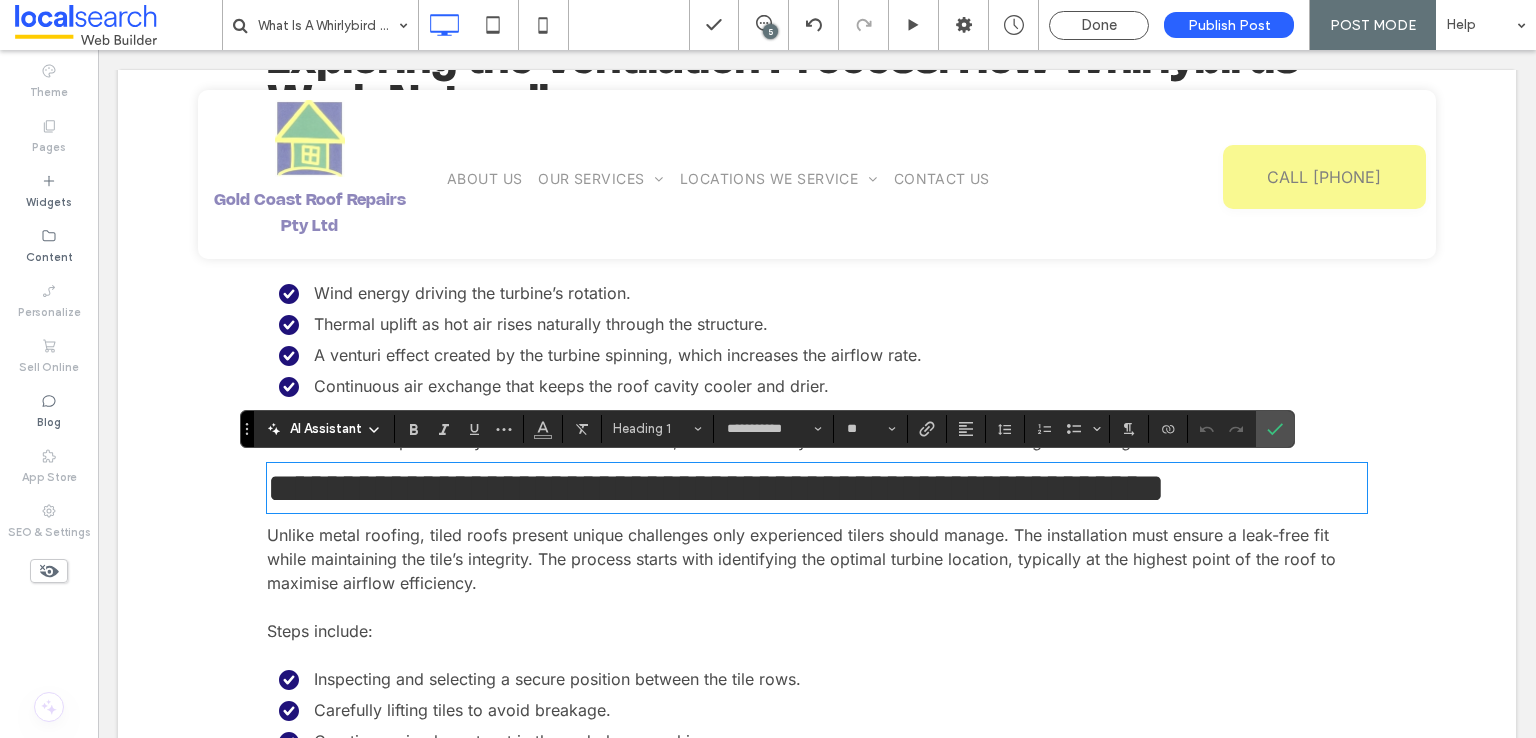 type on "**" 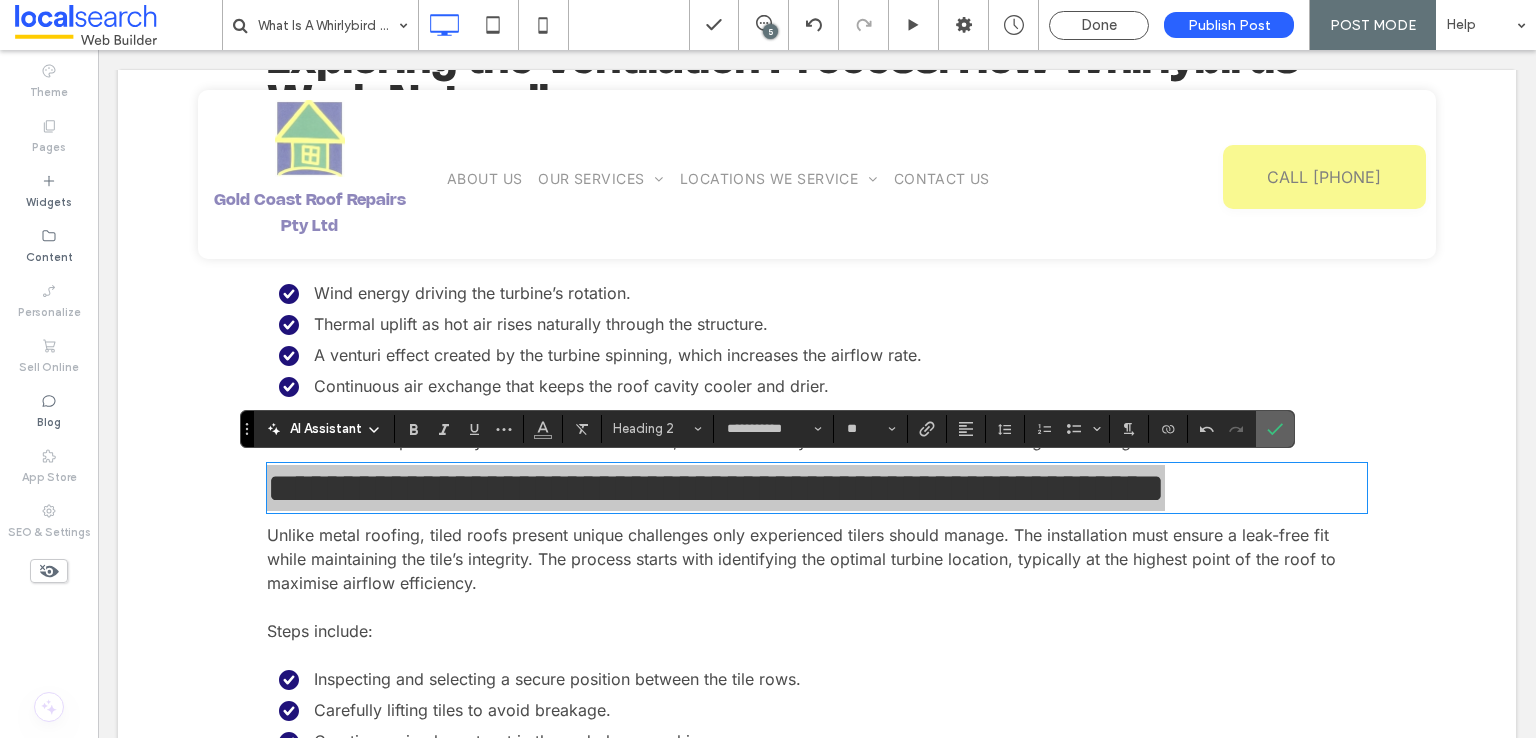 click at bounding box center [1275, 429] 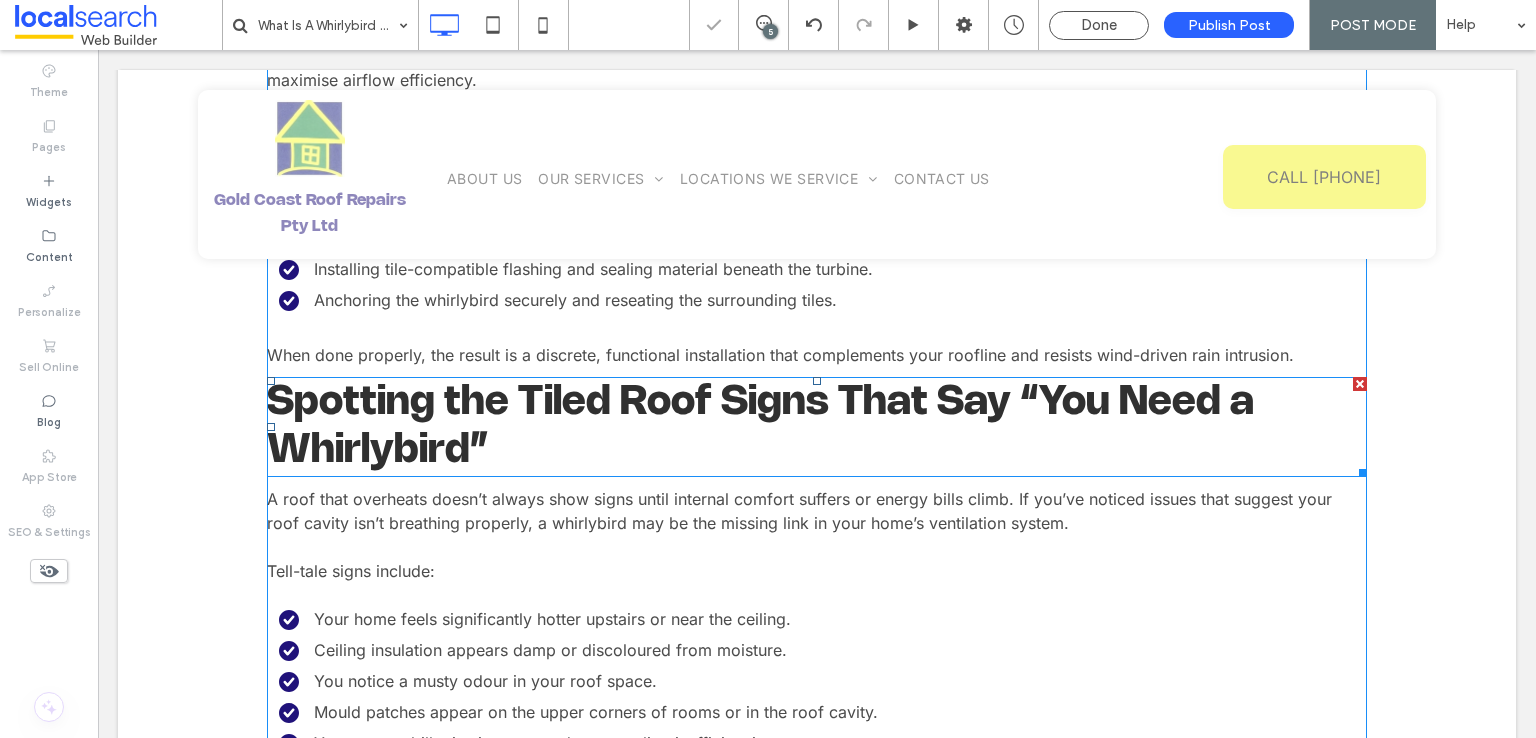 scroll, scrollTop: 2647, scrollLeft: 0, axis: vertical 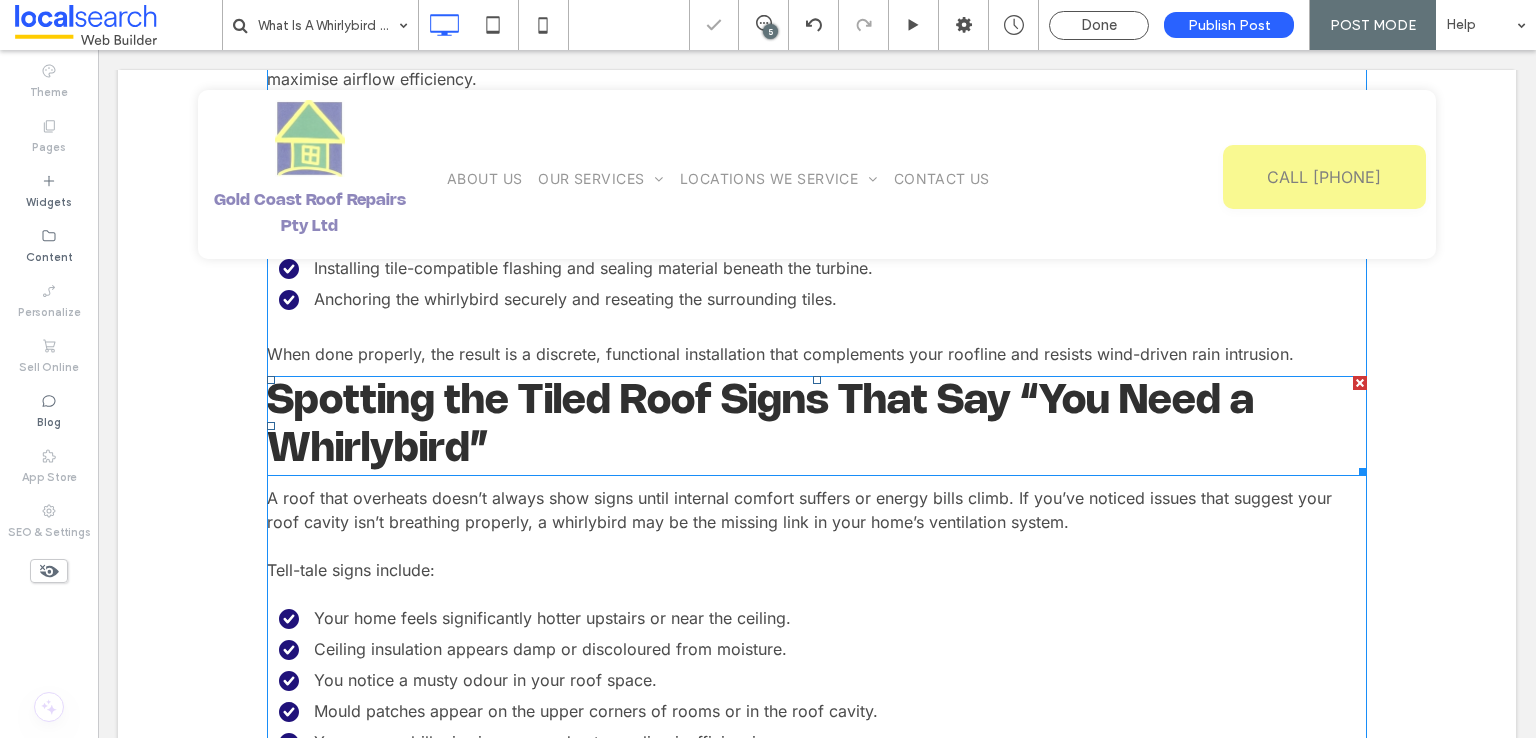 click on "Spotting the Tiled Roof Signs That Say “You Need a Whirlybird”" at bounding box center (760, 426) 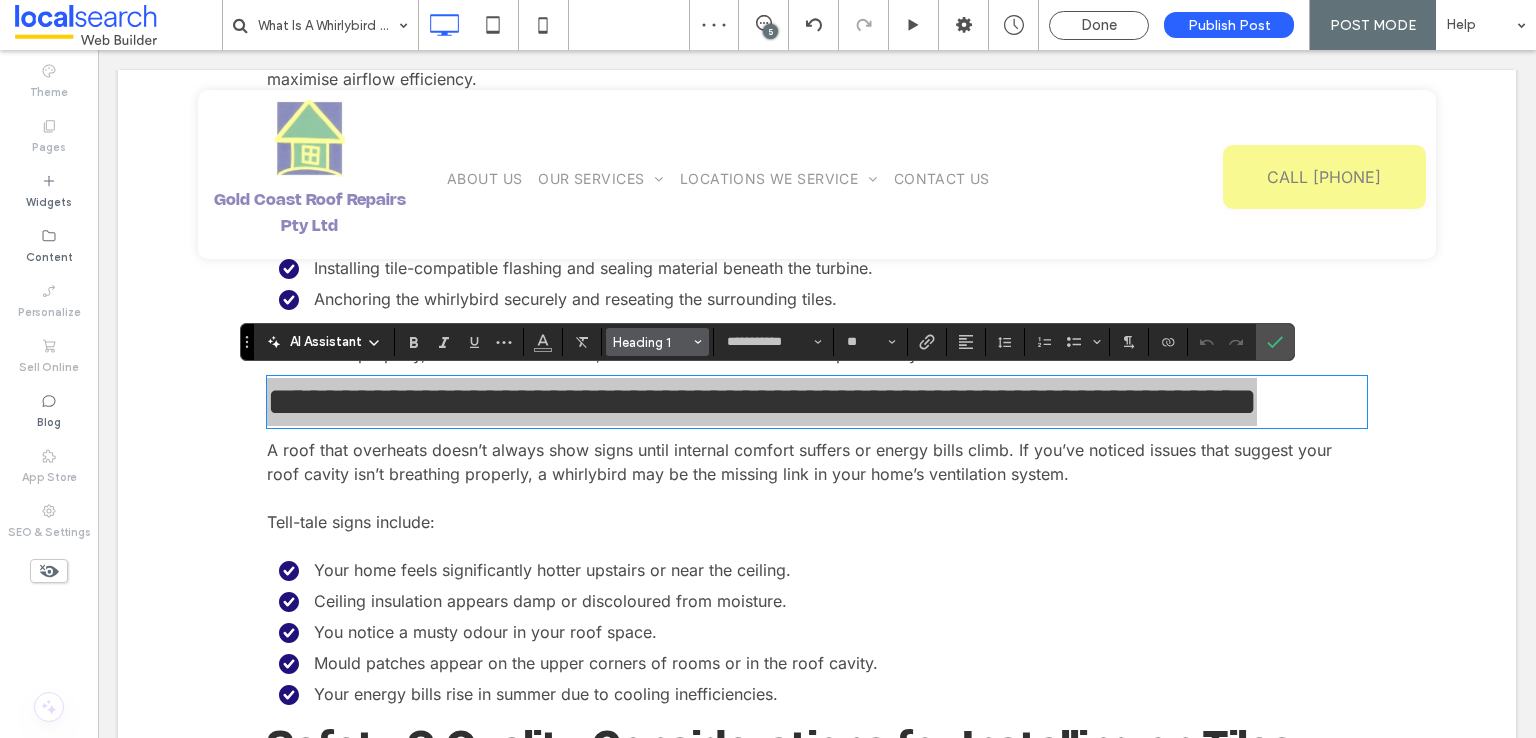 click on "Heading 1" at bounding box center (652, 342) 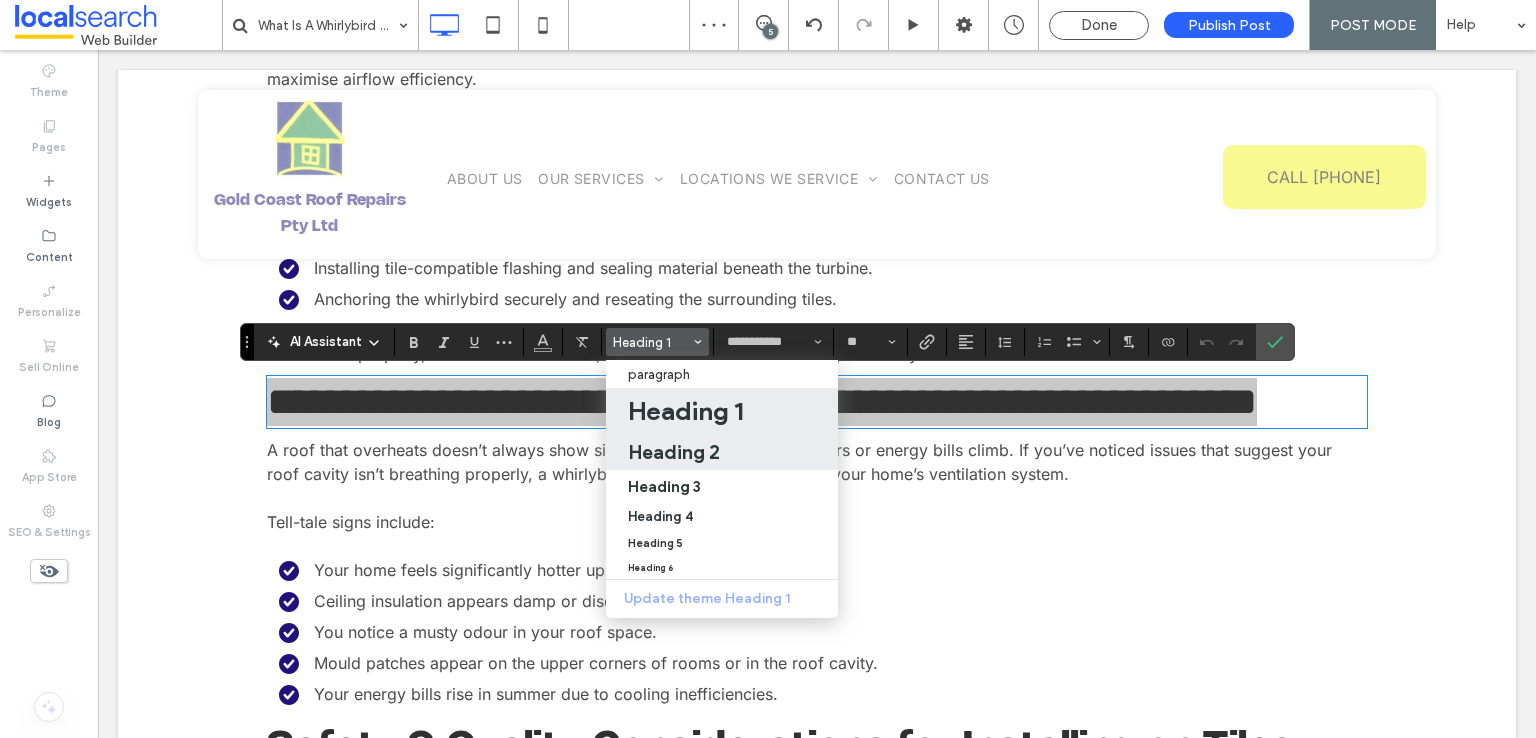 click on "Heading 2" at bounding box center [674, 452] 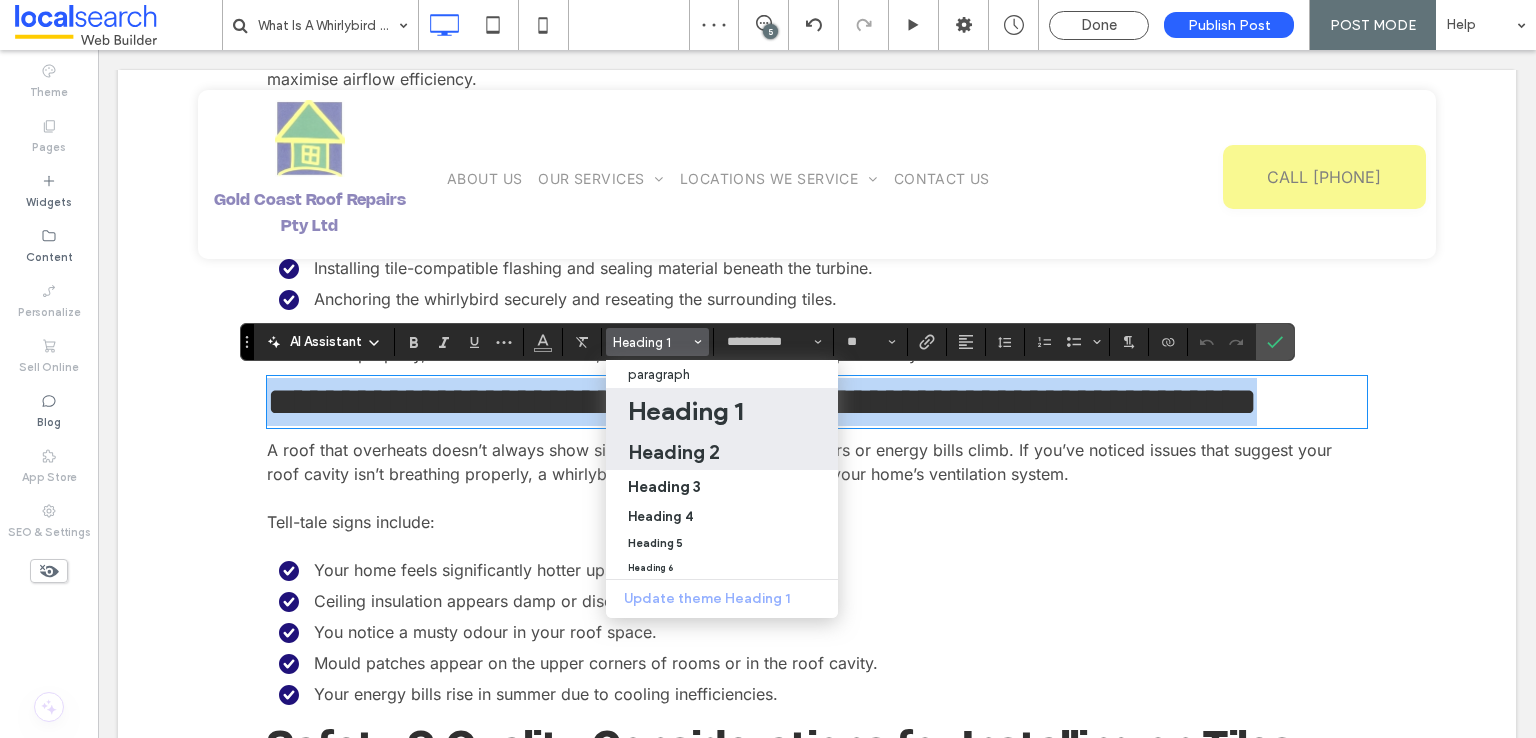 type on "**" 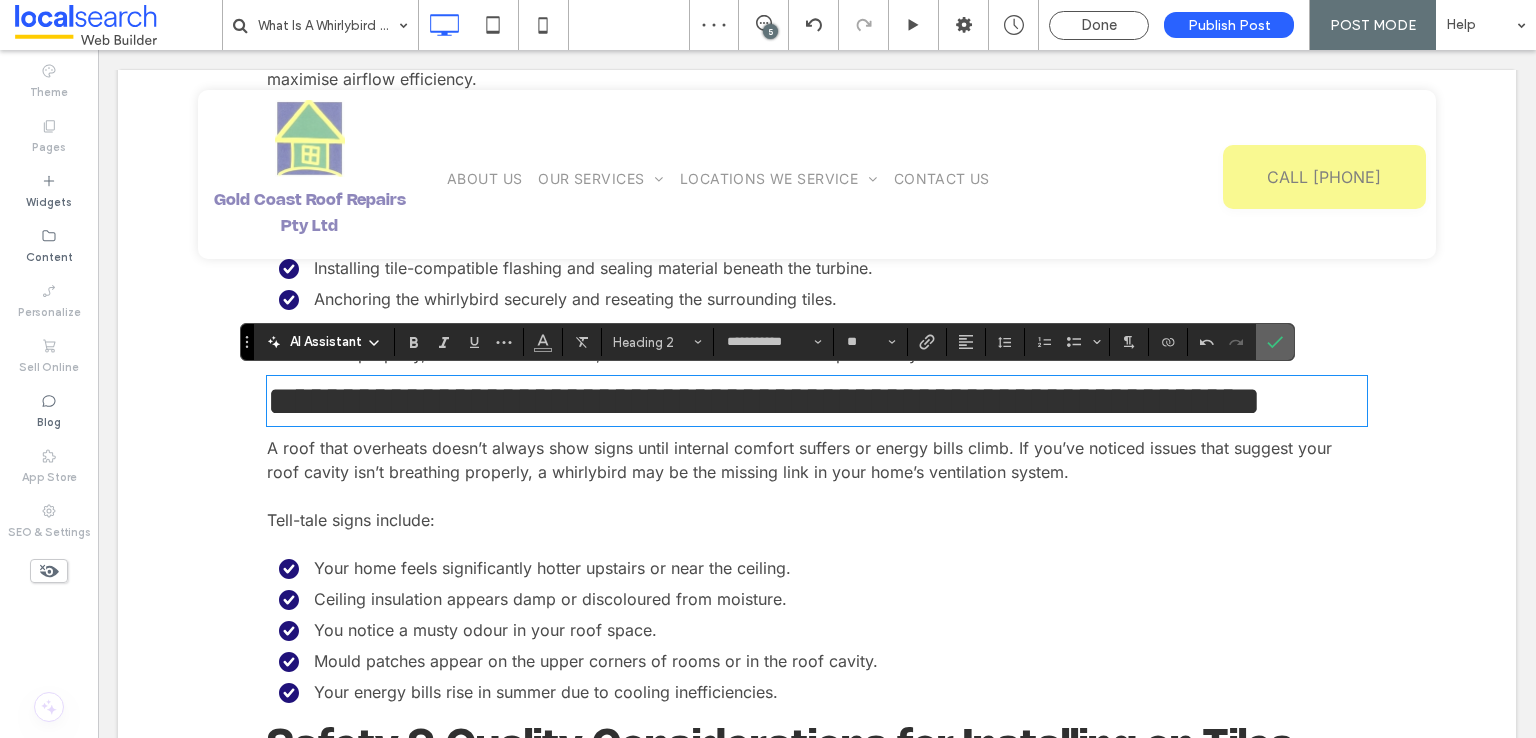 drag, startPoint x: 1274, startPoint y: 343, endPoint x: 1169, endPoint y: 297, distance: 114.6342 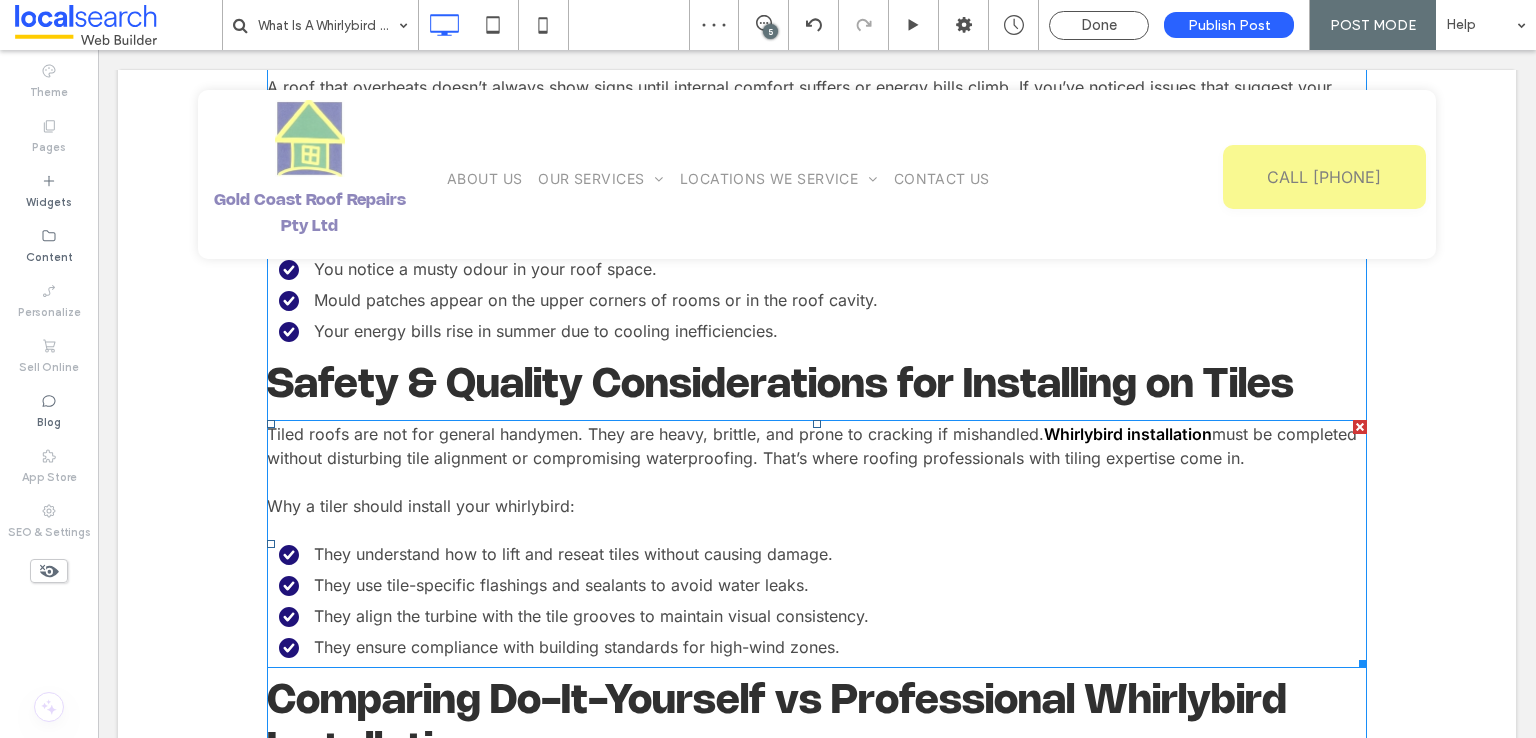 scroll, scrollTop: 3047, scrollLeft: 0, axis: vertical 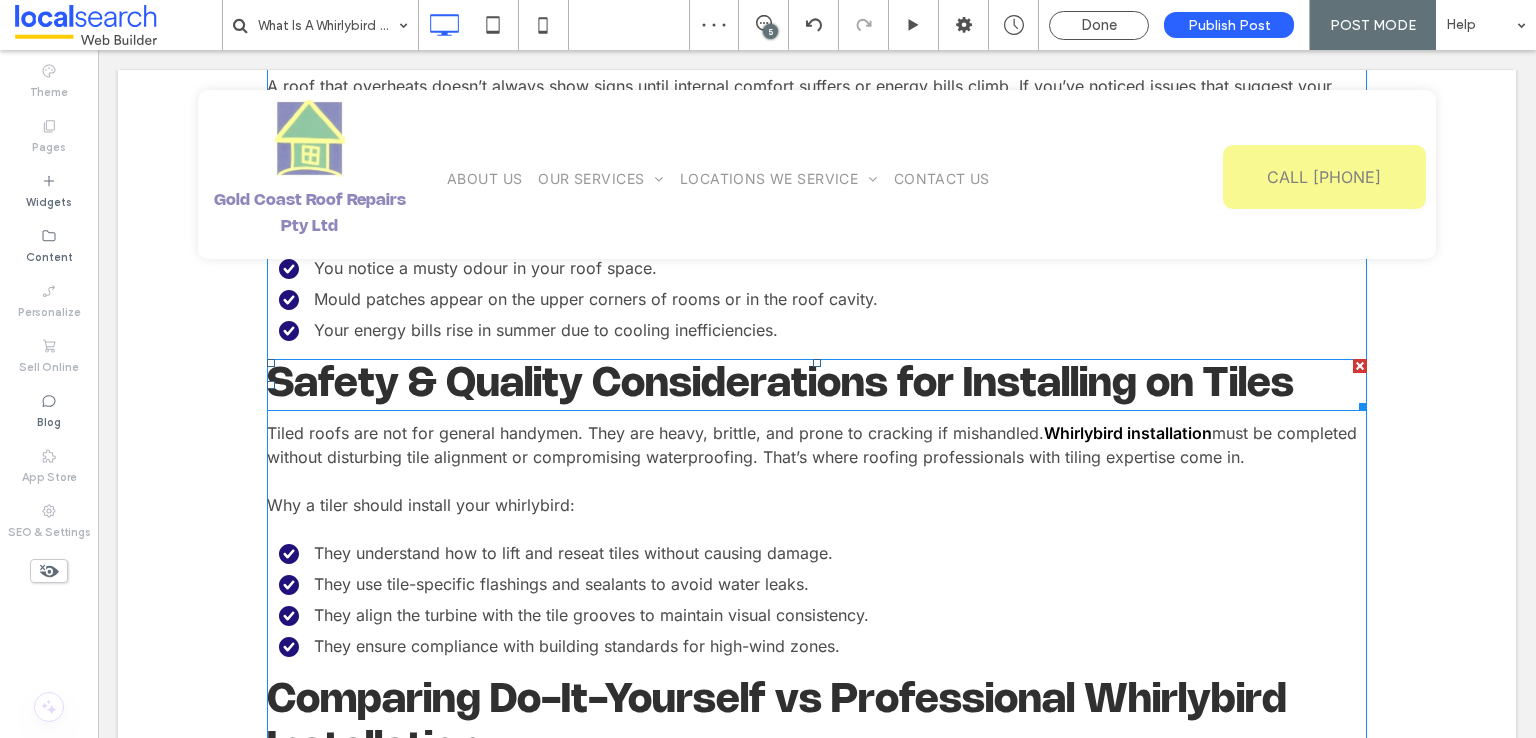 click on "Safety & Quality Considerations for Installing on Tiles" at bounding box center (780, 385) 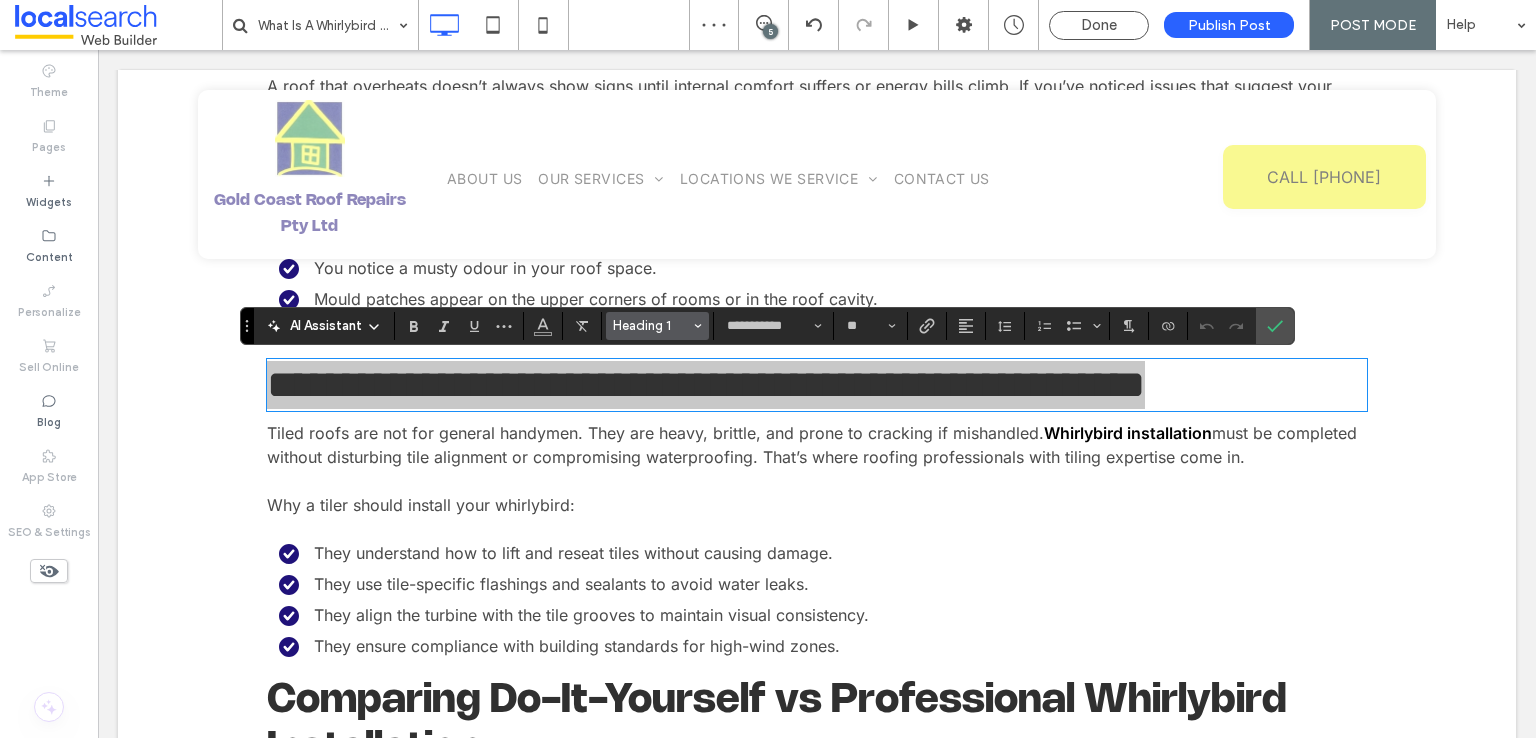 click on "Heading 1" at bounding box center [652, 325] 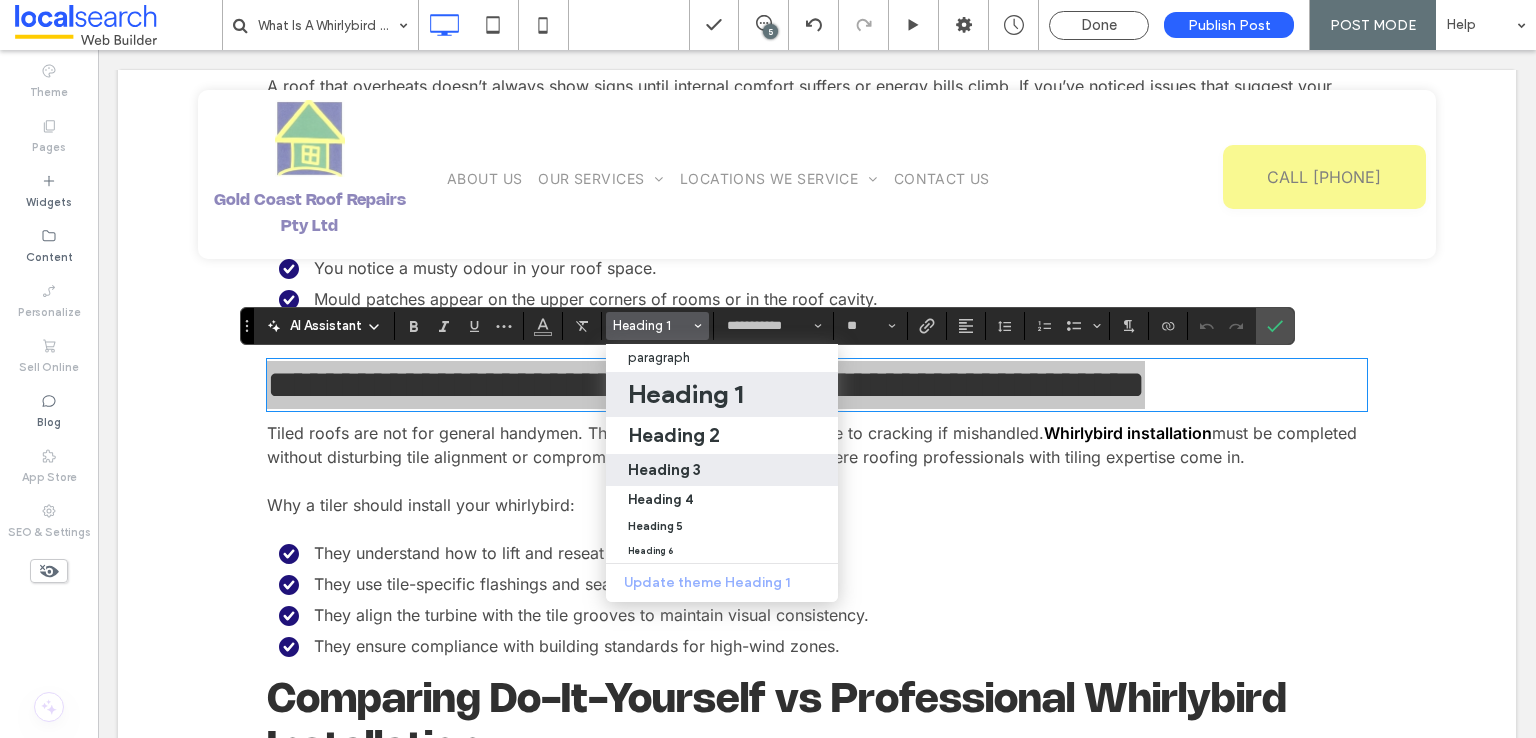 drag, startPoint x: 654, startPoint y: 473, endPoint x: 720, endPoint y: 346, distance: 143.12582 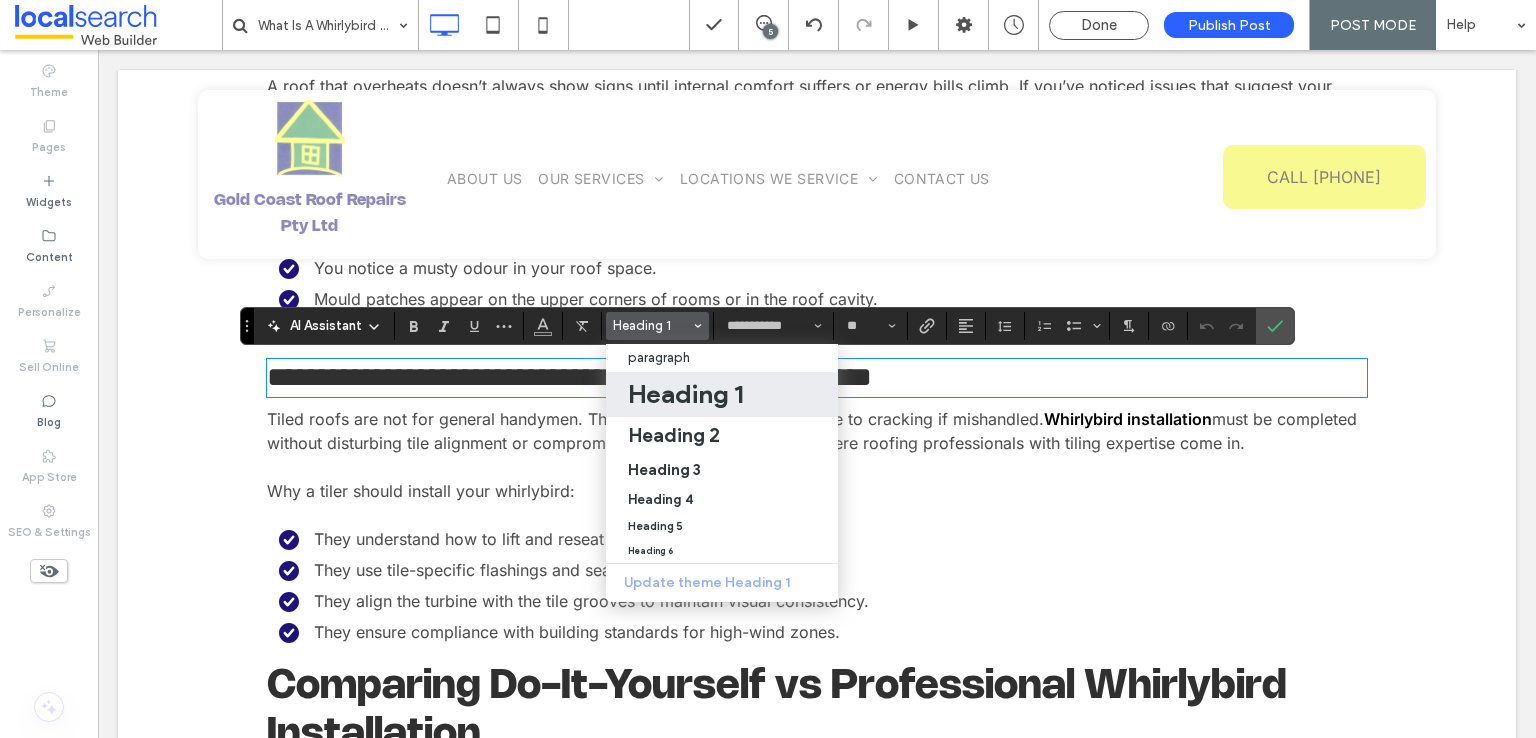 type on "**" 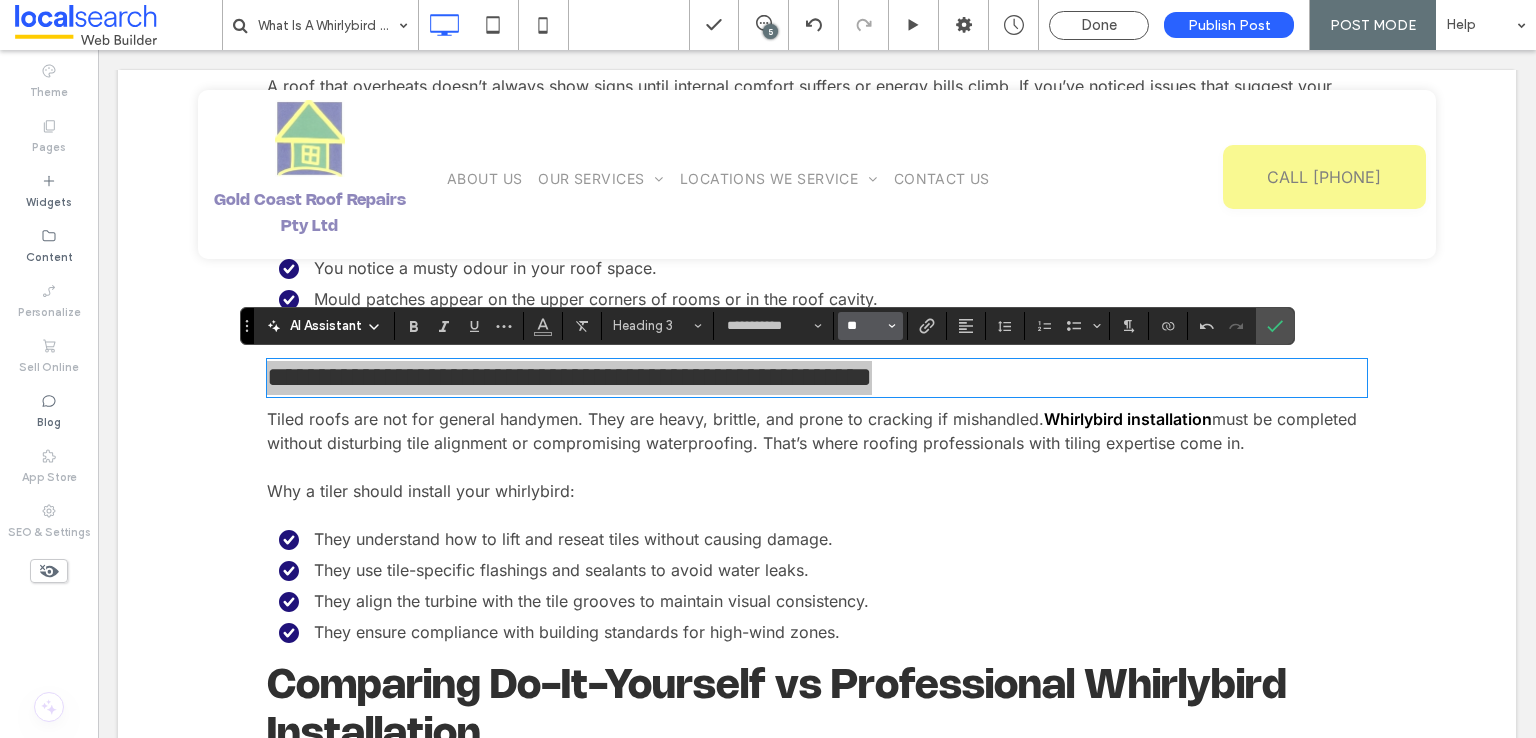 click on "**" at bounding box center [864, 326] 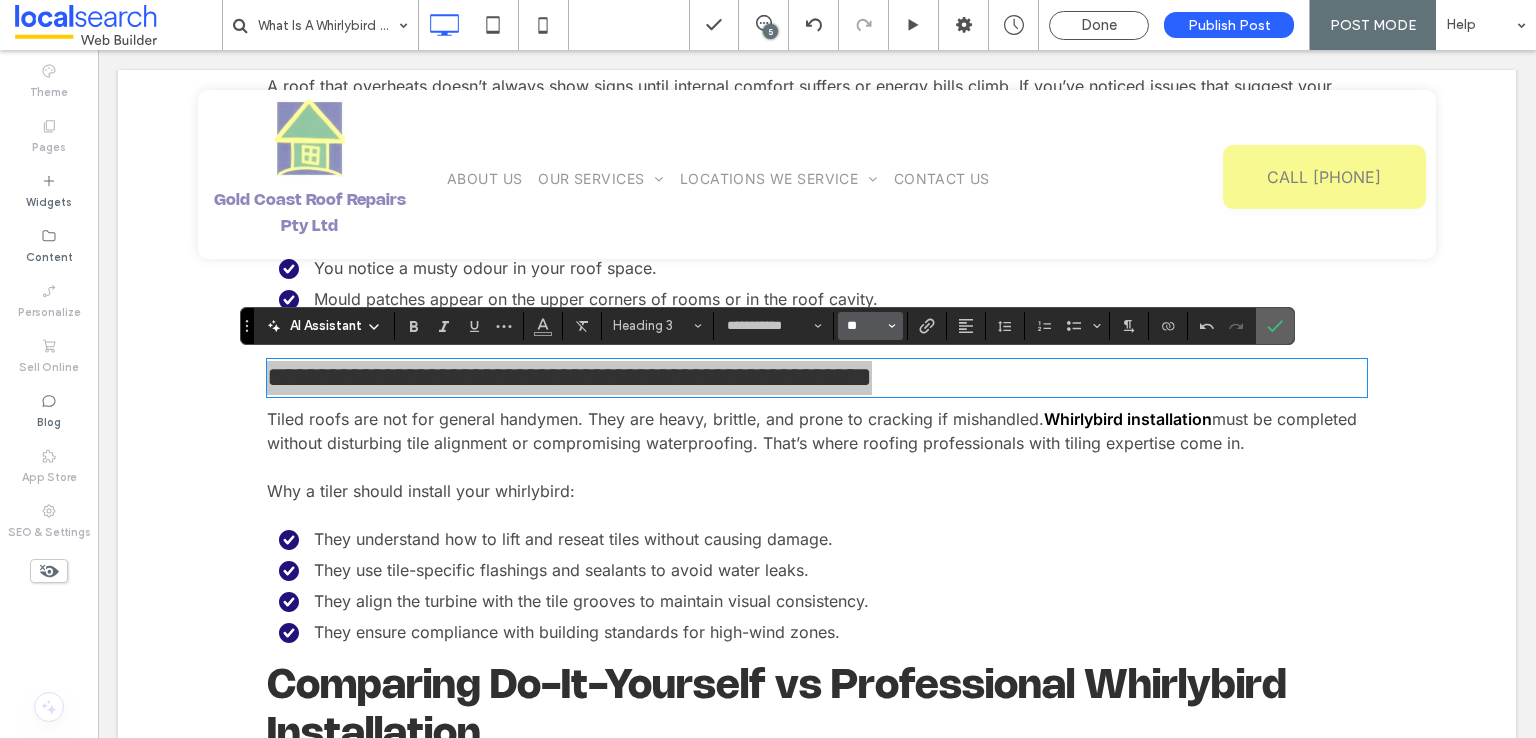 type on "**" 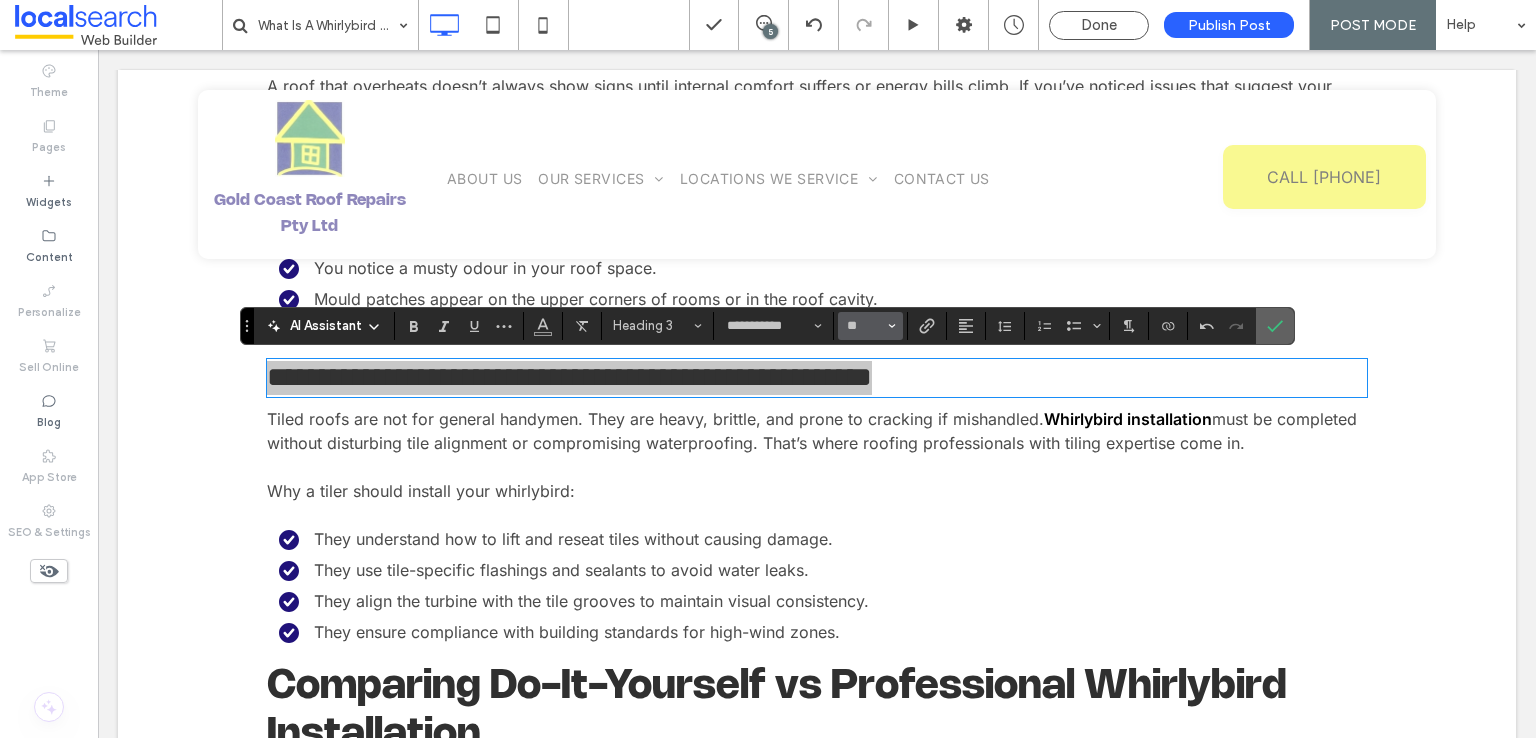 click at bounding box center (1275, 326) 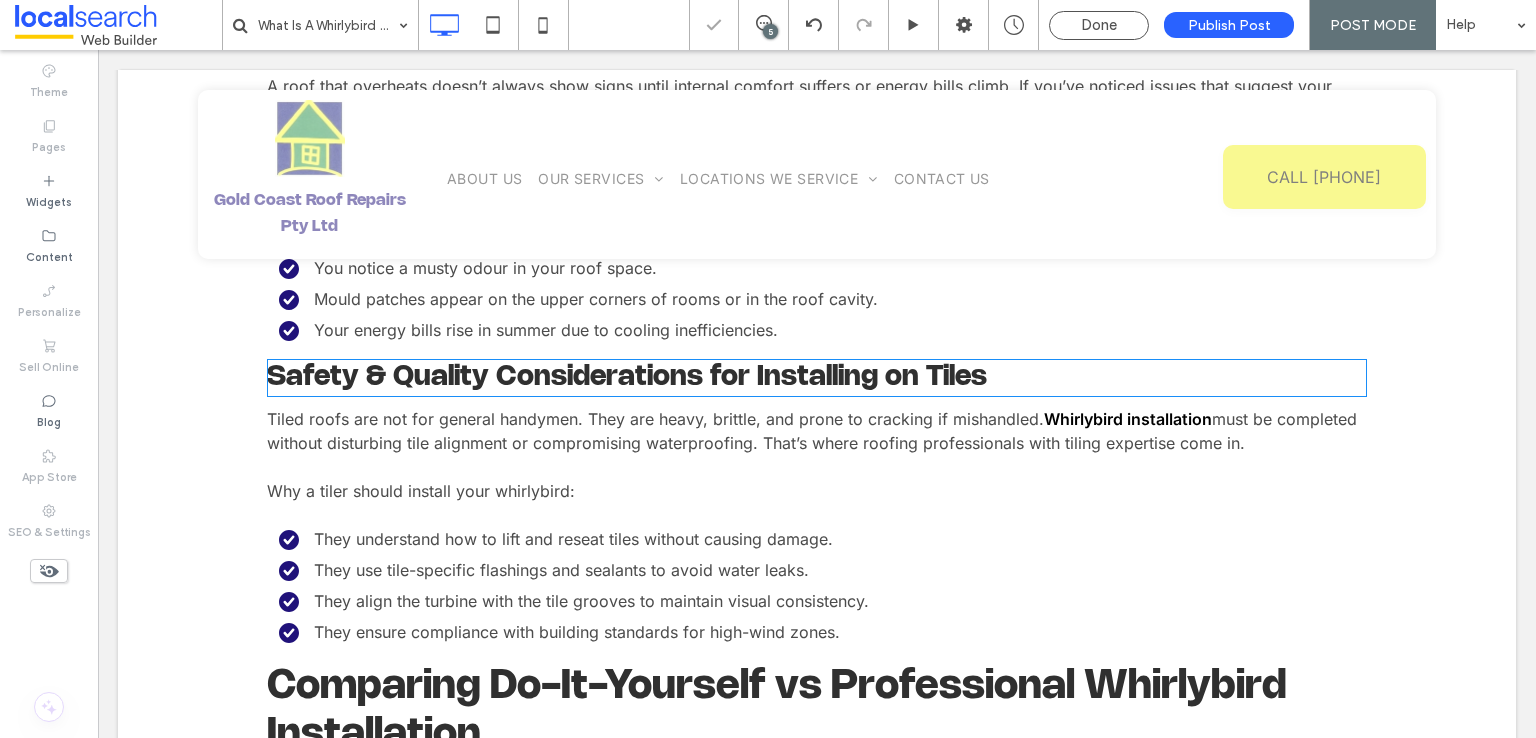 click on "Safety & Quality Considerations for Installing on Tiles" at bounding box center [817, 378] 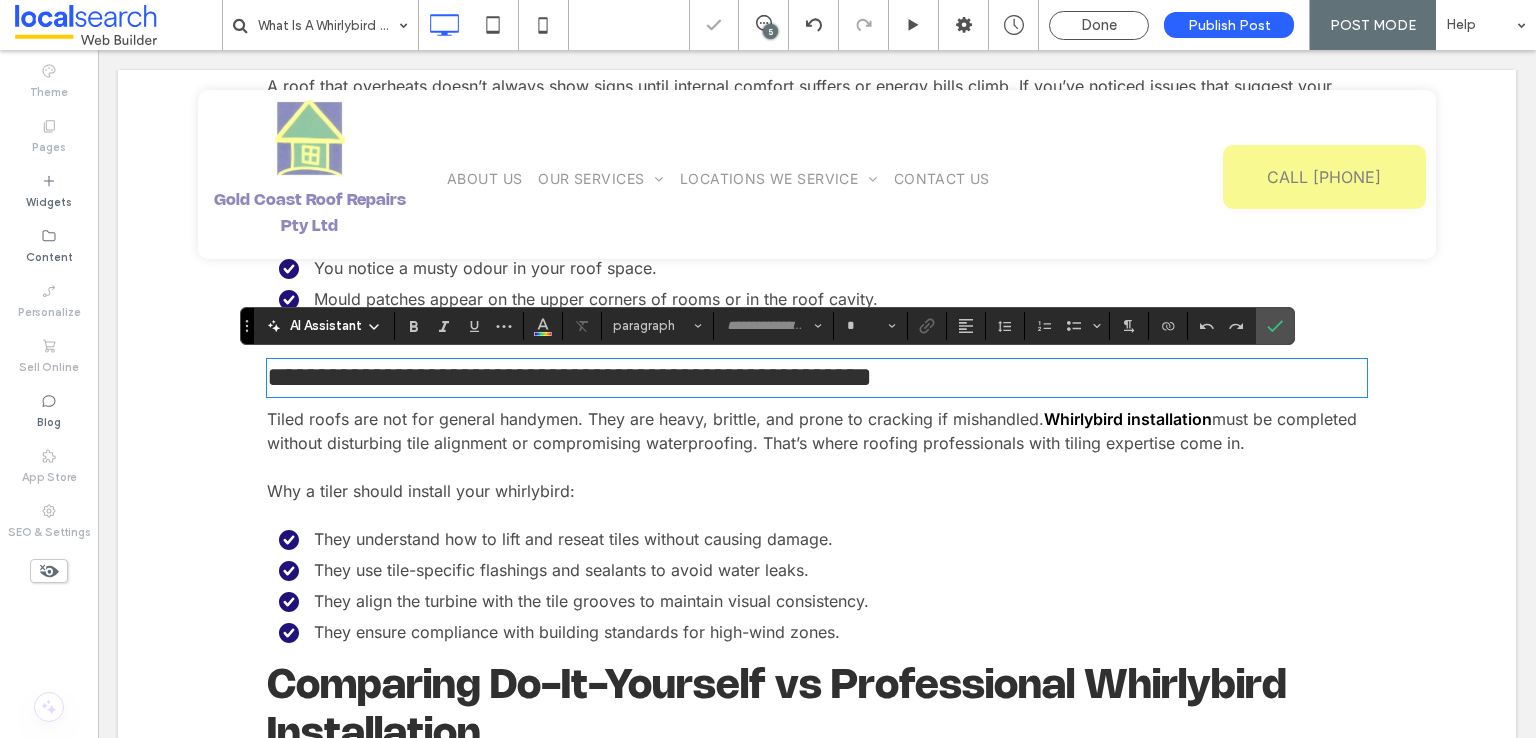 type on "**********" 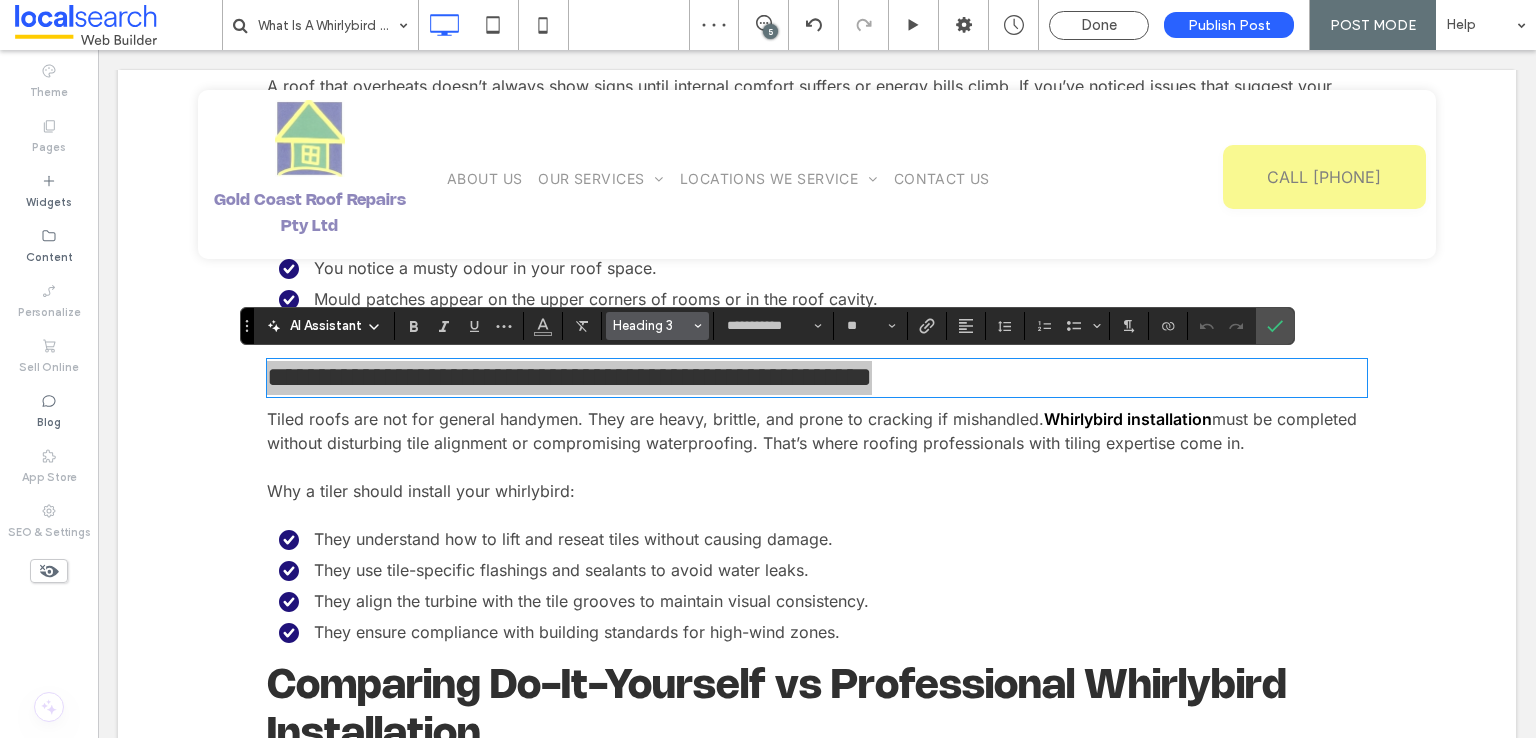 click on "Heading 3" at bounding box center [652, 325] 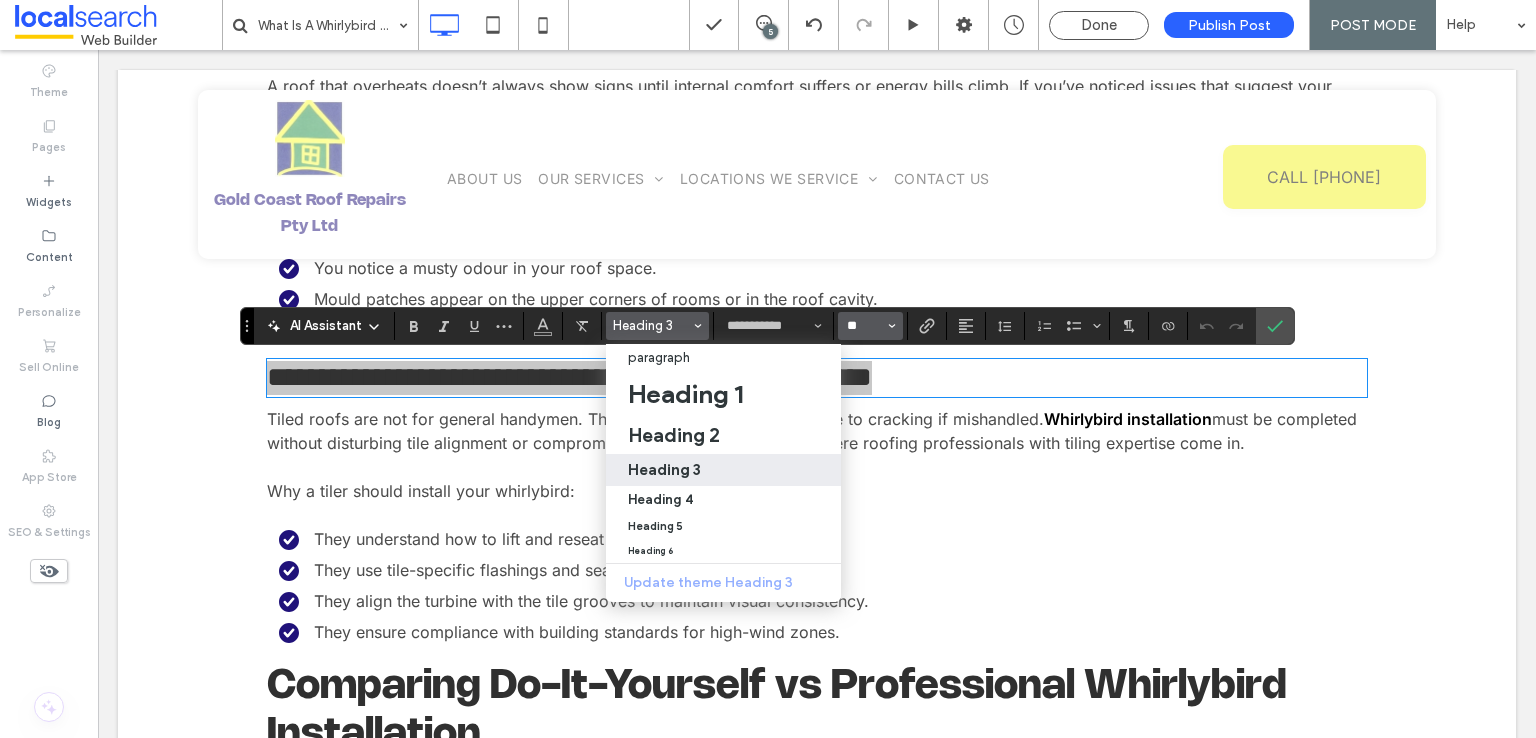 click on "**" at bounding box center [864, 326] 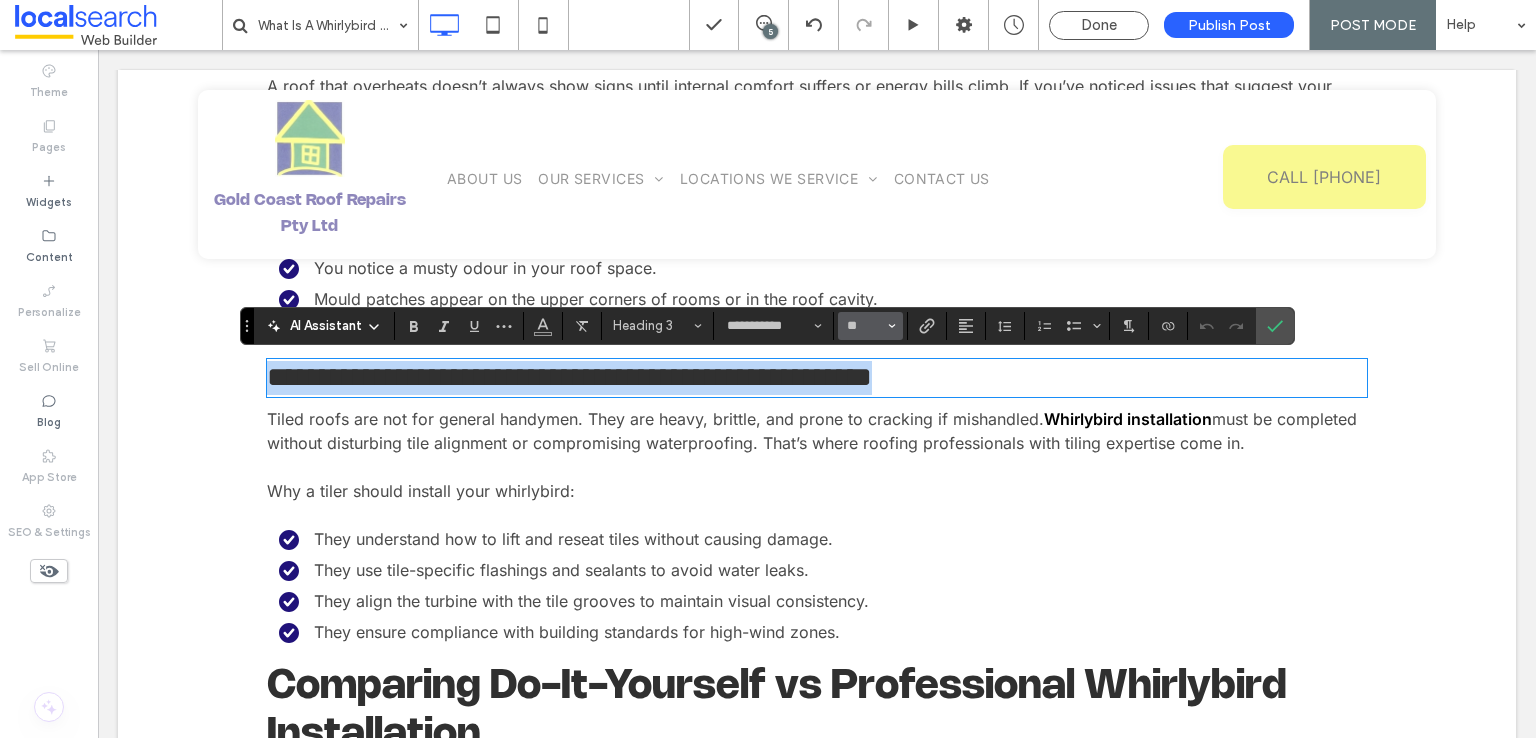 type on "**" 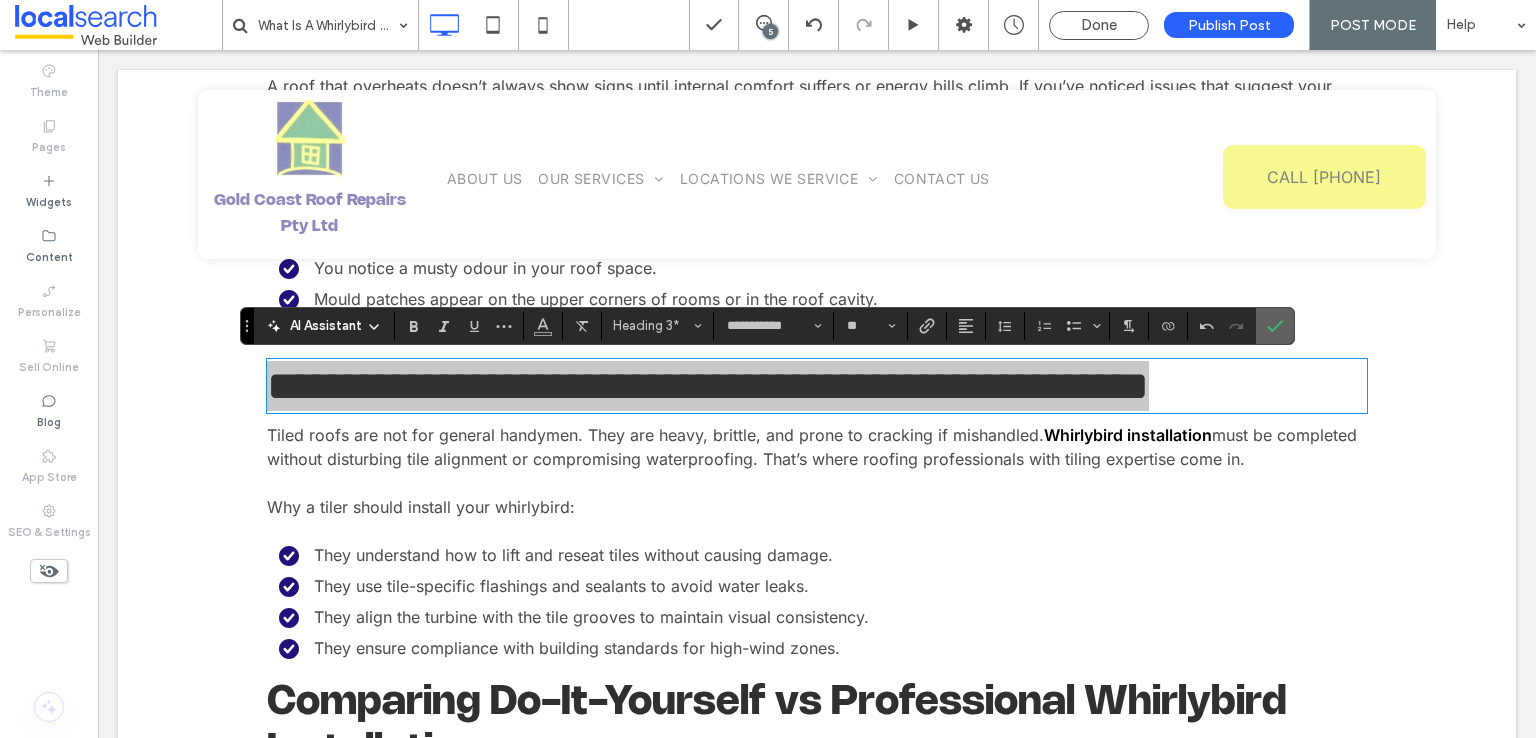 click at bounding box center [1275, 326] 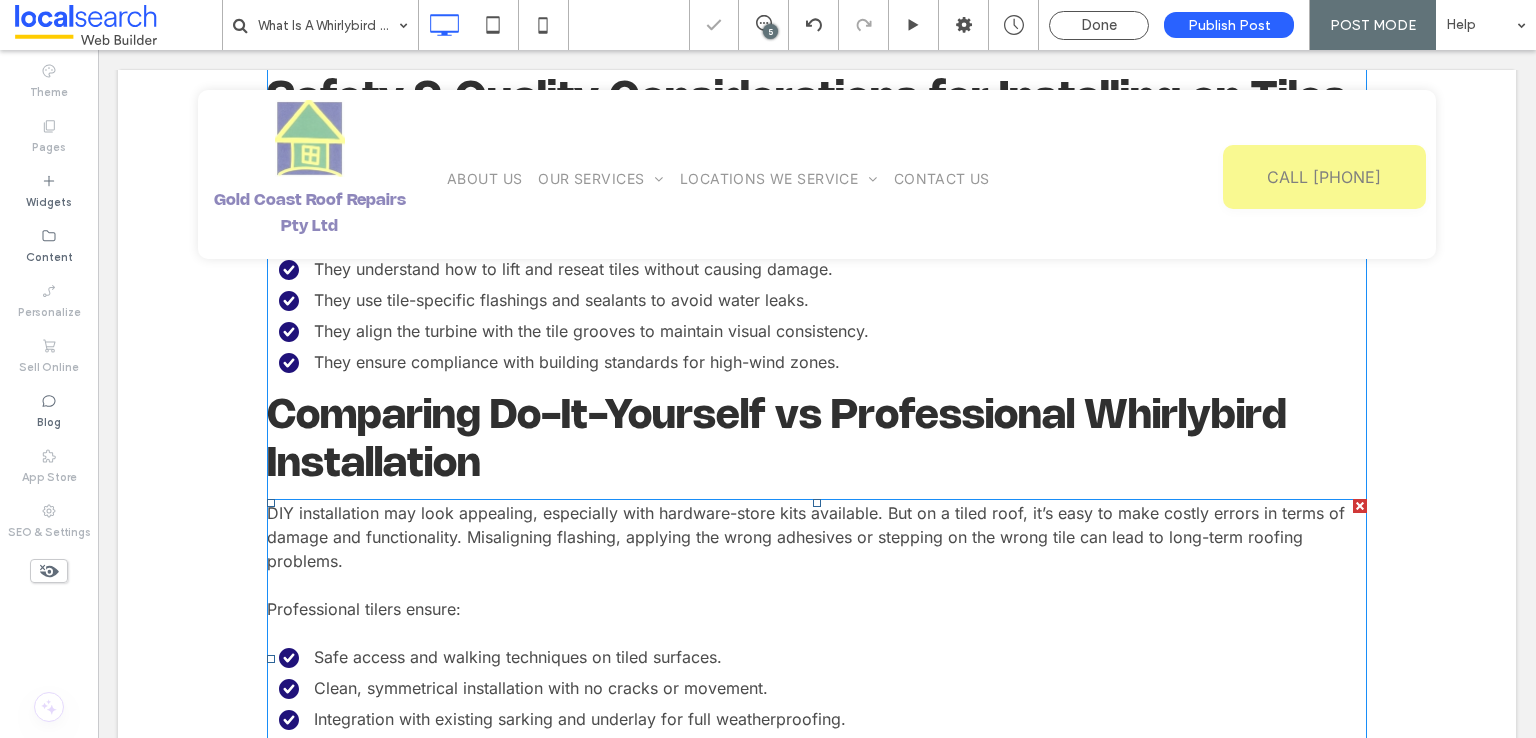 scroll, scrollTop: 3347, scrollLeft: 0, axis: vertical 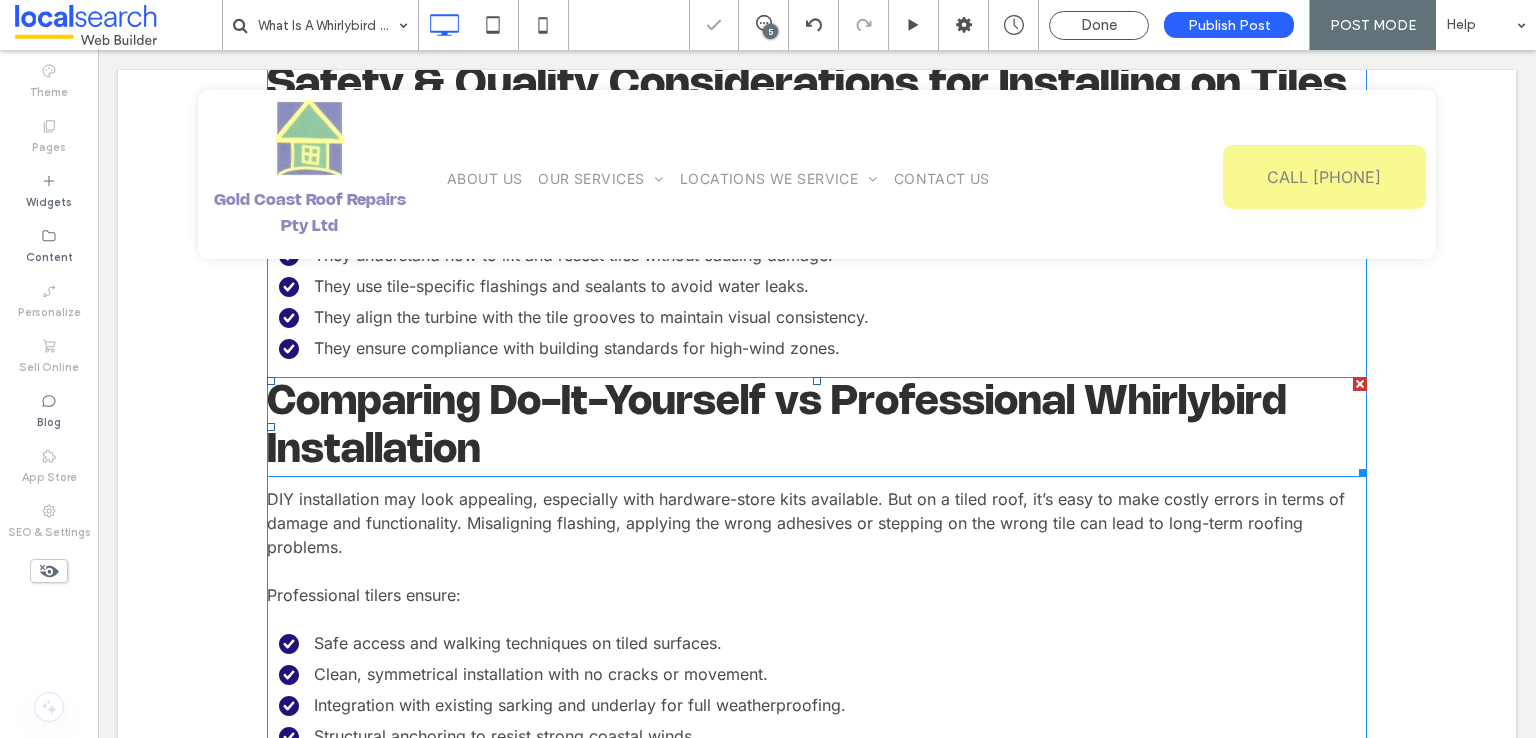 click on "Comparing Do-It-Yourself vs Professional Whirlybird Installation" at bounding box center [777, 427] 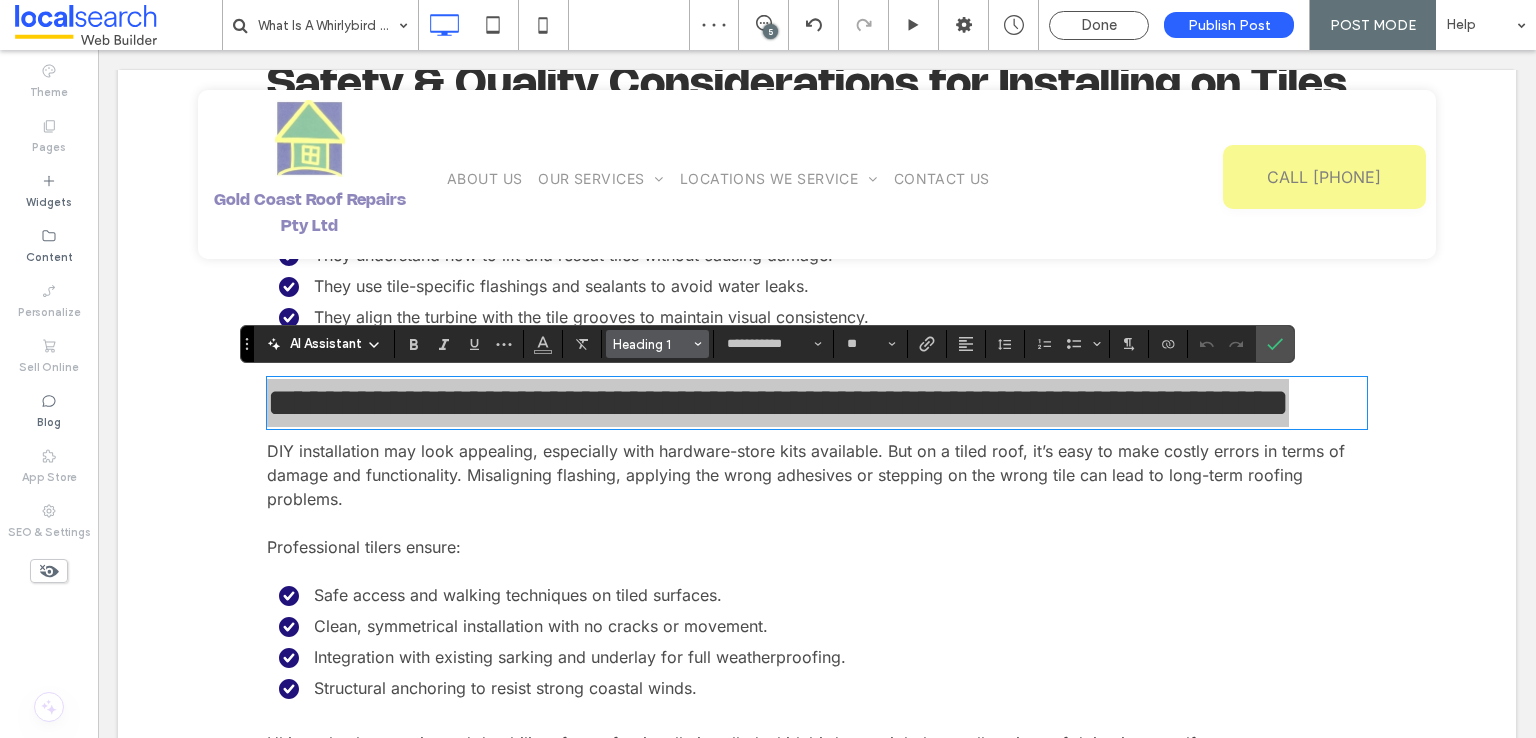 click on "Heading 1" at bounding box center (652, 344) 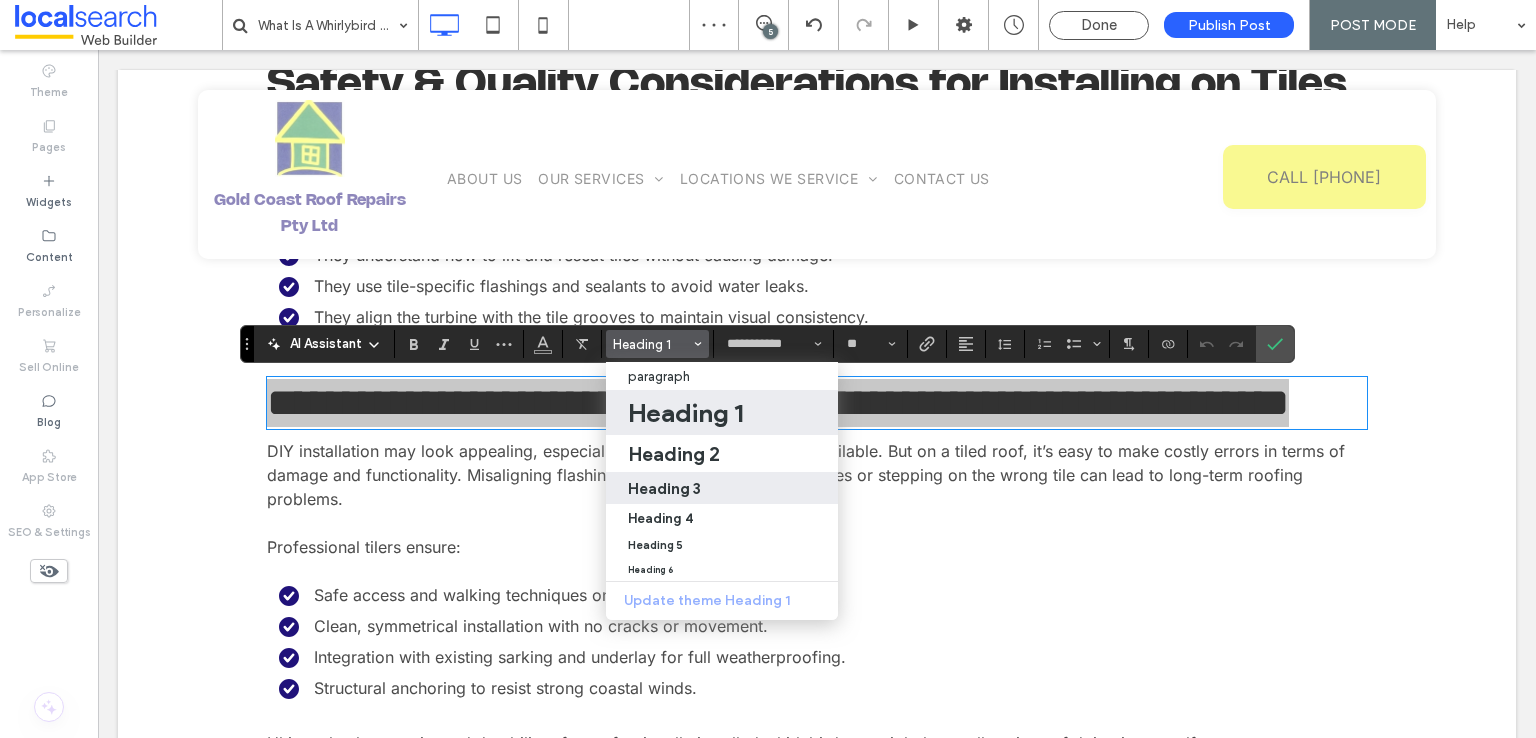 click on "Heading 3" at bounding box center [664, 488] 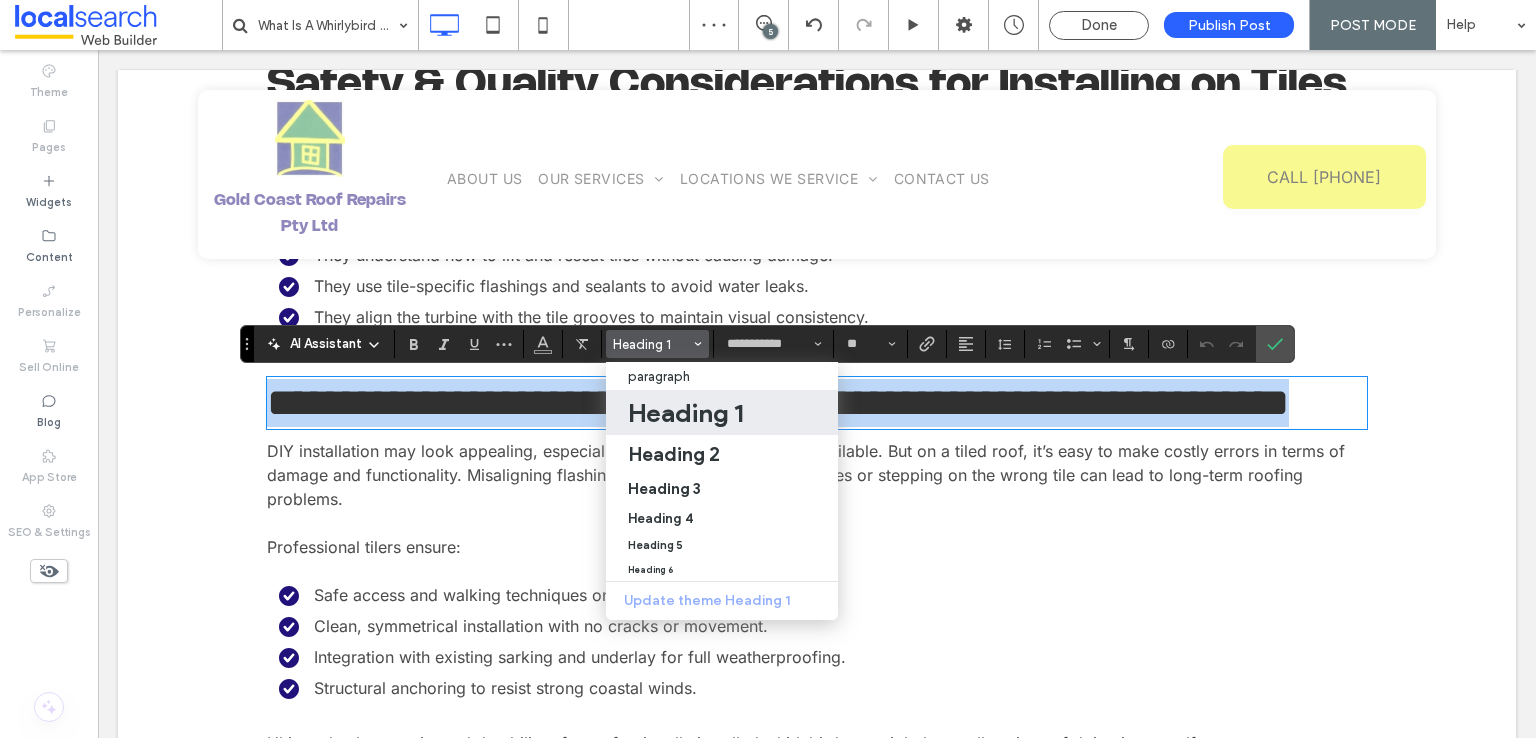 type on "**" 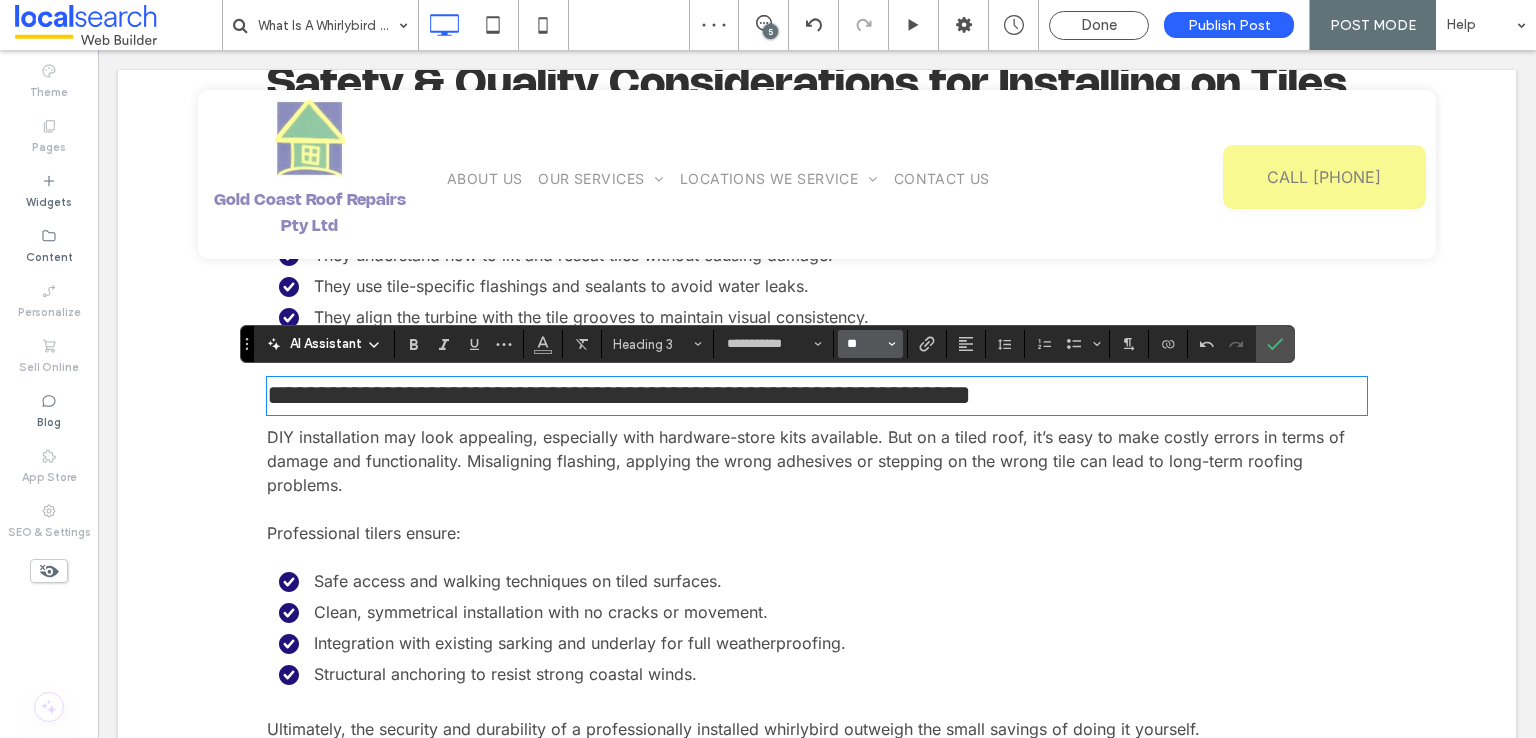 click on "**" at bounding box center [864, 344] 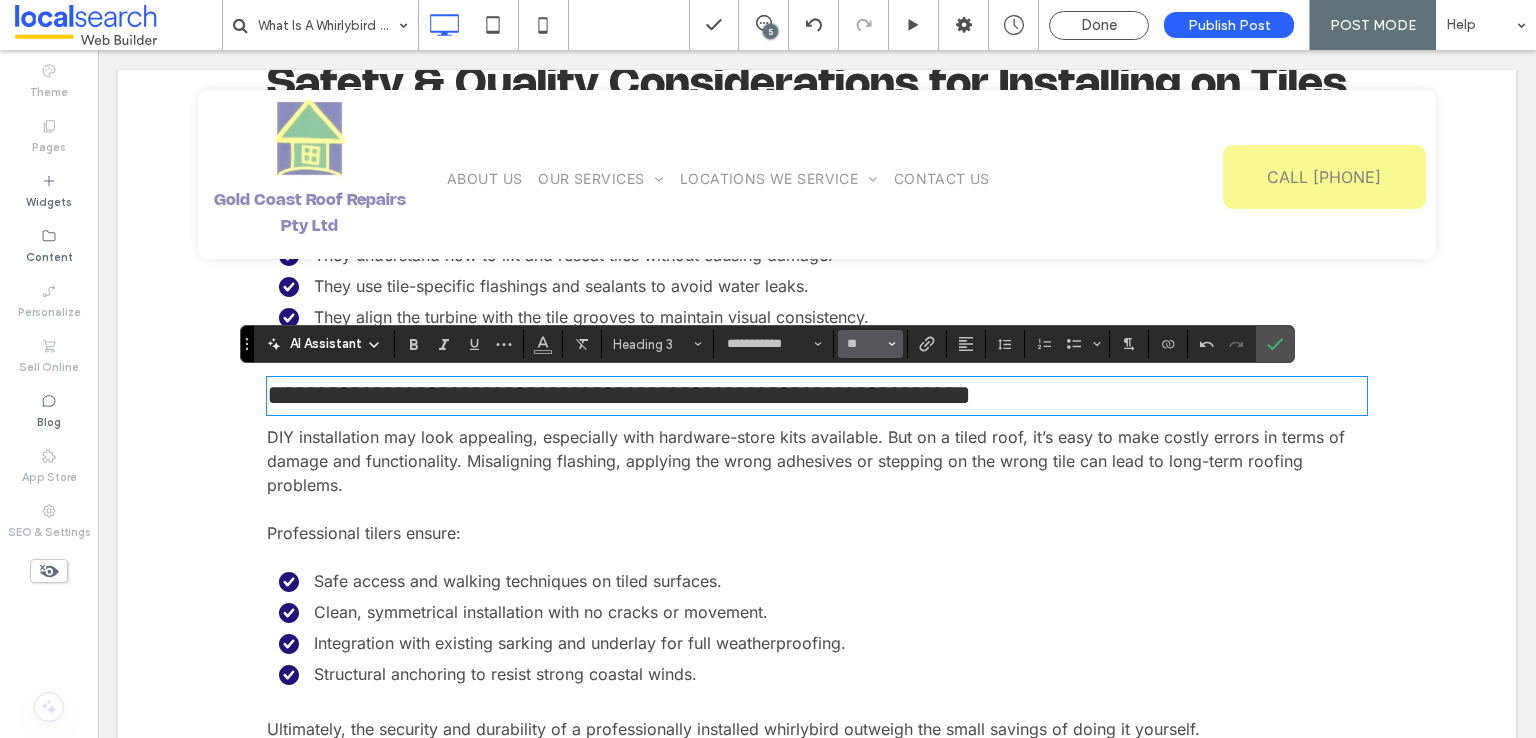 type on "**" 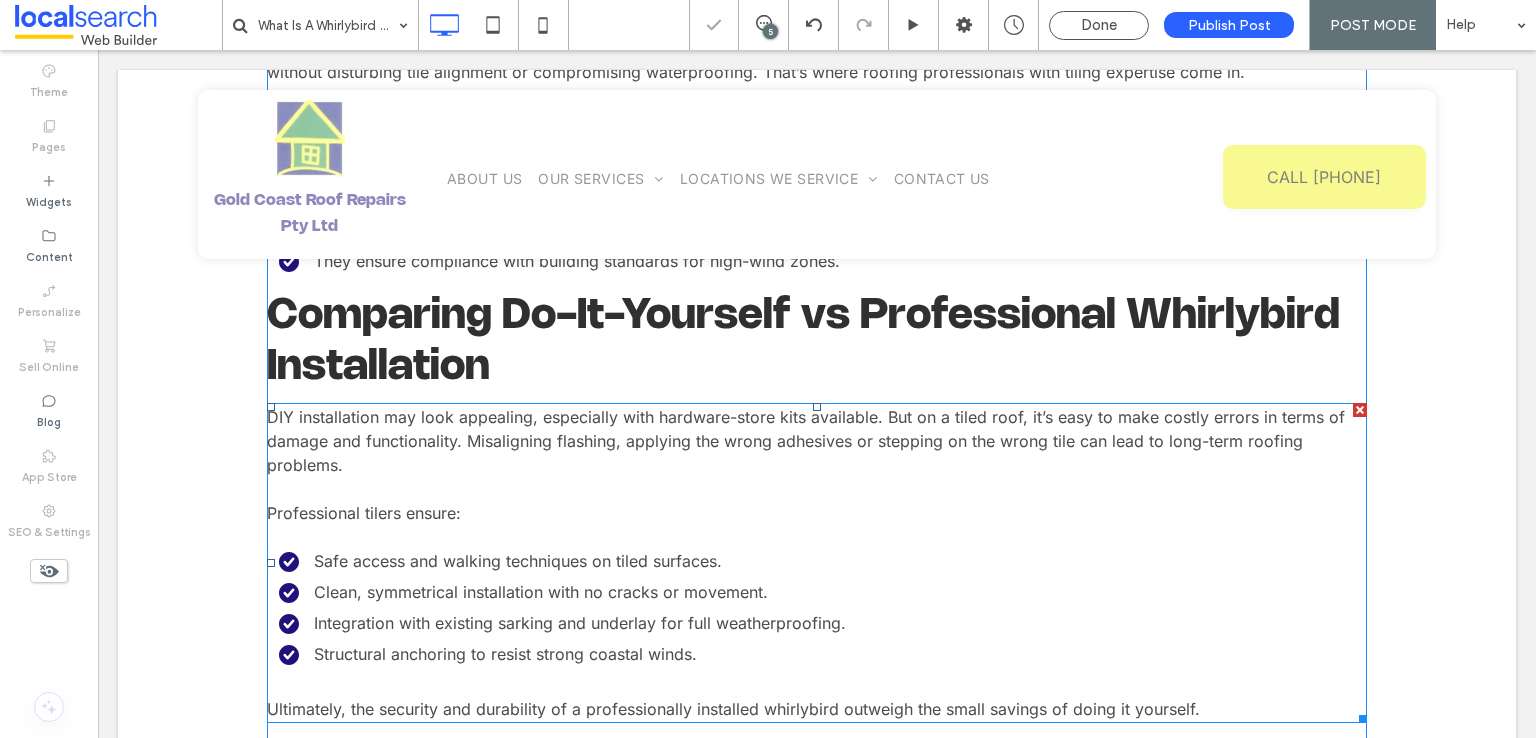 scroll, scrollTop: 3547, scrollLeft: 0, axis: vertical 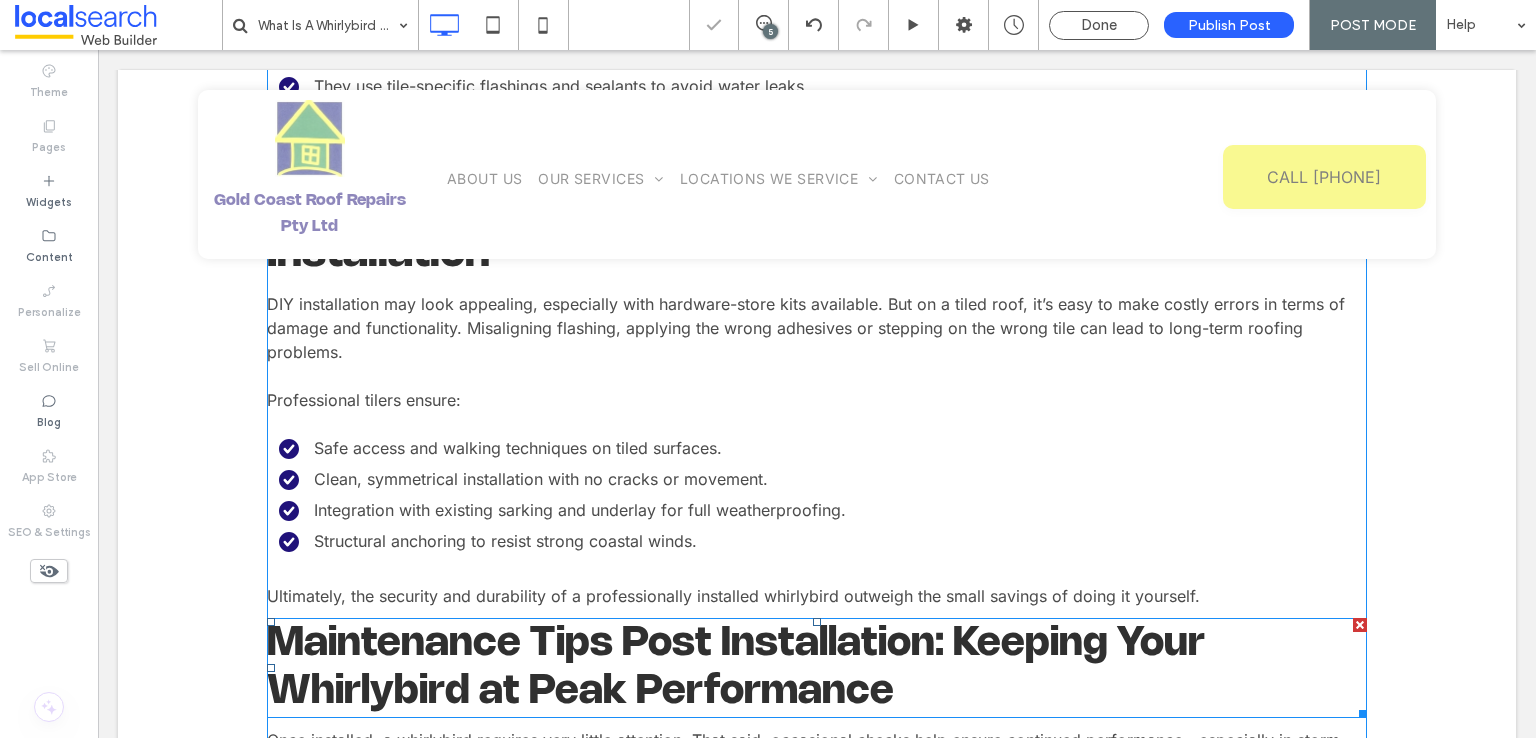 click on "Maintenance Tips Post Installation: Keeping Your Whirlybird at Peak Performance" at bounding box center [736, 668] 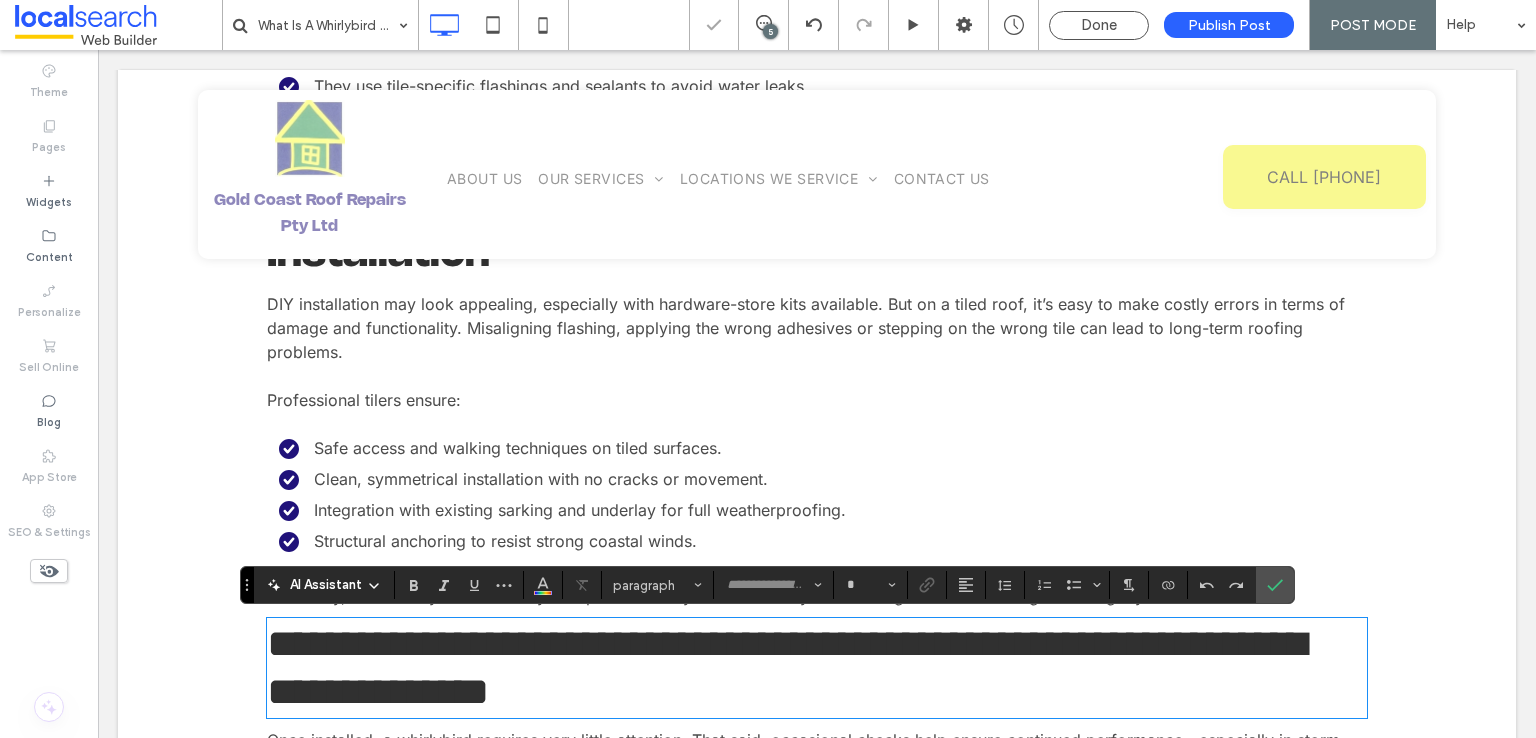type on "**********" 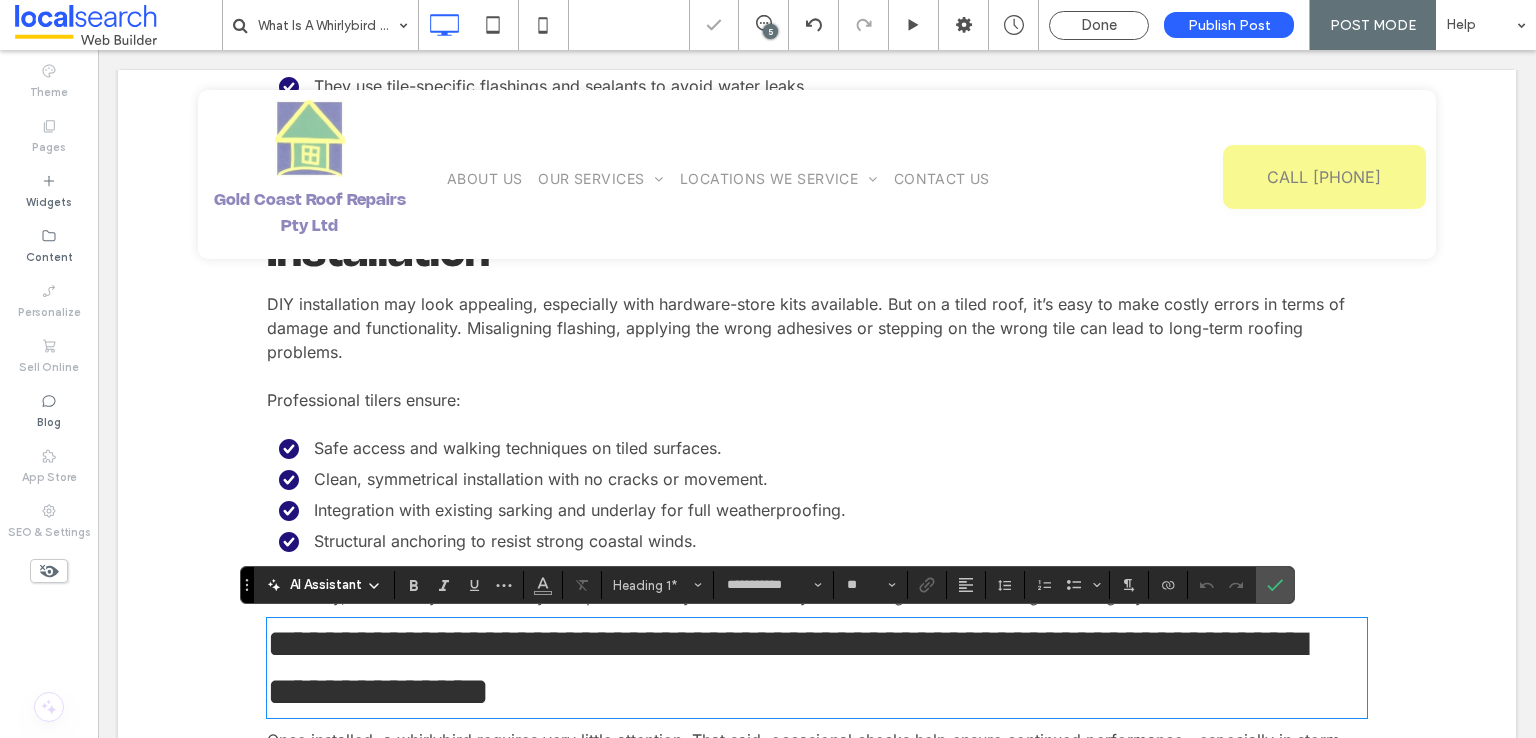 click on "**********" at bounding box center [786, 667] 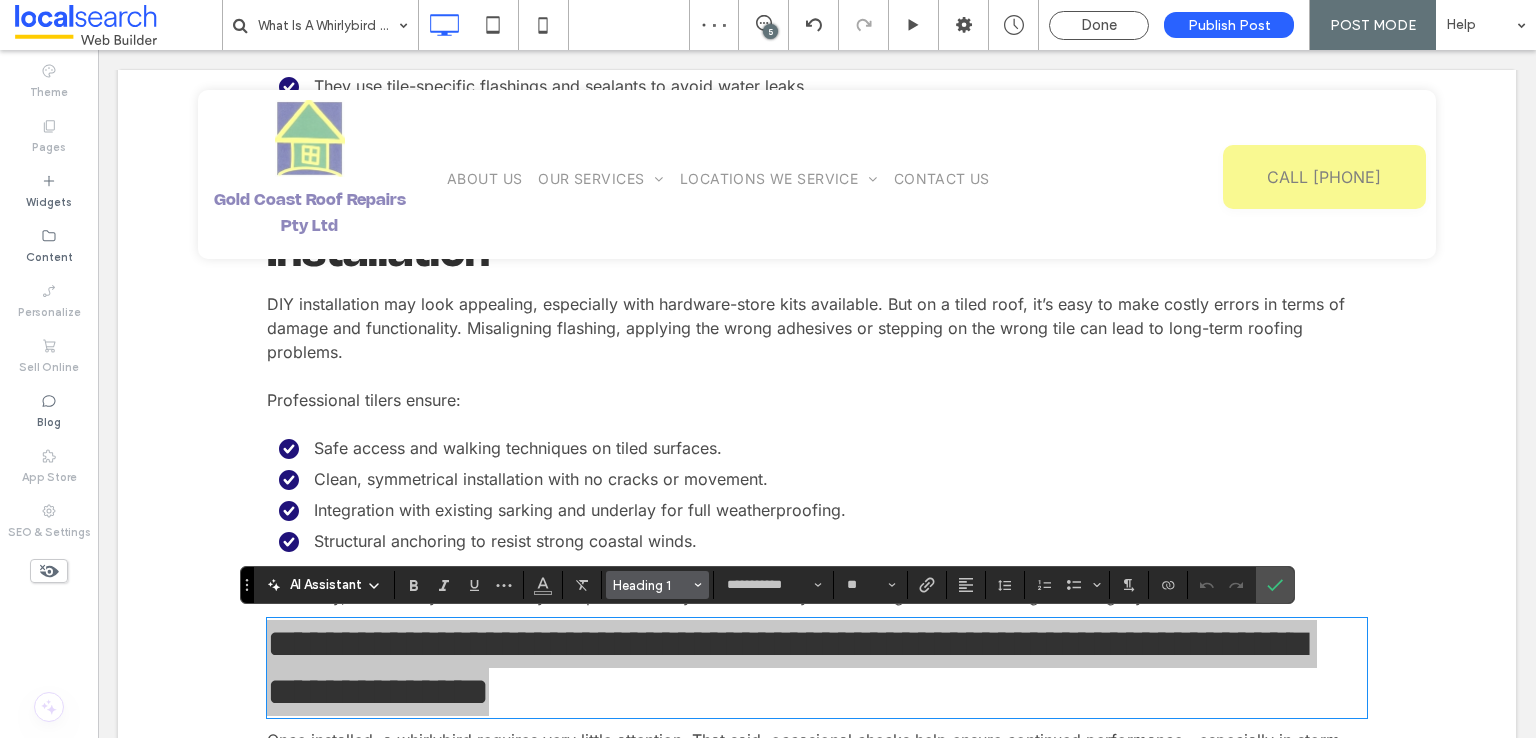 click on "Heading 1" at bounding box center [652, 585] 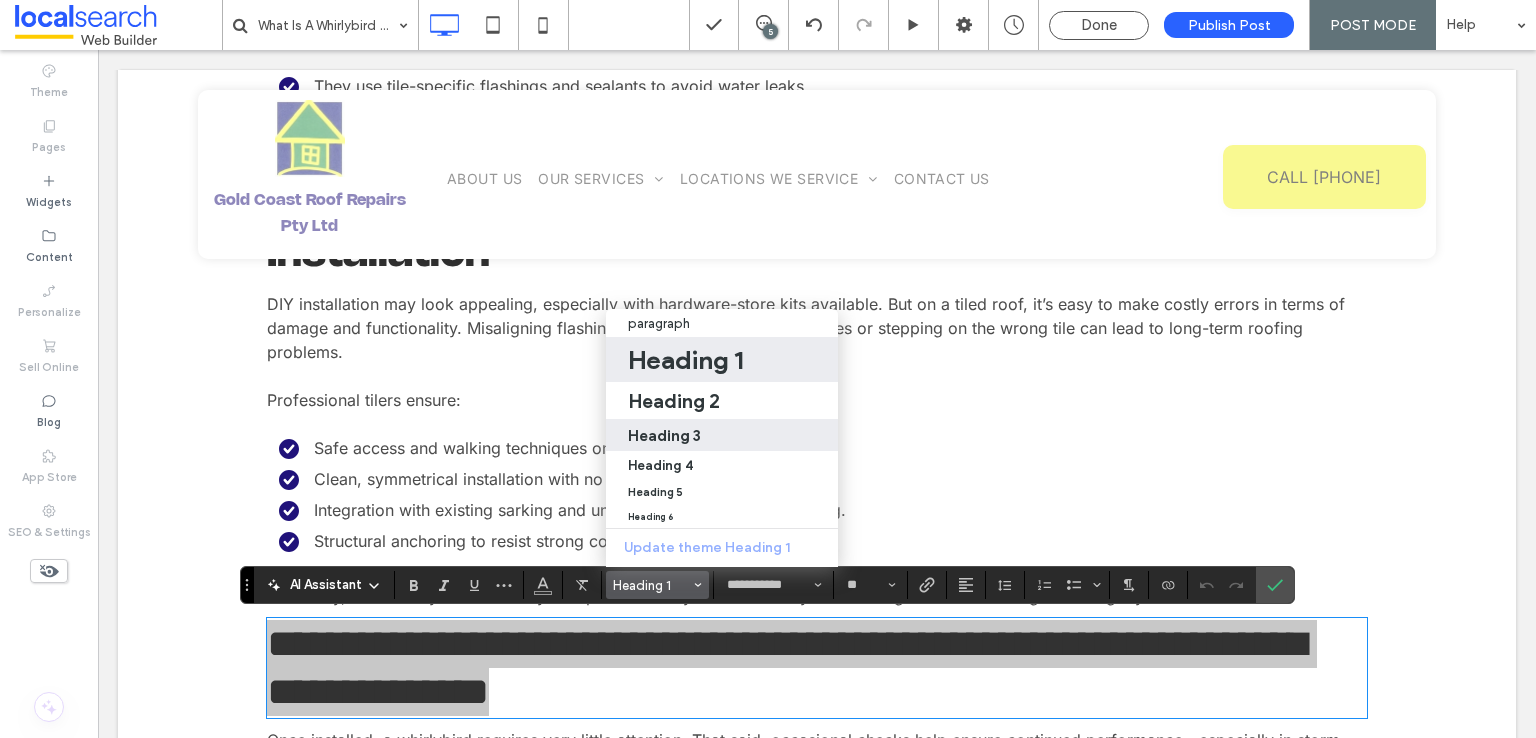 drag, startPoint x: 686, startPoint y: 422, endPoint x: 692, endPoint y: 432, distance: 11.661903 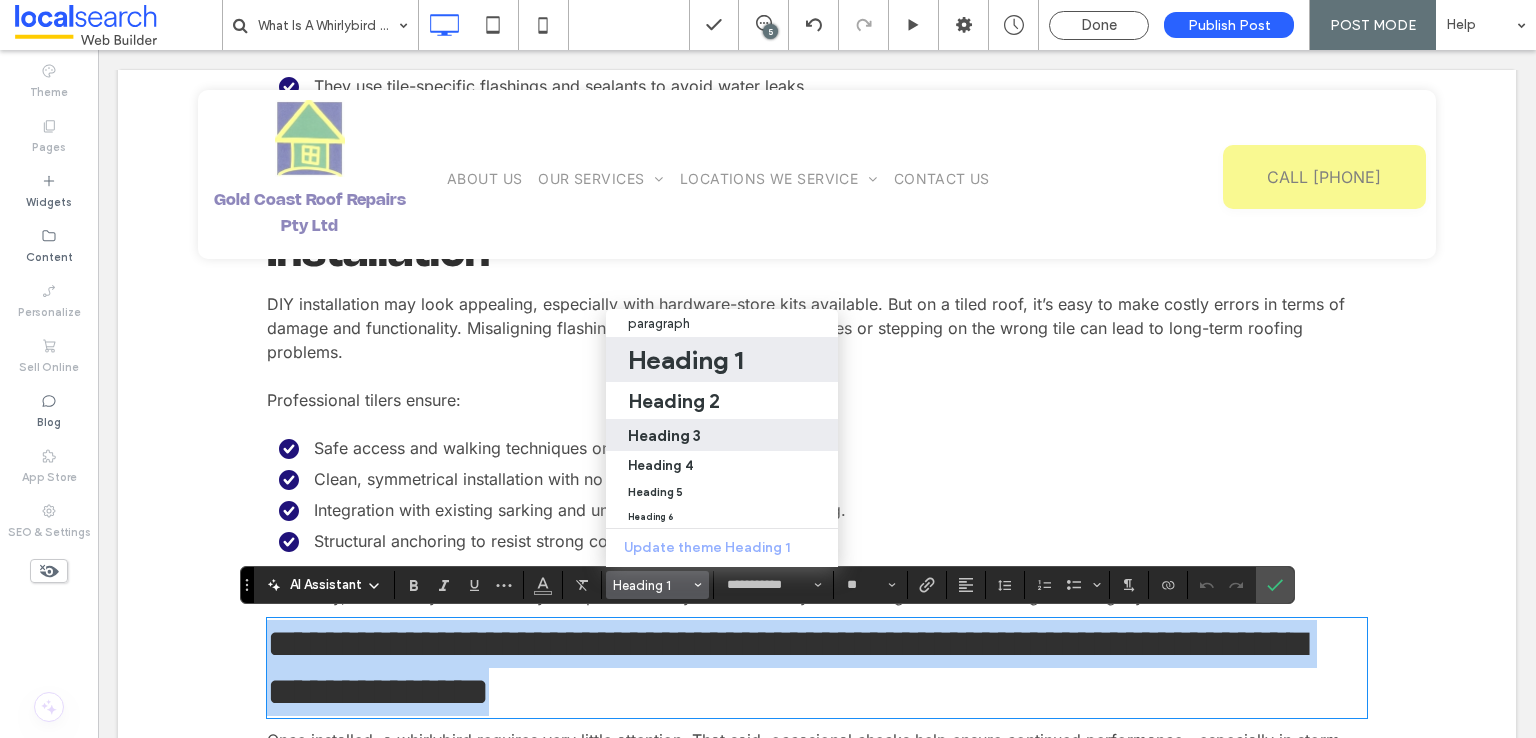 type on "**" 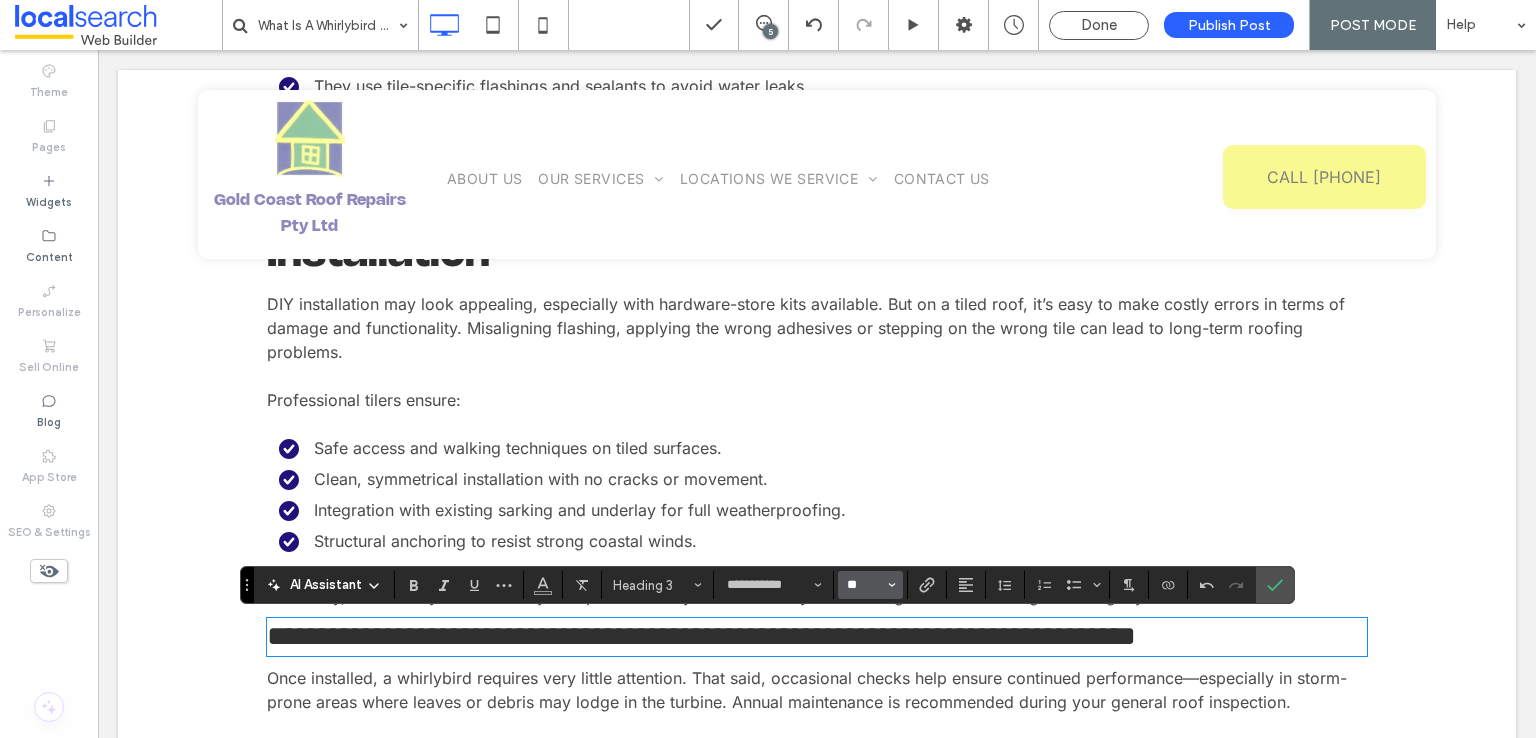 click on "**" at bounding box center [864, 585] 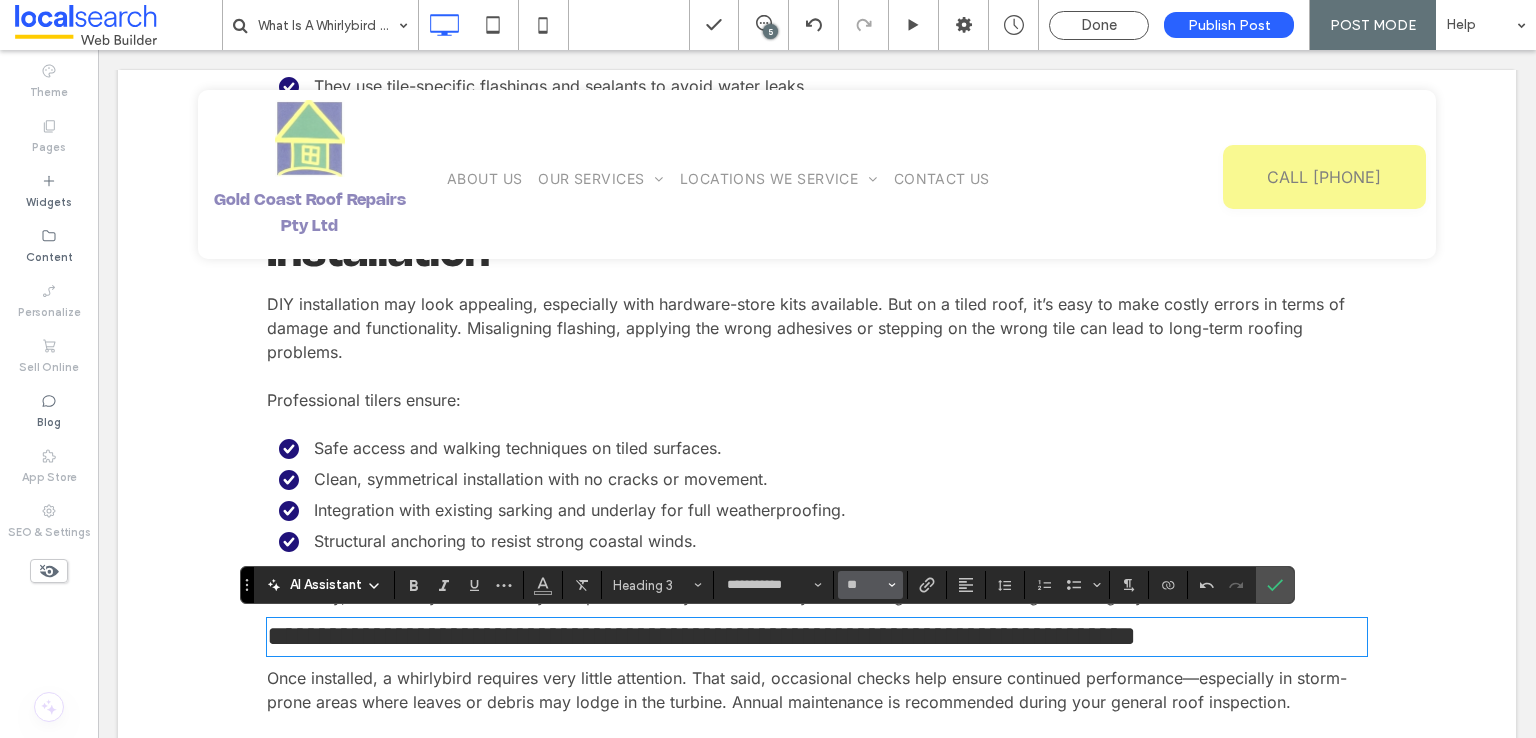 type on "**" 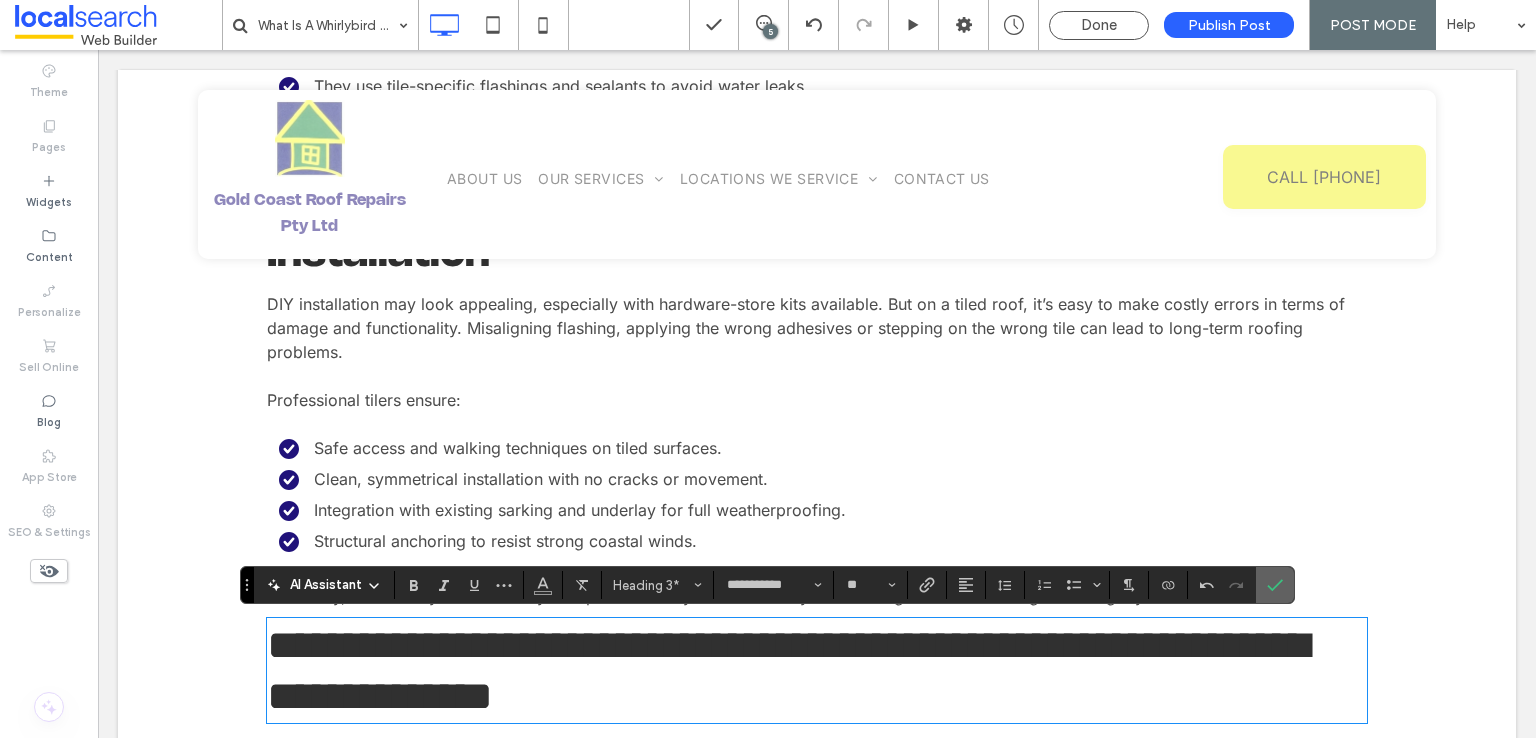 click 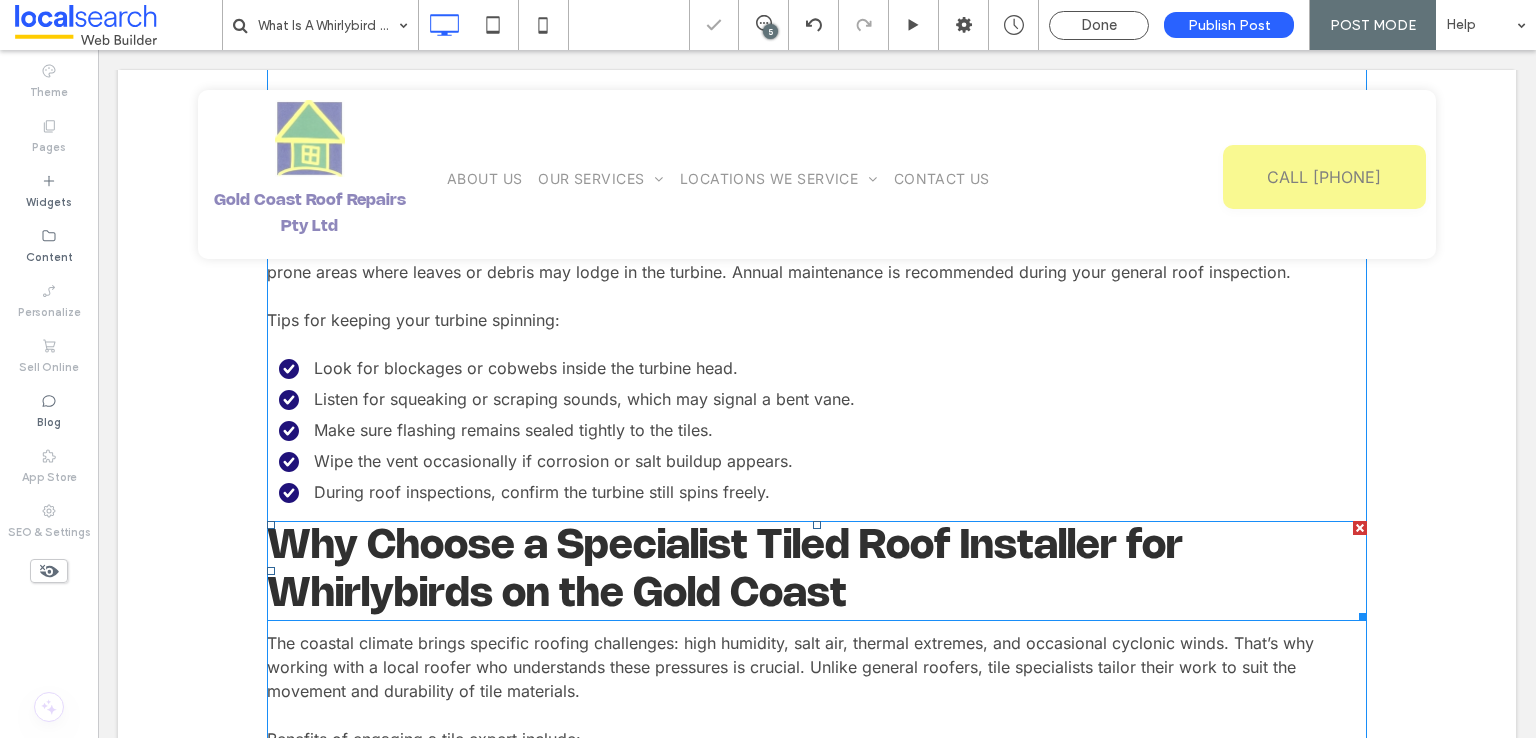 scroll, scrollTop: 4047, scrollLeft: 0, axis: vertical 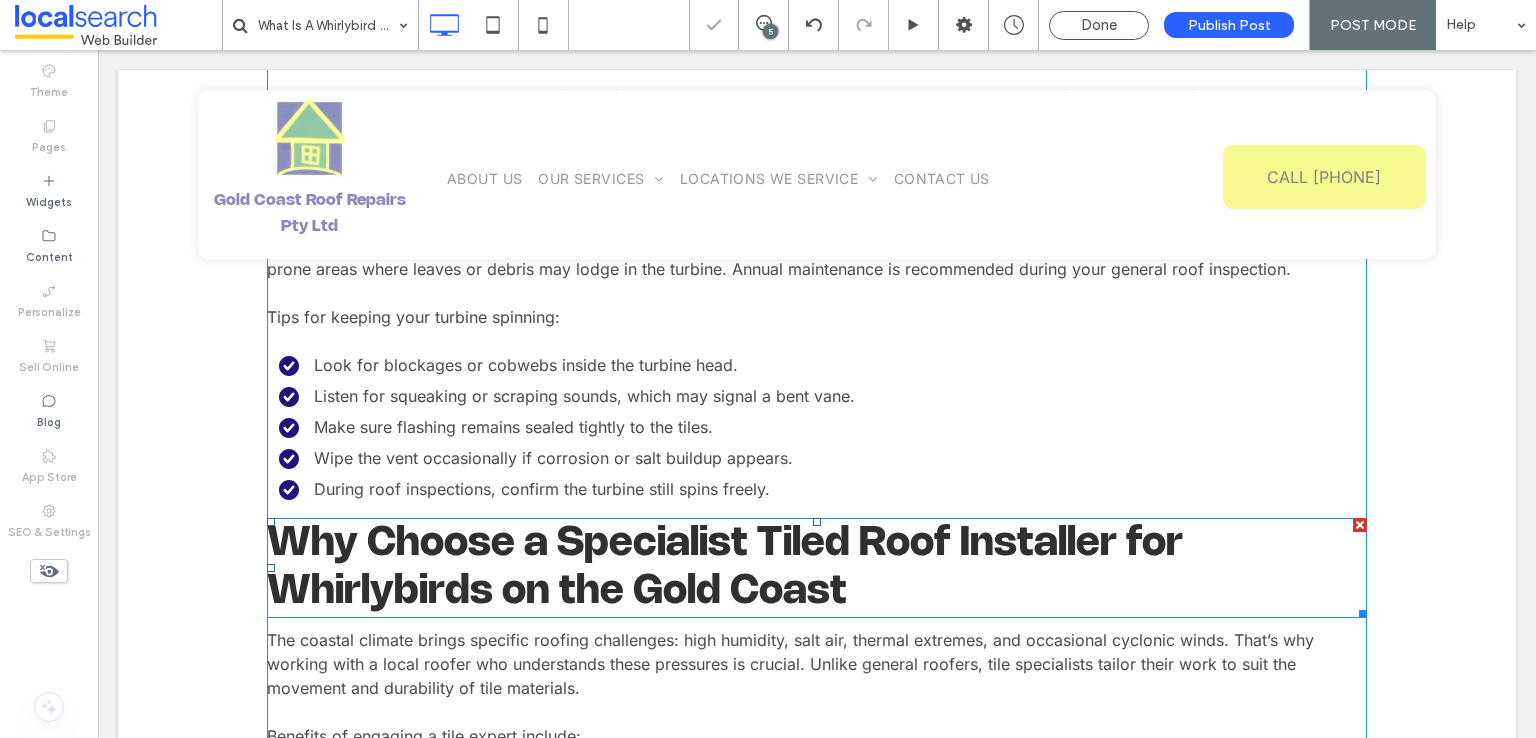 click on "Why Choose a Specialist Tiled Roof Installer for Whirlybirds on the Gold Coast" at bounding box center [817, 568] 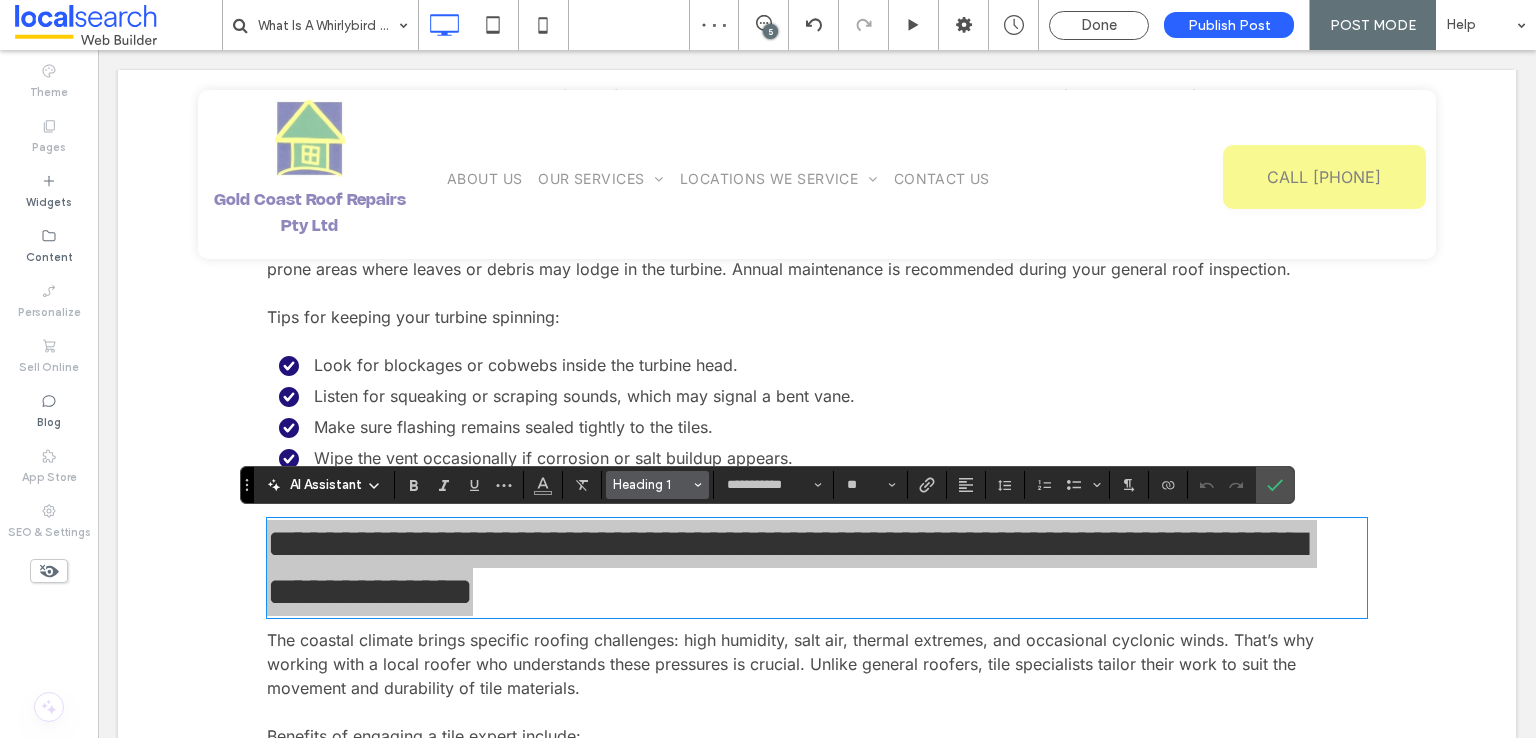 click on "Heading 1" at bounding box center [652, 484] 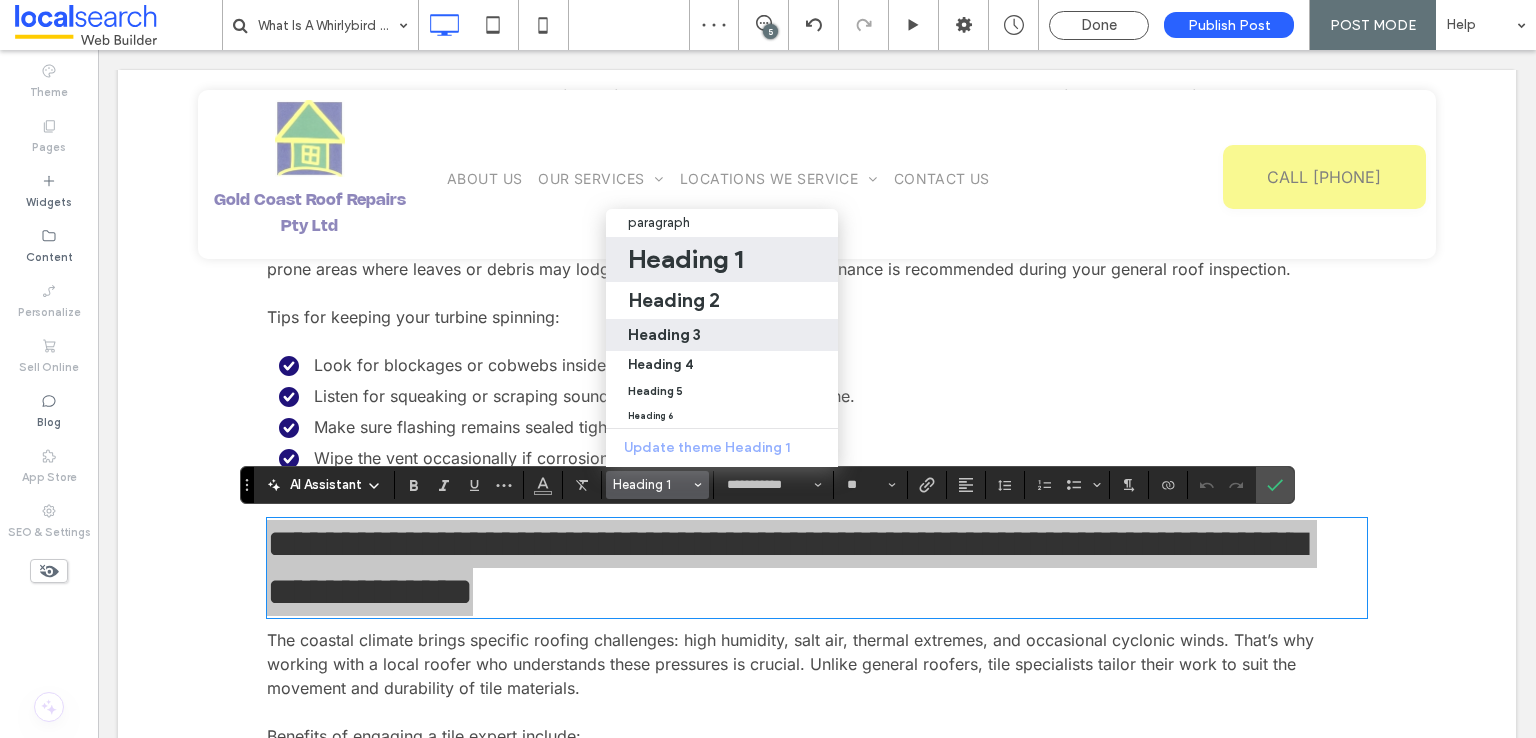 click on "Heading 3" at bounding box center [664, 334] 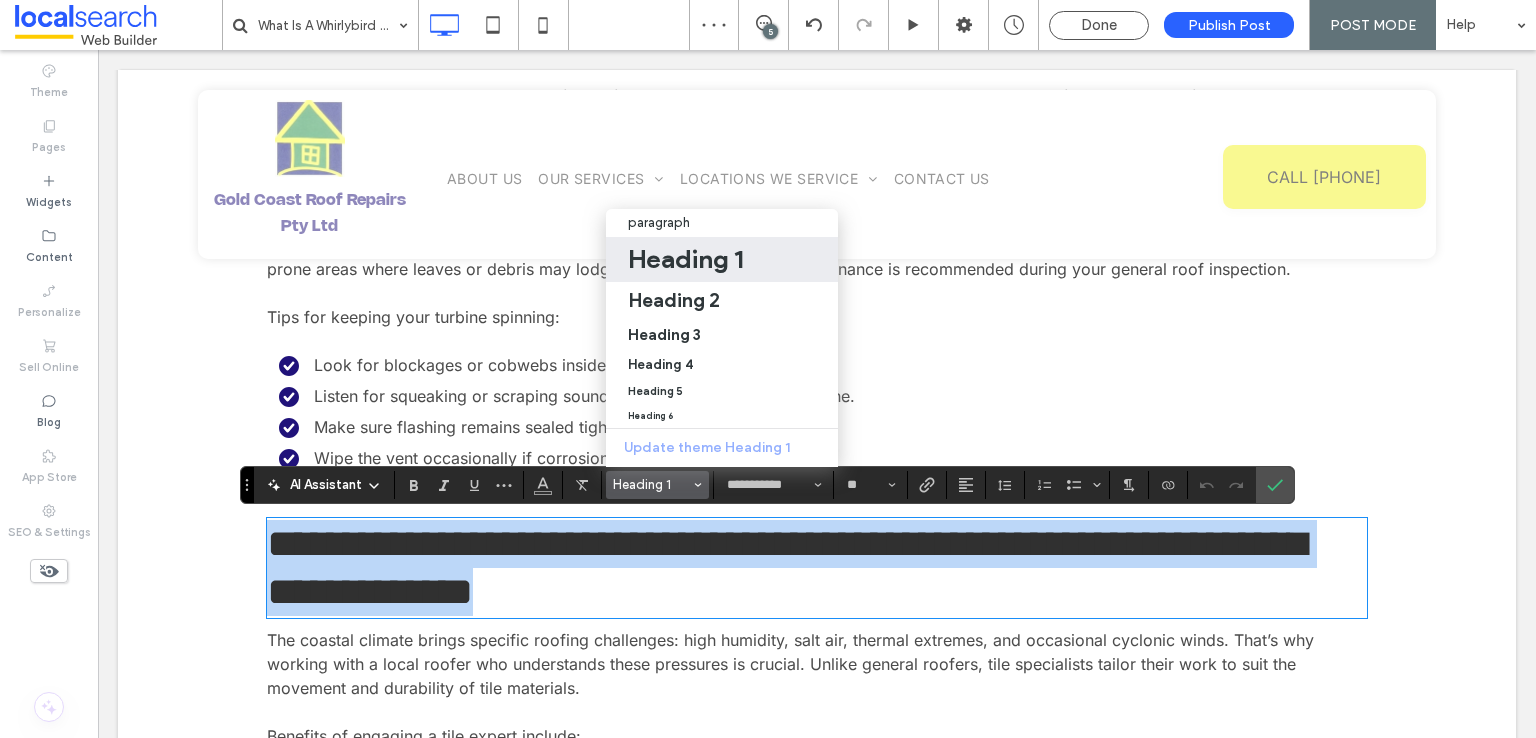 type on "**" 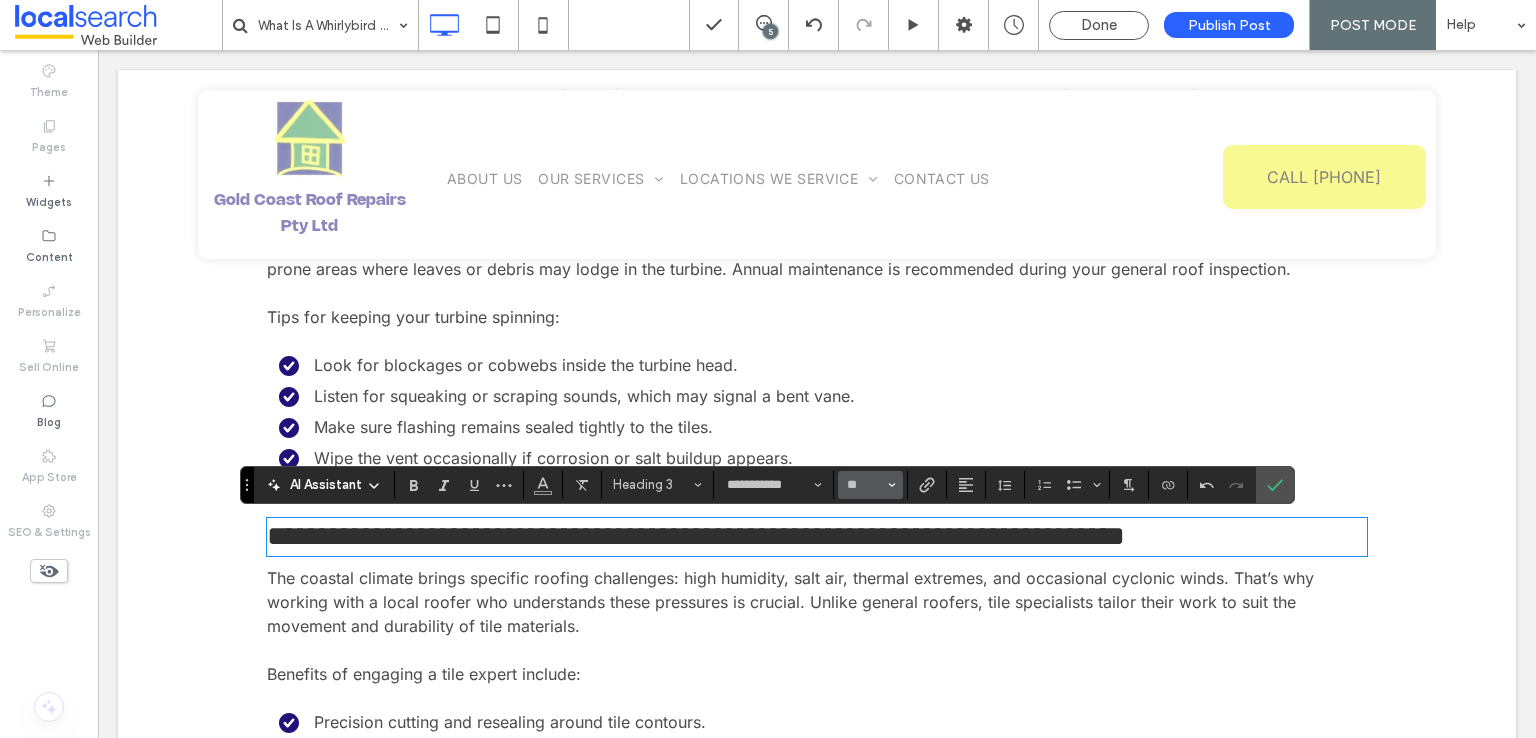 click 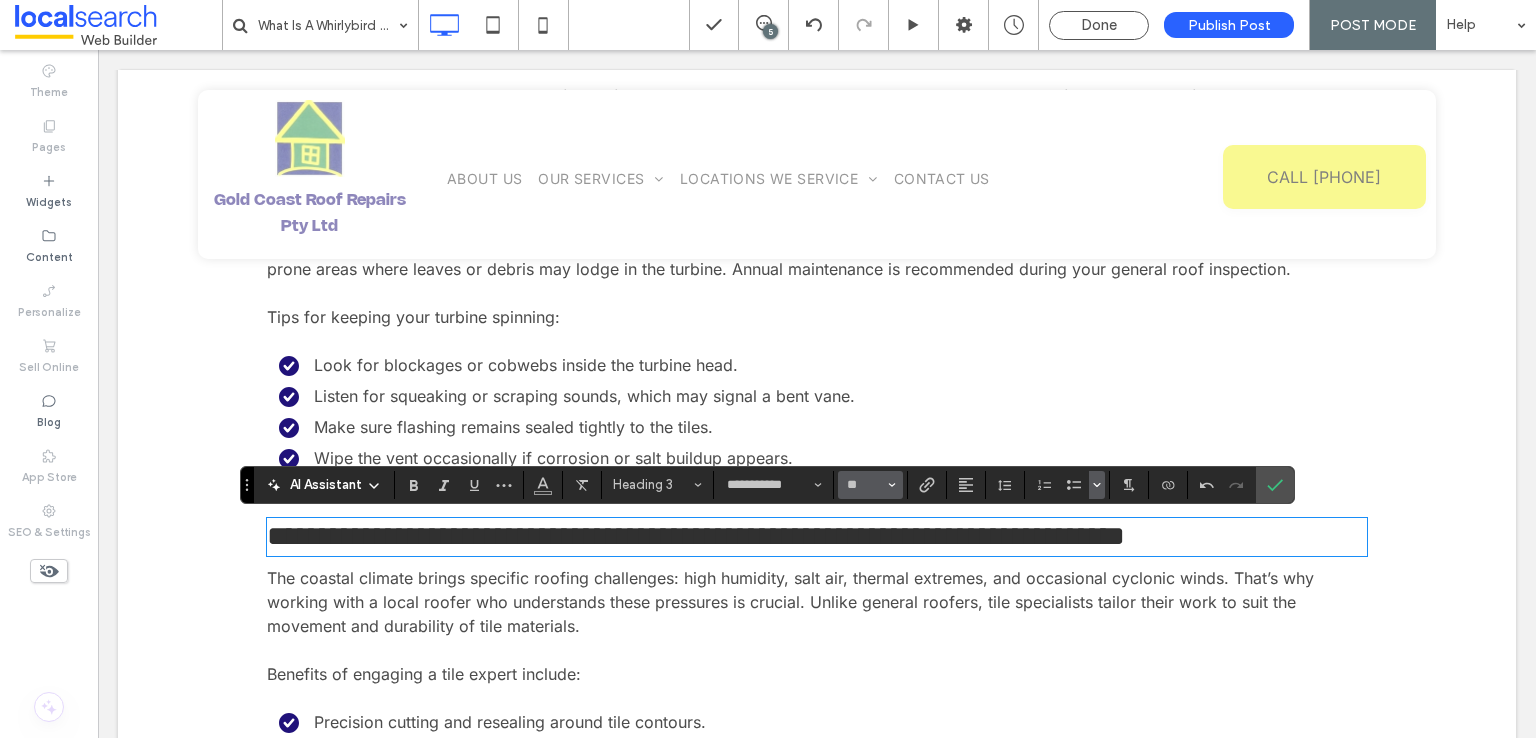type on "**" 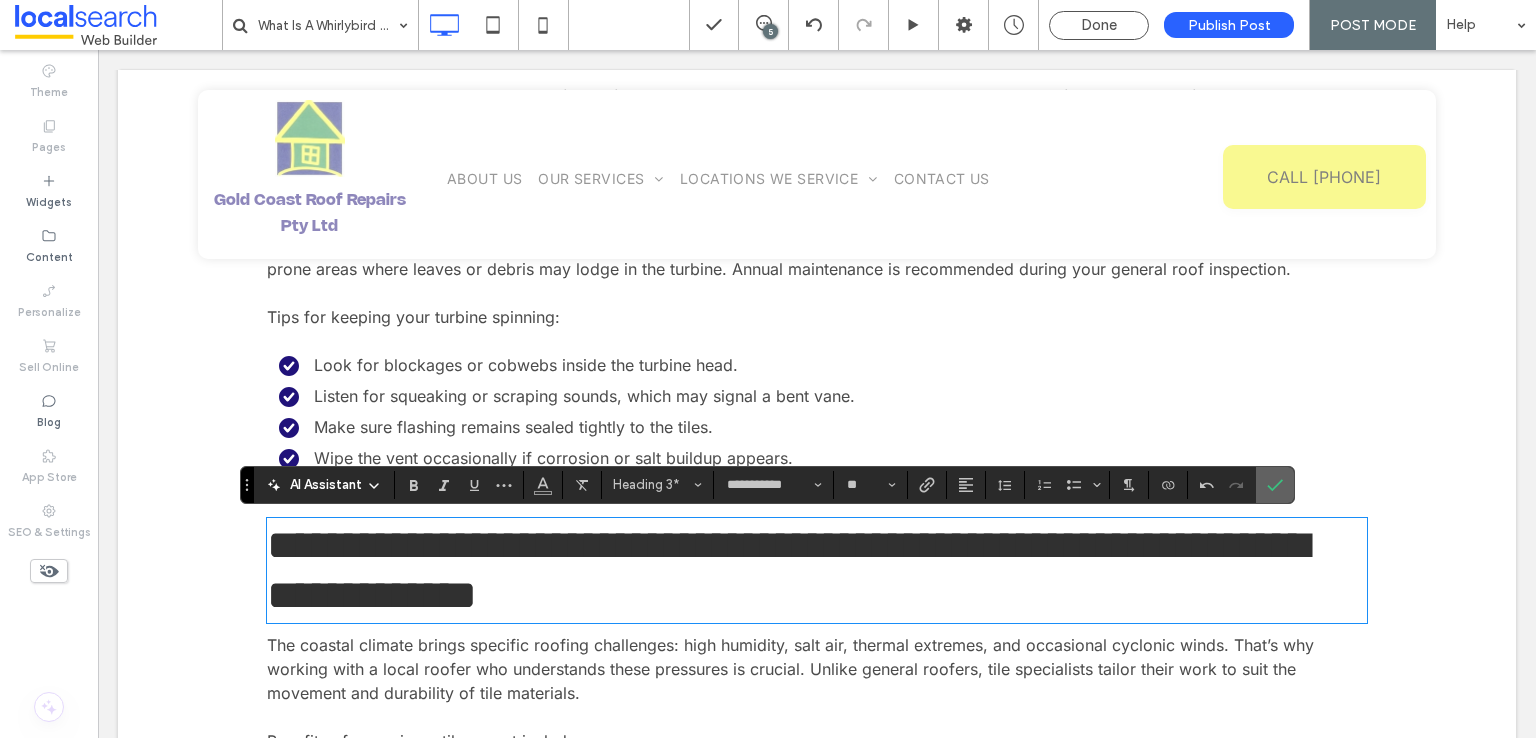 click 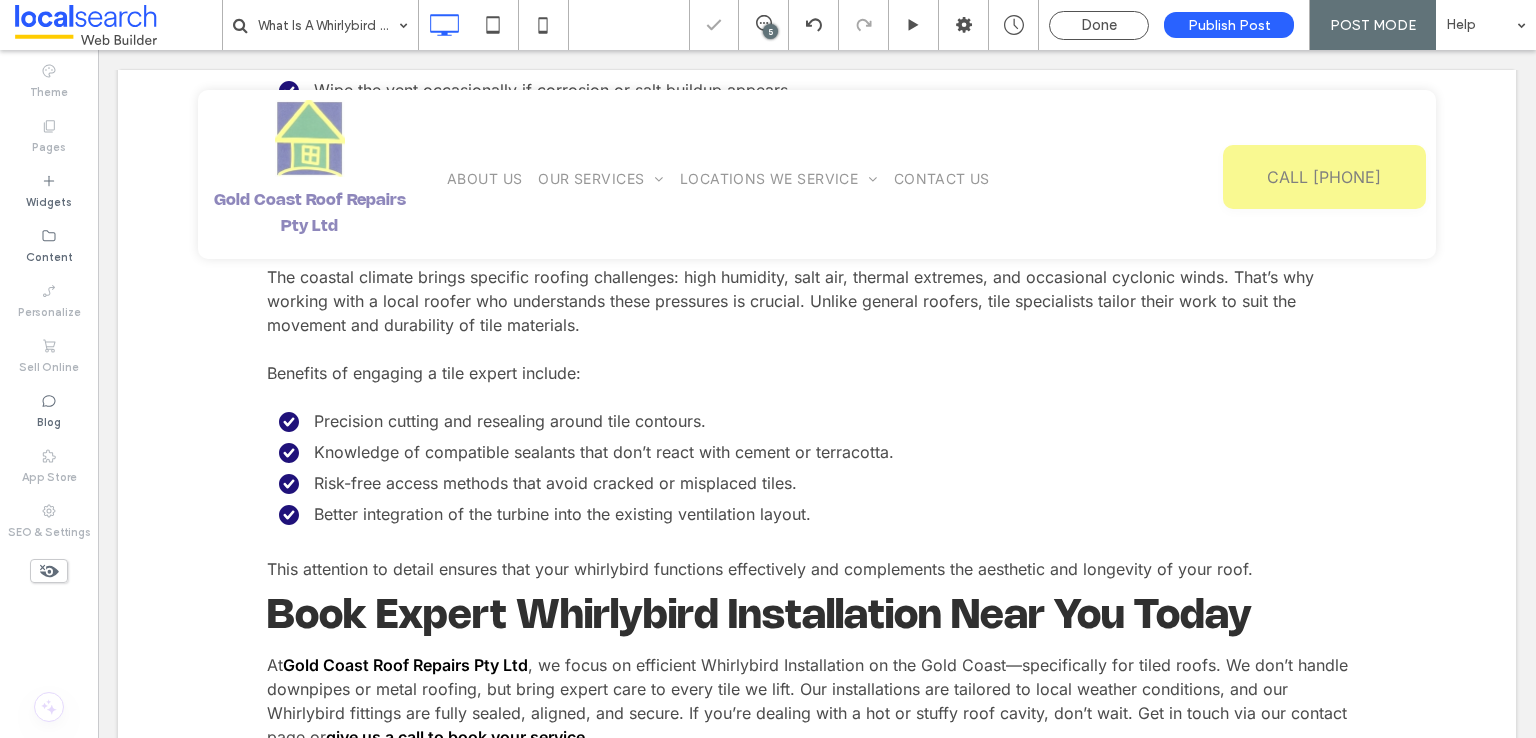 scroll, scrollTop: 4447, scrollLeft: 0, axis: vertical 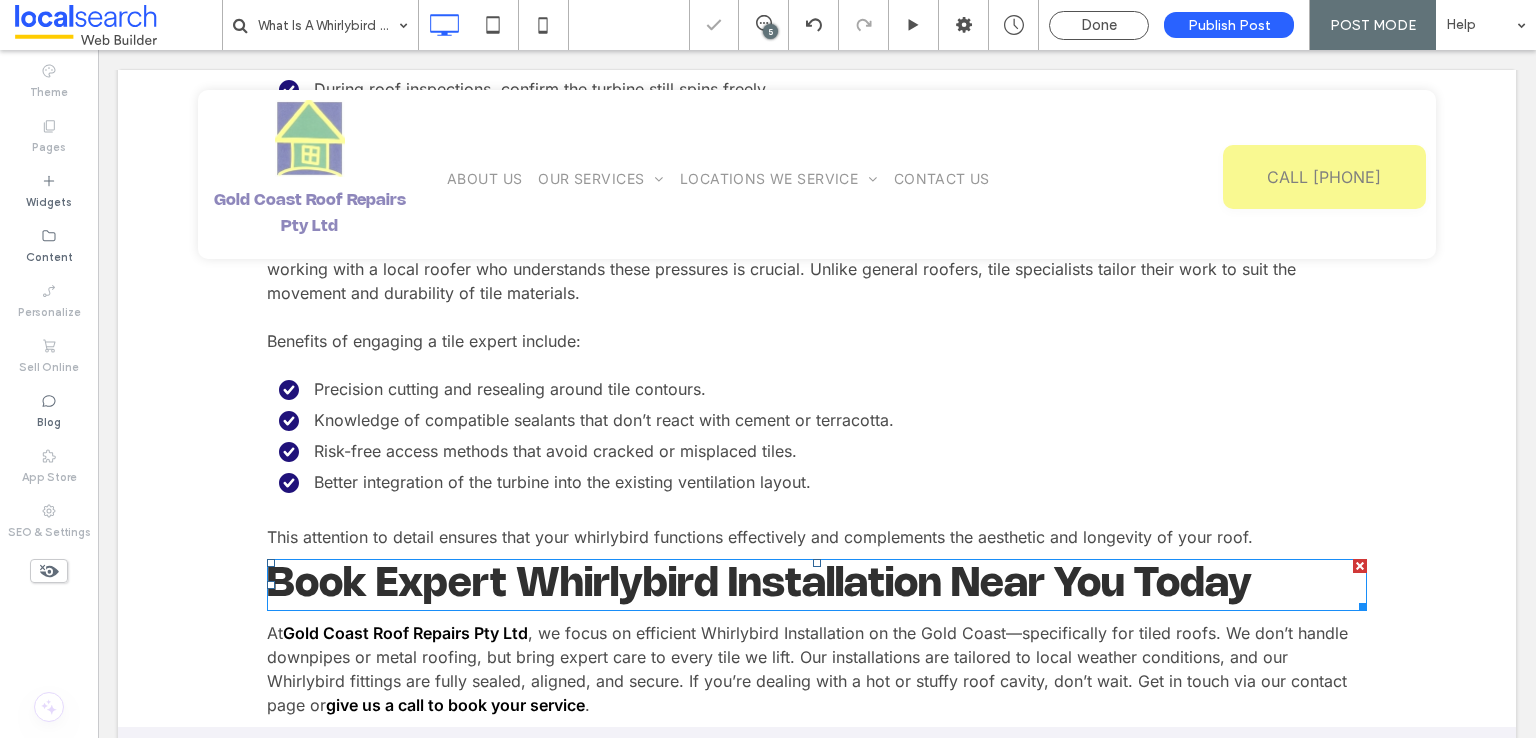 click on "Book Expert Whirlybird Installation Near You Today" at bounding box center [759, 585] 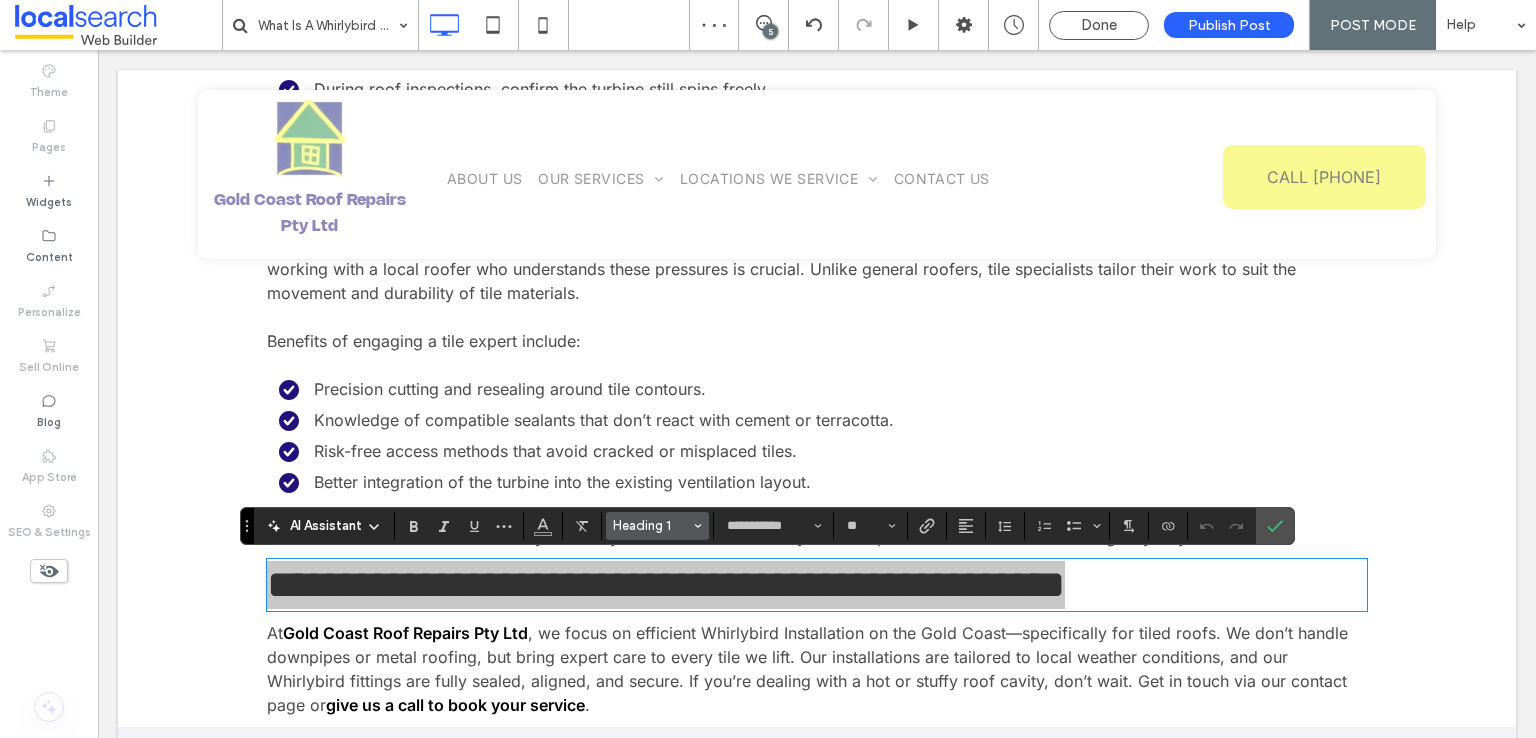click on "Heading 1" at bounding box center [652, 525] 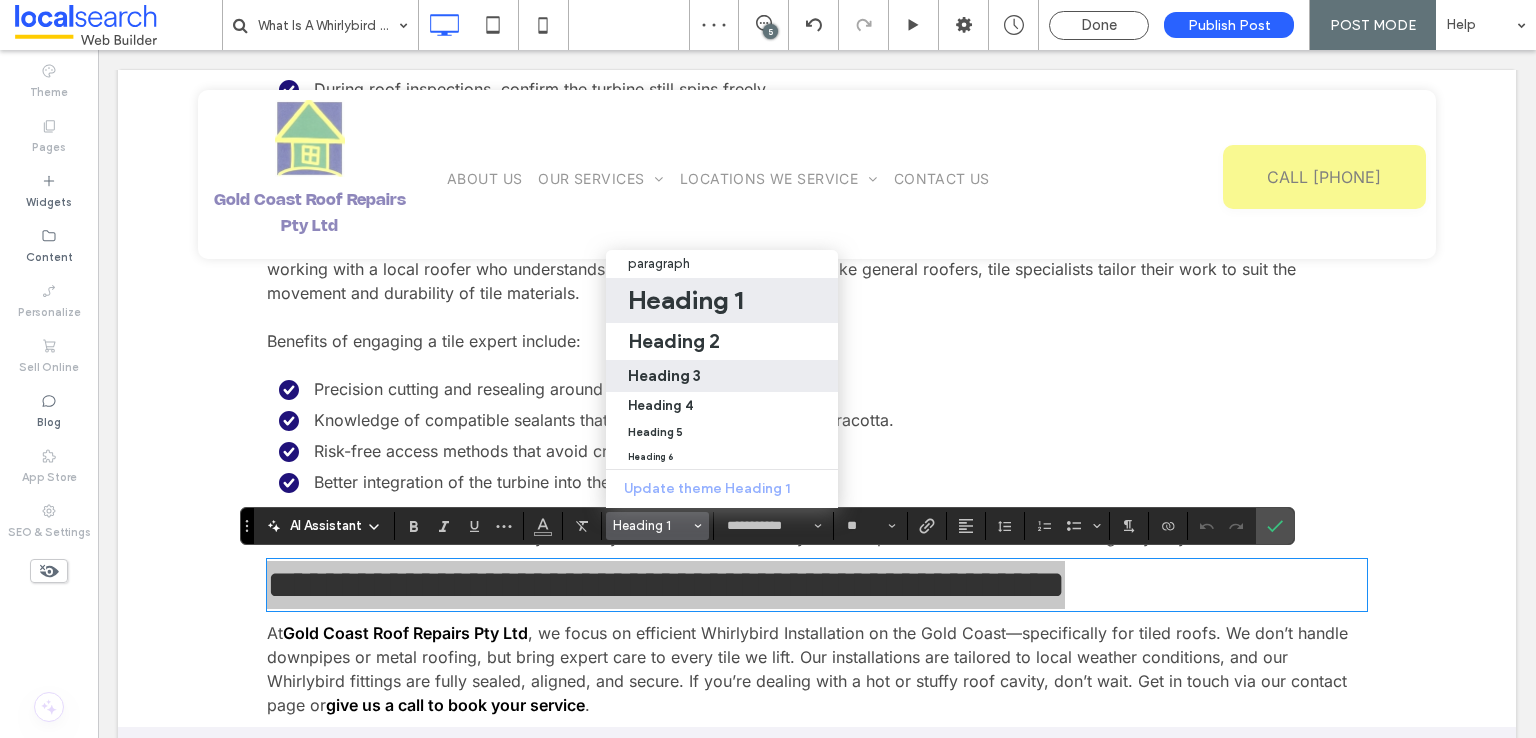 click on "Heading 3" at bounding box center [664, 375] 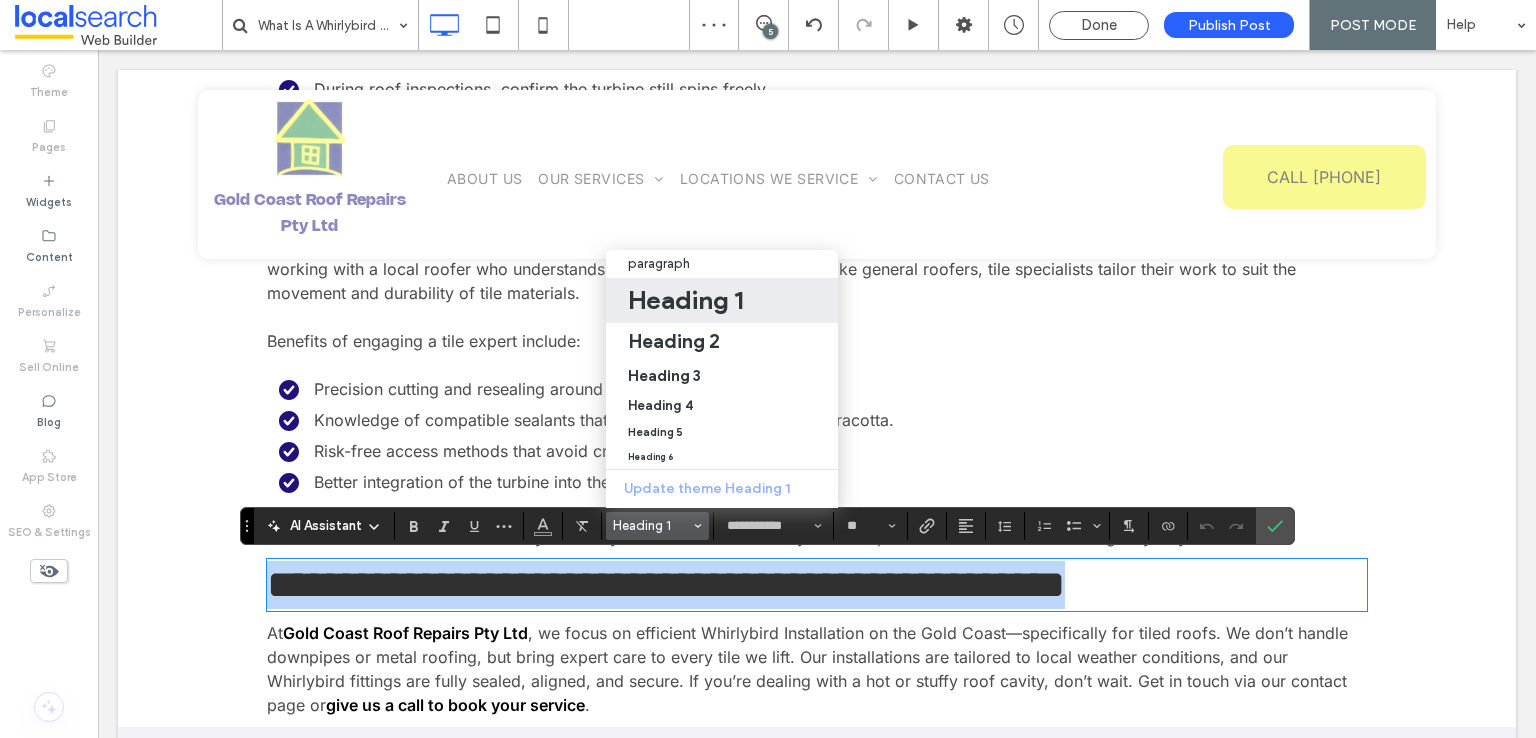 type on "**" 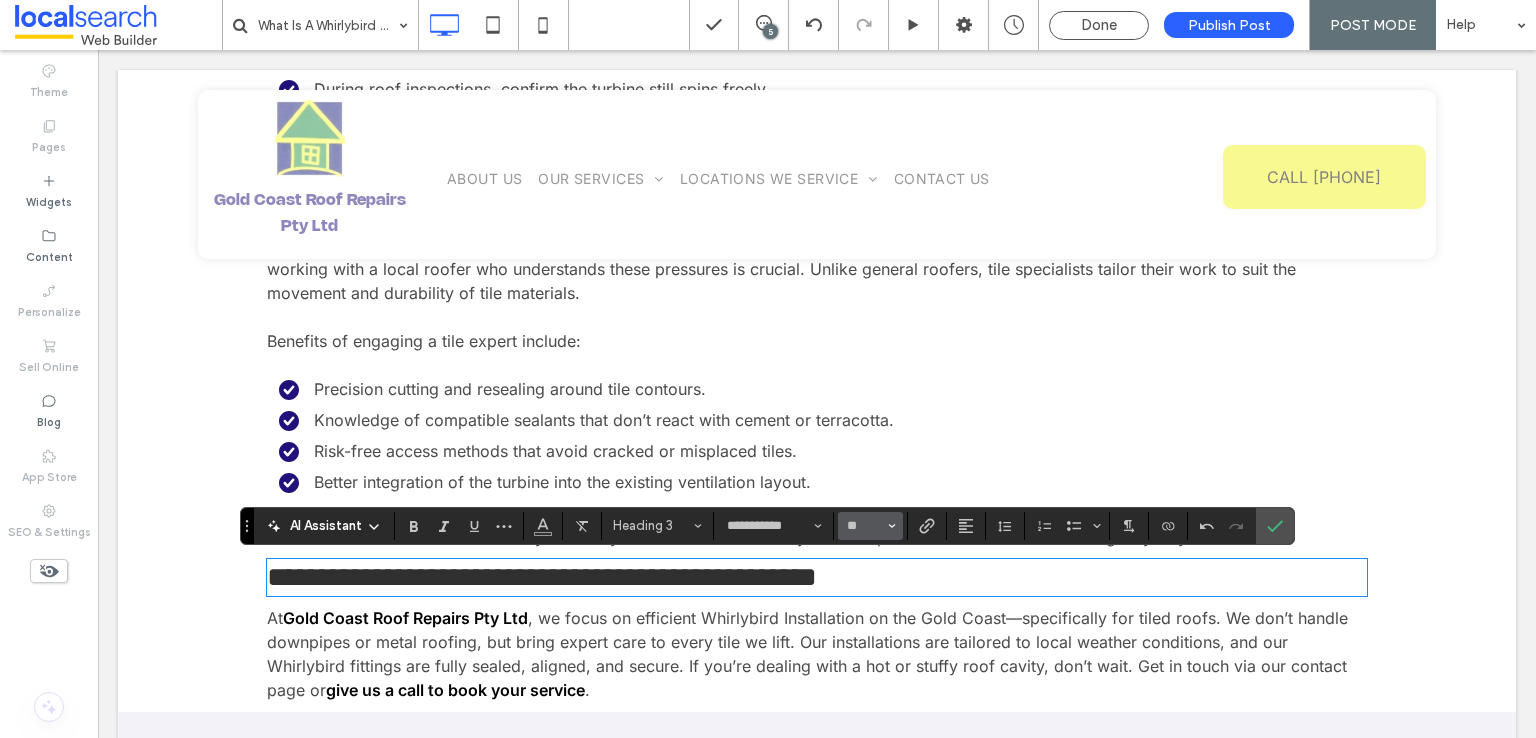 click on "**" at bounding box center [864, 526] 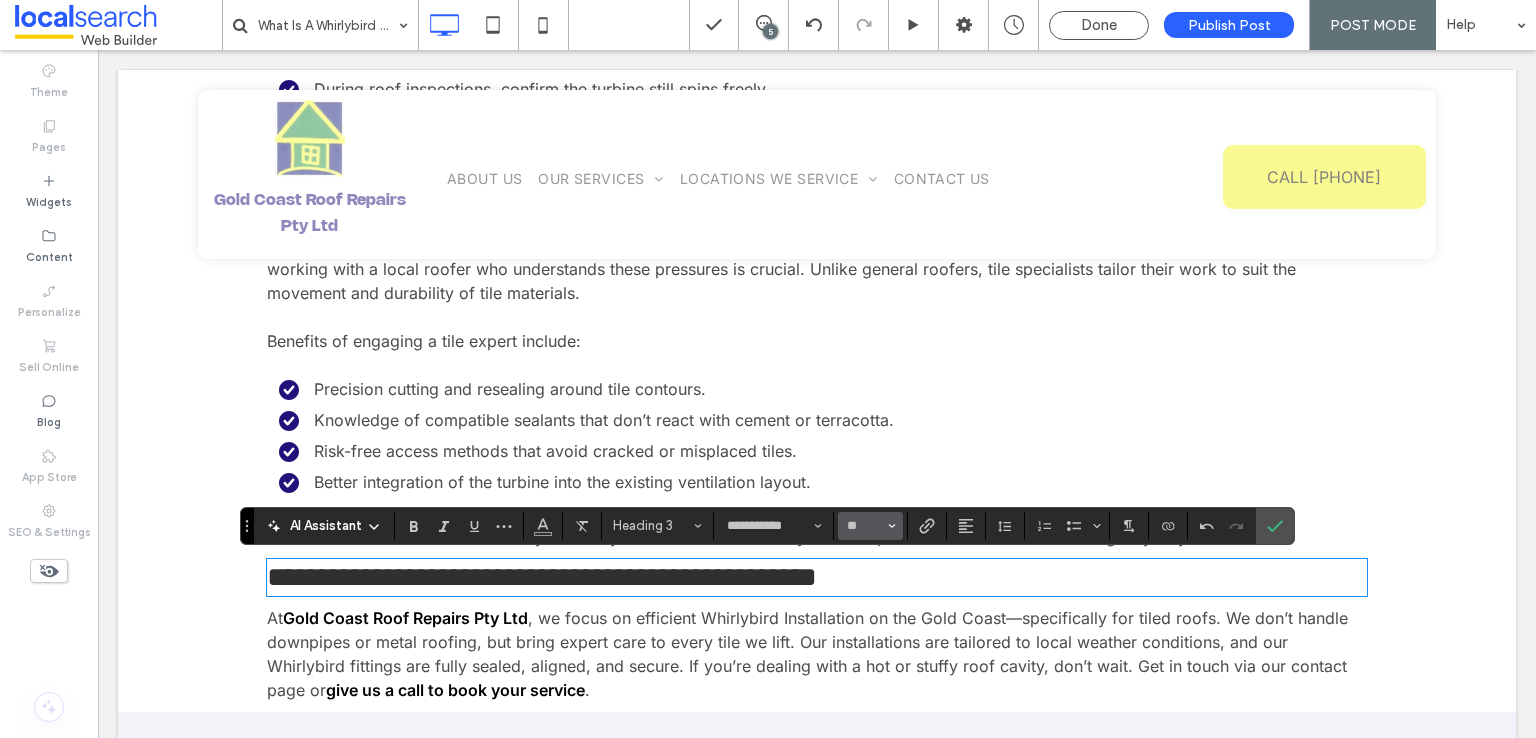 type on "**" 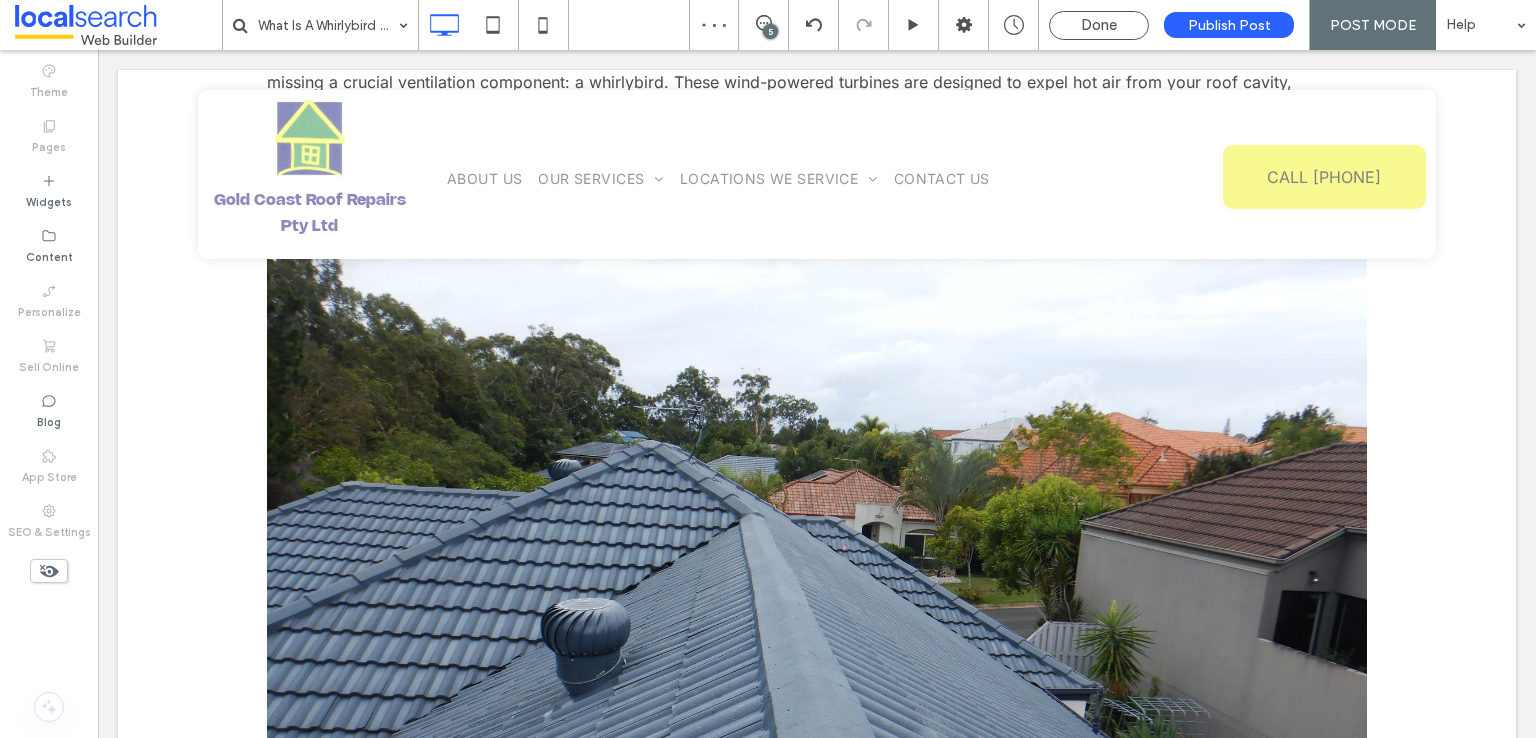 scroll, scrollTop: 747, scrollLeft: 0, axis: vertical 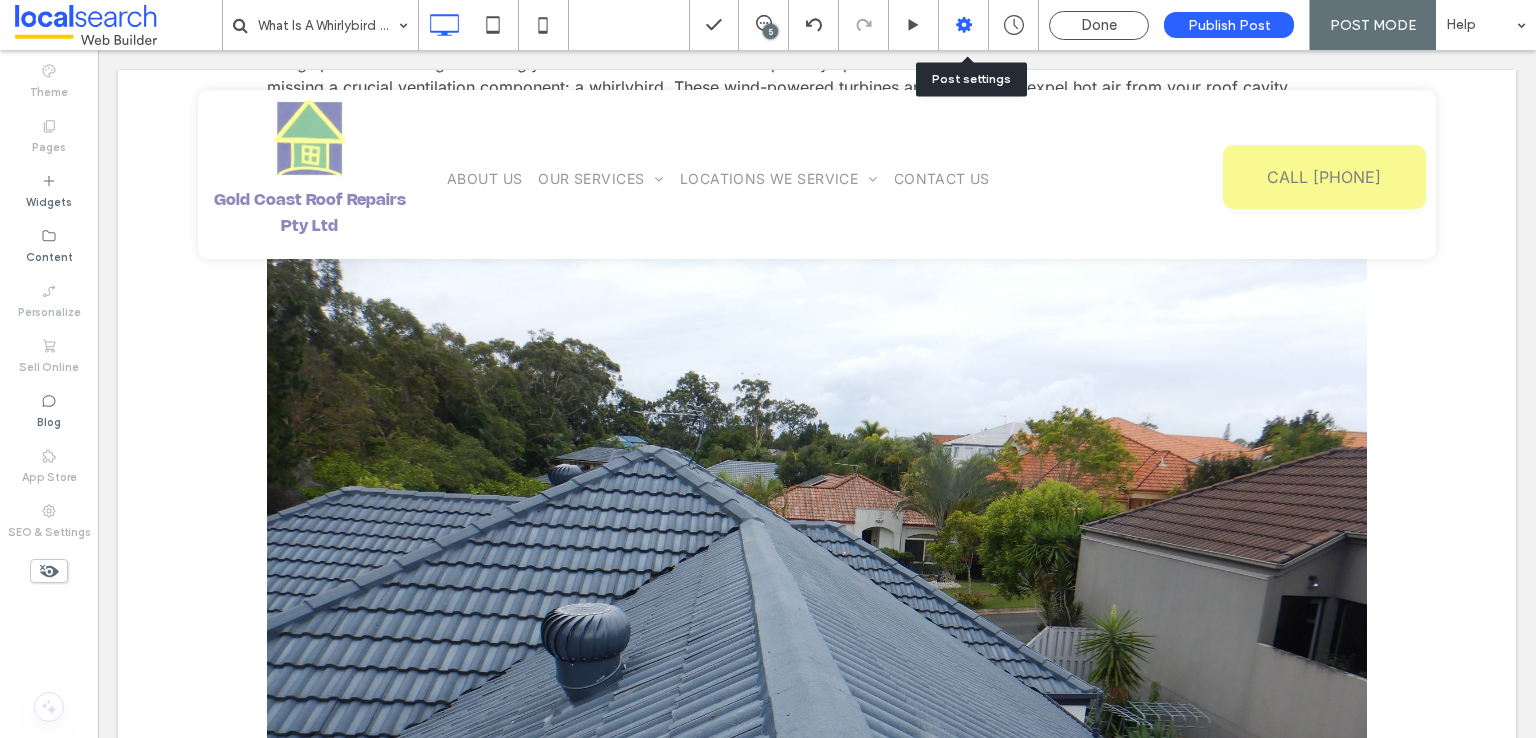 click 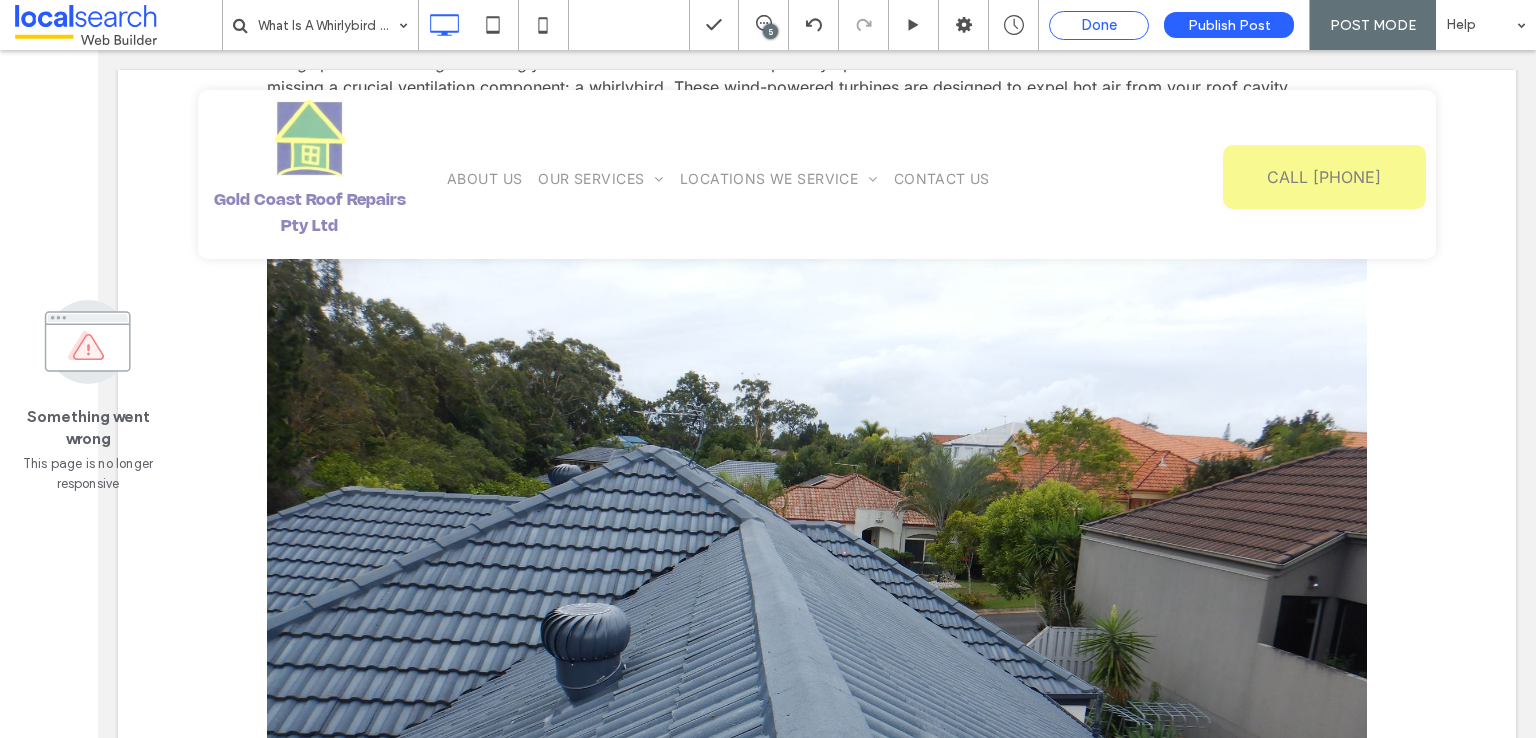 click on "Done" at bounding box center (1099, 25) 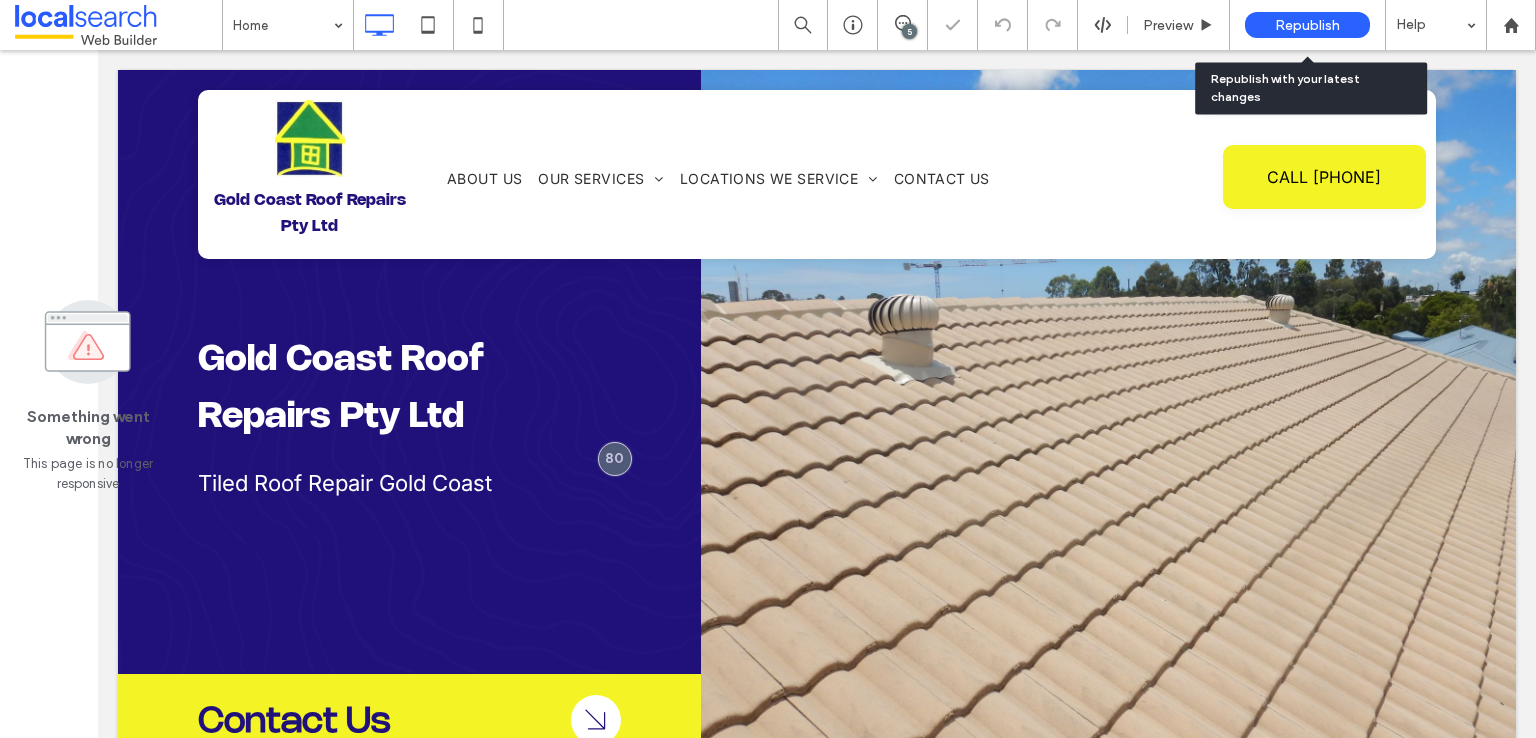 scroll, scrollTop: 0, scrollLeft: 0, axis: both 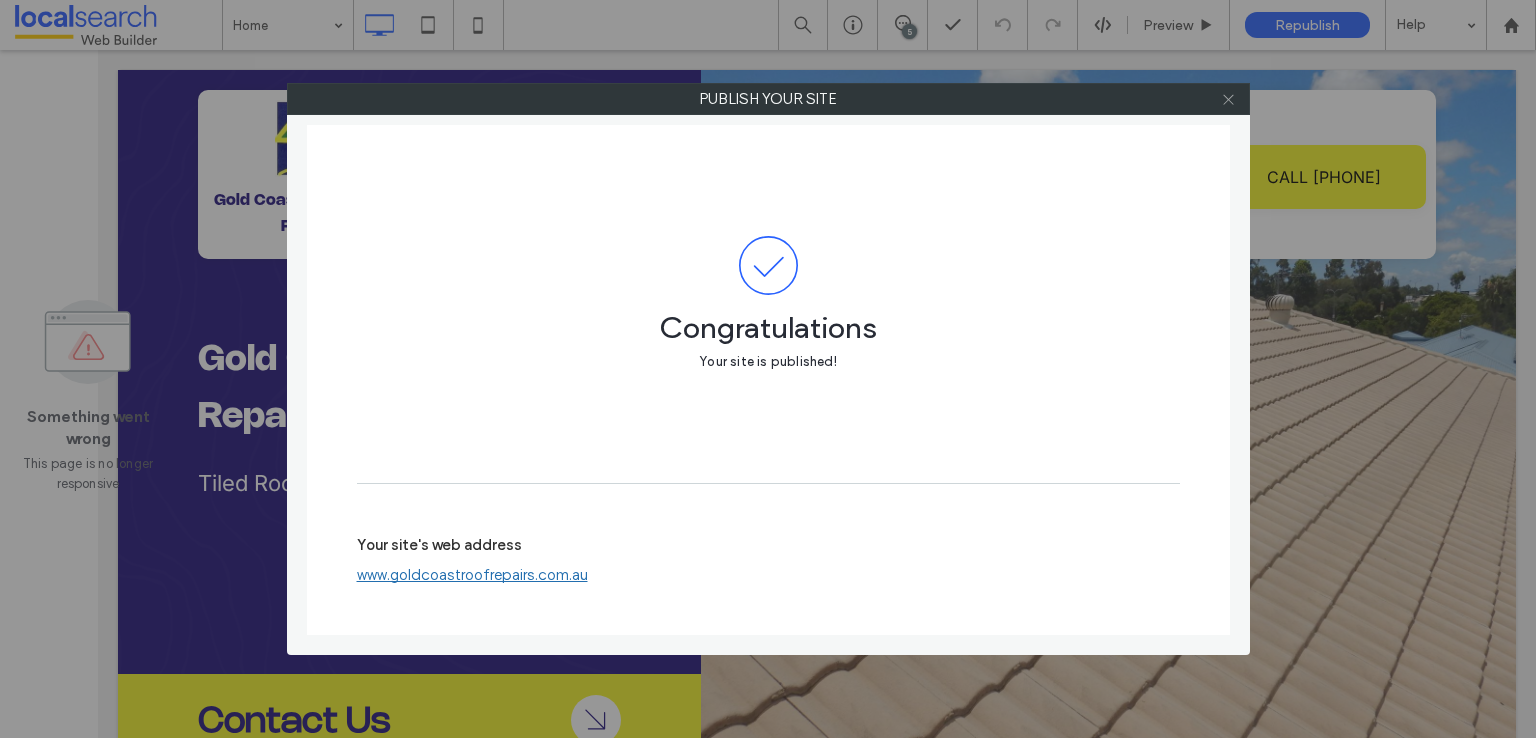 click 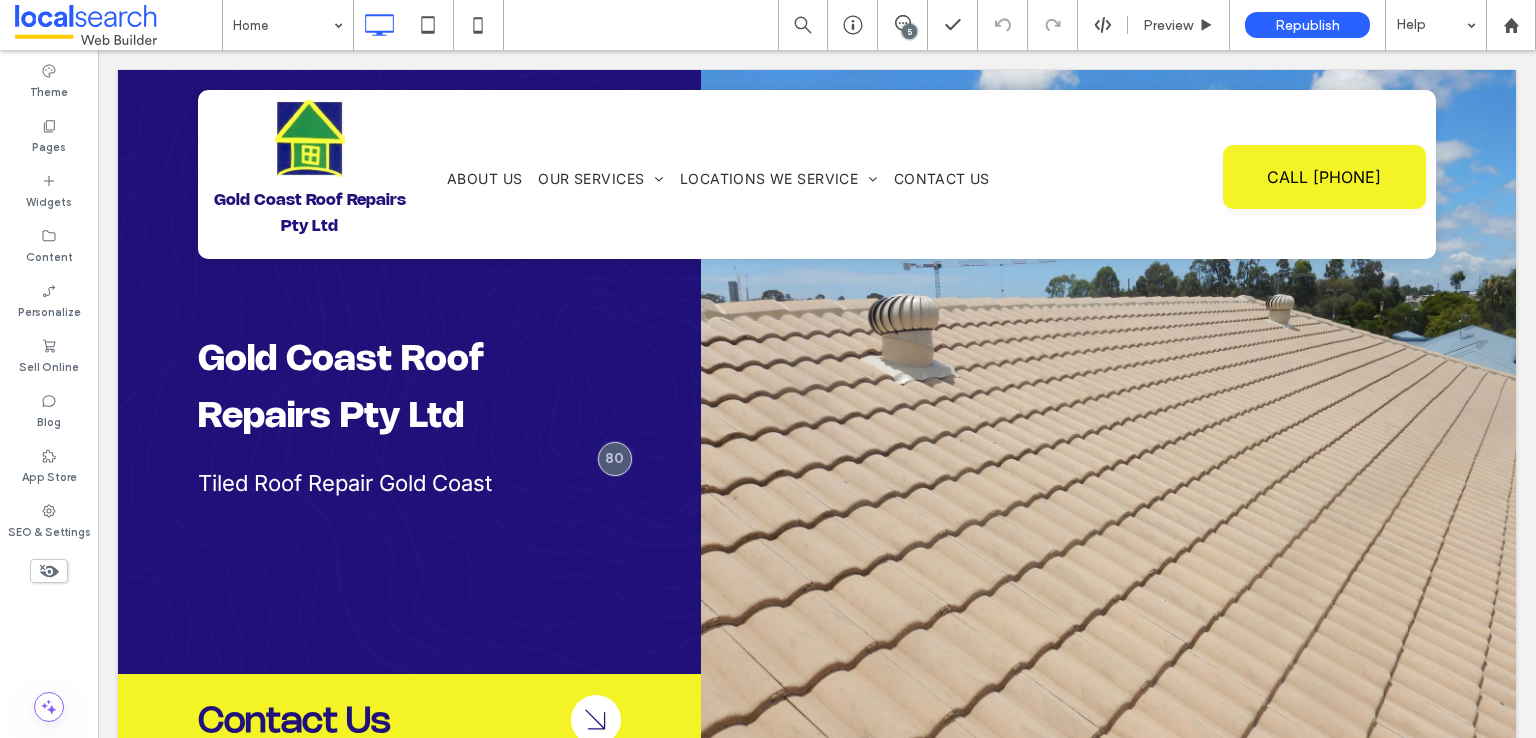 scroll, scrollTop: 0, scrollLeft: 0, axis: both 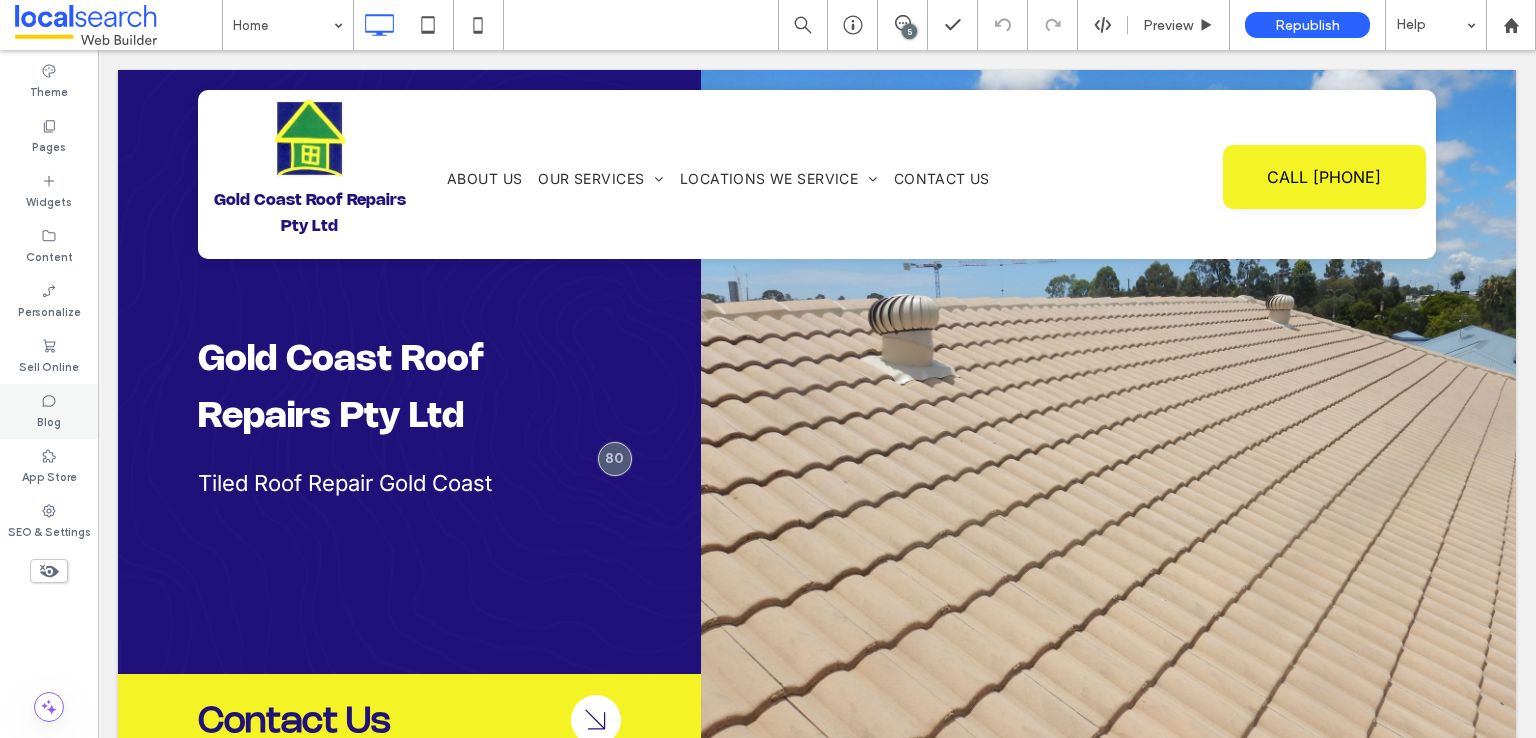 click on "Blog" at bounding box center (49, 420) 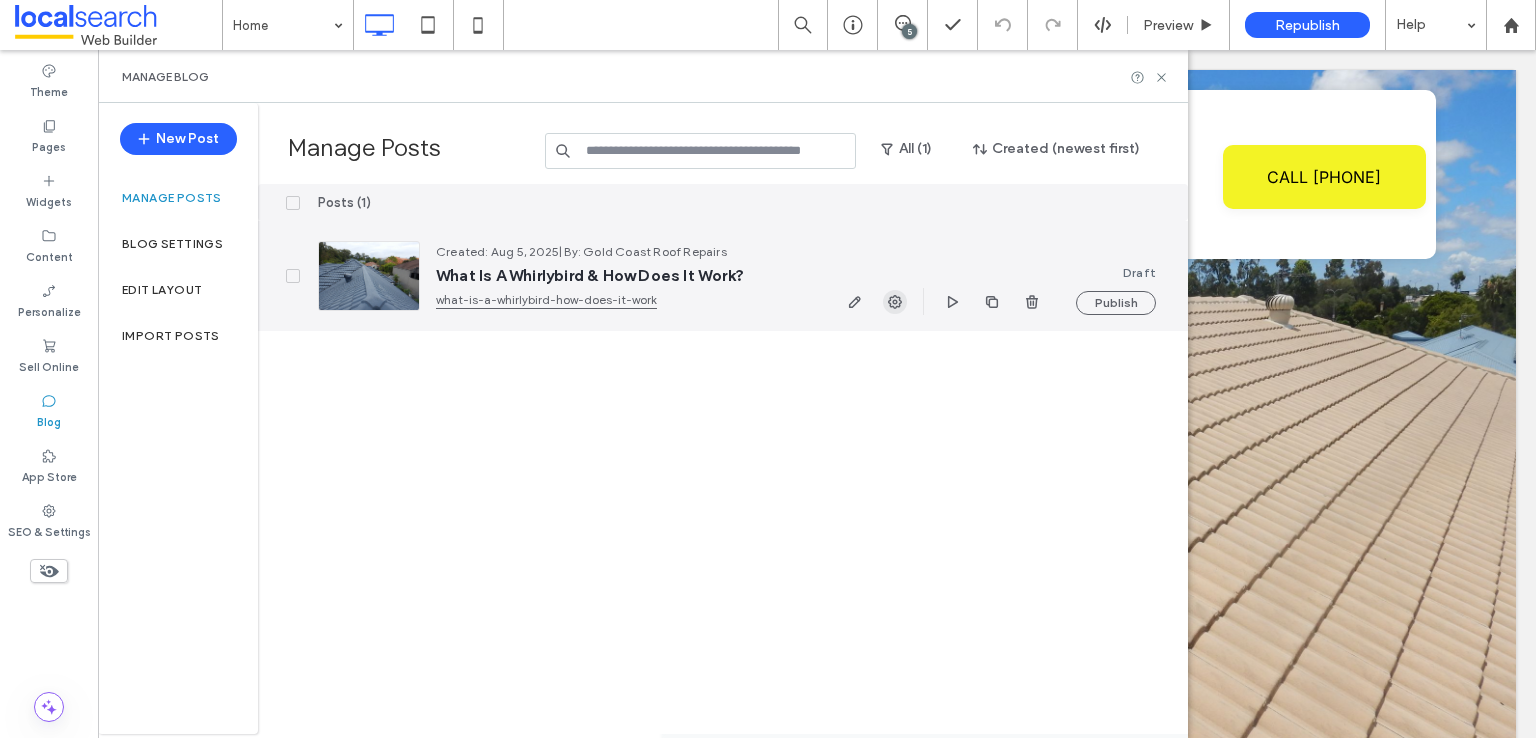 click 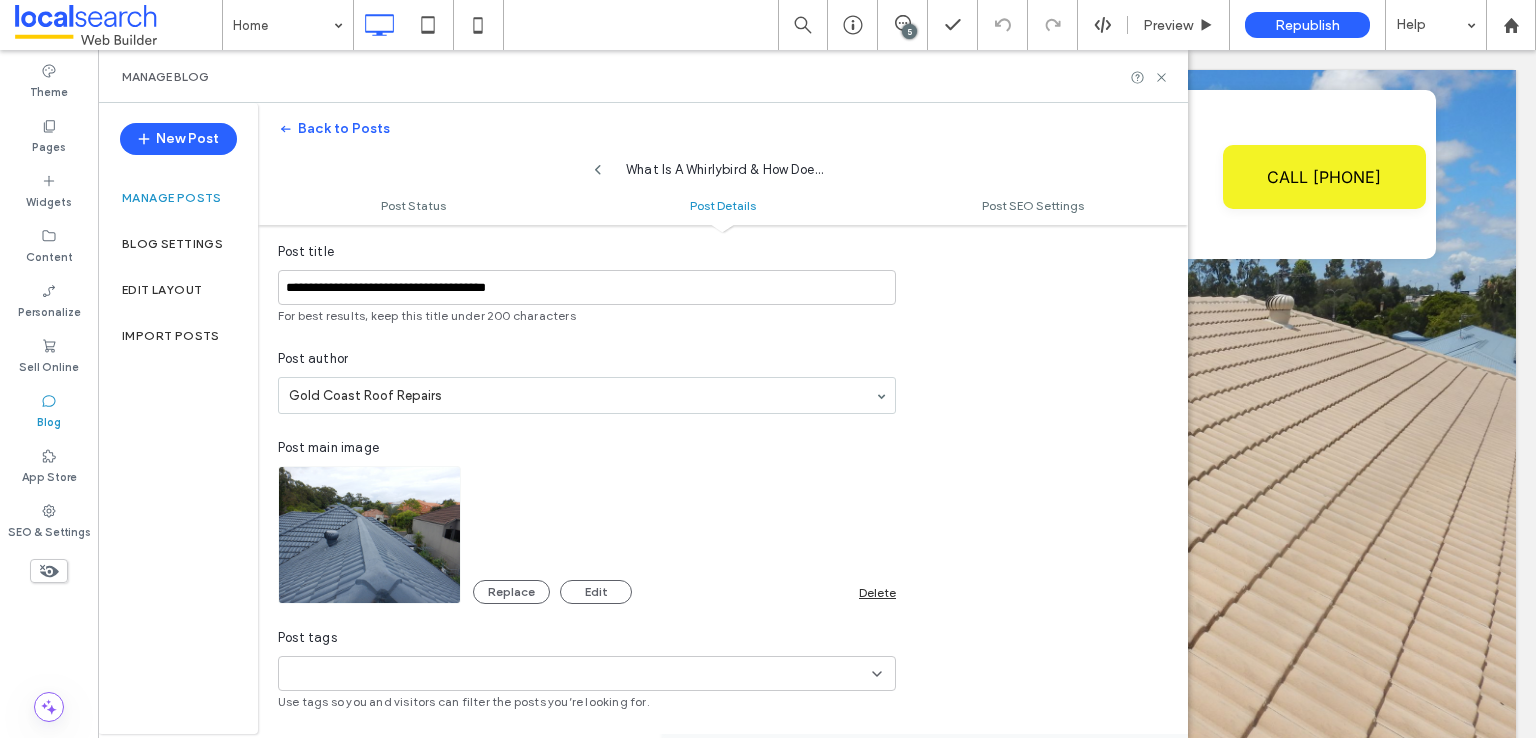 scroll, scrollTop: 300, scrollLeft: 0, axis: vertical 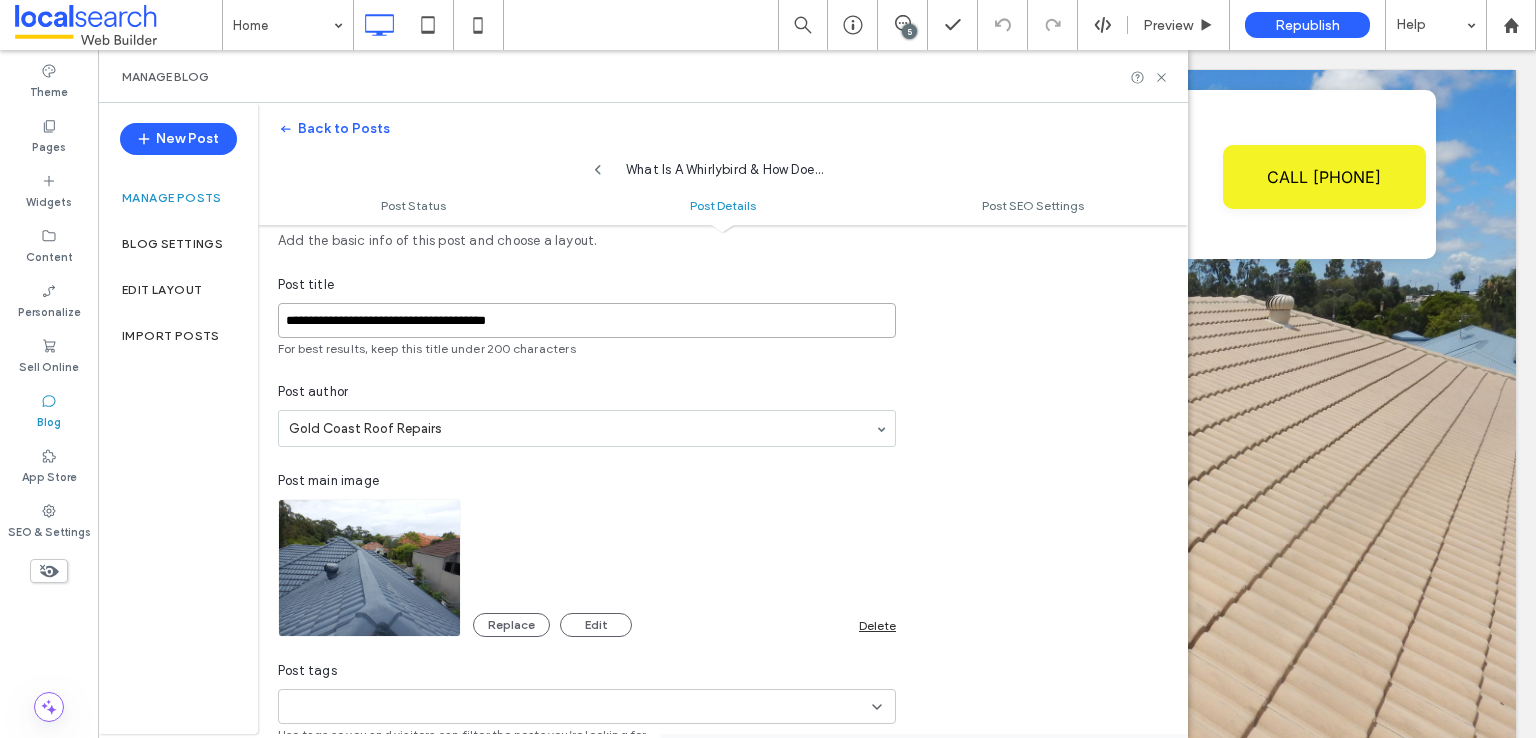 click on "**********" at bounding box center [587, 320] 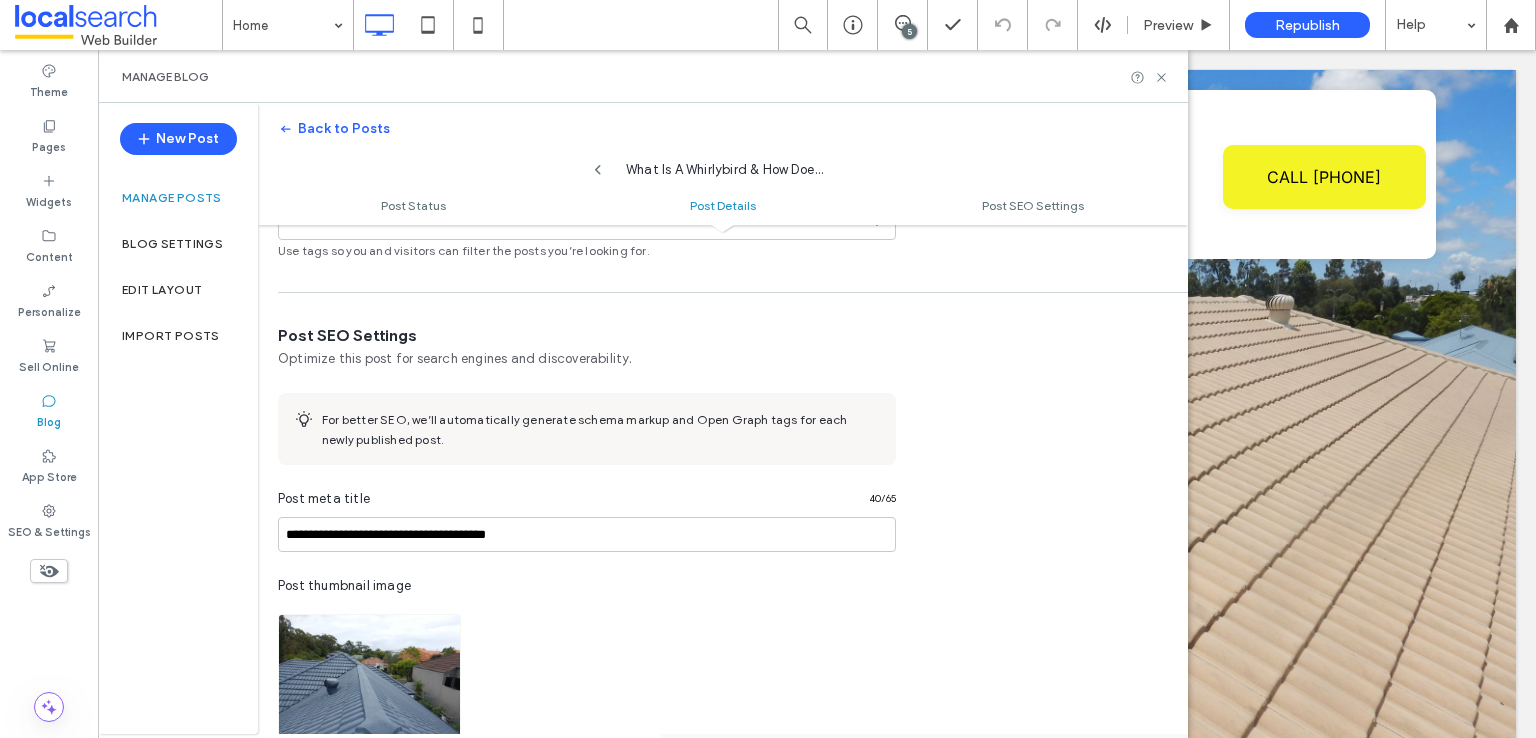 scroll, scrollTop: 800, scrollLeft: 0, axis: vertical 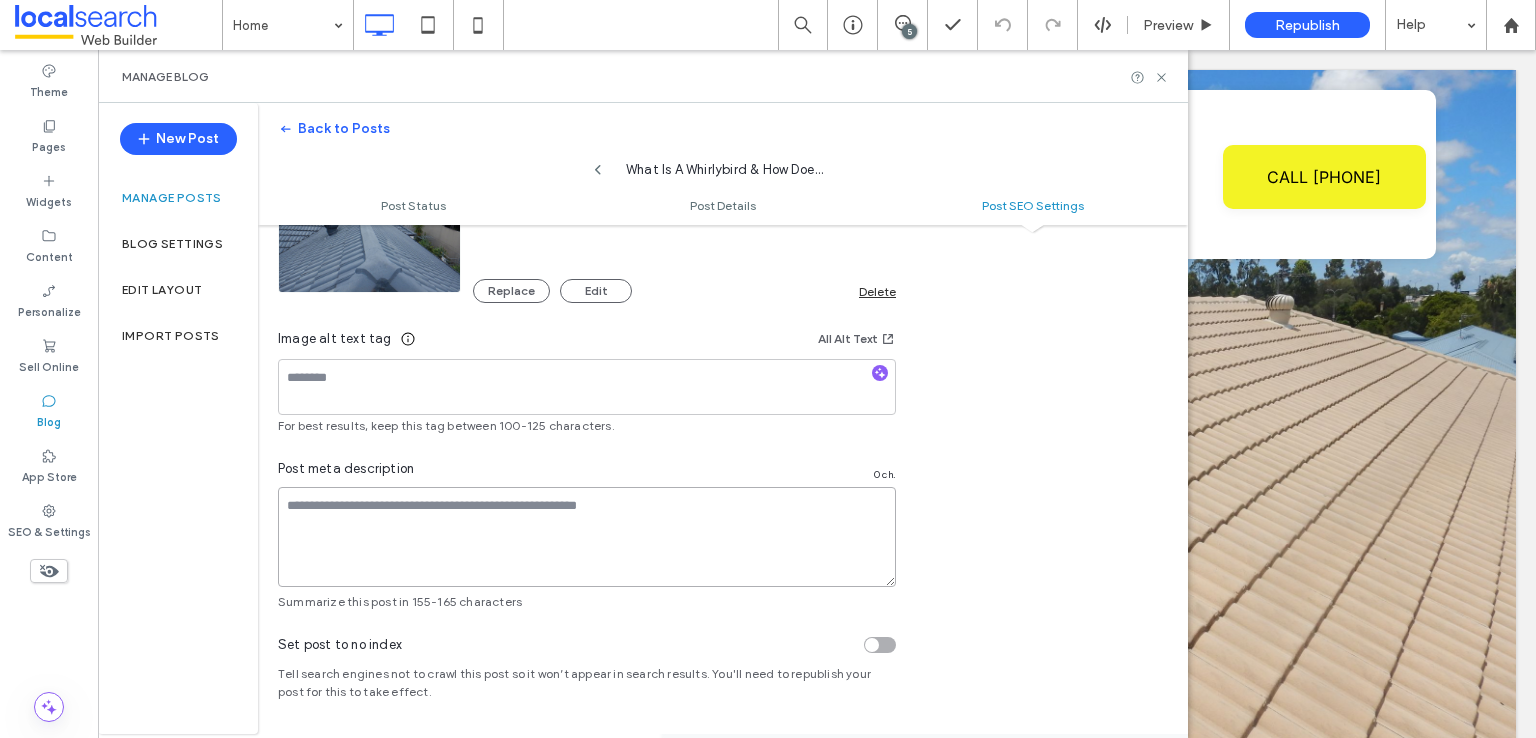 click at bounding box center (587, 537) 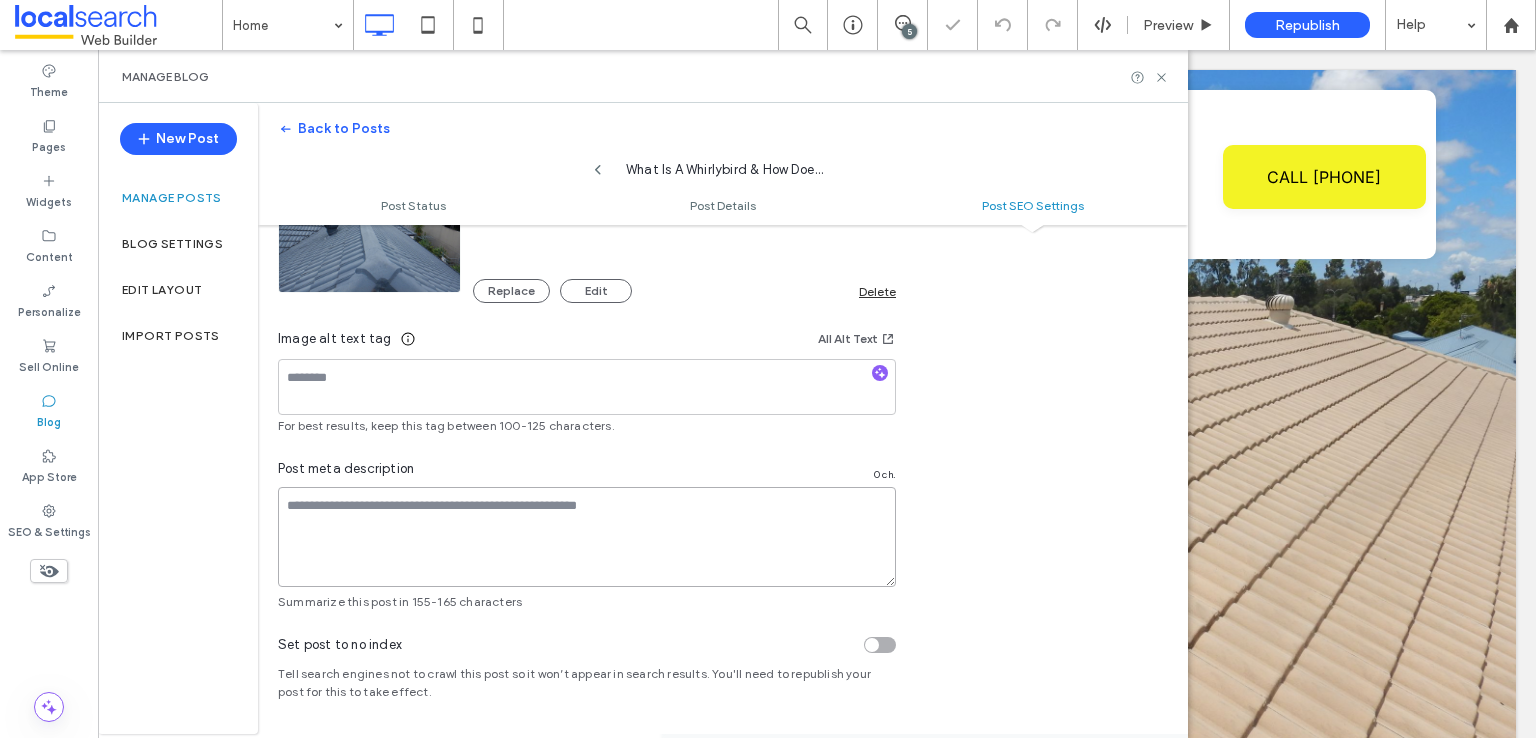paste on "**********" 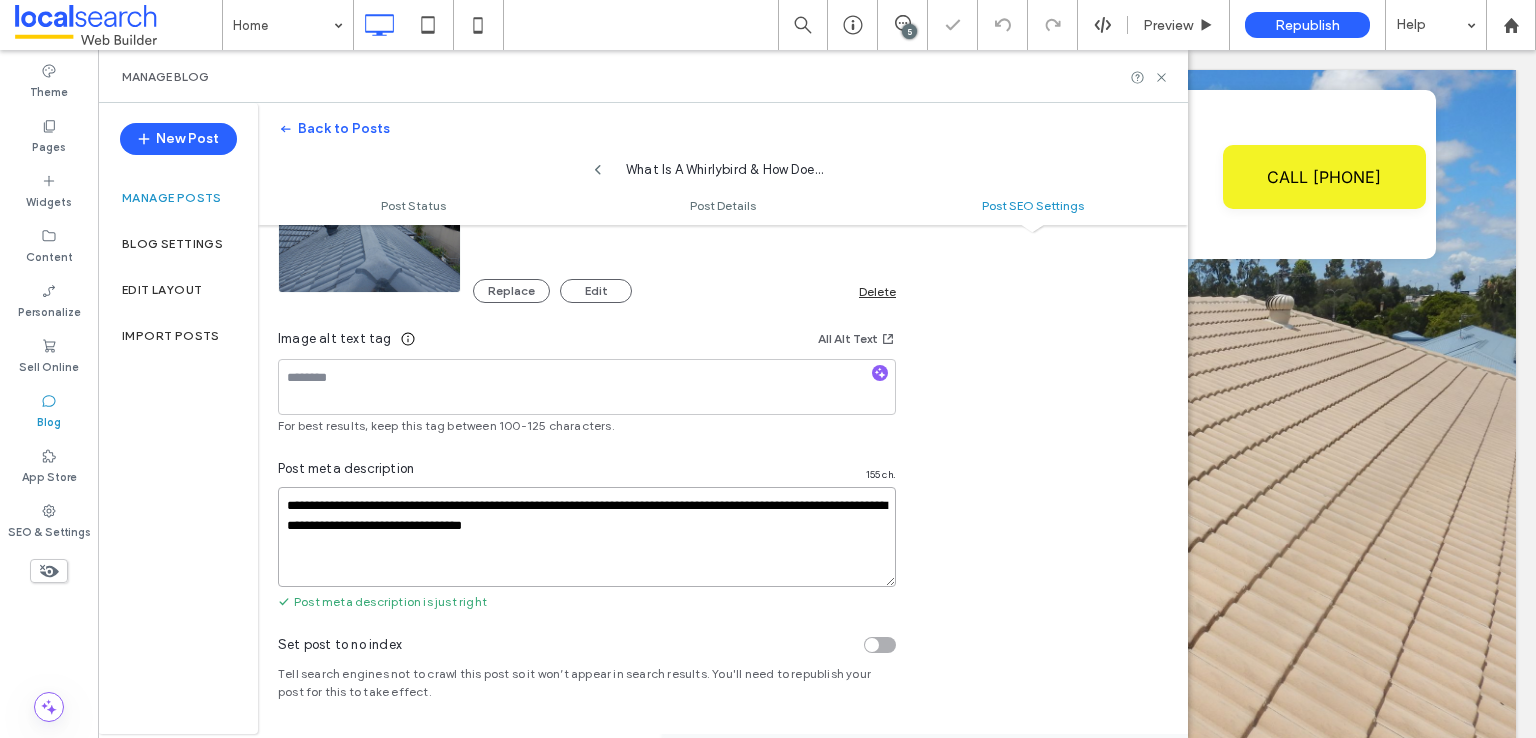 type on "**********" 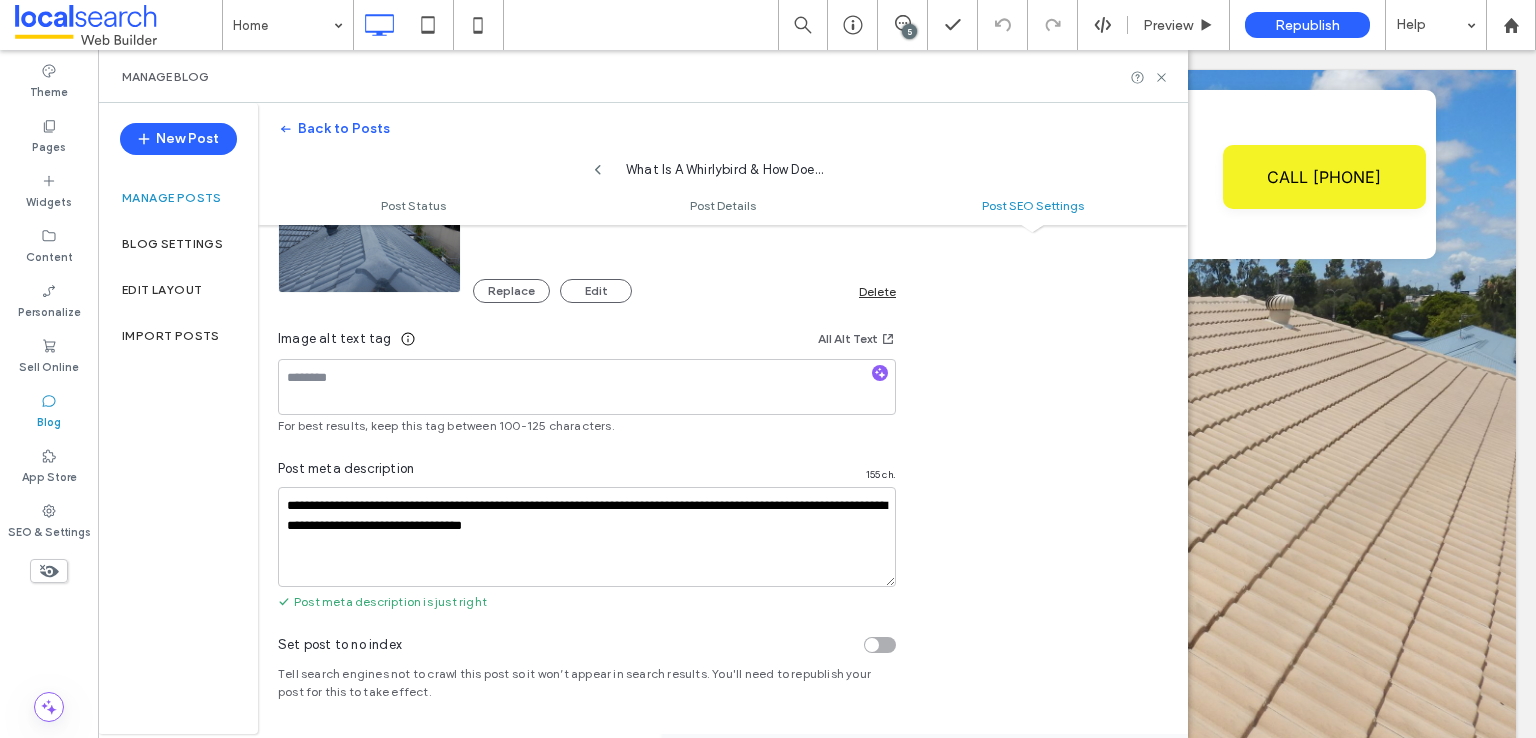 click on "Image alt text tag All Alt Text" at bounding box center (587, 343) 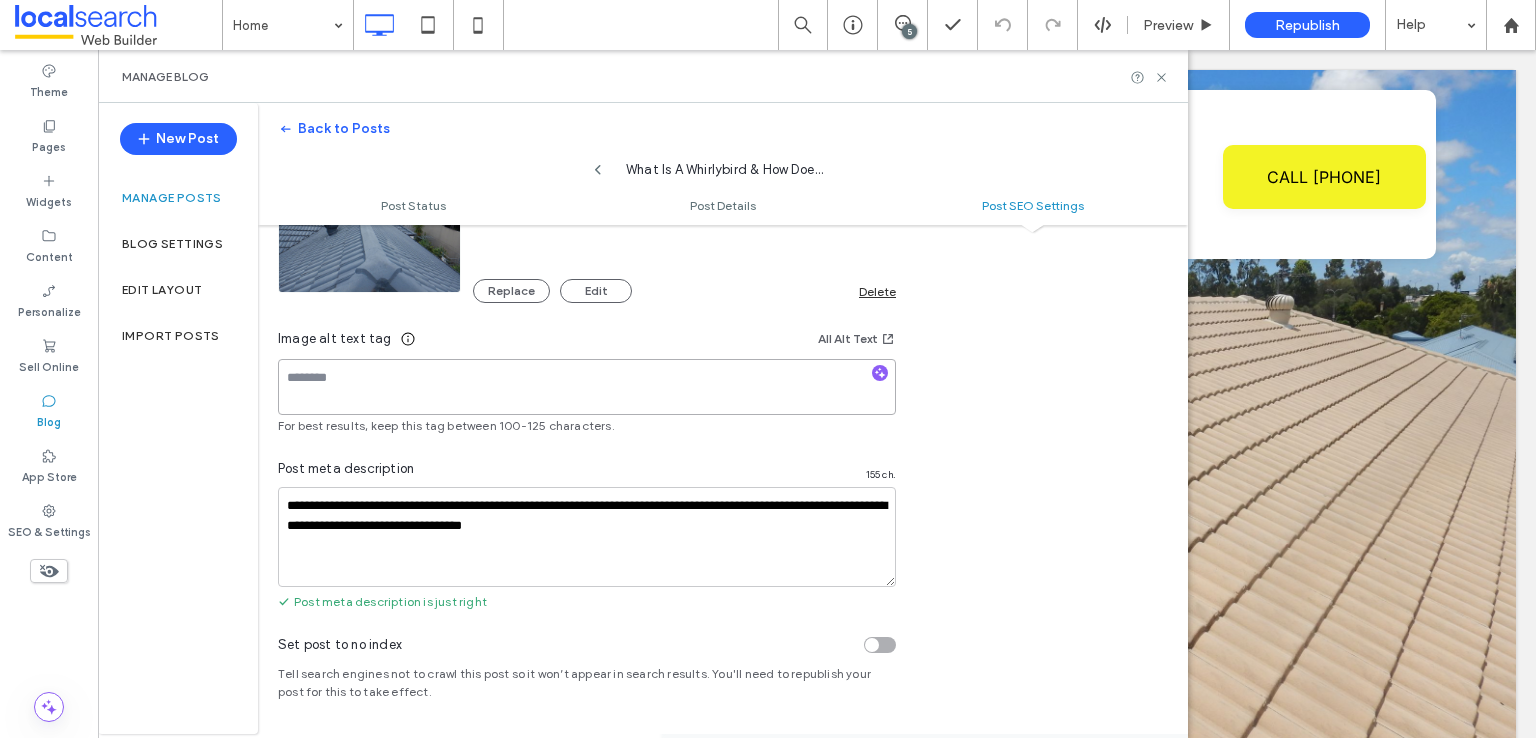 click at bounding box center (587, 387) 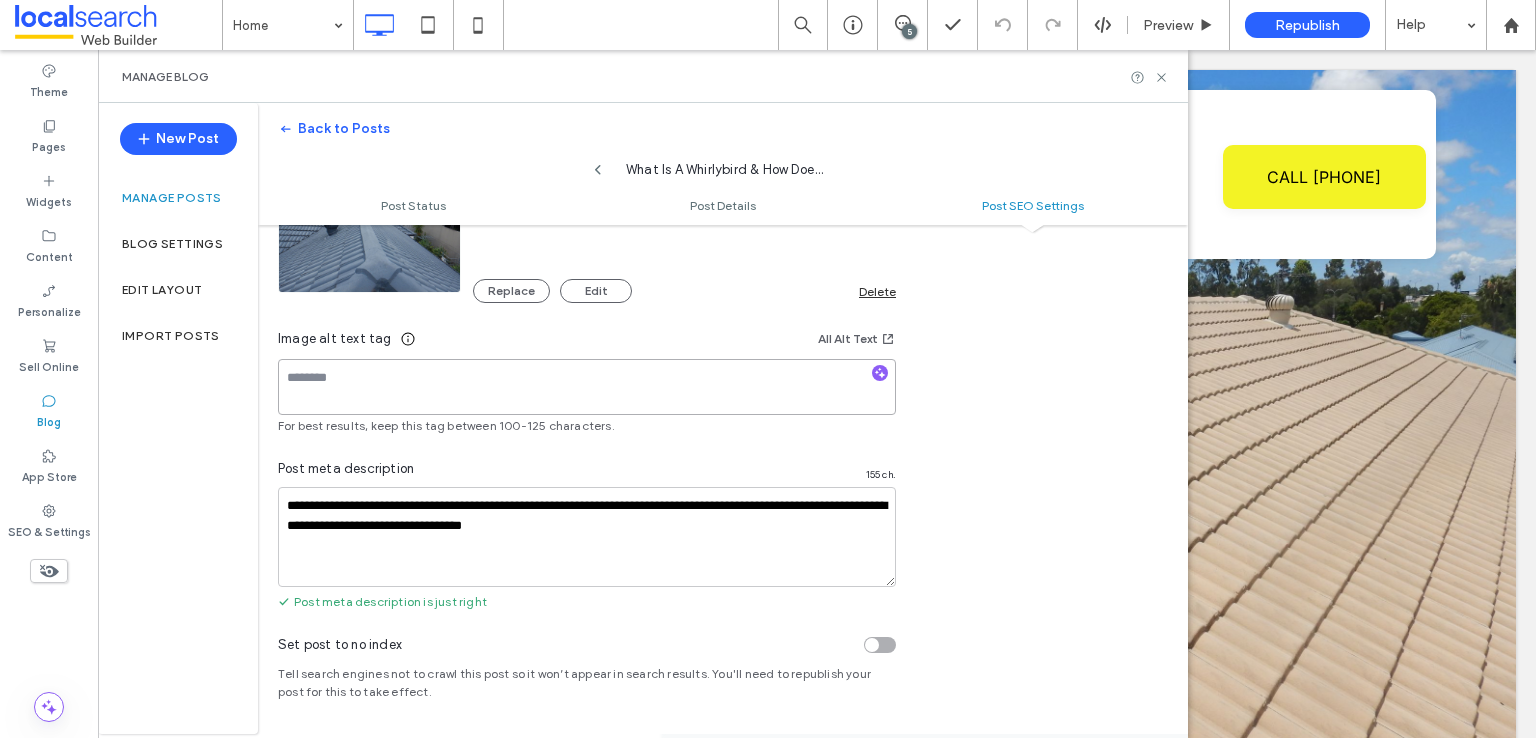paste on "**********" 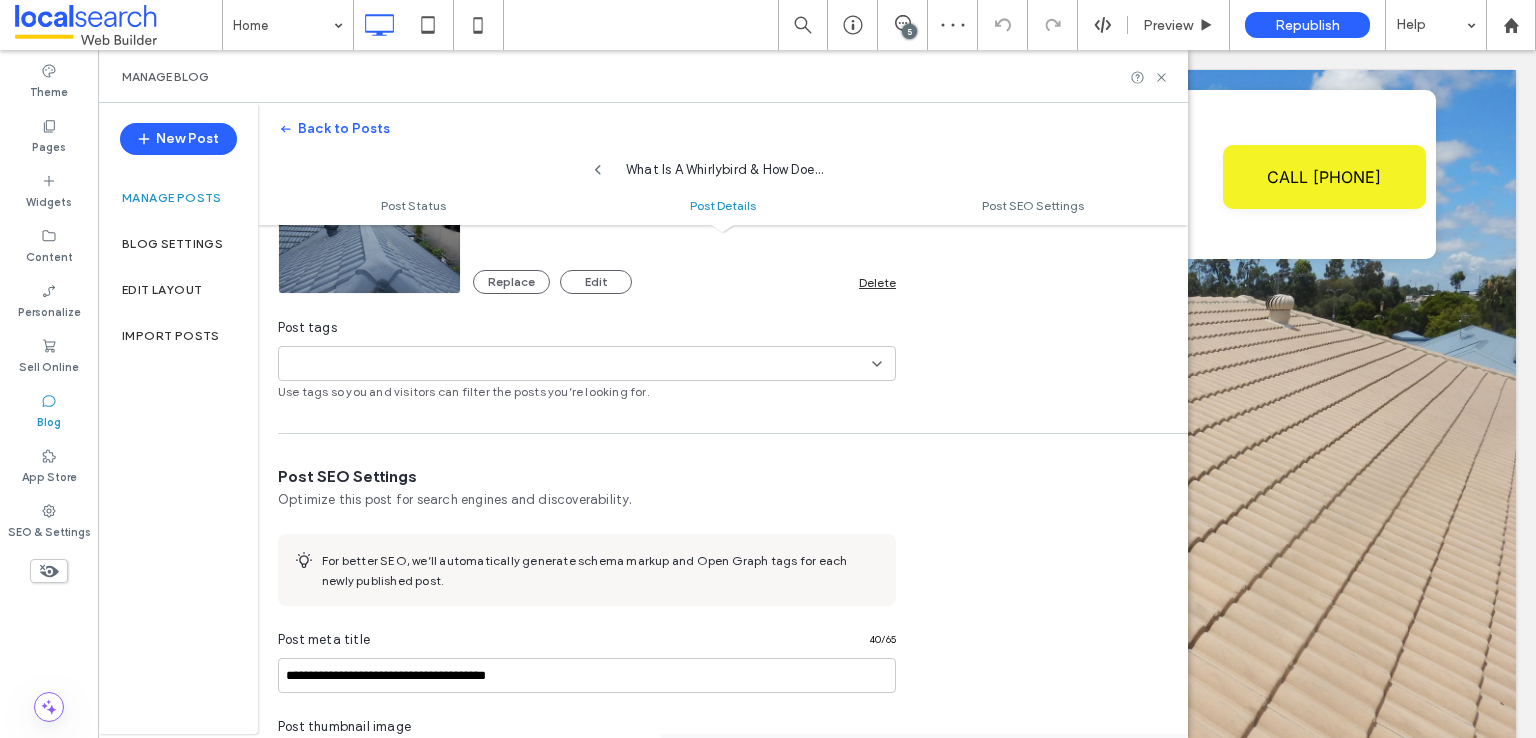 scroll, scrollTop: 0, scrollLeft: 0, axis: both 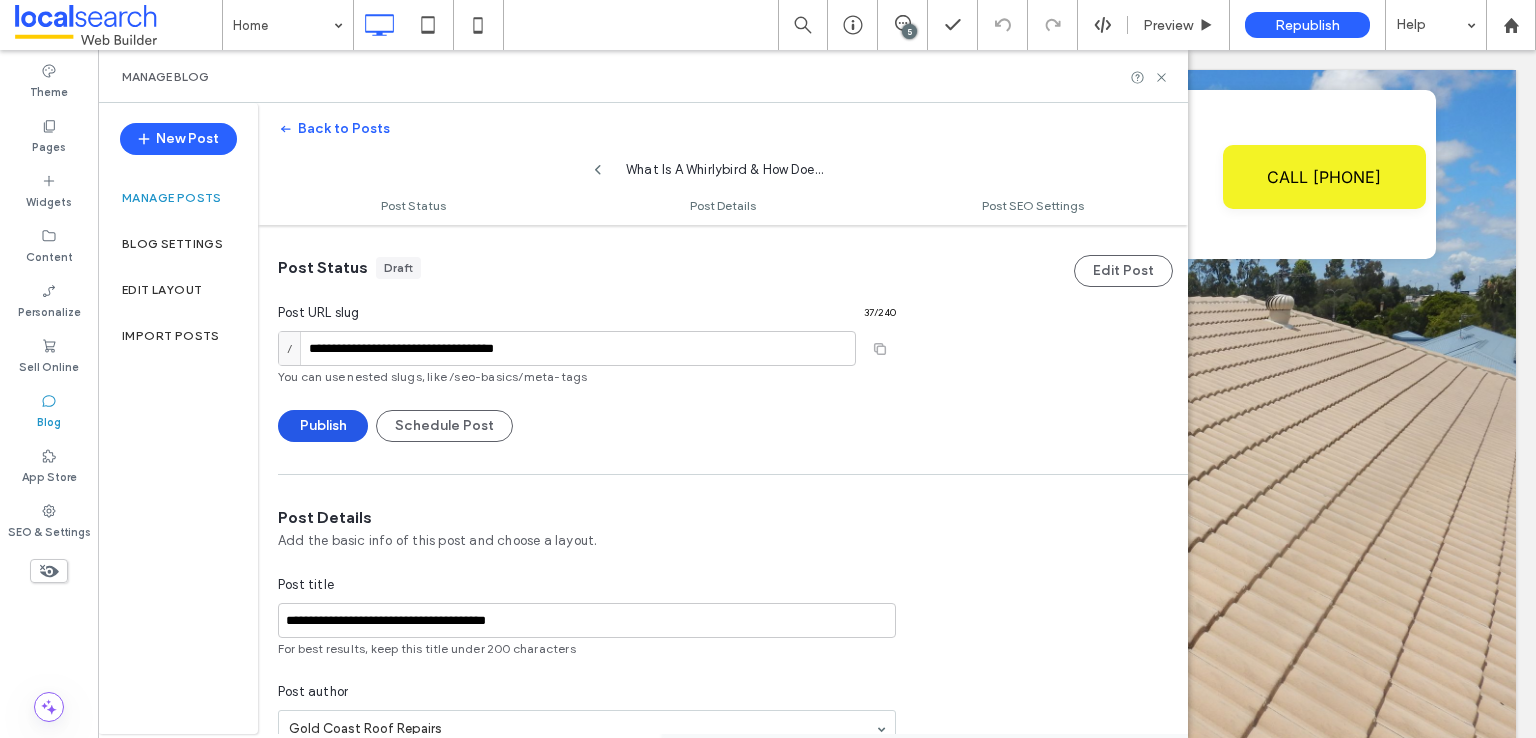 type on "**********" 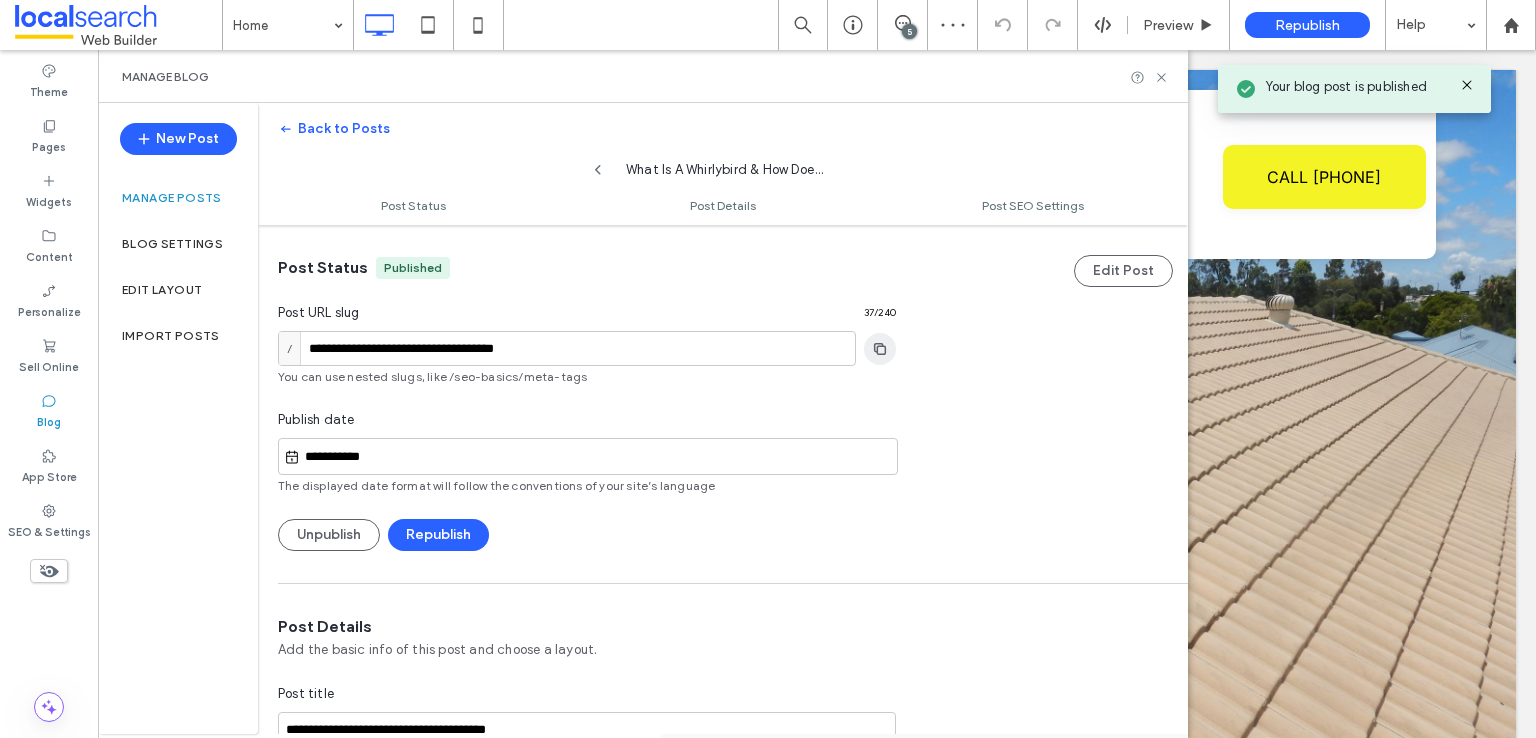 click 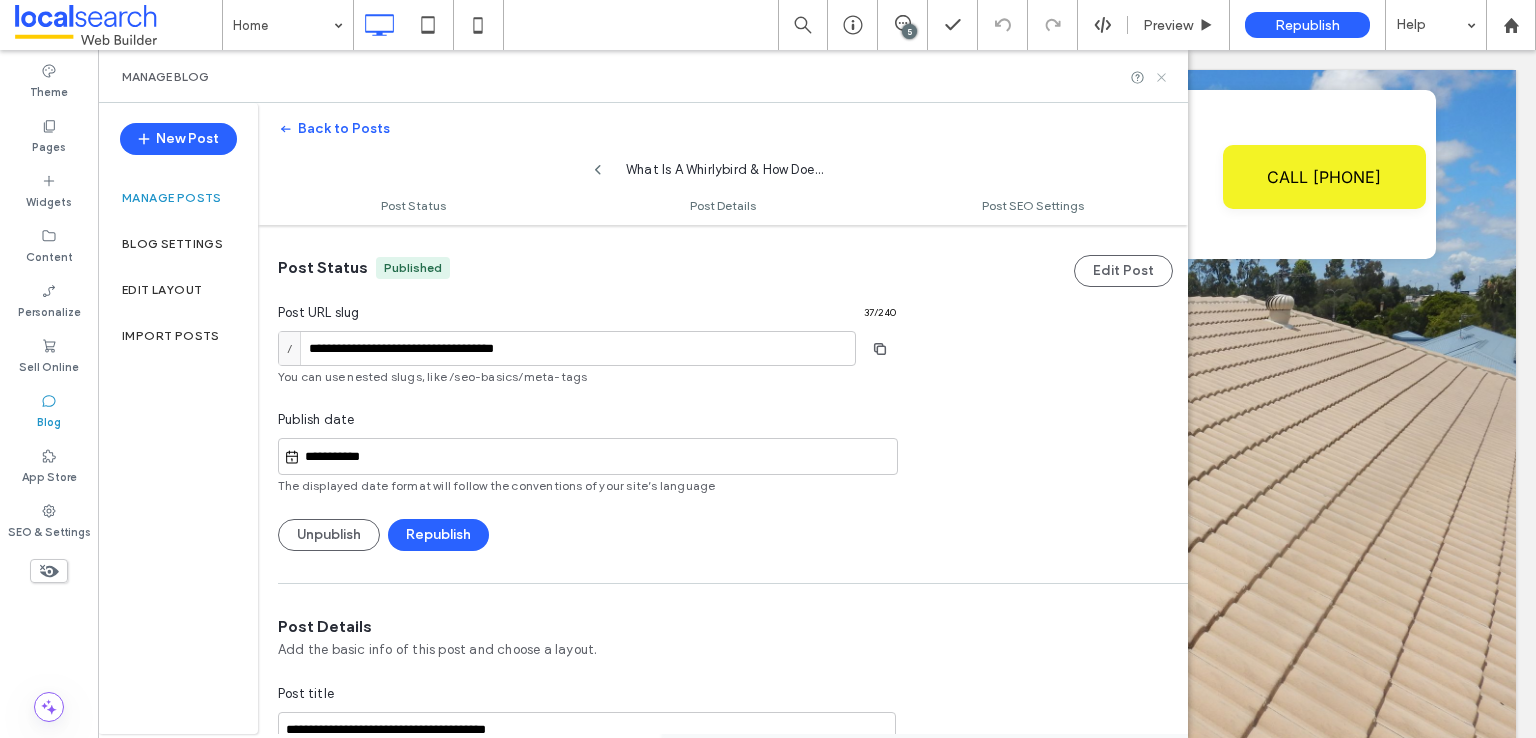 click 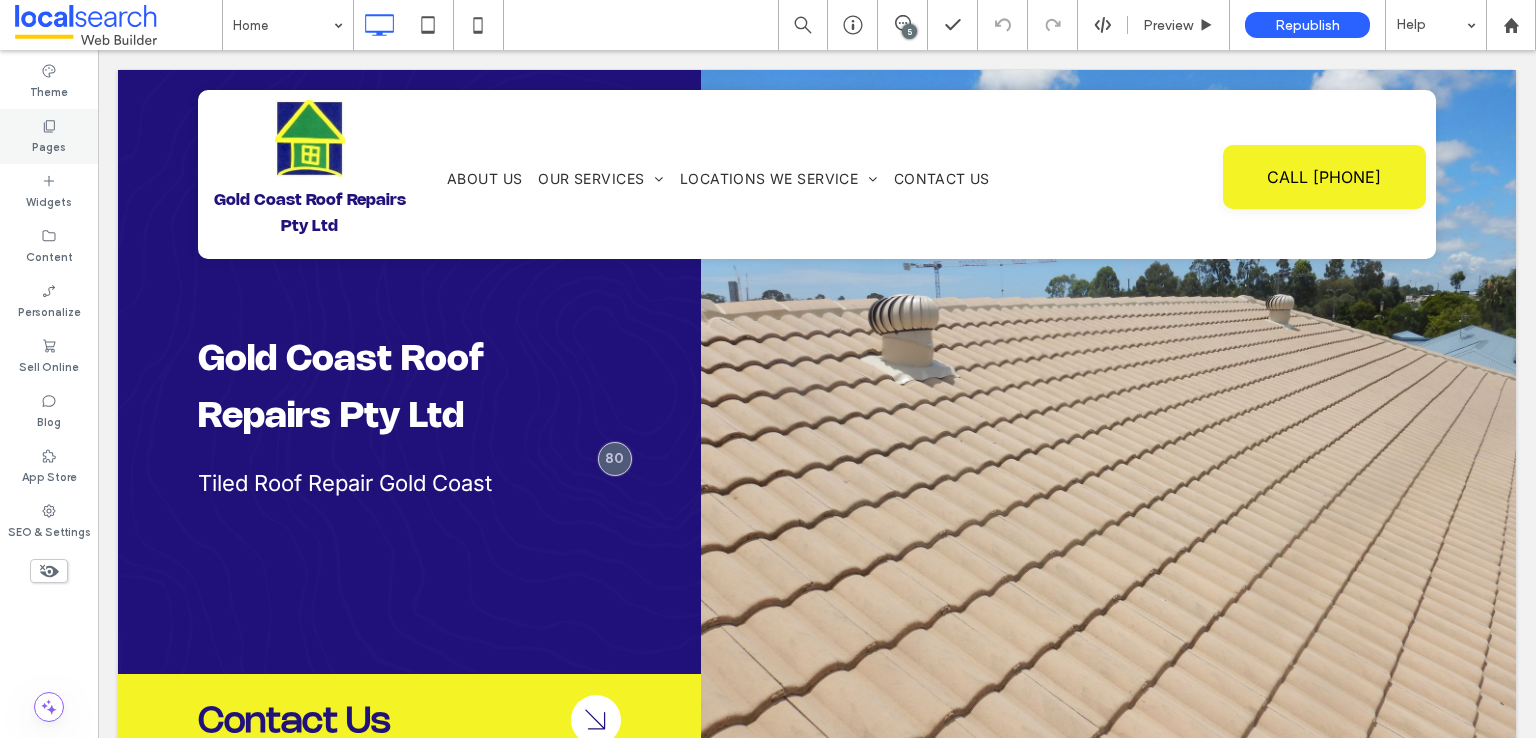 click on "Pages" at bounding box center (49, 145) 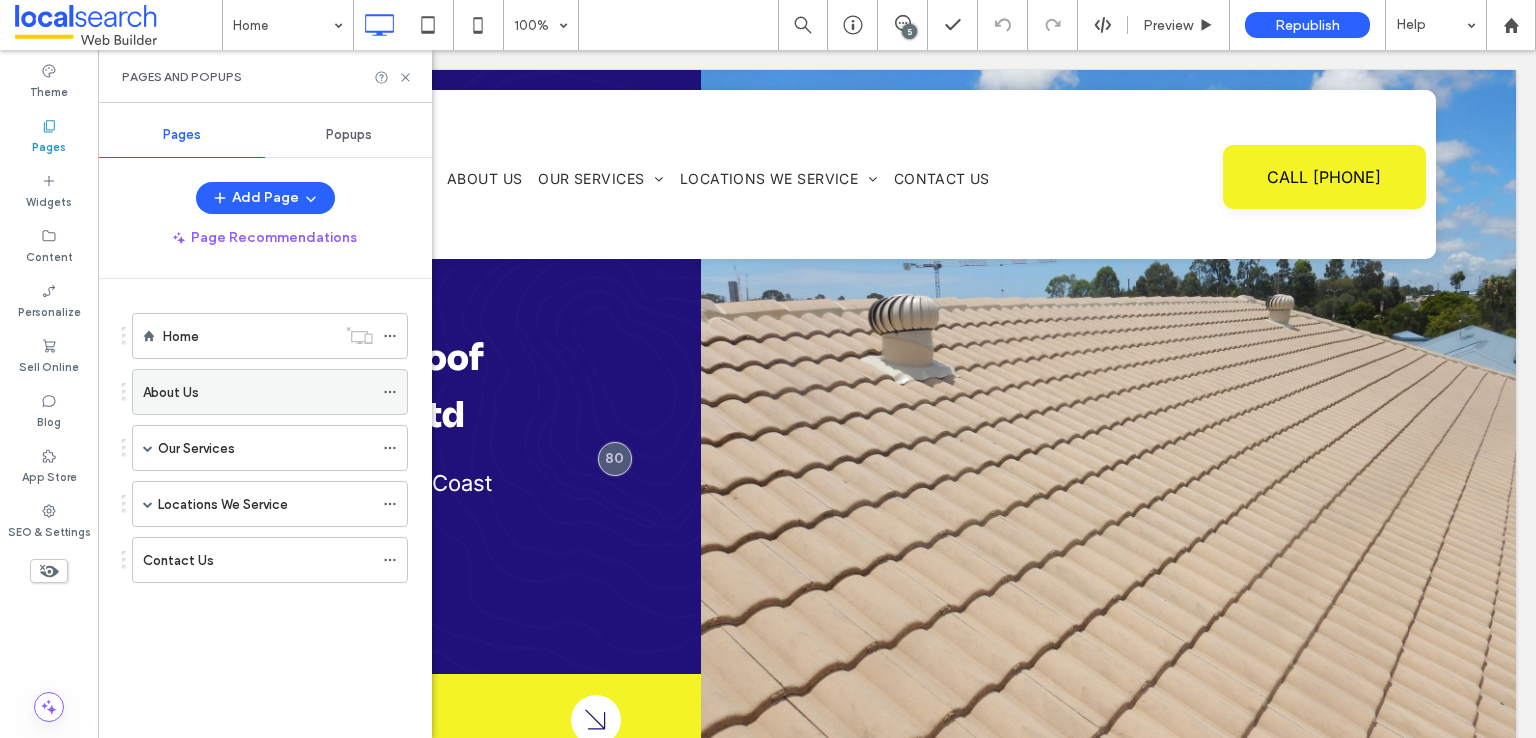 click on "About Us" at bounding box center [258, 392] 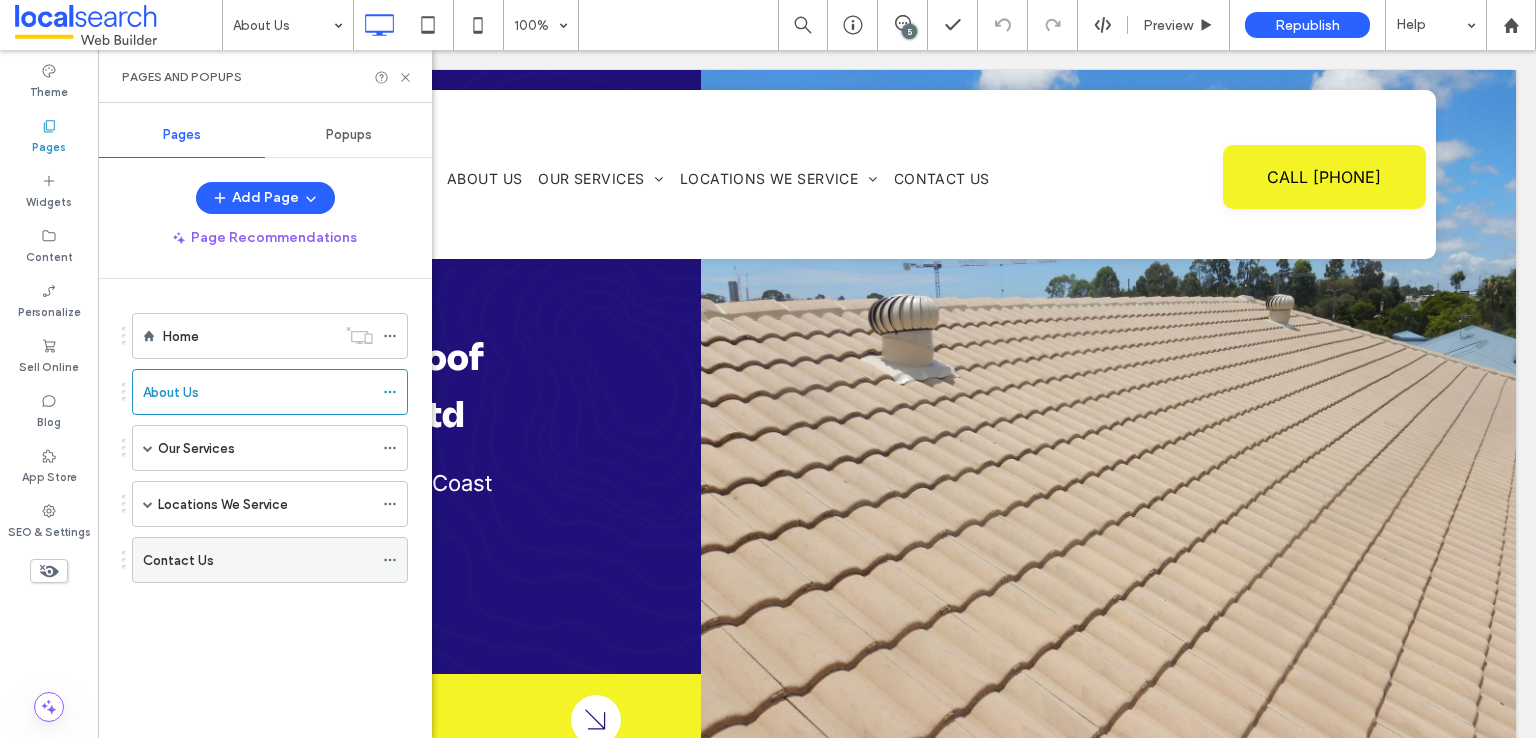 click on "Contact Us" at bounding box center [258, 560] 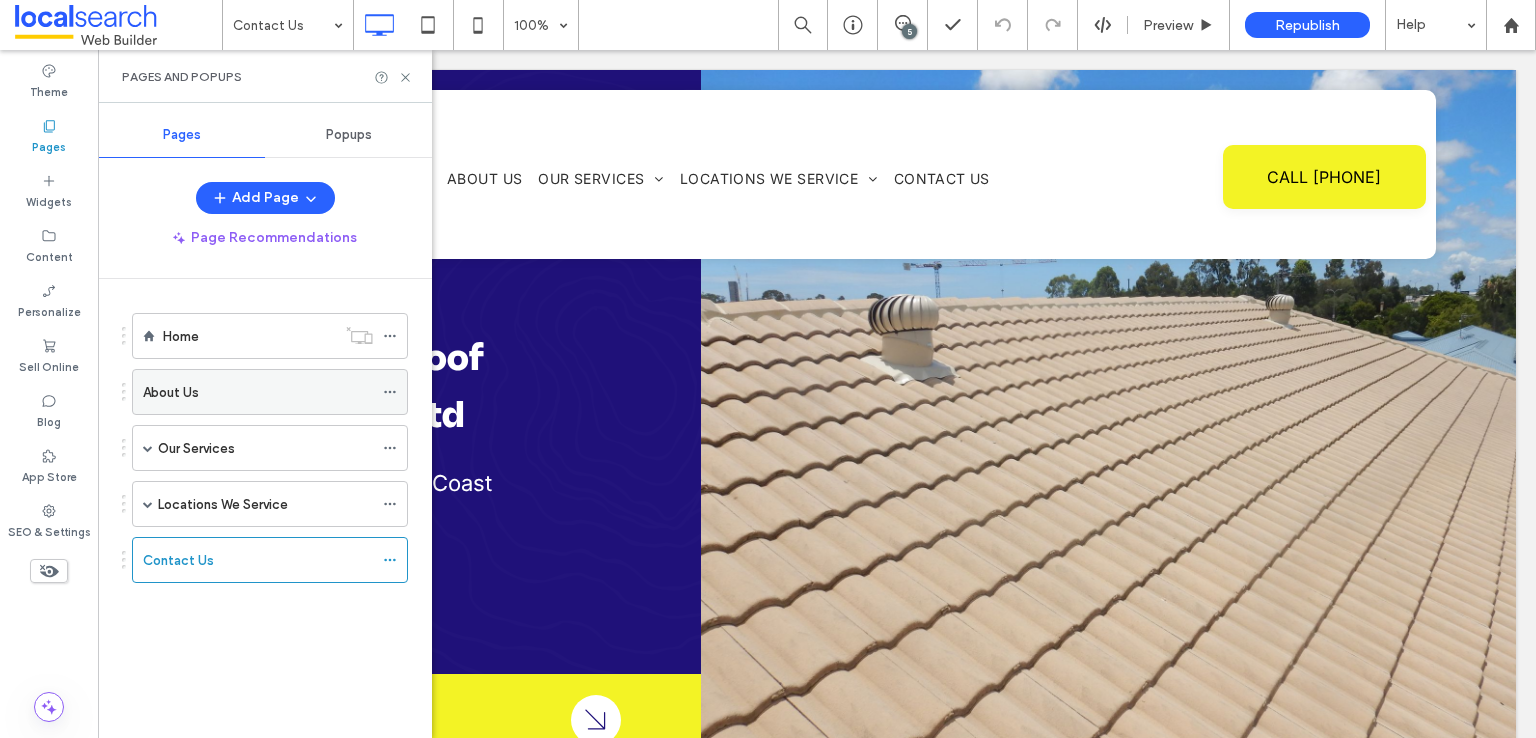 click on "About Us" at bounding box center (258, 392) 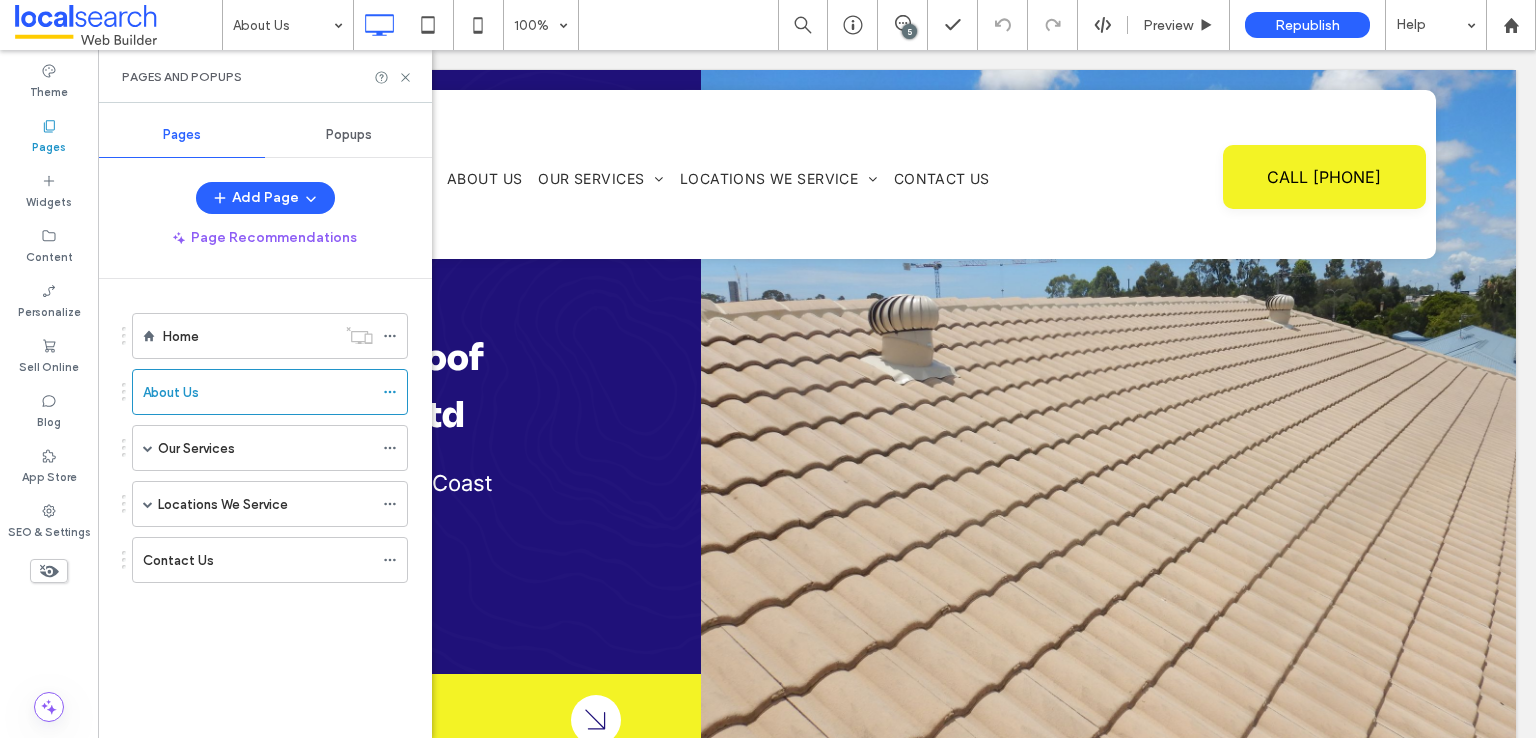 click at bounding box center (768, 369) 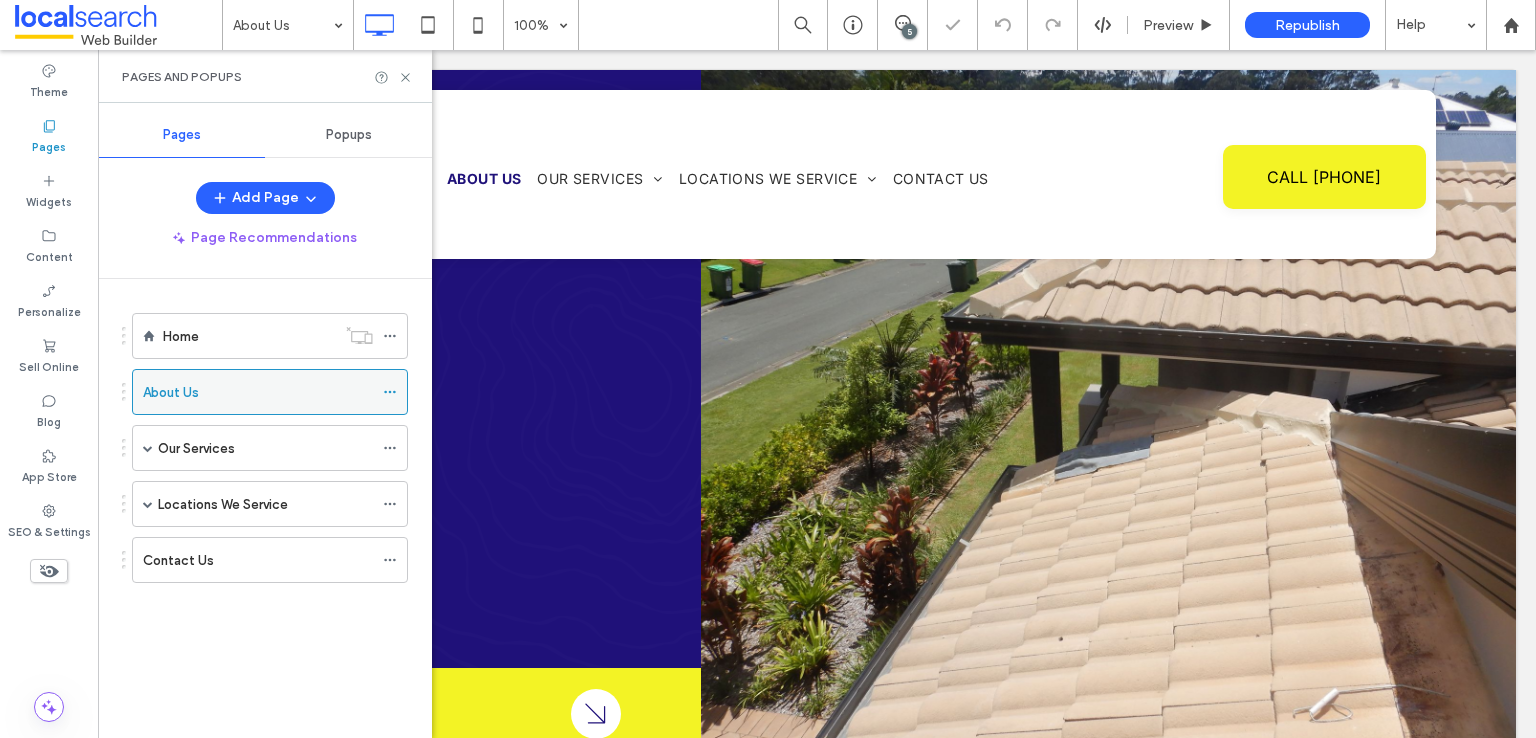 scroll, scrollTop: 0, scrollLeft: 0, axis: both 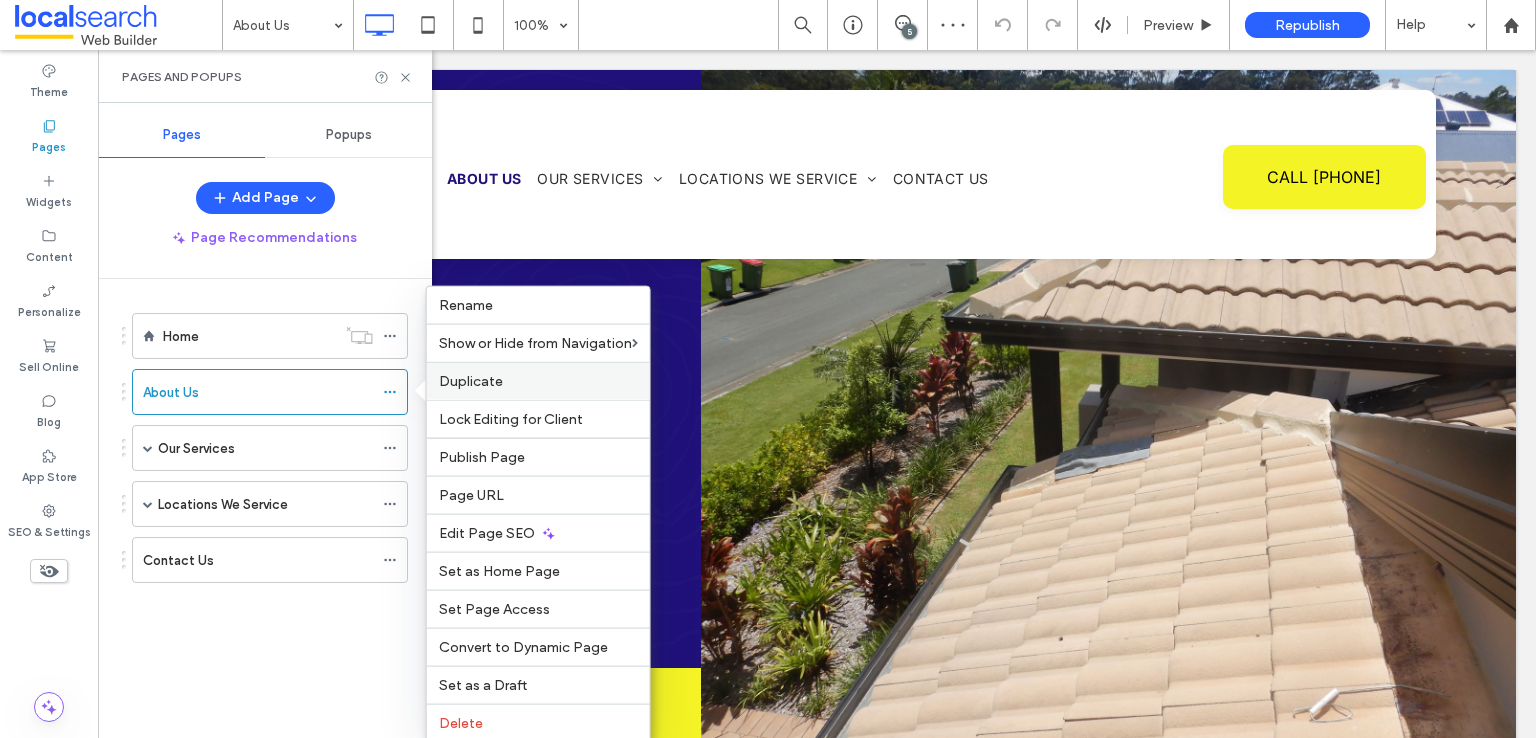 click on "Duplicate" at bounding box center (471, 381) 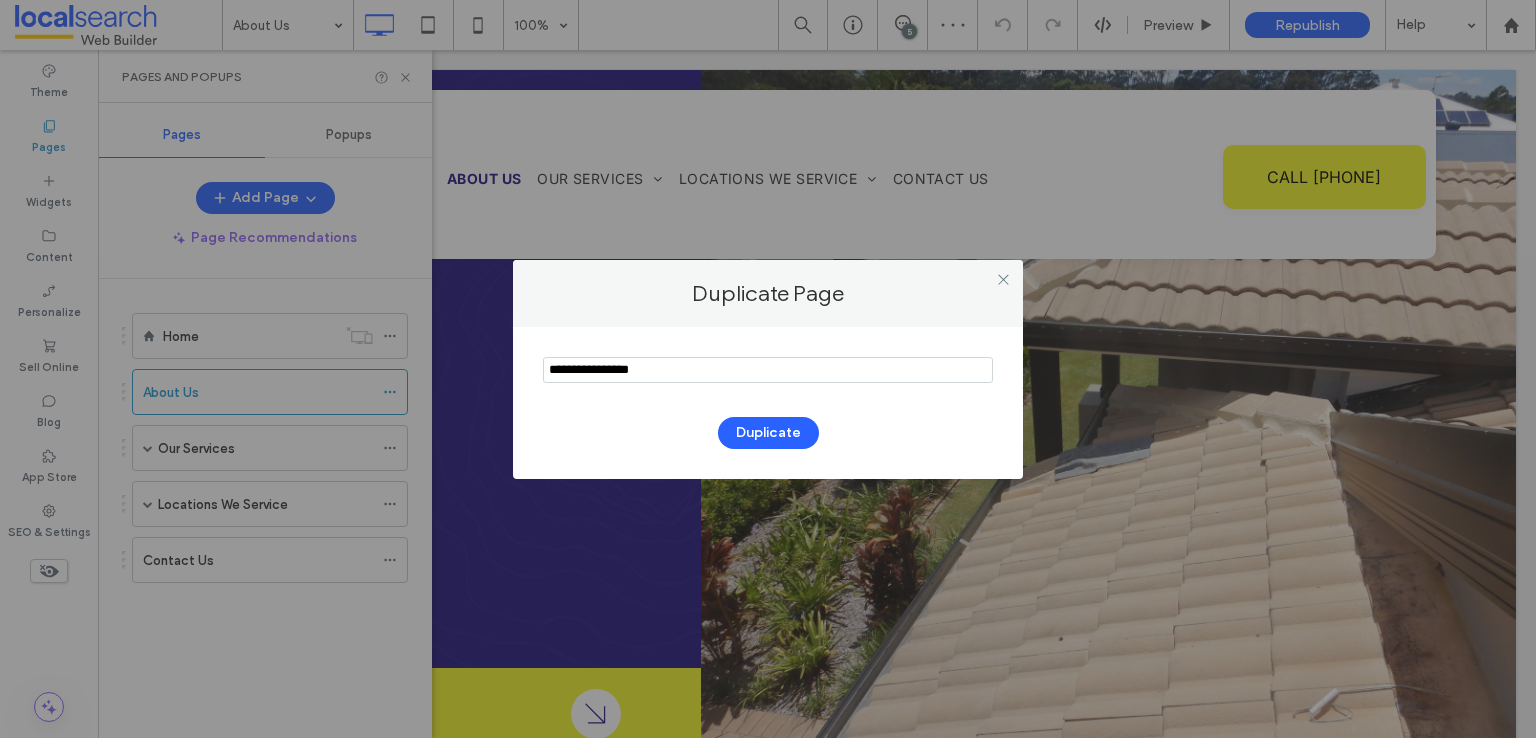 drag, startPoint x: 684, startPoint y: 365, endPoint x: 443, endPoint y: 391, distance: 242.39844 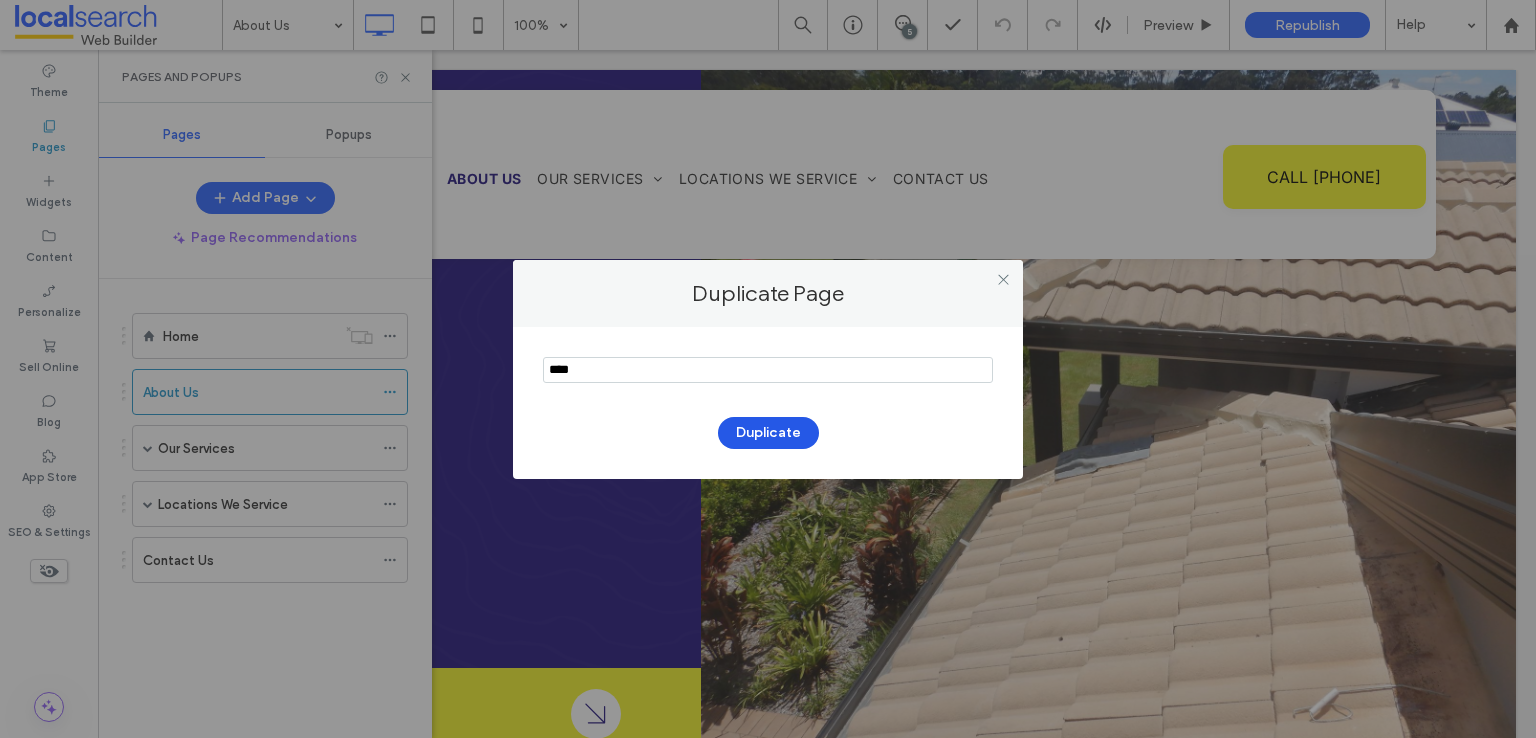 type on "****" 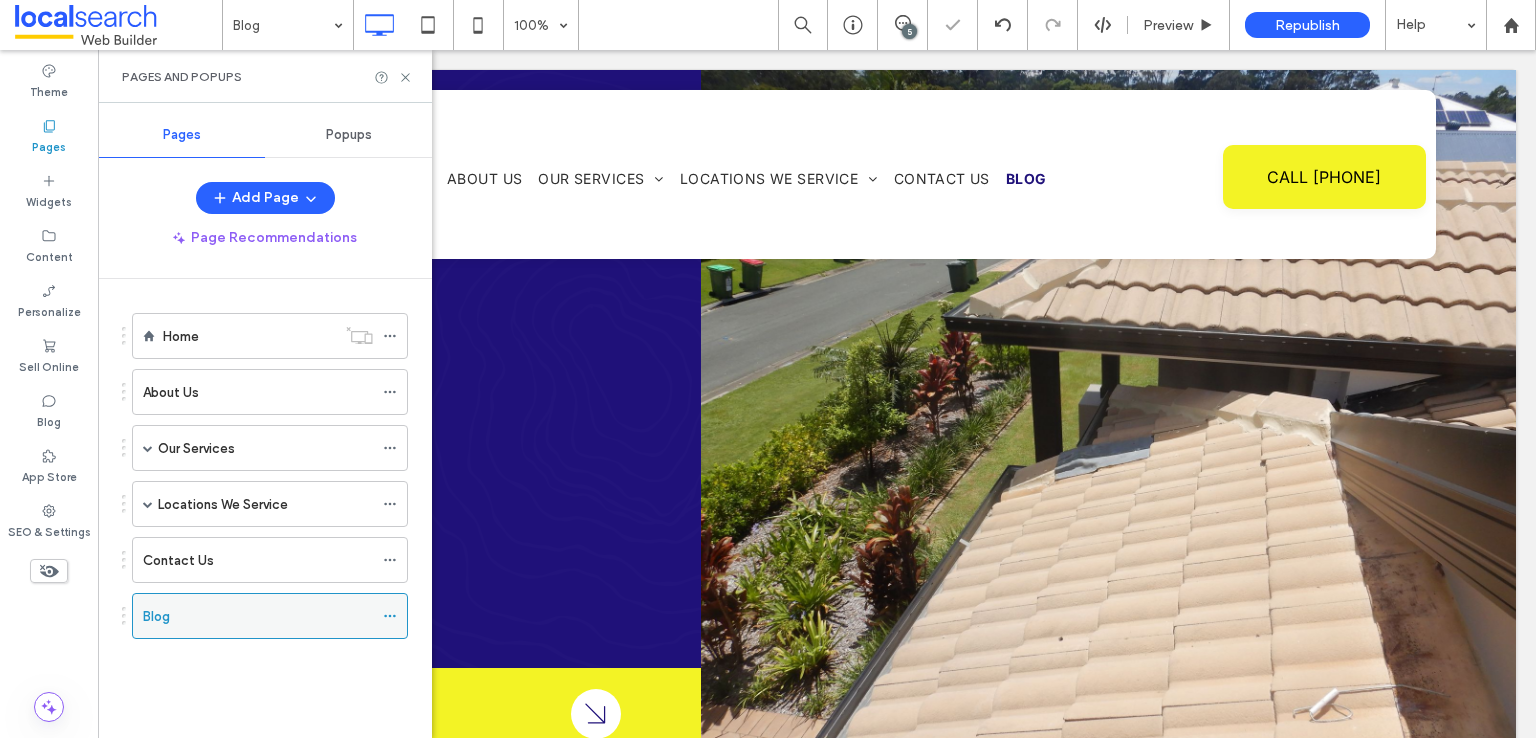 scroll, scrollTop: 0, scrollLeft: 0, axis: both 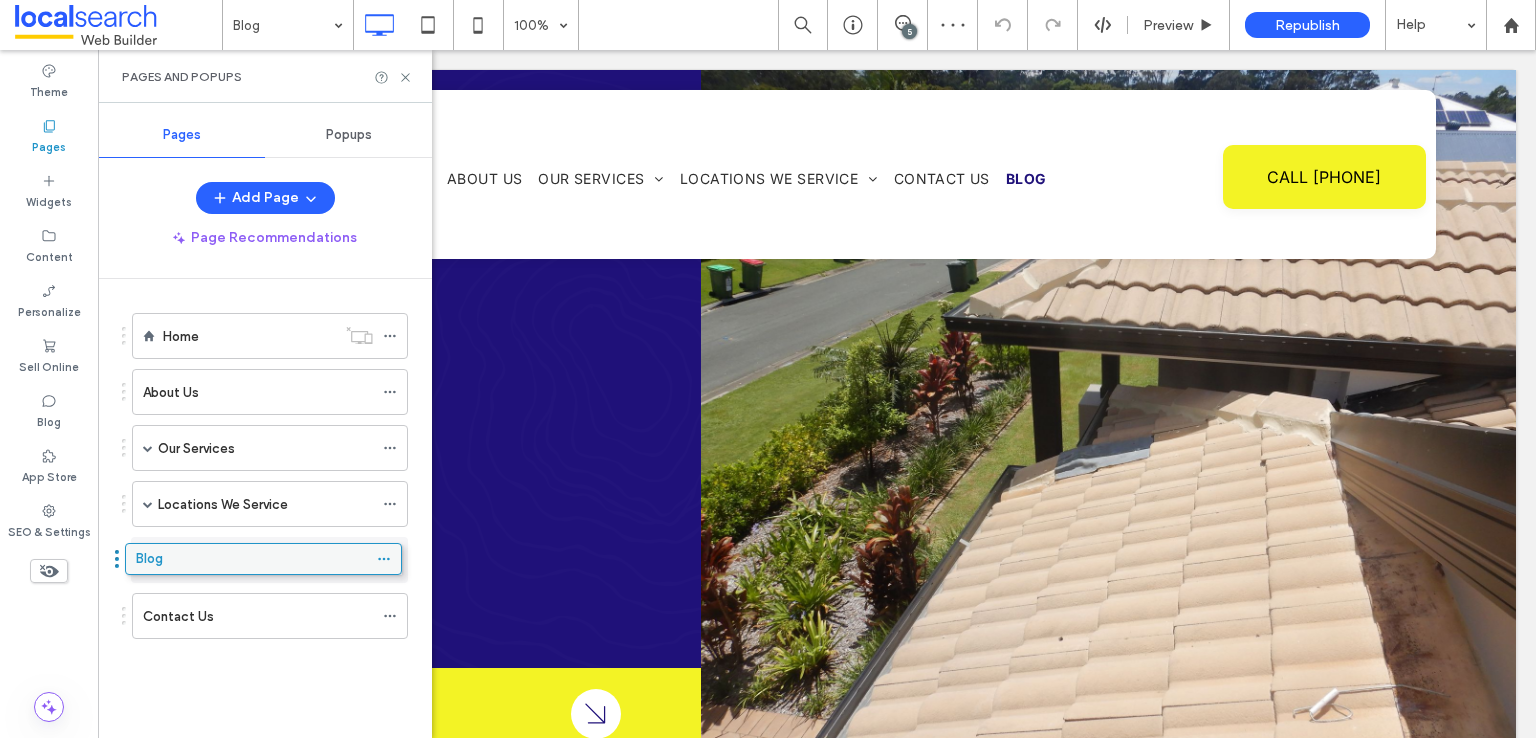 drag, startPoint x: 247, startPoint y: 614, endPoint x: 240, endPoint y: 566, distance: 48.507732 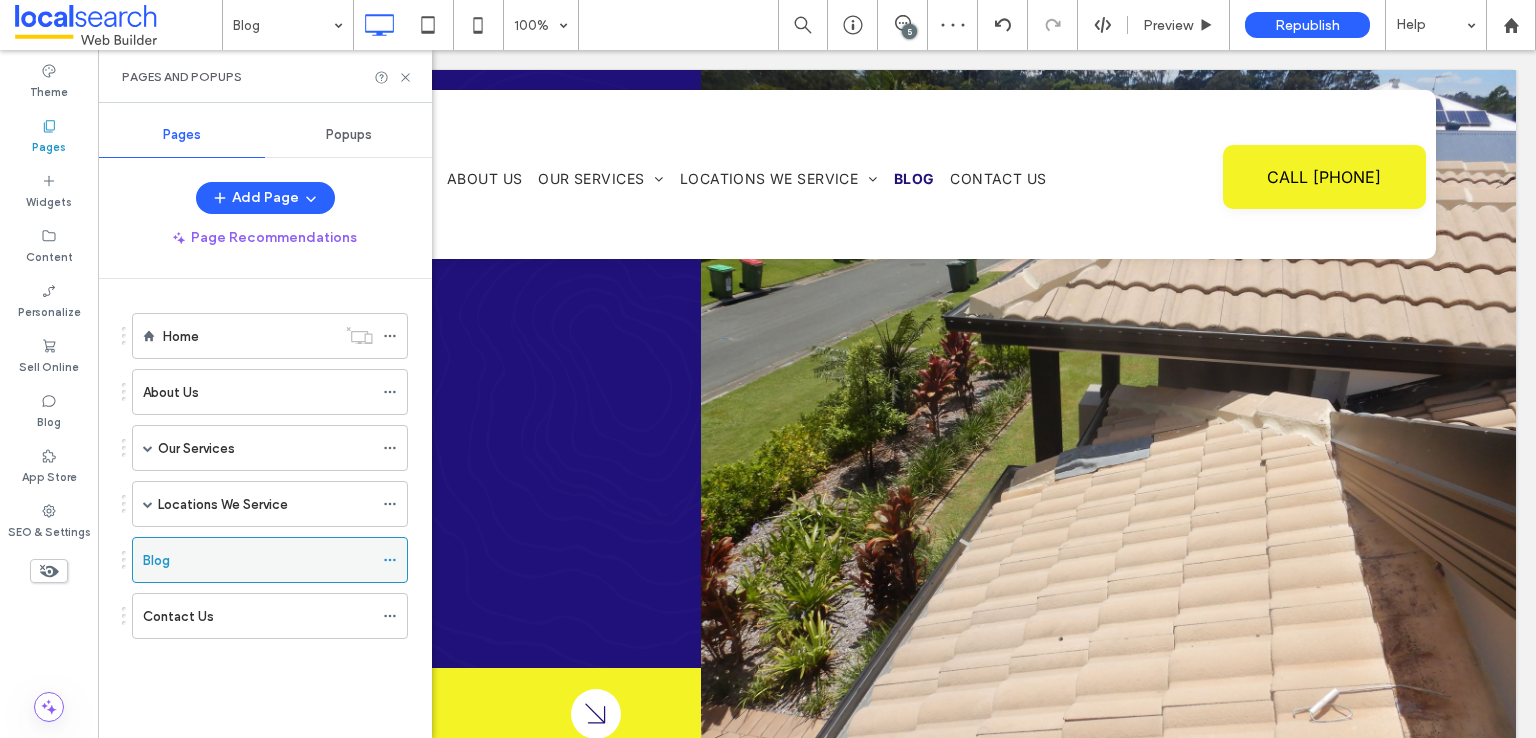 click on "Blog" at bounding box center (258, 560) 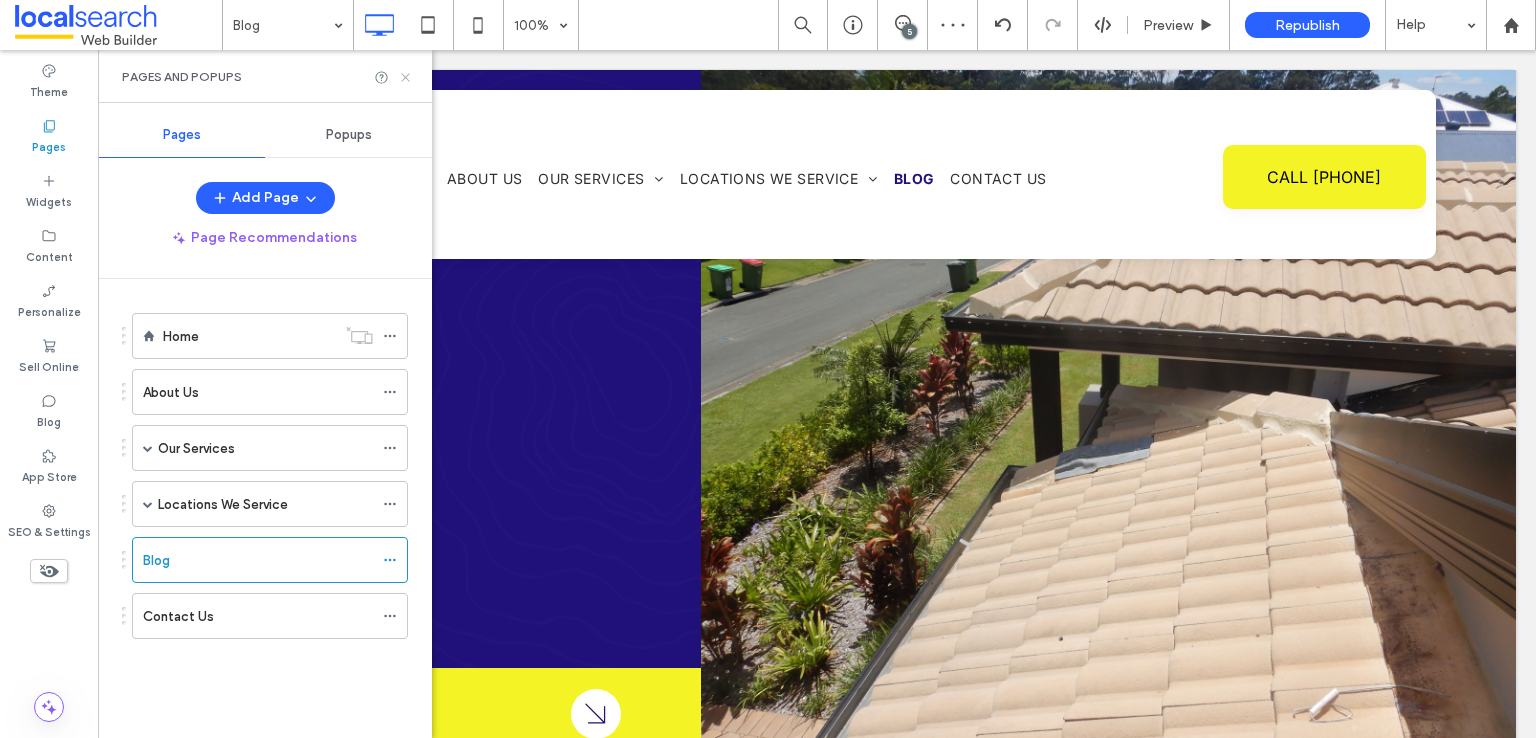 scroll, scrollTop: 0, scrollLeft: 0, axis: both 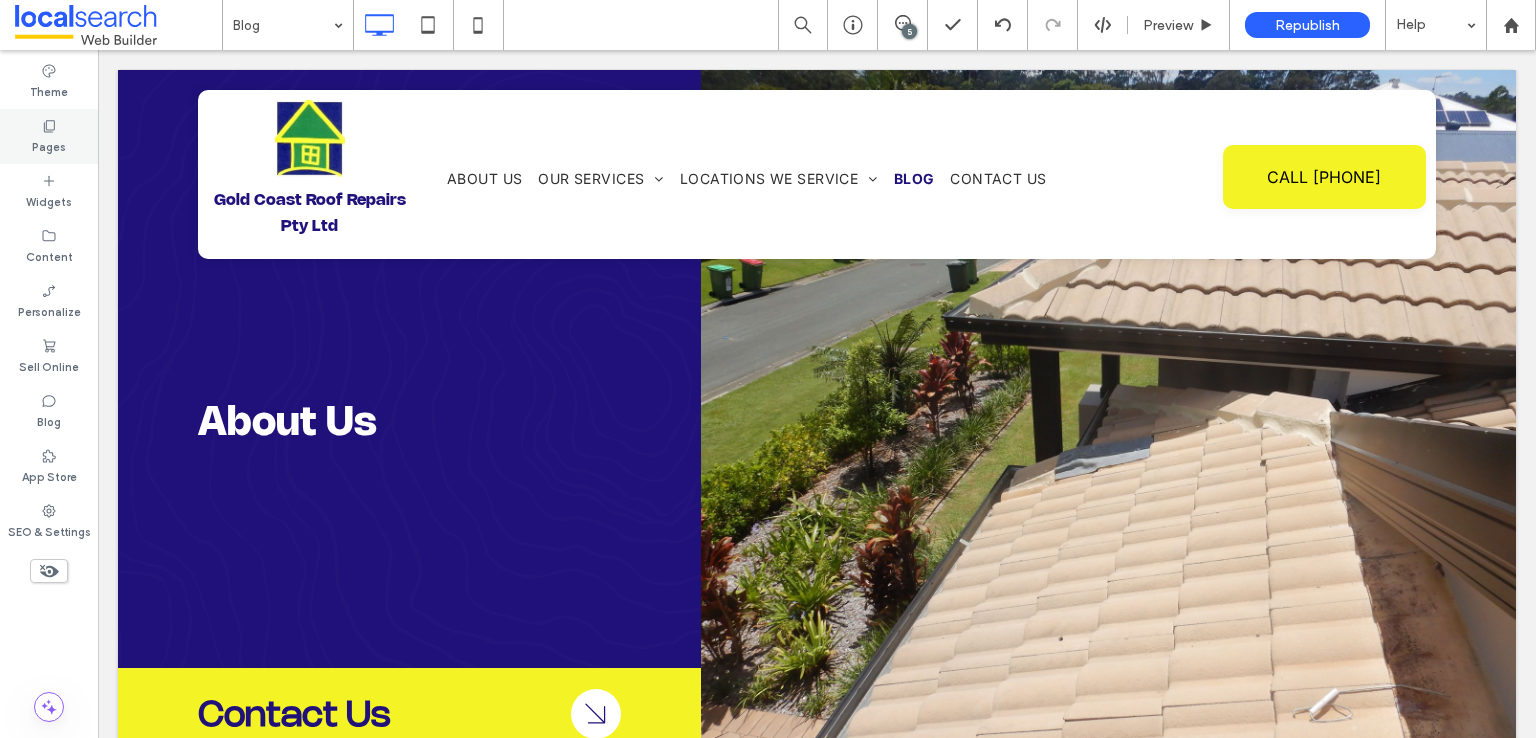 click on "Pages" at bounding box center [49, 136] 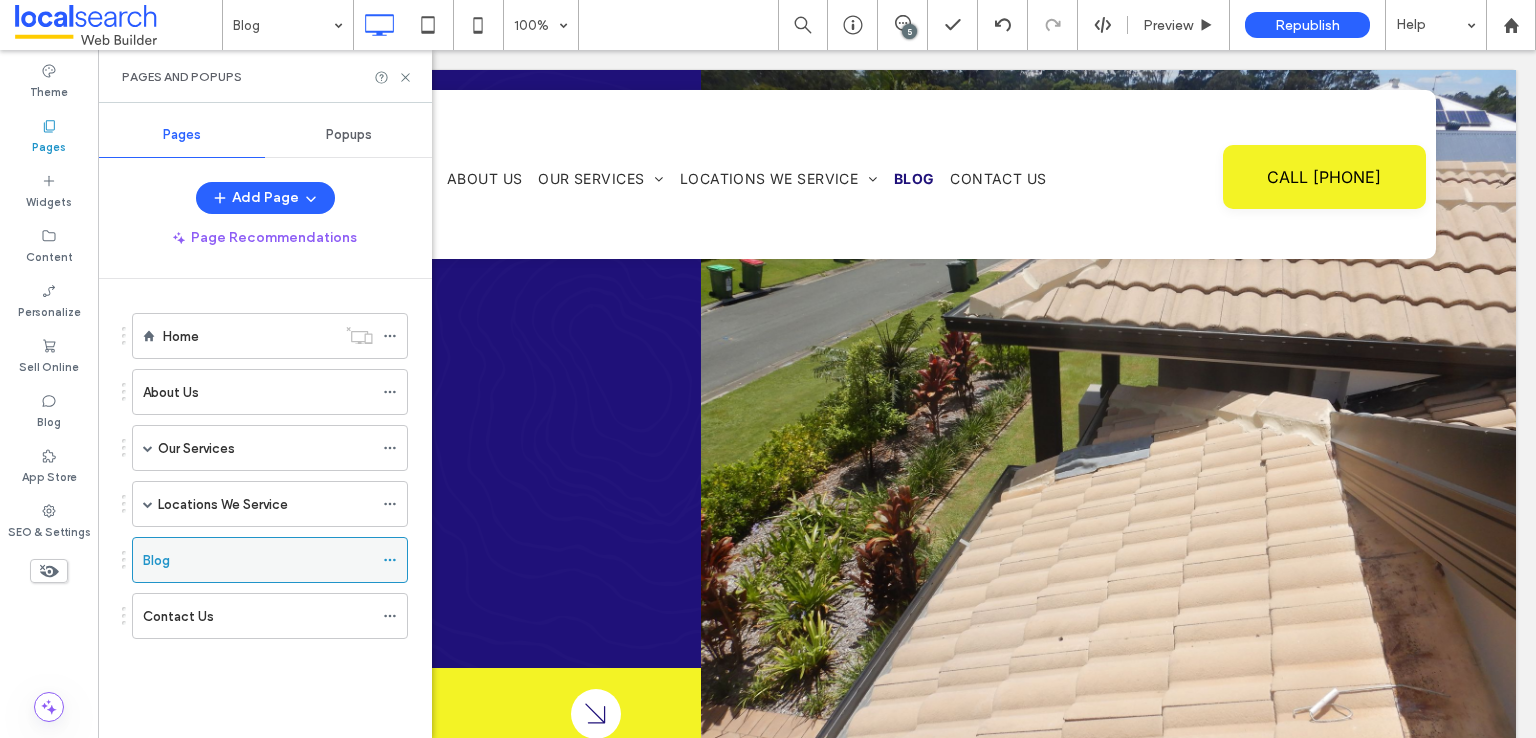 click 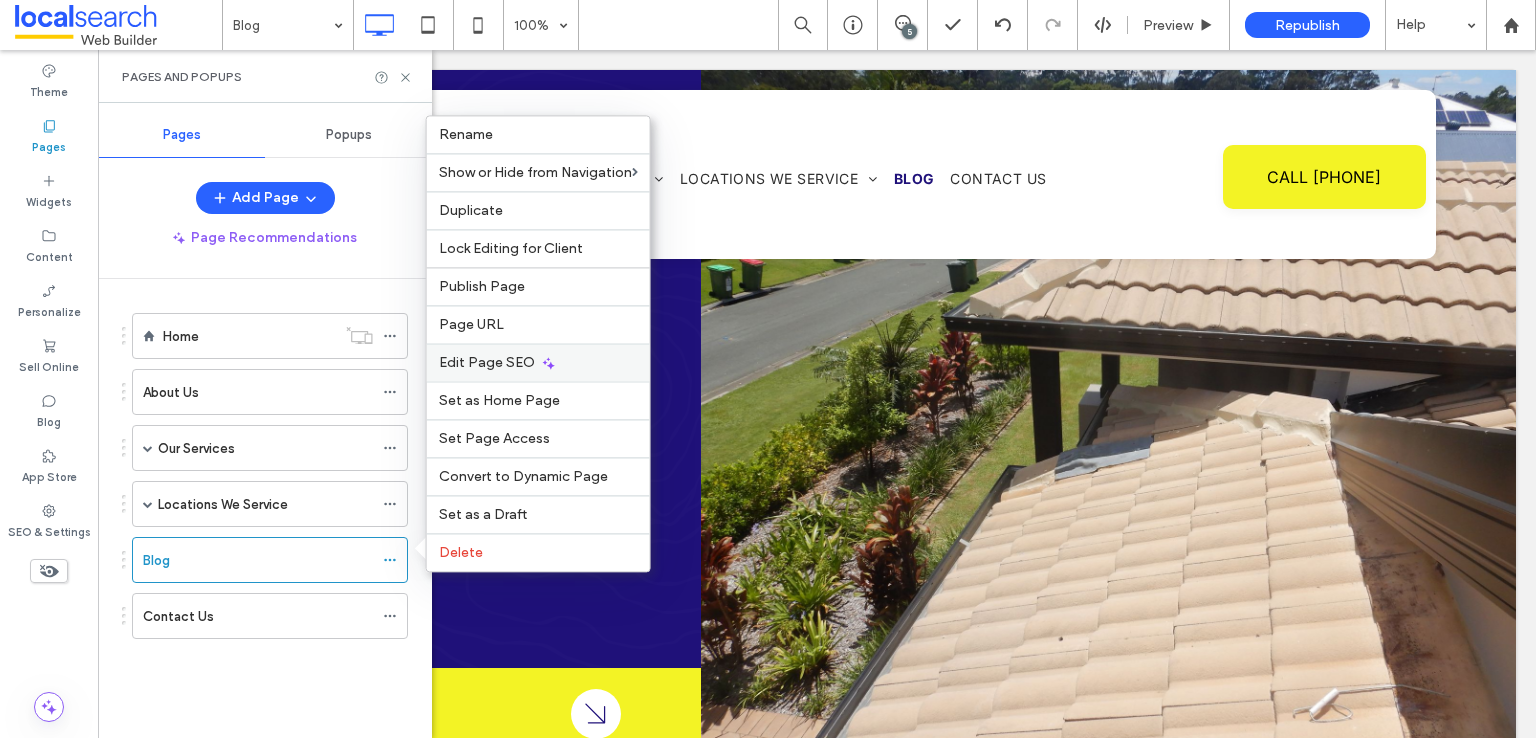 click on "Edit Page SEO" at bounding box center [487, 362] 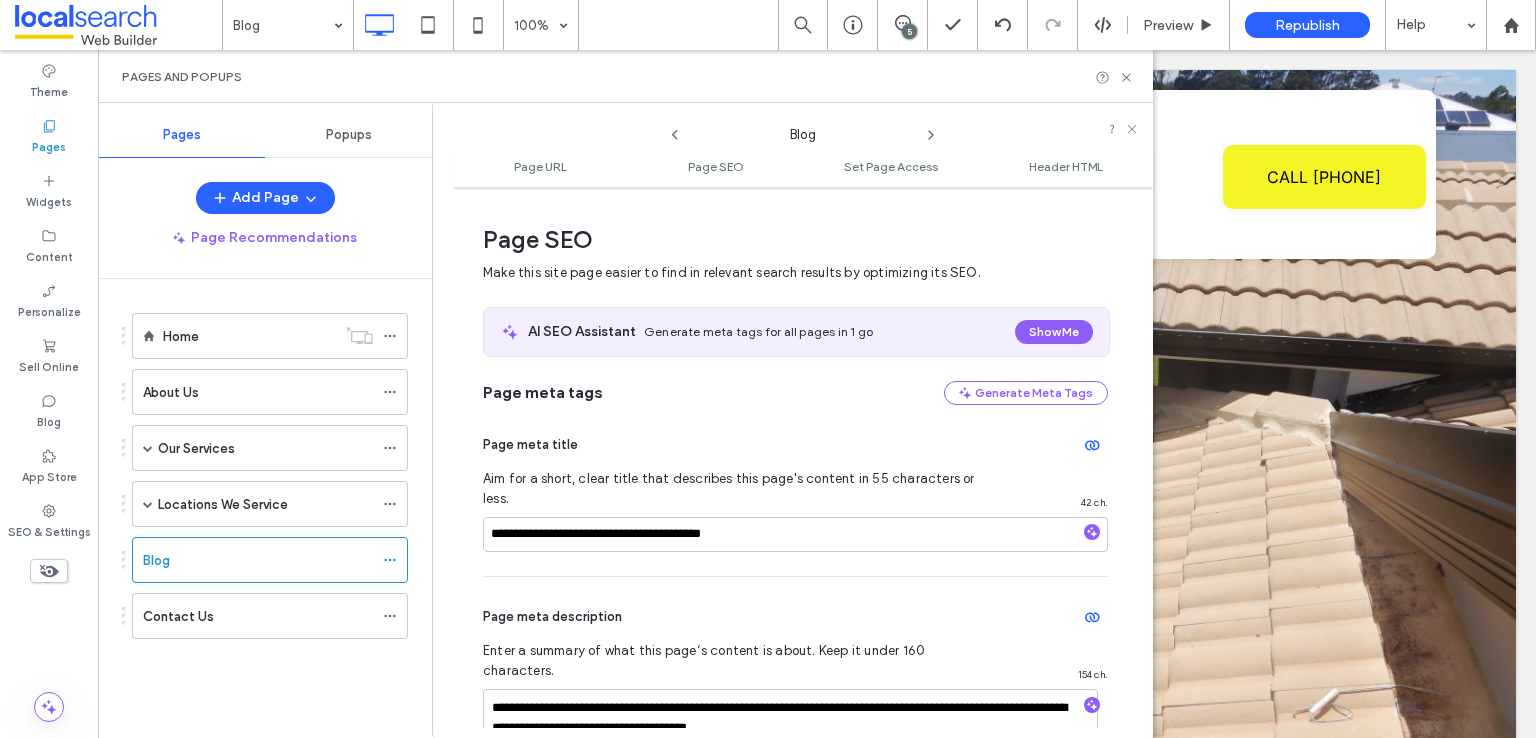 scroll, scrollTop: 274, scrollLeft: 0, axis: vertical 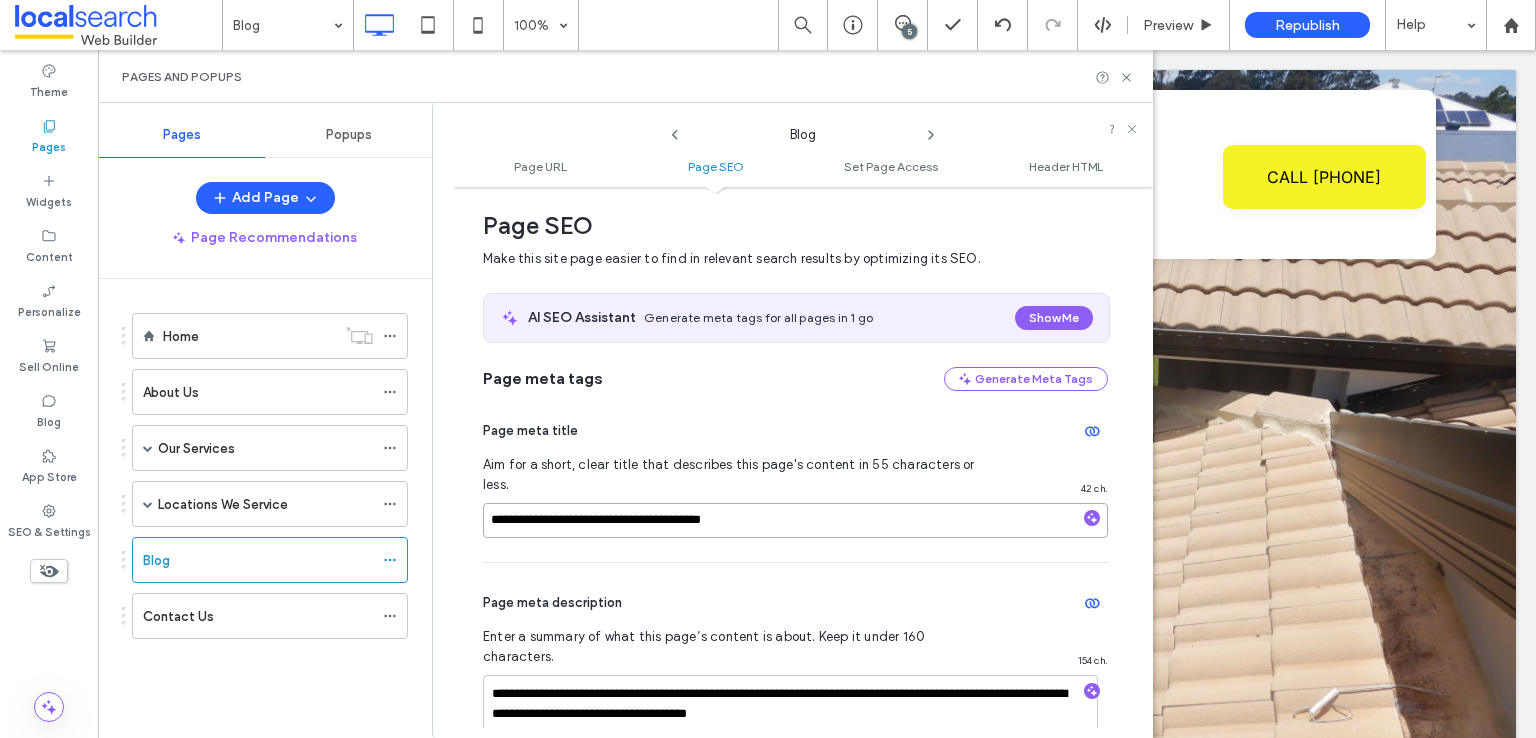 drag, startPoint x: 544, startPoint y: 499, endPoint x: 432, endPoint y: 499, distance: 112 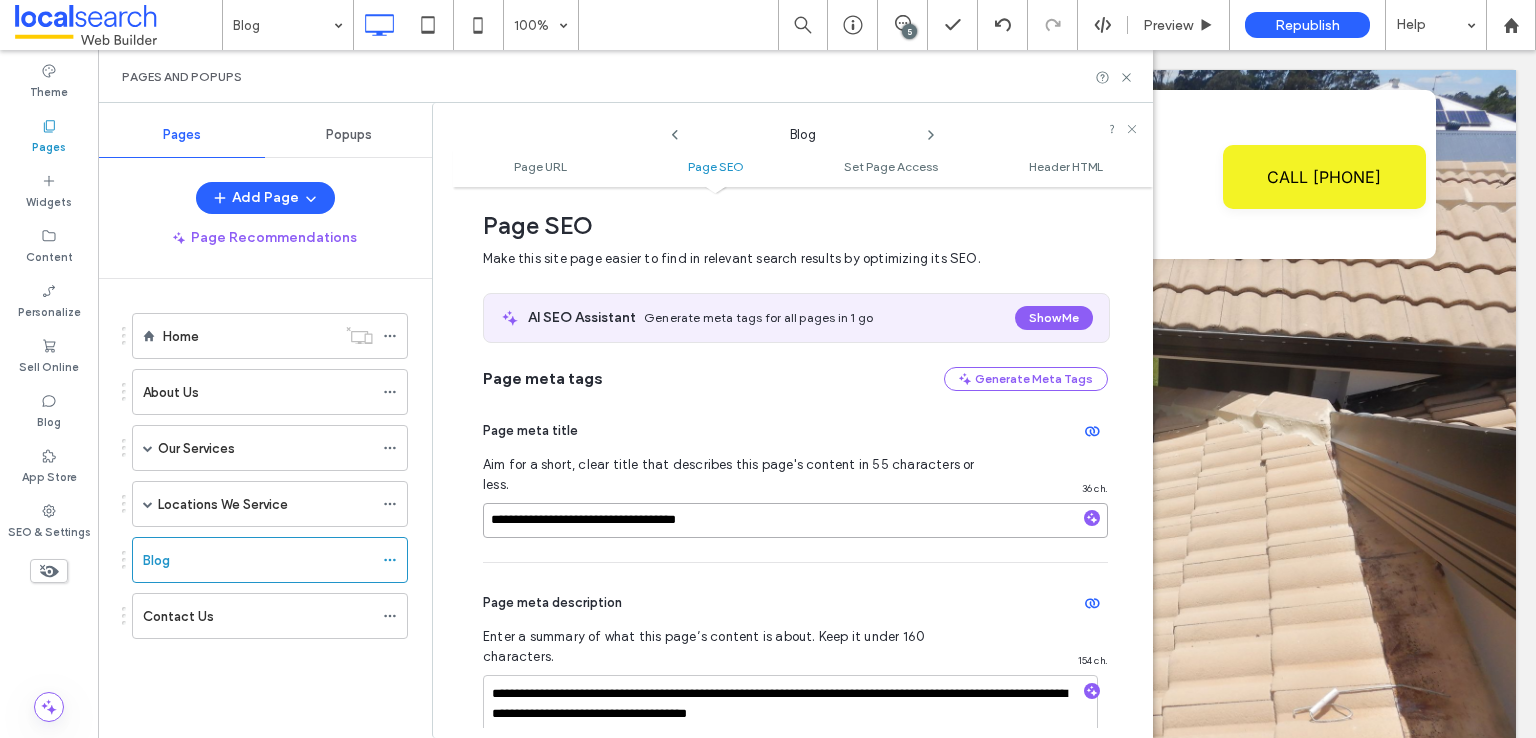 type on "**********" 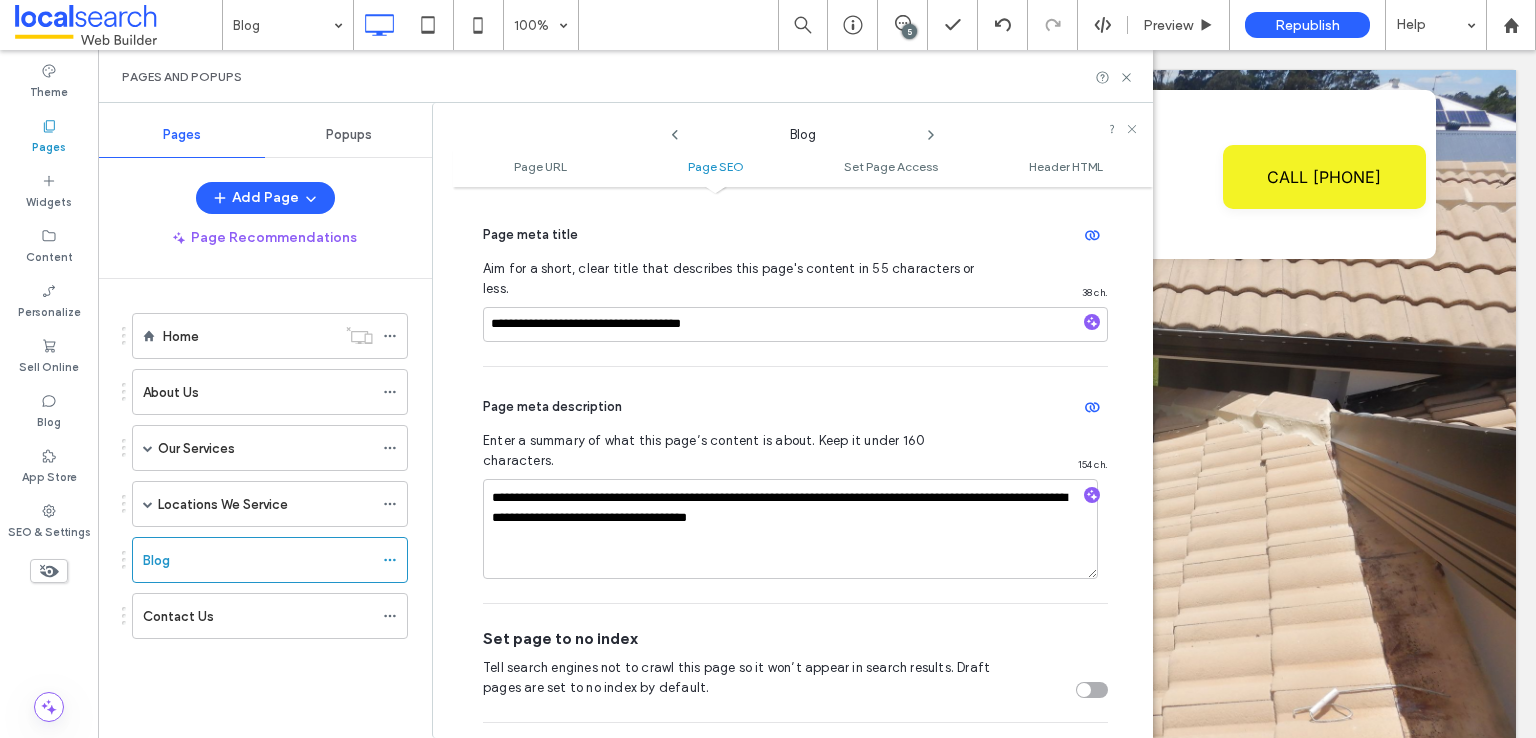scroll, scrollTop: 474, scrollLeft: 0, axis: vertical 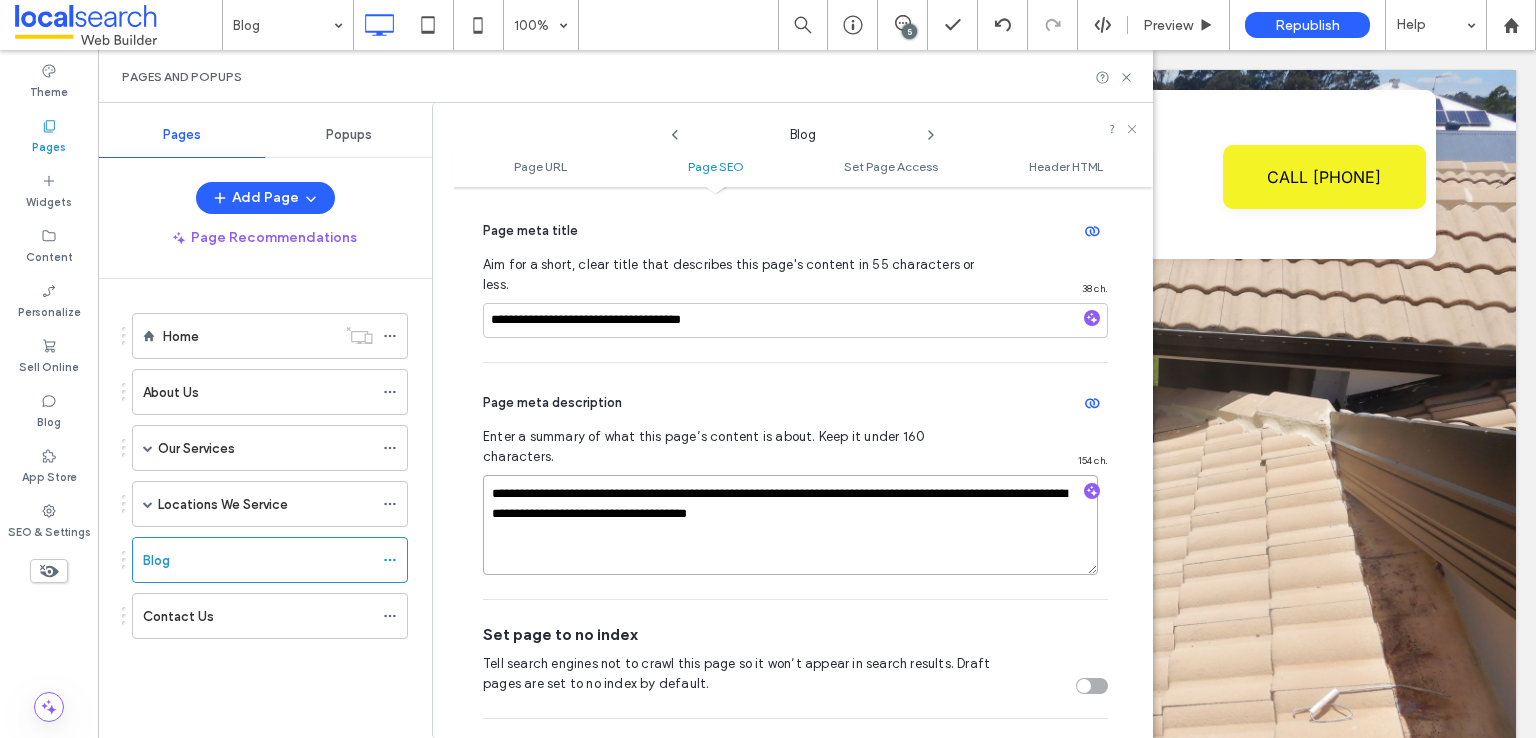 click on "**********" at bounding box center [790, 525] 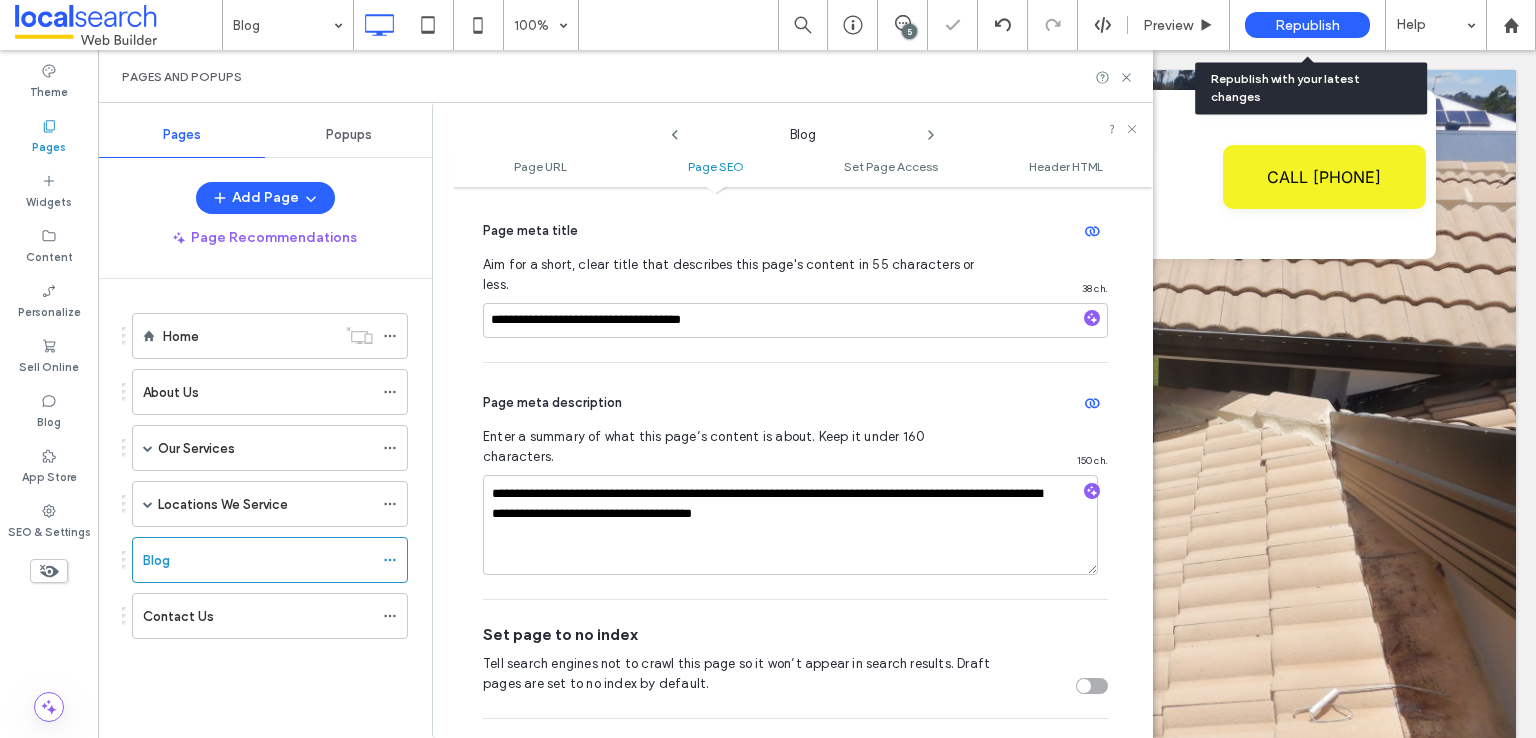 click on "Republish" at bounding box center (1307, 25) 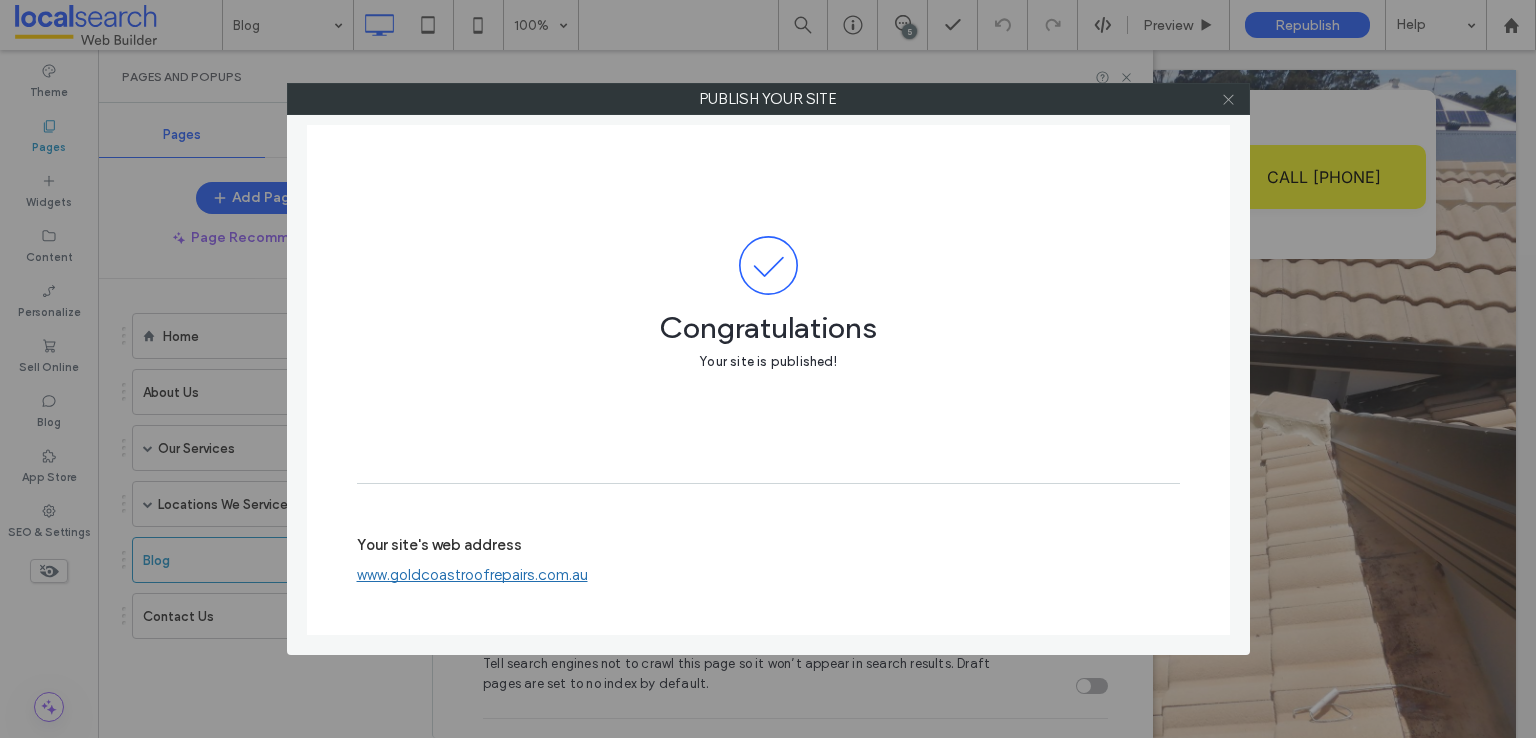 click 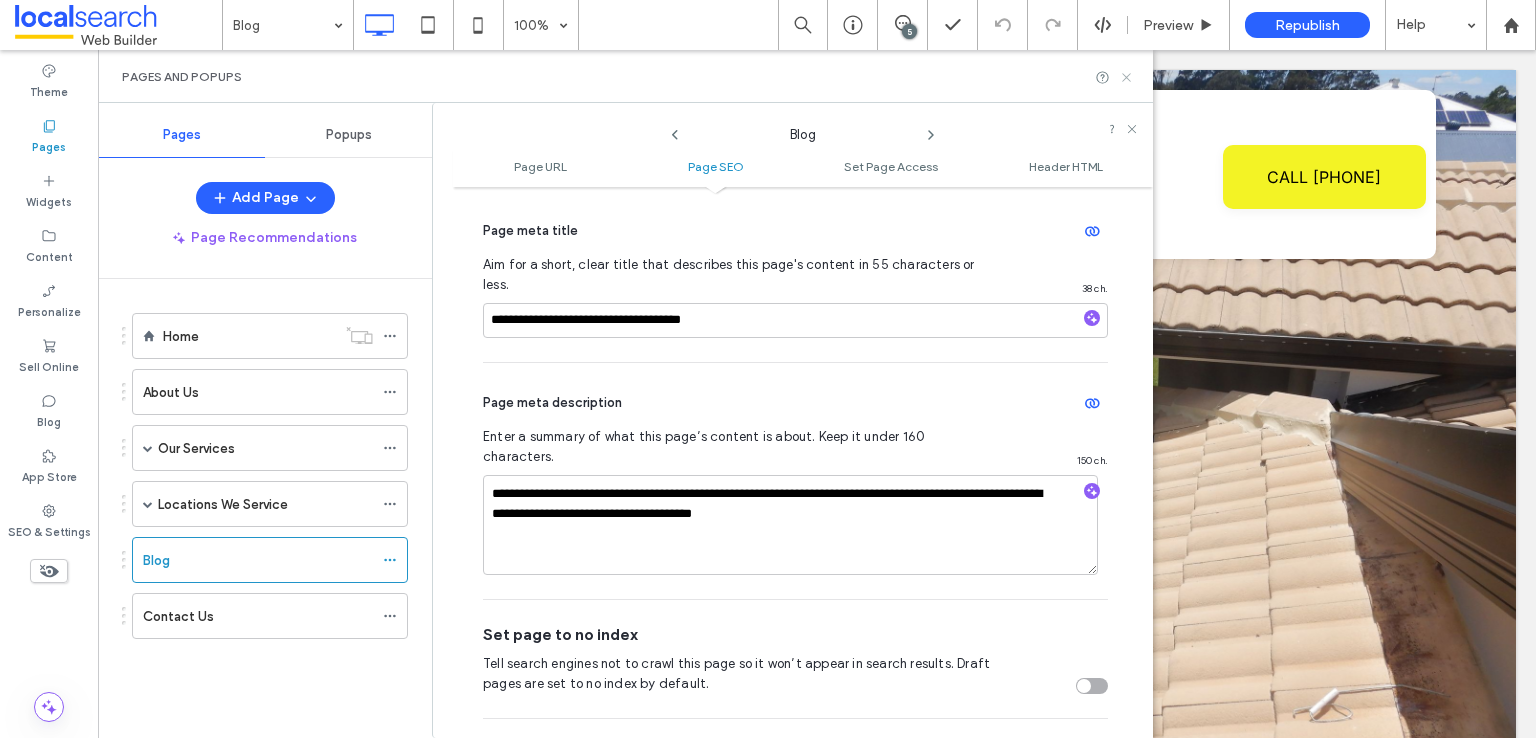 click 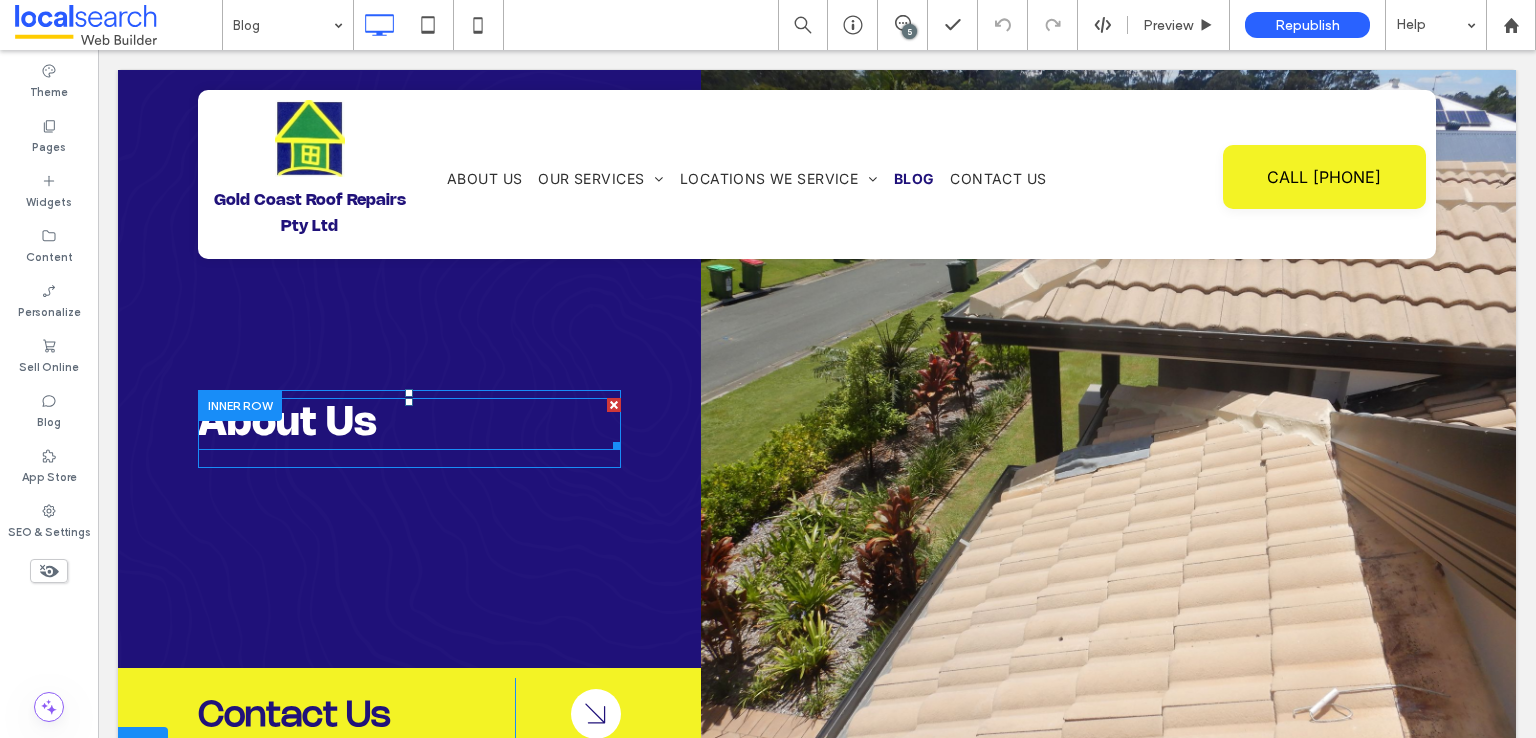 click on "About Us" at bounding box center (287, 424) 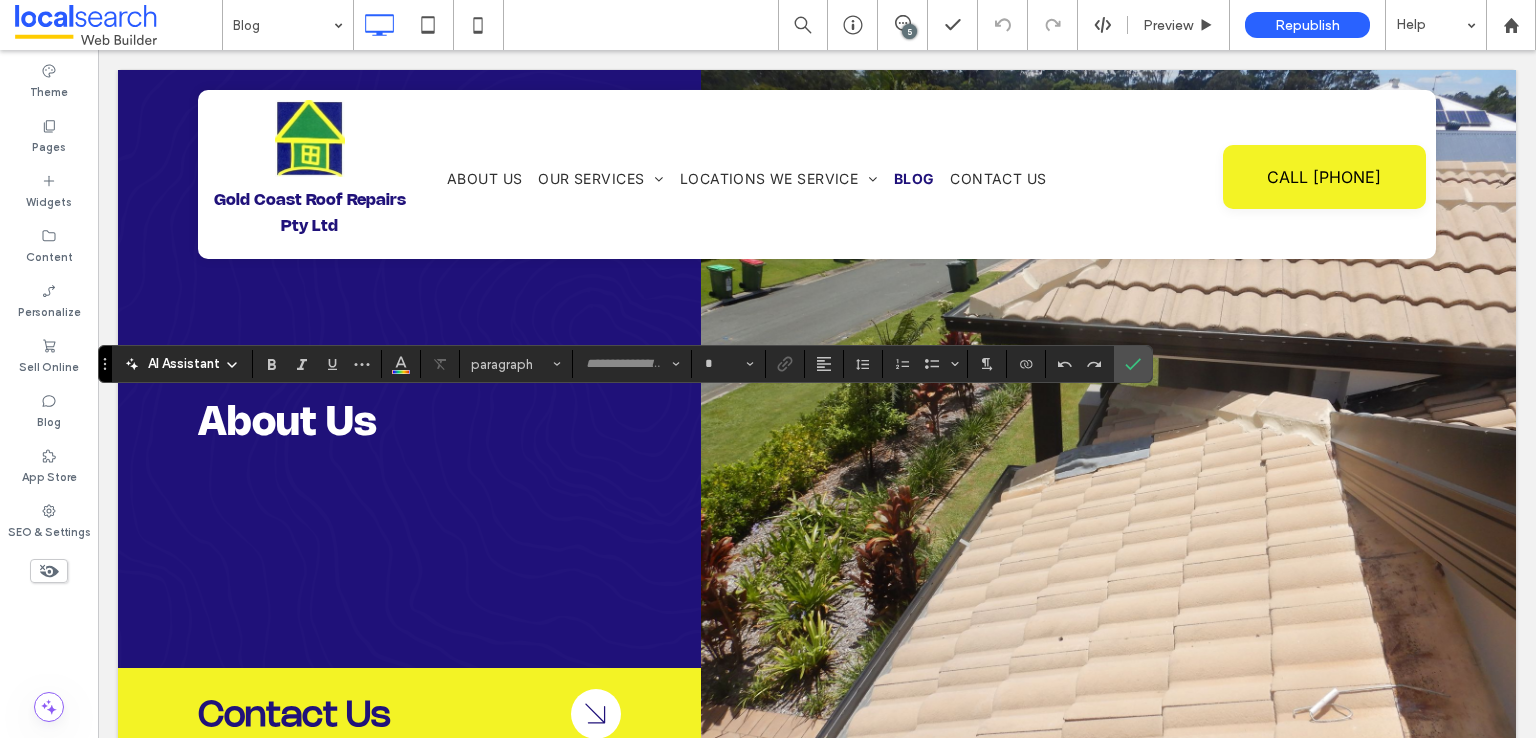 type on "**********" 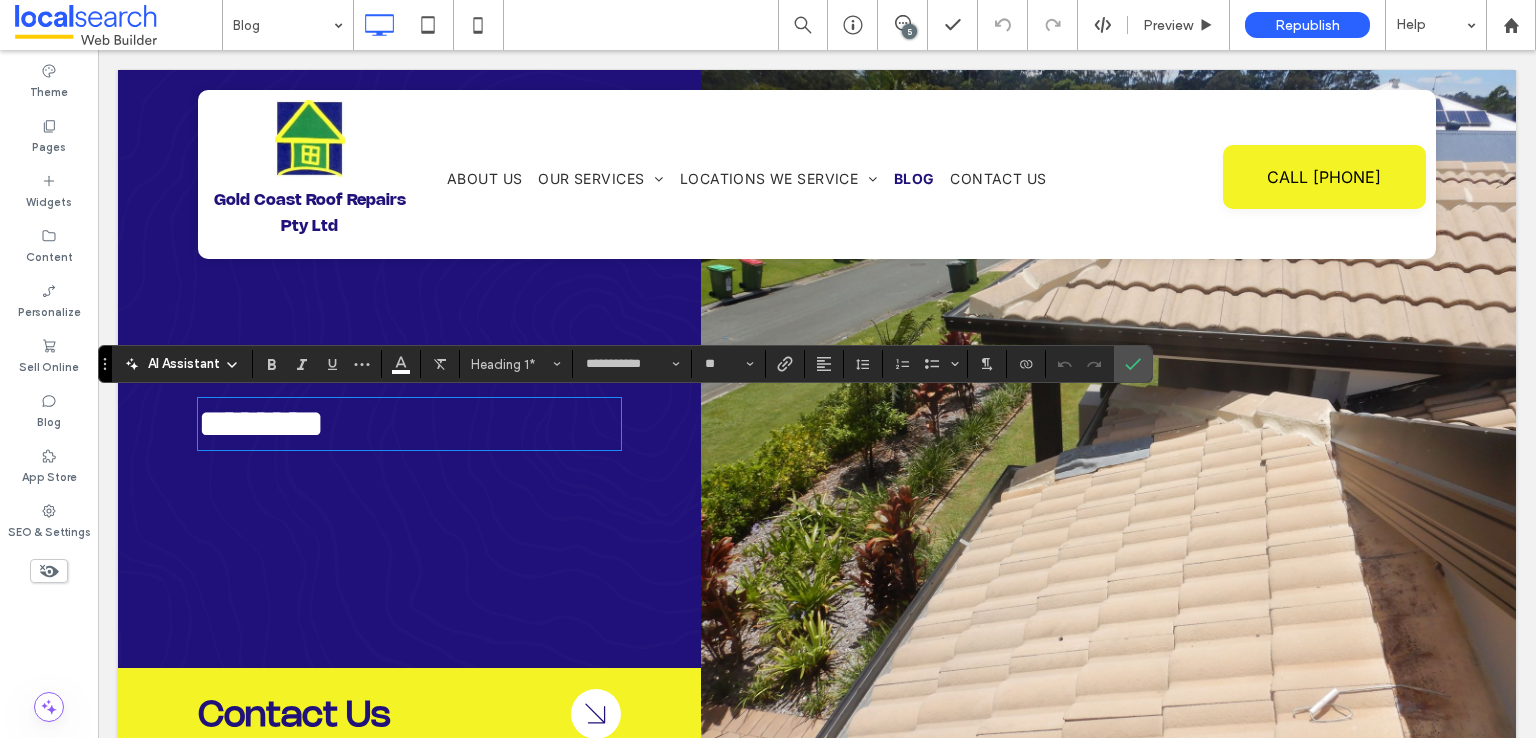 click on "********" at bounding box center [261, 423] 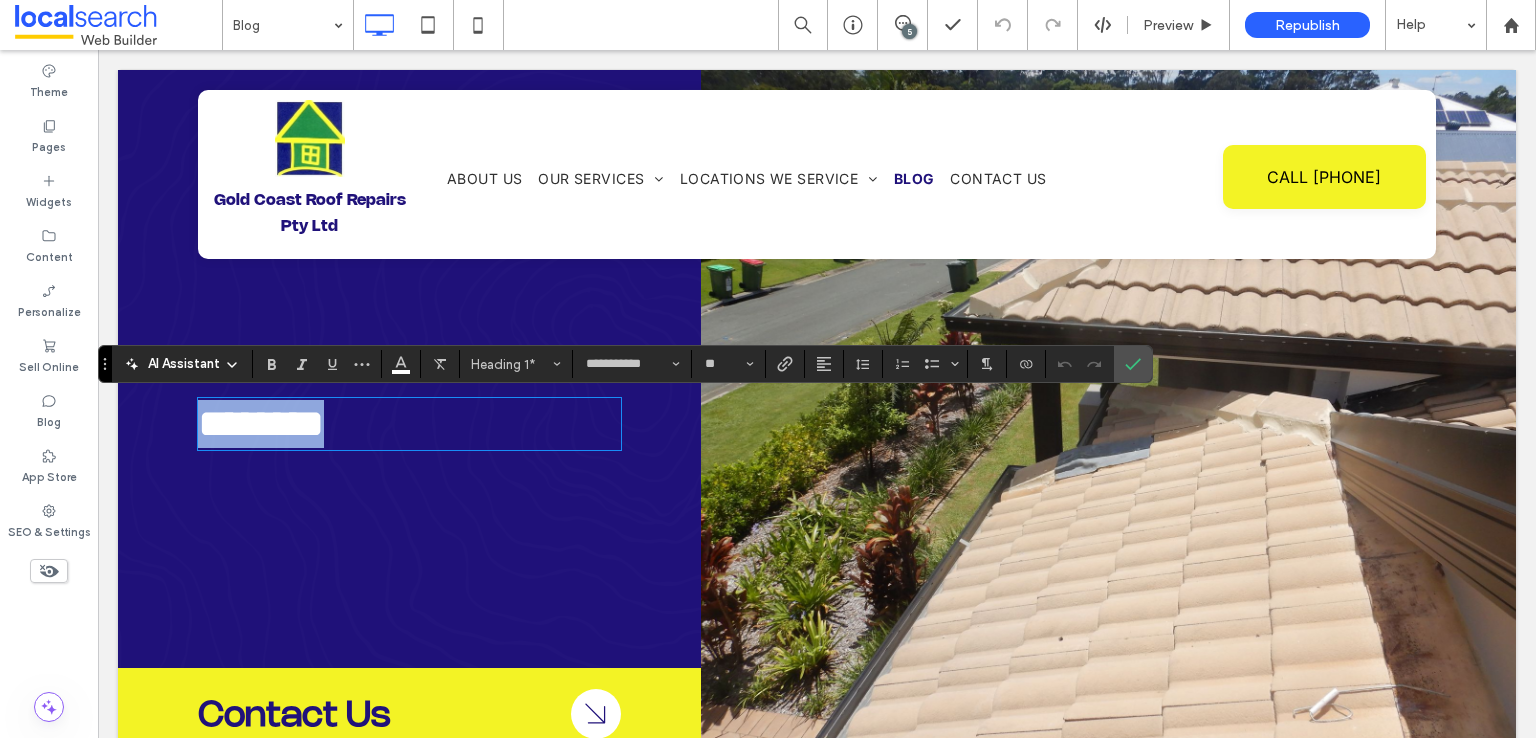 type 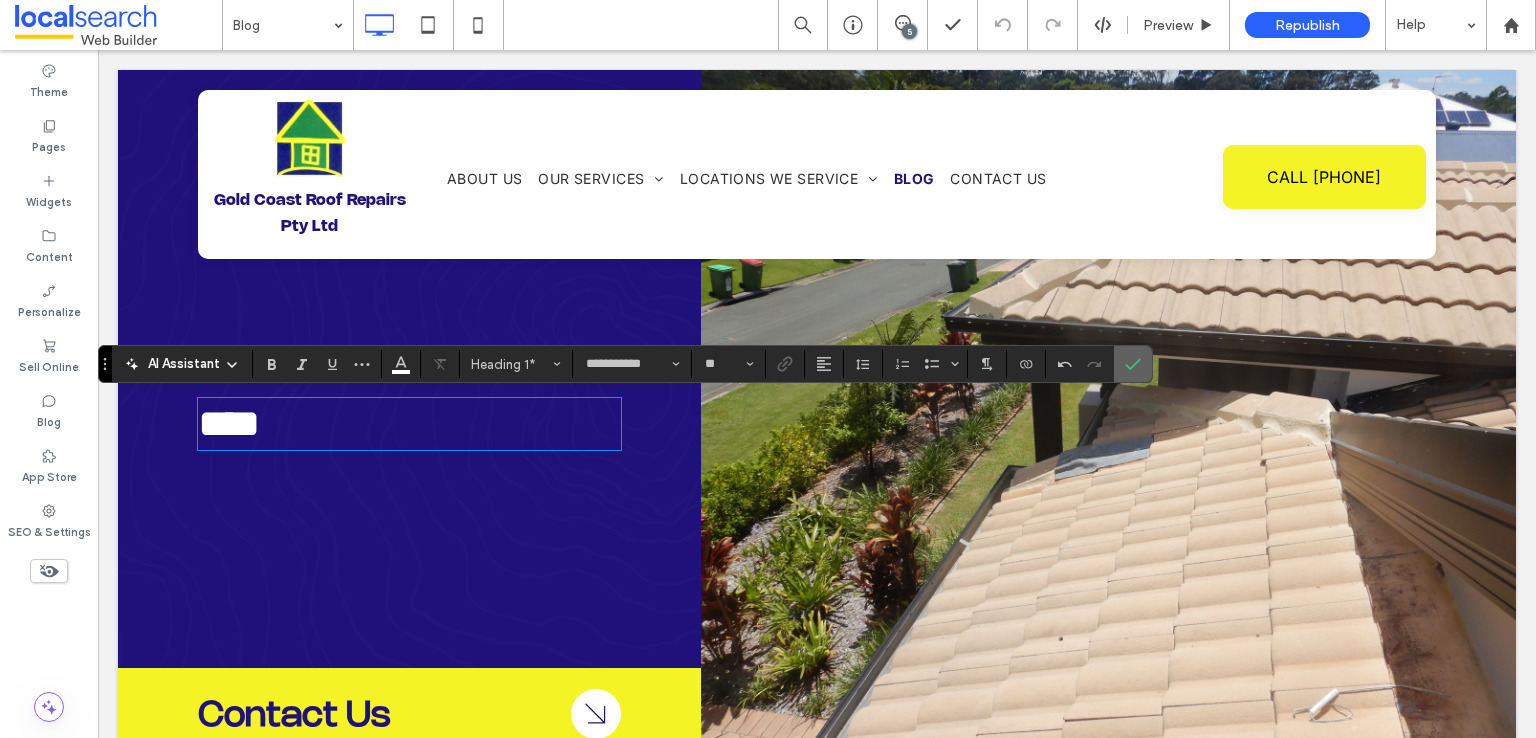 drag, startPoint x: 1131, startPoint y: 372, endPoint x: 1022, endPoint y: 325, distance: 118.70131 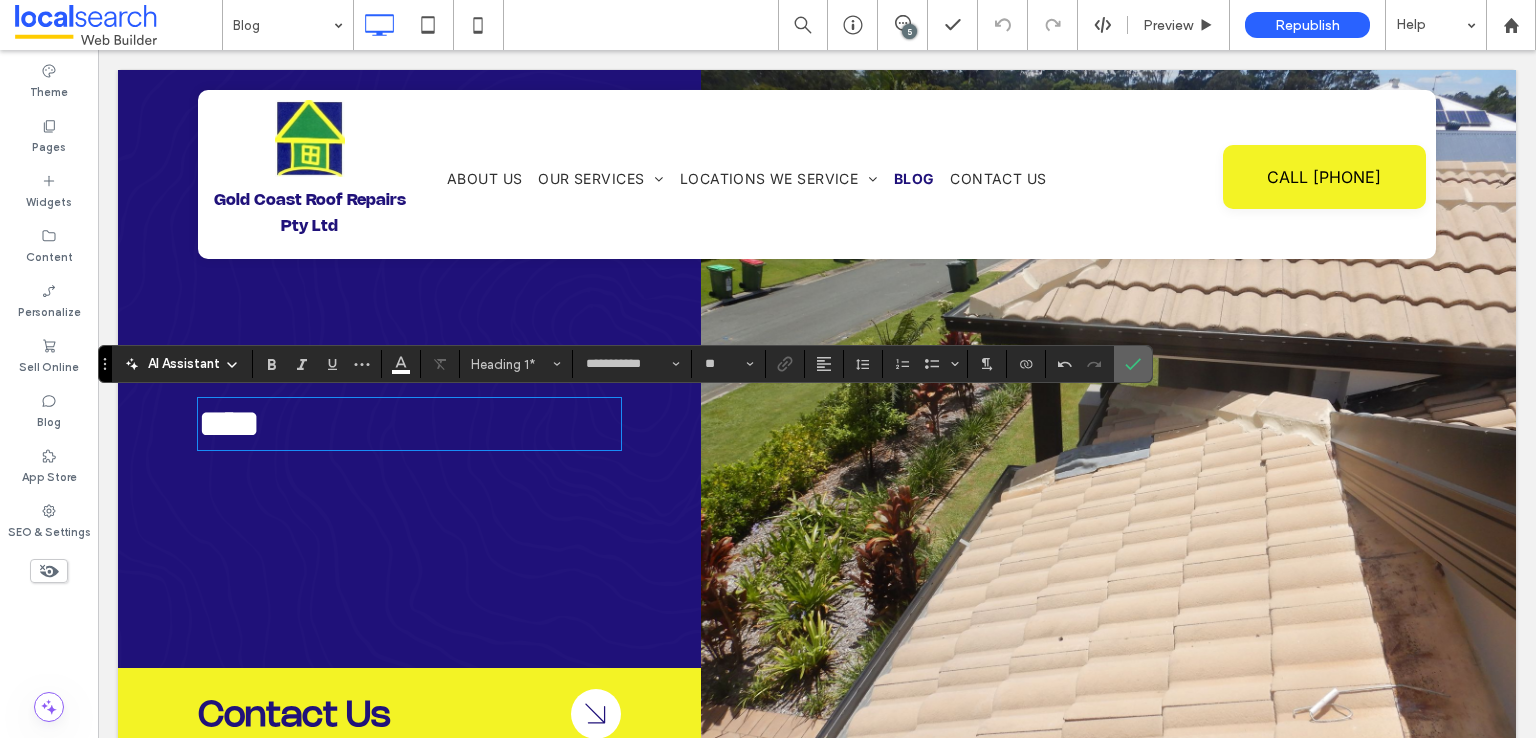 click at bounding box center [1133, 364] 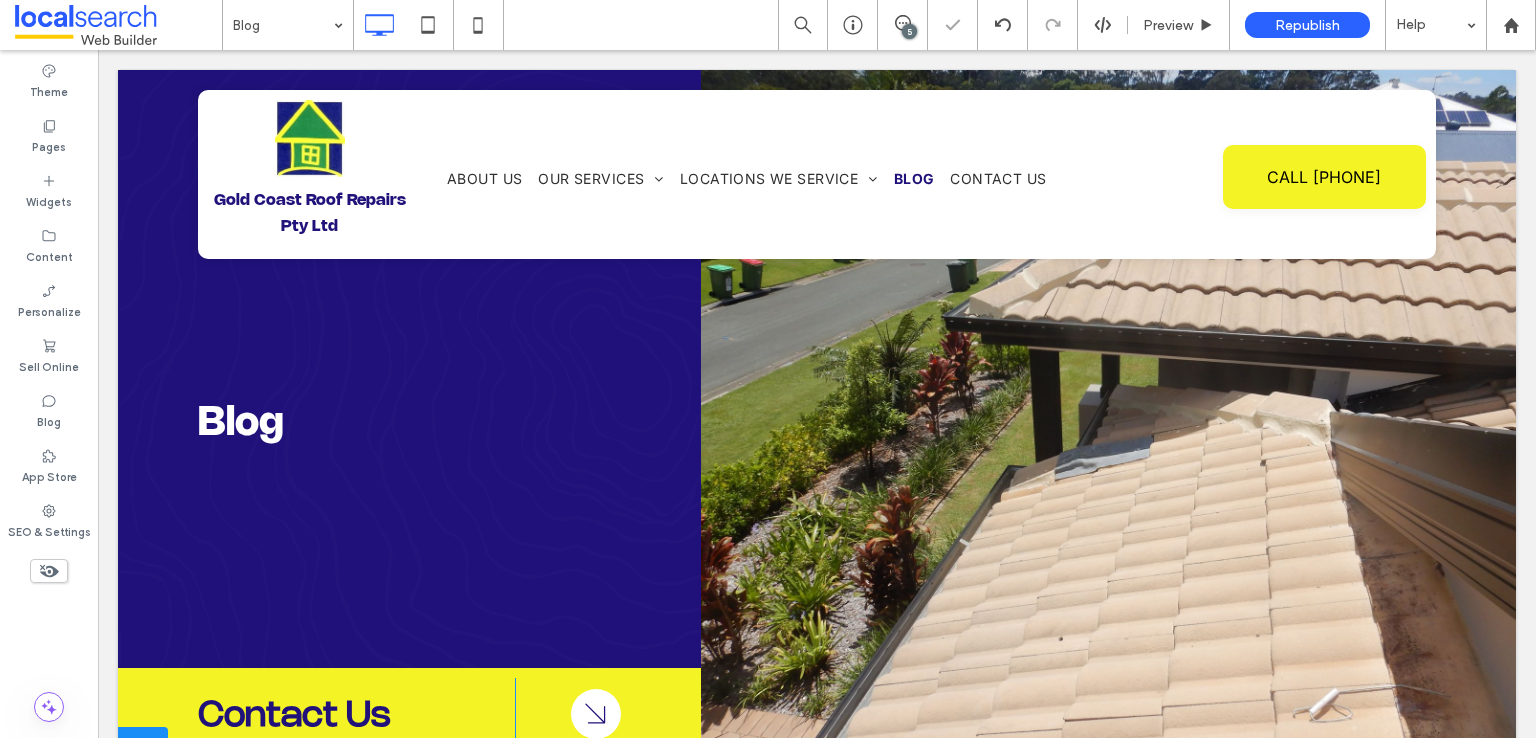click on "Click To Paste
Click To Paste" at bounding box center (1108, 414) 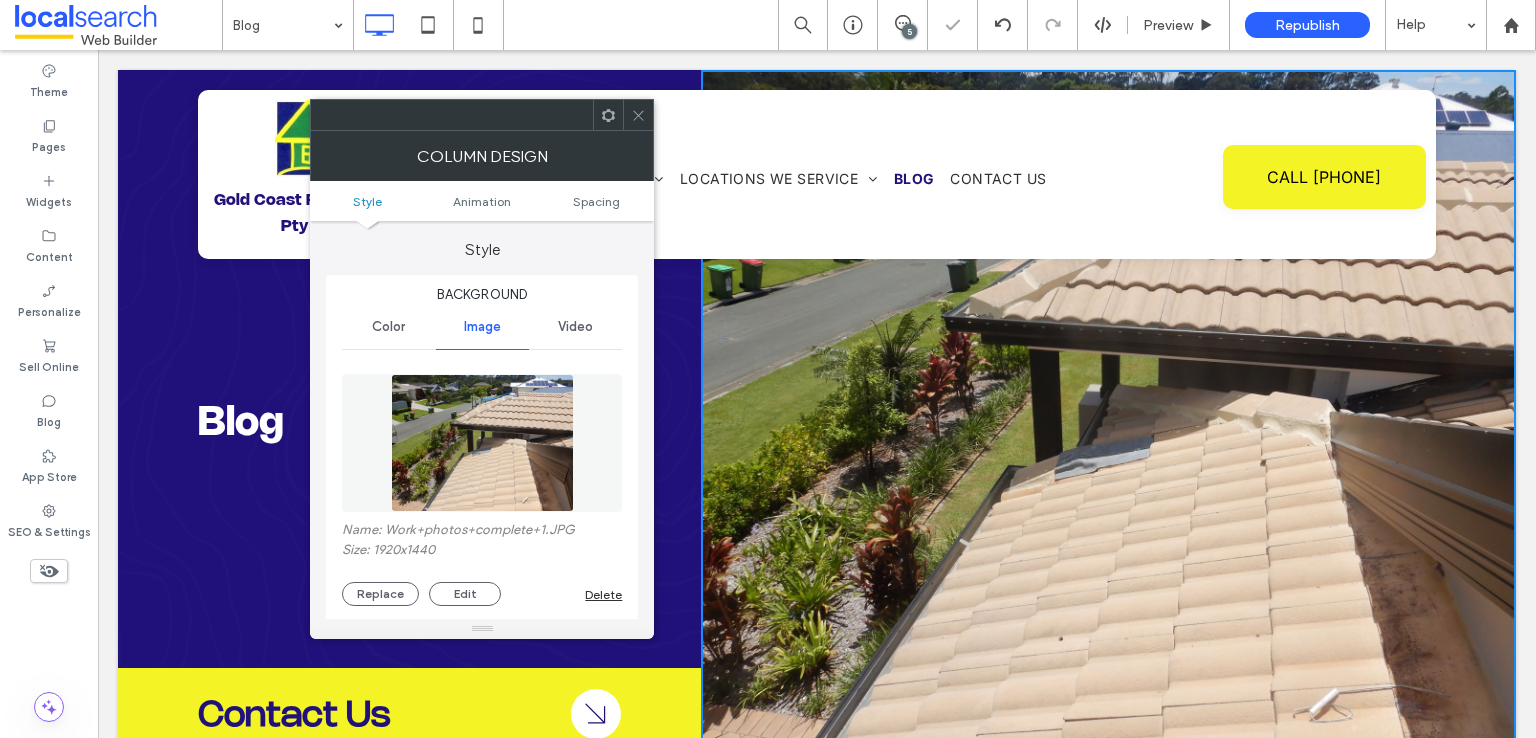 click at bounding box center [482, 443] 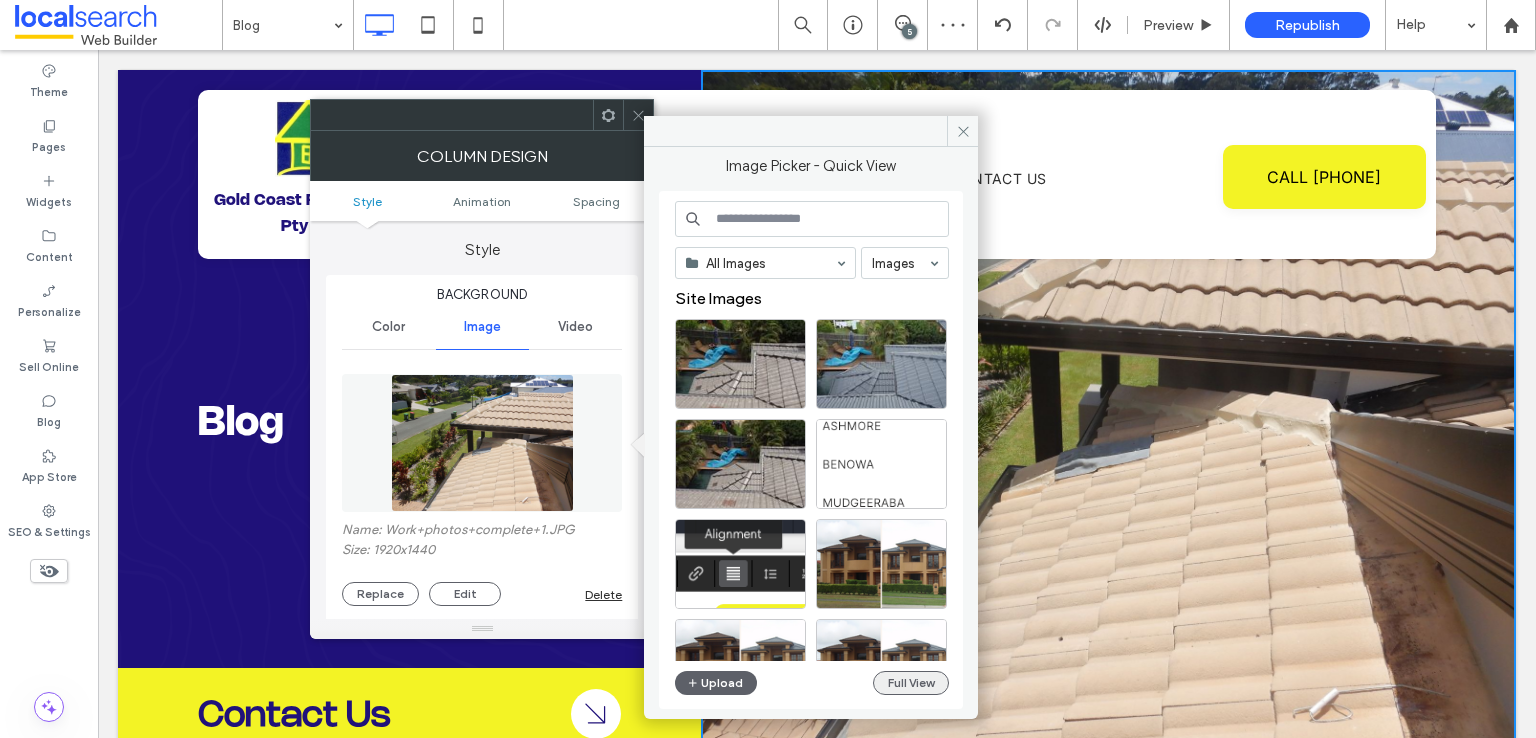 click on "Full View" at bounding box center (911, 683) 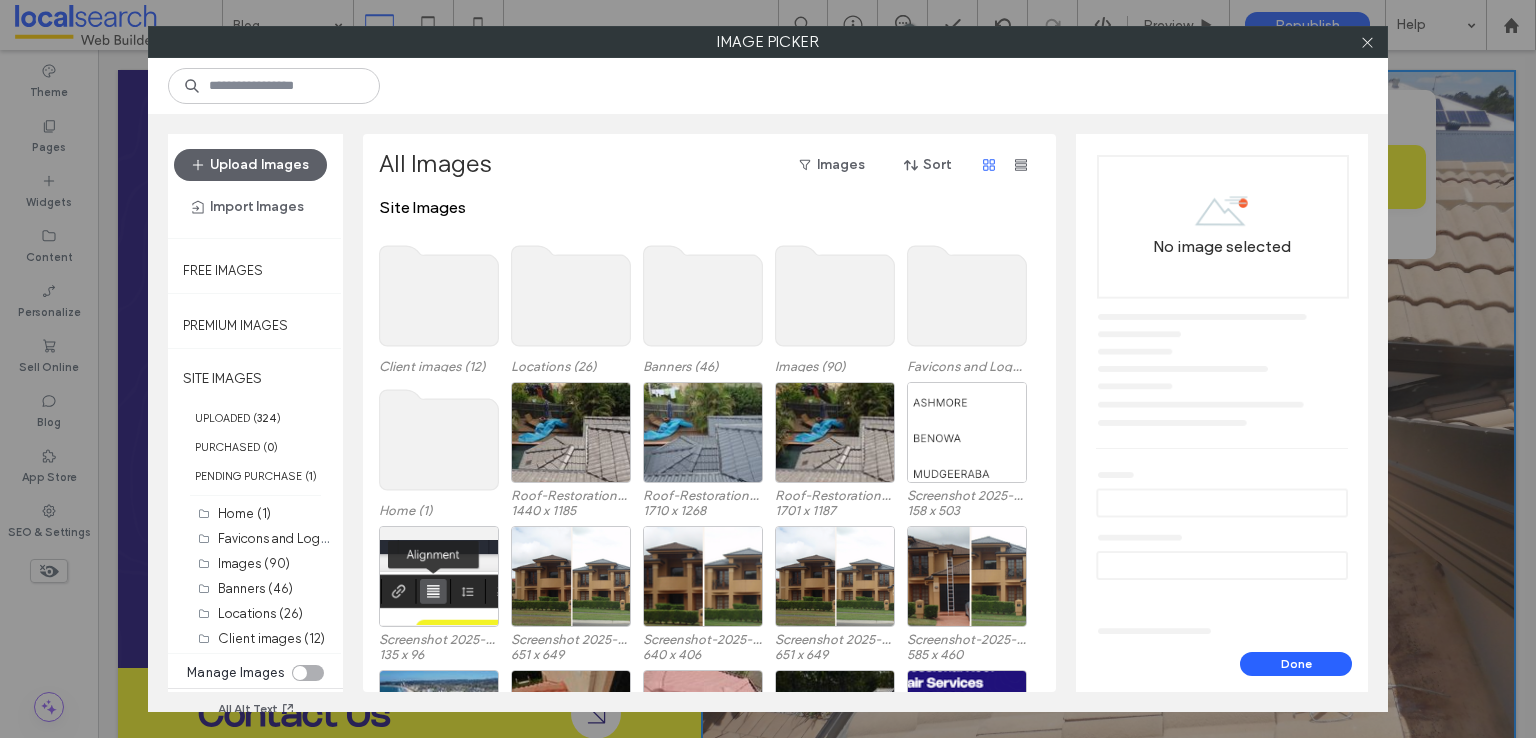 scroll, scrollTop: 0, scrollLeft: 0, axis: both 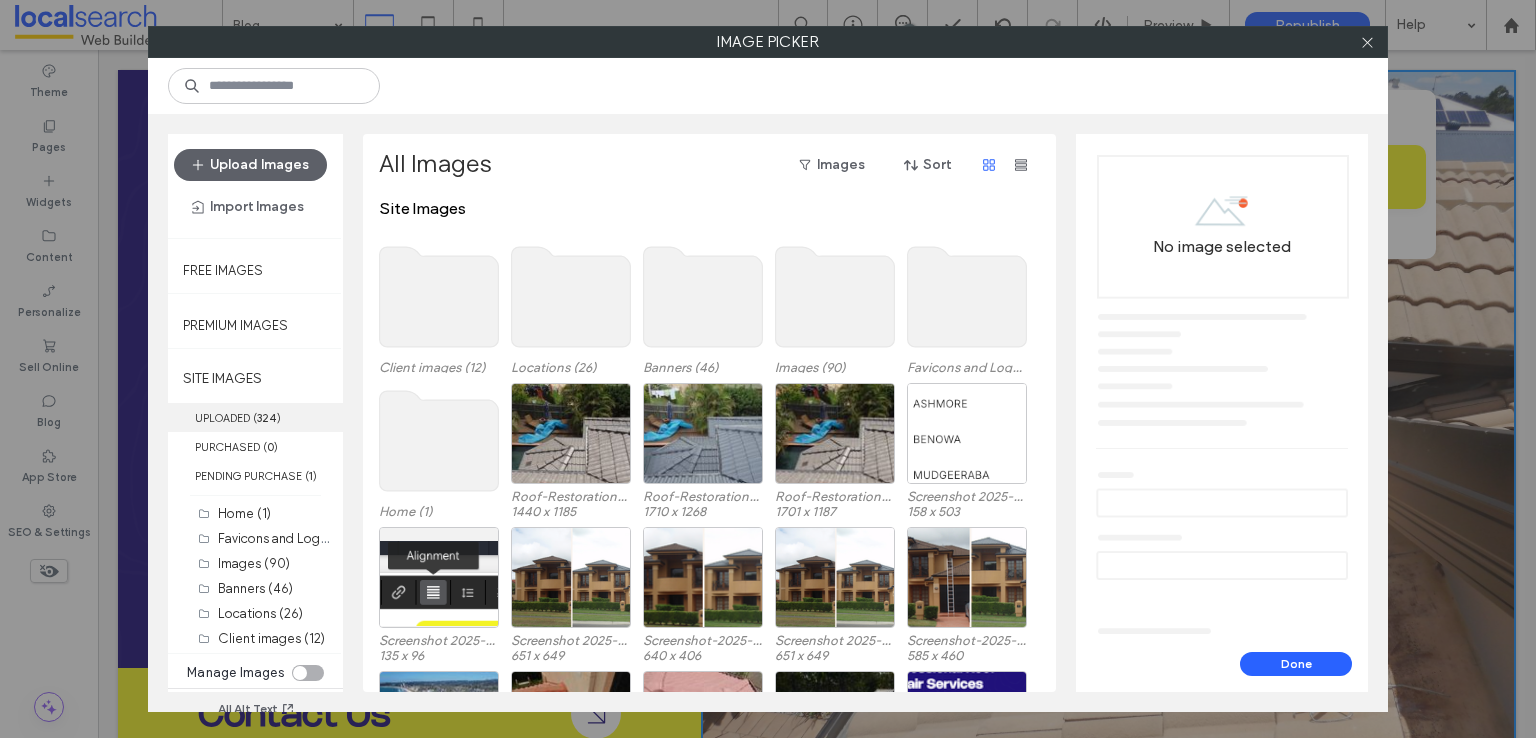 click on "324" at bounding box center (267, 418) 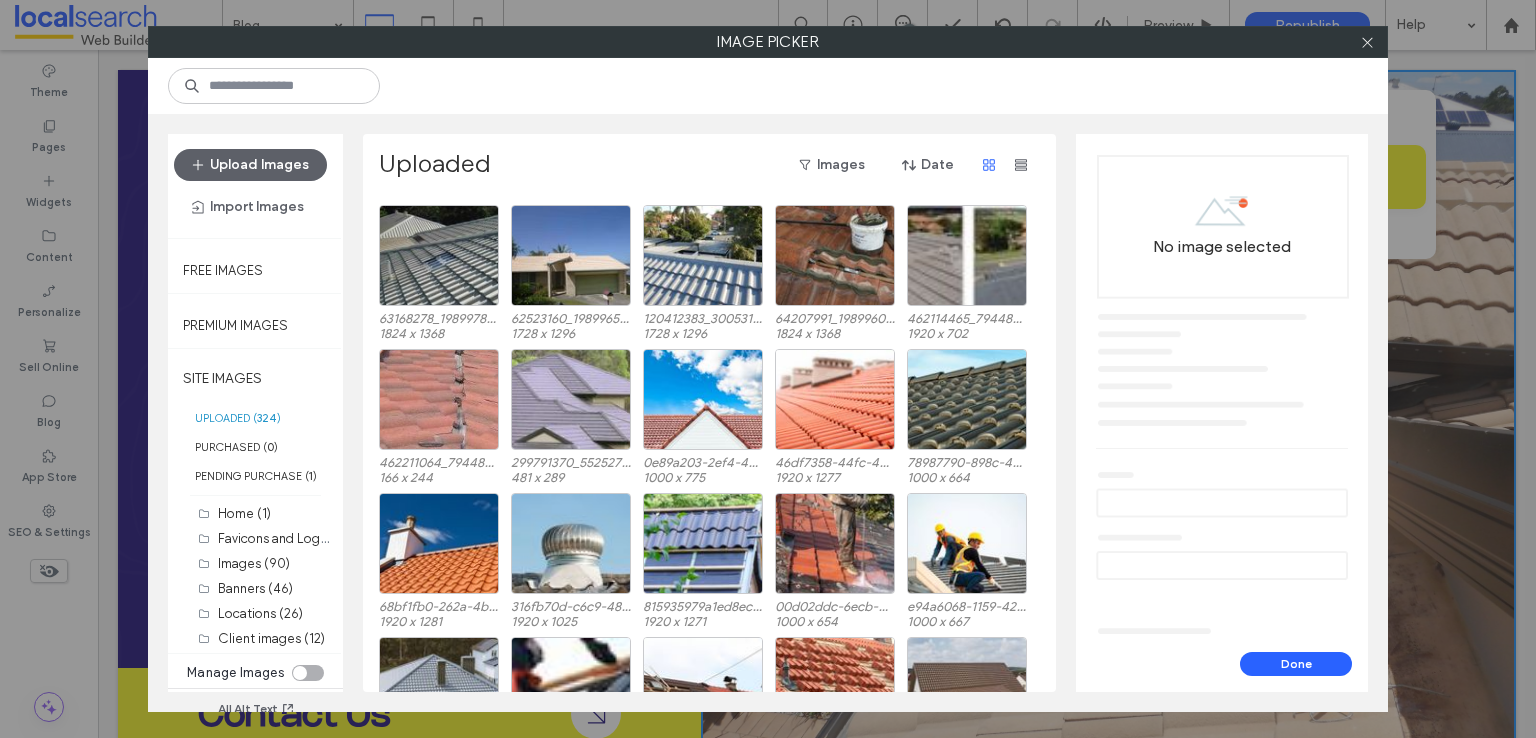 scroll, scrollTop: 3939, scrollLeft: 0, axis: vertical 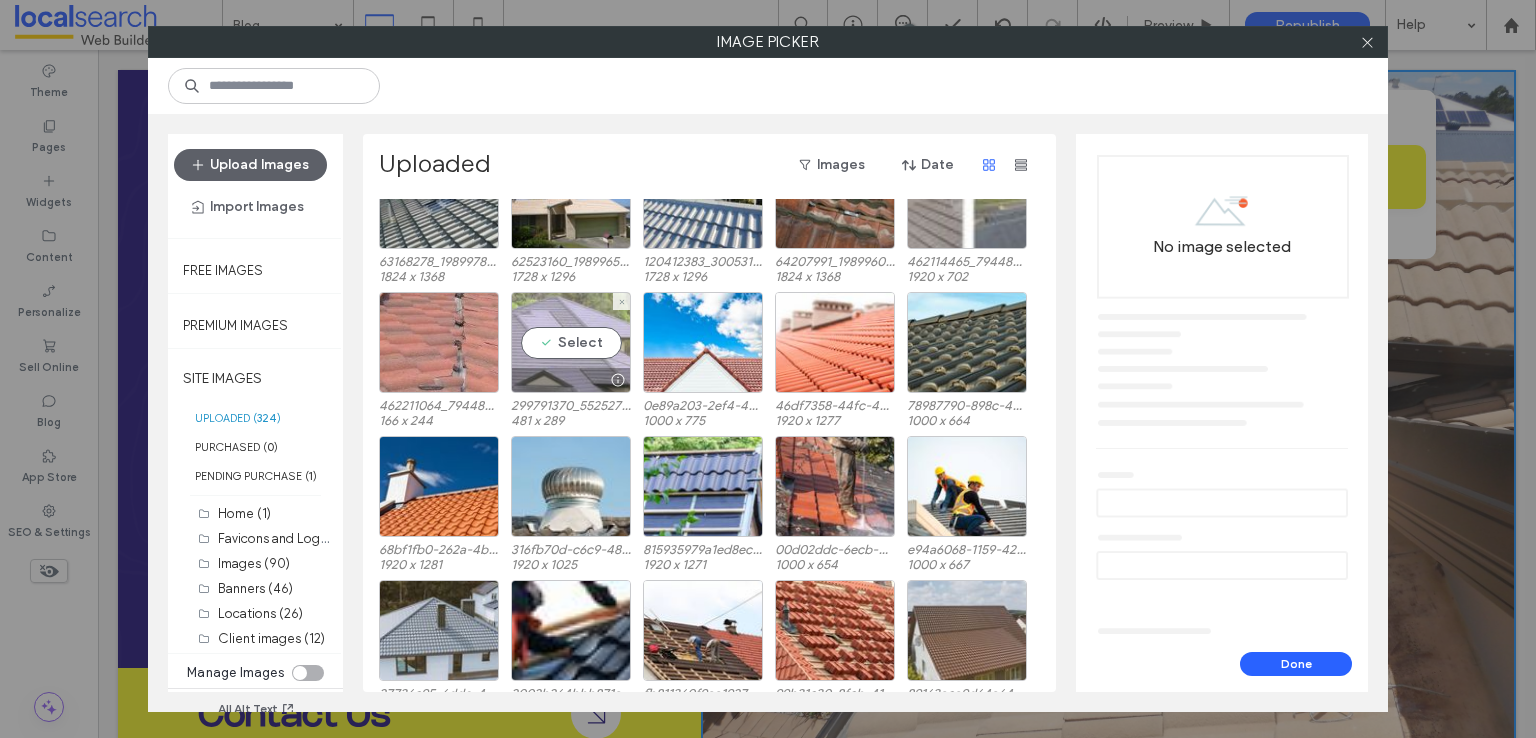 click on "Select" at bounding box center [571, 342] 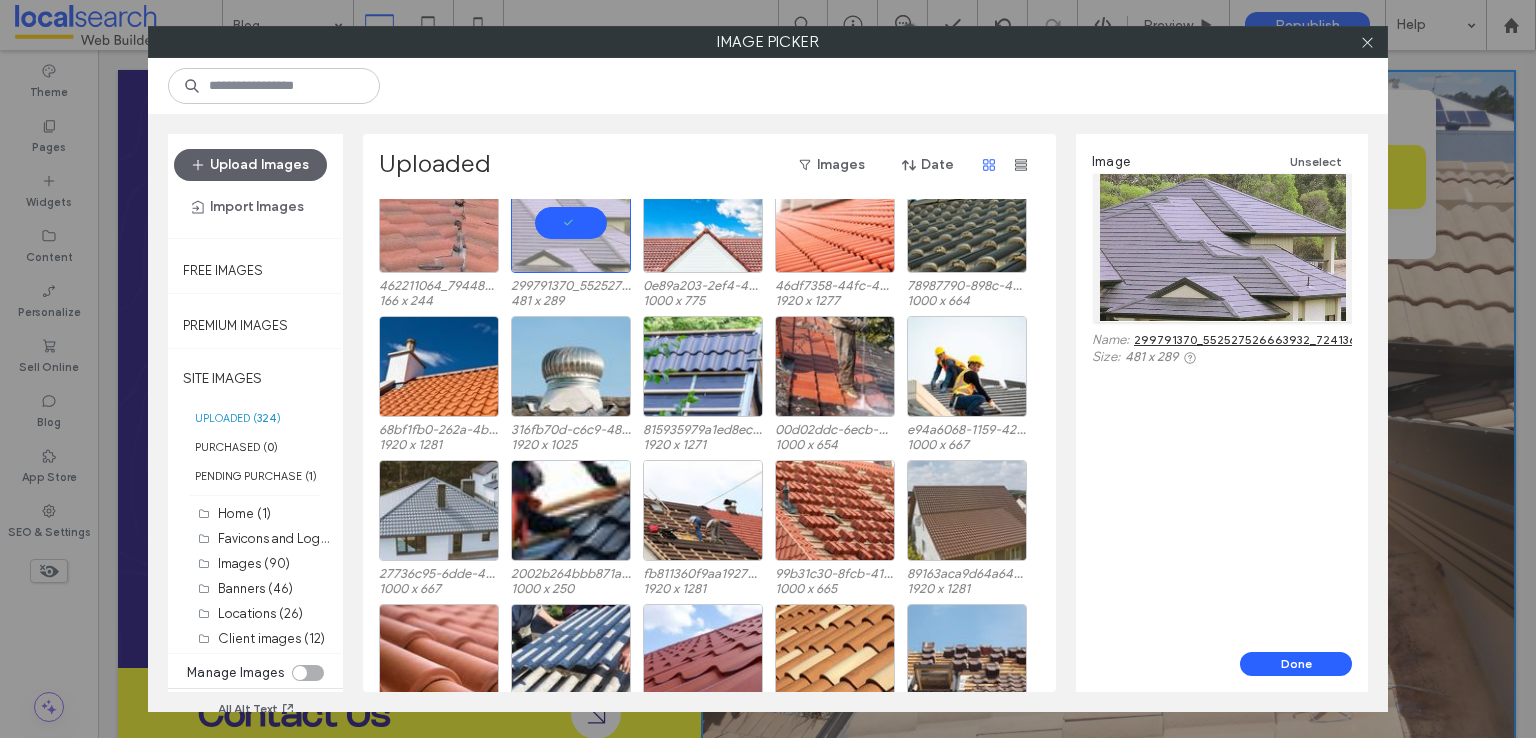 scroll, scrollTop: 4139, scrollLeft: 0, axis: vertical 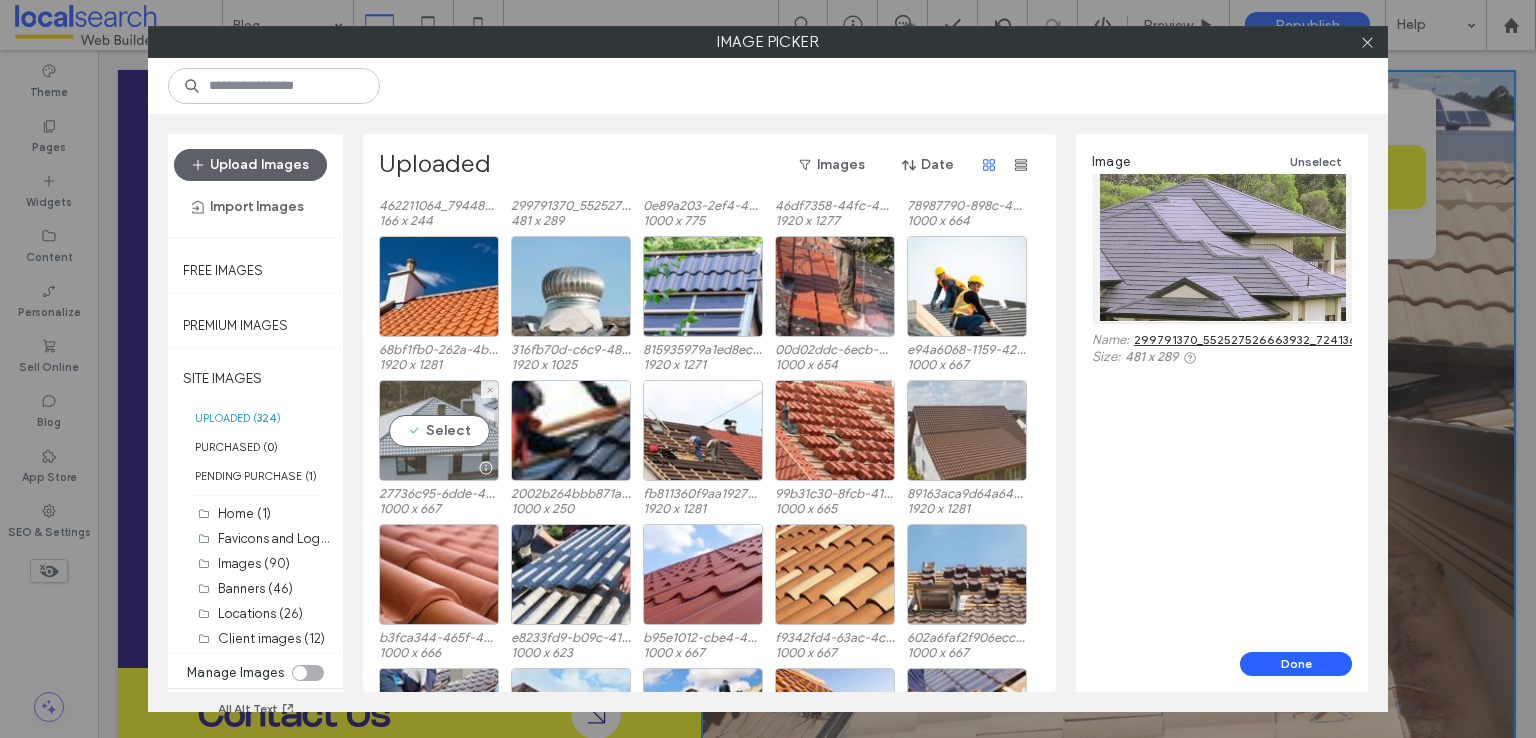 click on "Select" at bounding box center (439, 430) 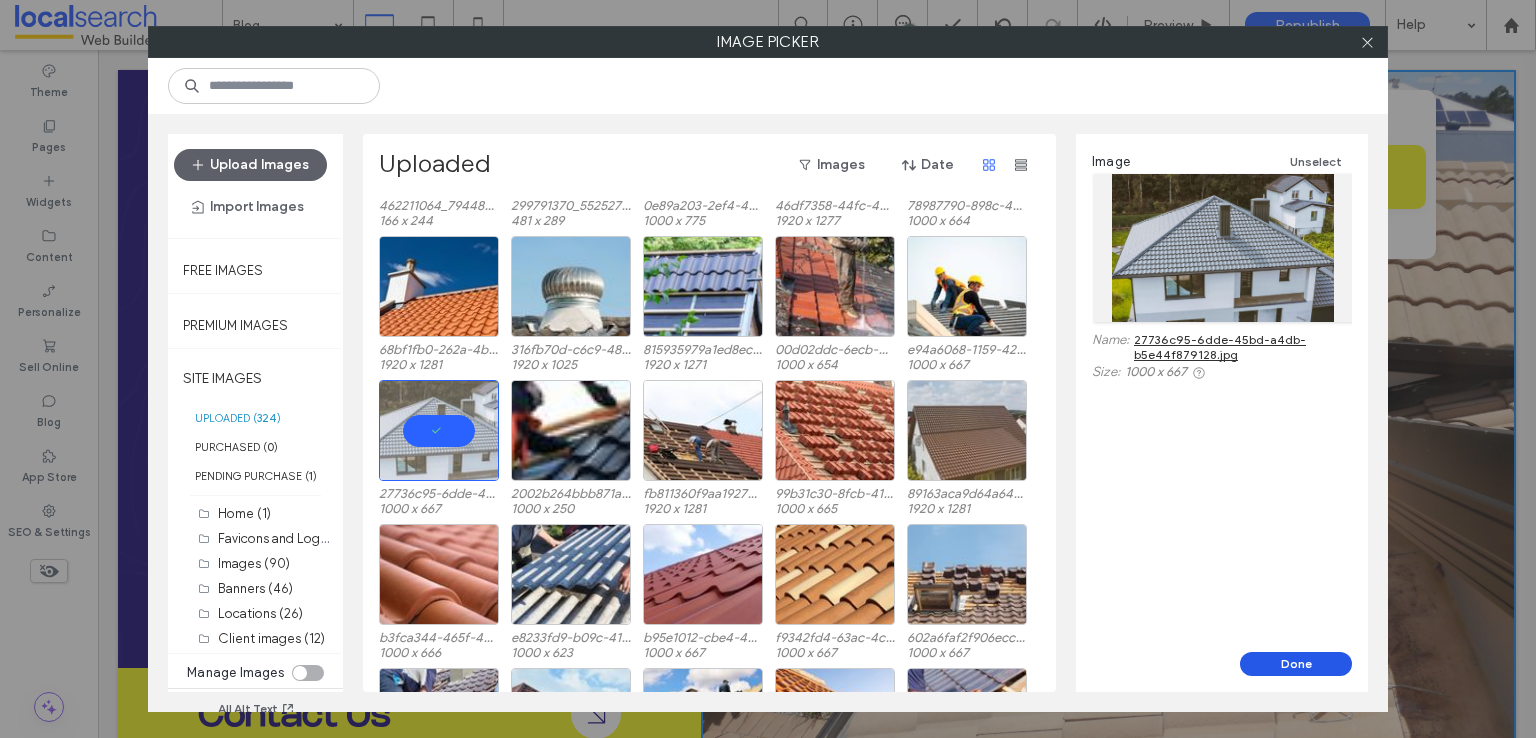 click on "Done" at bounding box center [1296, 664] 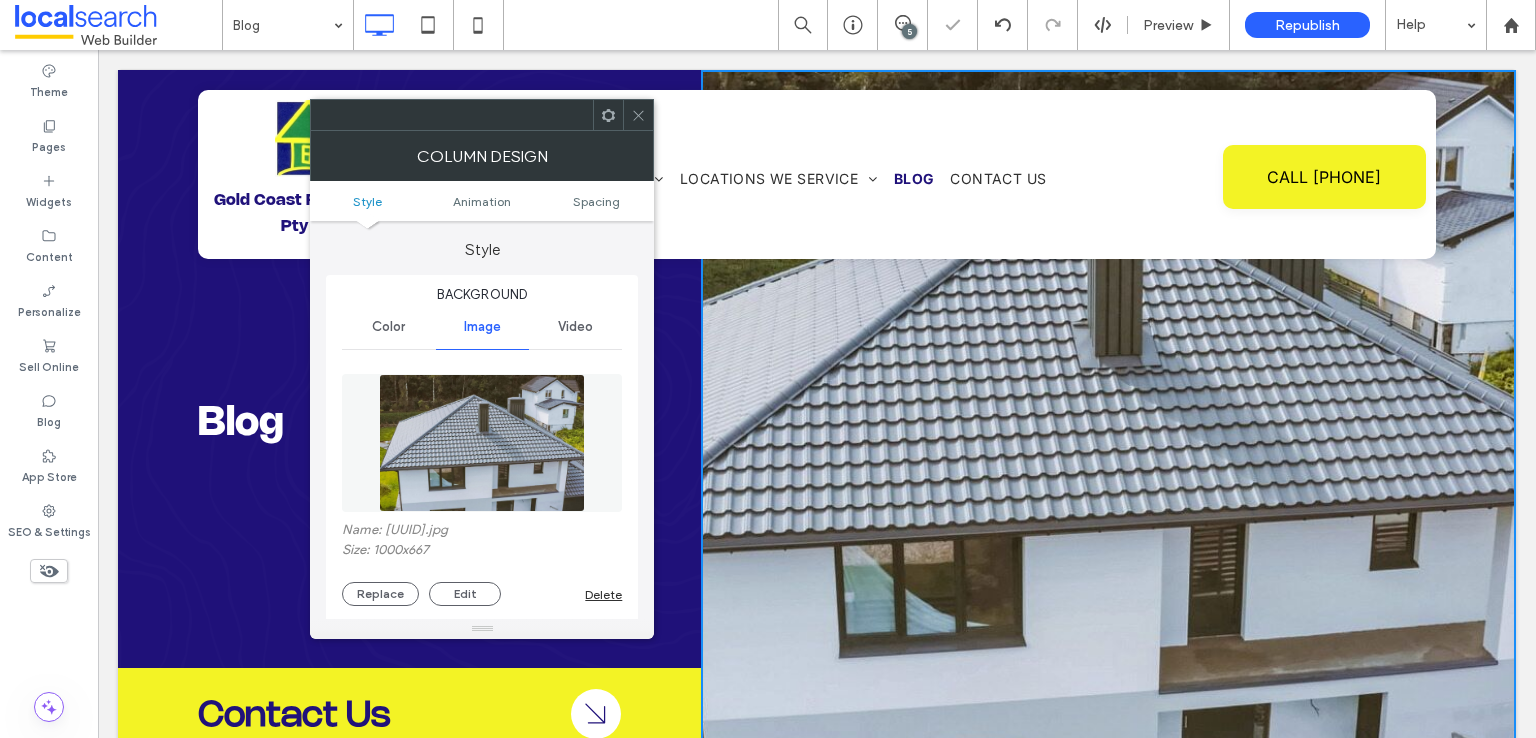 click 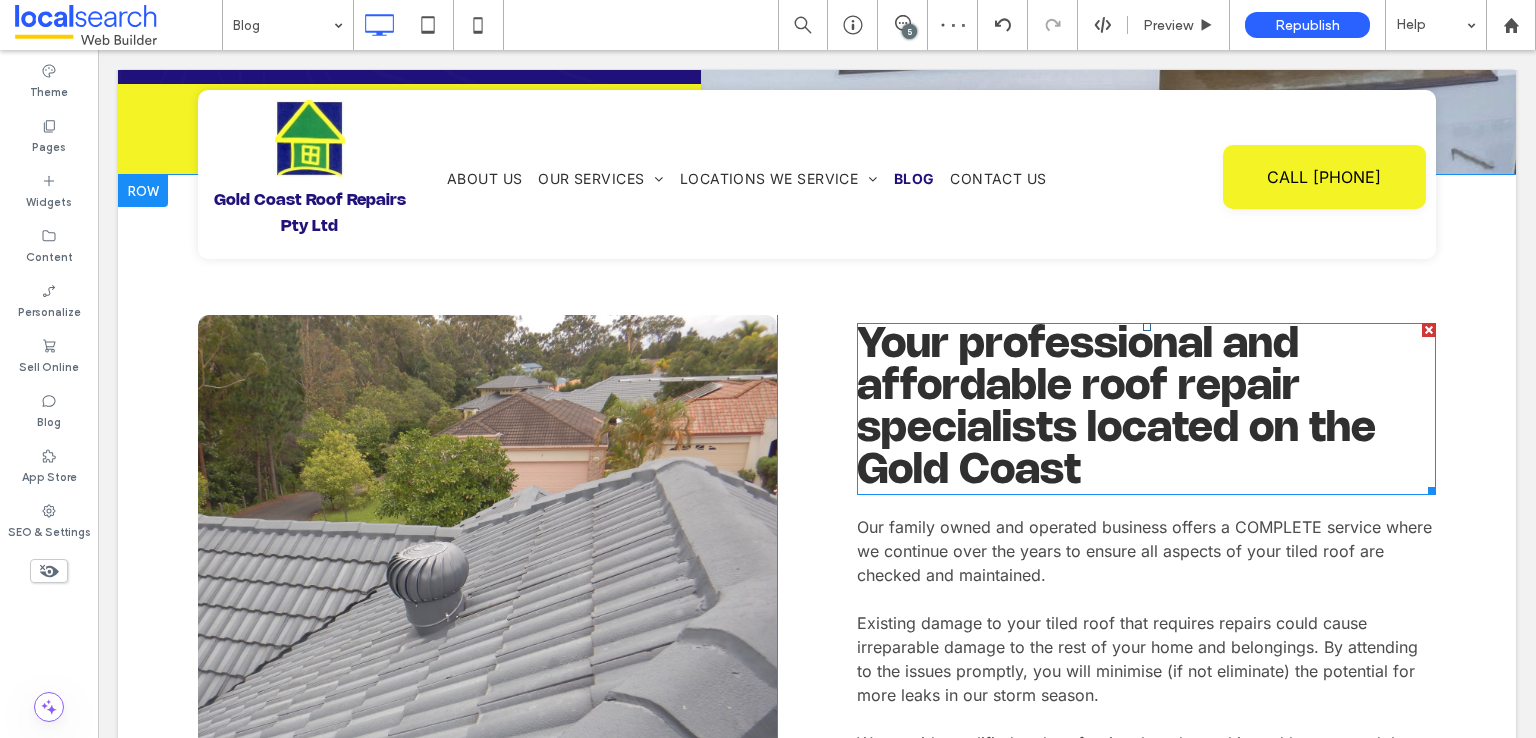 scroll, scrollTop: 600, scrollLeft: 0, axis: vertical 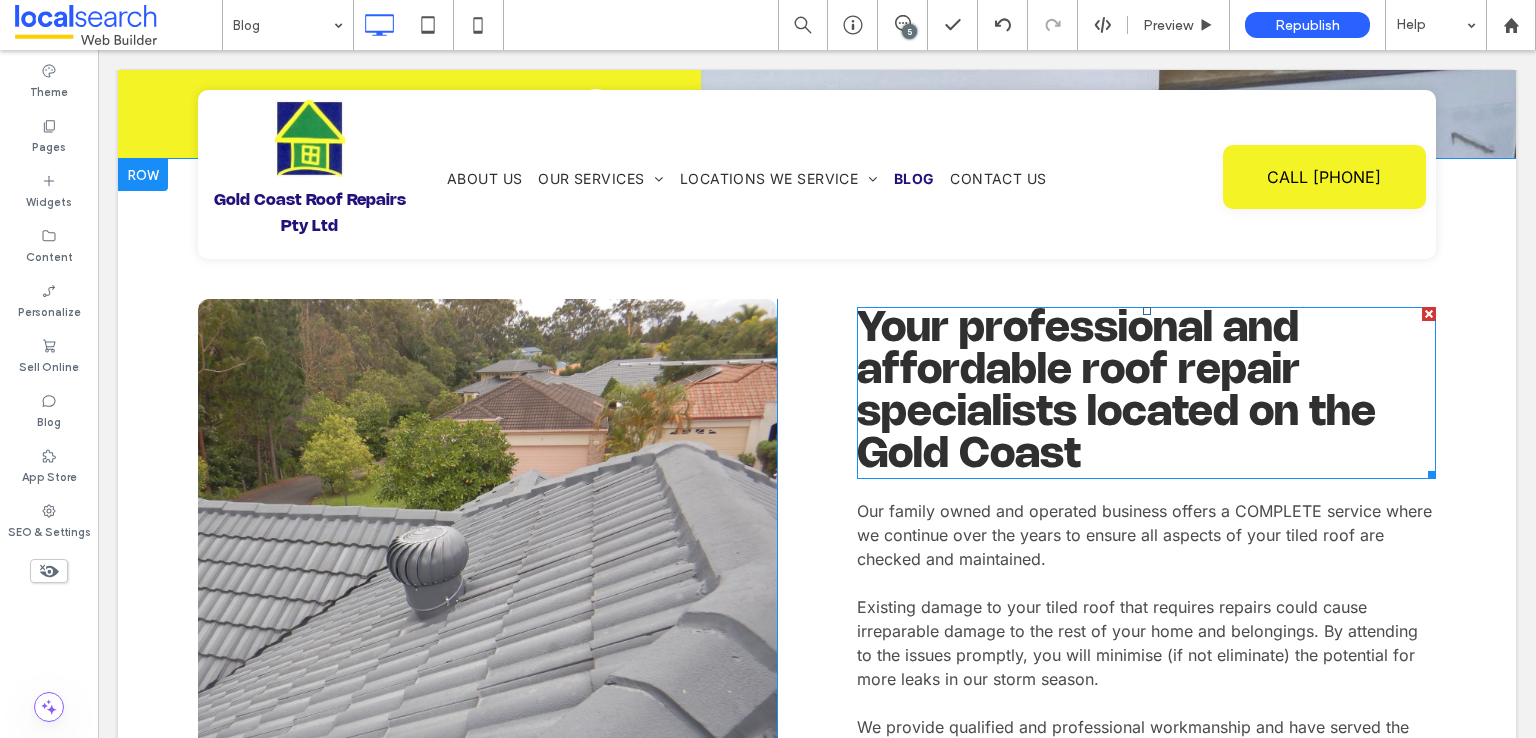 click at bounding box center (1429, 314) 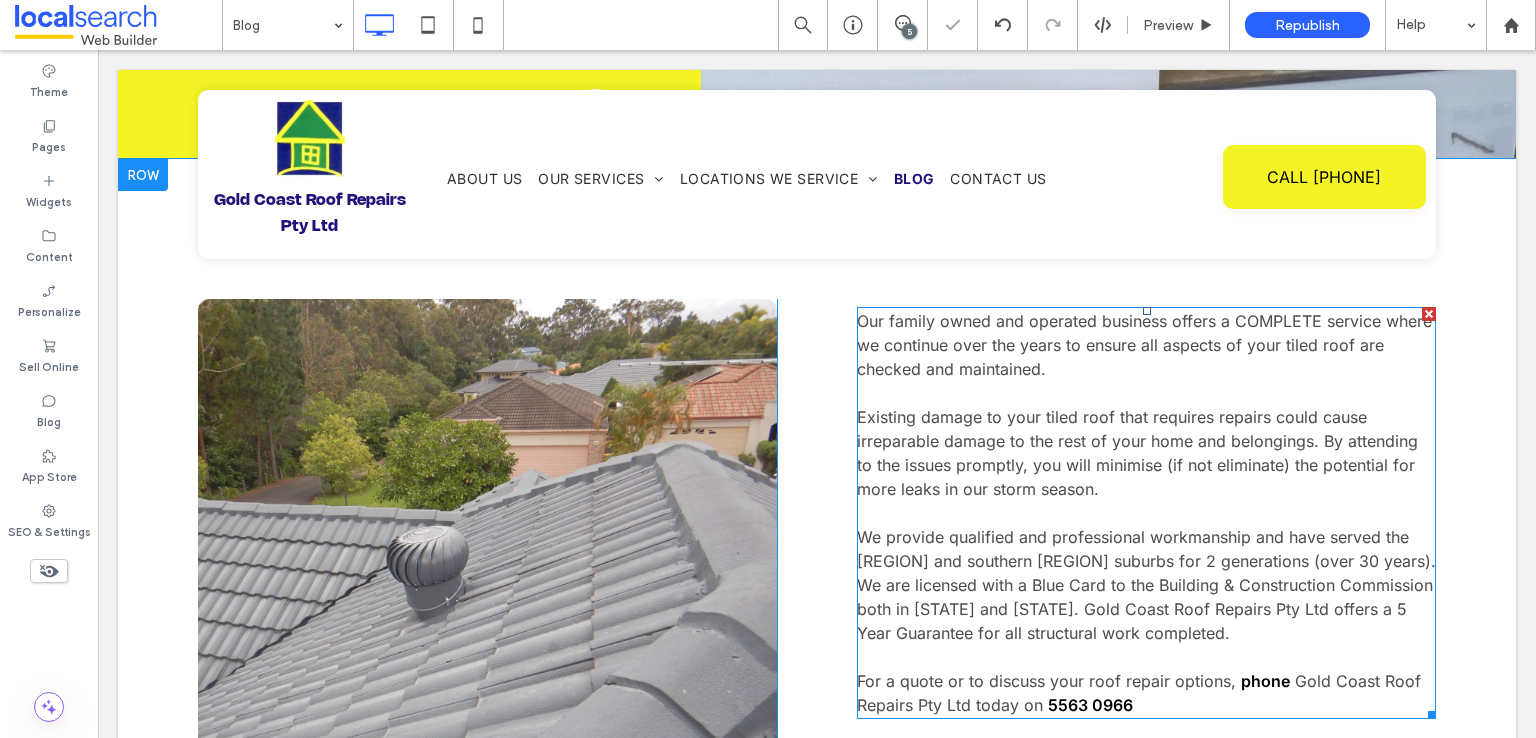 click at bounding box center [1429, 314] 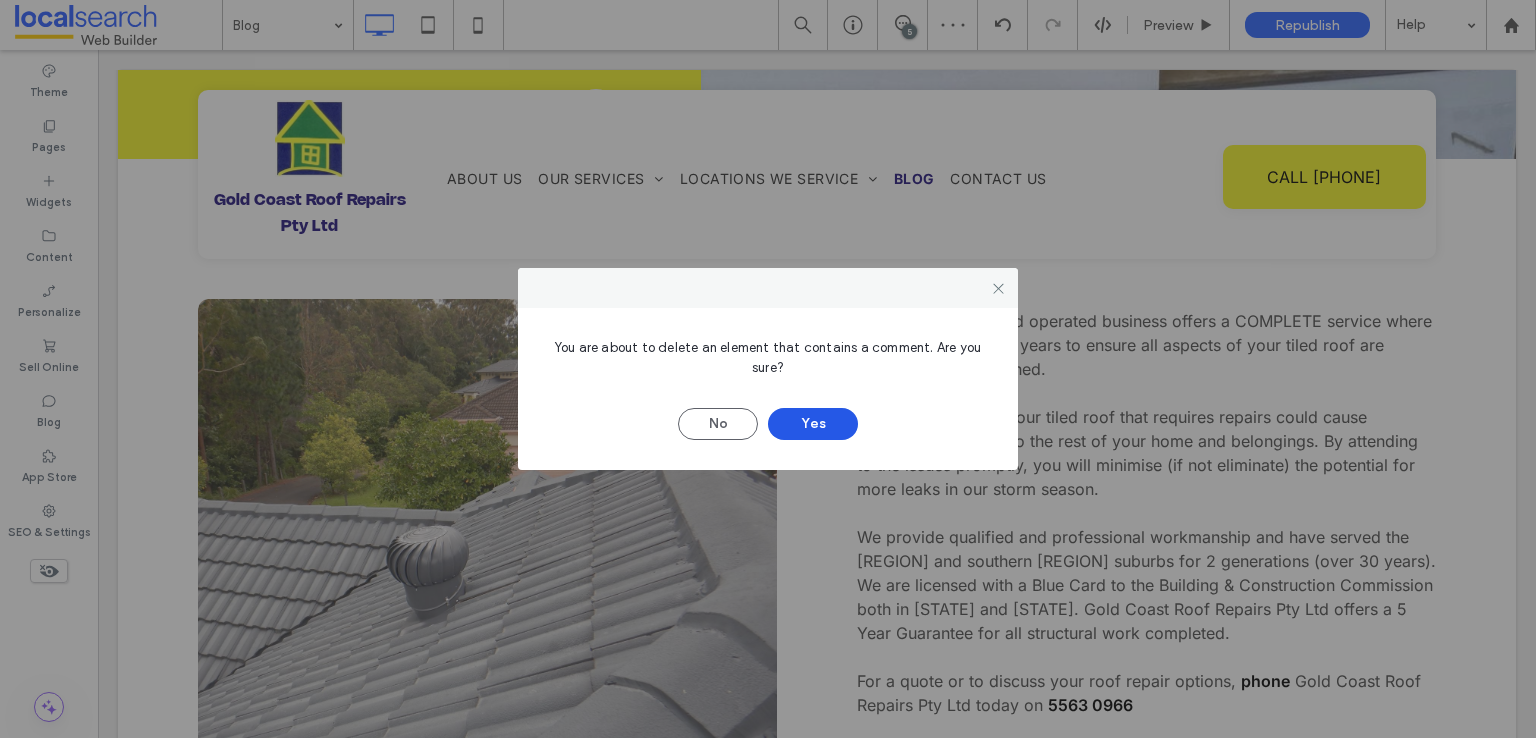 click on "Yes" at bounding box center (813, 424) 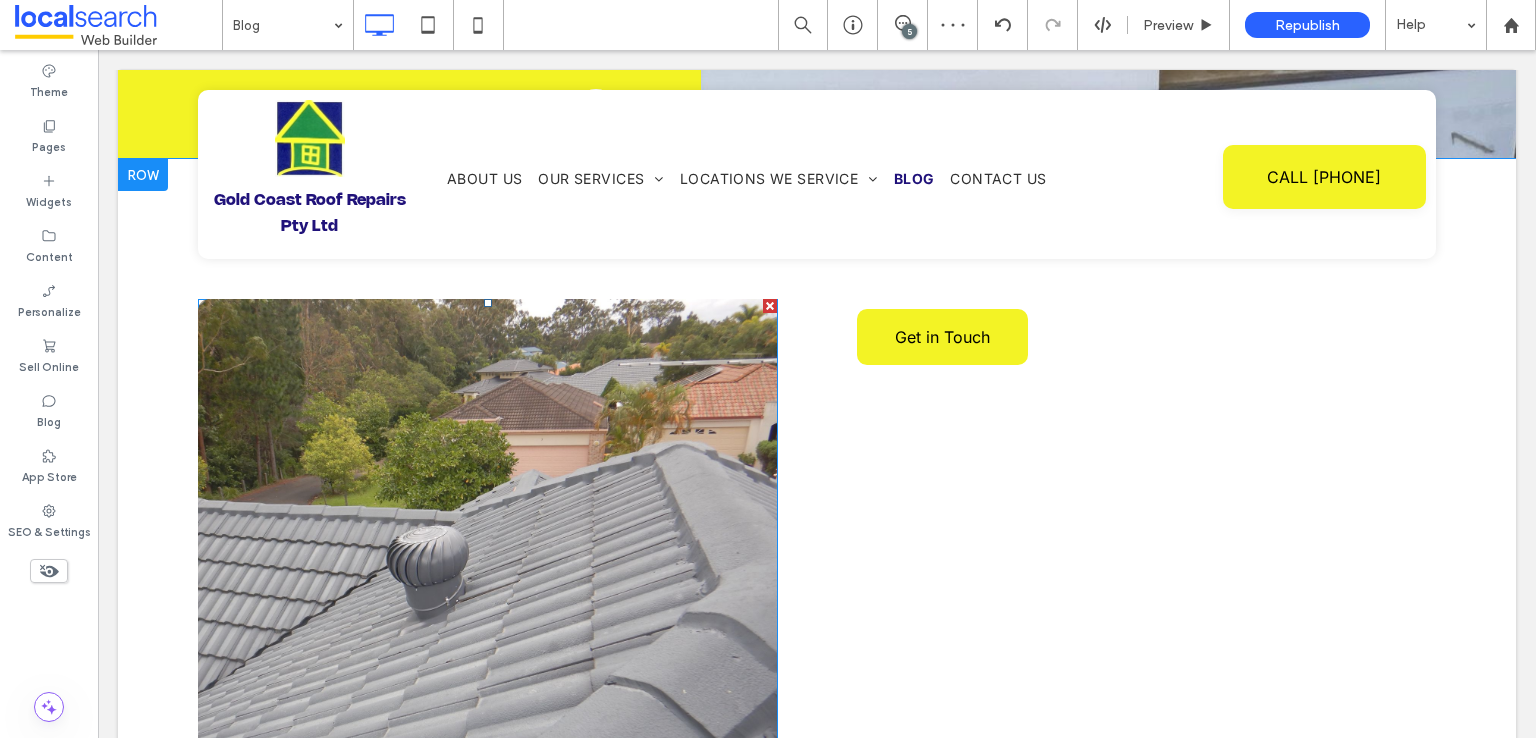 click at bounding box center [770, 306] 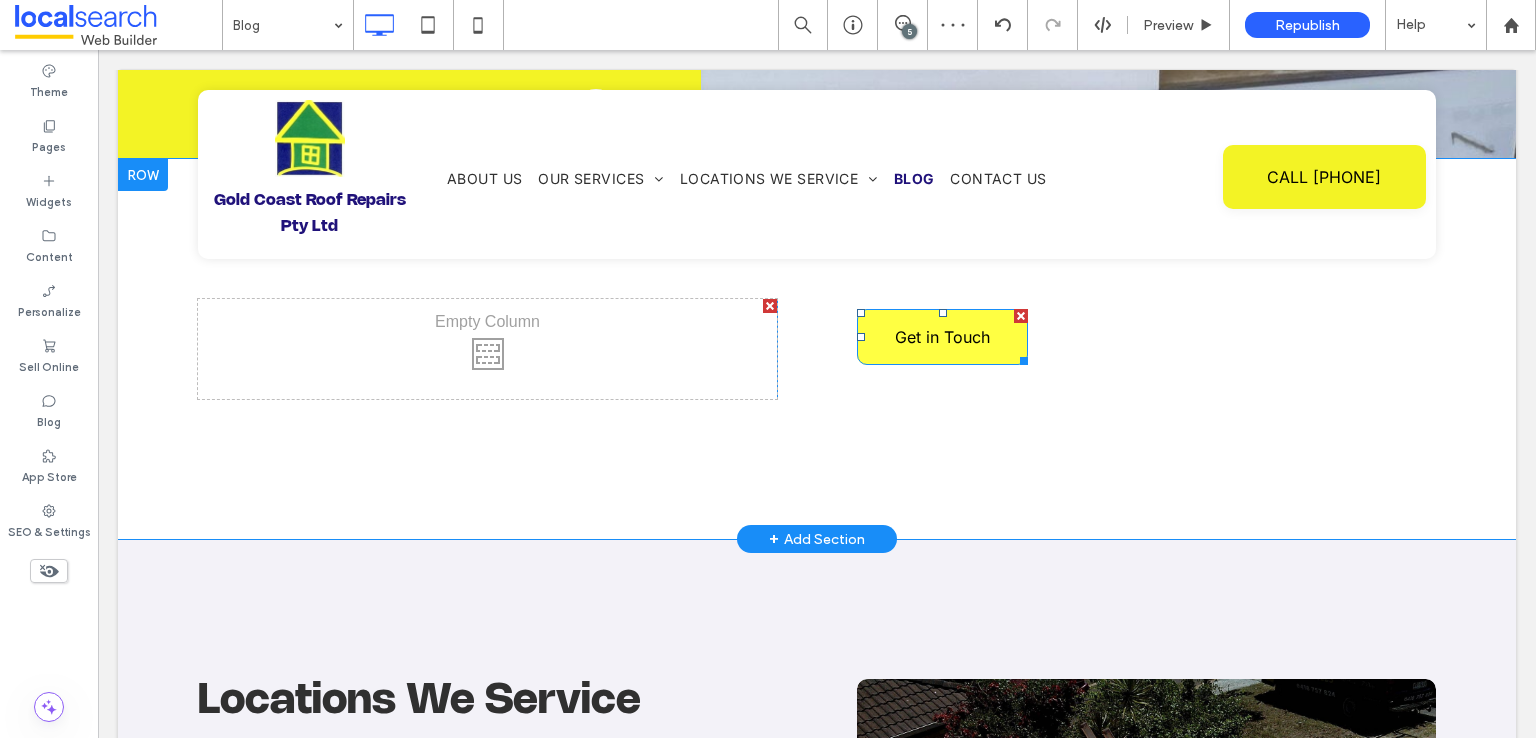 click at bounding box center [1021, 316] 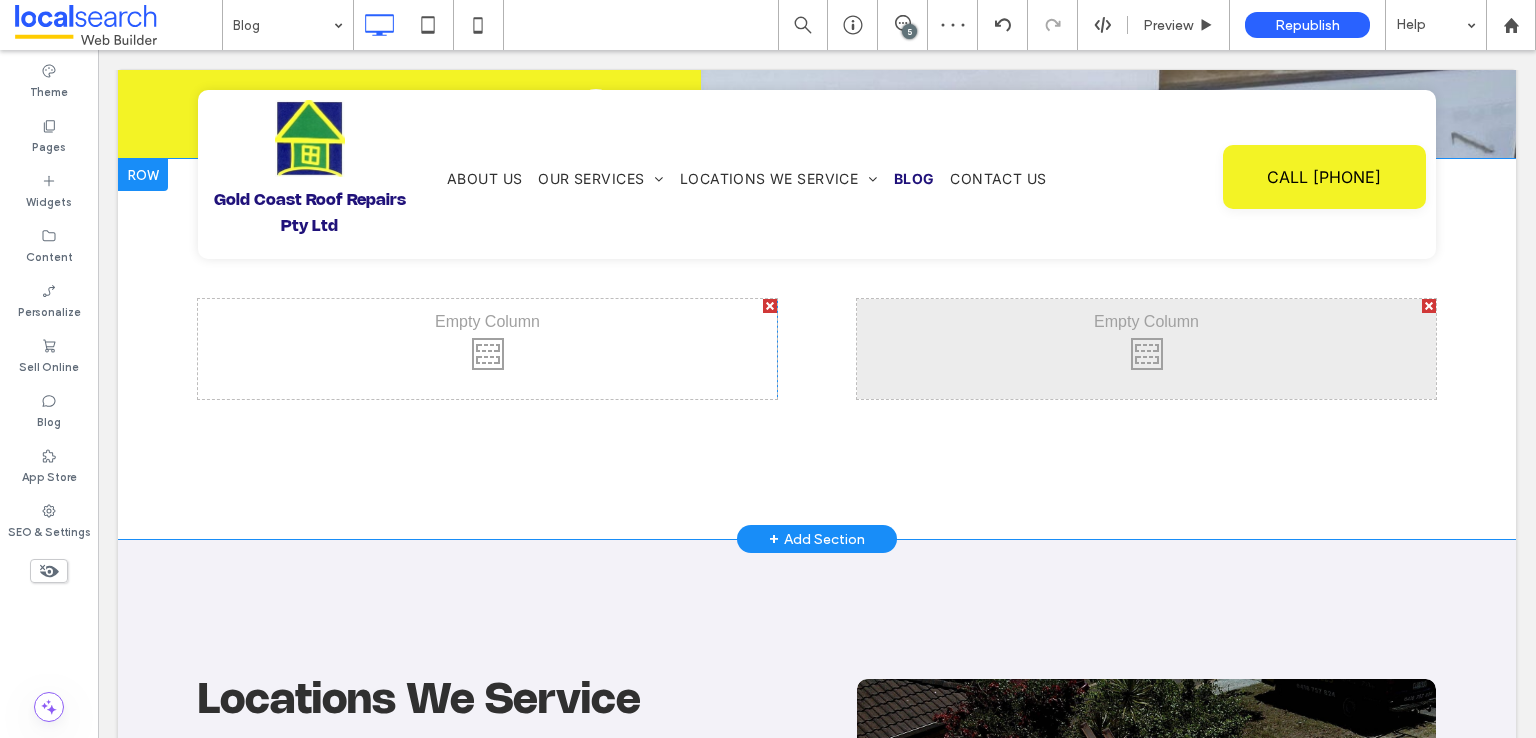 click at bounding box center [770, 306] 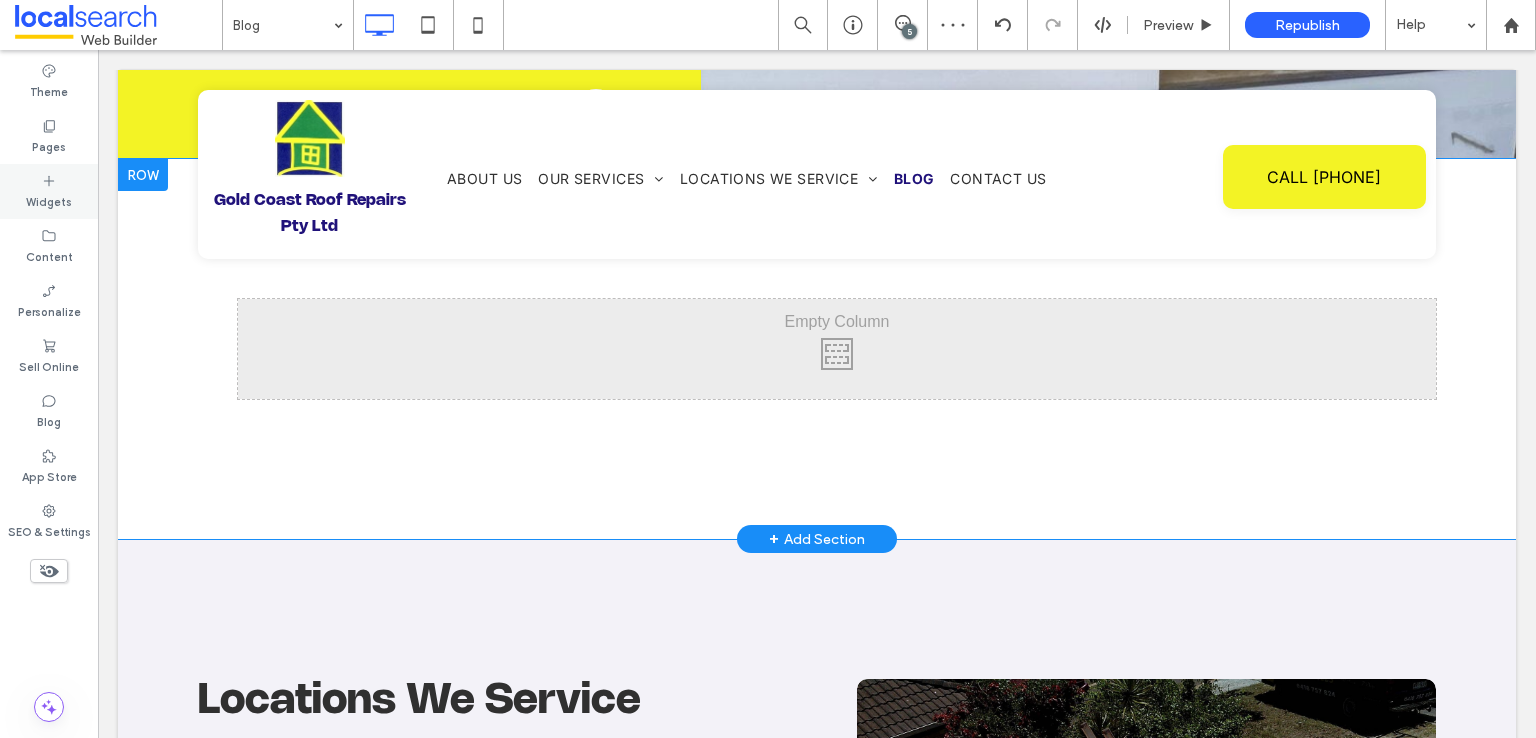 click on "Widgets" at bounding box center [49, 200] 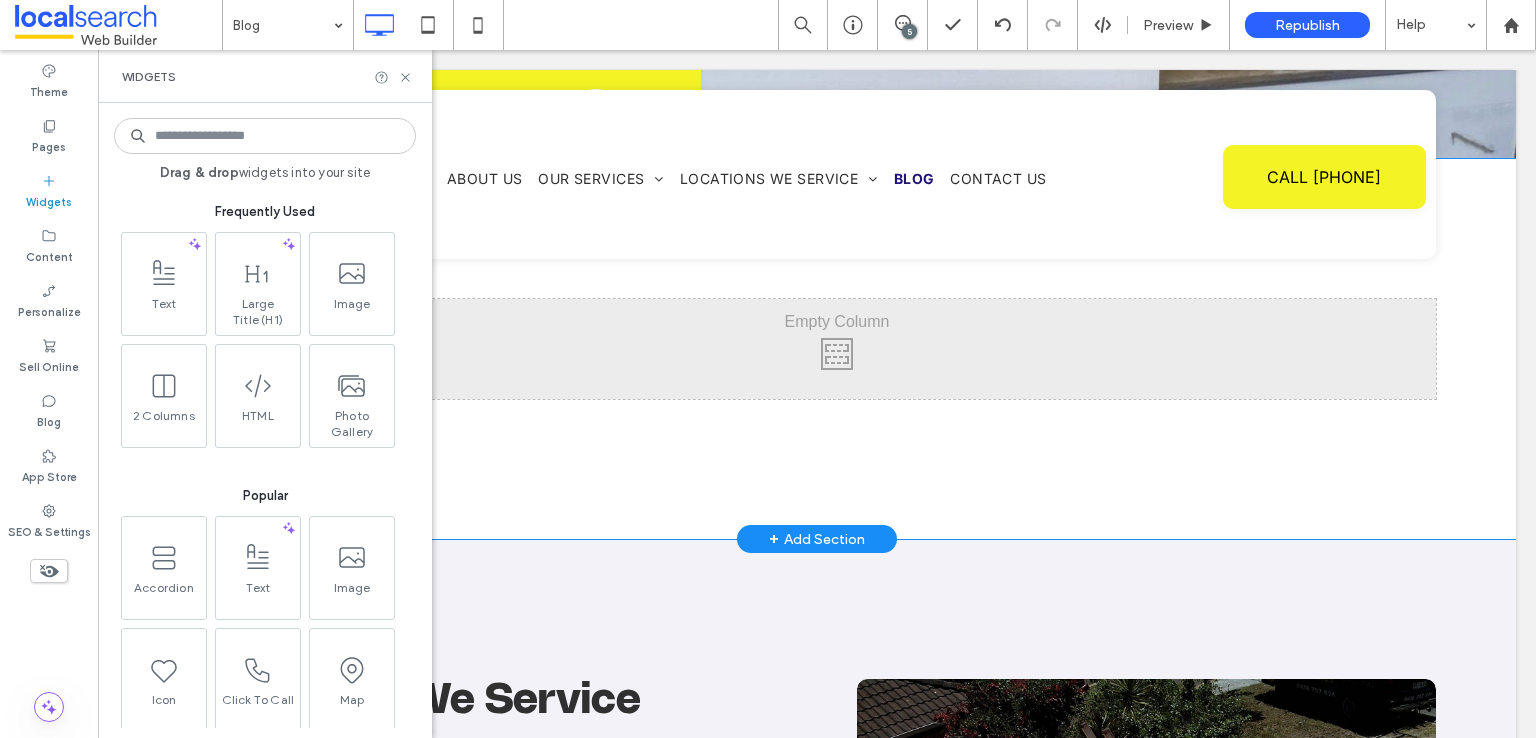 click at bounding box center [265, 136] 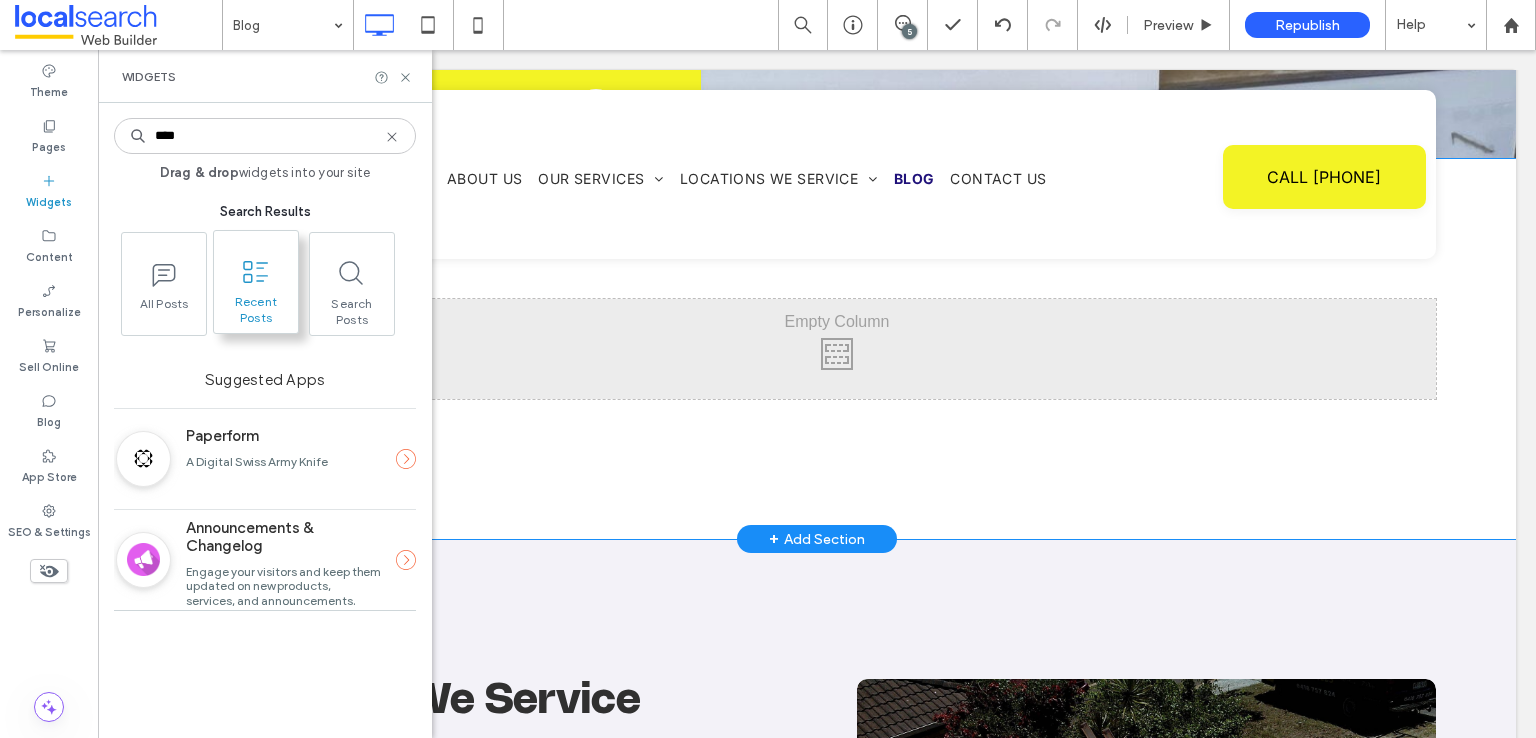 type on "****" 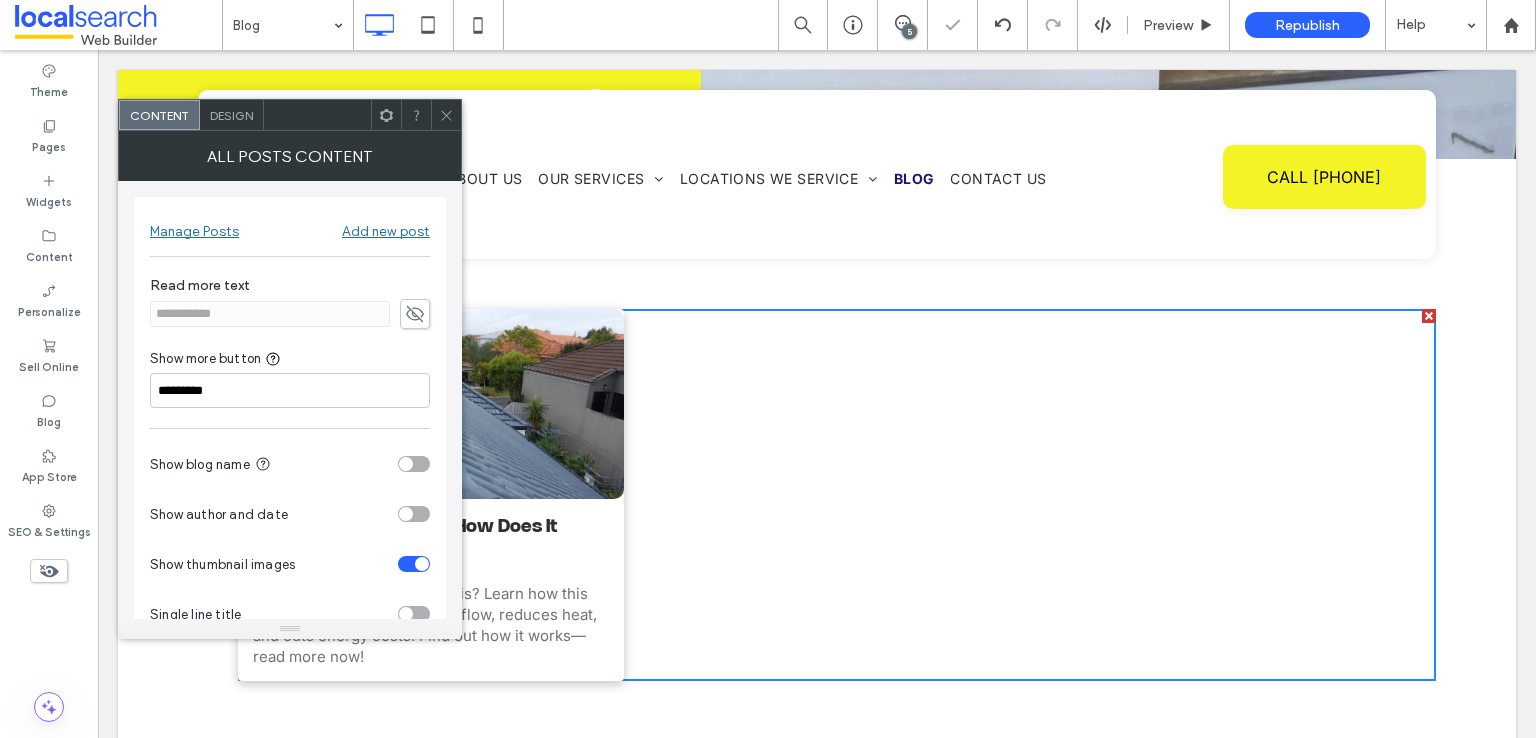 click 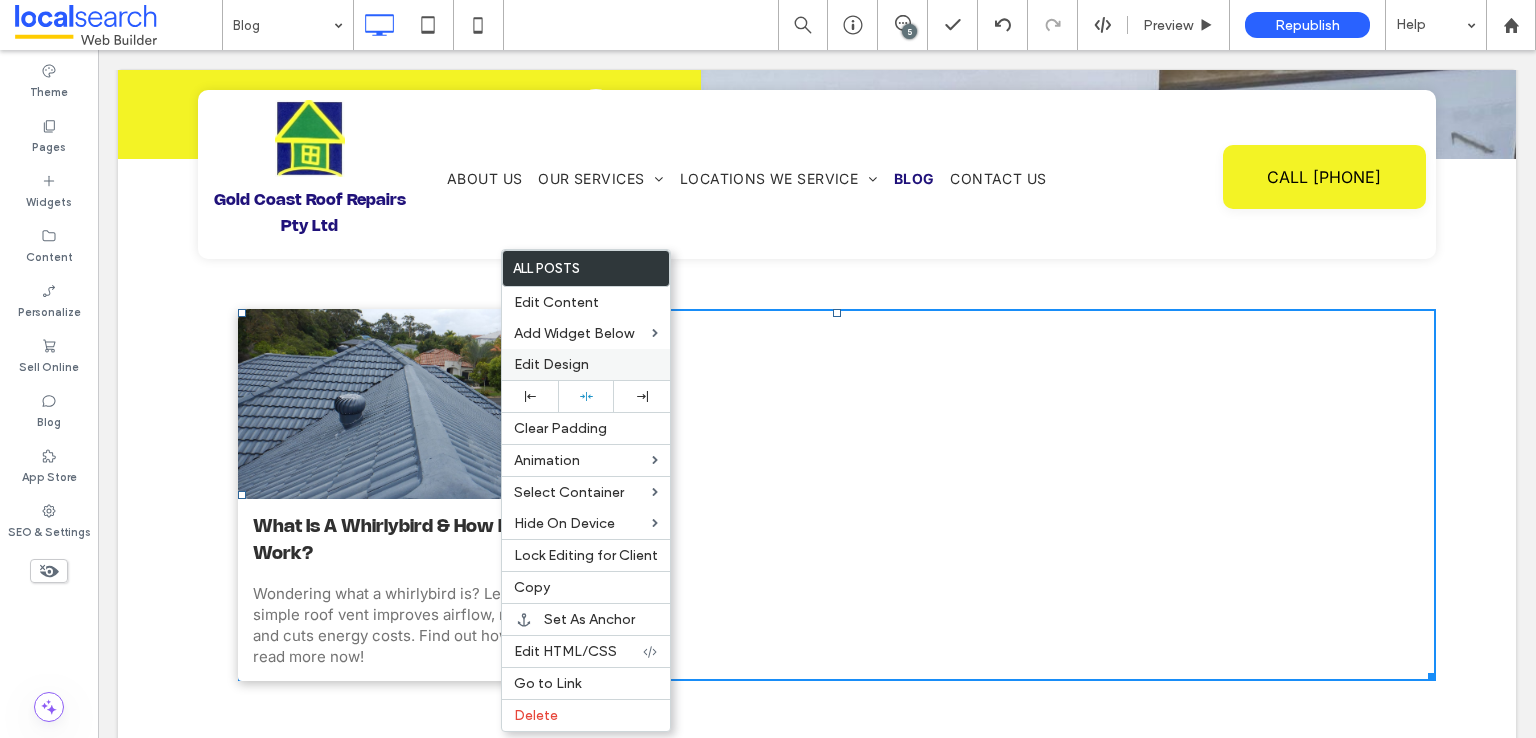 click on "Edit Design" at bounding box center [551, 364] 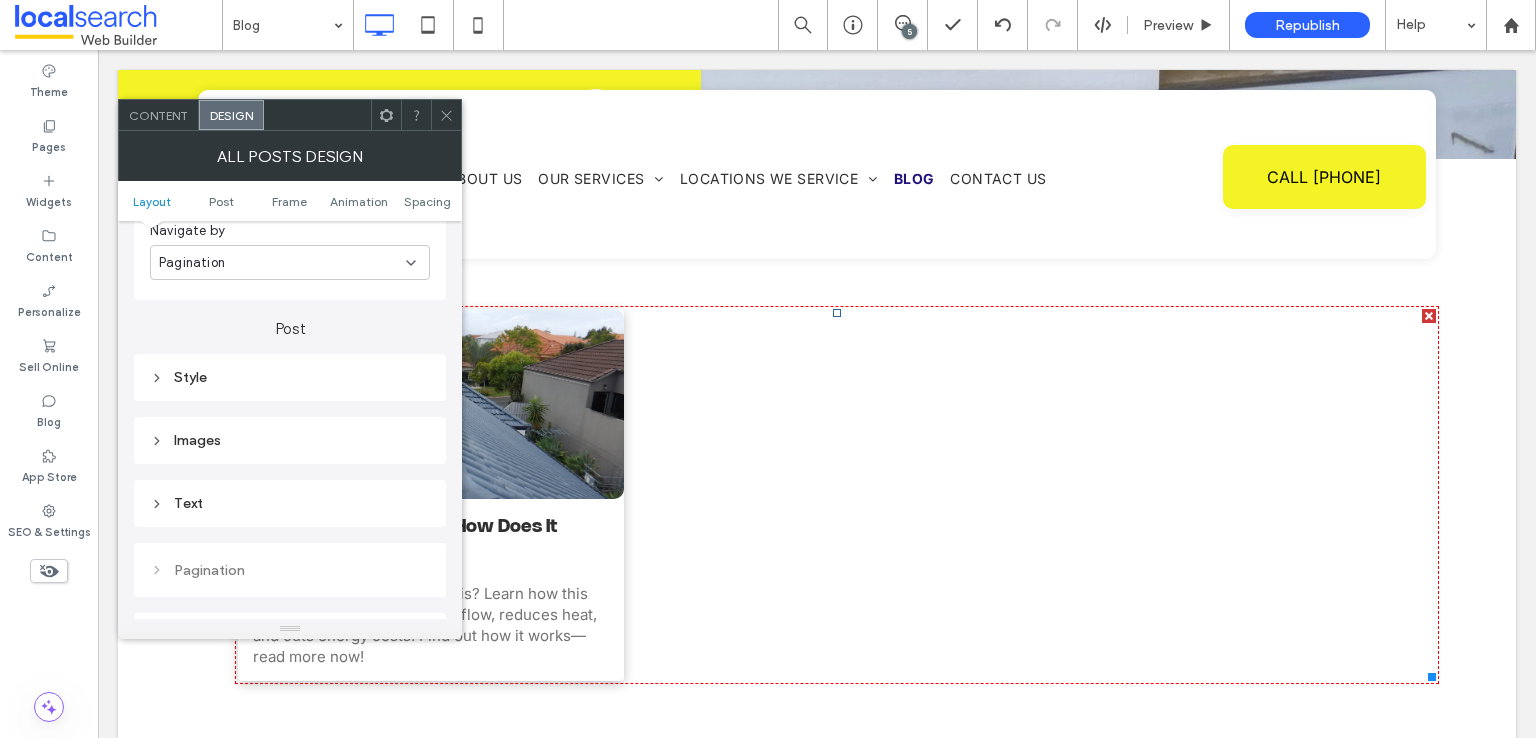 scroll, scrollTop: 500, scrollLeft: 0, axis: vertical 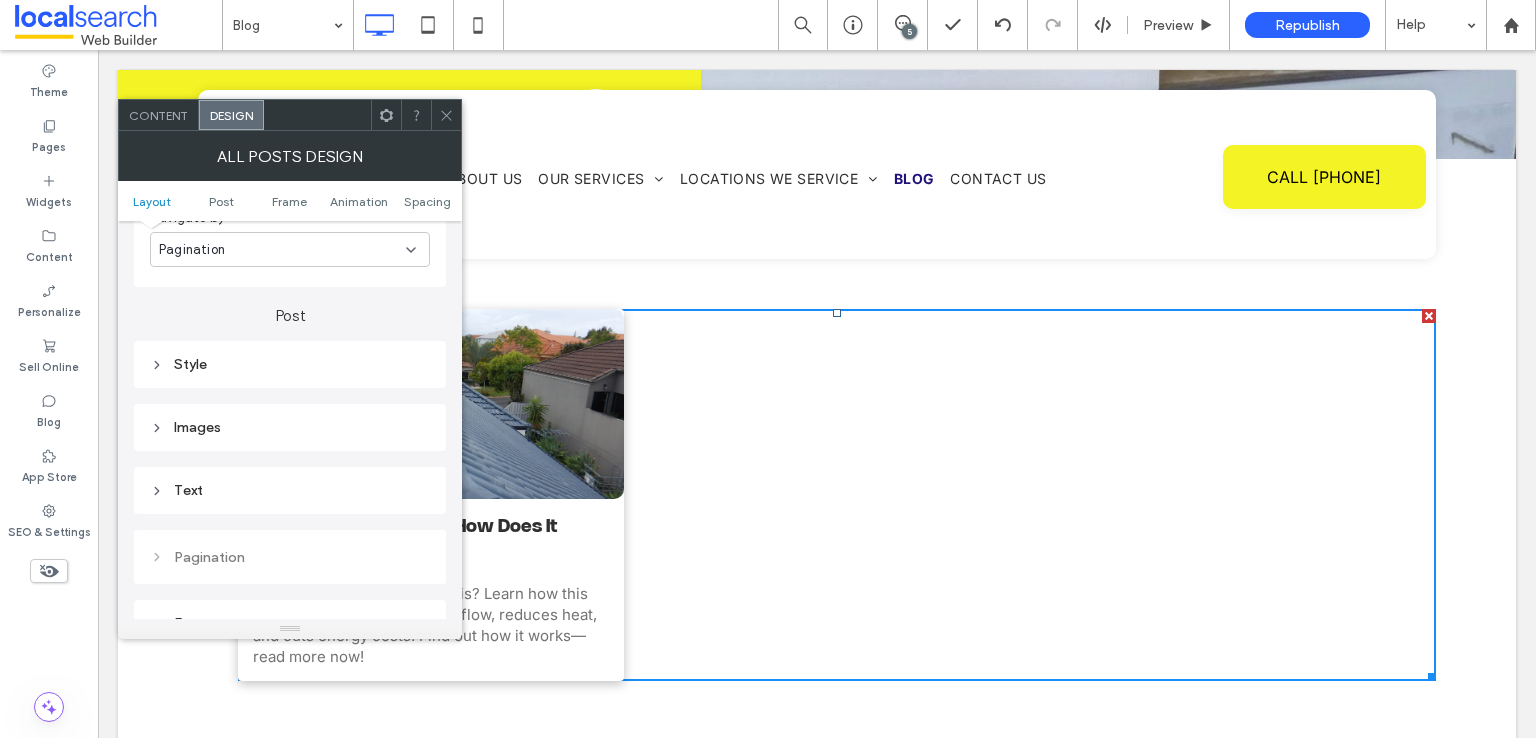 click on "Text" at bounding box center [290, 490] 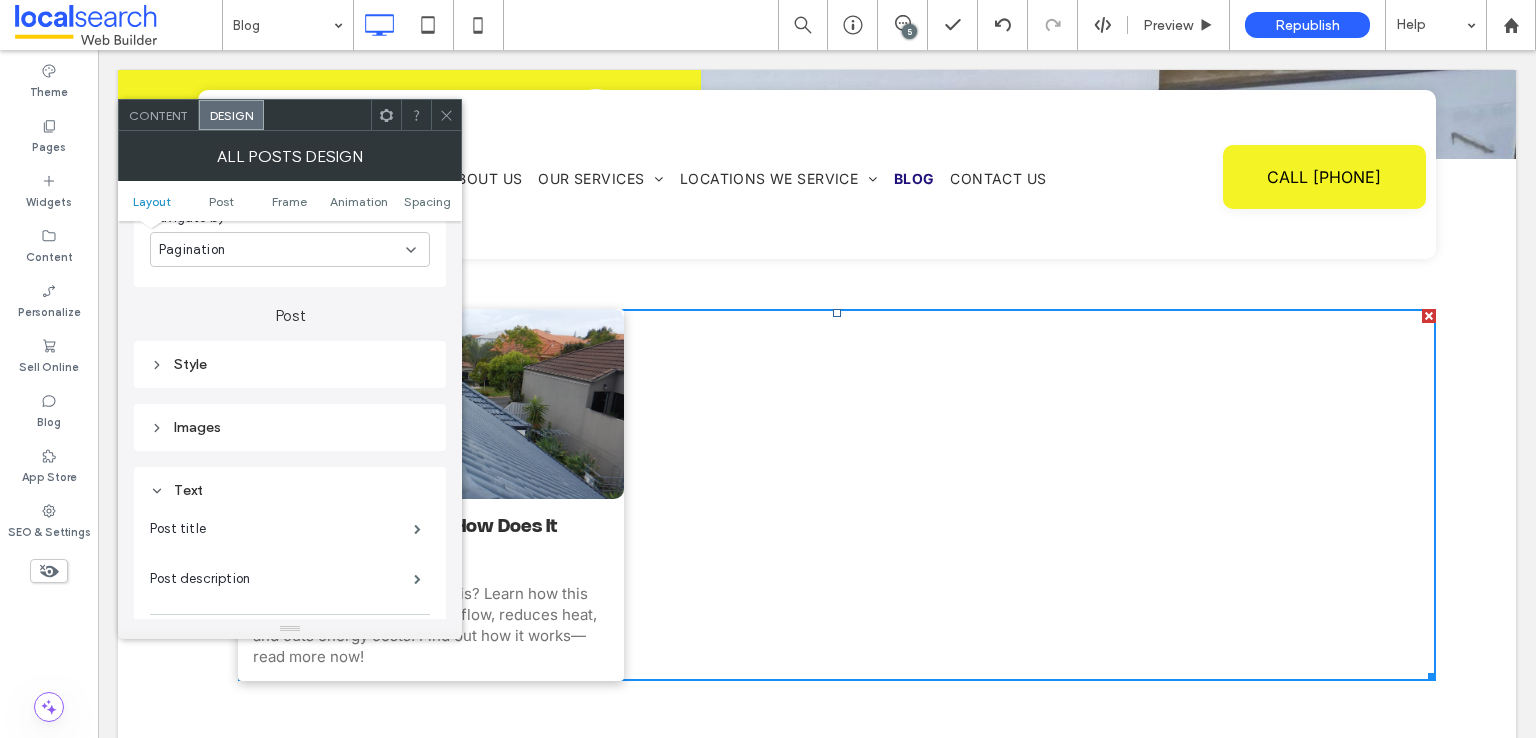 scroll, scrollTop: 600, scrollLeft: 0, axis: vertical 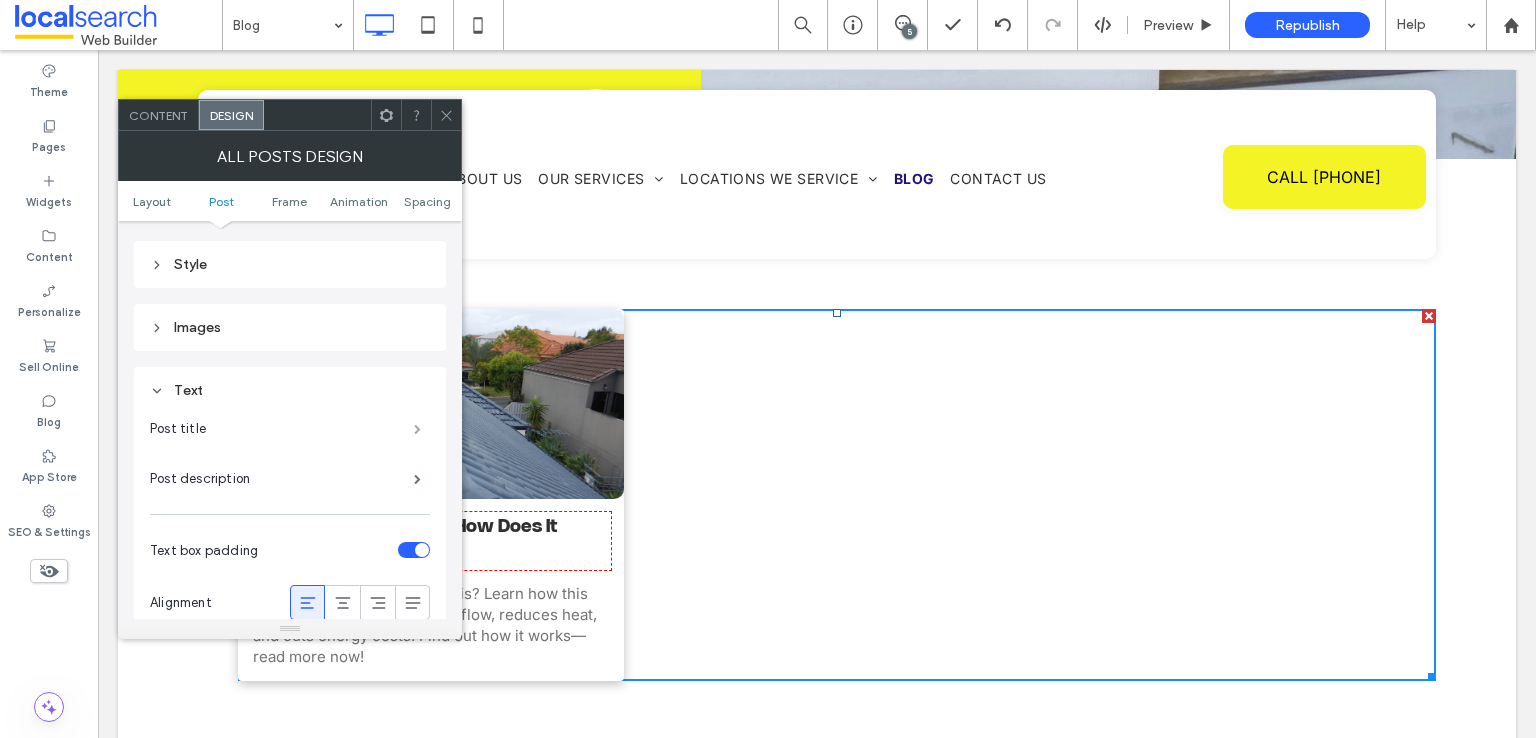 click at bounding box center [417, 429] 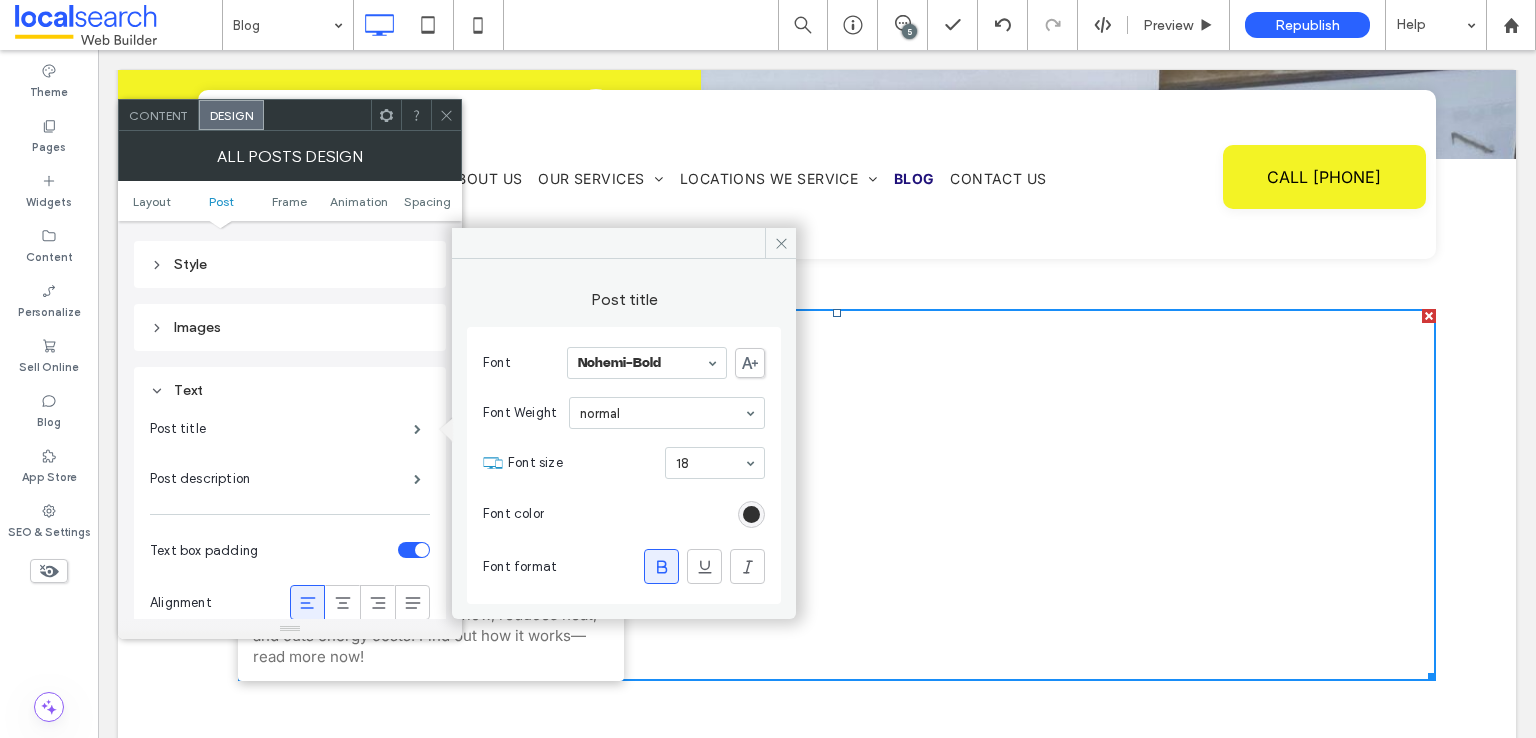 click 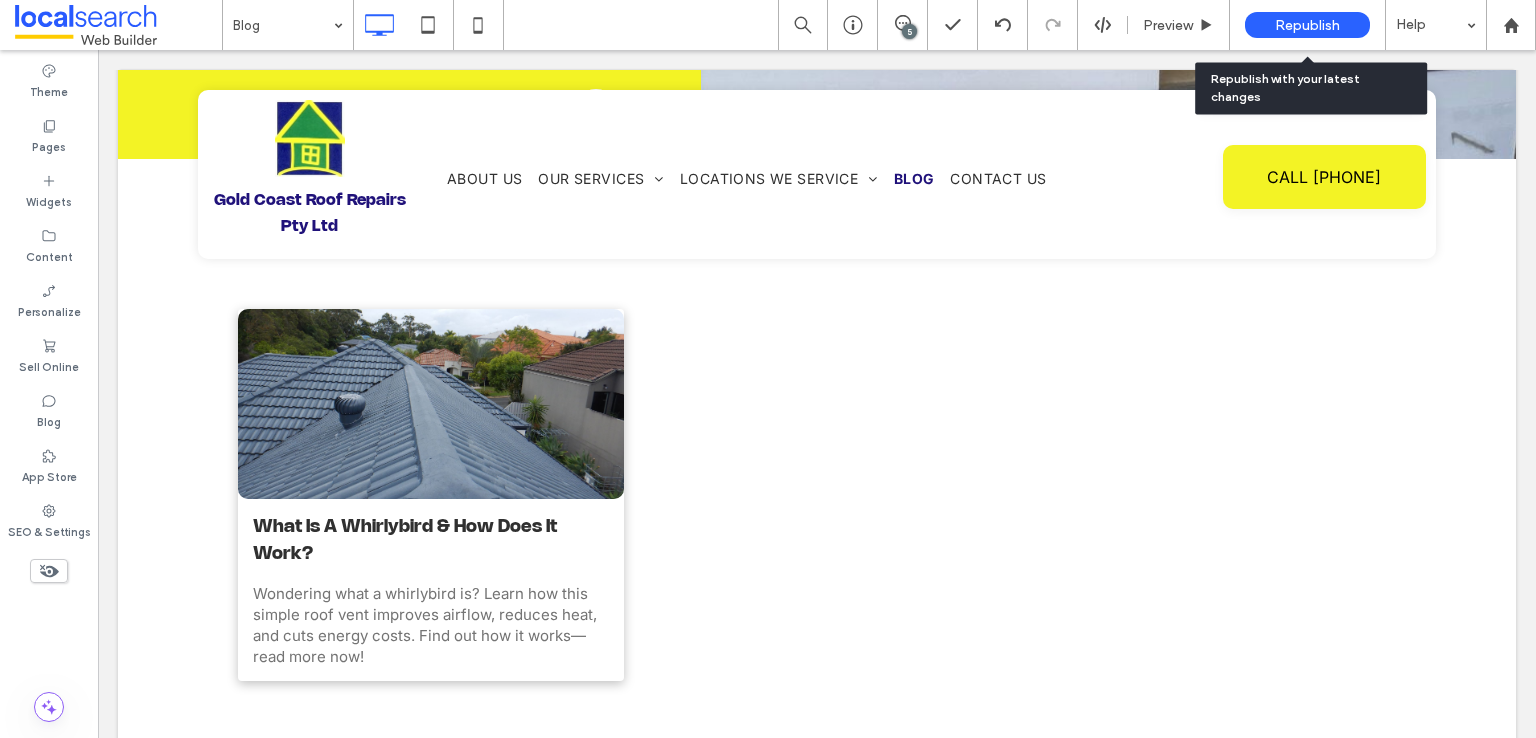 click on "Republish" at bounding box center [1307, 25] 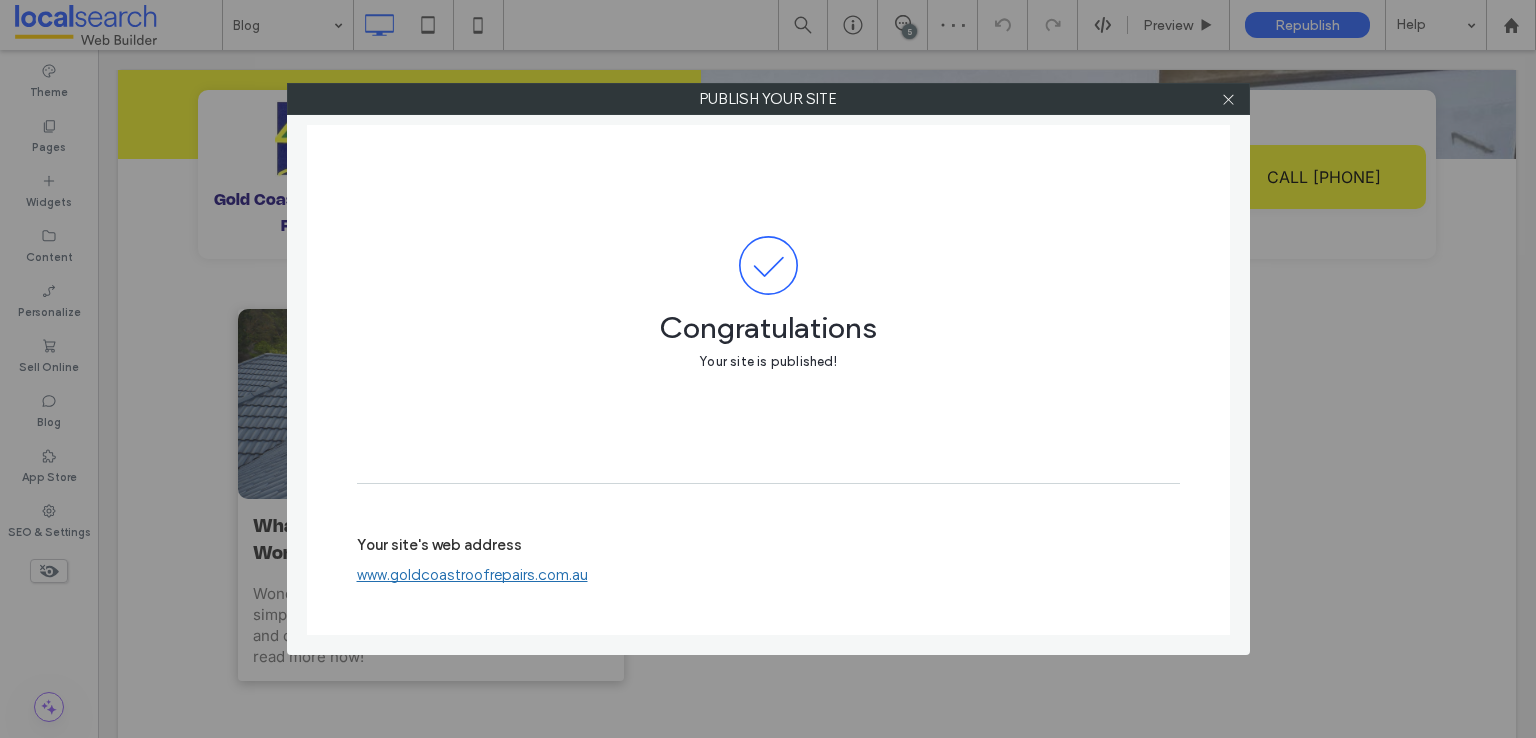 drag, startPoint x: 1230, startPoint y: 96, endPoint x: 420, endPoint y: 88, distance: 810.0395 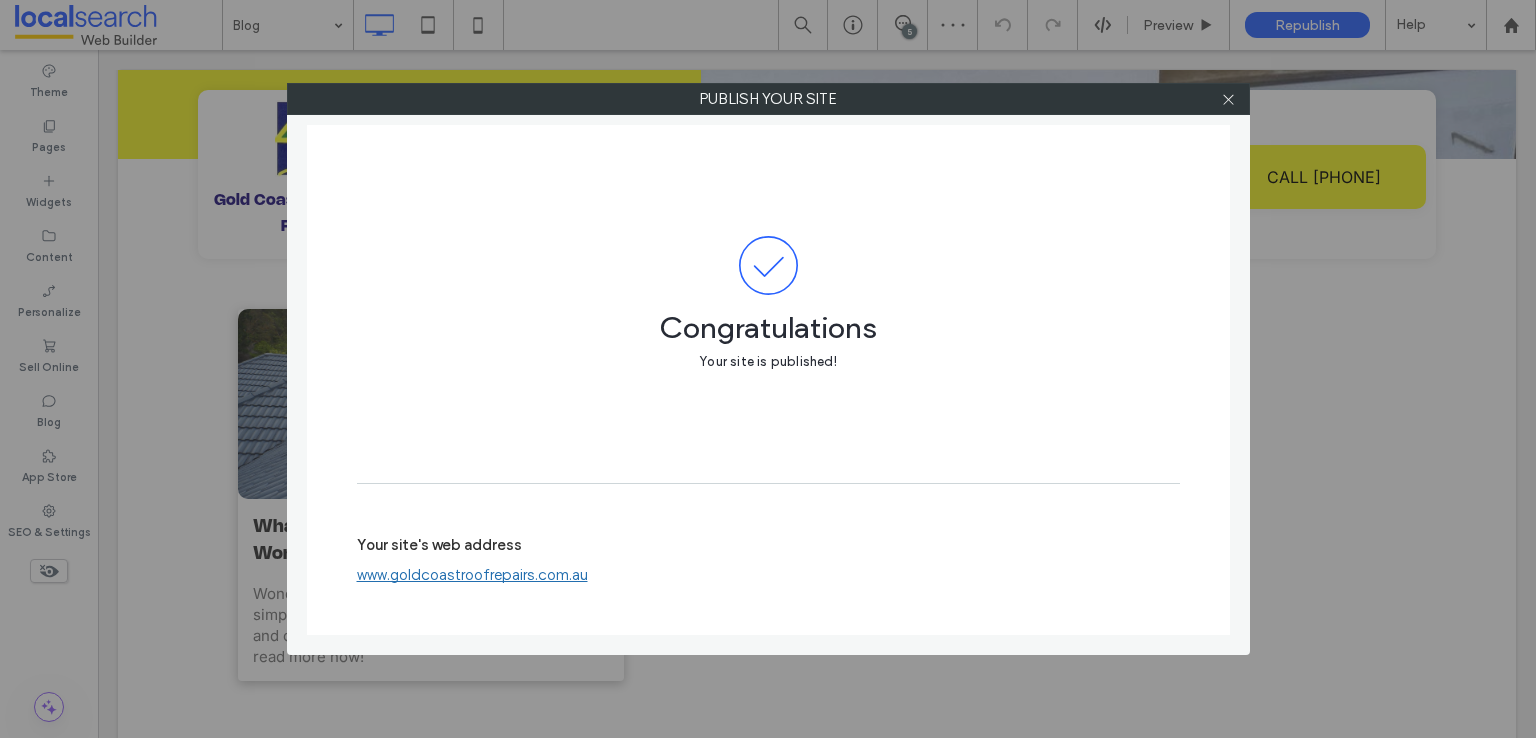 click 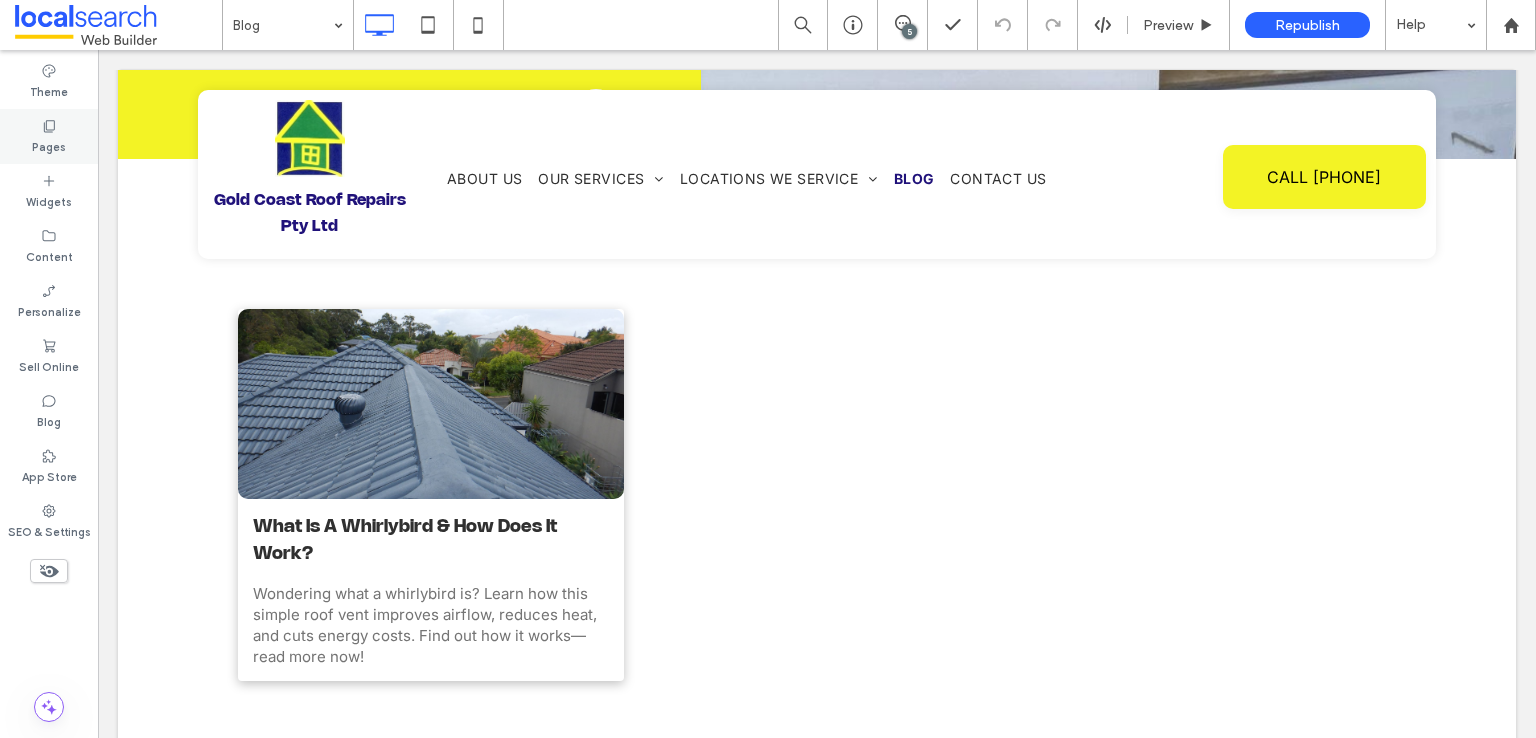 click on "Pages" at bounding box center [49, 145] 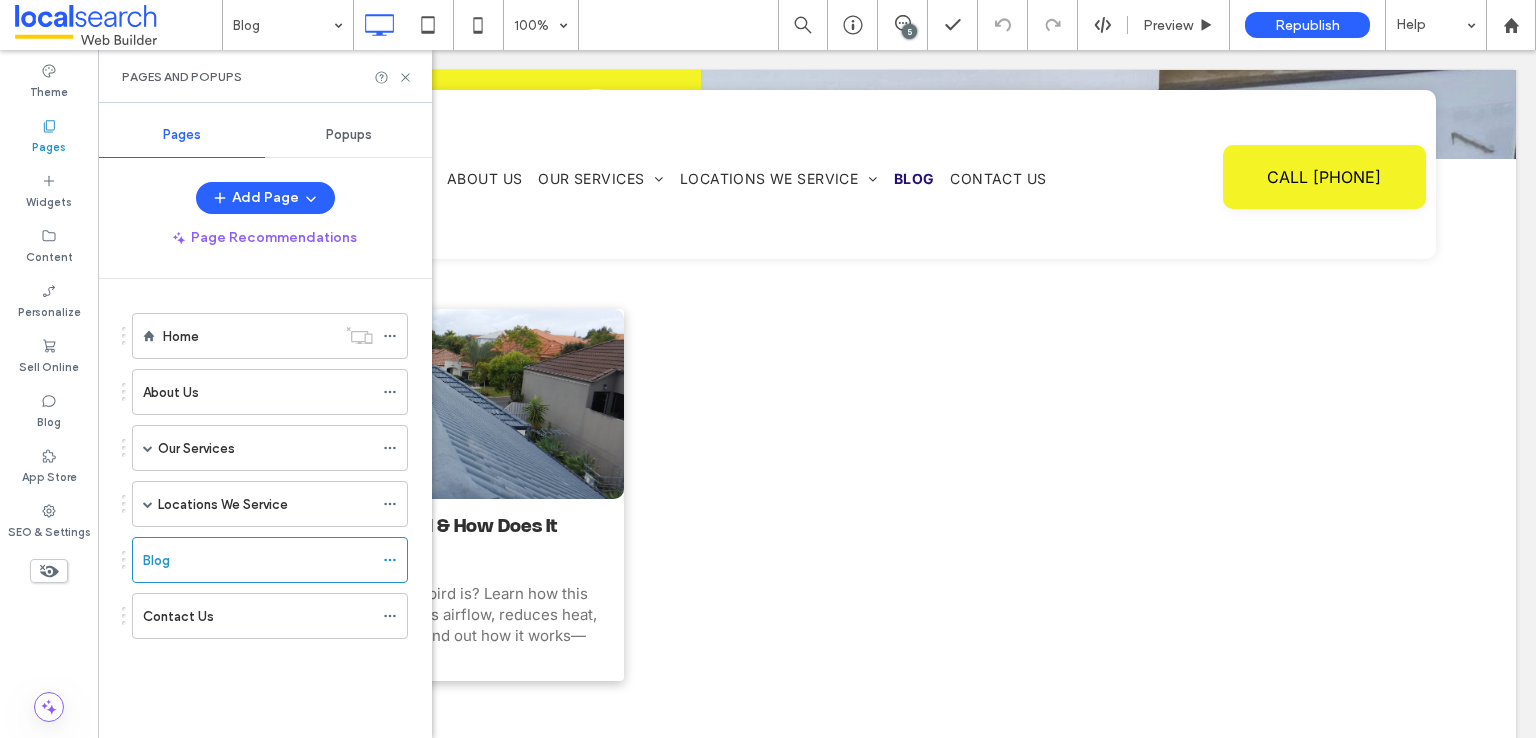 click on "Home" at bounding box center [249, 336] 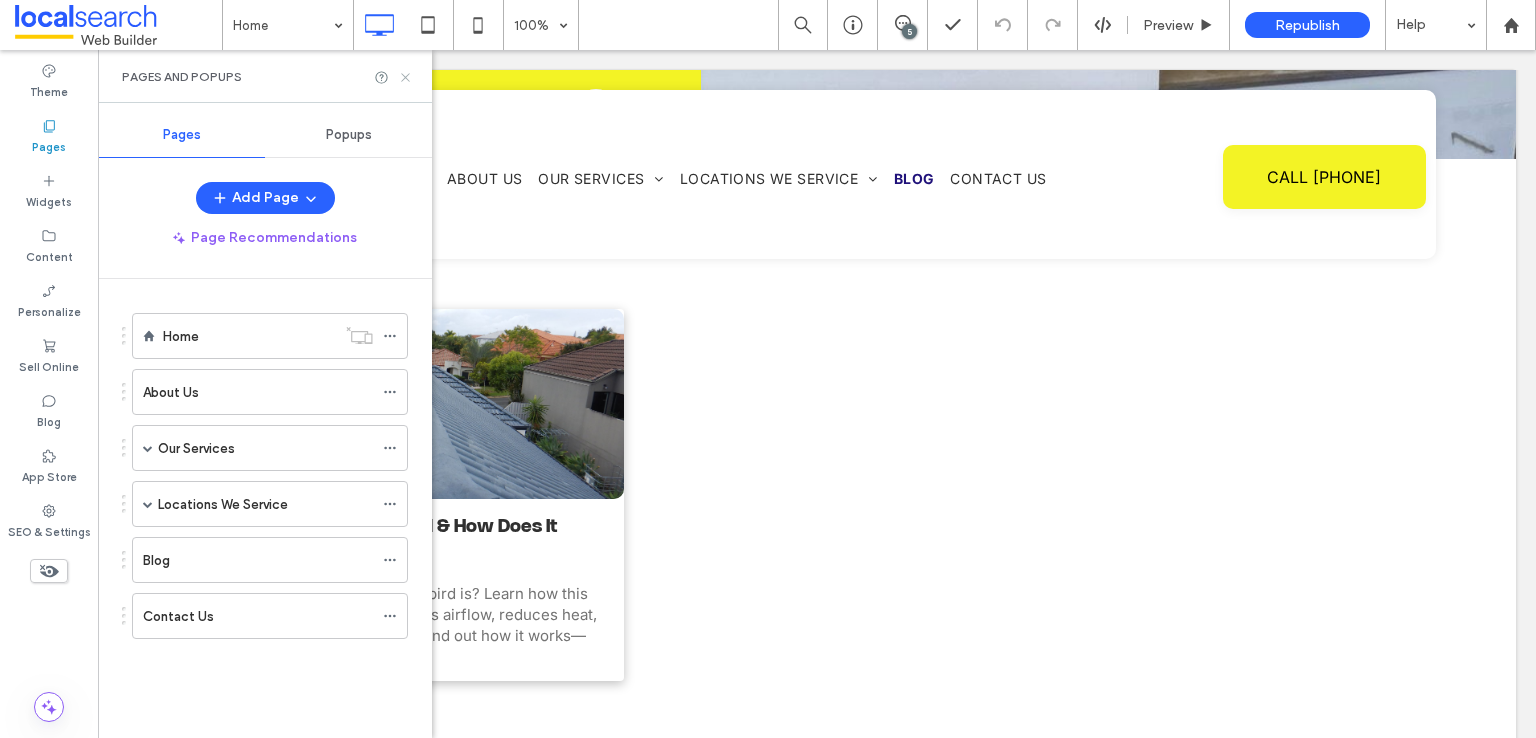 click 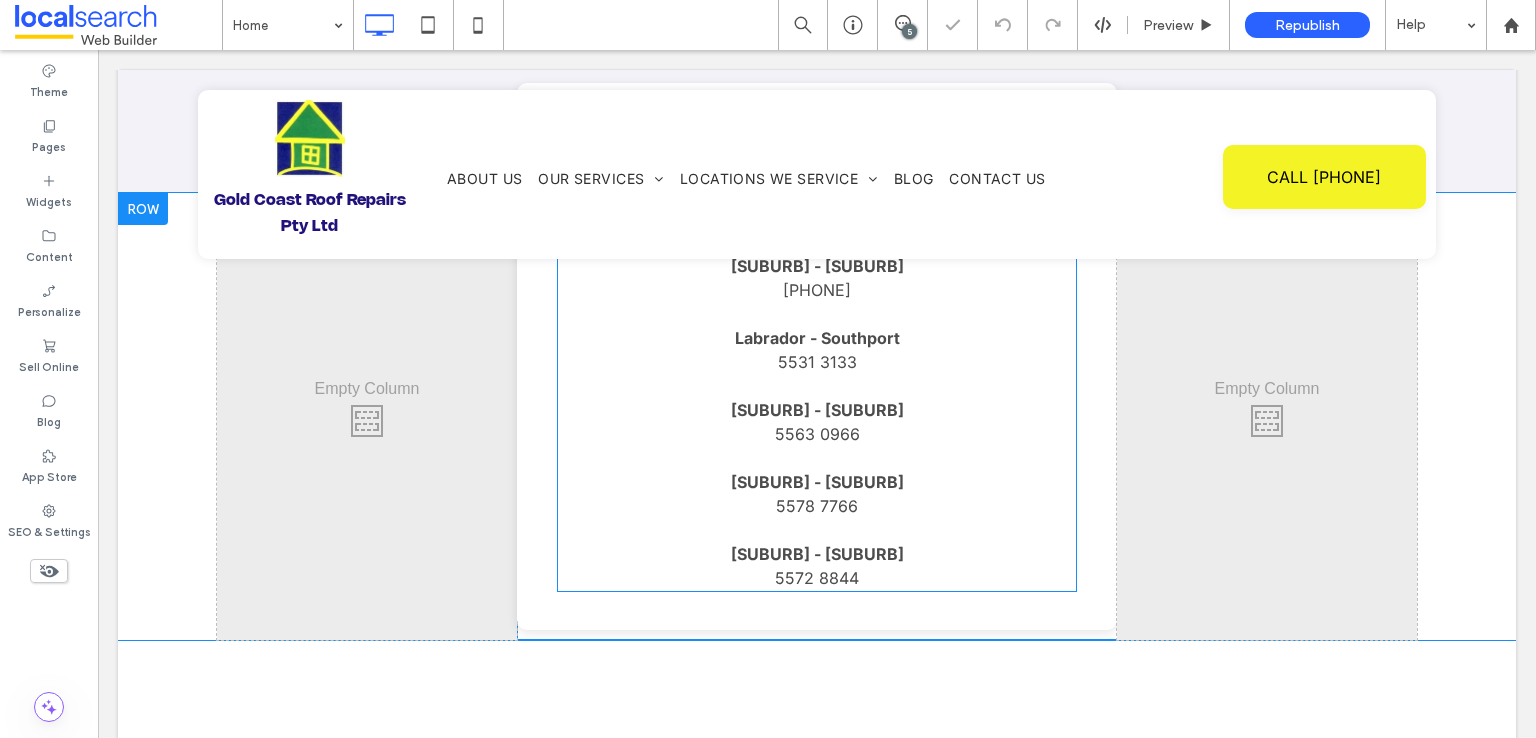 scroll, scrollTop: 0, scrollLeft: 0, axis: both 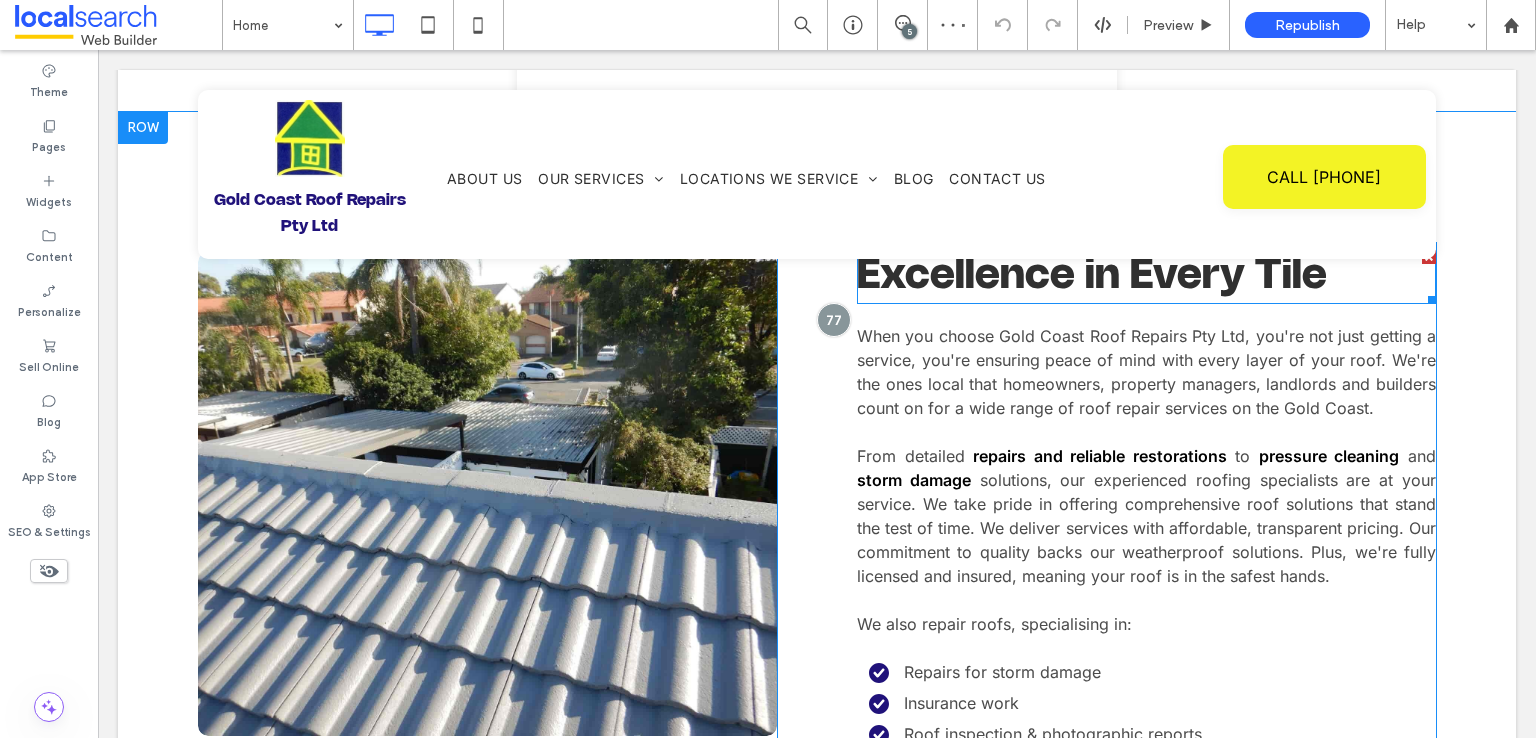 click on "Excellence in Every Tile" at bounding box center [1092, 276] 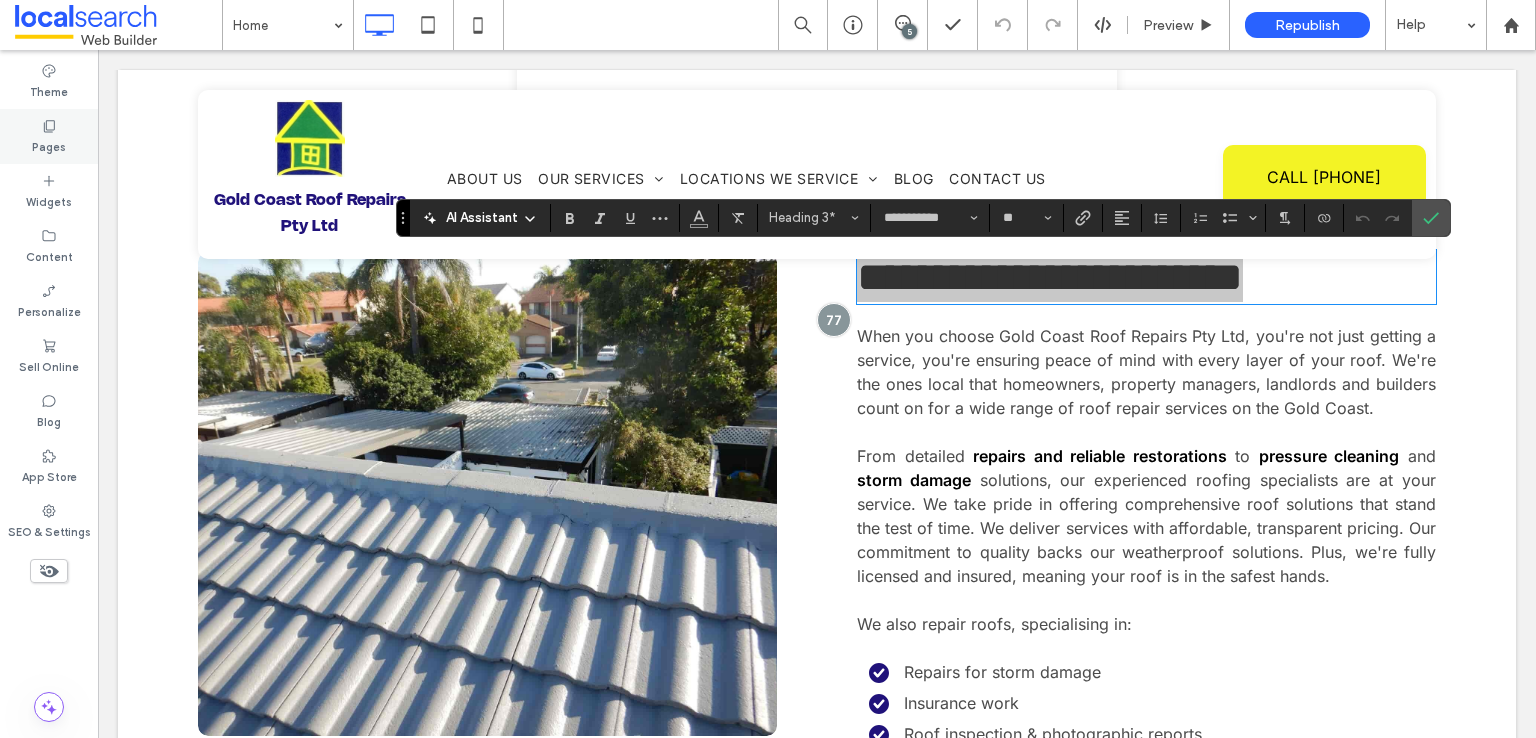 click on "Pages" at bounding box center (49, 145) 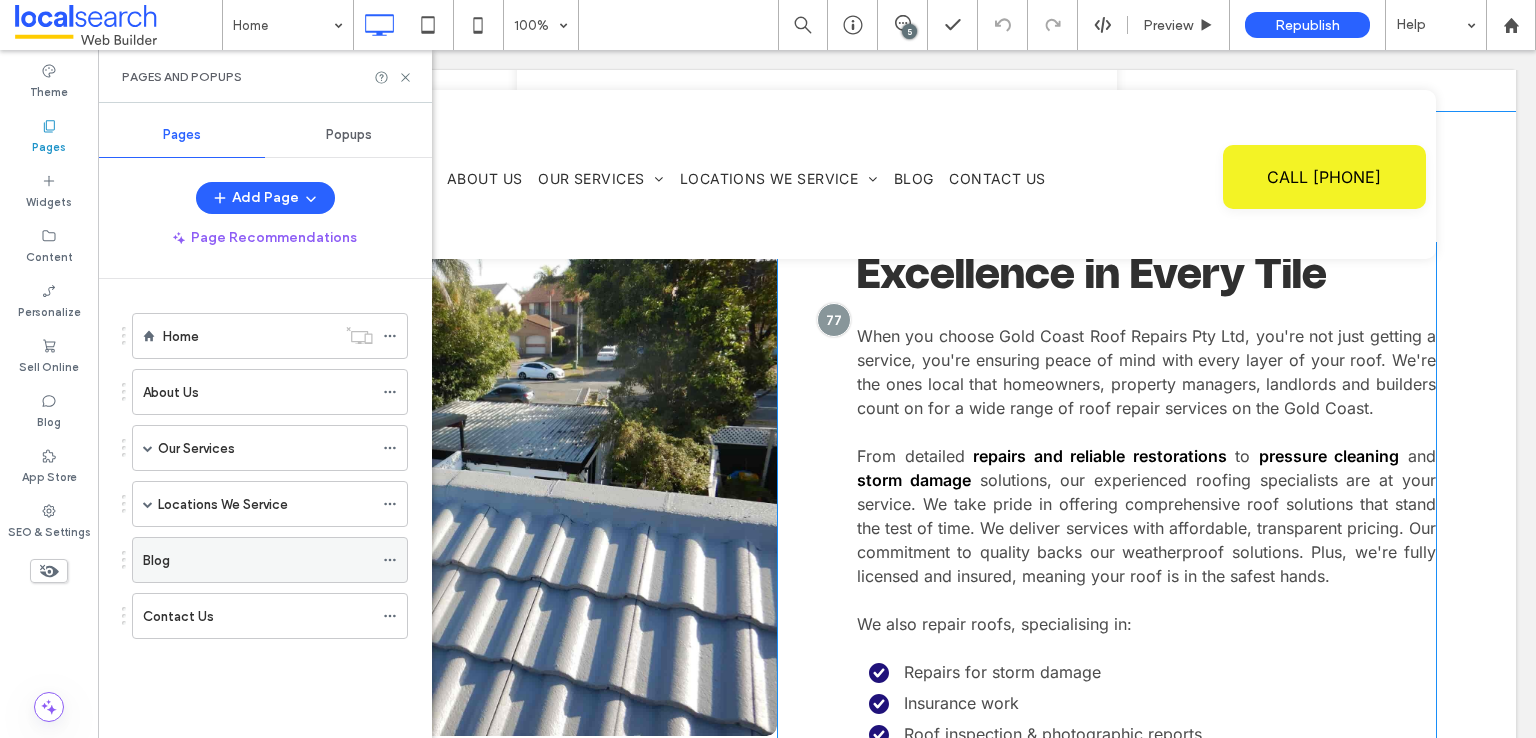 click on "Blog" at bounding box center (258, 560) 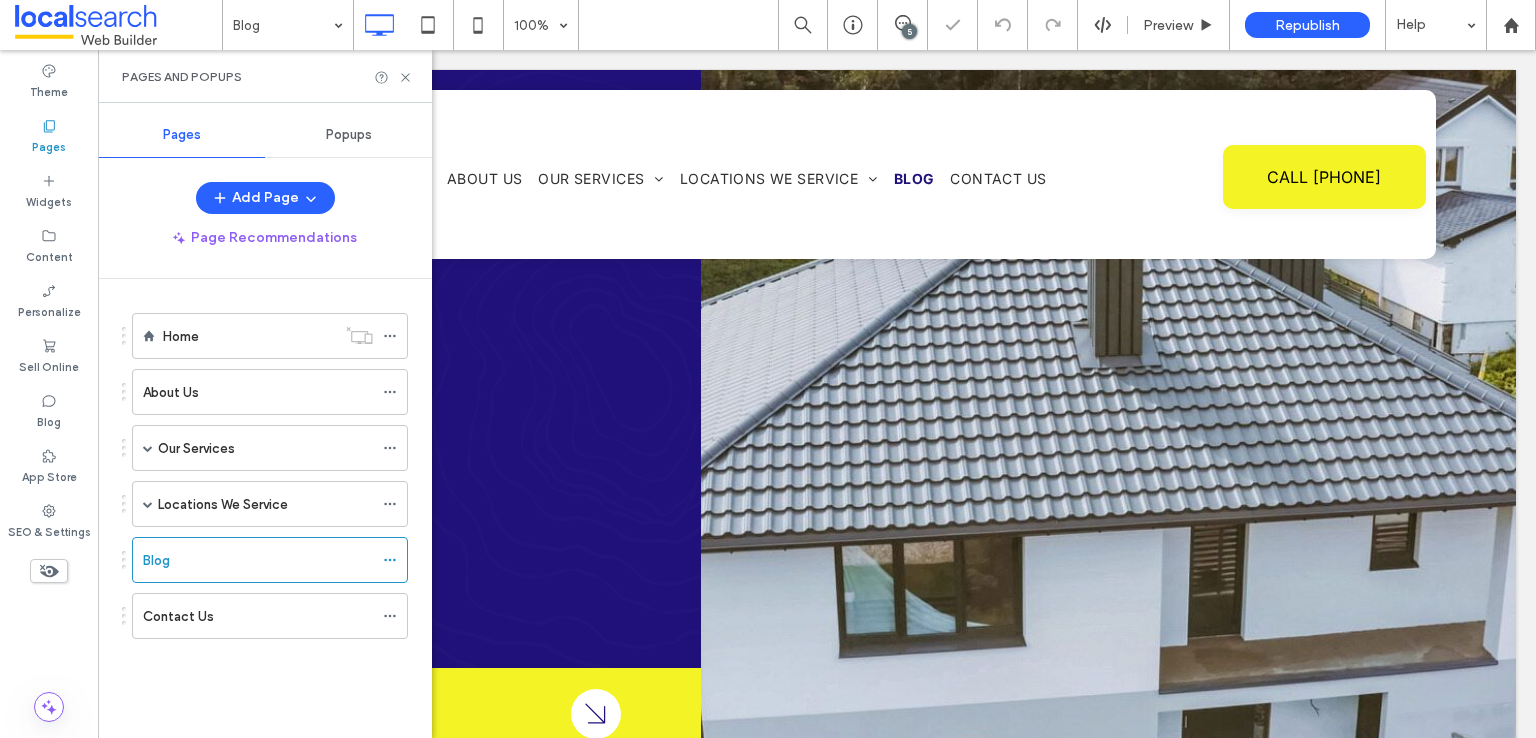 click 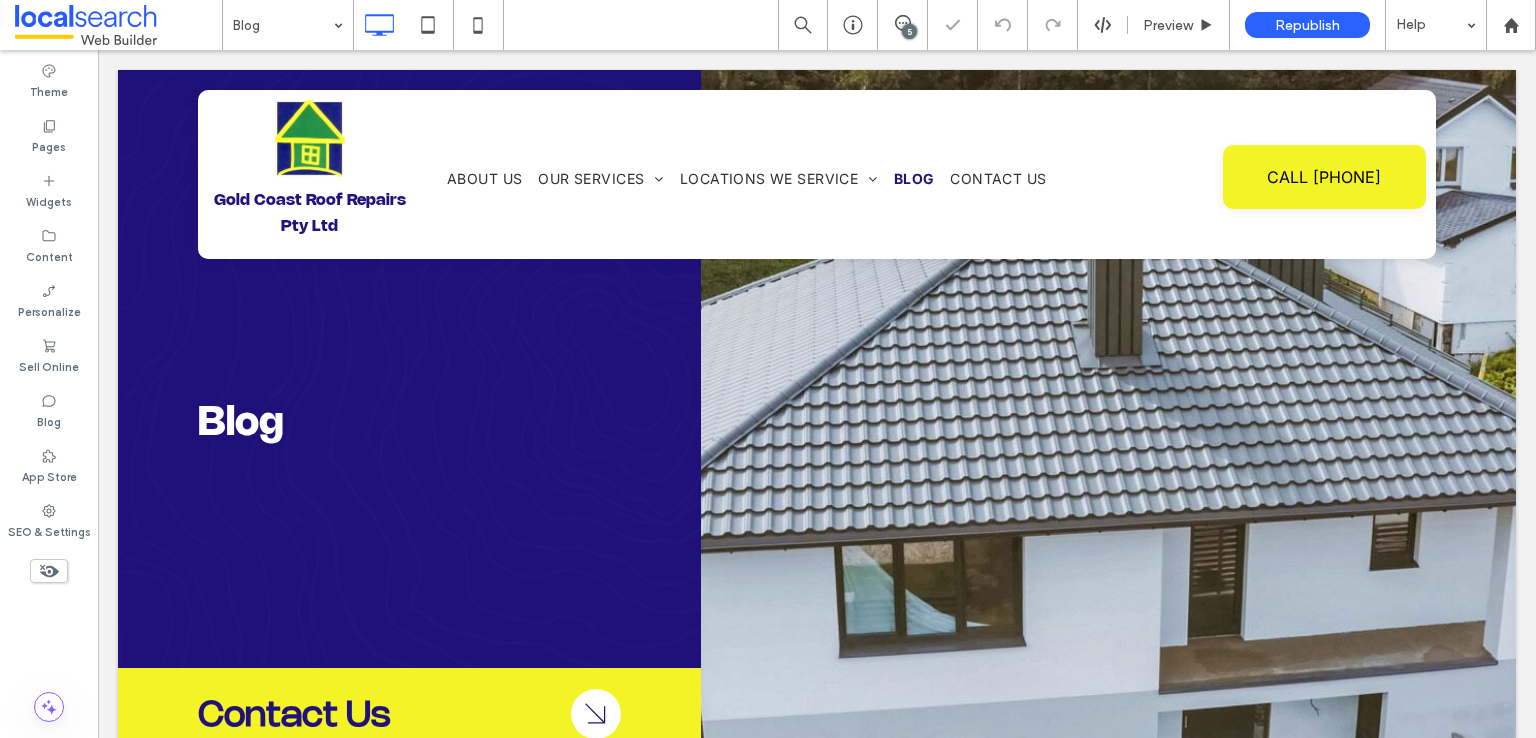 scroll, scrollTop: 0, scrollLeft: 0, axis: both 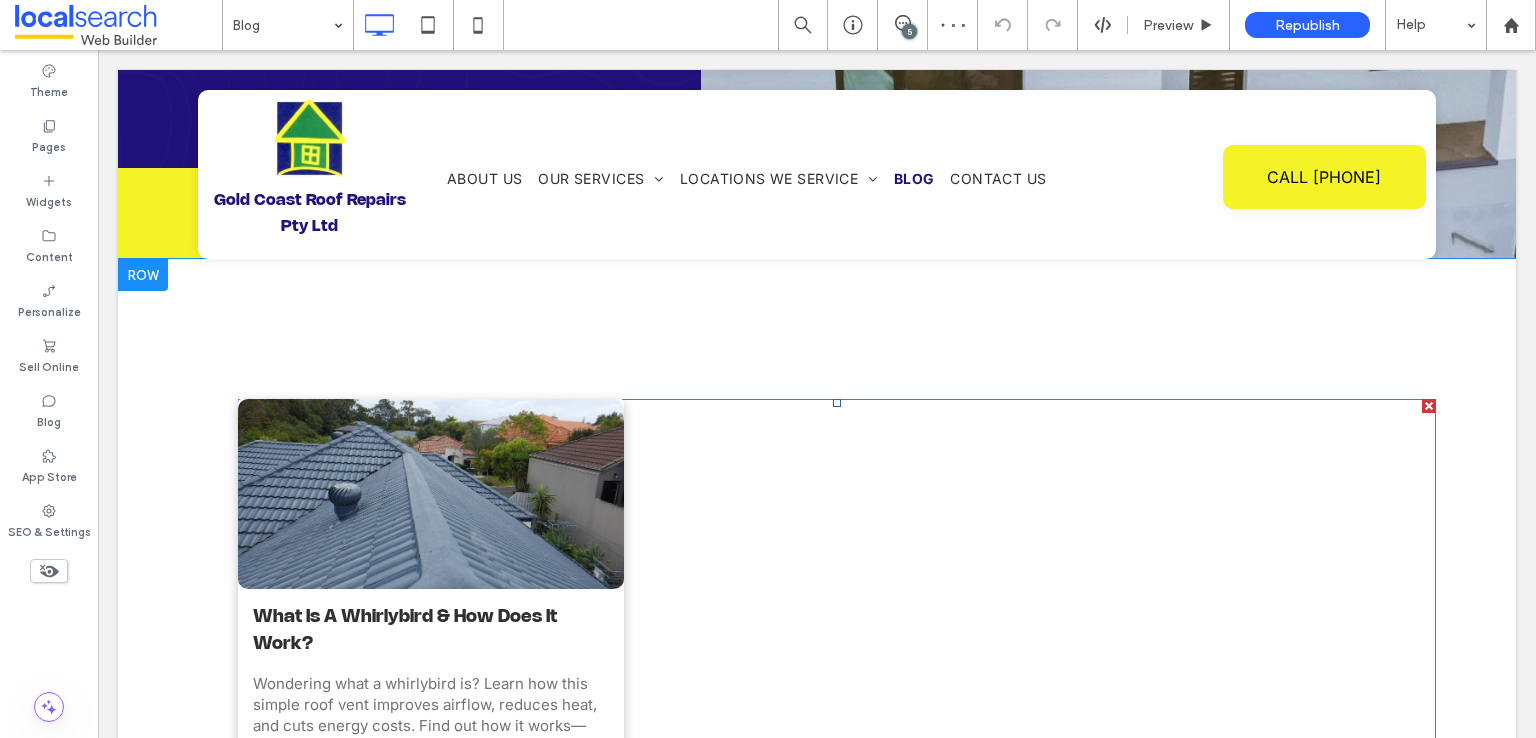 click at bounding box center (430, 493) 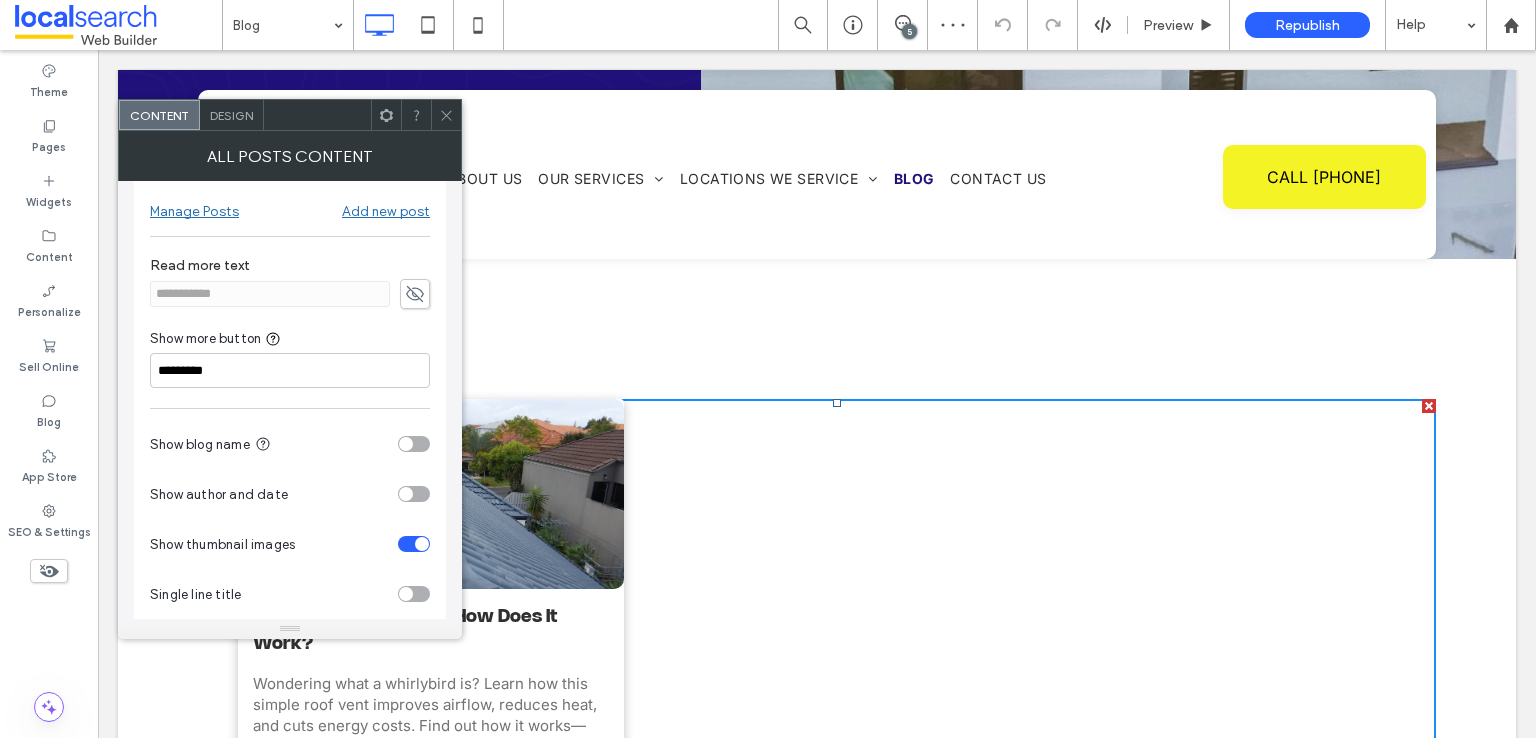 scroll, scrollTop: 38, scrollLeft: 0, axis: vertical 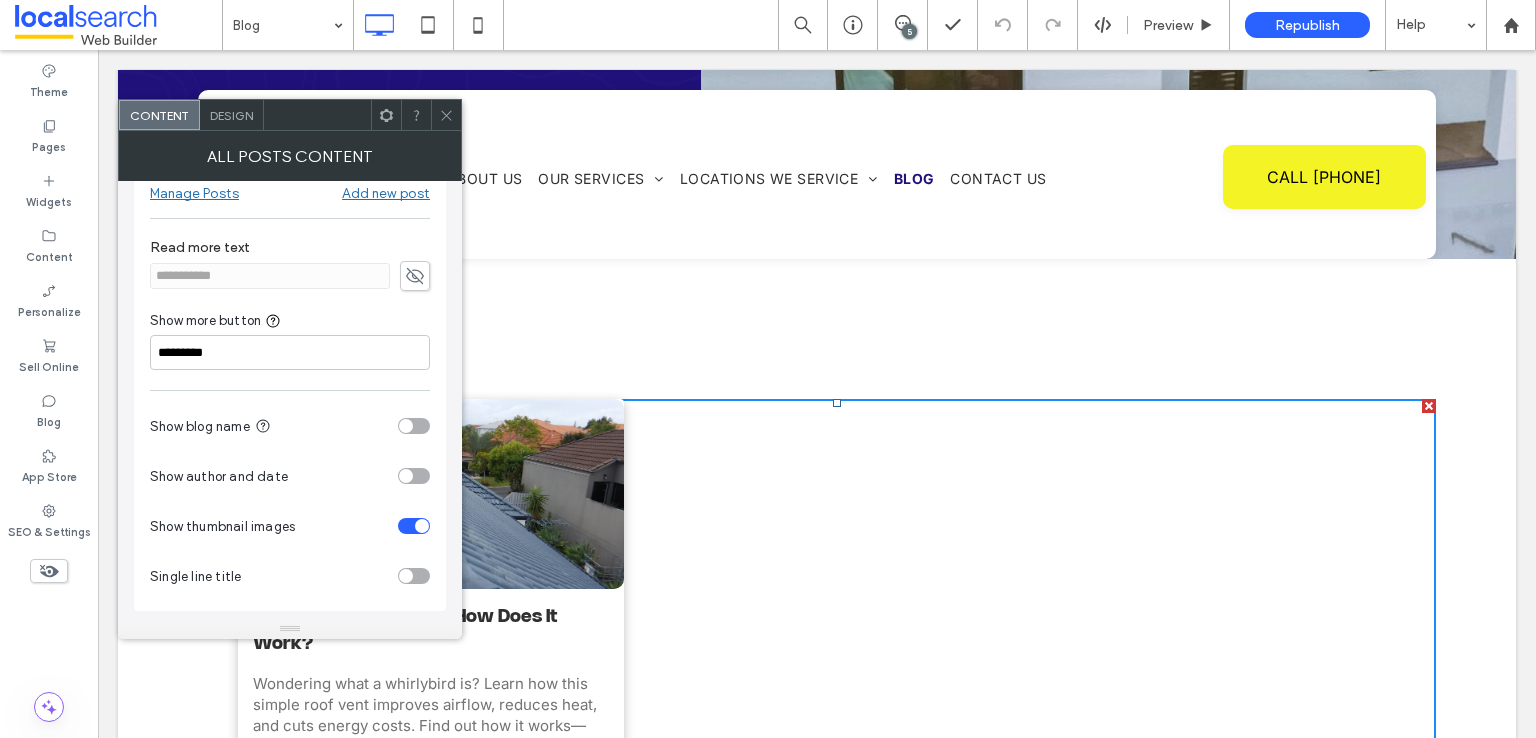 click on "Design" at bounding box center [232, 115] 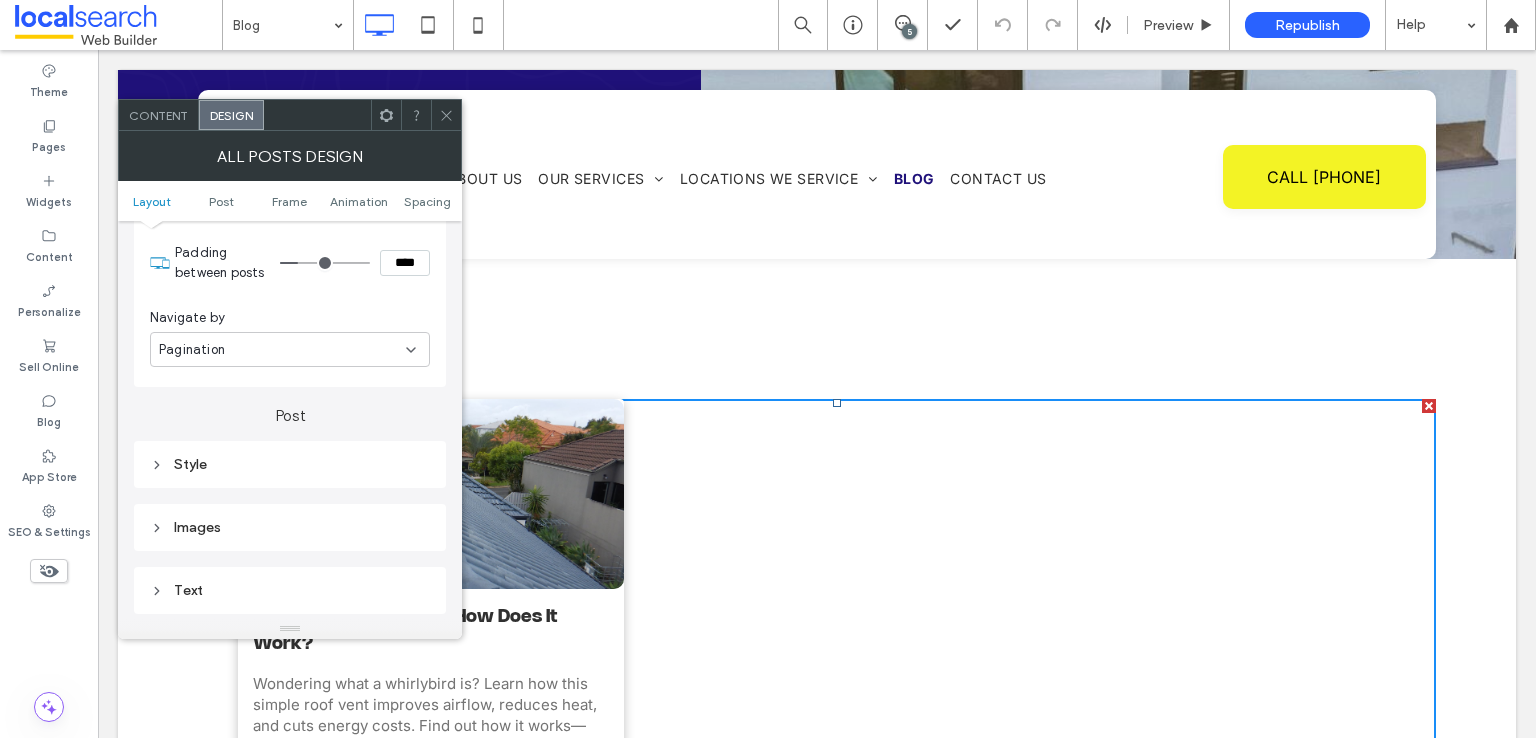 scroll, scrollTop: 600, scrollLeft: 0, axis: vertical 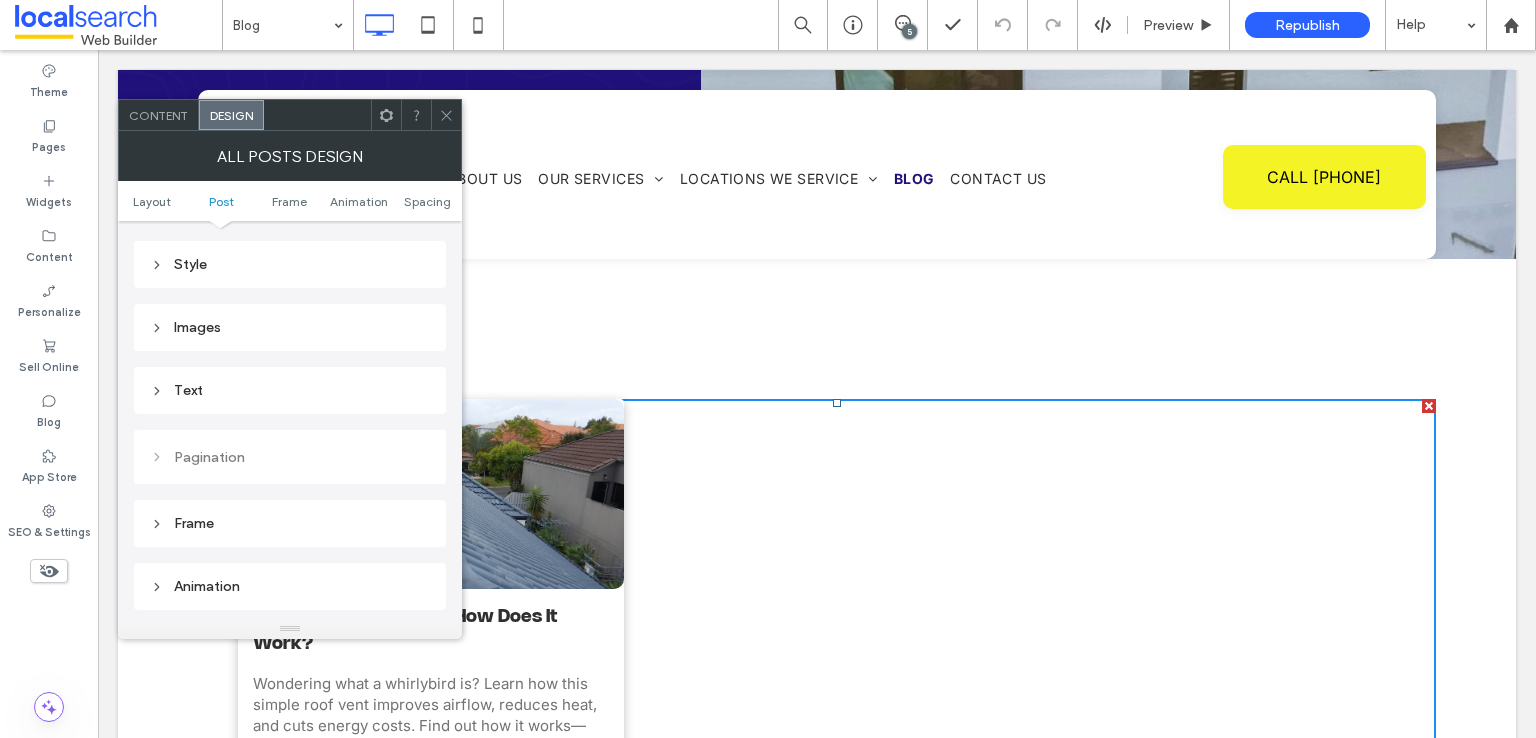 click on "Text" at bounding box center [290, 390] 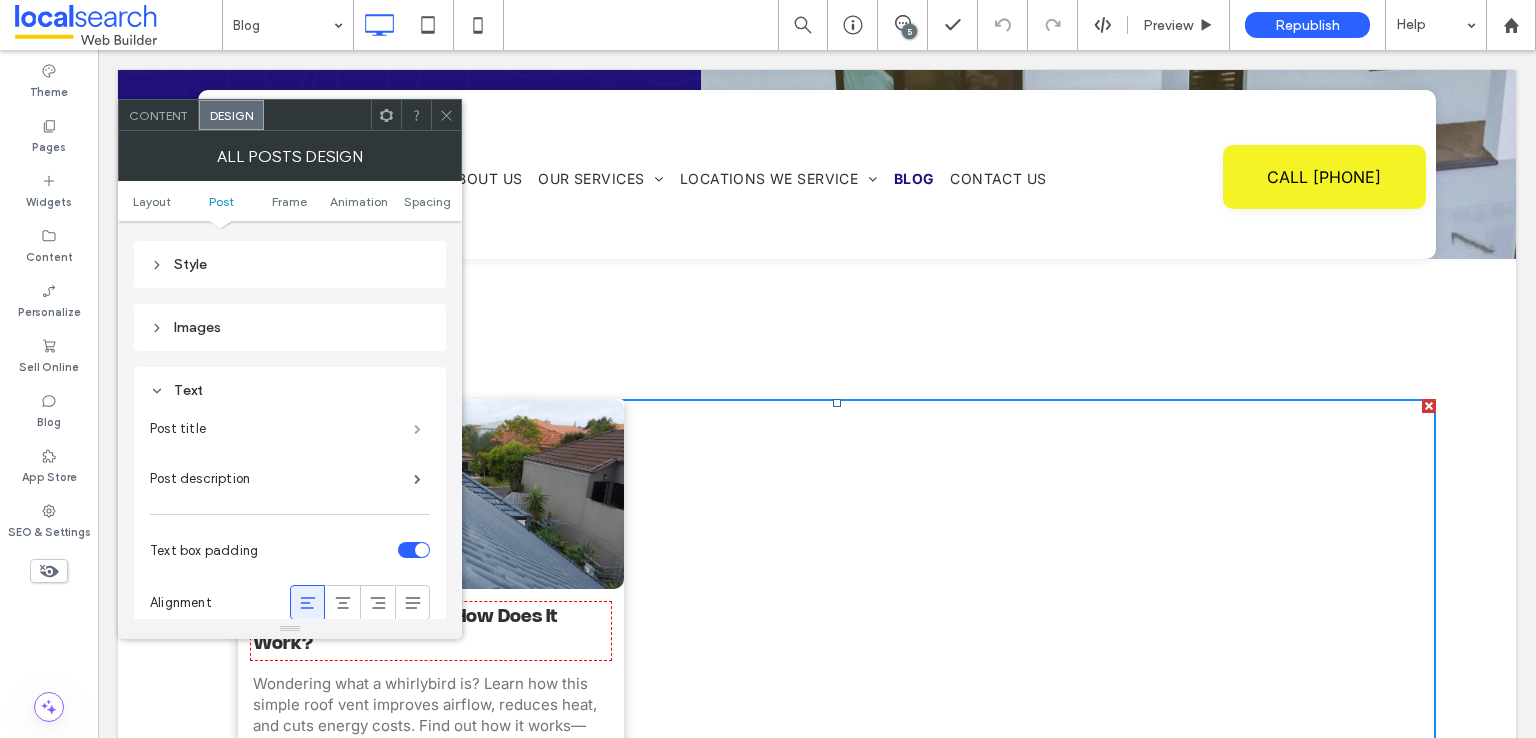 click at bounding box center (417, 429) 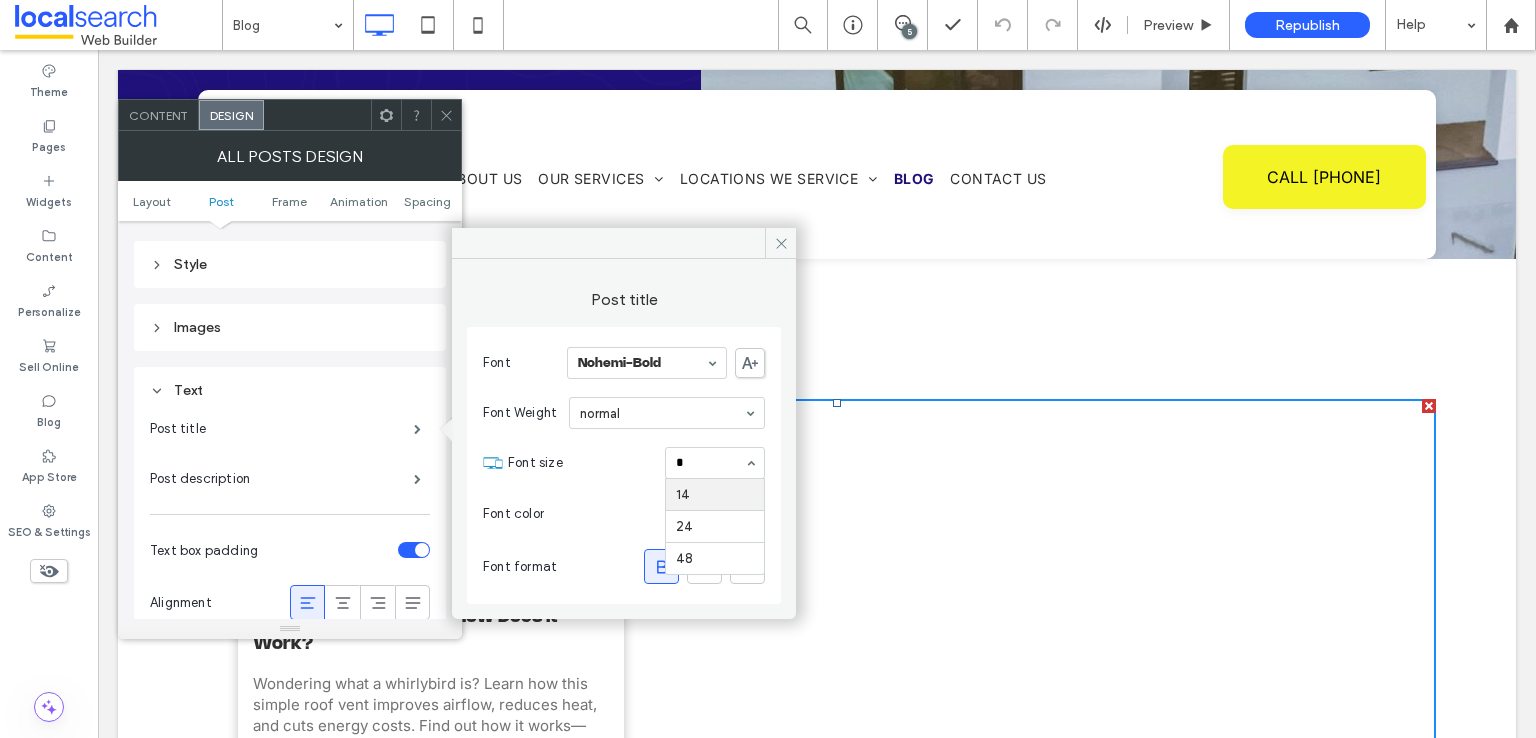 scroll, scrollTop: 0, scrollLeft: 0, axis: both 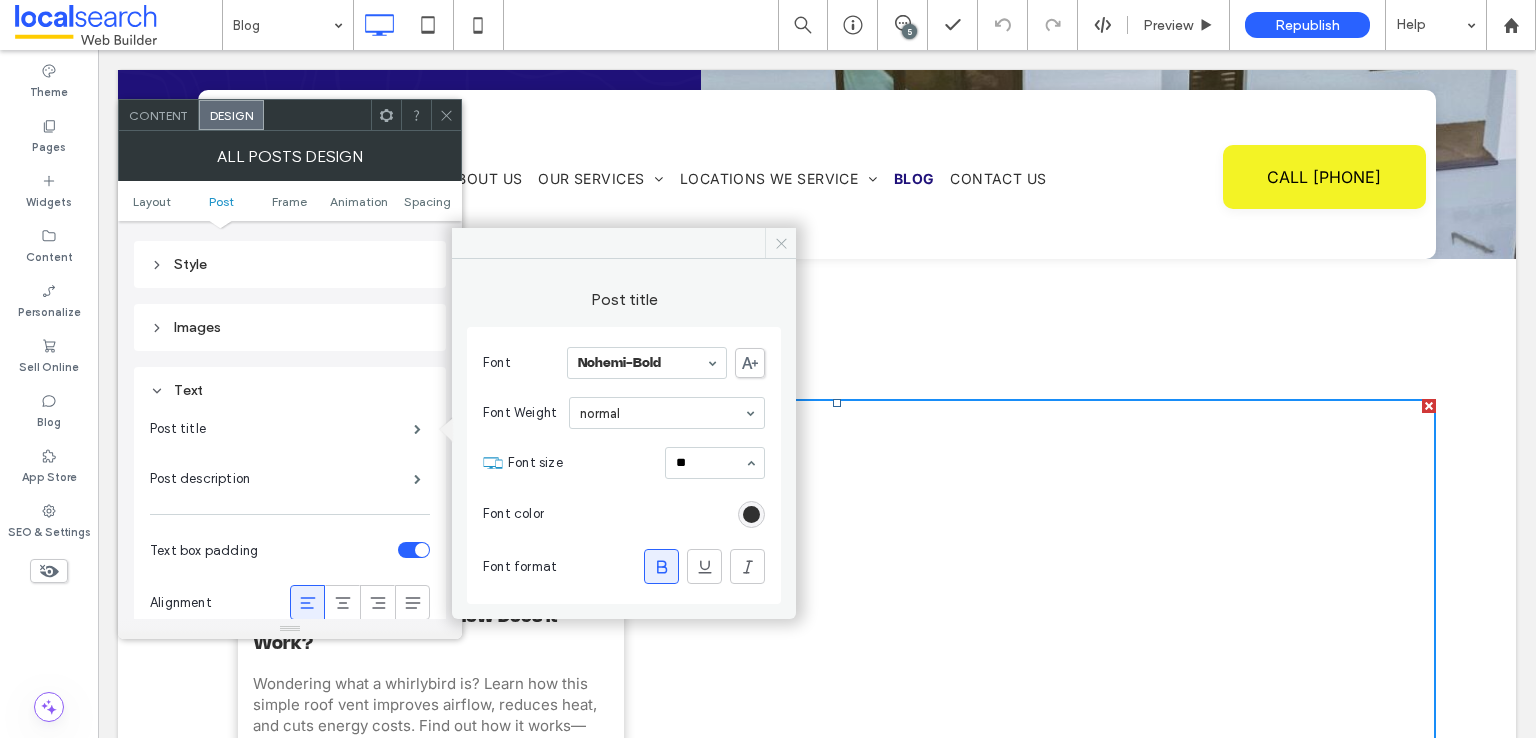 type on "**" 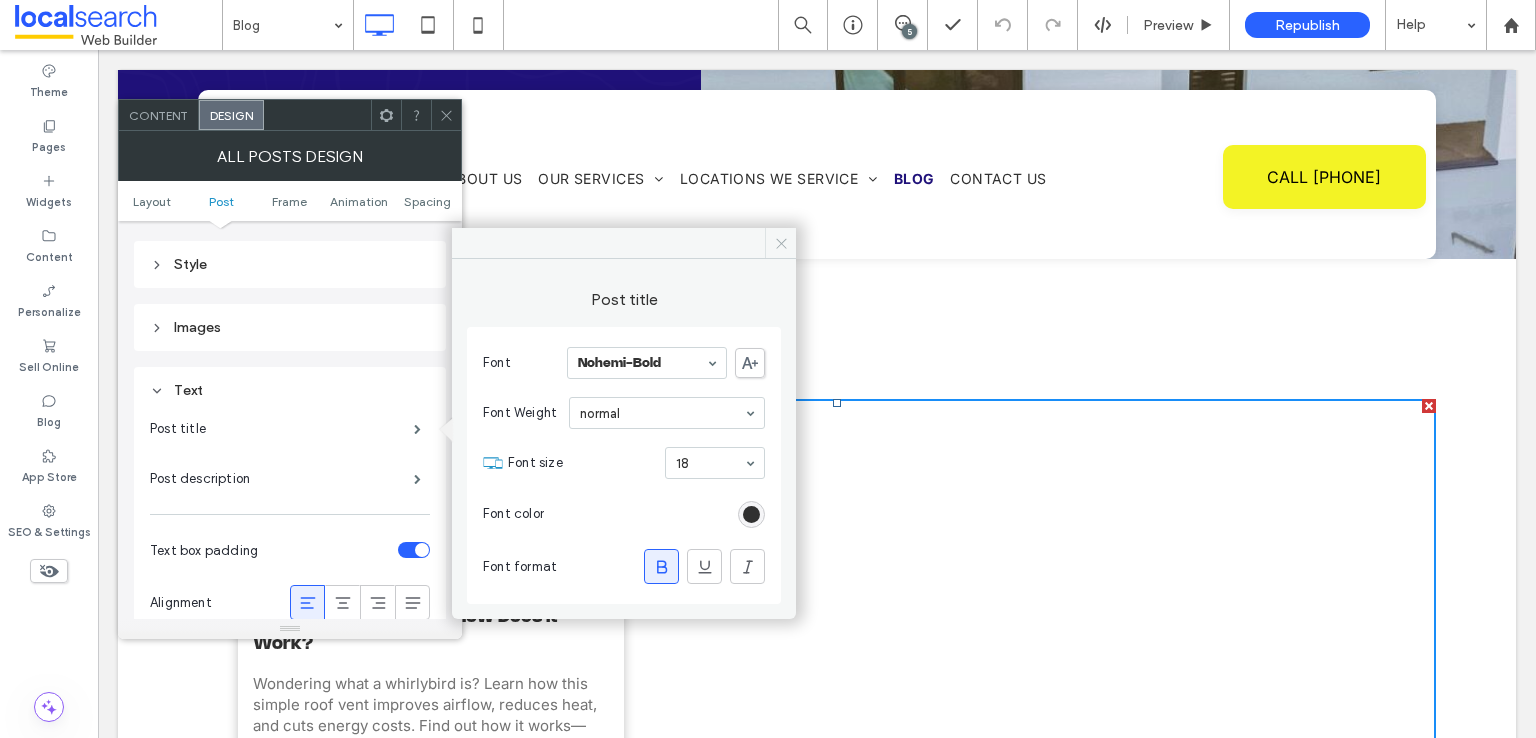 click 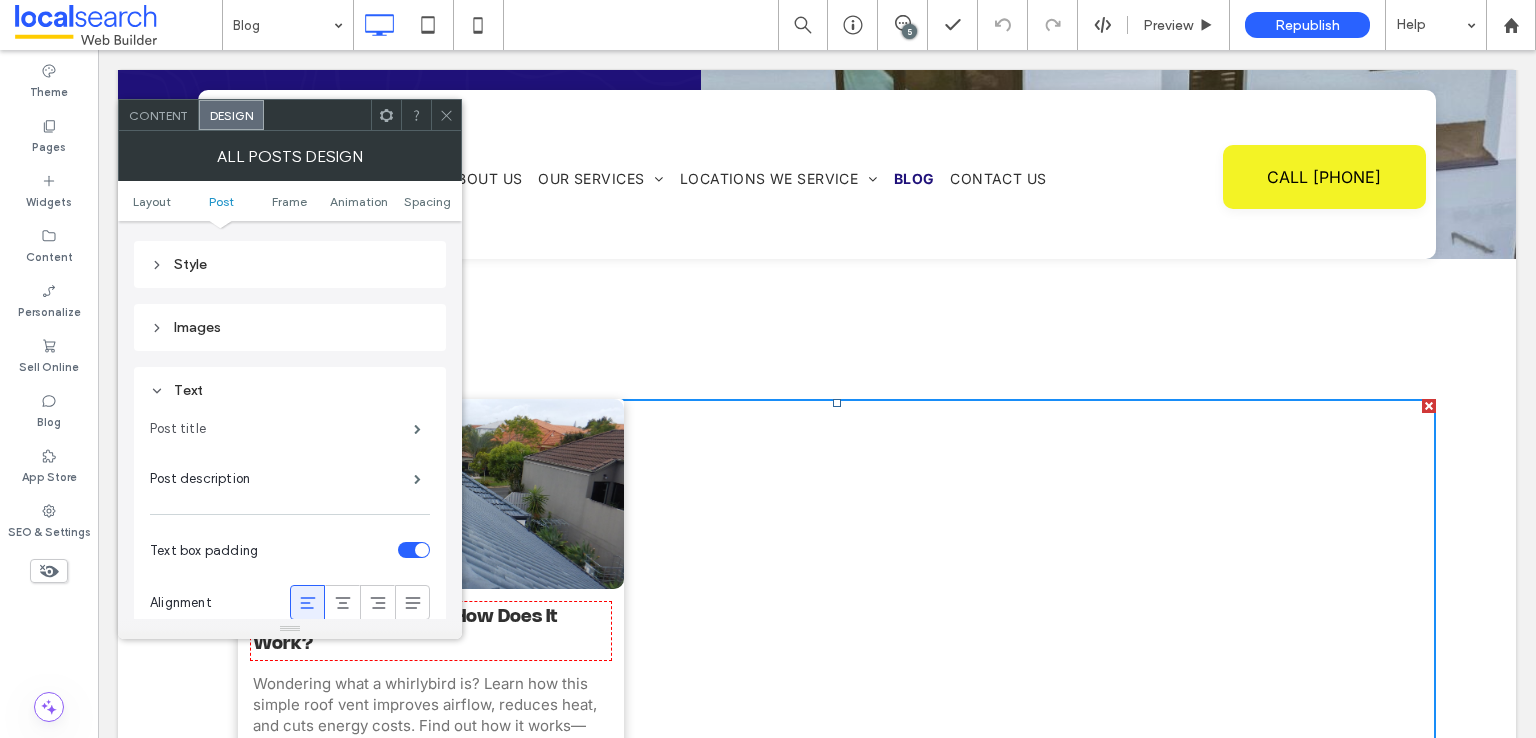 click on "Post title" at bounding box center [282, 429] 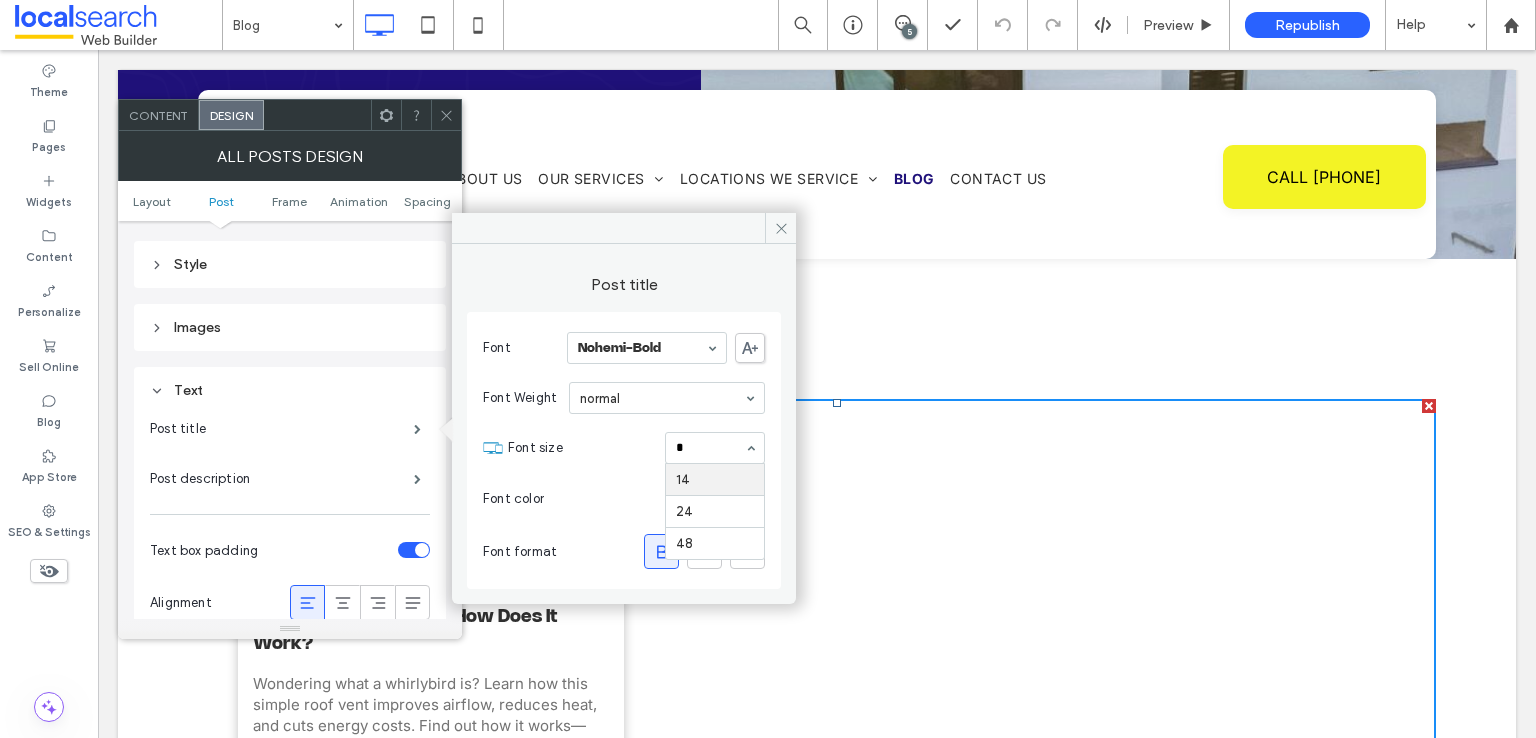scroll, scrollTop: 0, scrollLeft: 0, axis: both 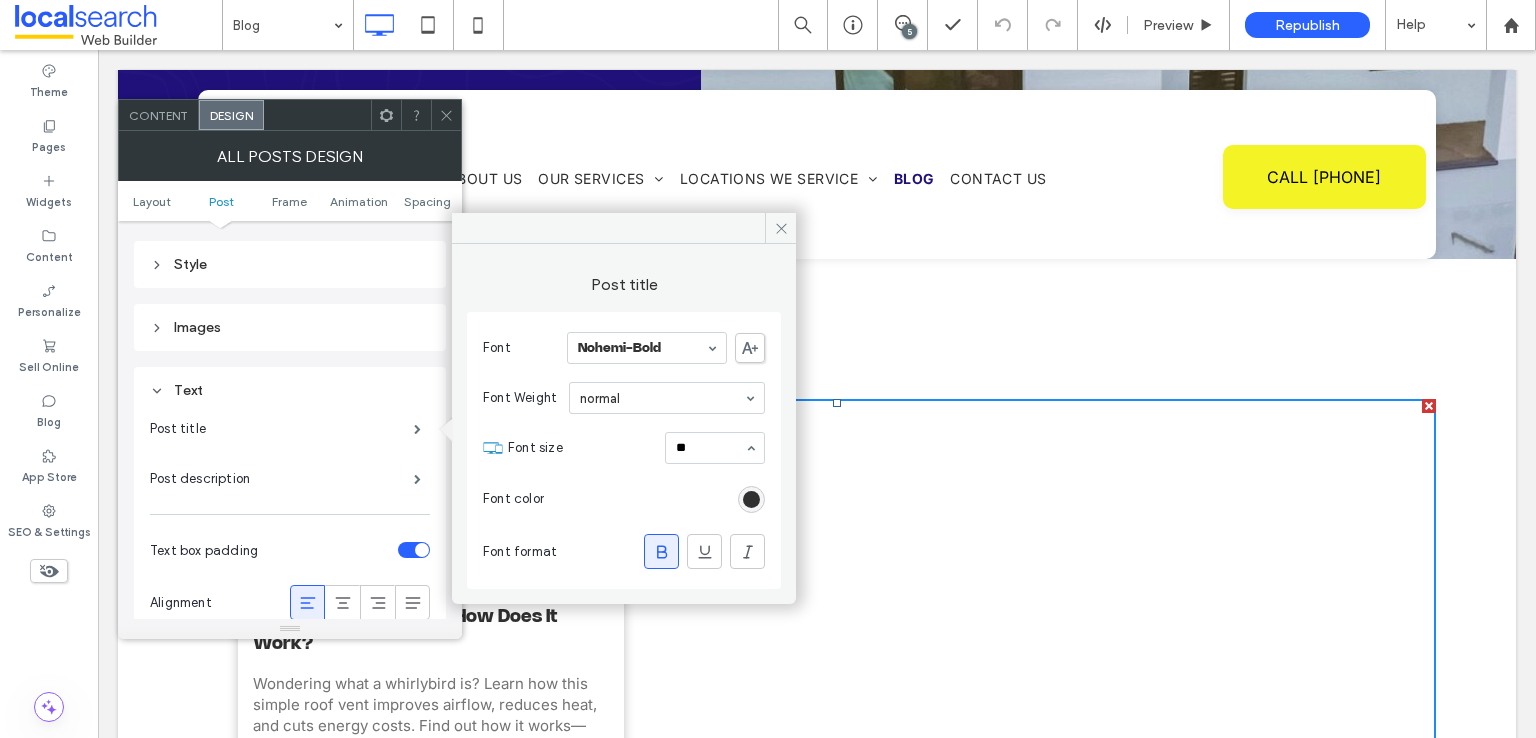 type 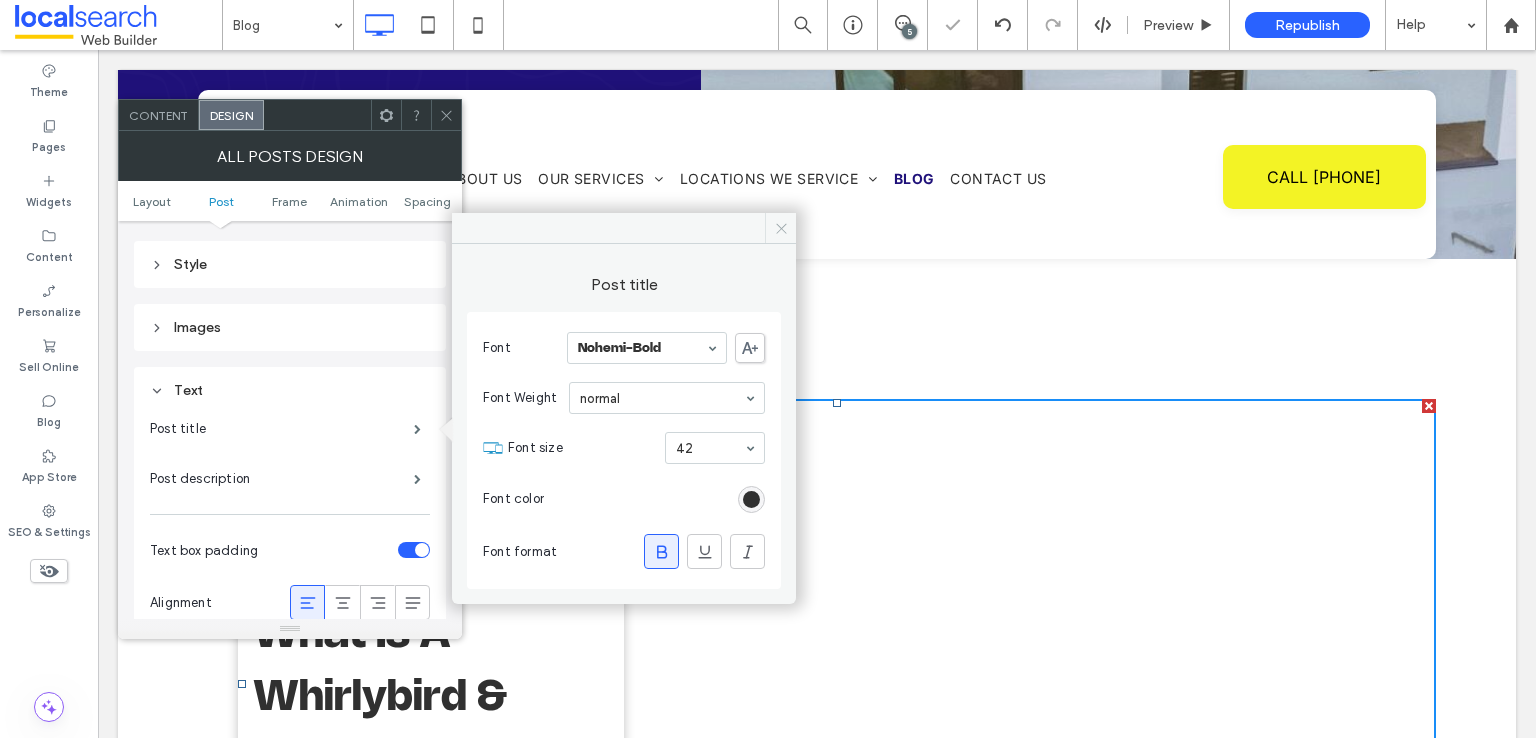 drag, startPoint x: 775, startPoint y: 230, endPoint x: 382, endPoint y: 91, distance: 416.8573 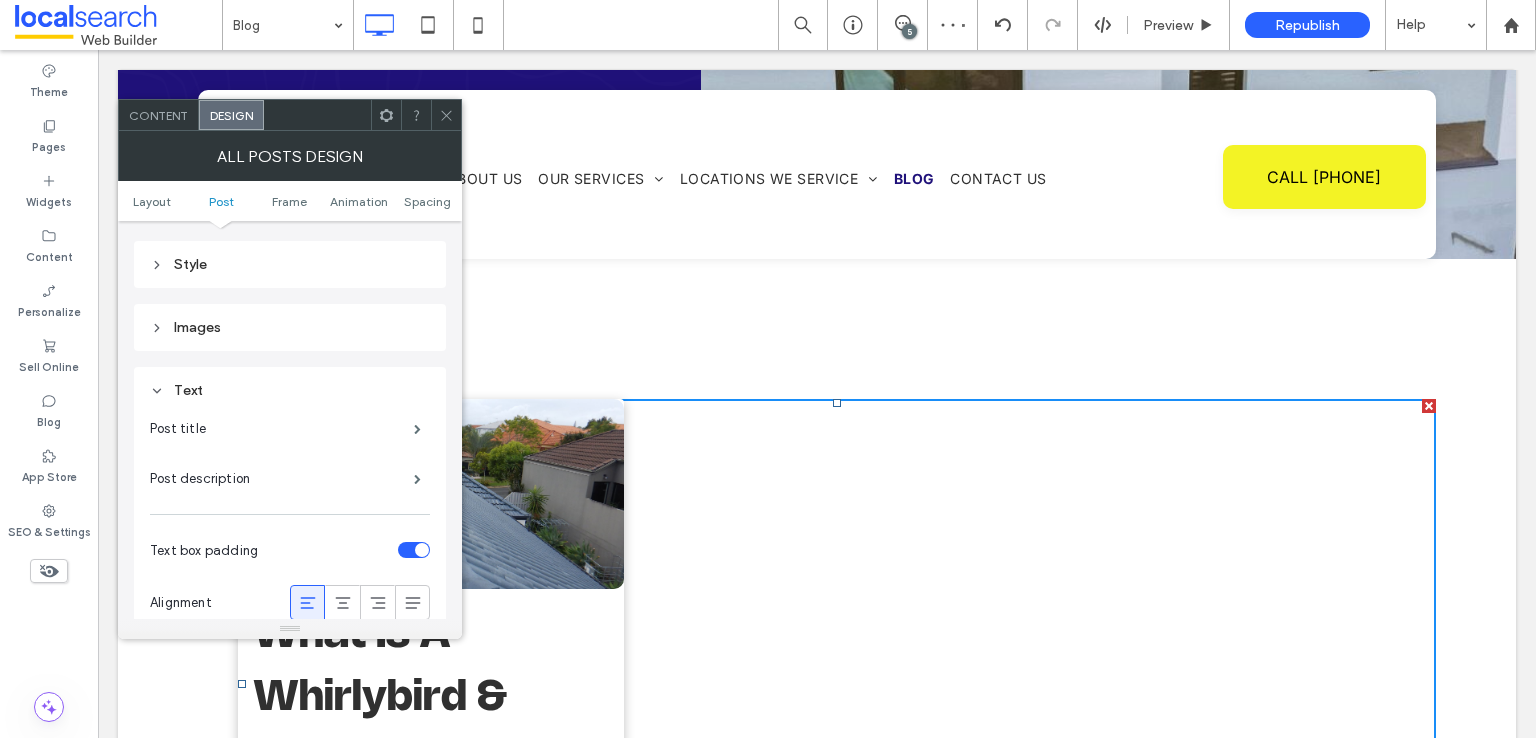 click 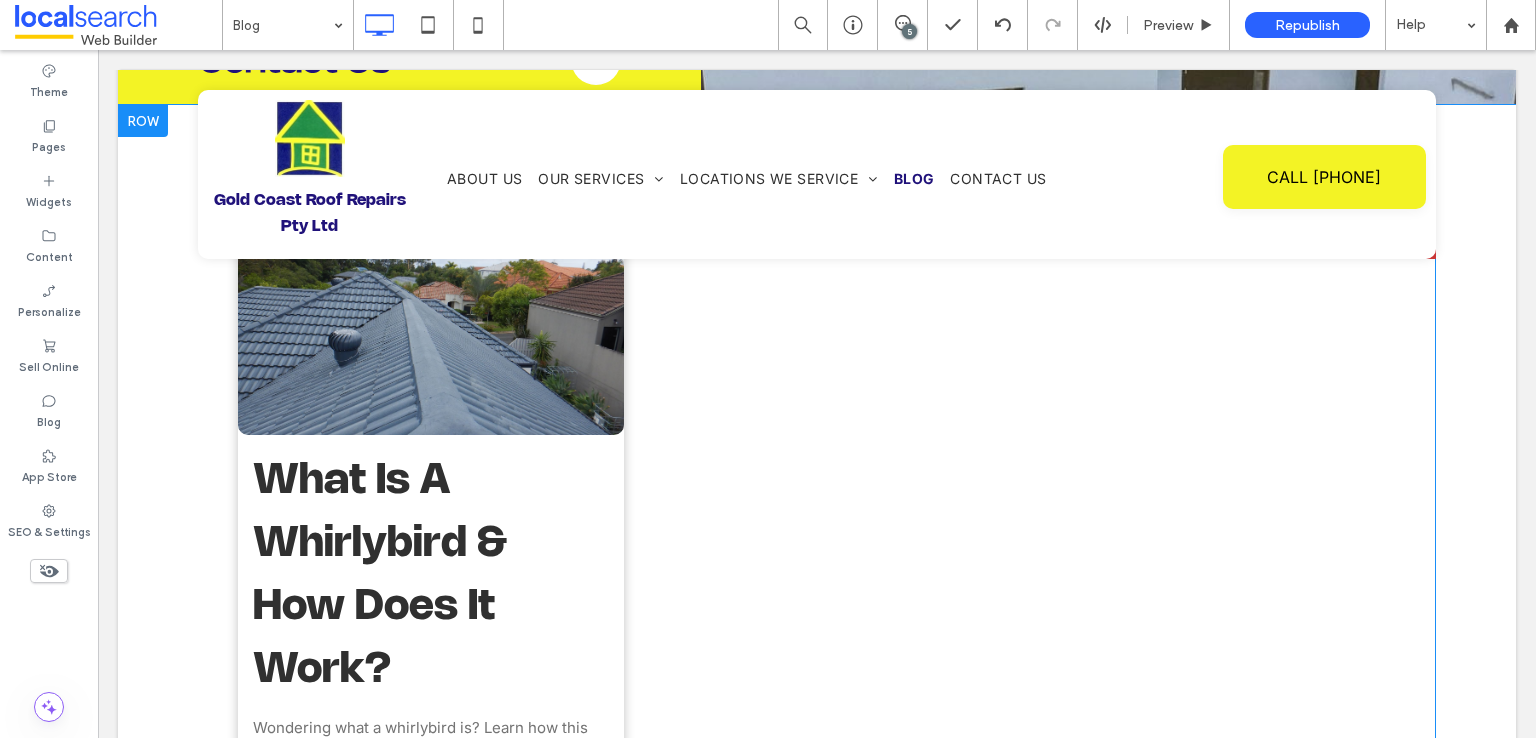 scroll, scrollTop: 700, scrollLeft: 0, axis: vertical 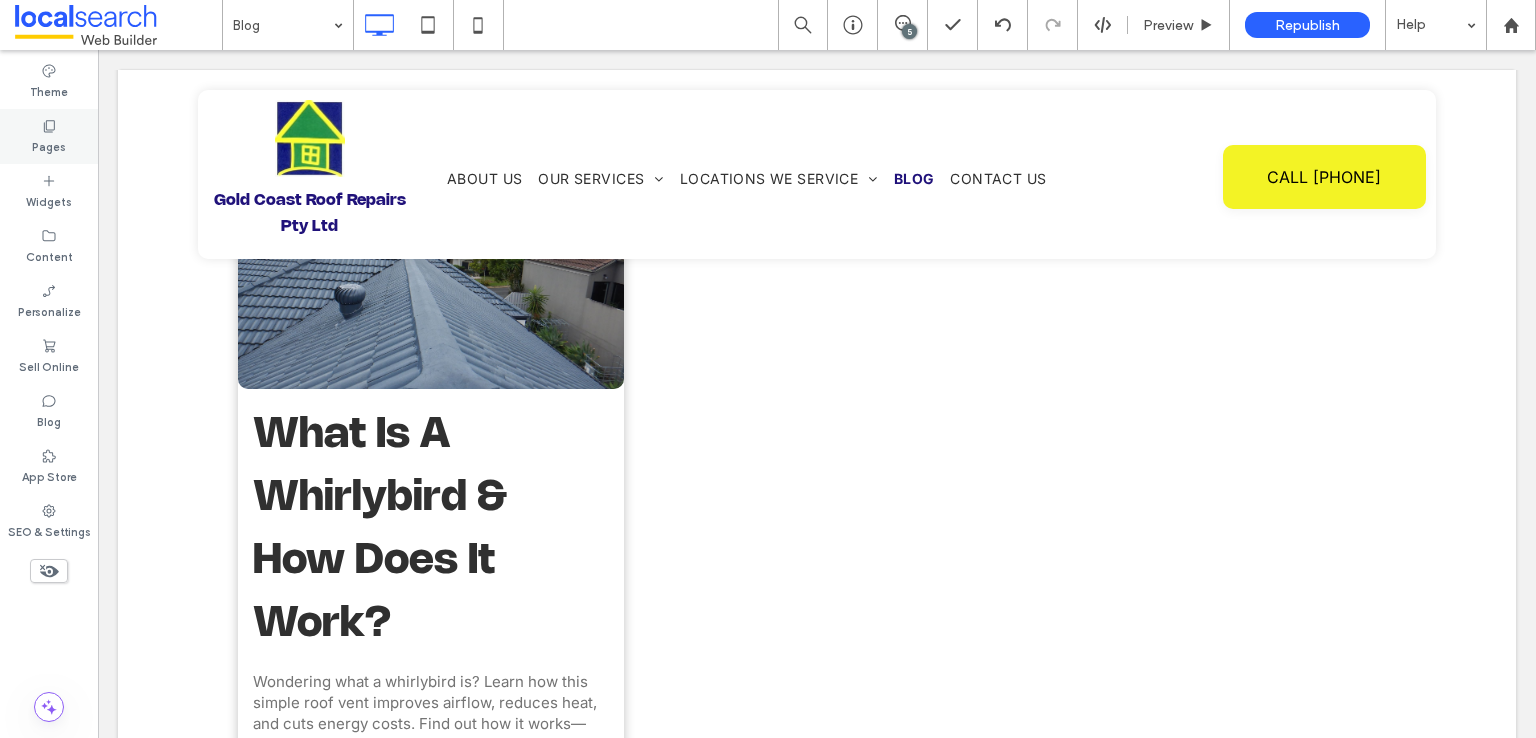 click on "Pages" at bounding box center [49, 145] 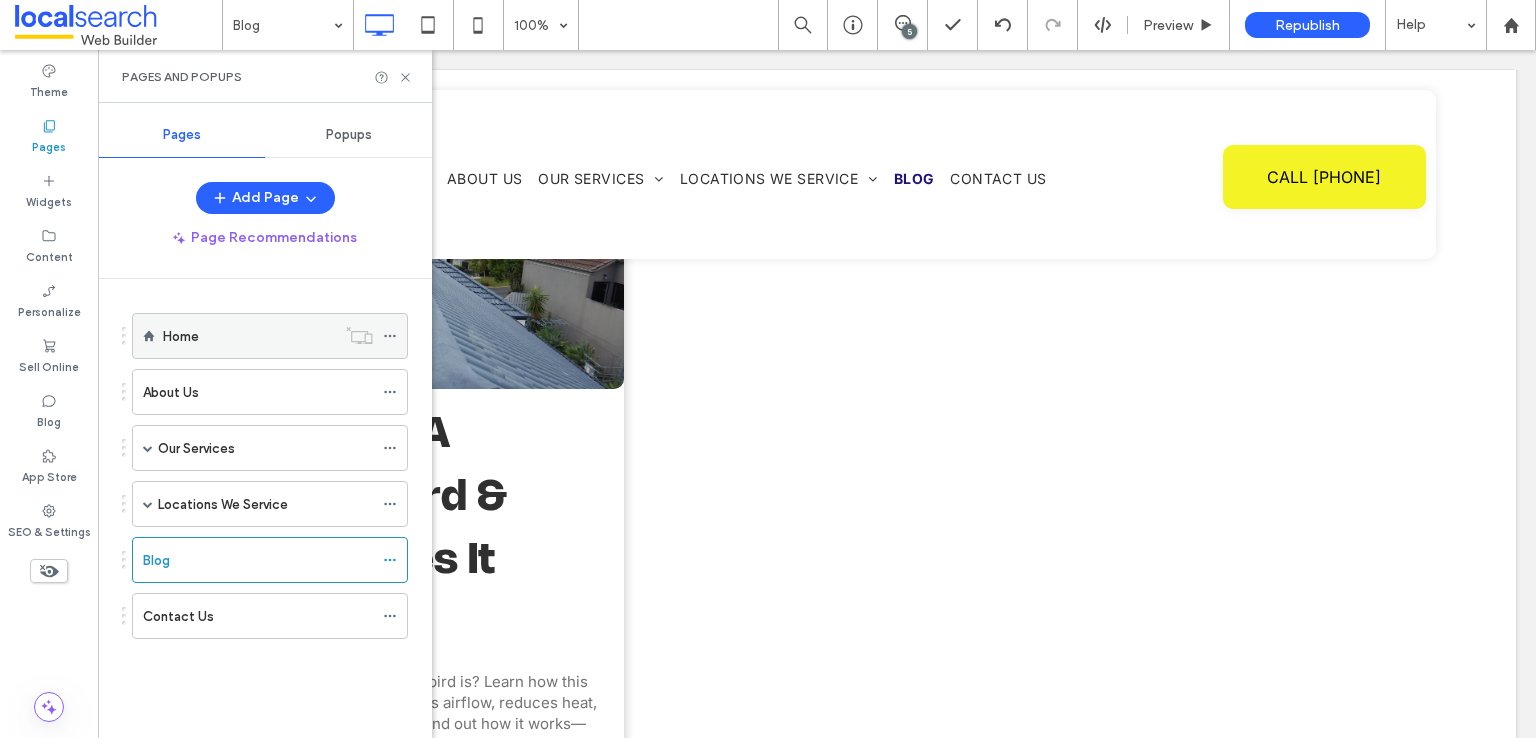 click on "Home" at bounding box center [249, 336] 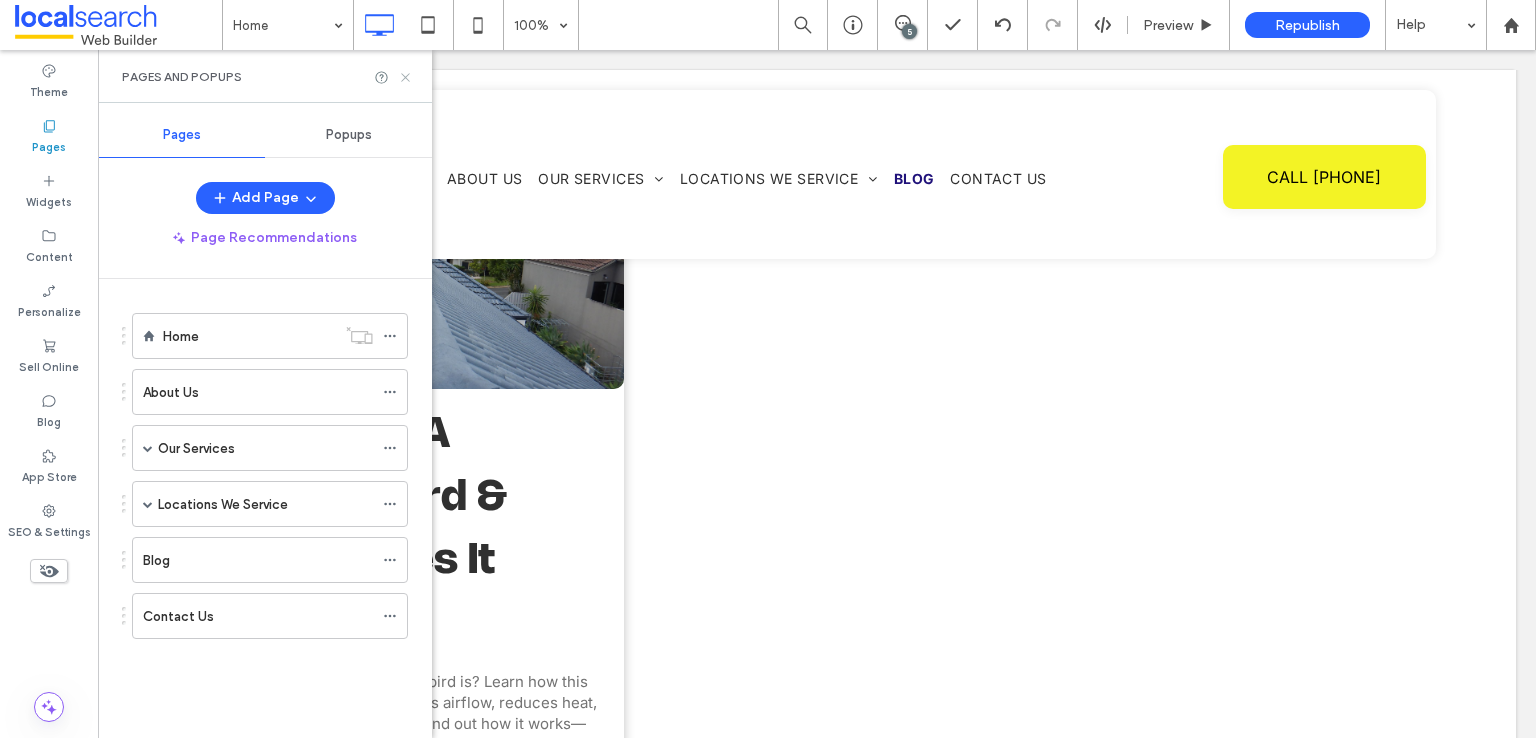 click 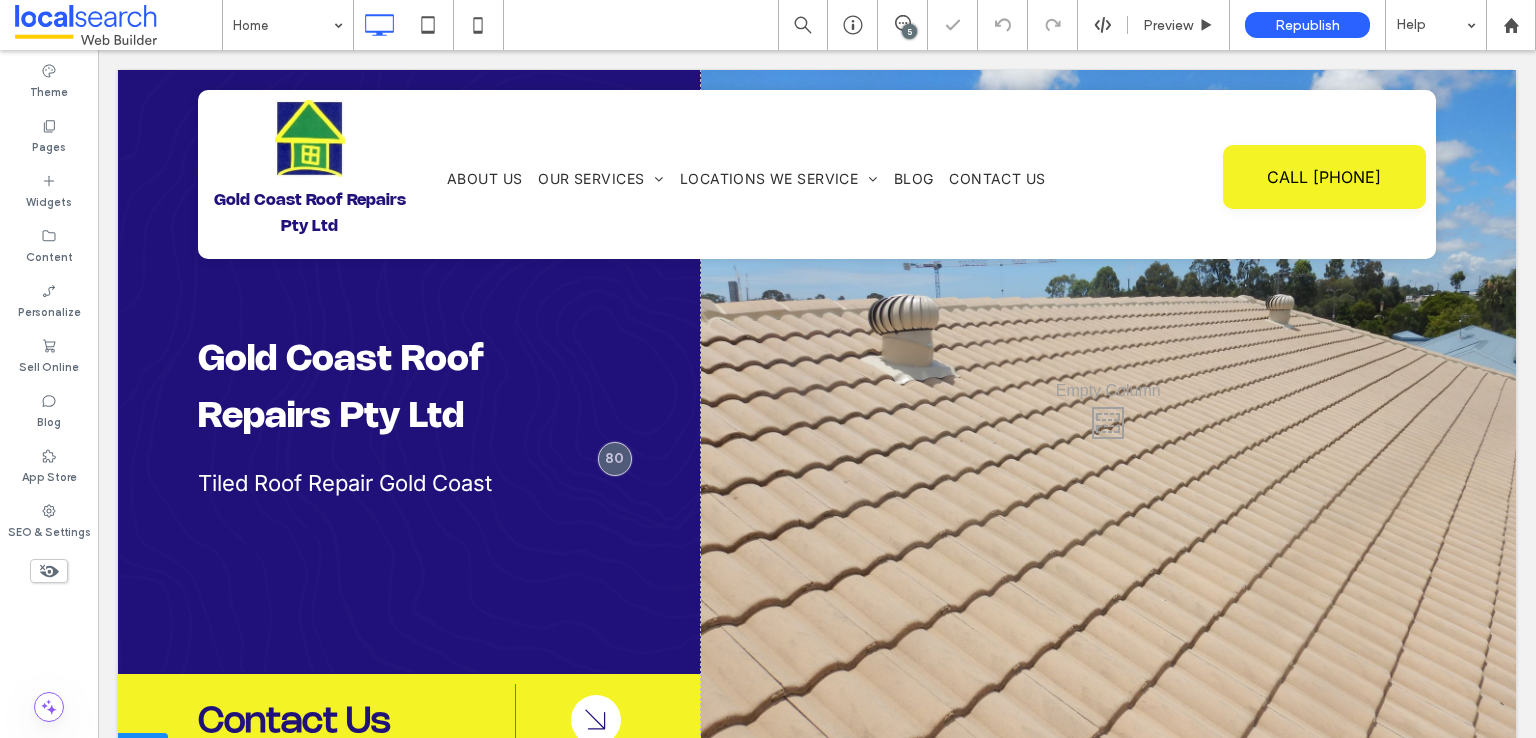 scroll, scrollTop: 0, scrollLeft: 0, axis: both 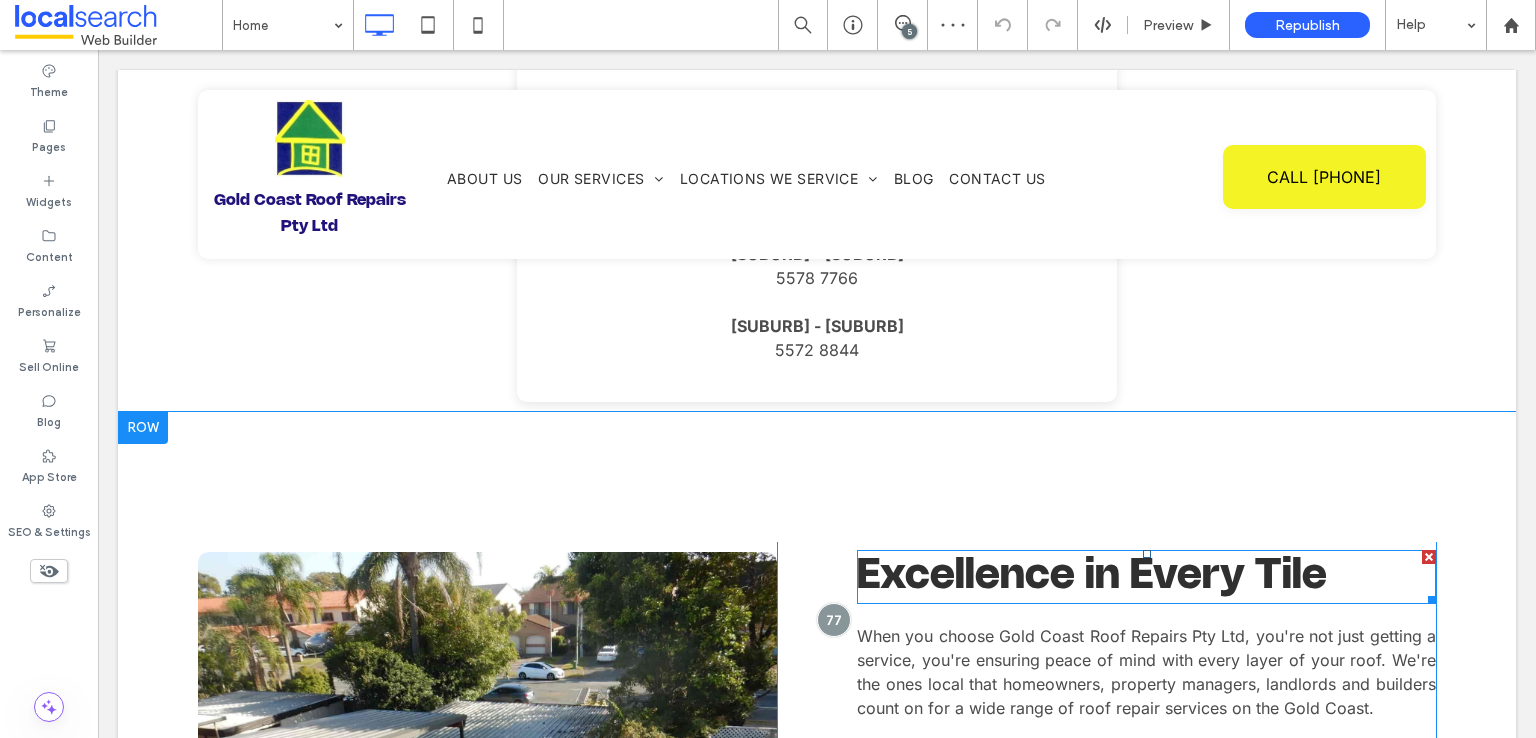 click on "Excellence in Every Tile" at bounding box center (1092, 576) 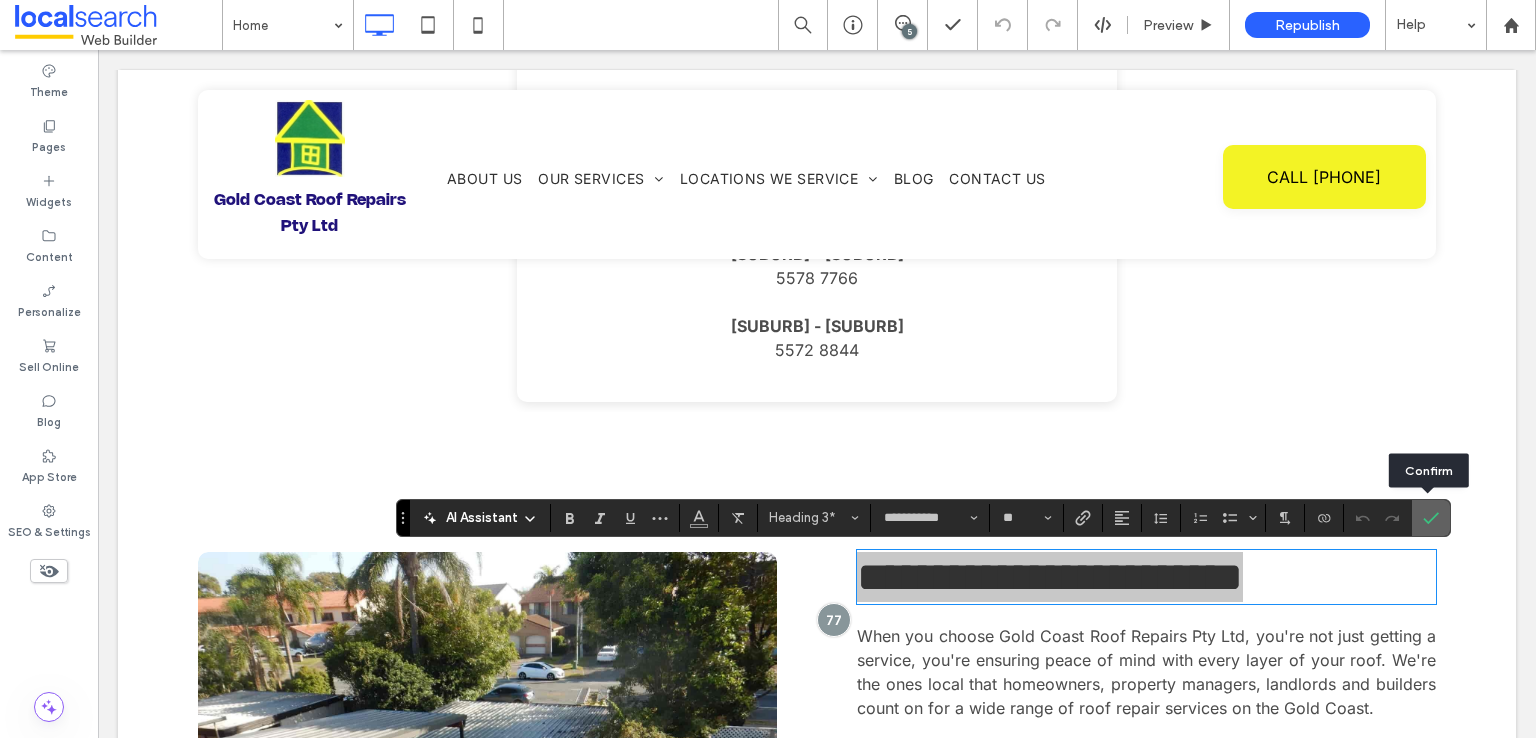 click 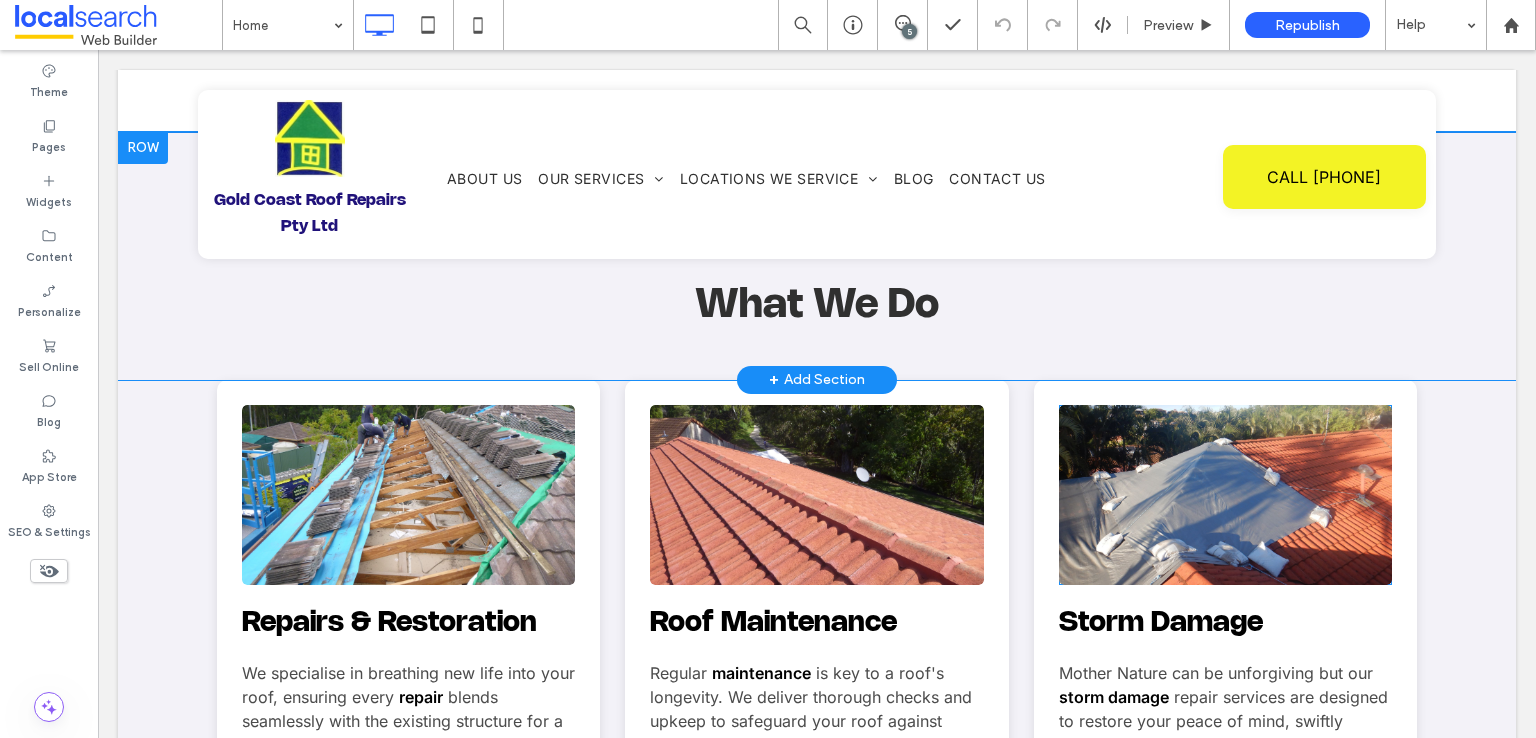 scroll, scrollTop: 2600, scrollLeft: 0, axis: vertical 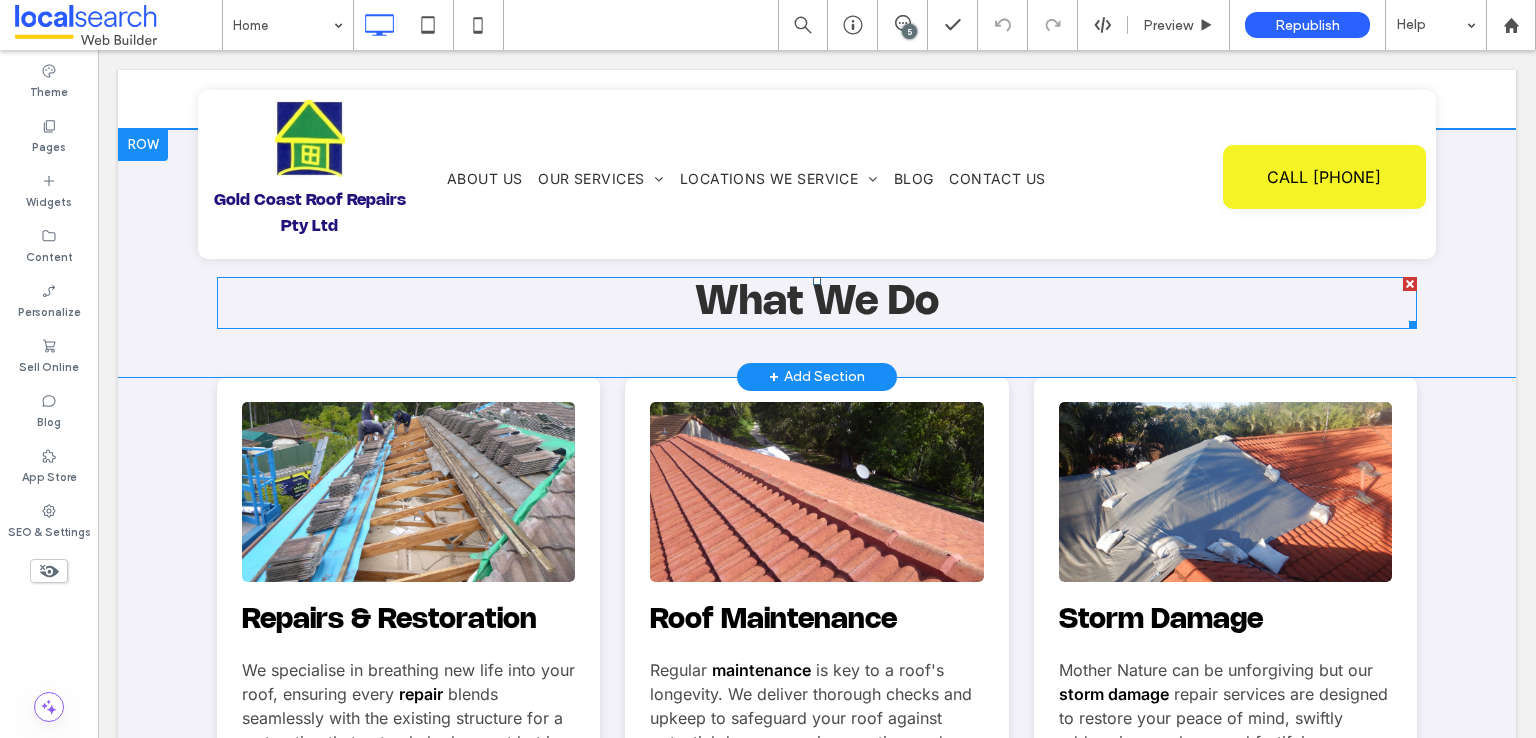 click on "What We Do" at bounding box center (817, 303) 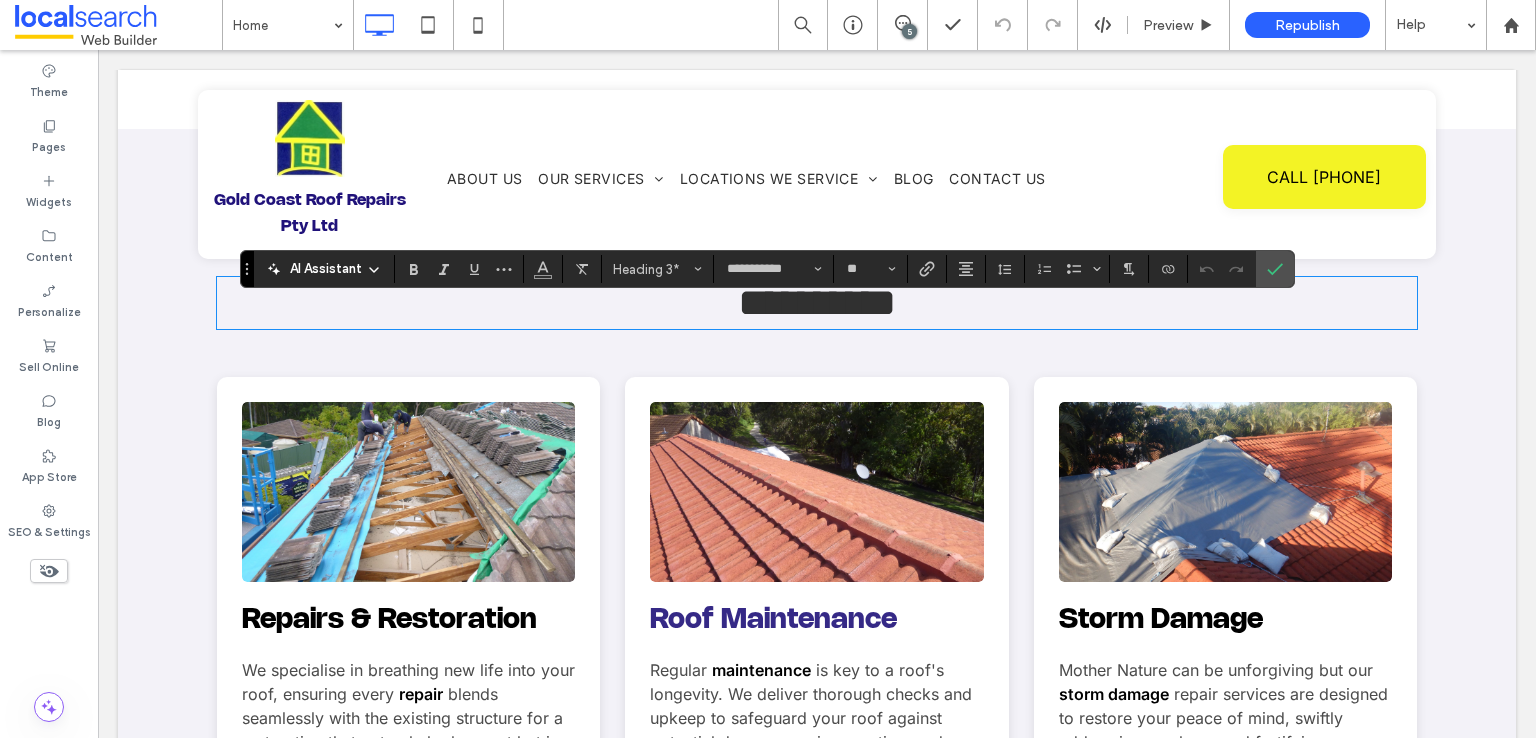 click on "Roof Maintenance" at bounding box center [773, 620] 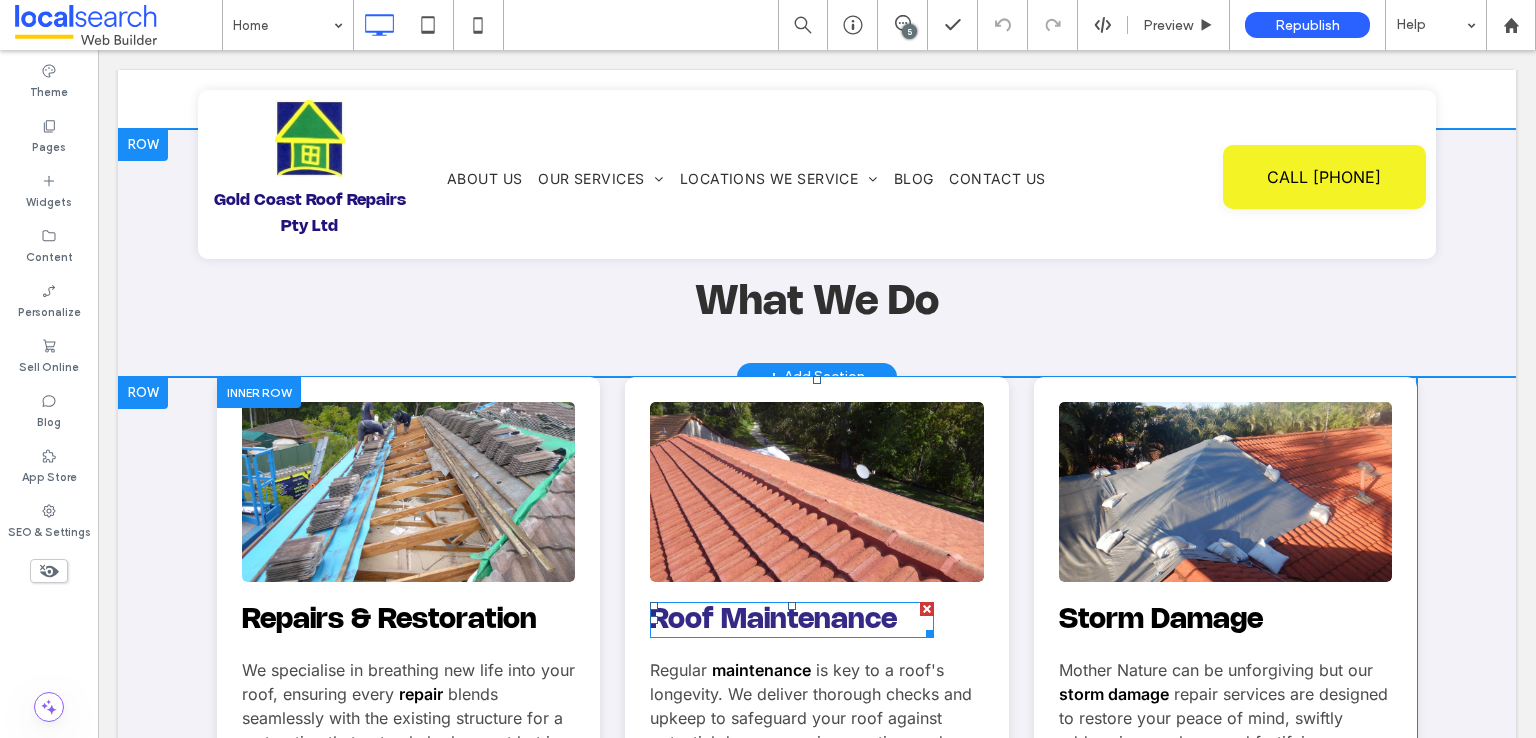 click on "Roof Maintenance" at bounding box center [773, 620] 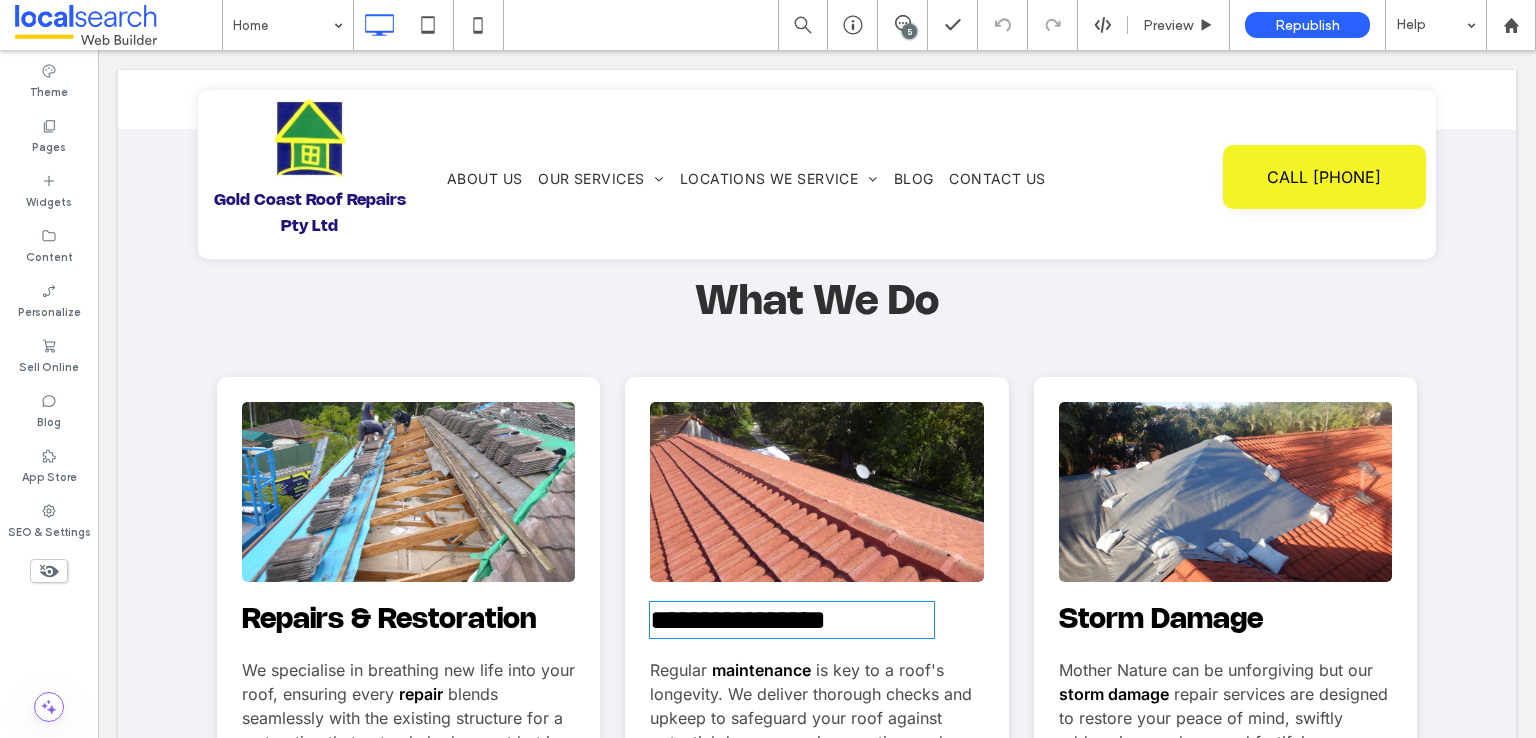 type on "**********" 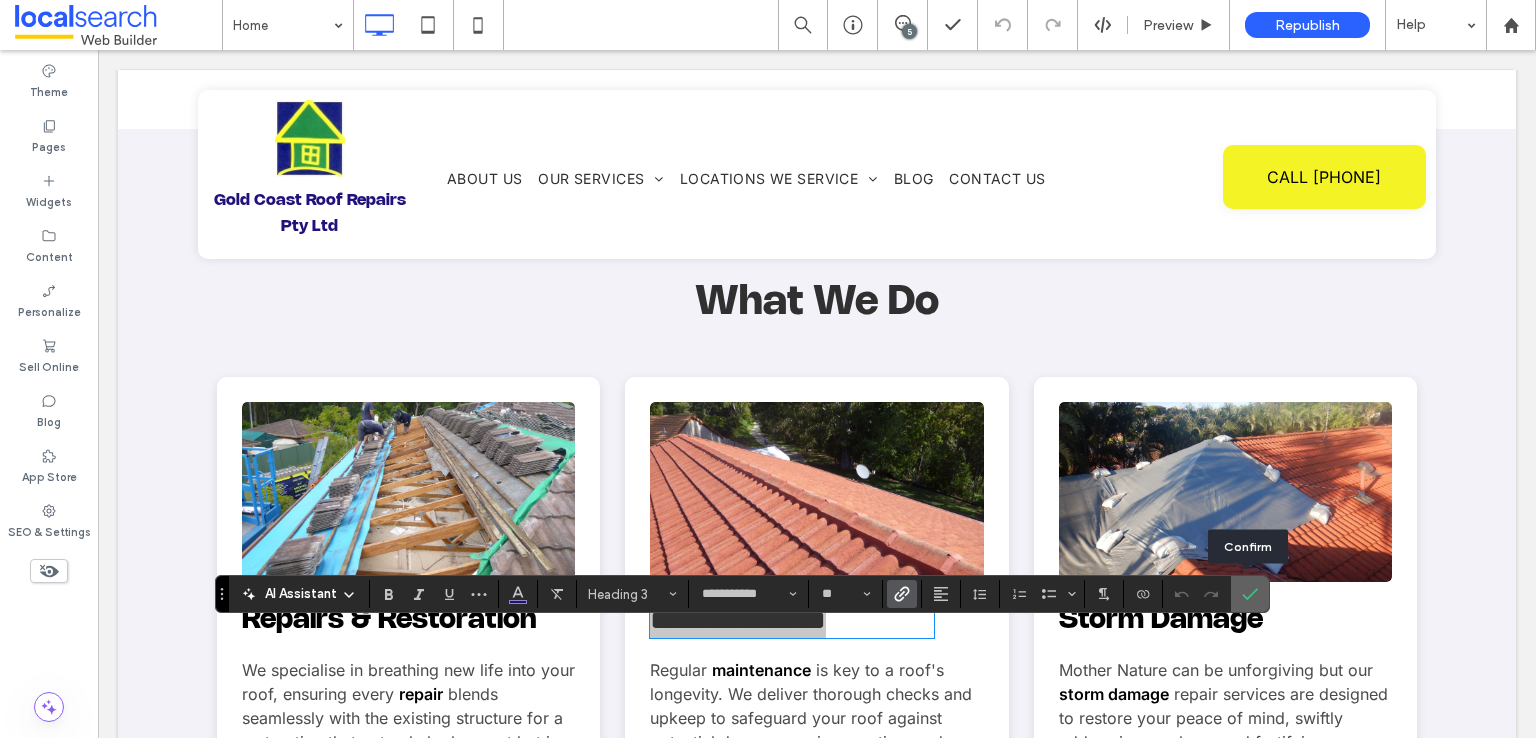click 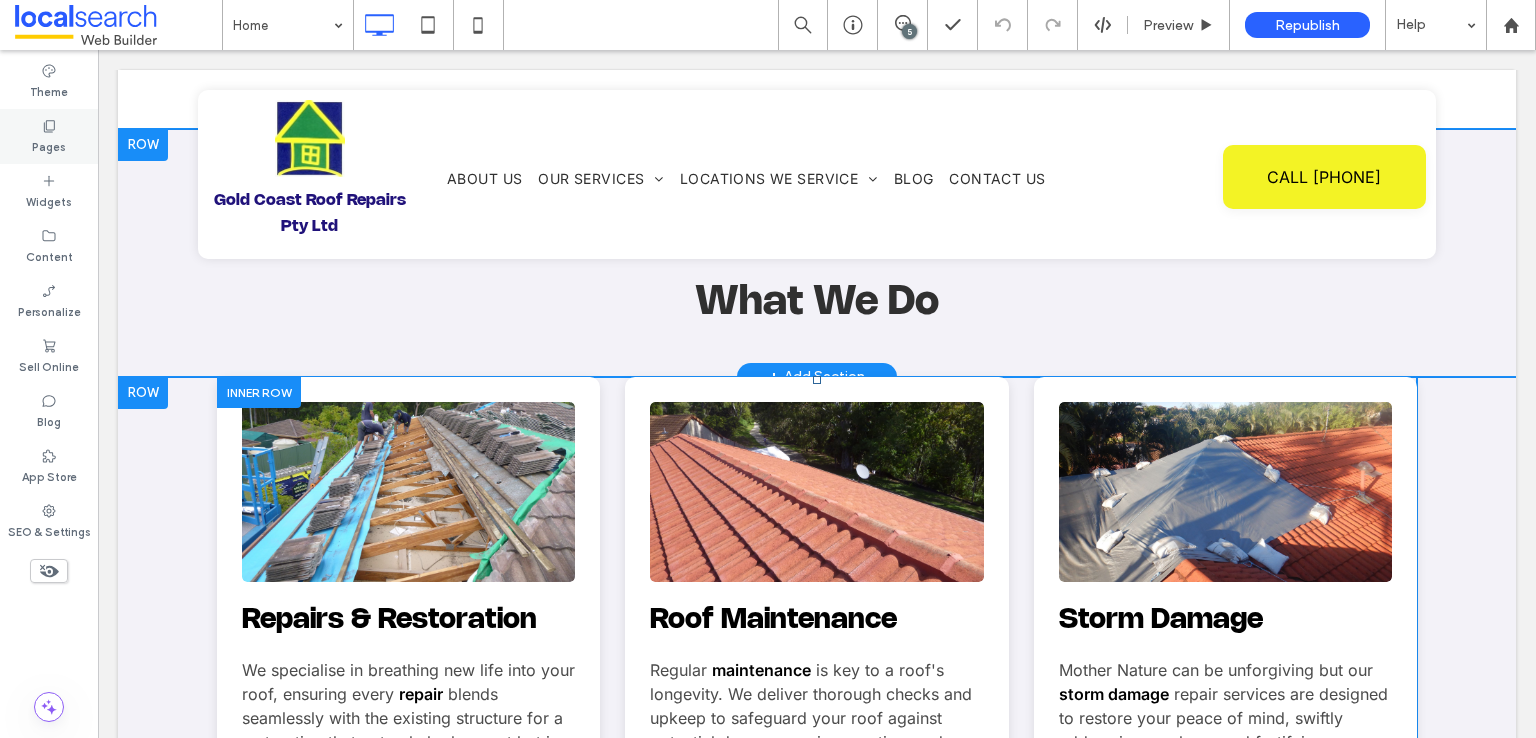 click on "Pages" at bounding box center [49, 145] 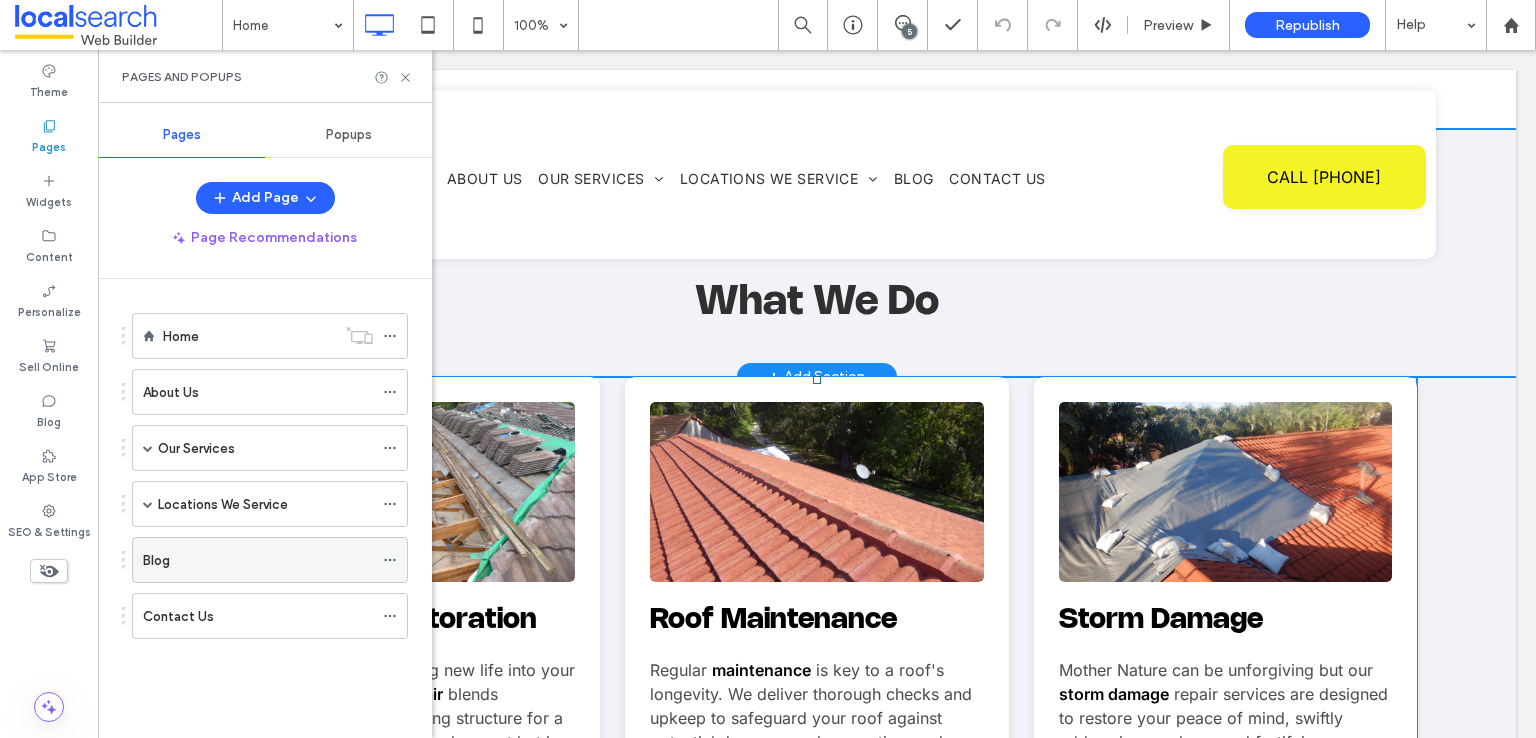 click on "Blog" at bounding box center [258, 560] 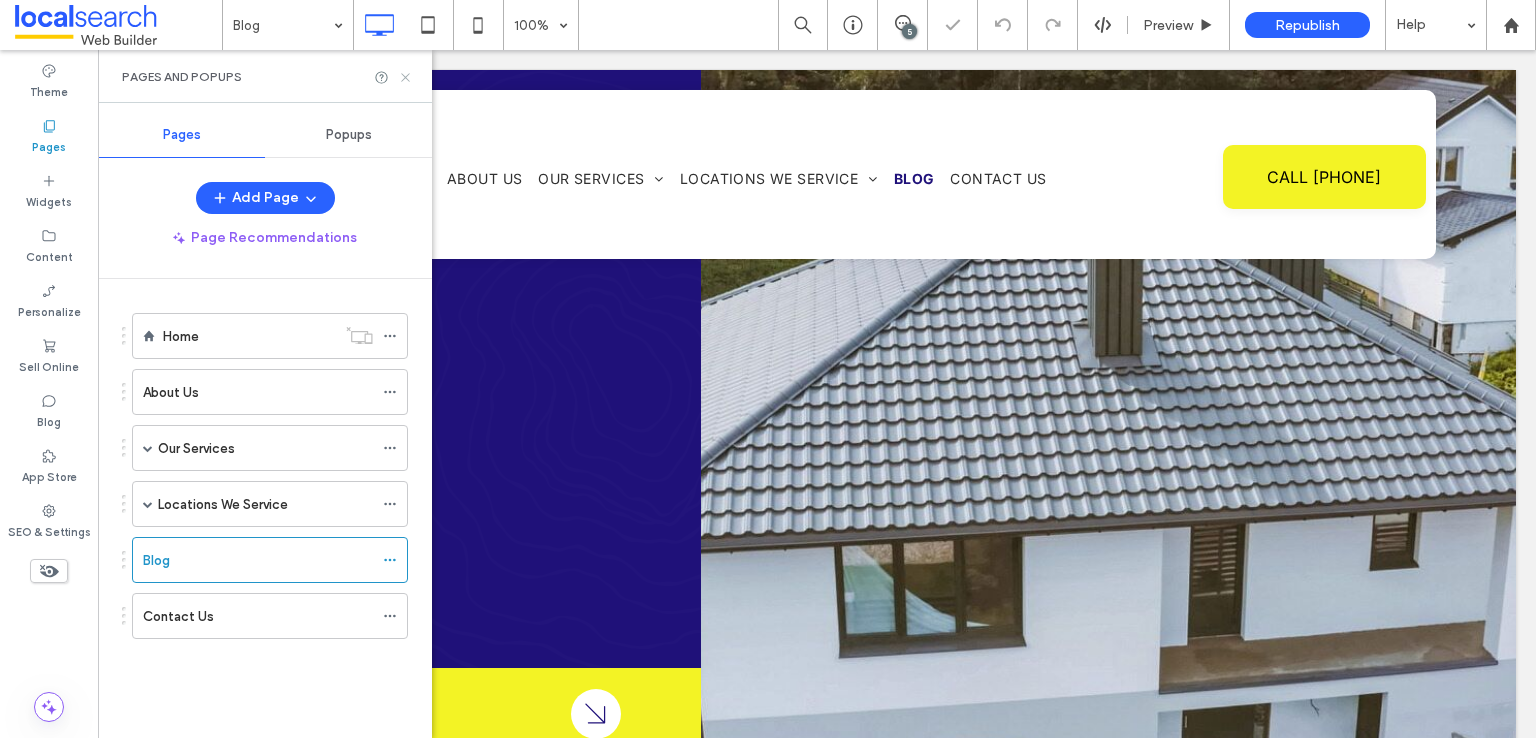 scroll, scrollTop: 0, scrollLeft: 0, axis: both 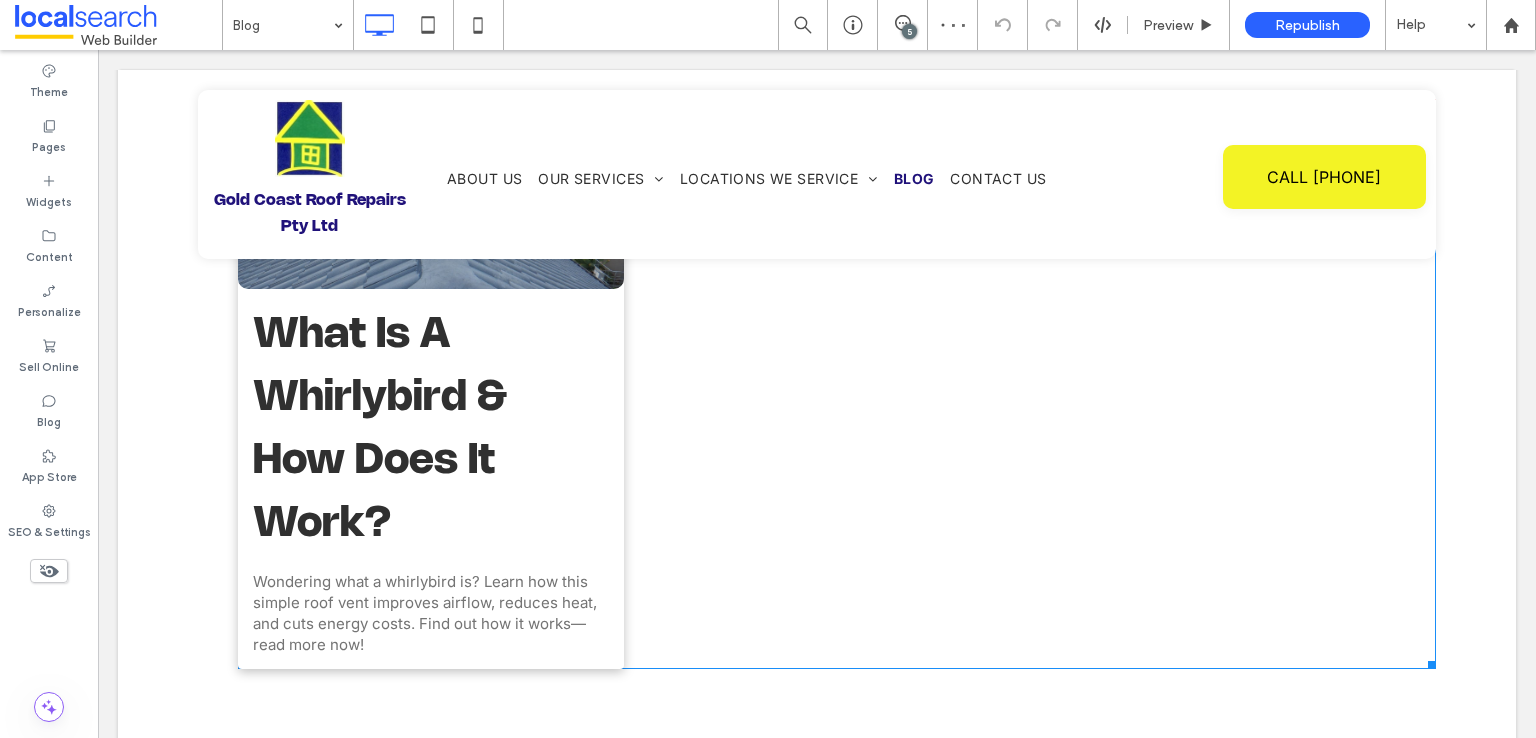 click on "What Is A Whirlybird & How Does It Work?" at bounding box center (431, 430) 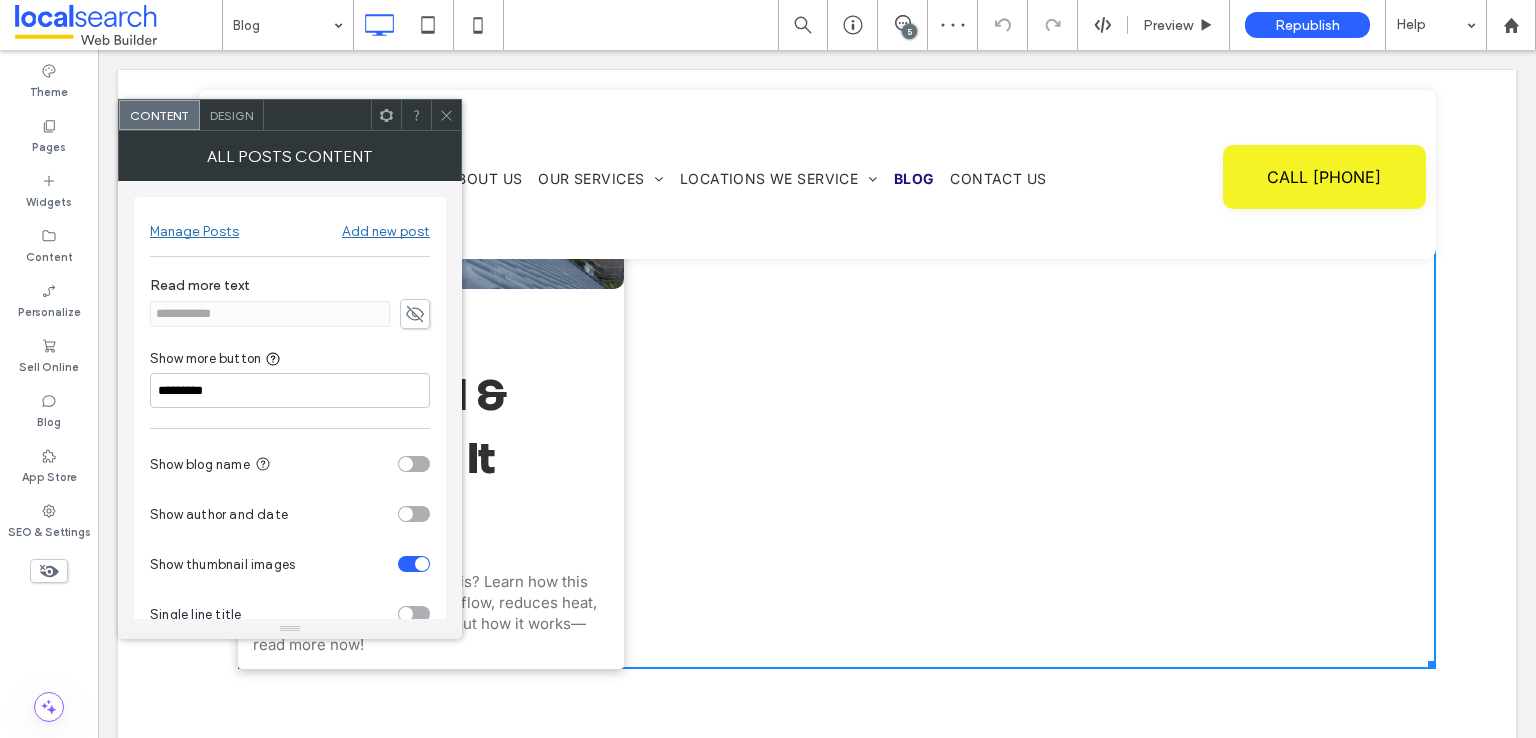 click on "Design" at bounding box center [232, 115] 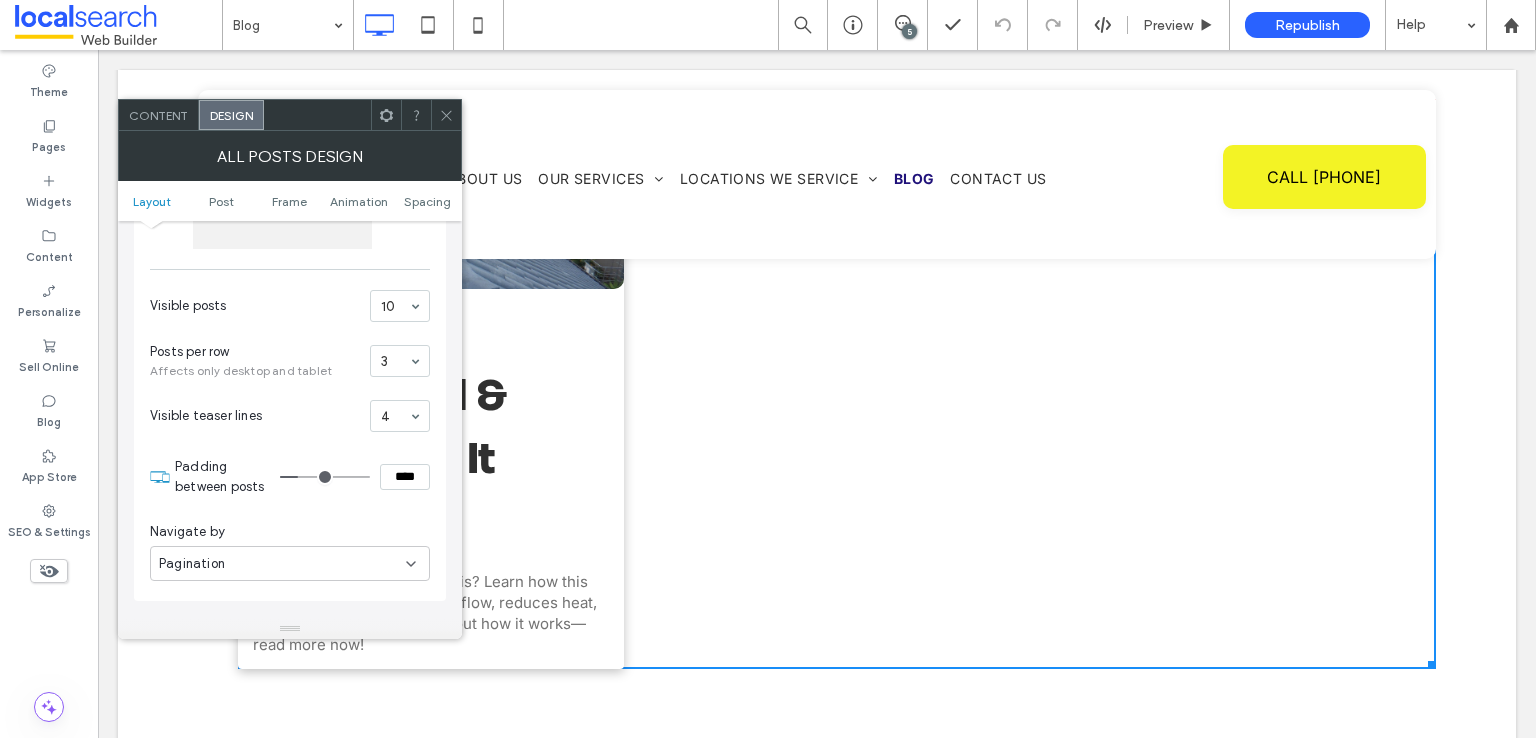 scroll, scrollTop: 400, scrollLeft: 0, axis: vertical 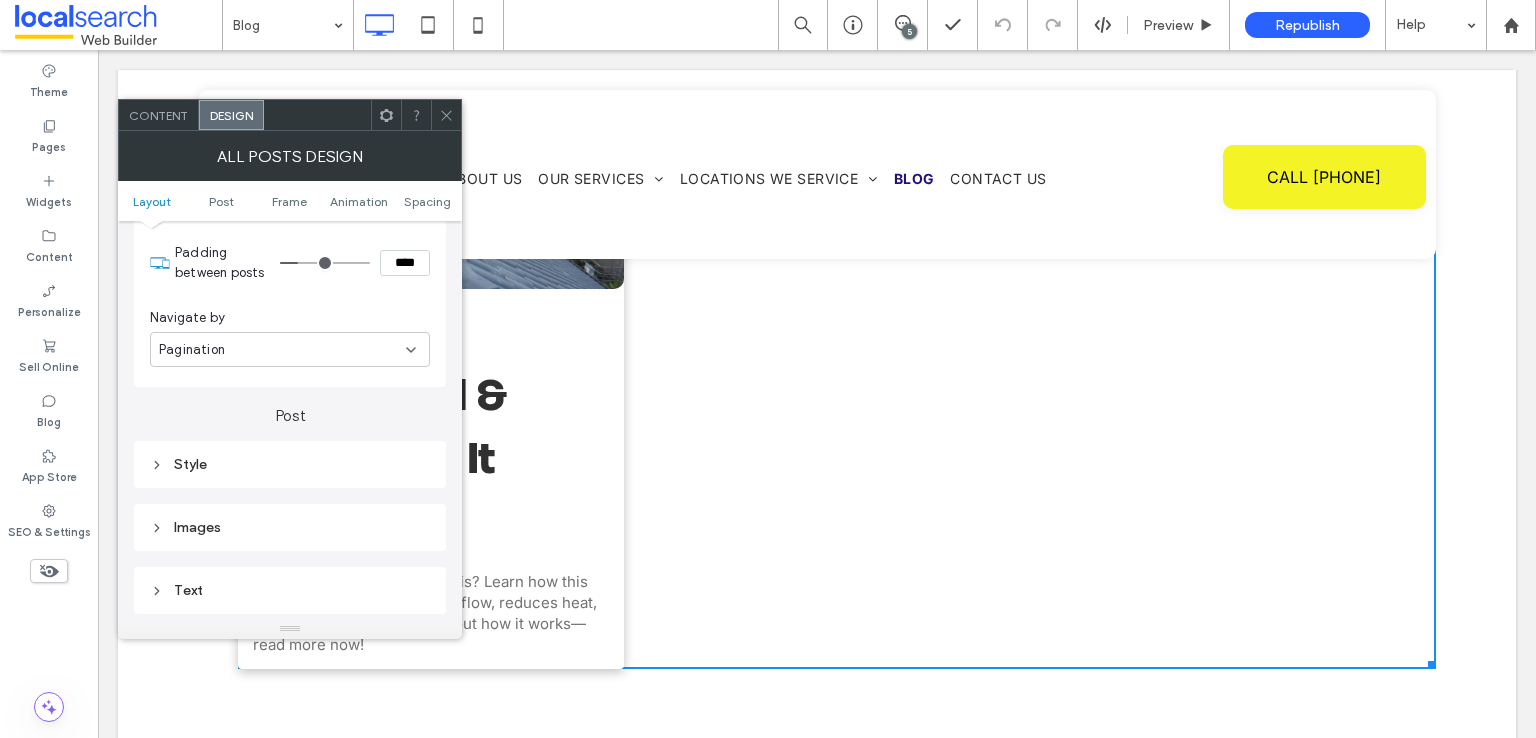drag, startPoint x: 232, startPoint y: 578, endPoint x: 279, endPoint y: 562, distance: 49.648766 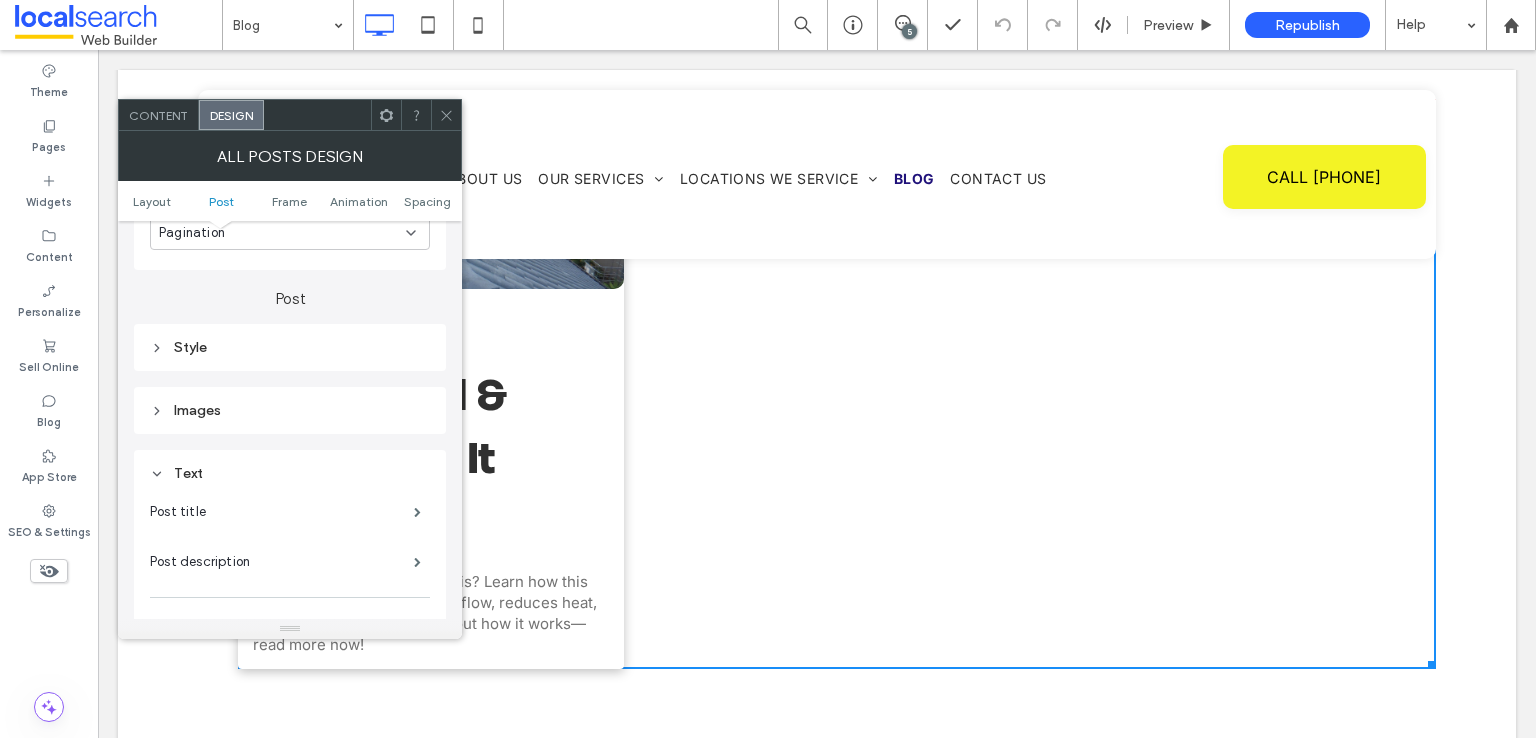 scroll, scrollTop: 700, scrollLeft: 0, axis: vertical 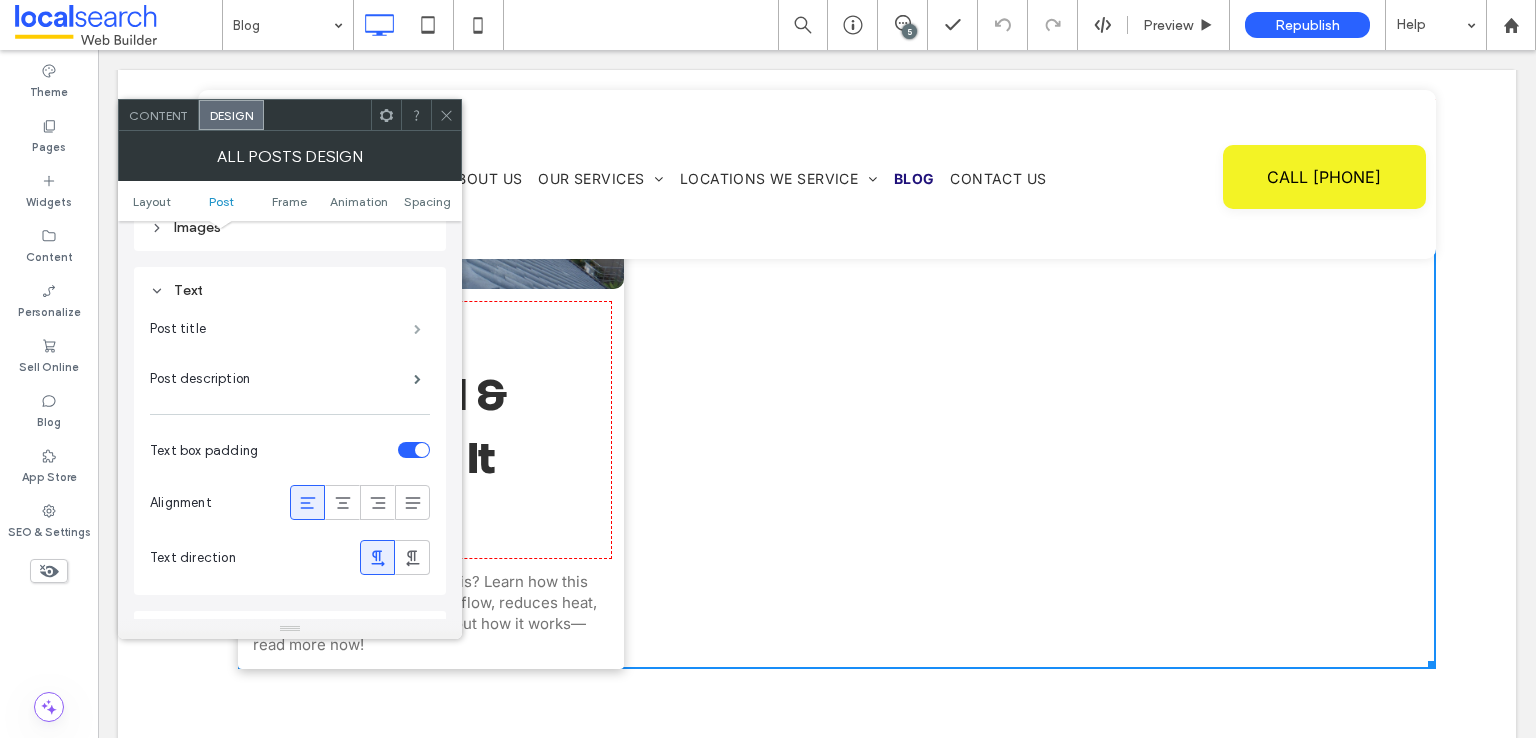 click at bounding box center (417, 329) 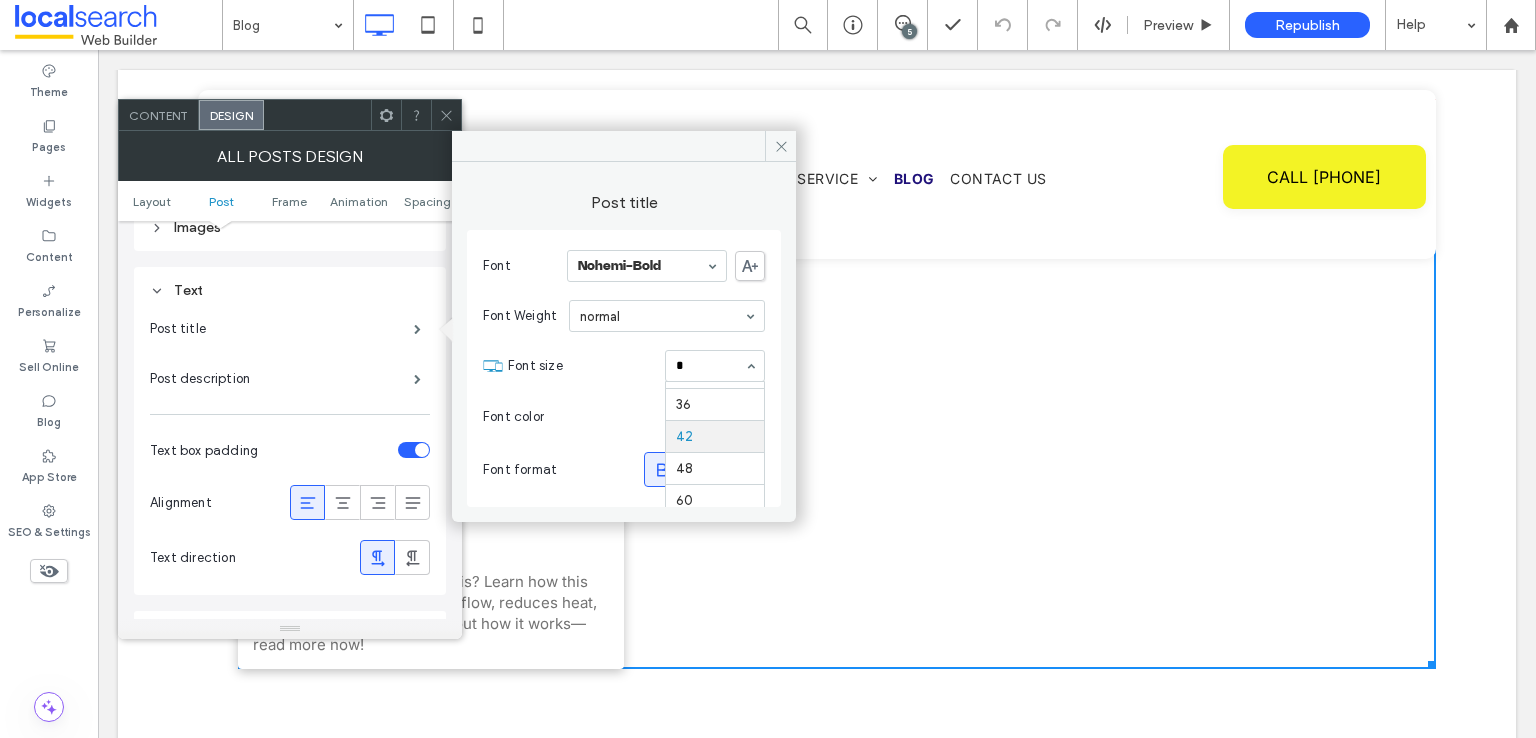 scroll, scrollTop: 0, scrollLeft: 0, axis: both 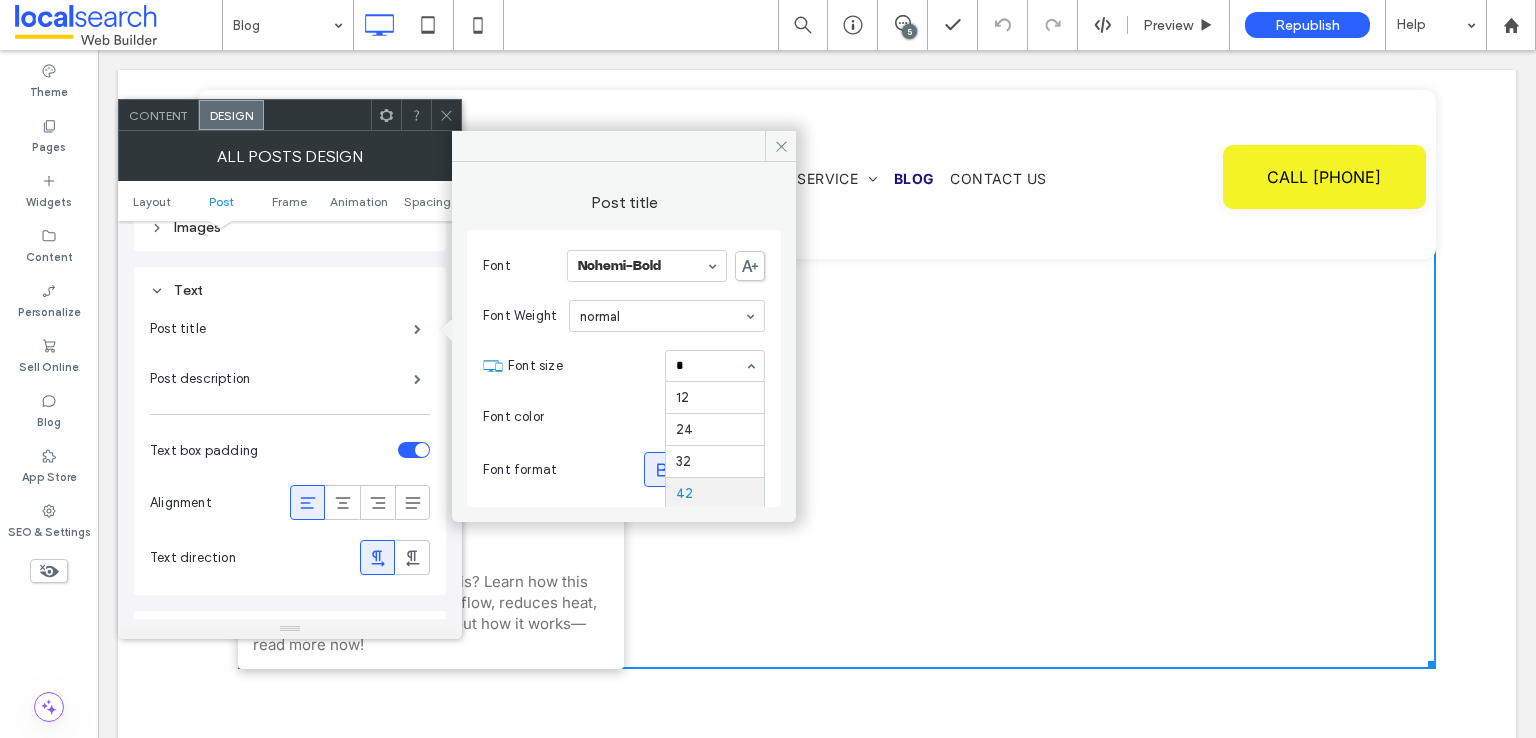 type on "**" 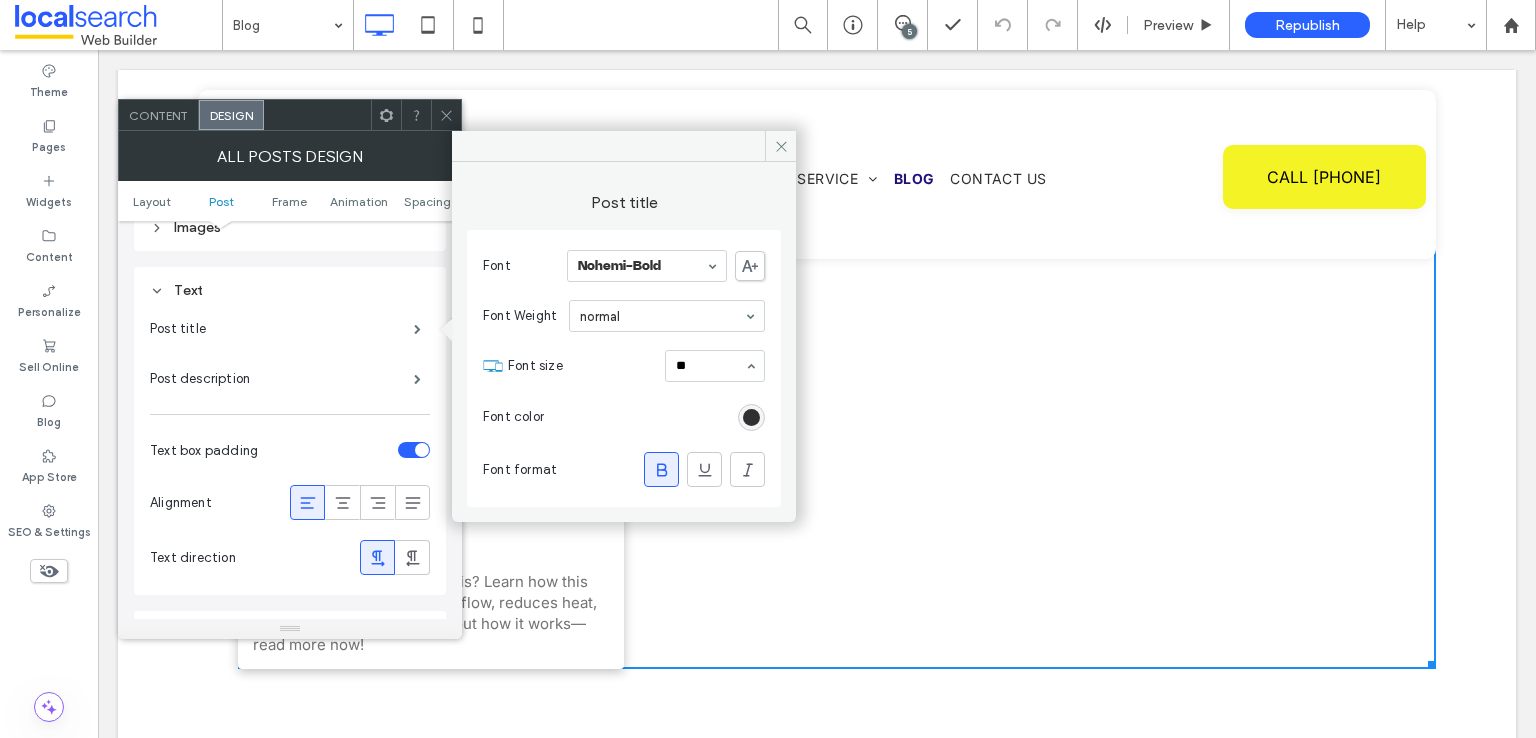 type 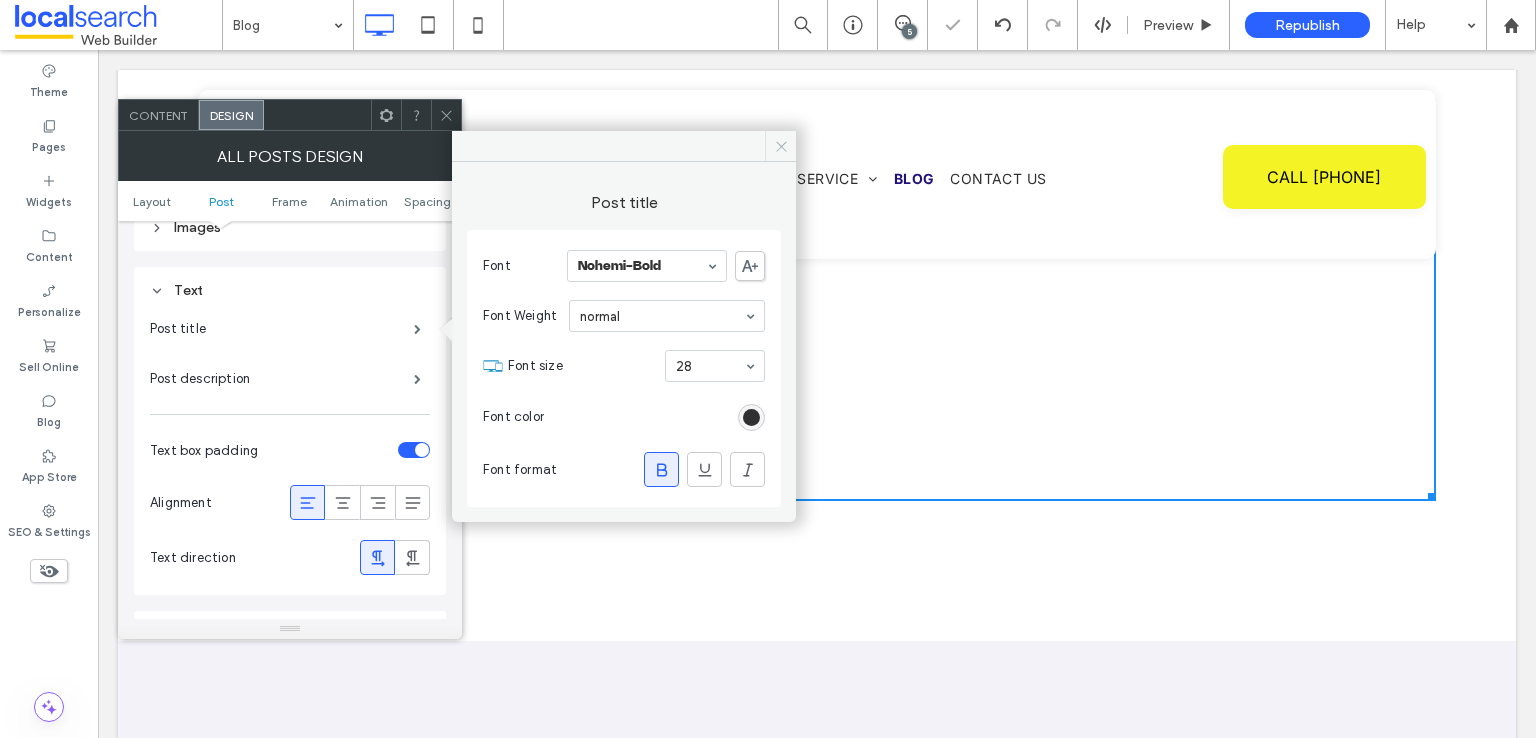 click 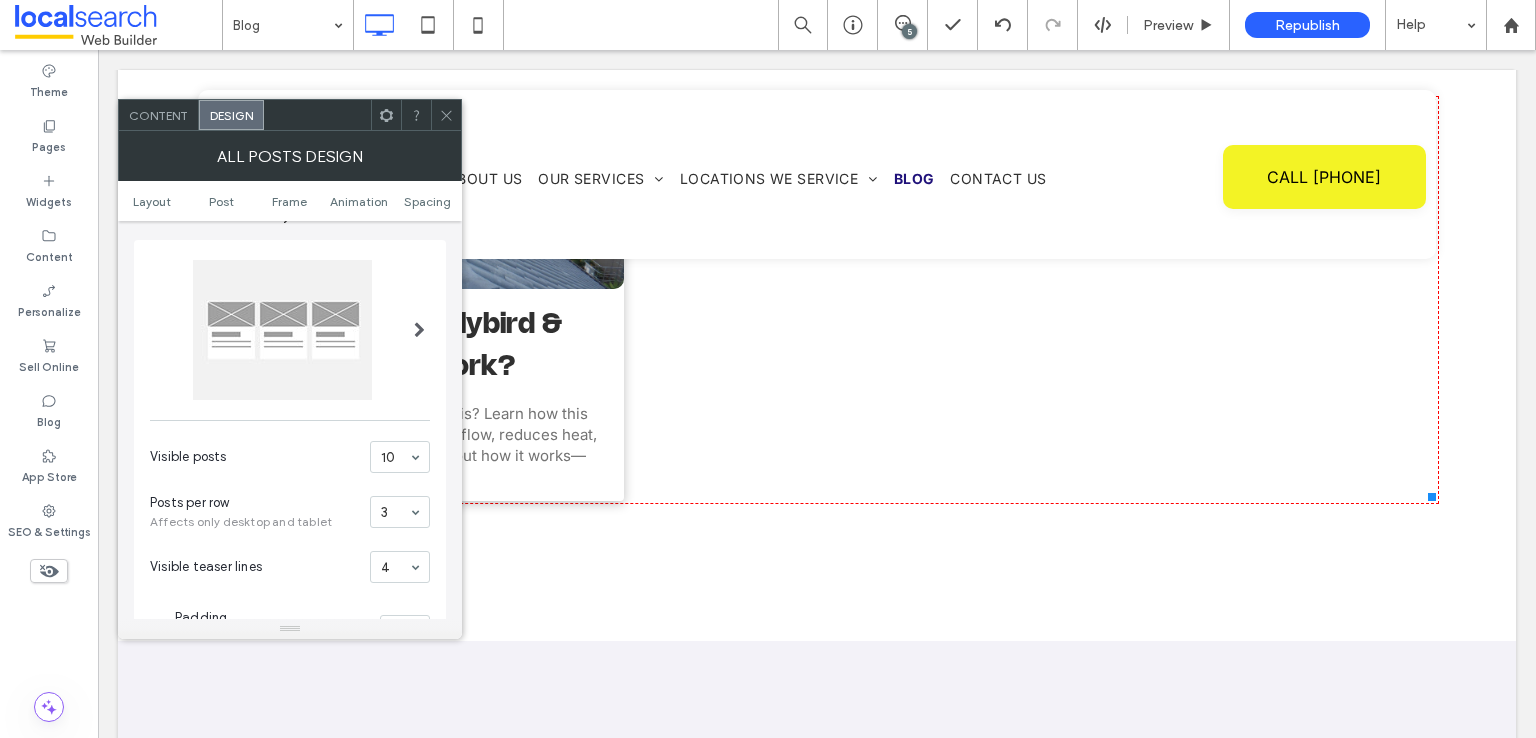 scroll, scrollTop: 0, scrollLeft: 0, axis: both 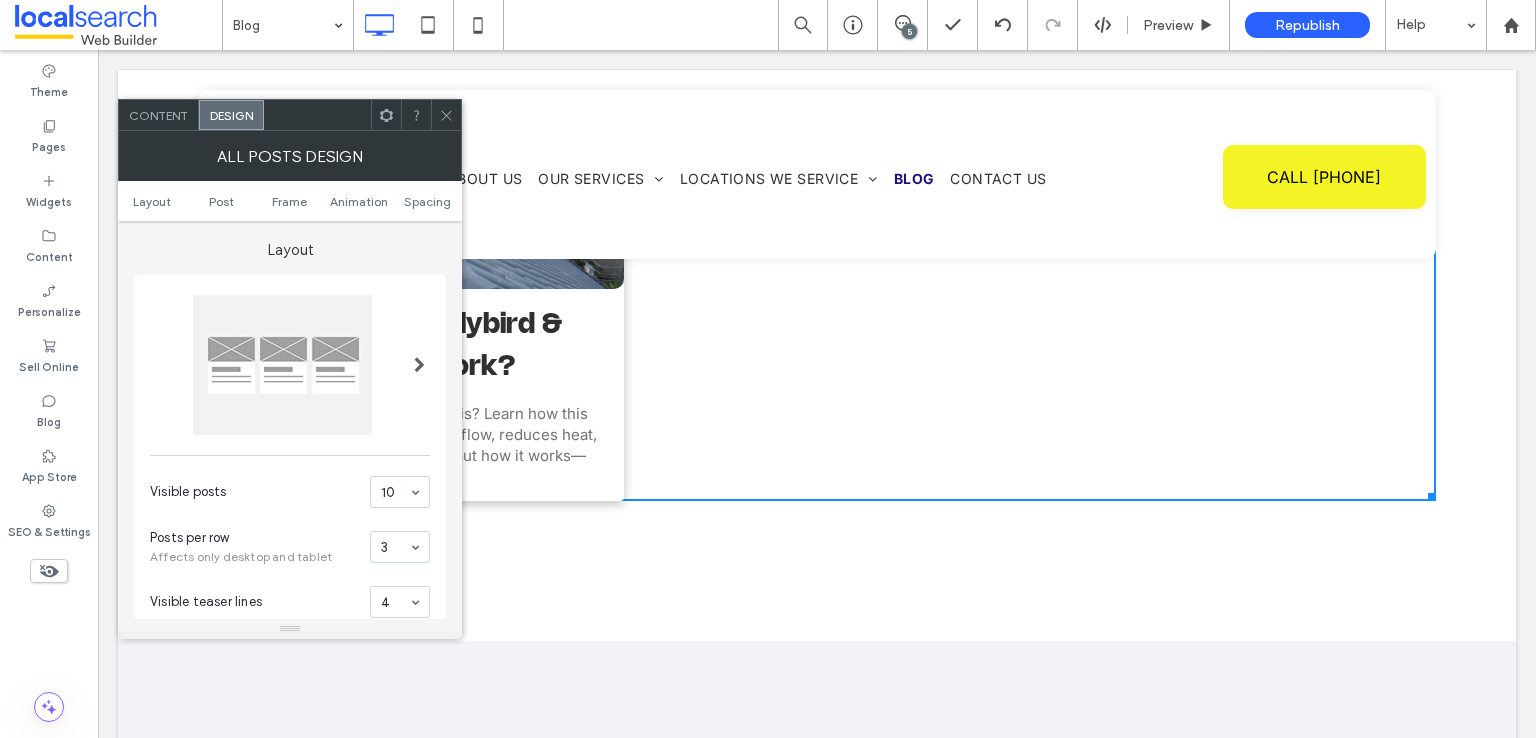 click on "Content" at bounding box center [159, 115] 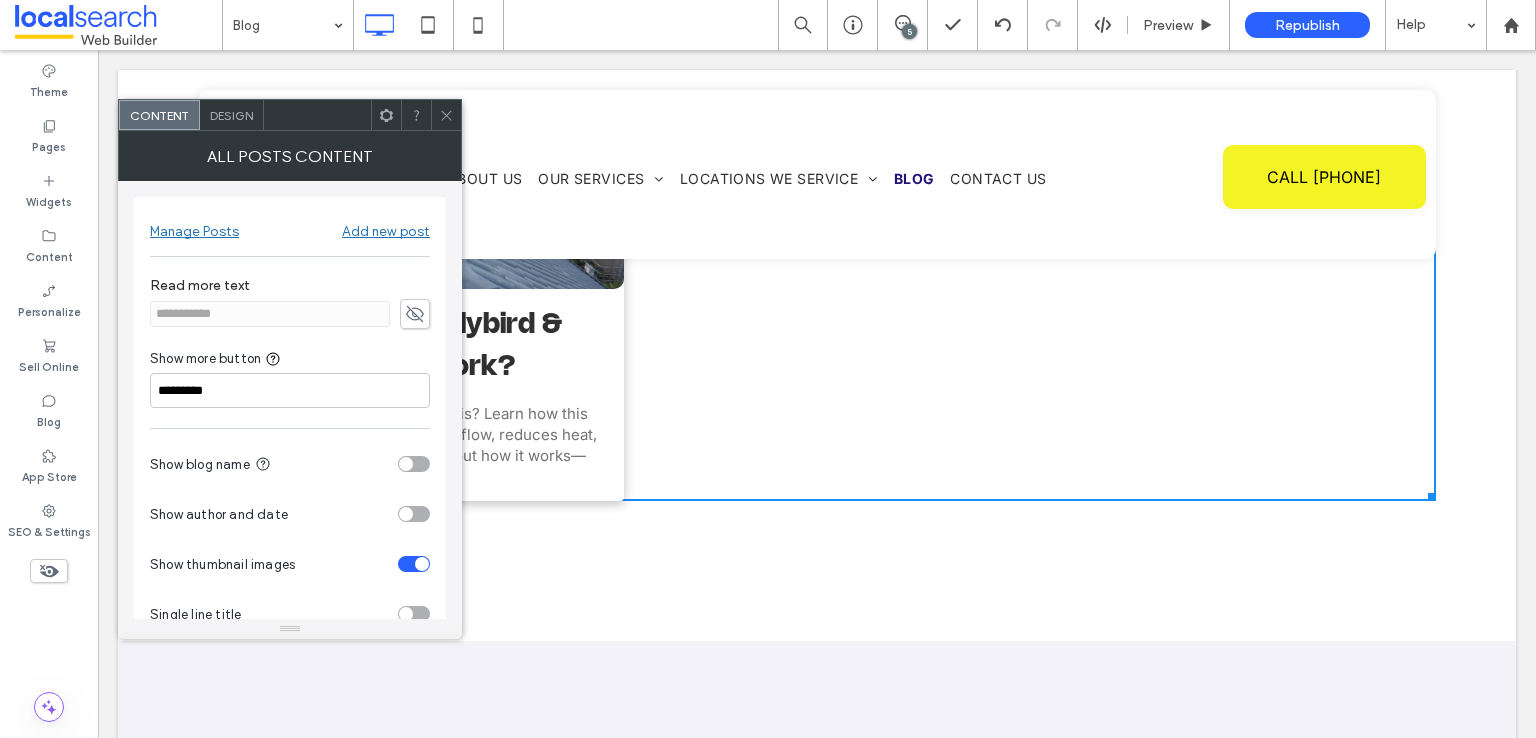 click at bounding box center (414, 464) 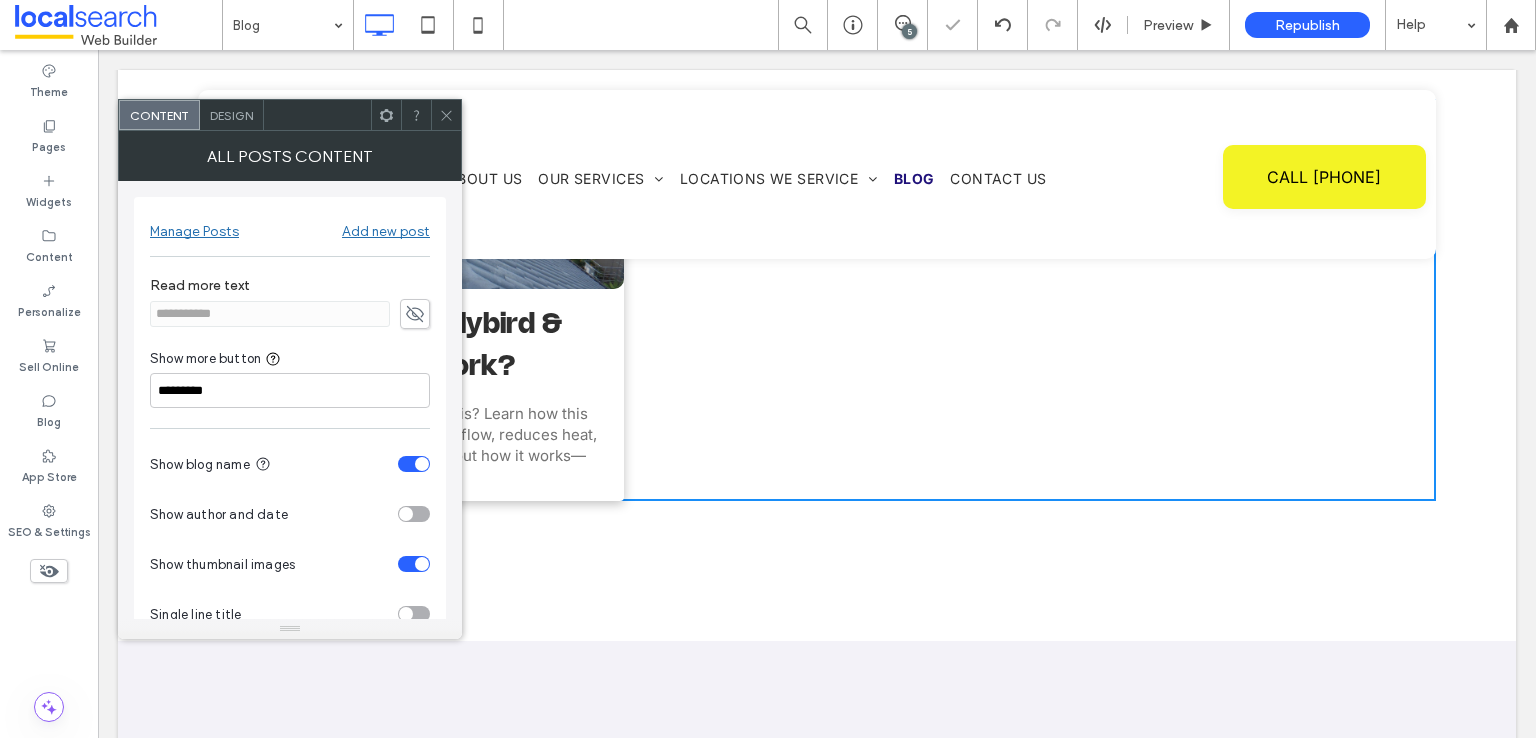 click at bounding box center [414, 464] 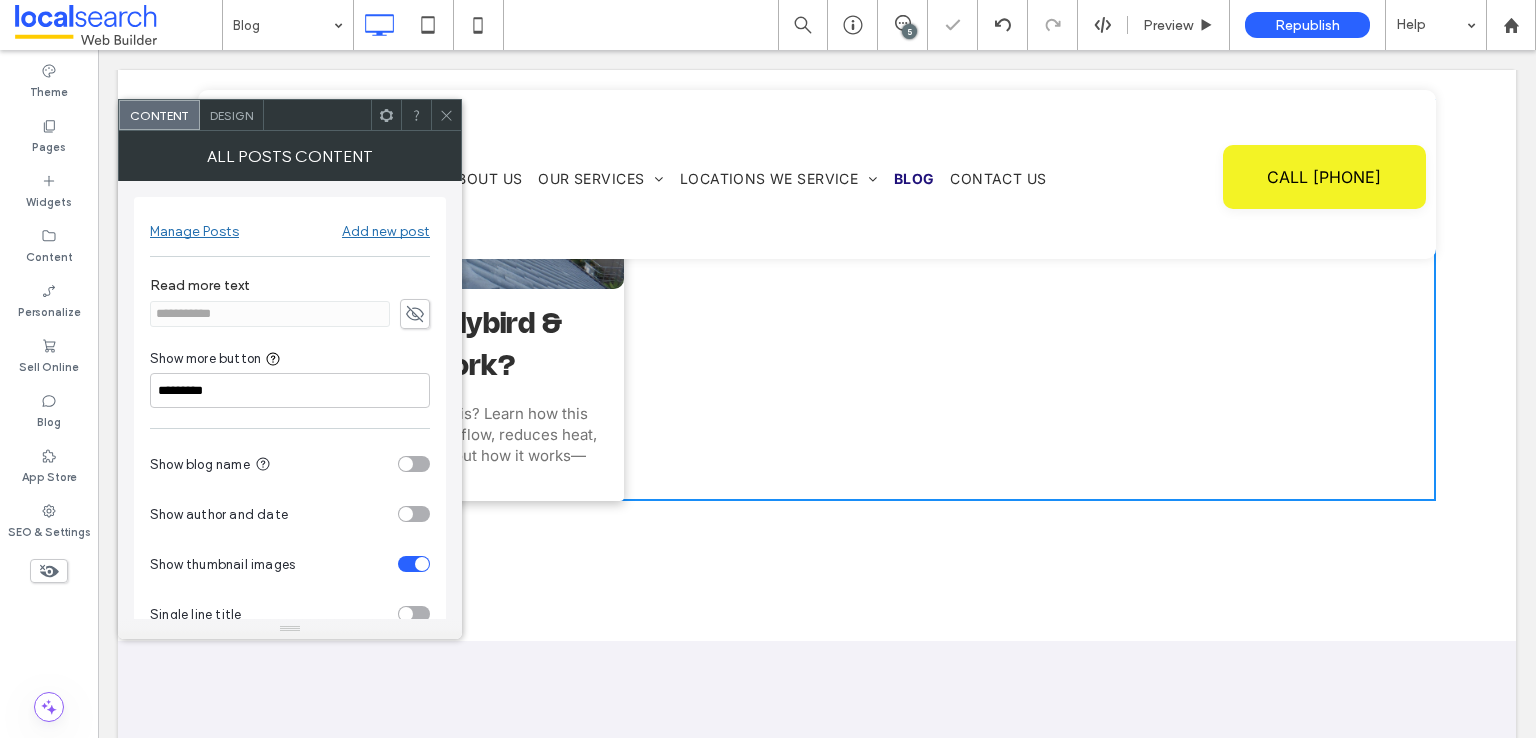 click at bounding box center (414, 514) 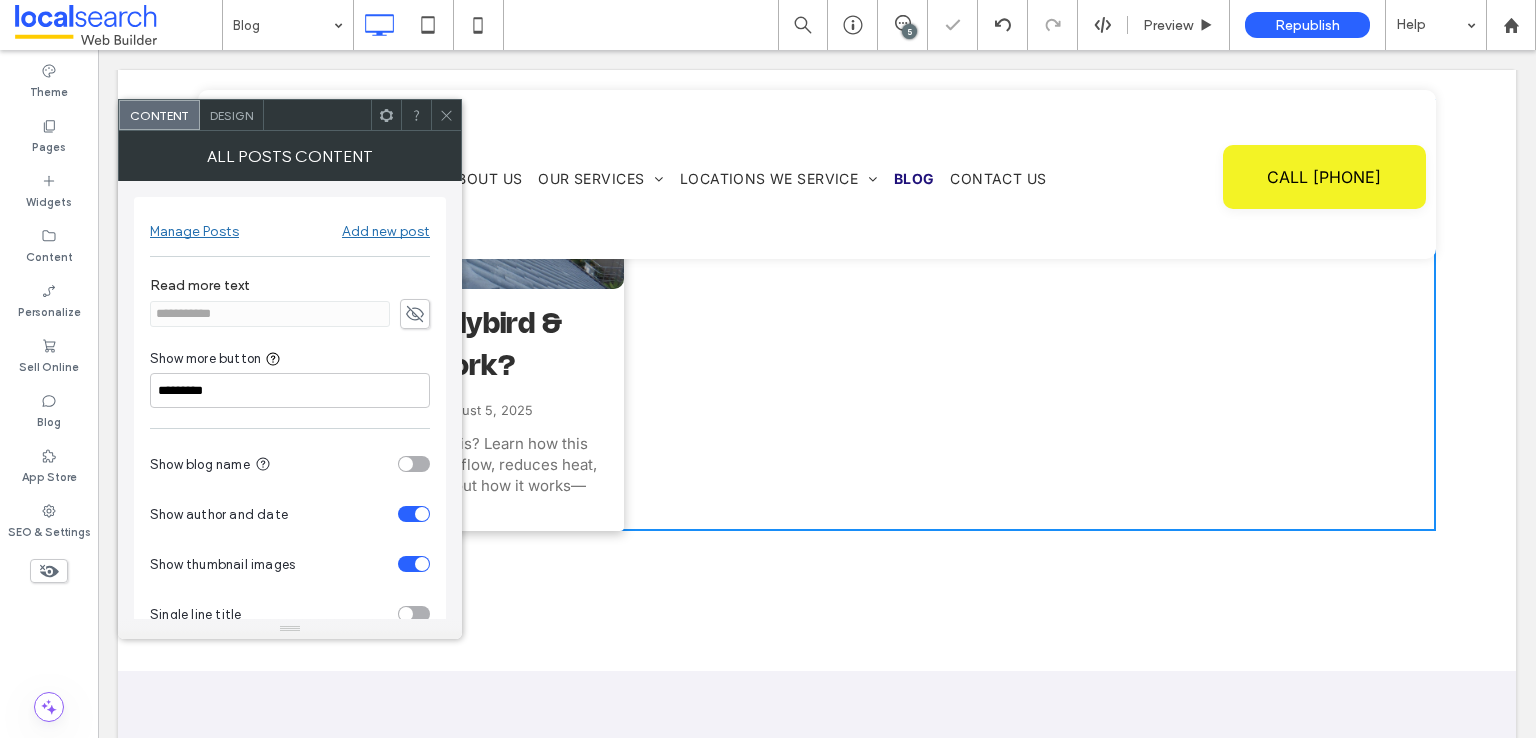 click at bounding box center [414, 464] 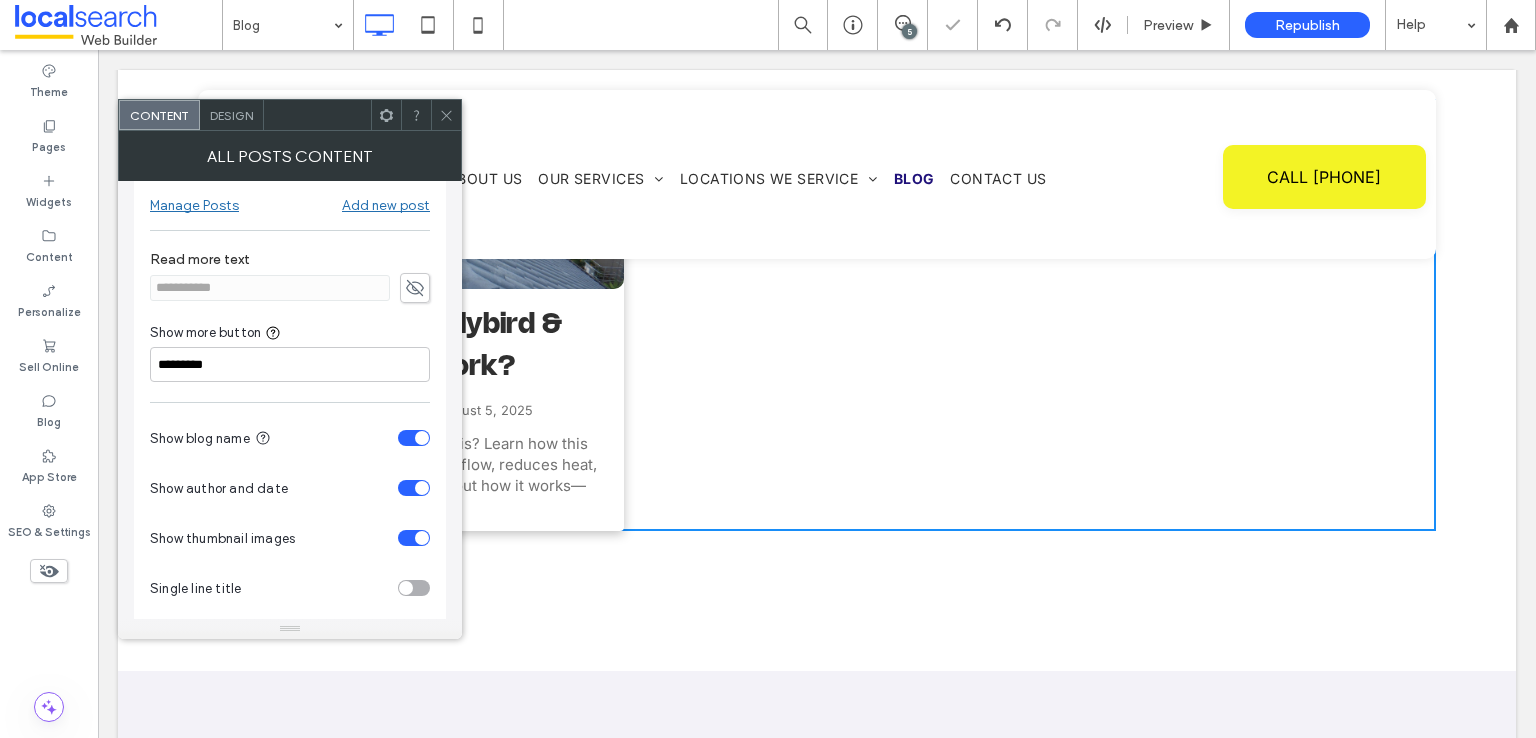 scroll, scrollTop: 38, scrollLeft: 0, axis: vertical 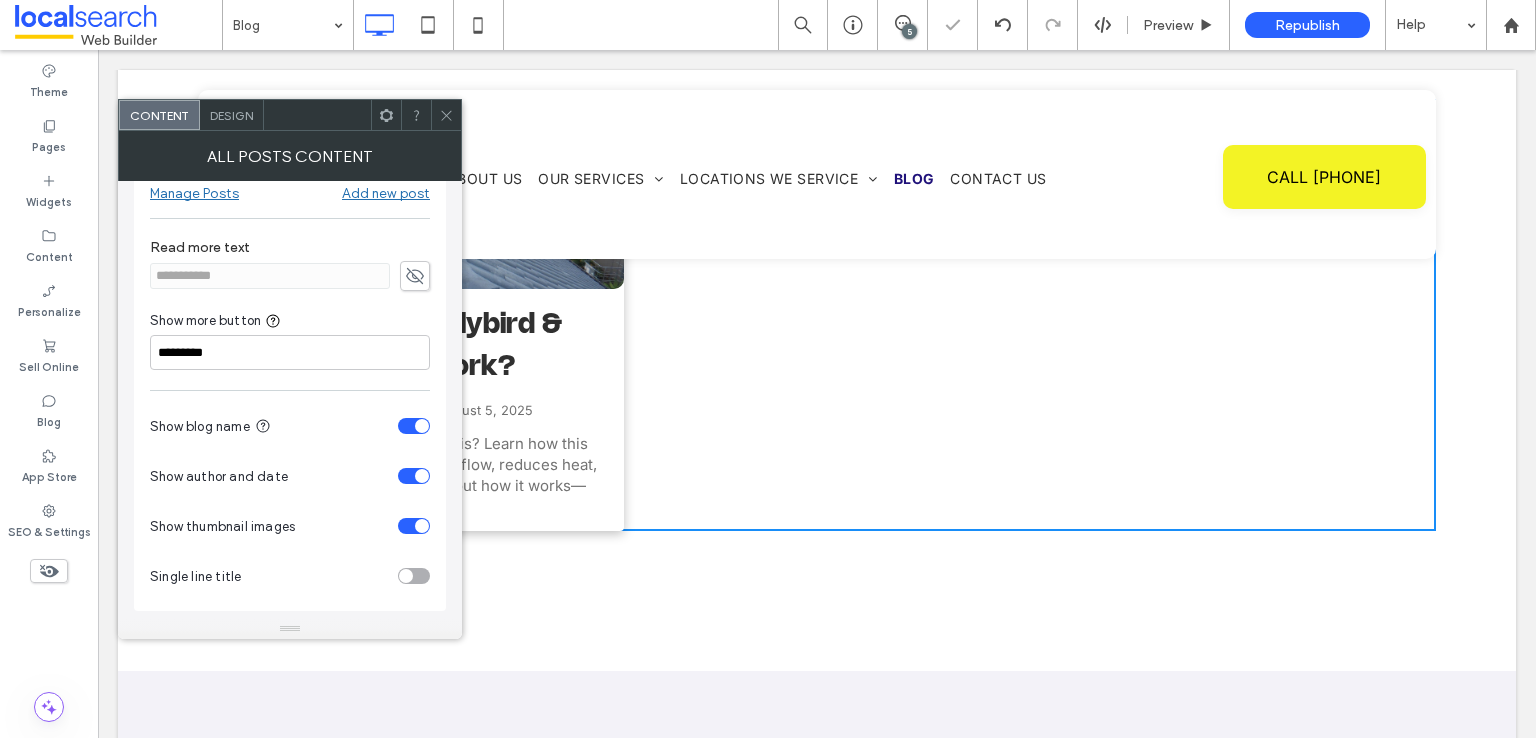 click at bounding box center [414, 576] 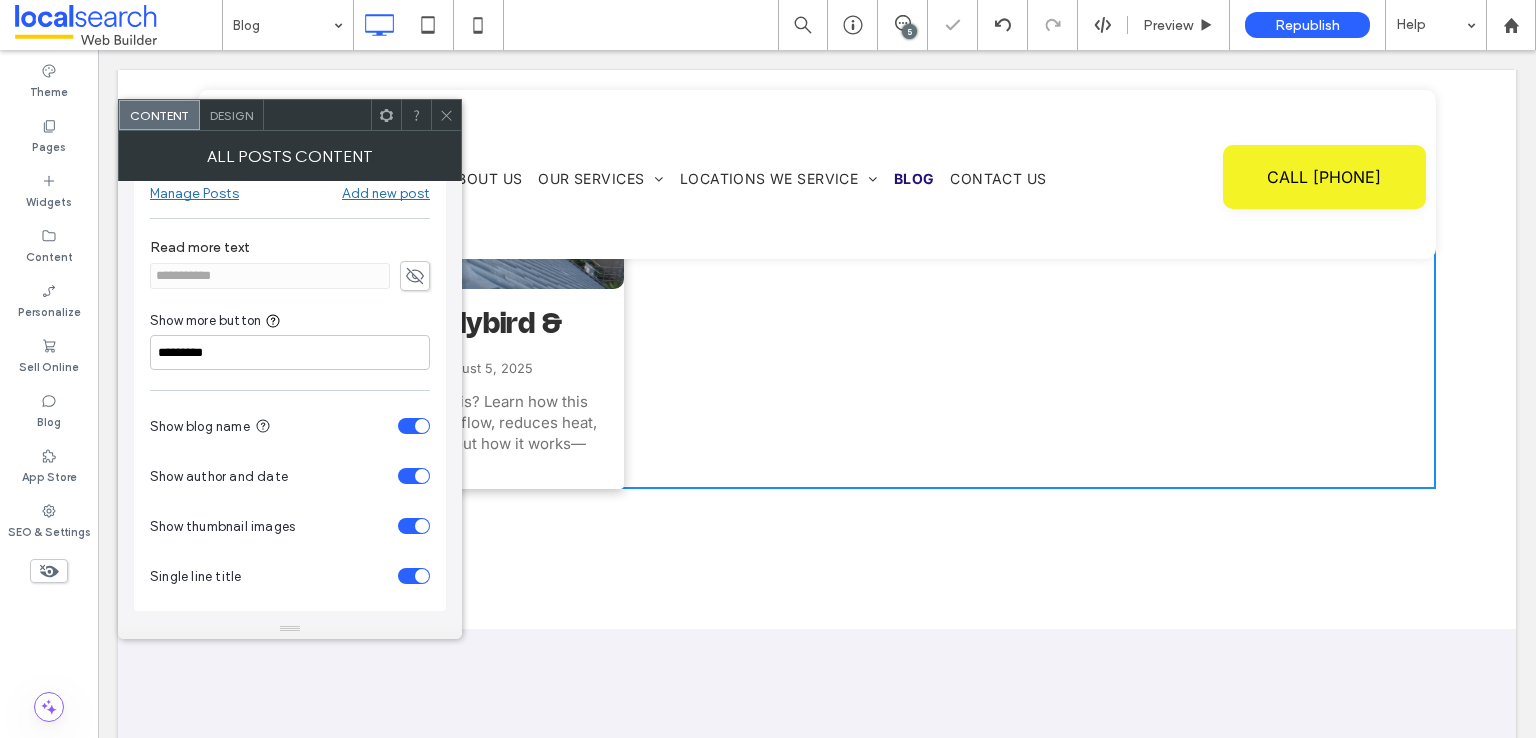 drag, startPoint x: 444, startPoint y: 115, endPoint x: 444, endPoint y: 152, distance: 37 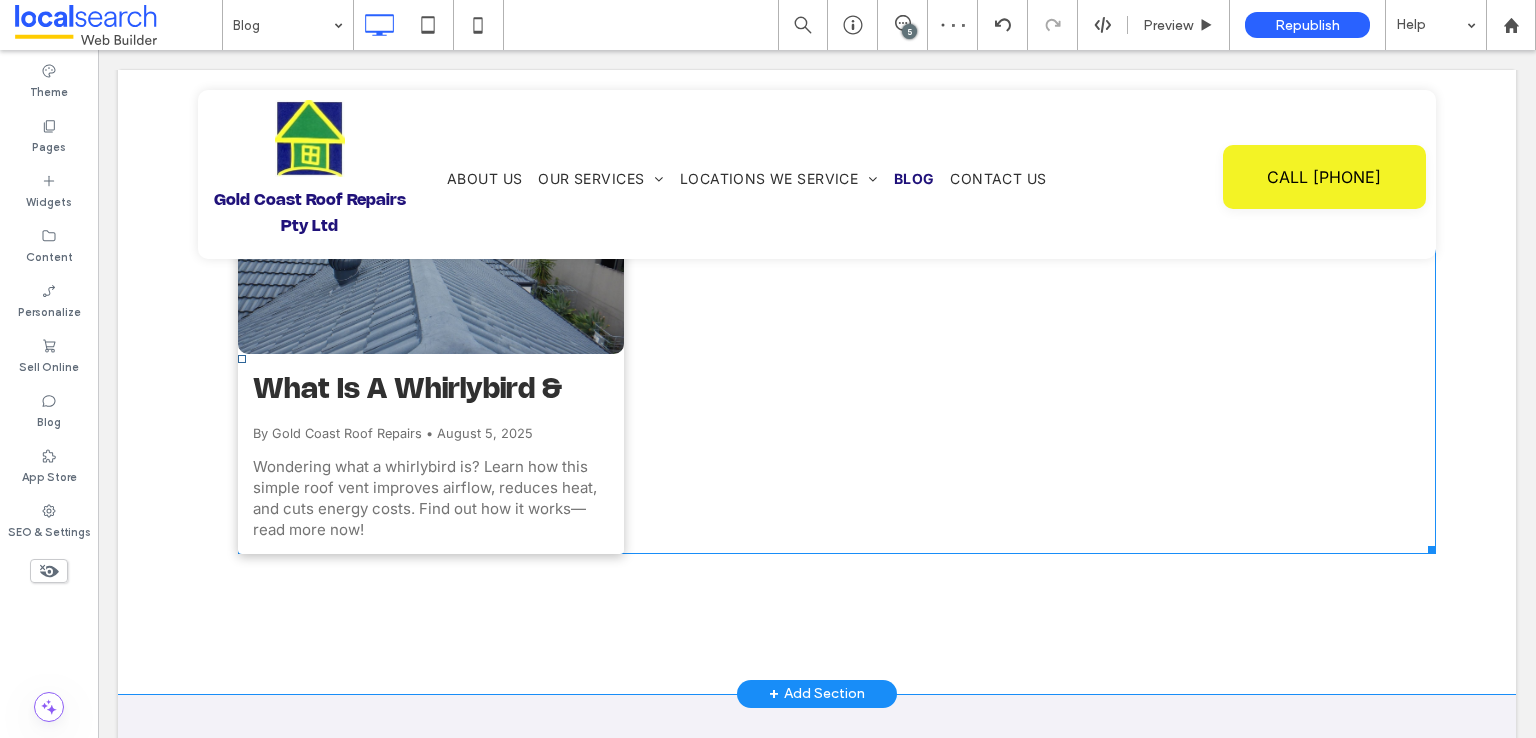 scroll, scrollTop: 700, scrollLeft: 0, axis: vertical 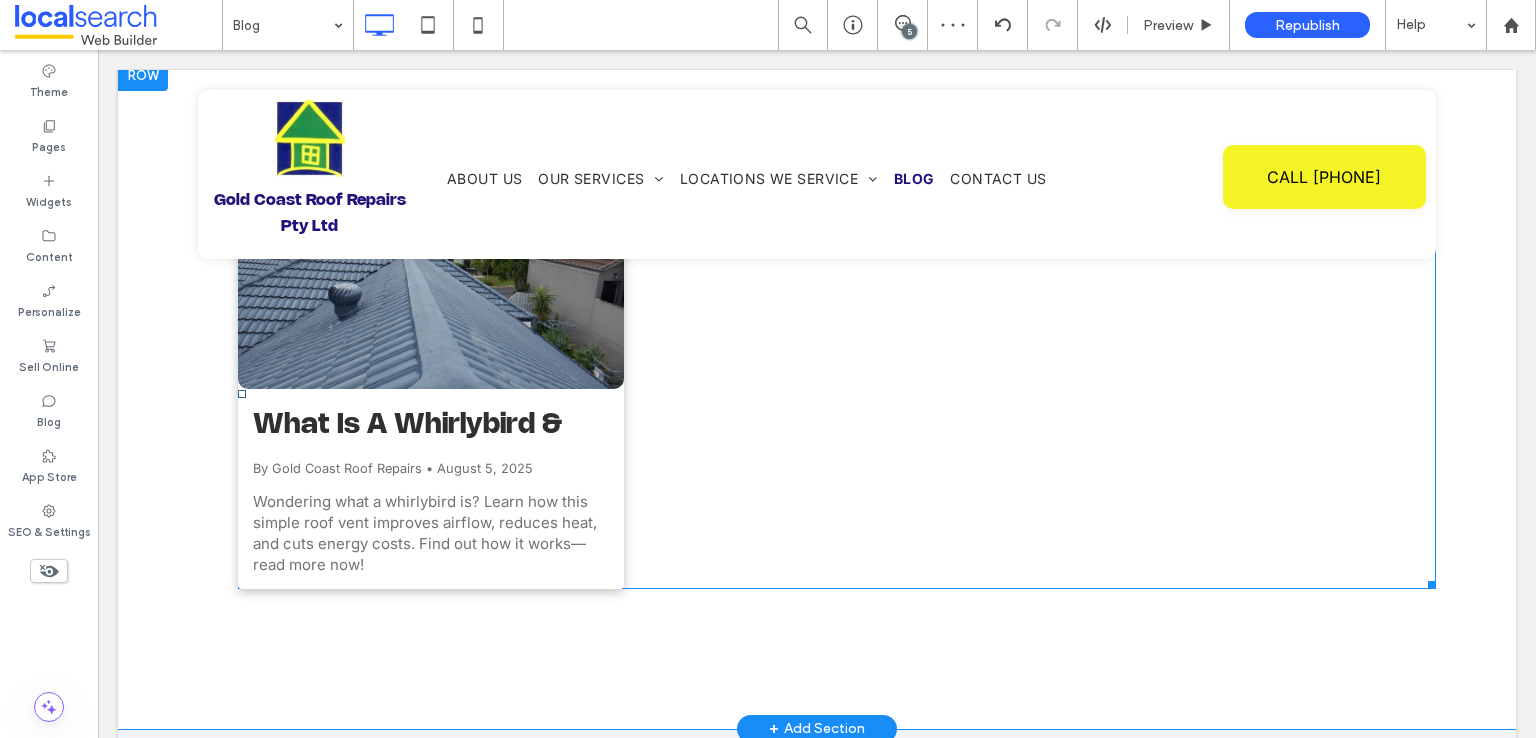 click on "Wondering what a whirlybird is? Learn how this simple roof vent improves airflow, reduces heat, and cuts energy costs. Find out how it works—read more now!" at bounding box center [431, 532] 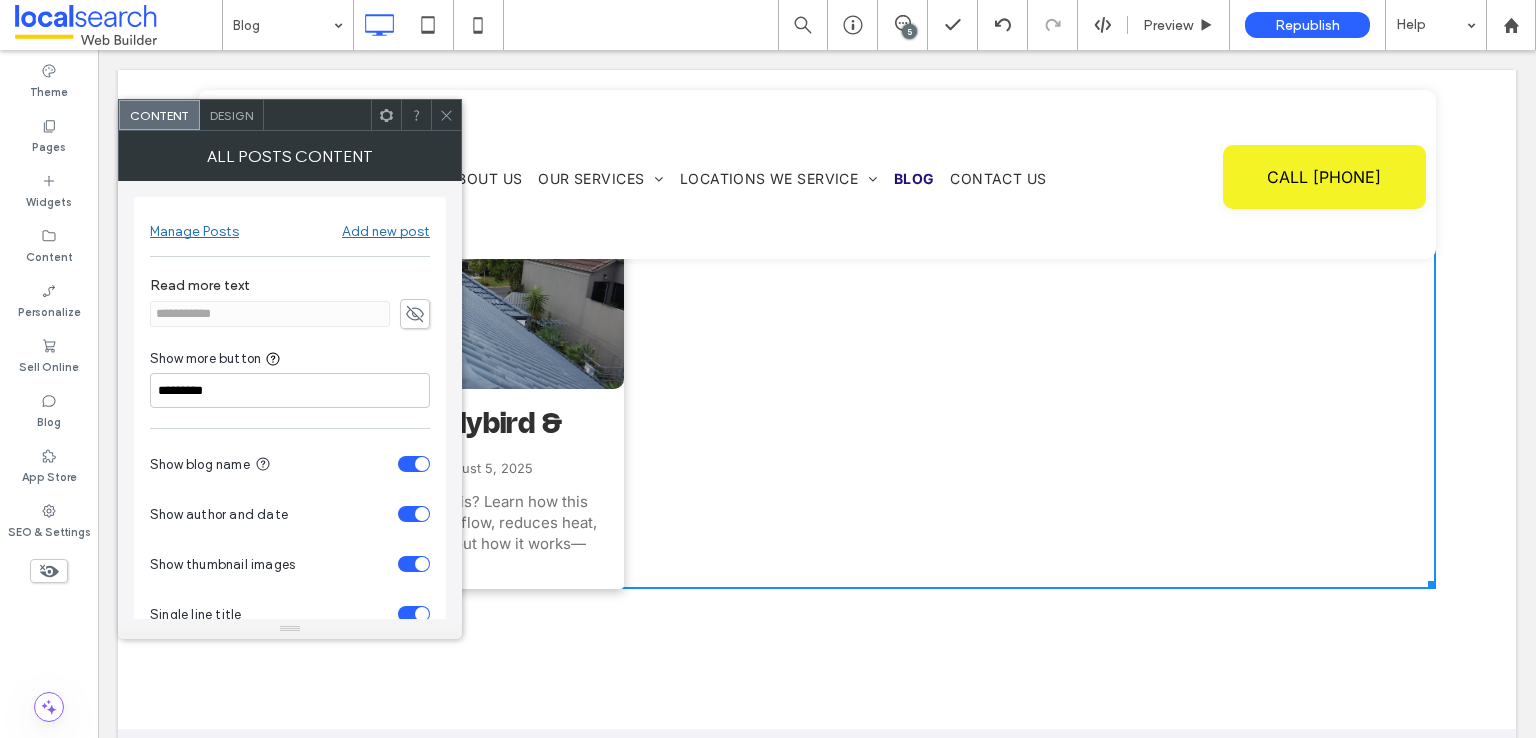 click on "Design" at bounding box center (231, 115) 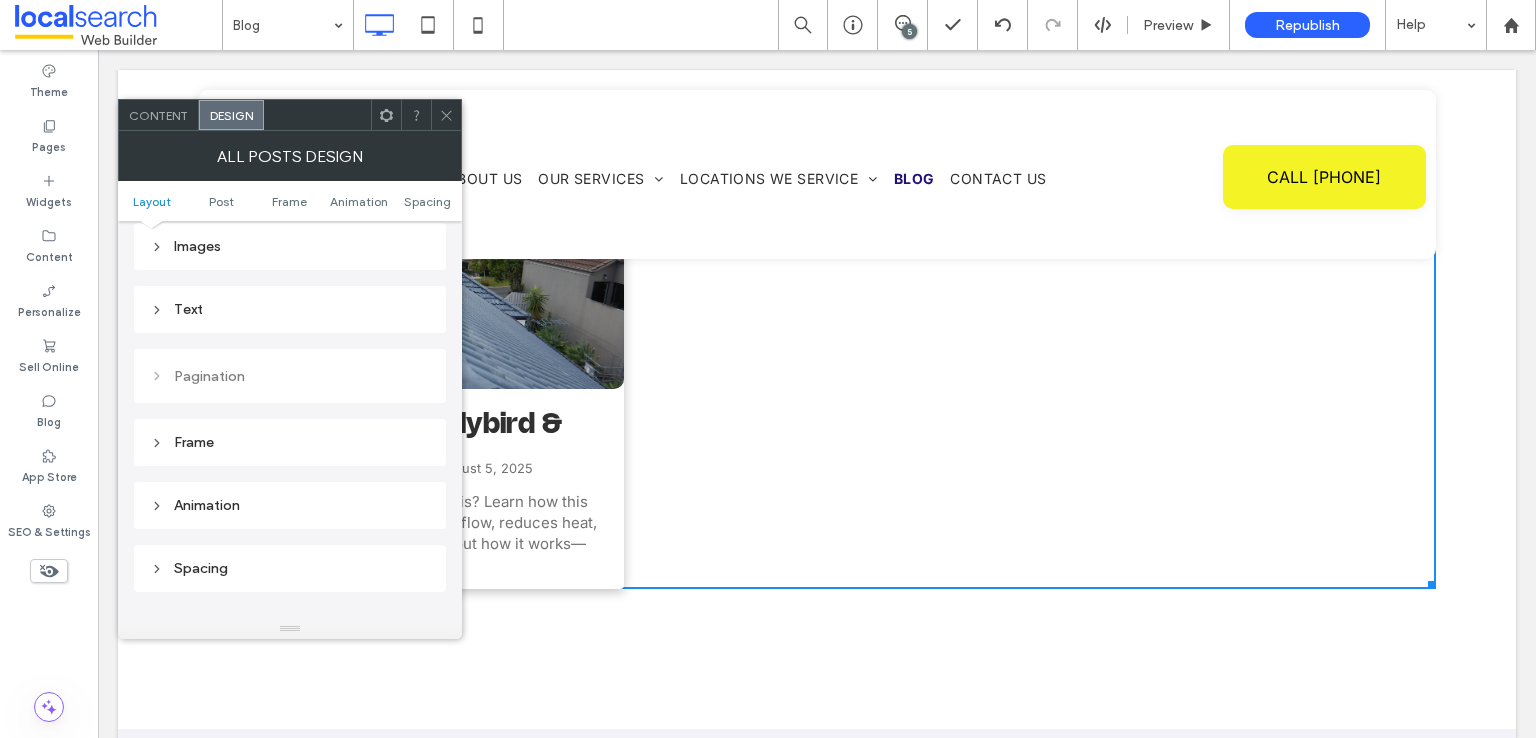 scroll, scrollTop: 500, scrollLeft: 0, axis: vertical 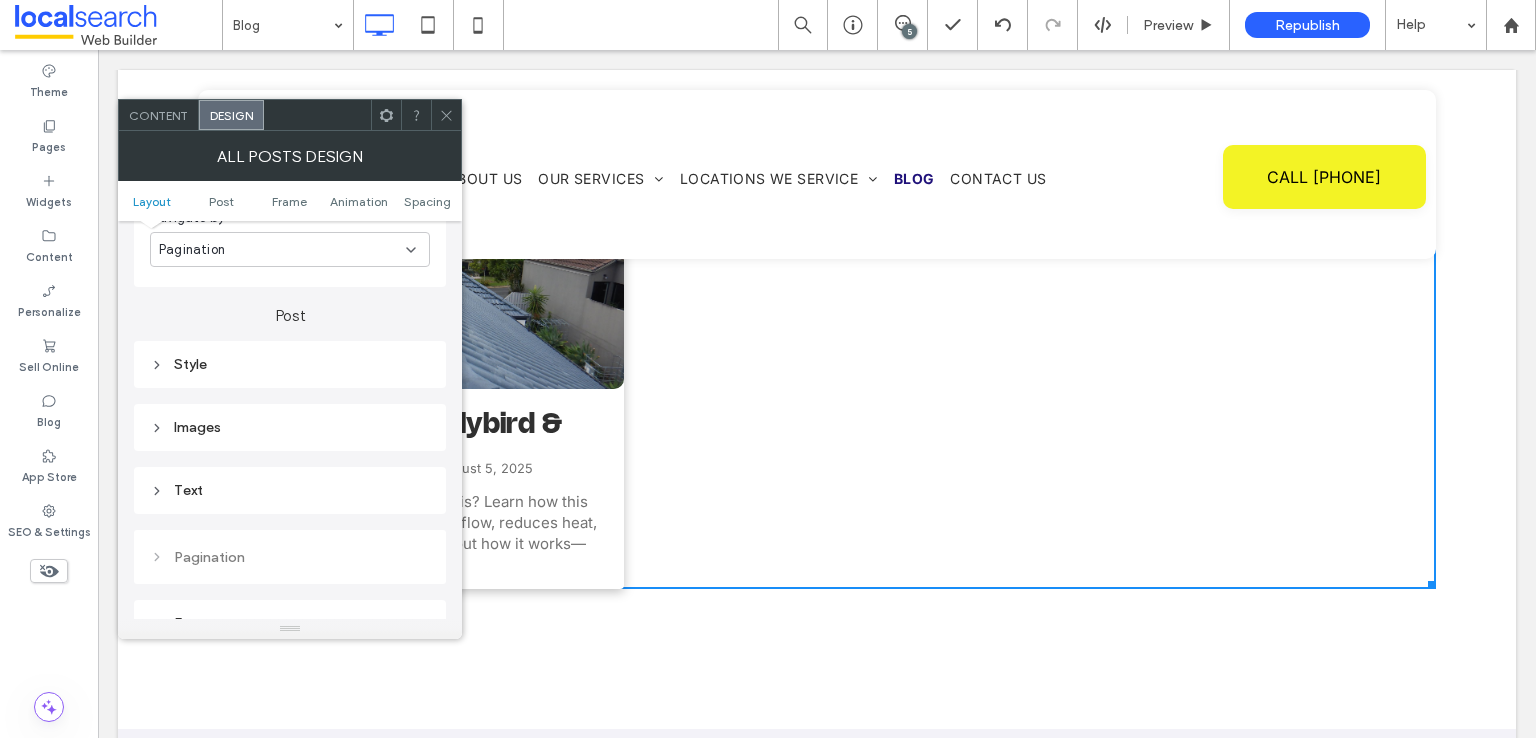 click on "Text" at bounding box center [290, 490] 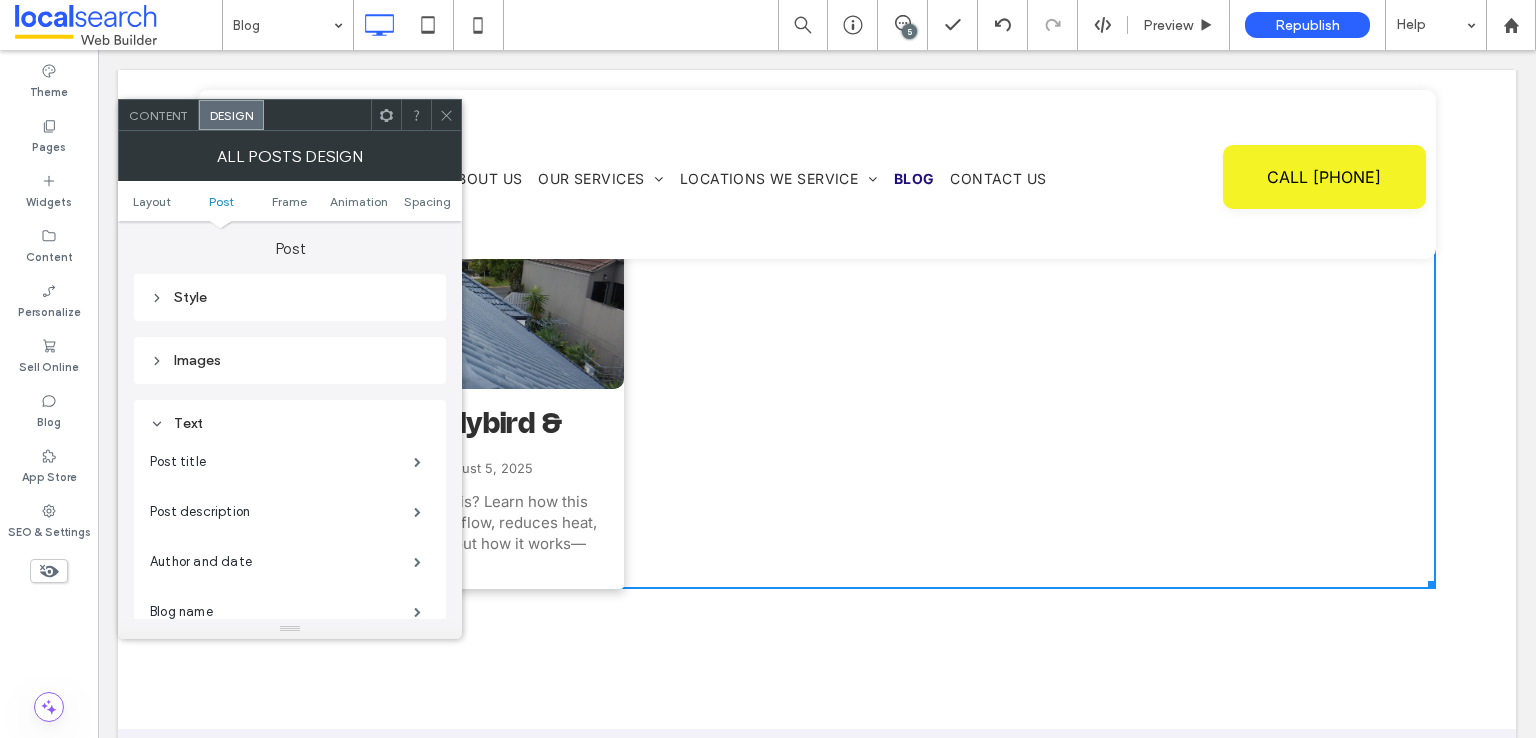scroll, scrollTop: 700, scrollLeft: 0, axis: vertical 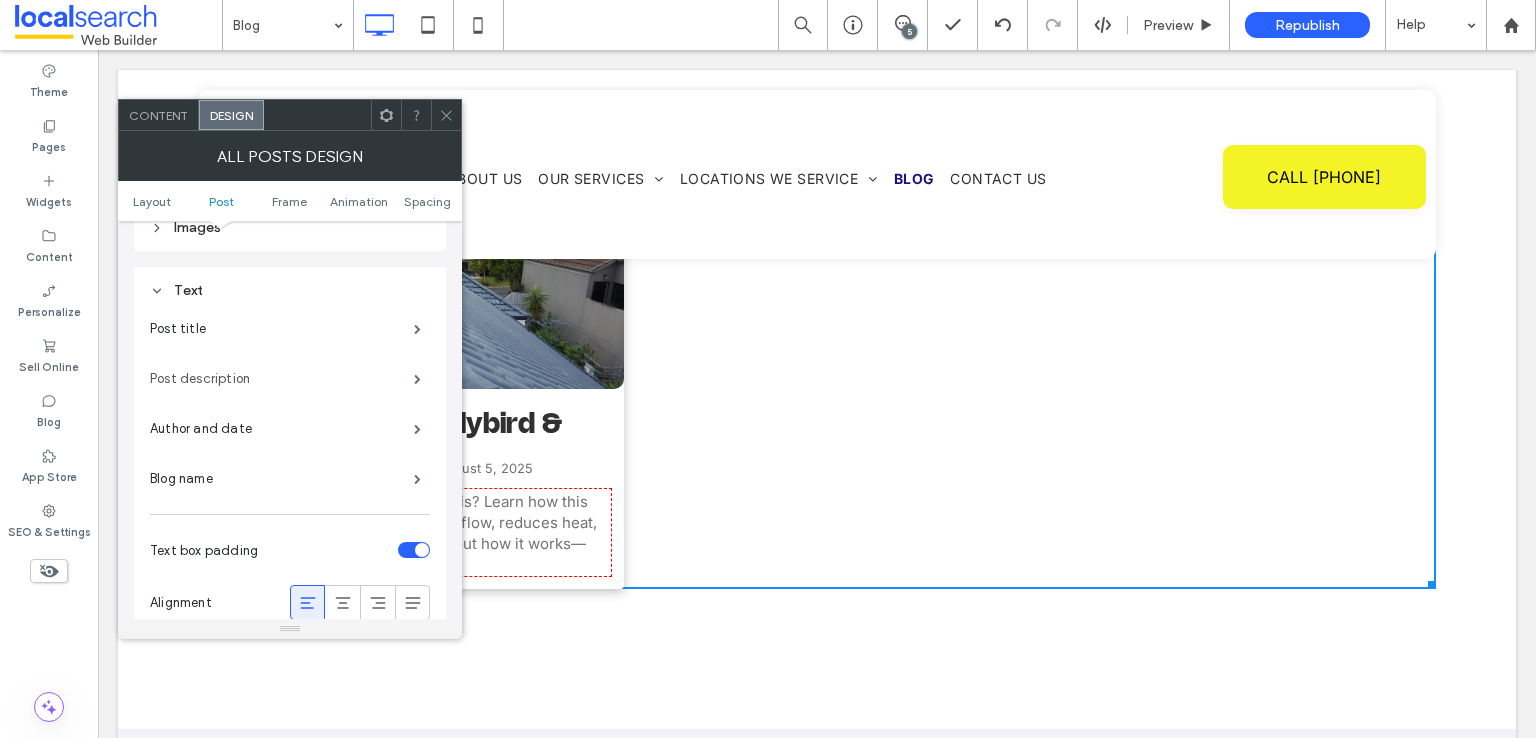 click on "Post description" at bounding box center [282, 379] 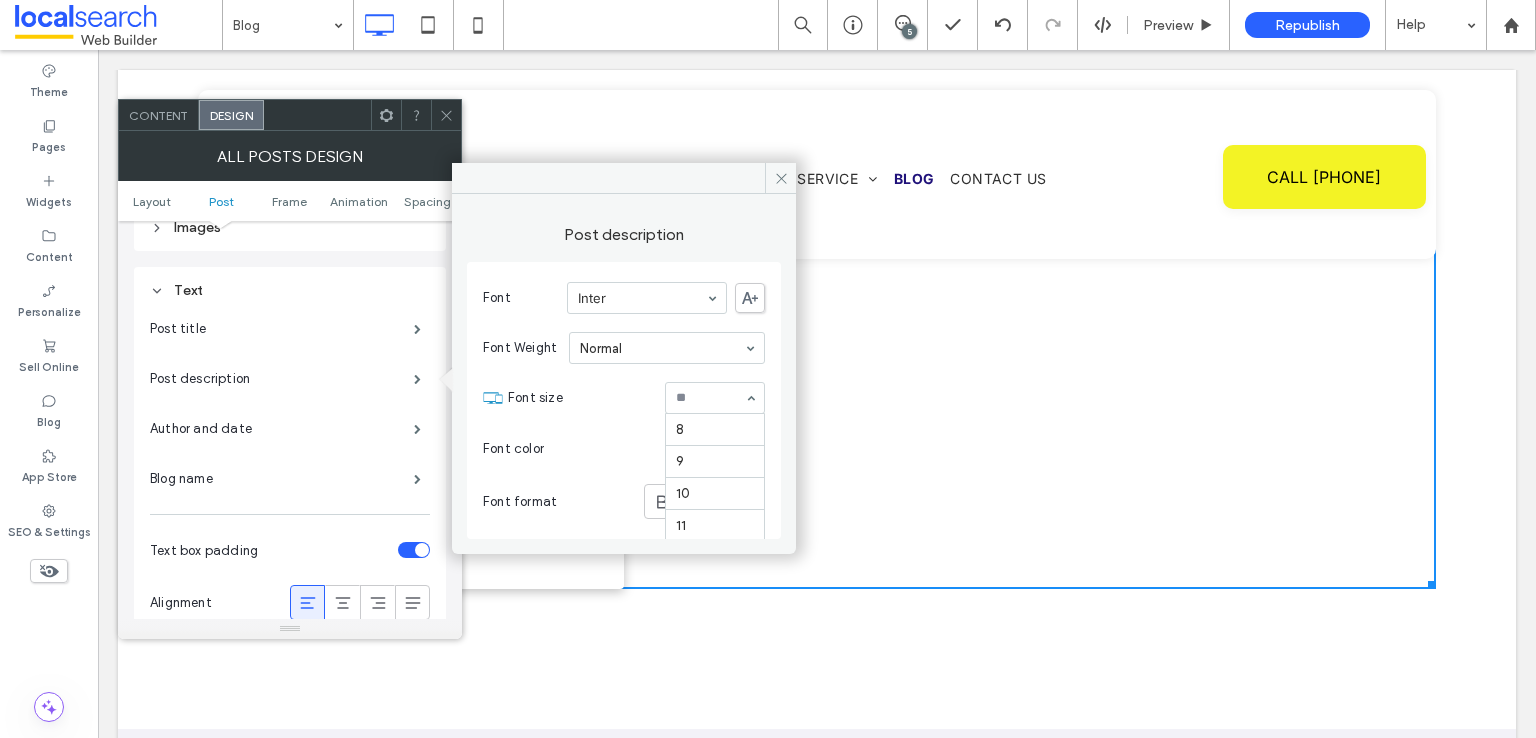scroll, scrollTop: 196, scrollLeft: 0, axis: vertical 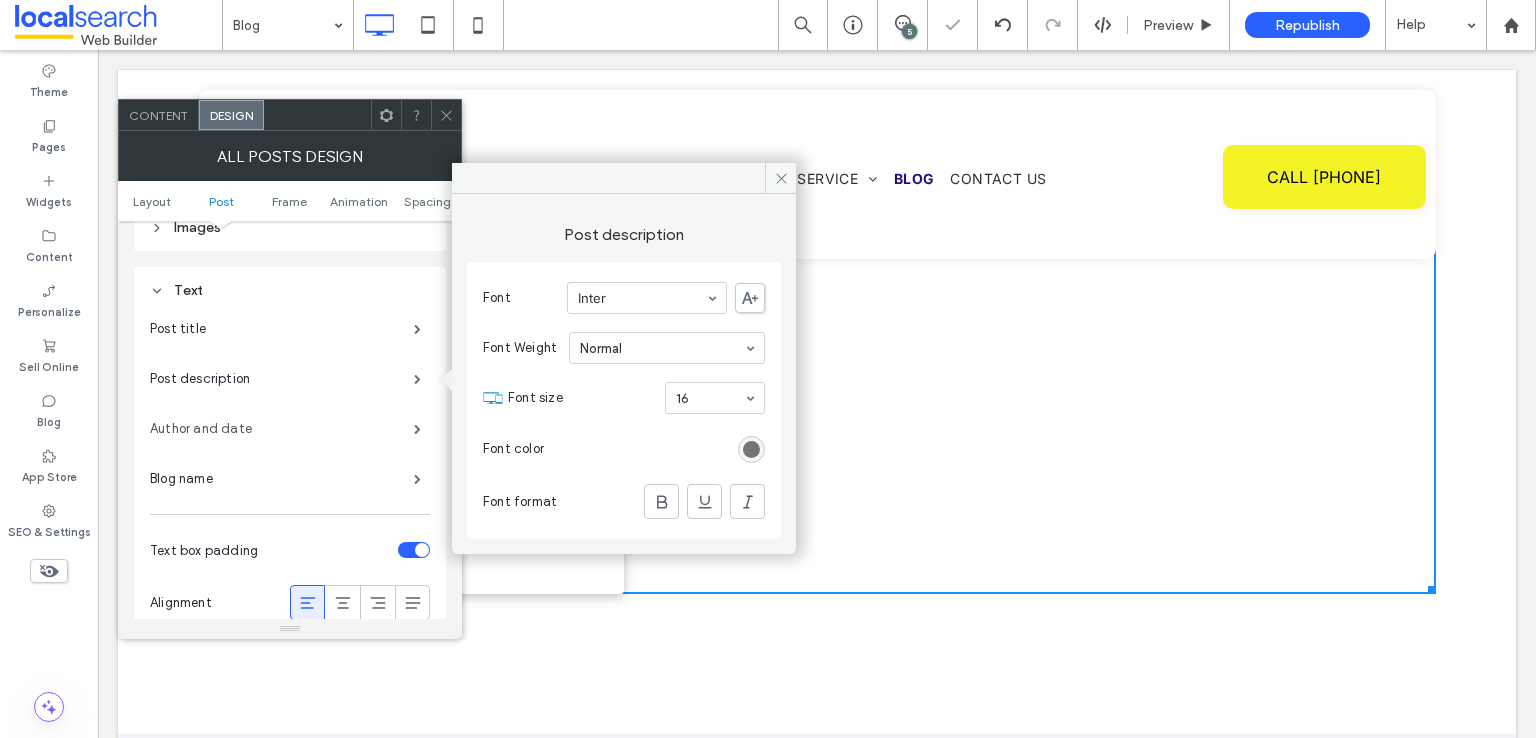 click on "Author and date" at bounding box center (282, 429) 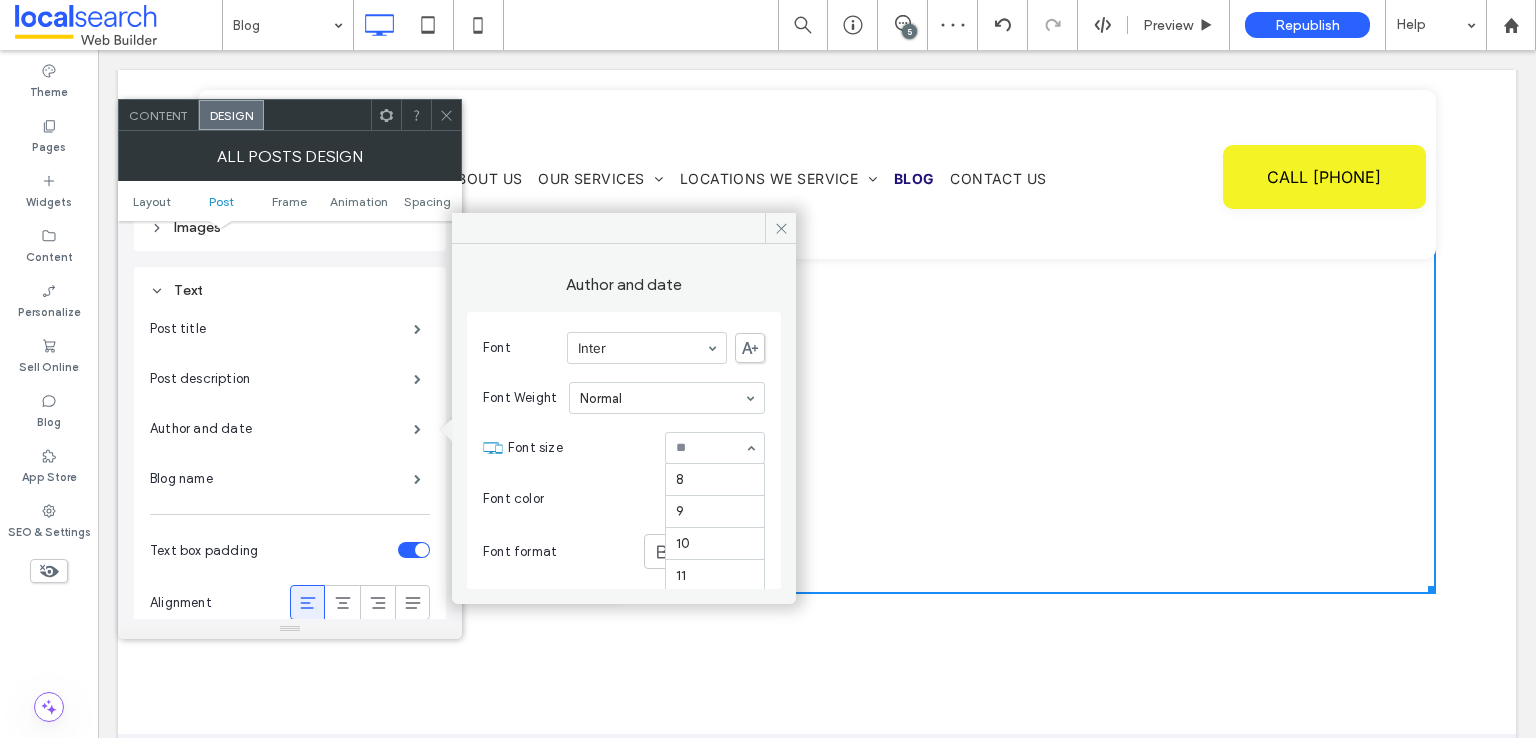 scroll, scrollTop: 131, scrollLeft: 0, axis: vertical 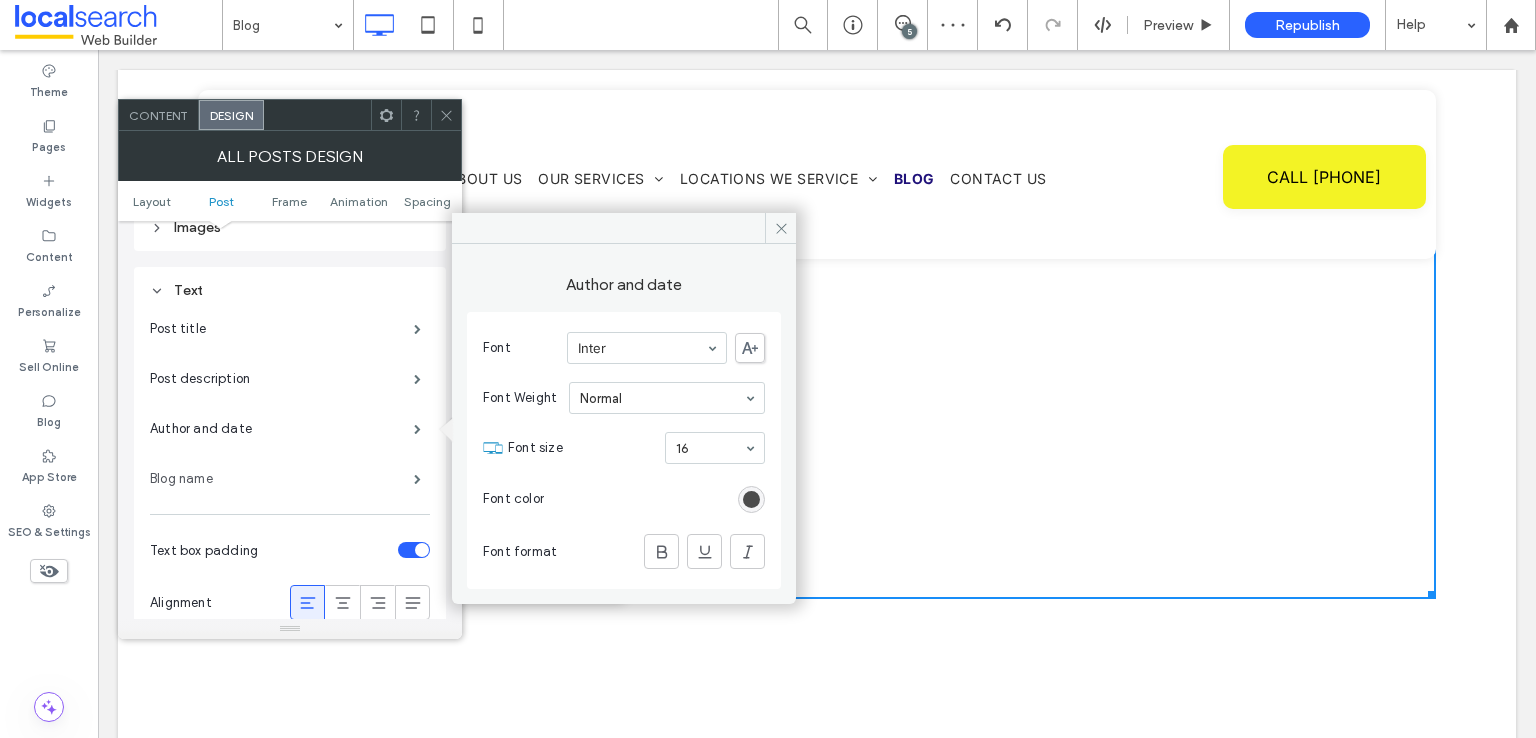 click on "Blog name" at bounding box center (282, 479) 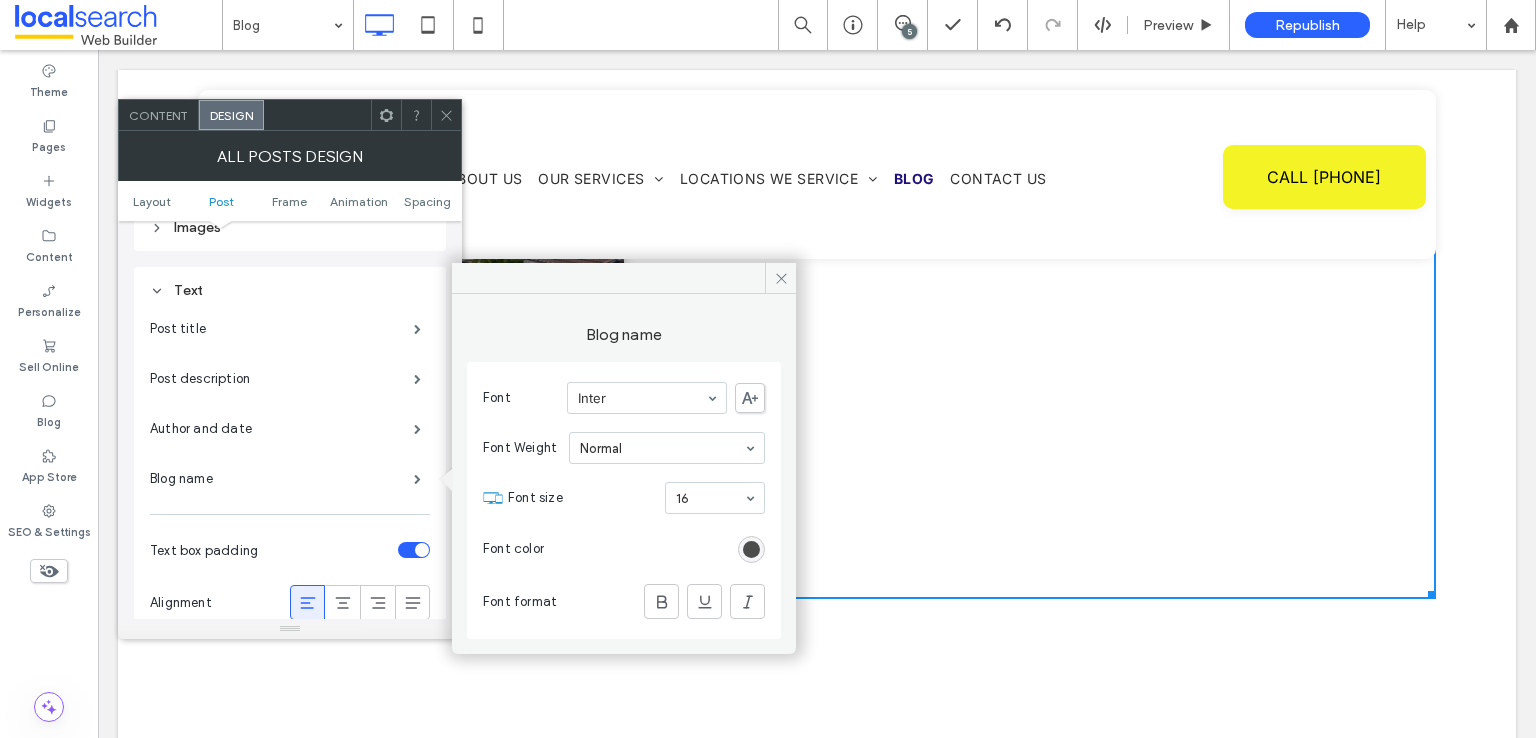 click 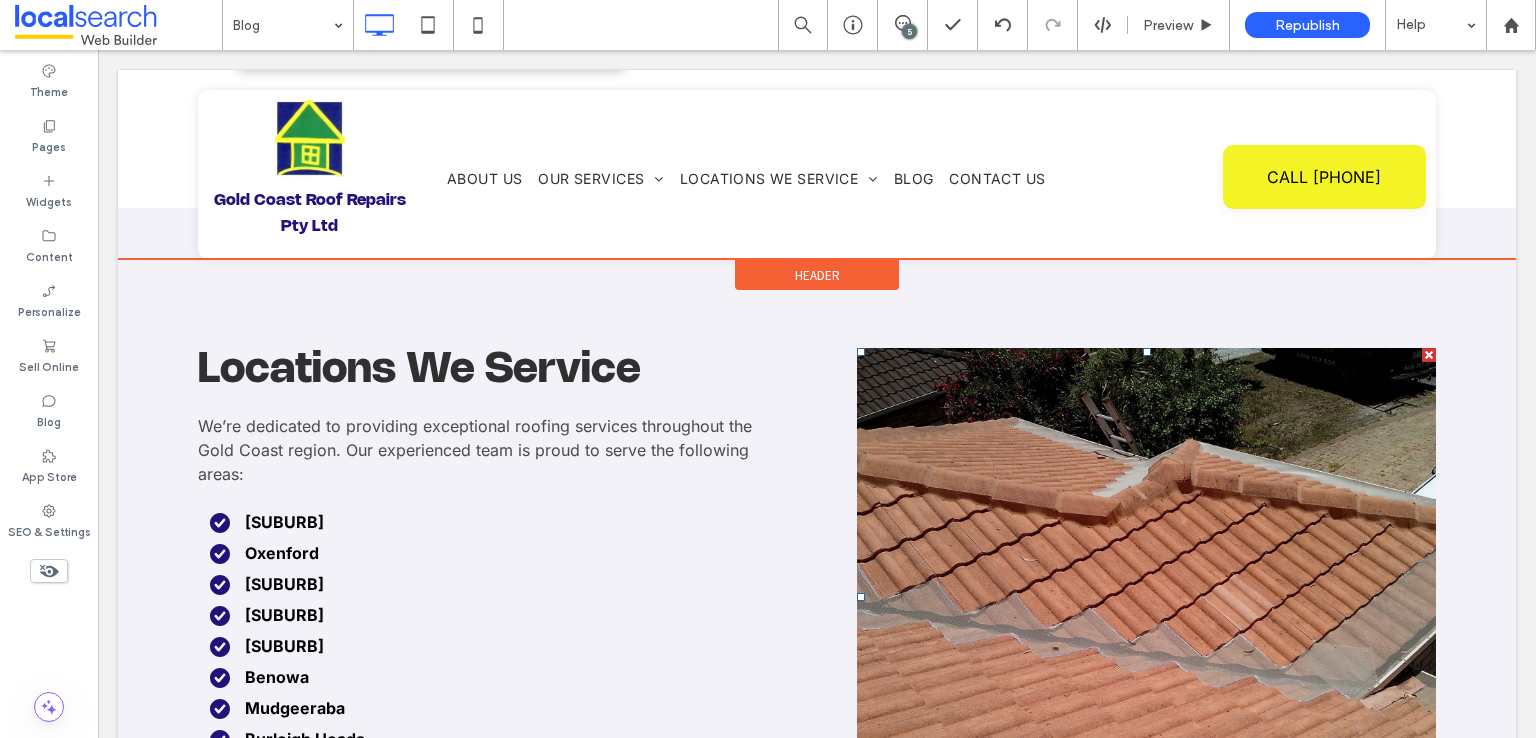 scroll, scrollTop: 1200, scrollLeft: 0, axis: vertical 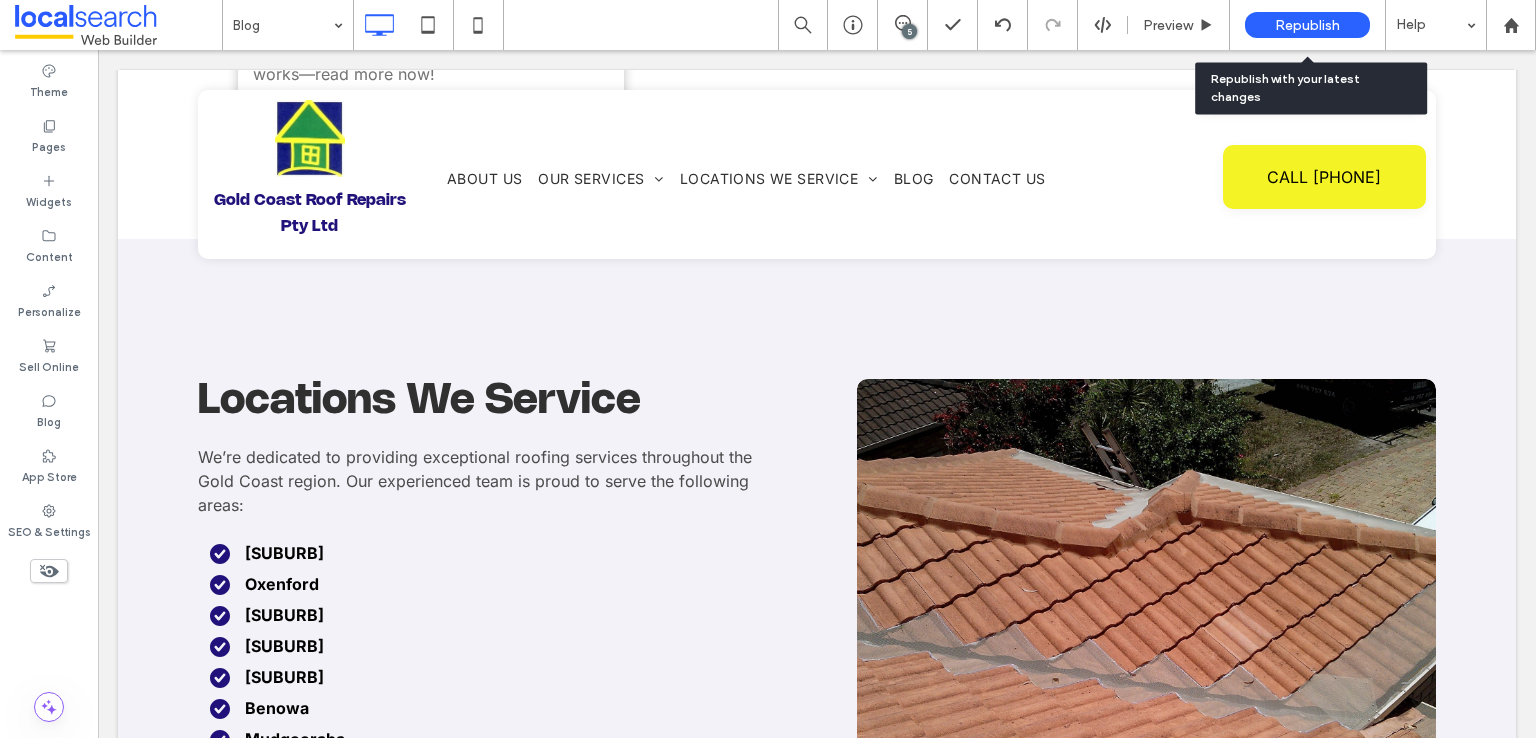click on "Republish" at bounding box center [1307, 25] 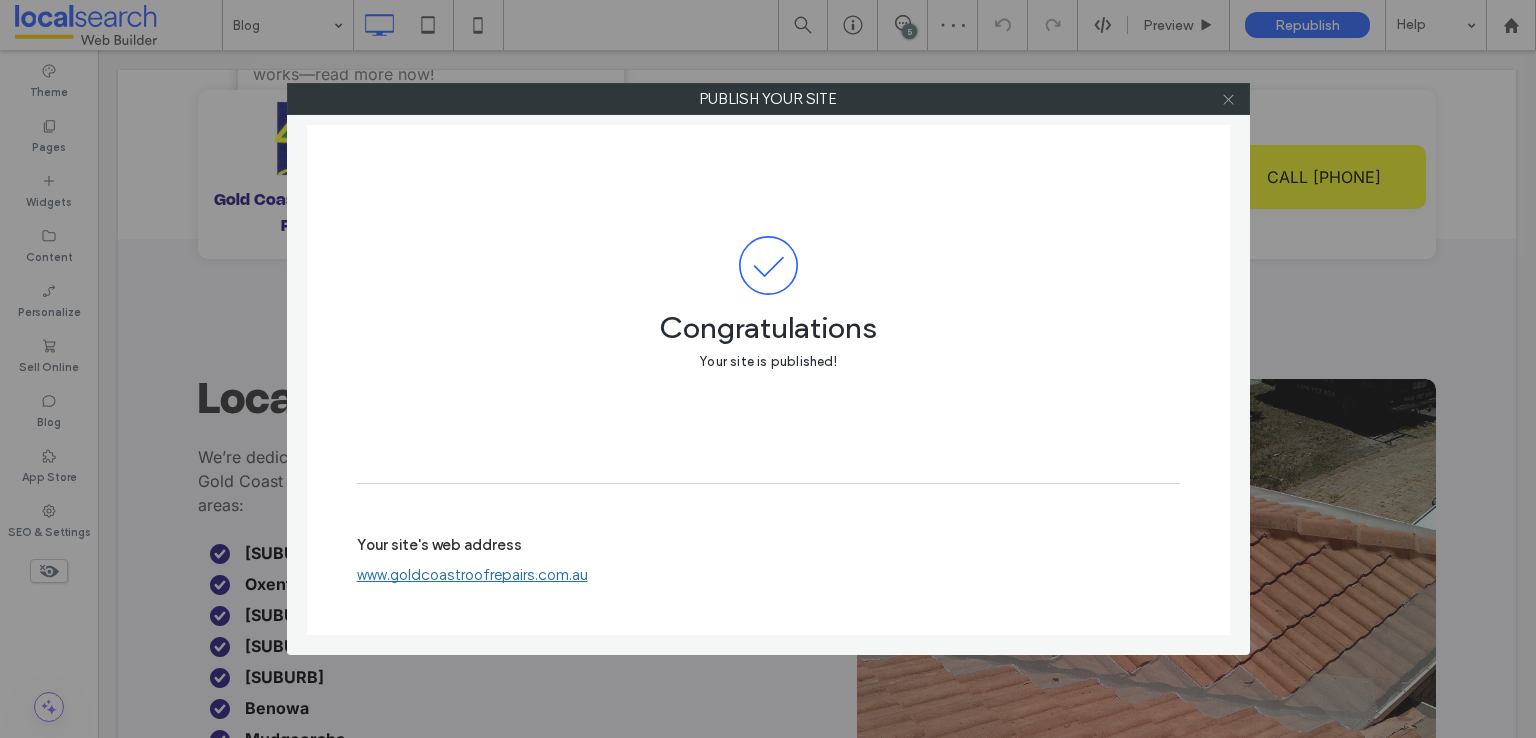 click 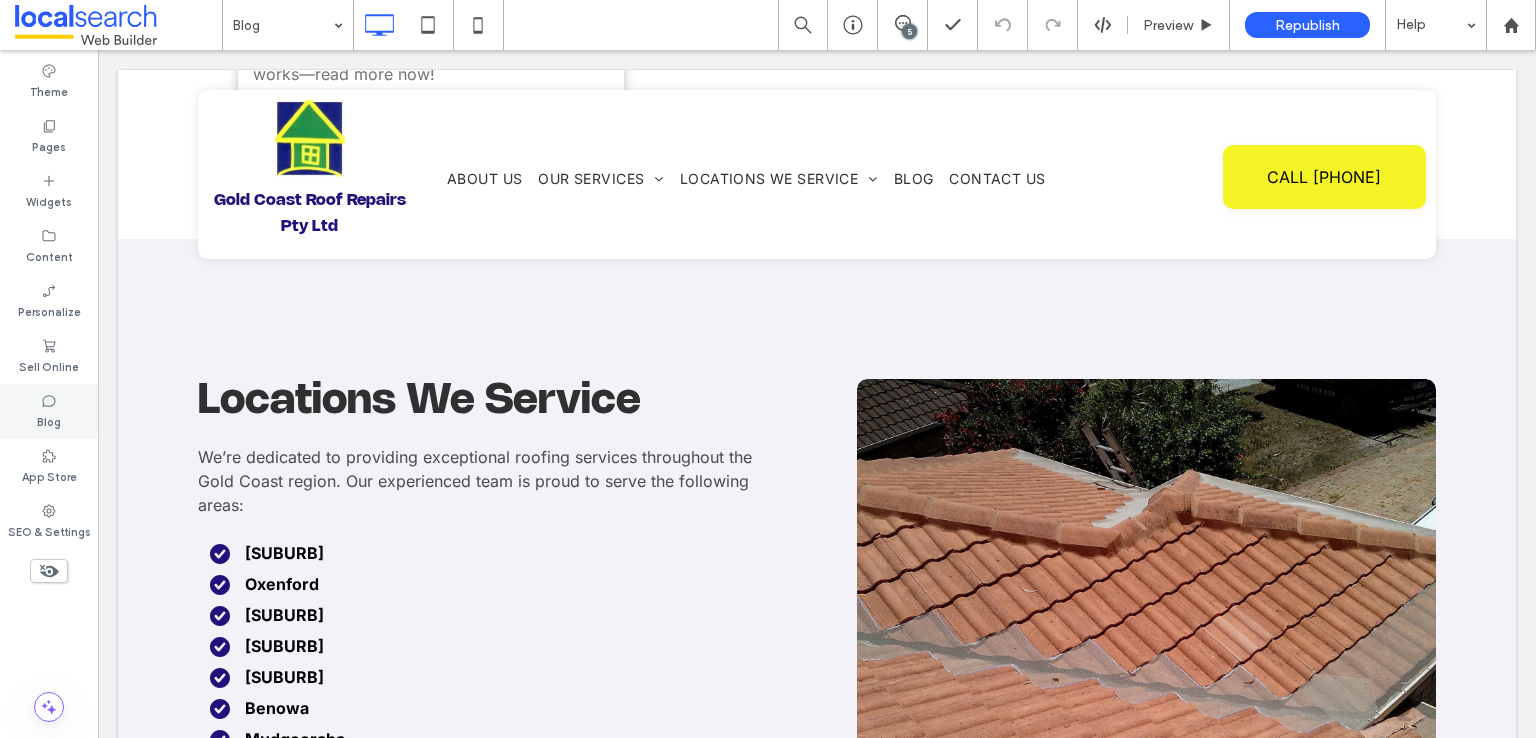 drag, startPoint x: 48, startPoint y: 401, endPoint x: 49, endPoint y: 413, distance: 12.0415945 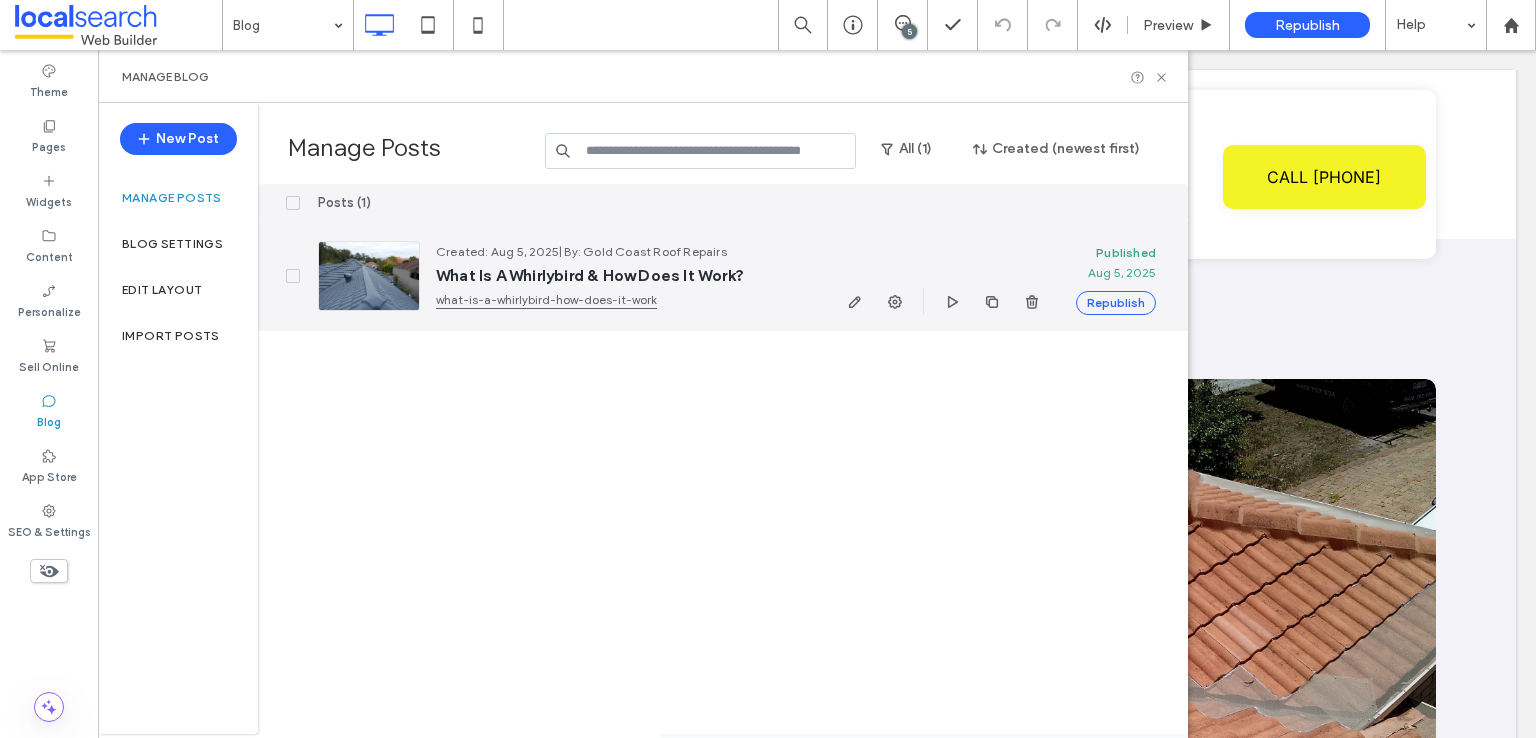 click 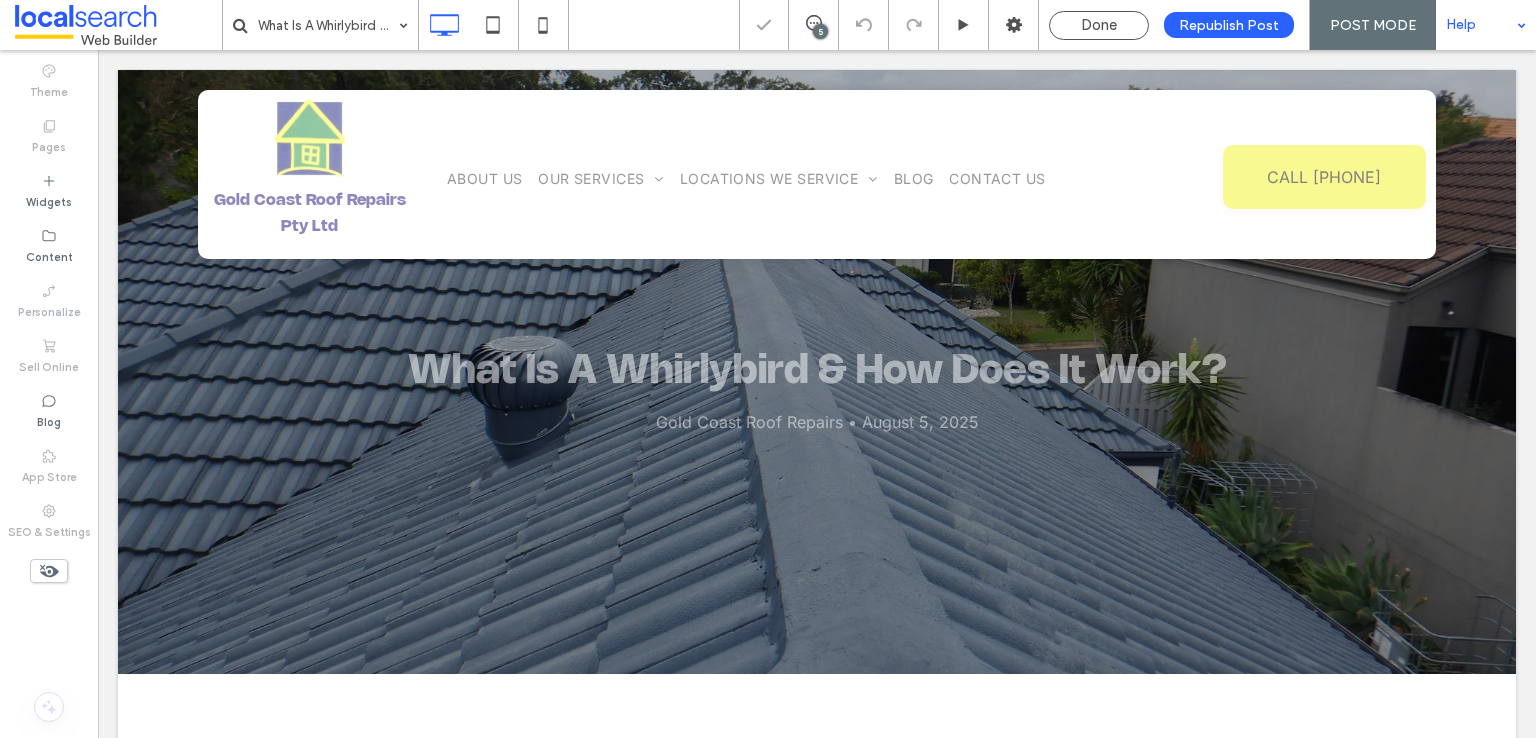 scroll, scrollTop: 0, scrollLeft: 0, axis: both 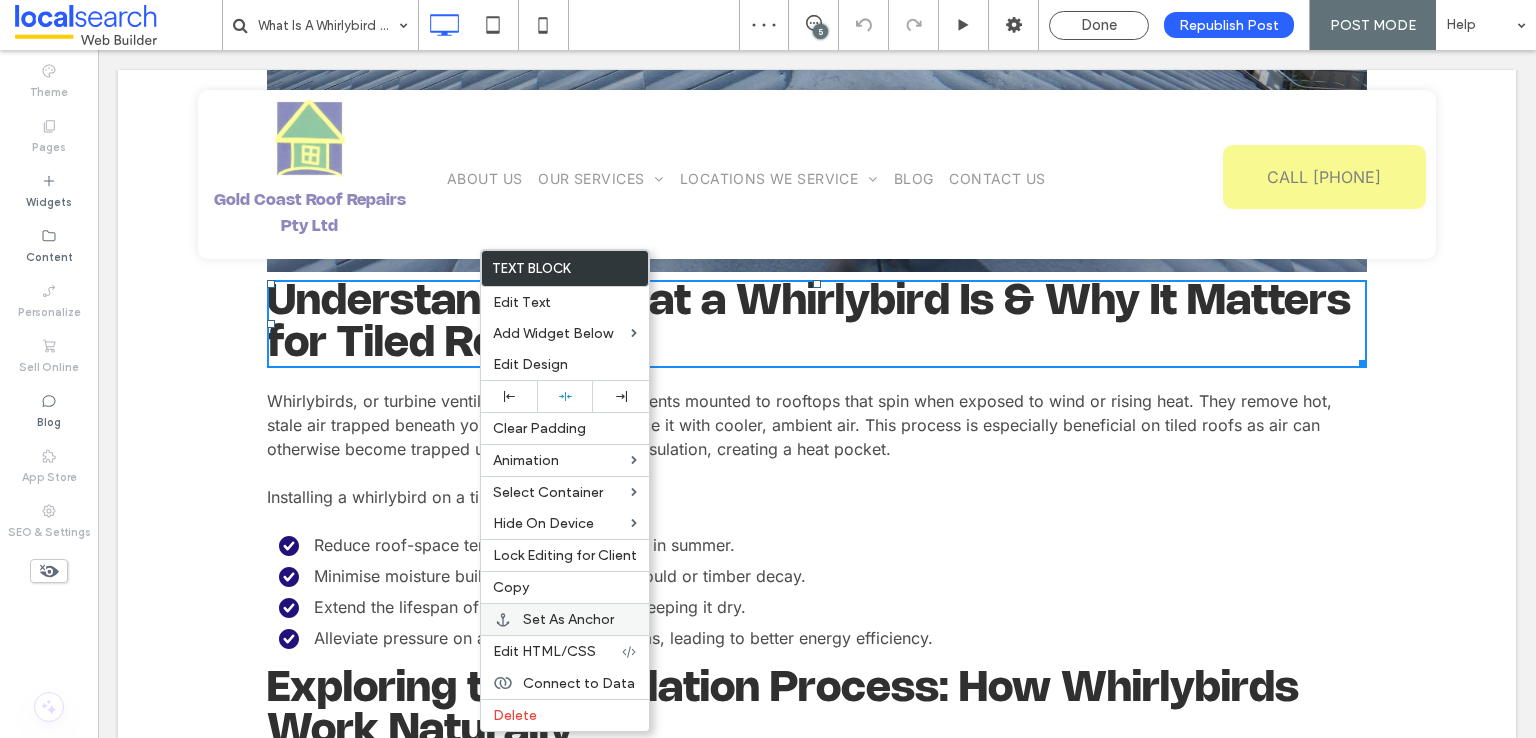 click on "Set As Anchor" at bounding box center (568, 619) 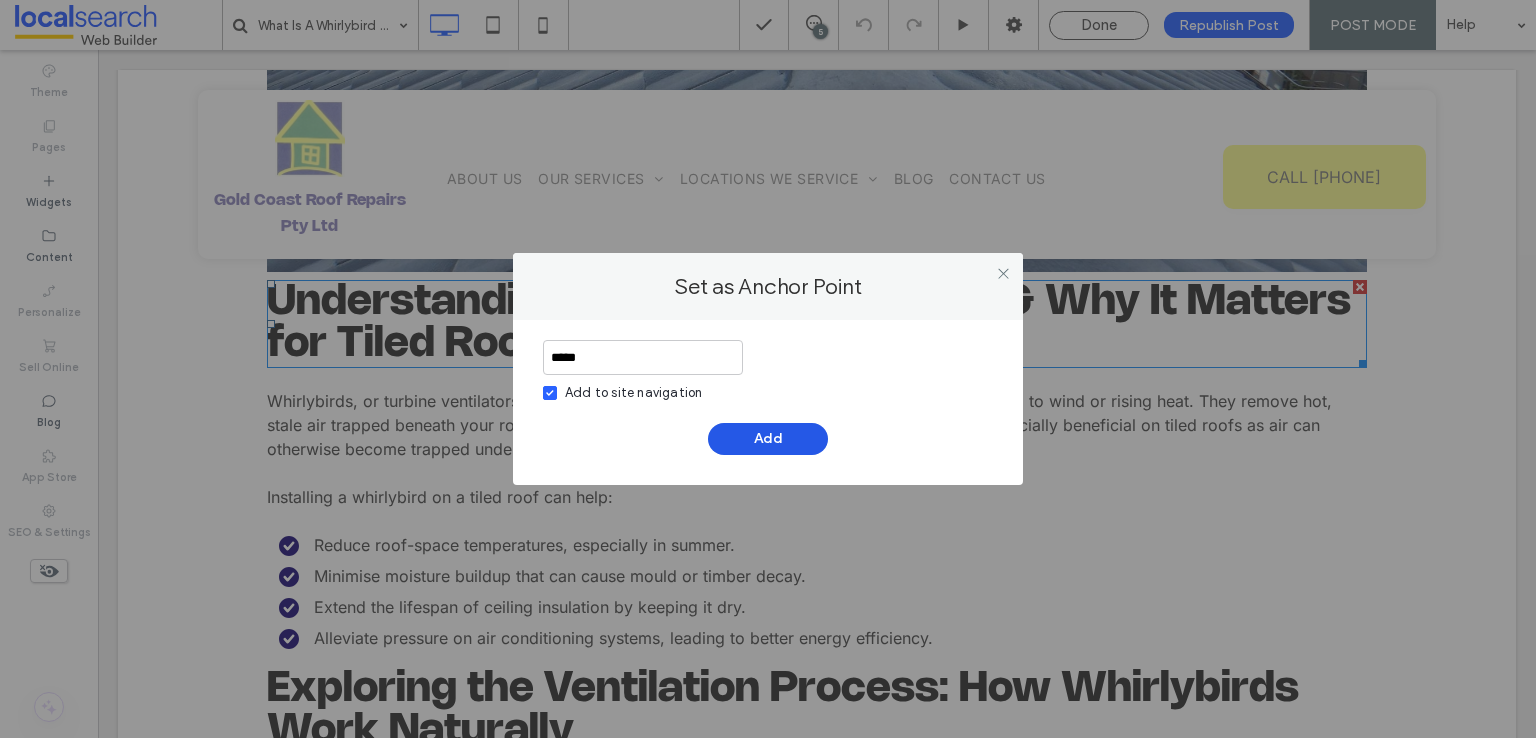 type on "*****" 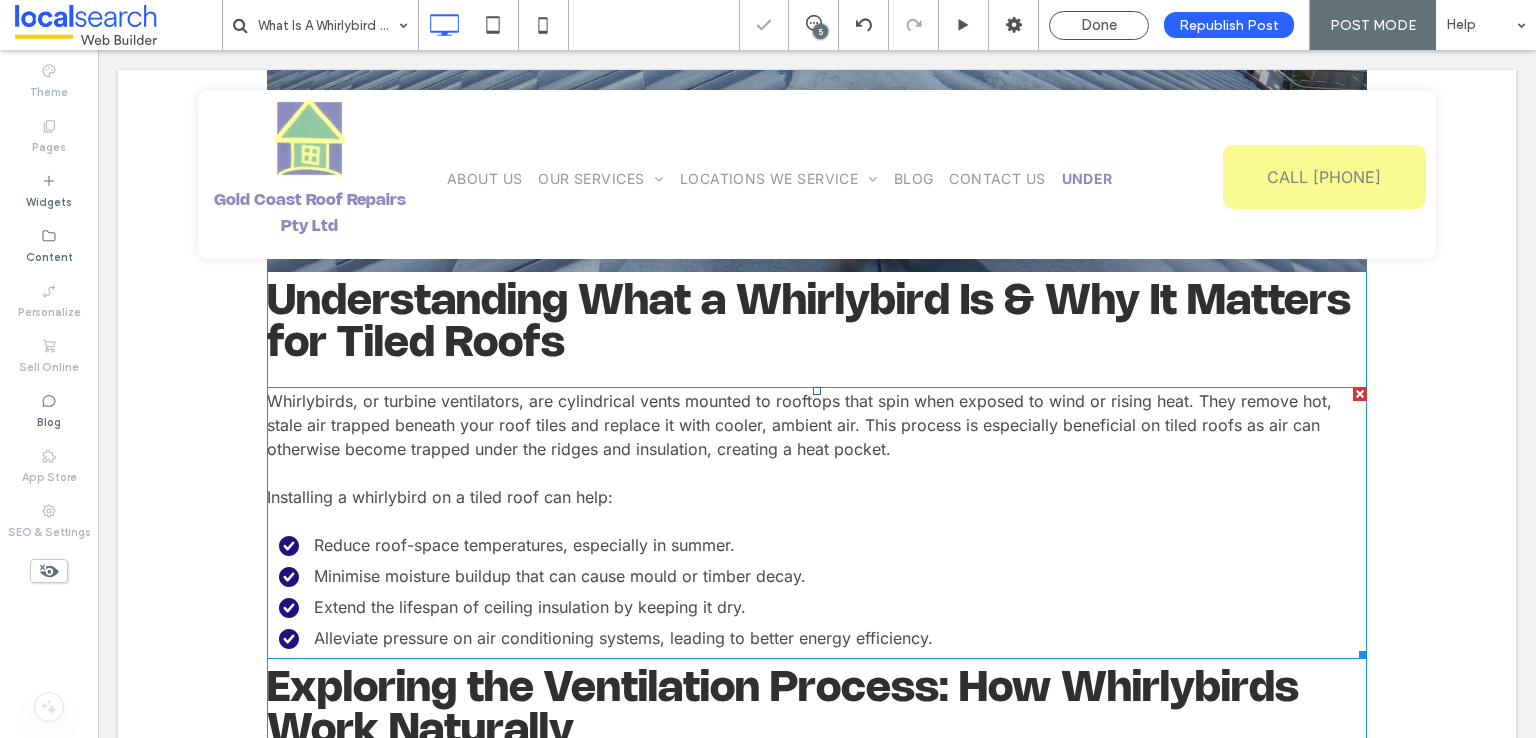 scroll, scrollTop: 1719, scrollLeft: 0, axis: vertical 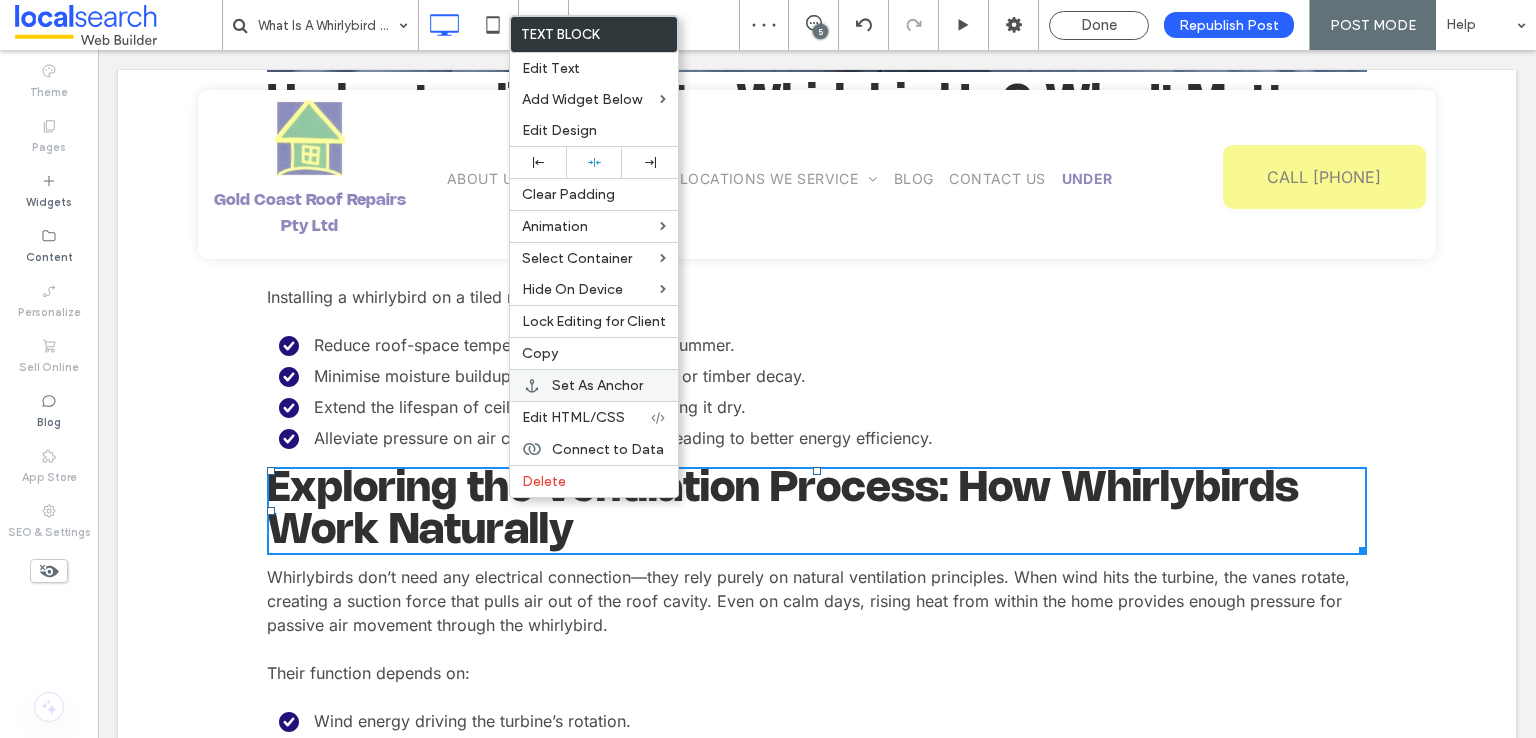click on "Set As Anchor" at bounding box center (597, 385) 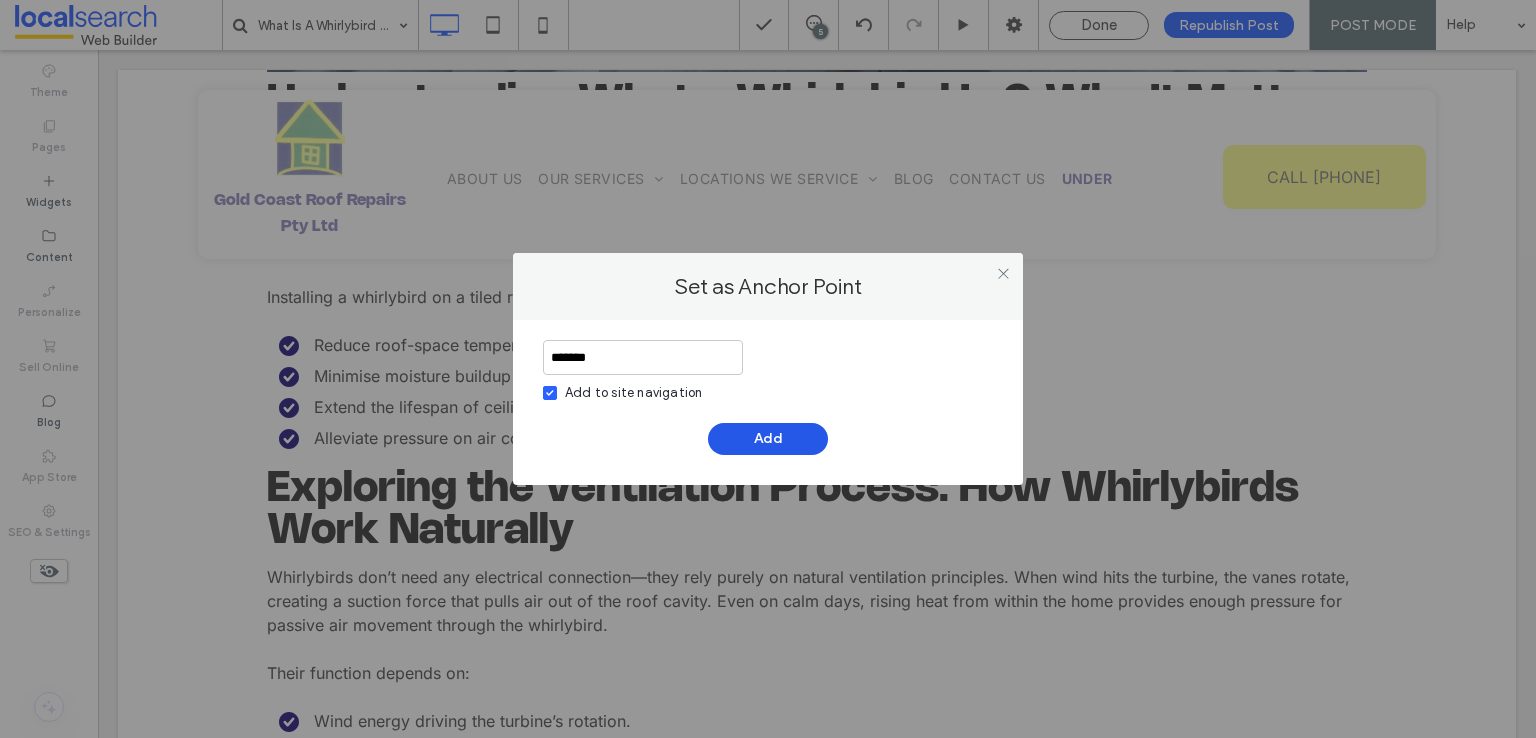 type on "*******" 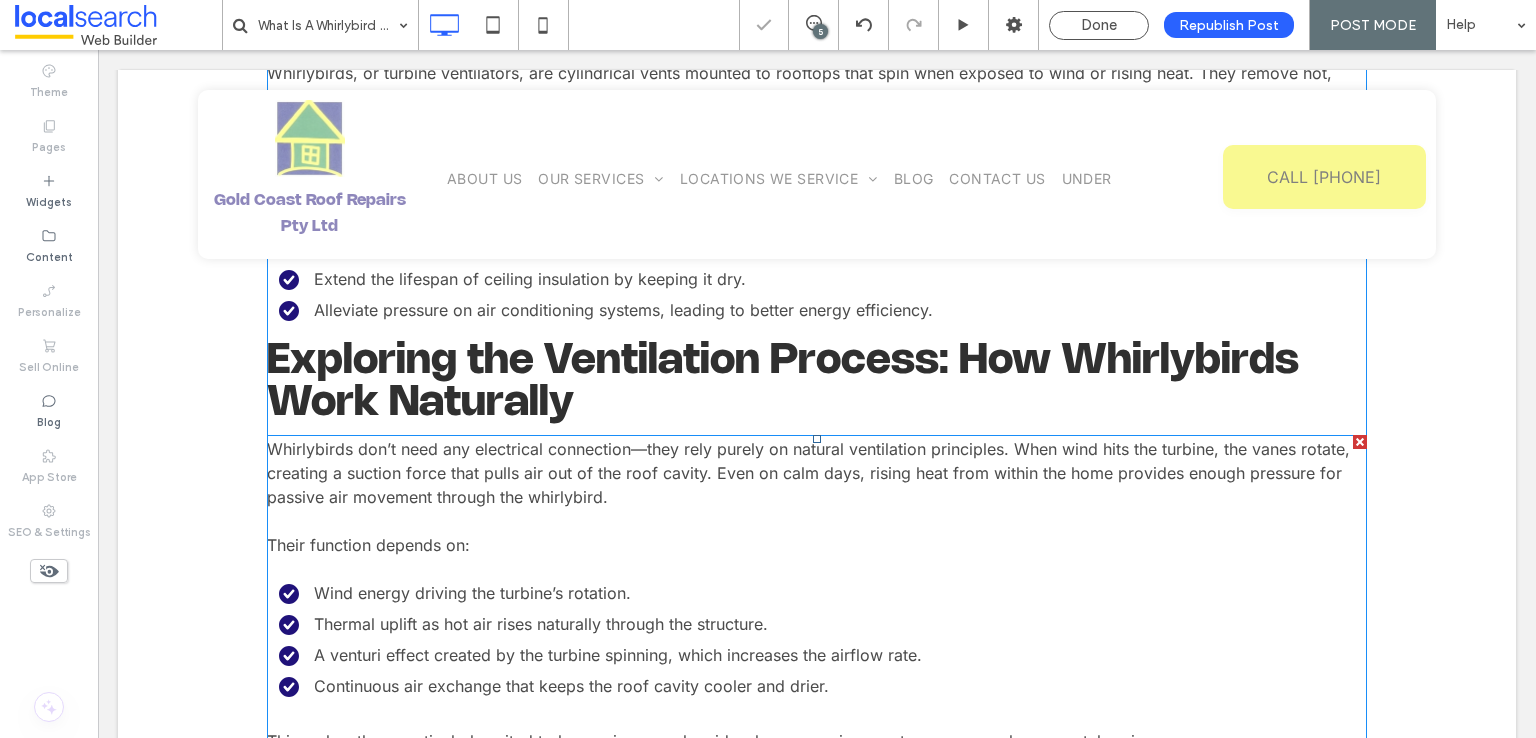 scroll, scrollTop: 2219, scrollLeft: 0, axis: vertical 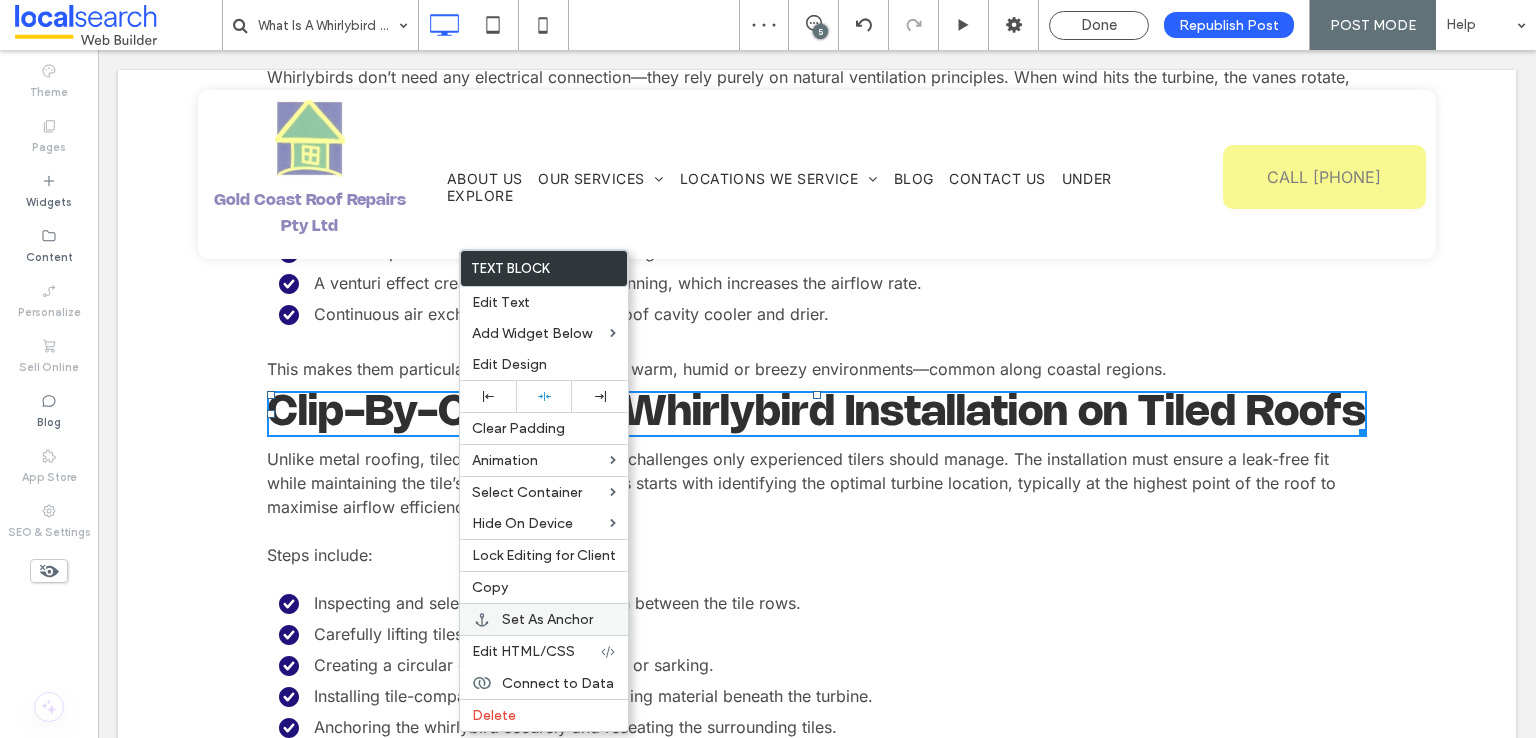 click on "Set As Anchor" at bounding box center [547, 619] 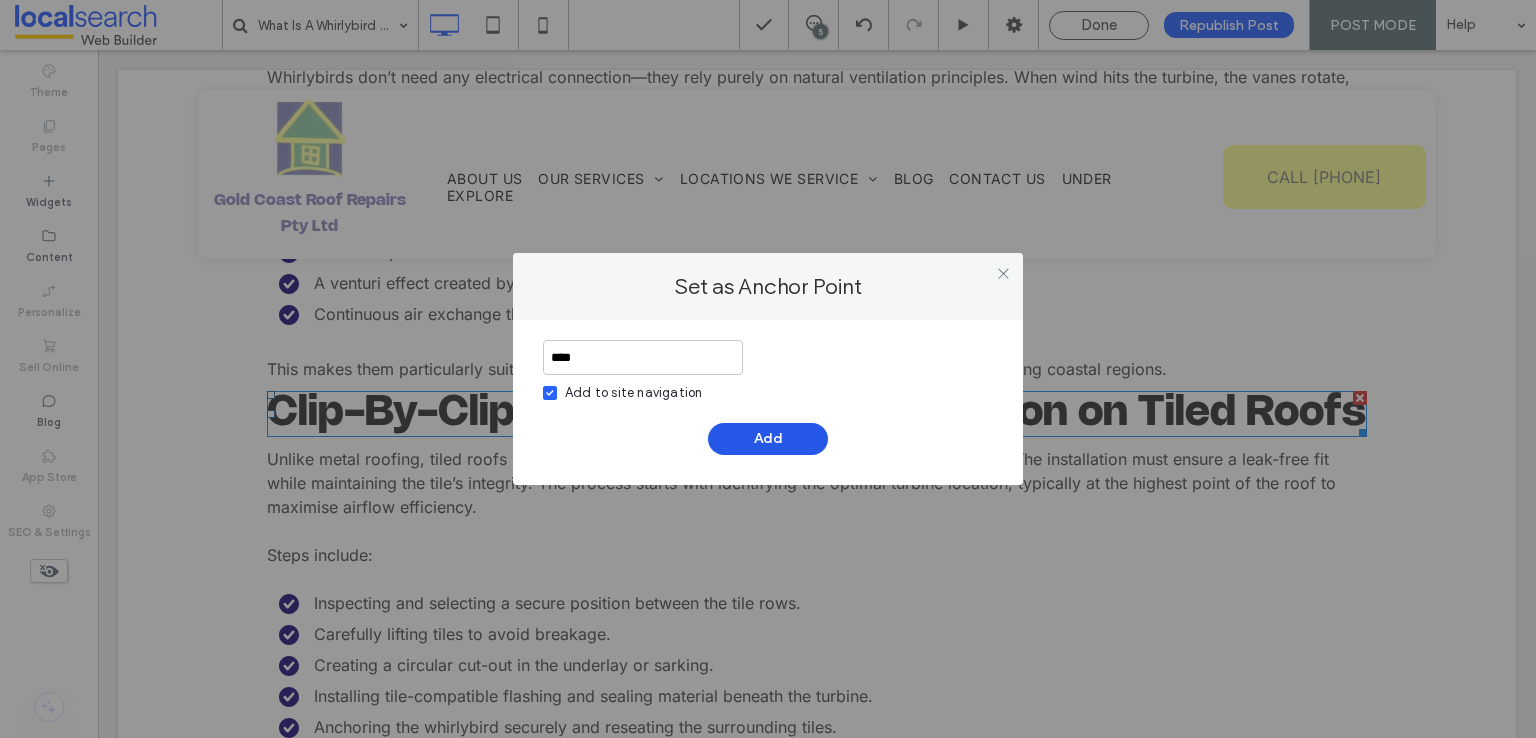 type on "****" 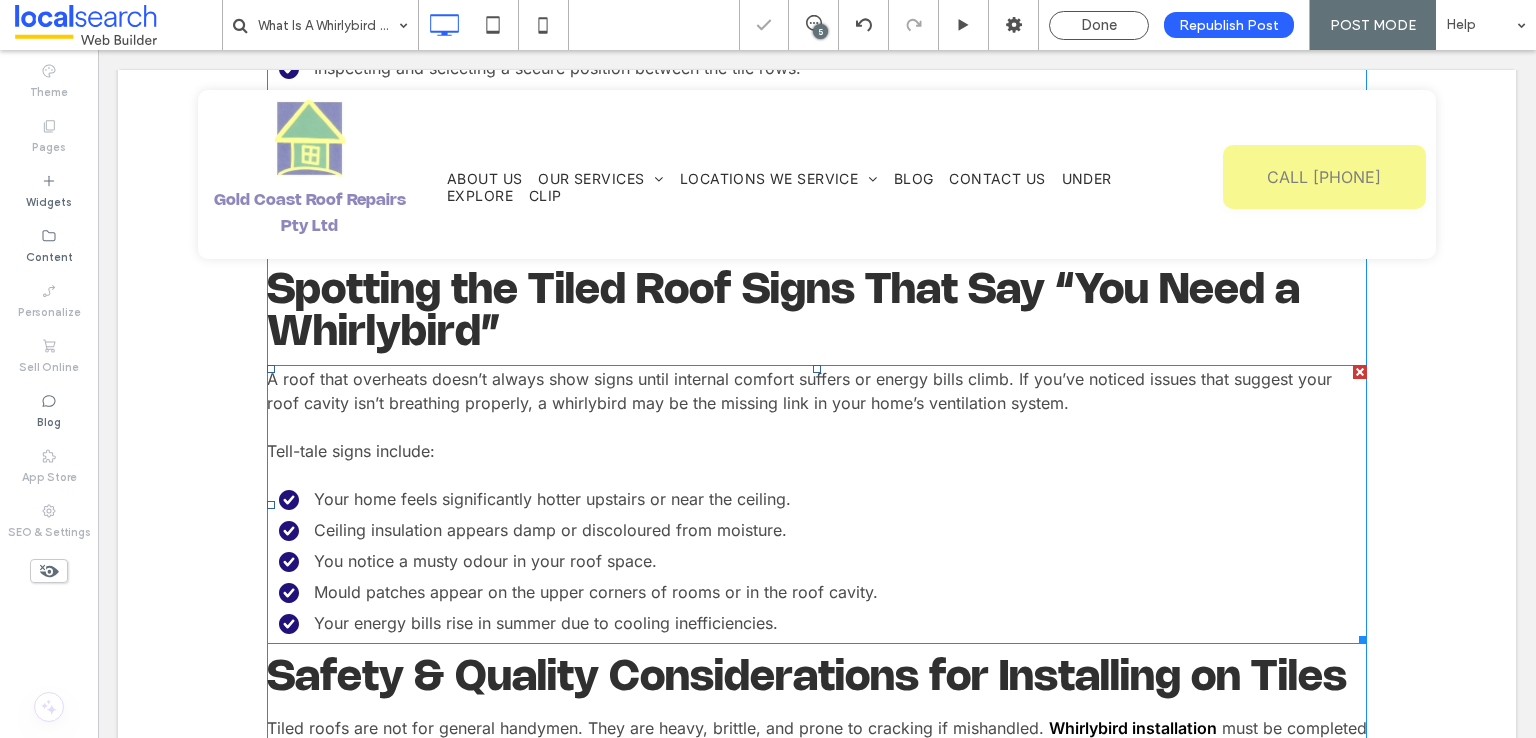 scroll, scrollTop: 2719, scrollLeft: 0, axis: vertical 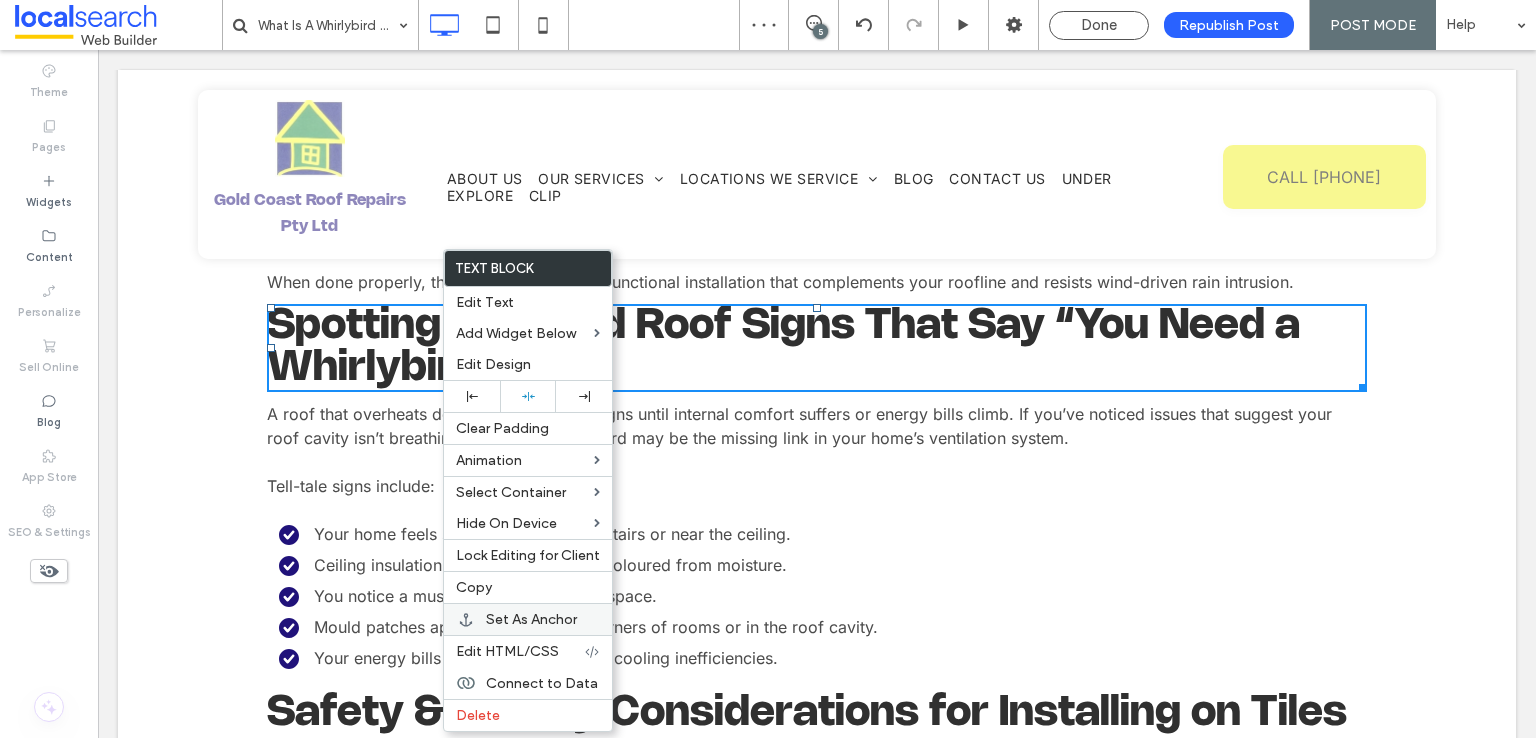 click on "Set As Anchor" at bounding box center (531, 619) 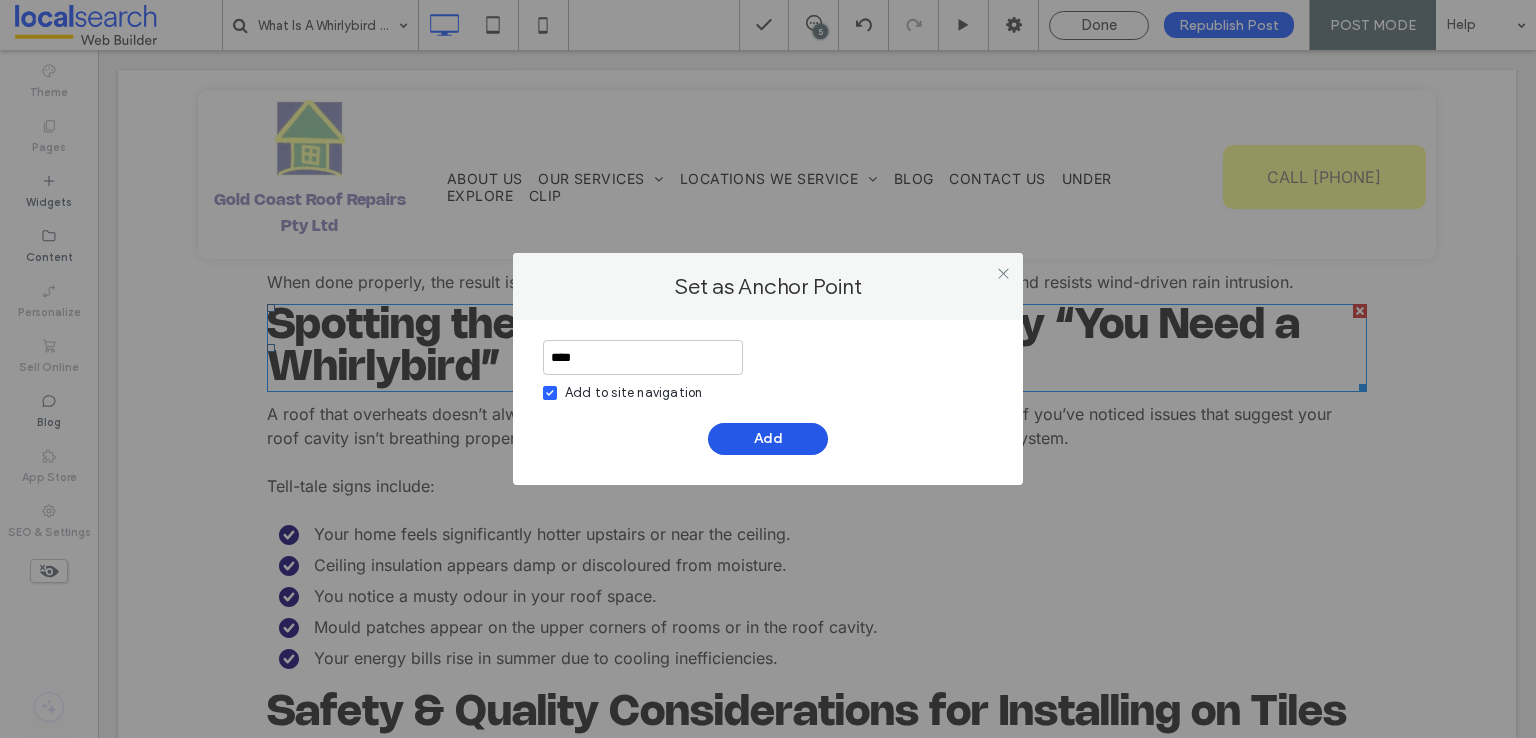 type on "****" 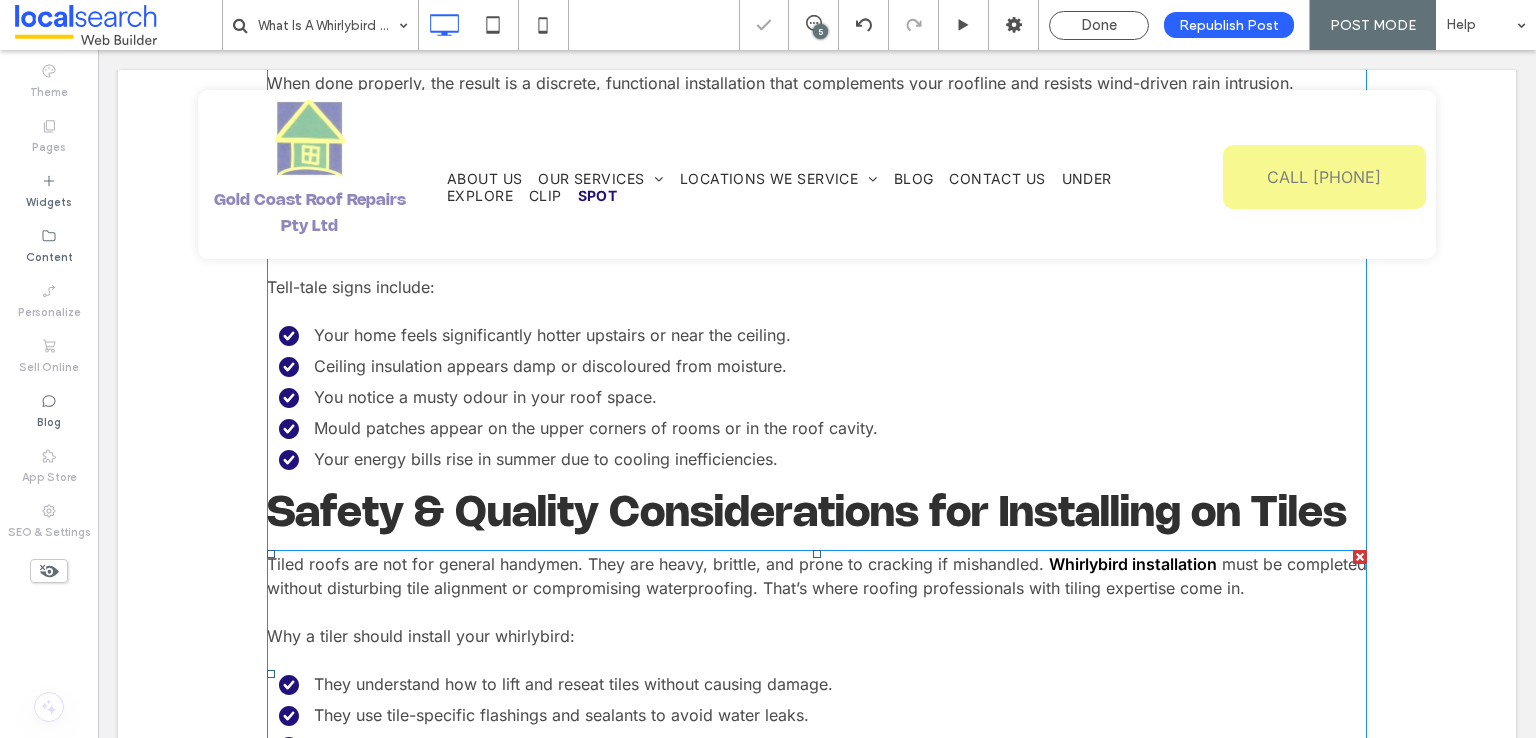 scroll, scrollTop: 2919, scrollLeft: 0, axis: vertical 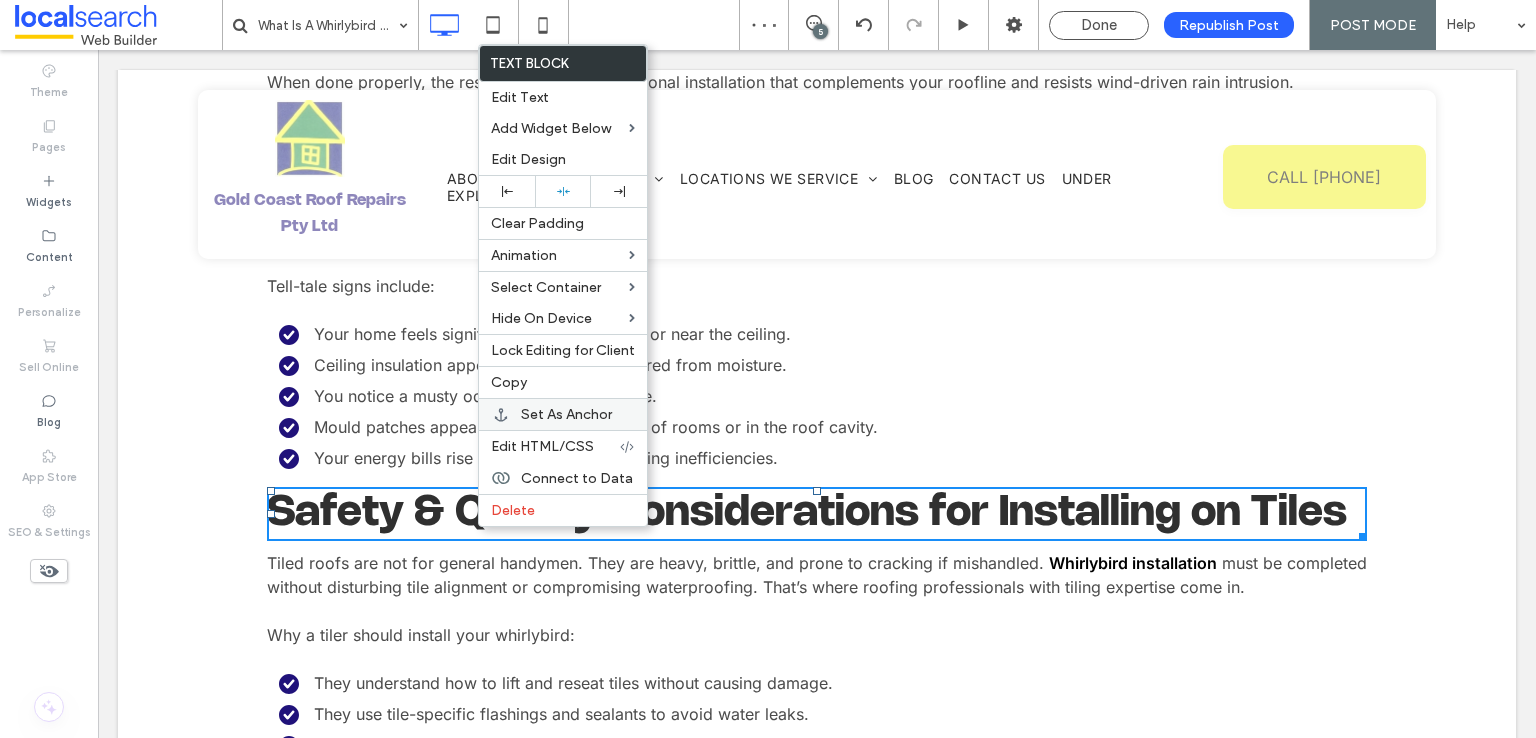 click on "Set As Anchor" at bounding box center (566, 414) 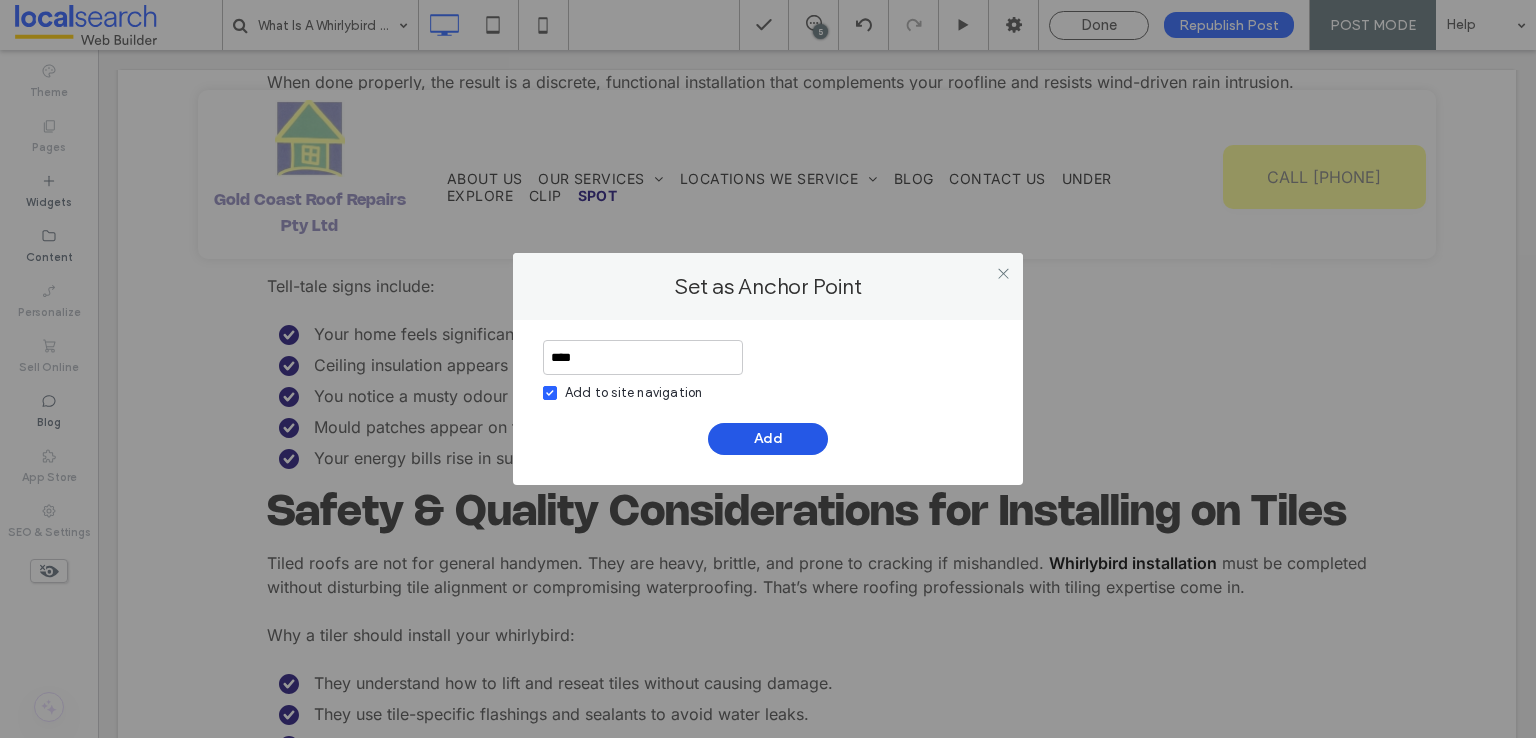 type on "****" 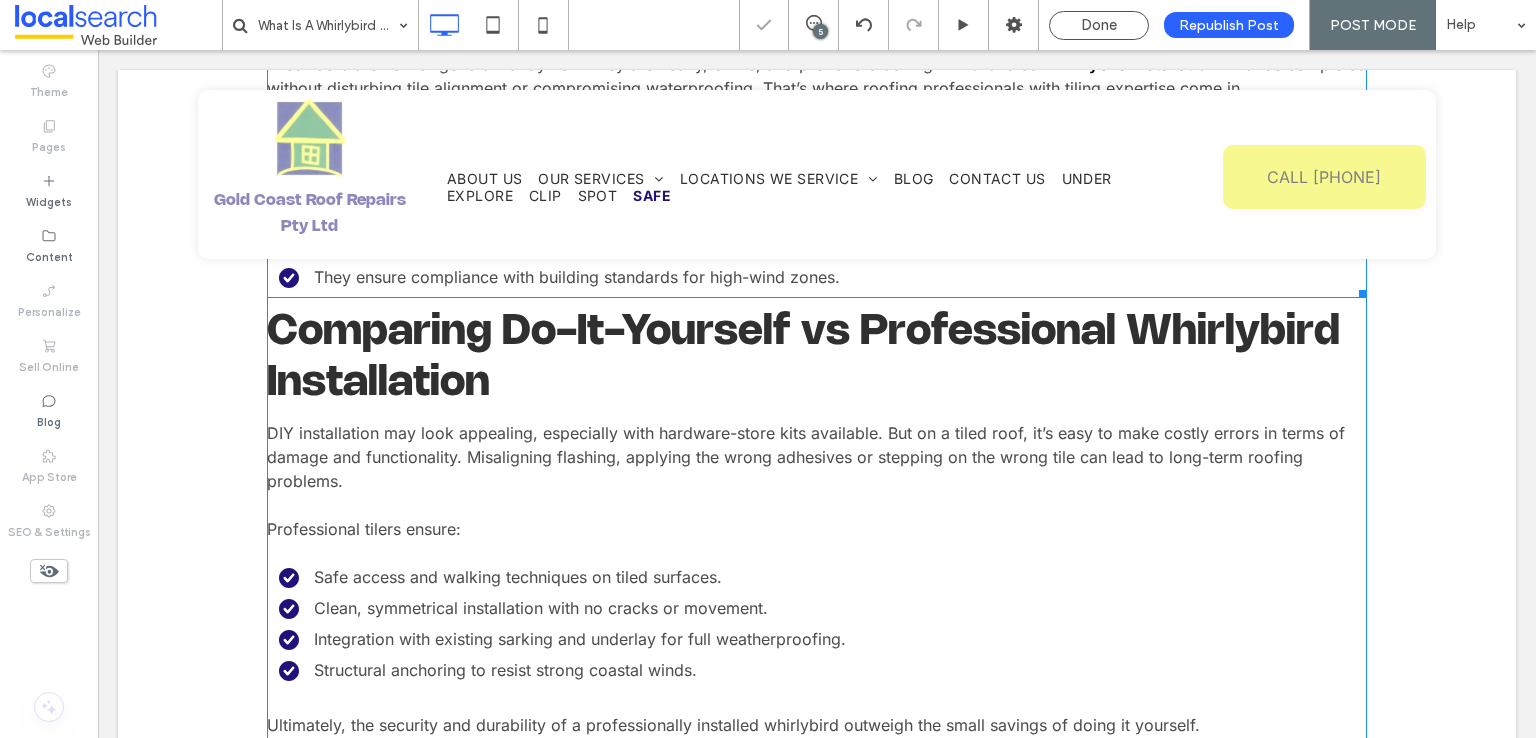 scroll, scrollTop: 3419, scrollLeft: 0, axis: vertical 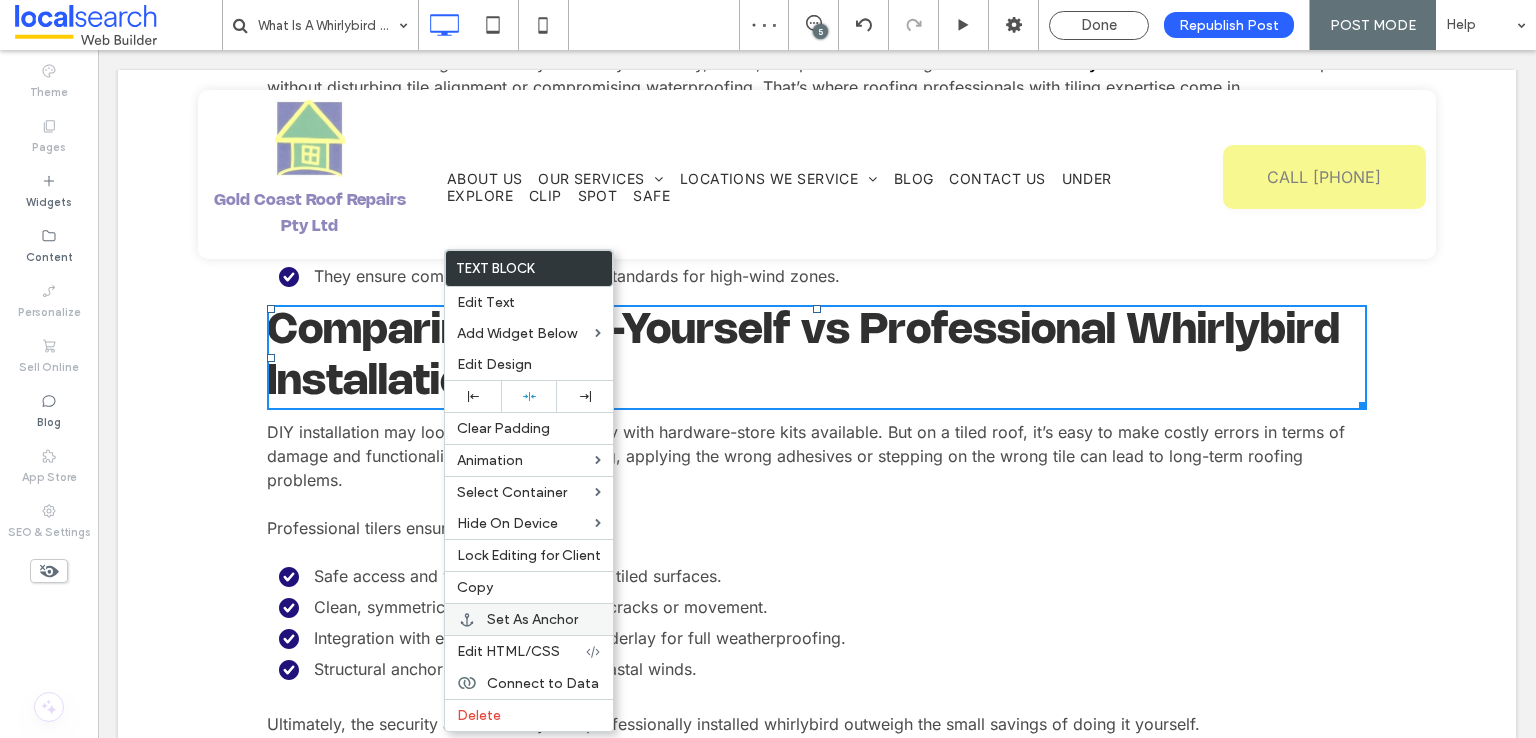 click on "Set As Anchor" at bounding box center (532, 619) 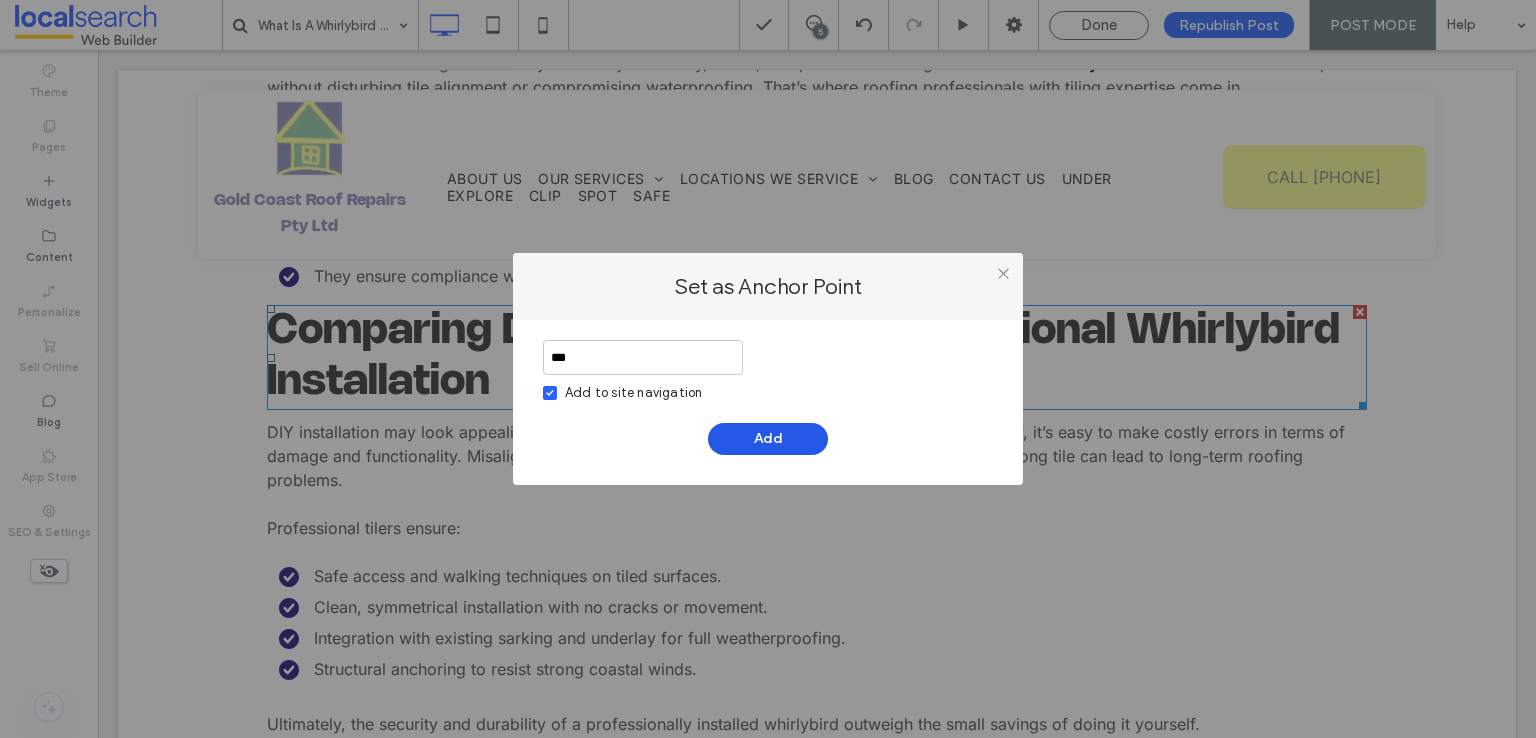 type on "***" 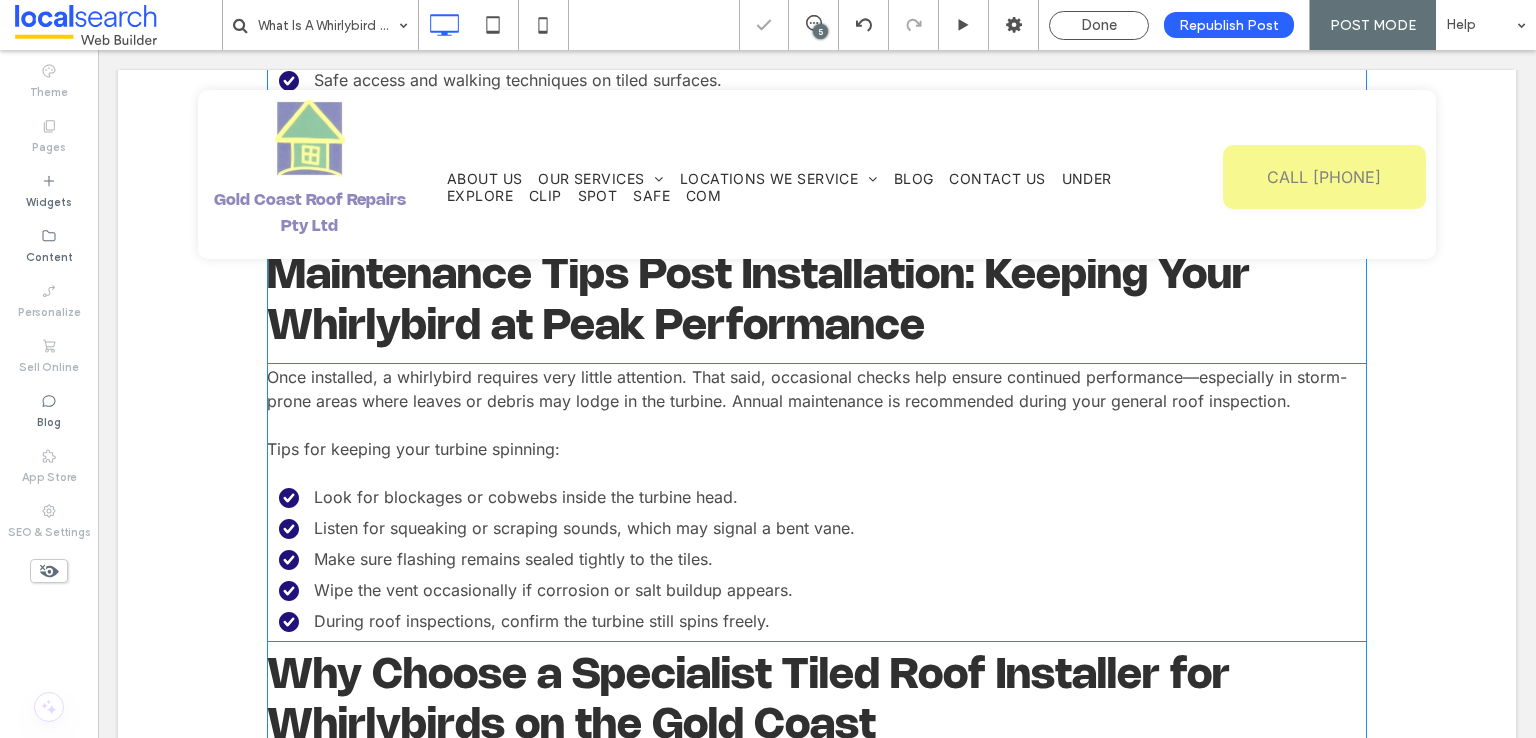 scroll, scrollTop: 3919, scrollLeft: 0, axis: vertical 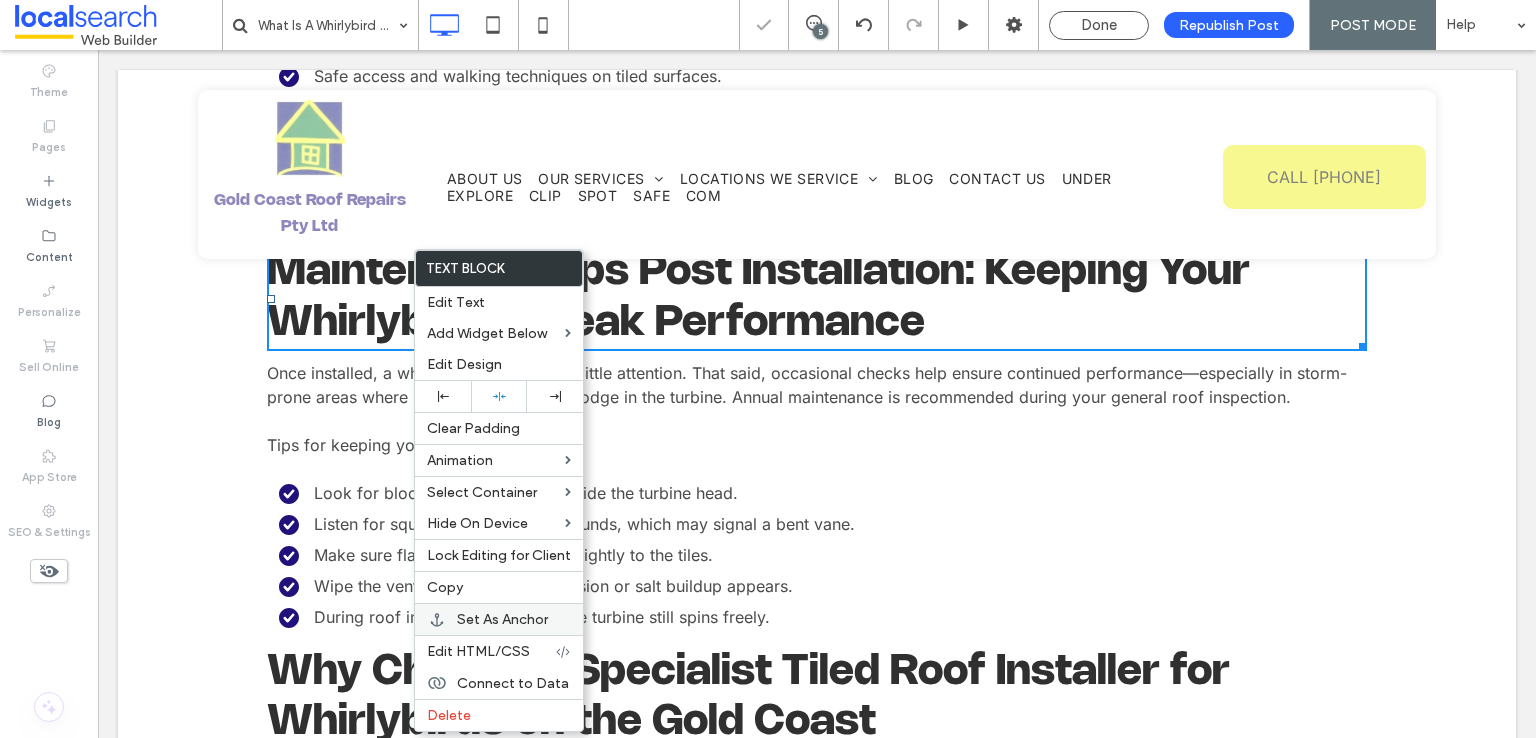 click on "Set As Anchor" at bounding box center (502, 619) 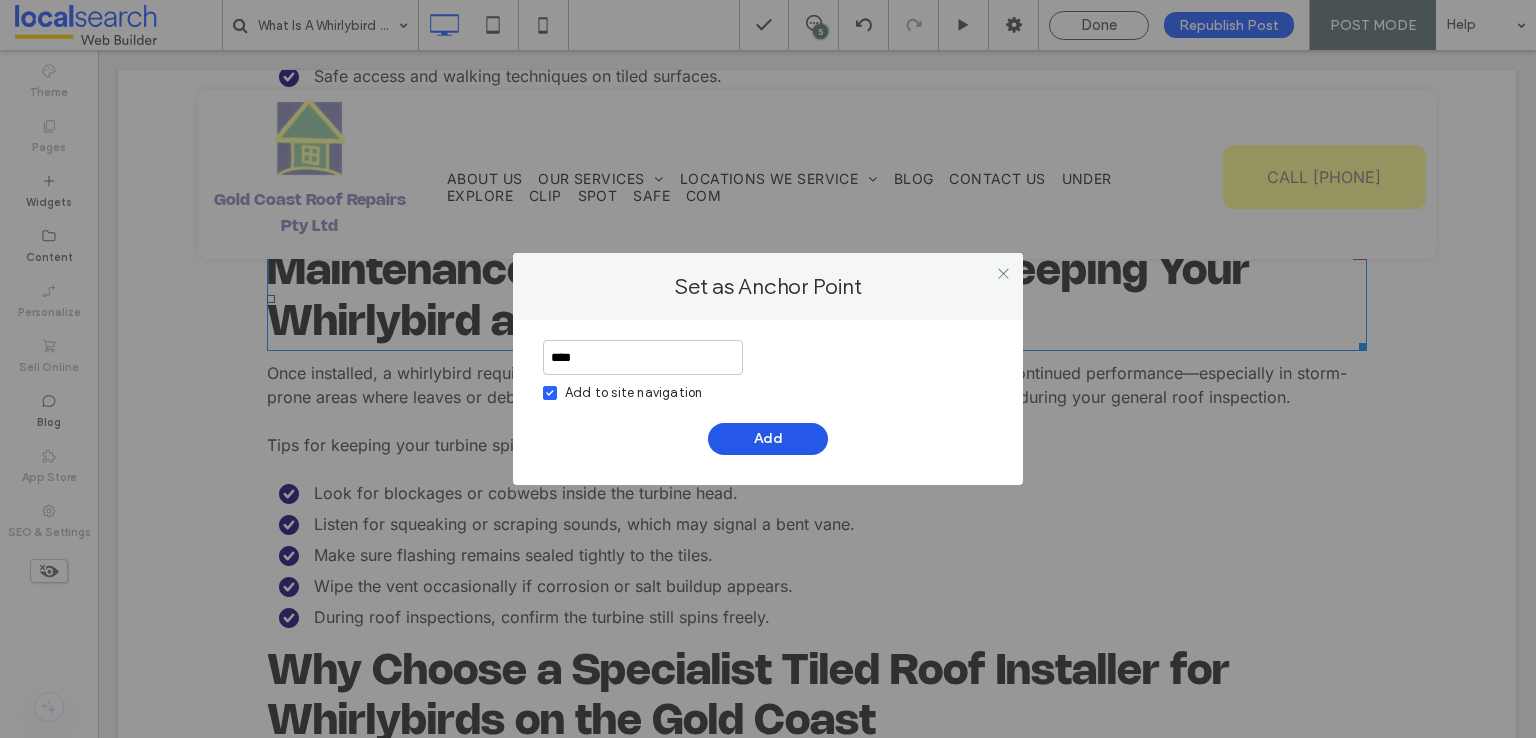 type on "****" 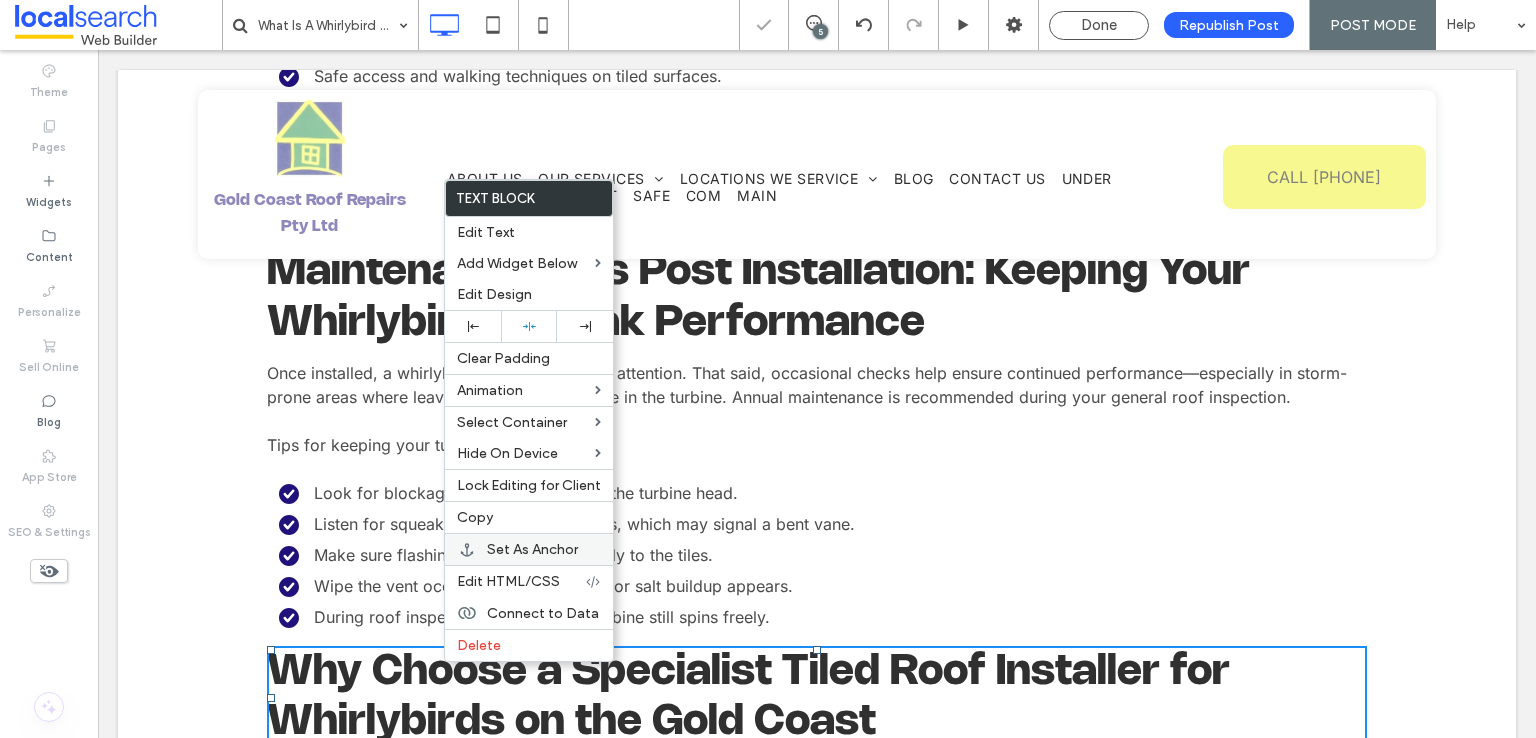 click on "Set As Anchor" at bounding box center [532, 549] 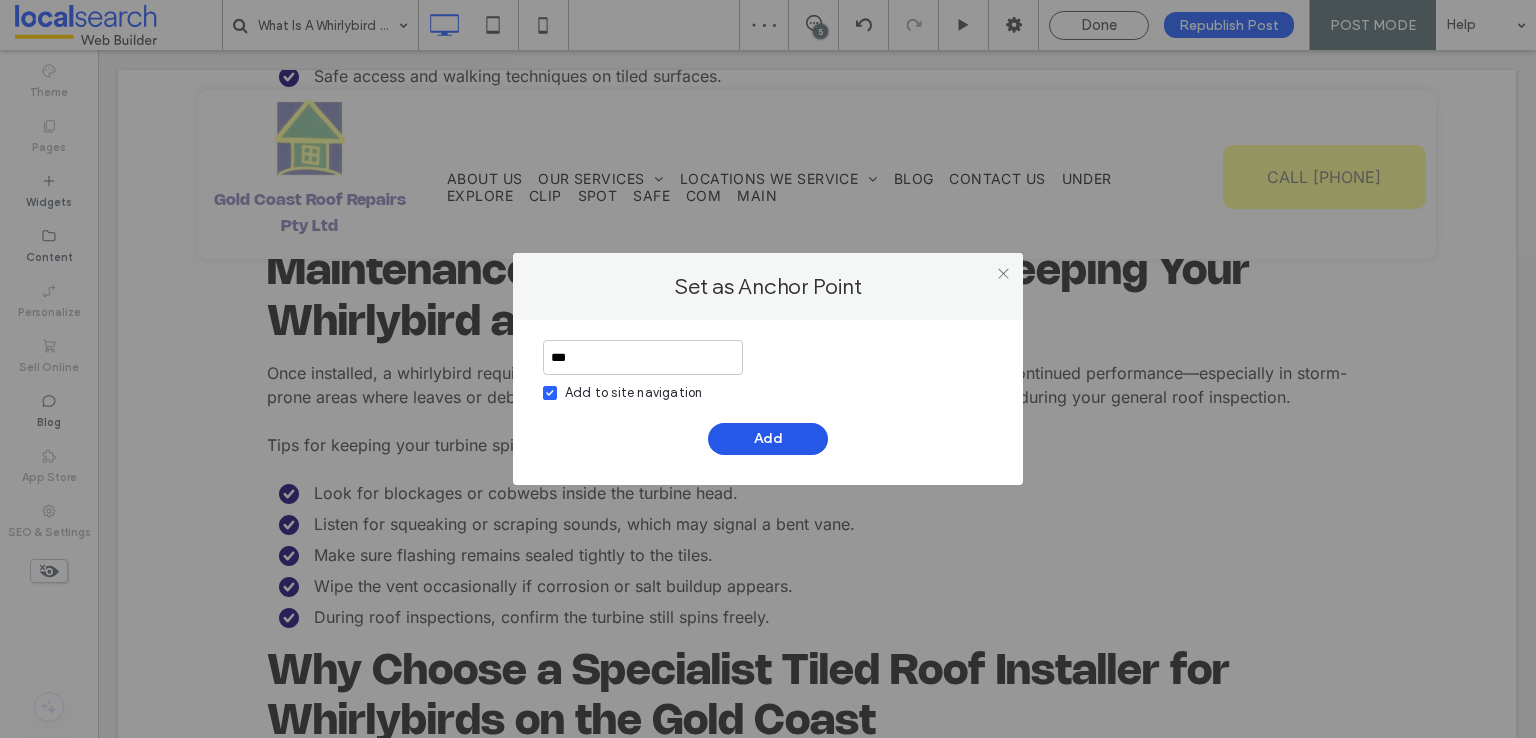 type on "***" 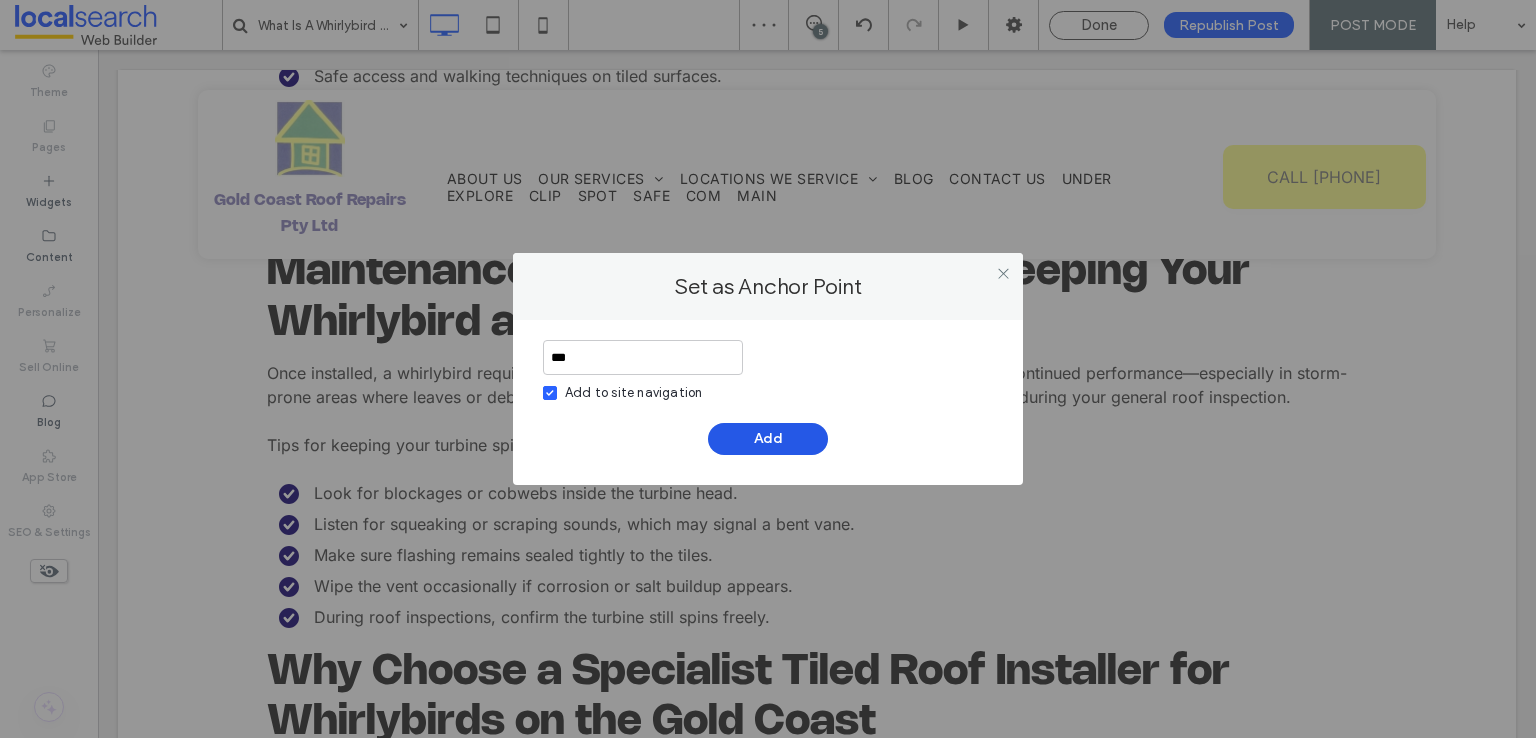 drag, startPoint x: 759, startPoint y: 437, endPoint x: 796, endPoint y: 434, distance: 37.12142 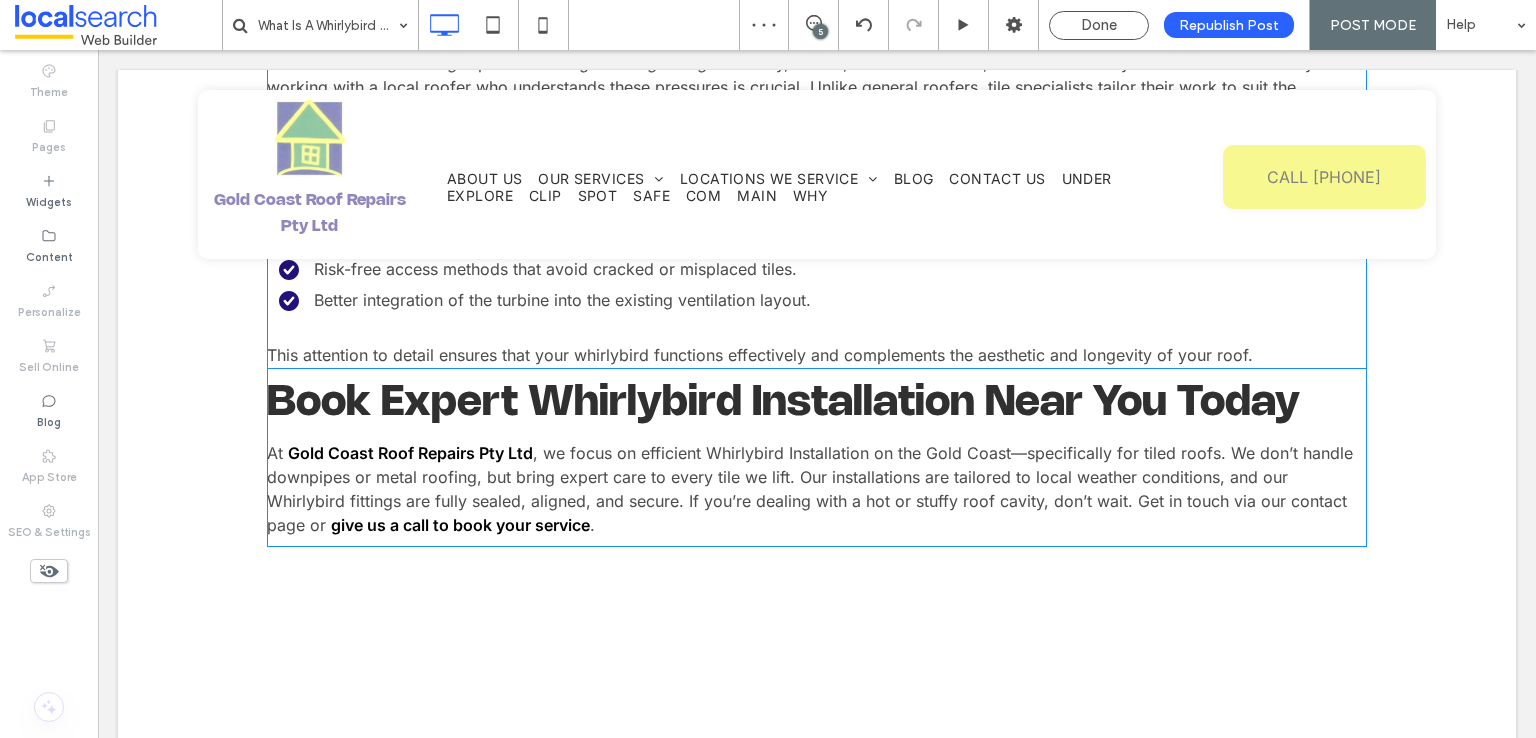 scroll, scrollTop: 4719, scrollLeft: 0, axis: vertical 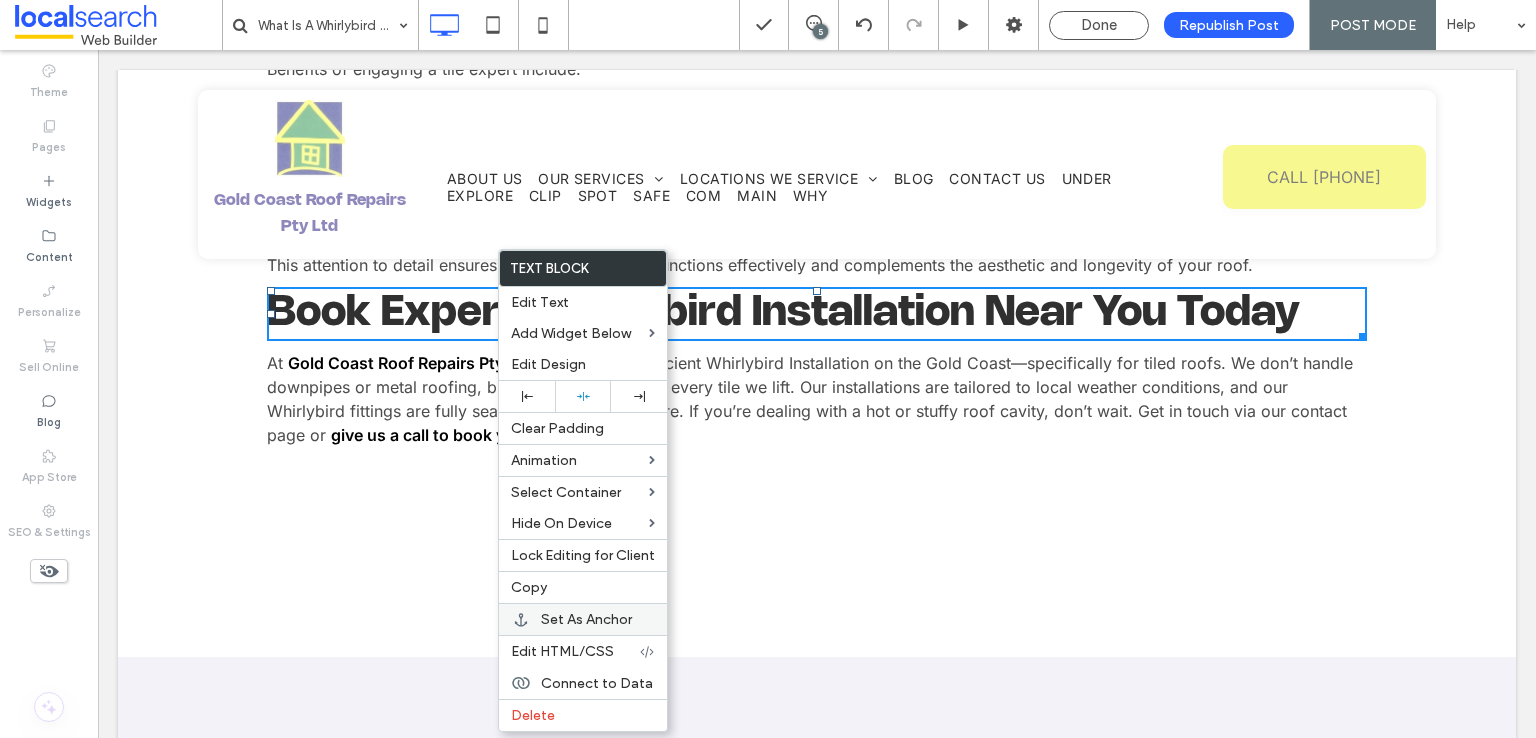 click on "Set As Anchor" at bounding box center [586, 619] 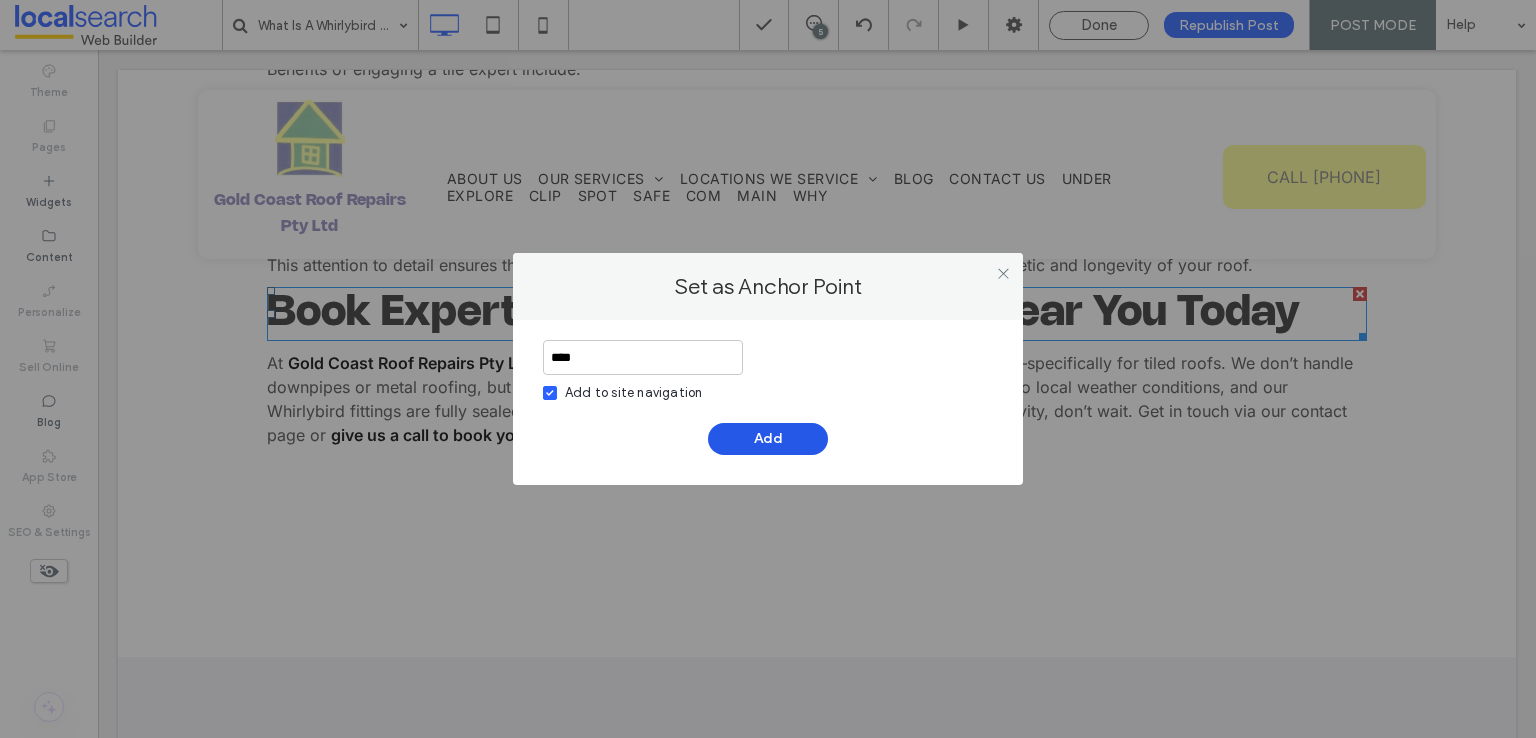 type on "****" 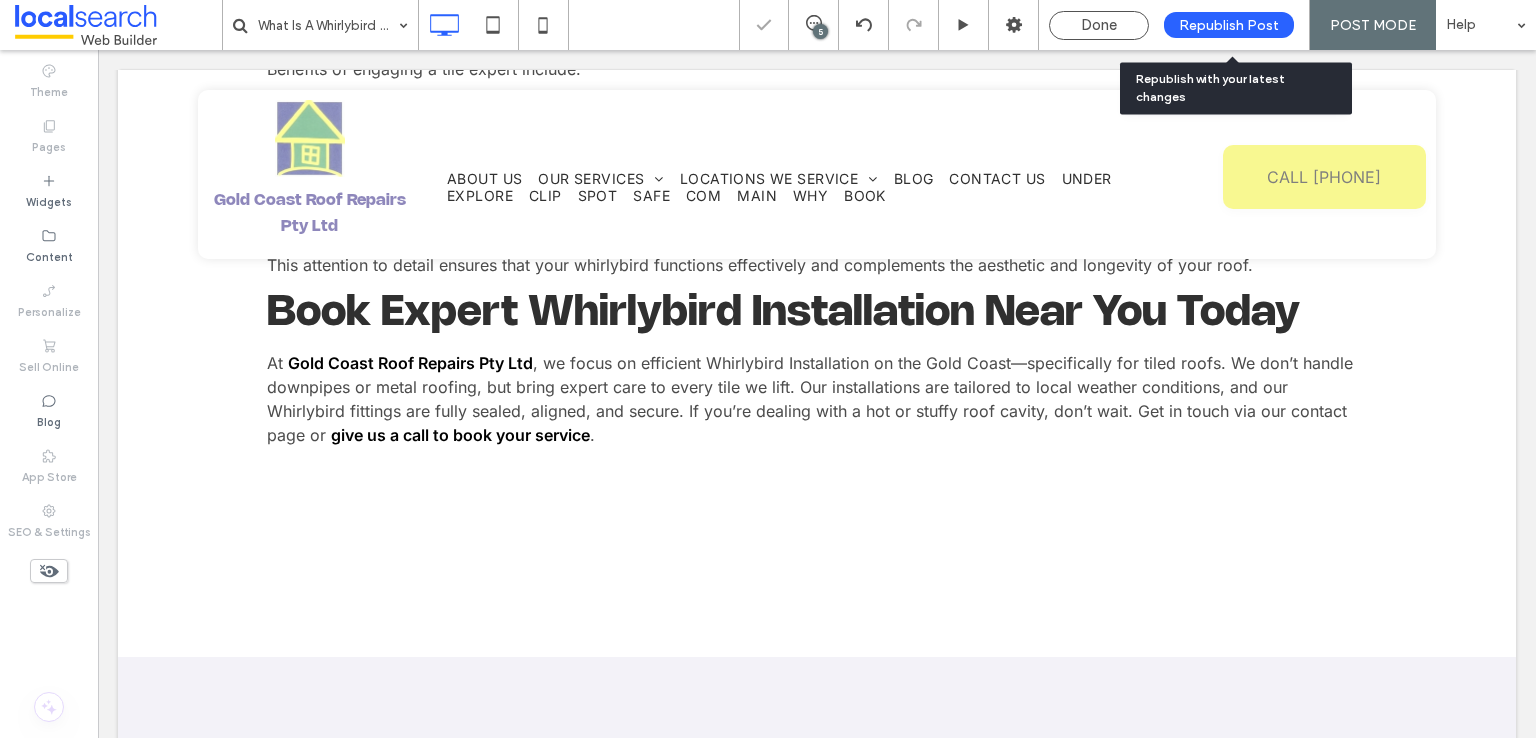 click on "Republish Post" at bounding box center (1229, 25) 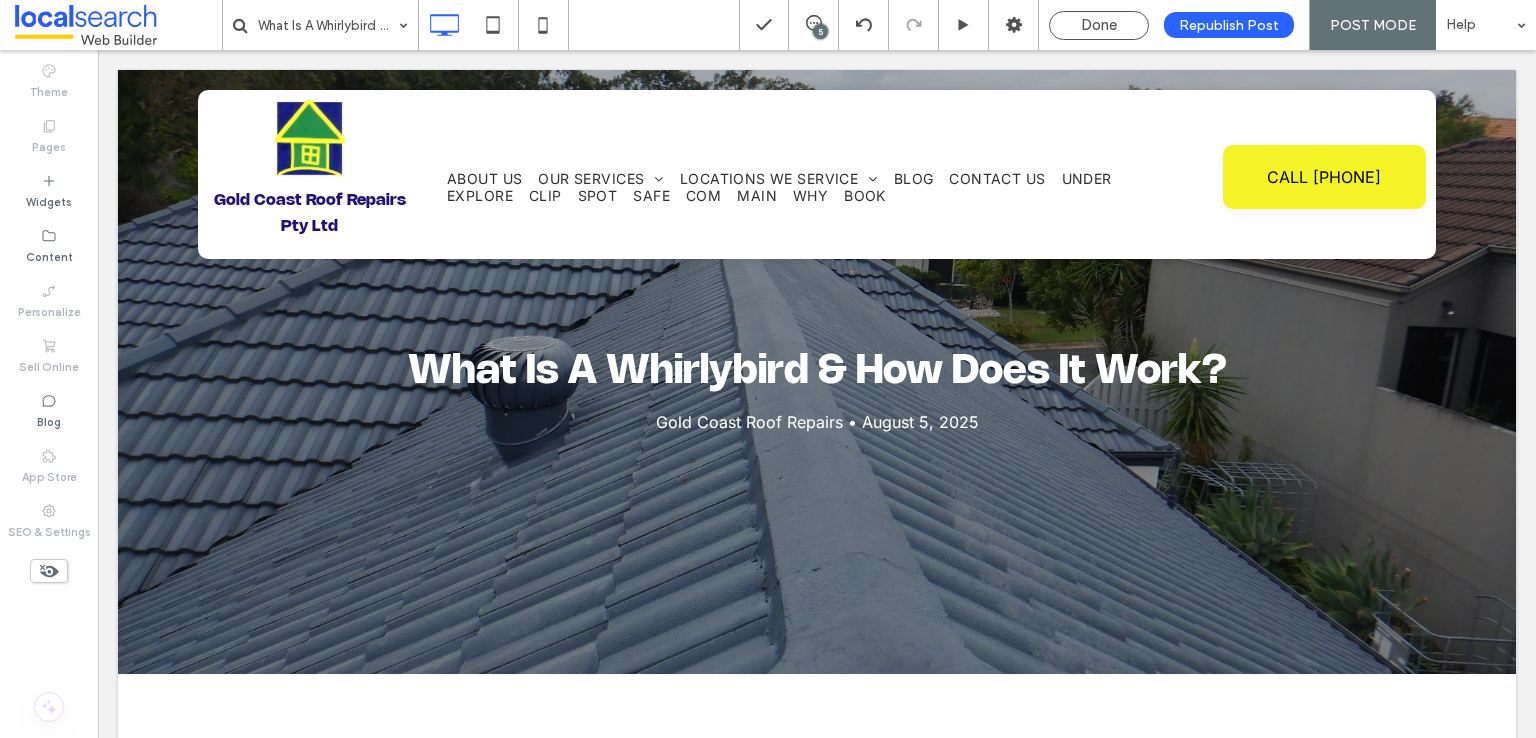 scroll, scrollTop: 0, scrollLeft: 0, axis: both 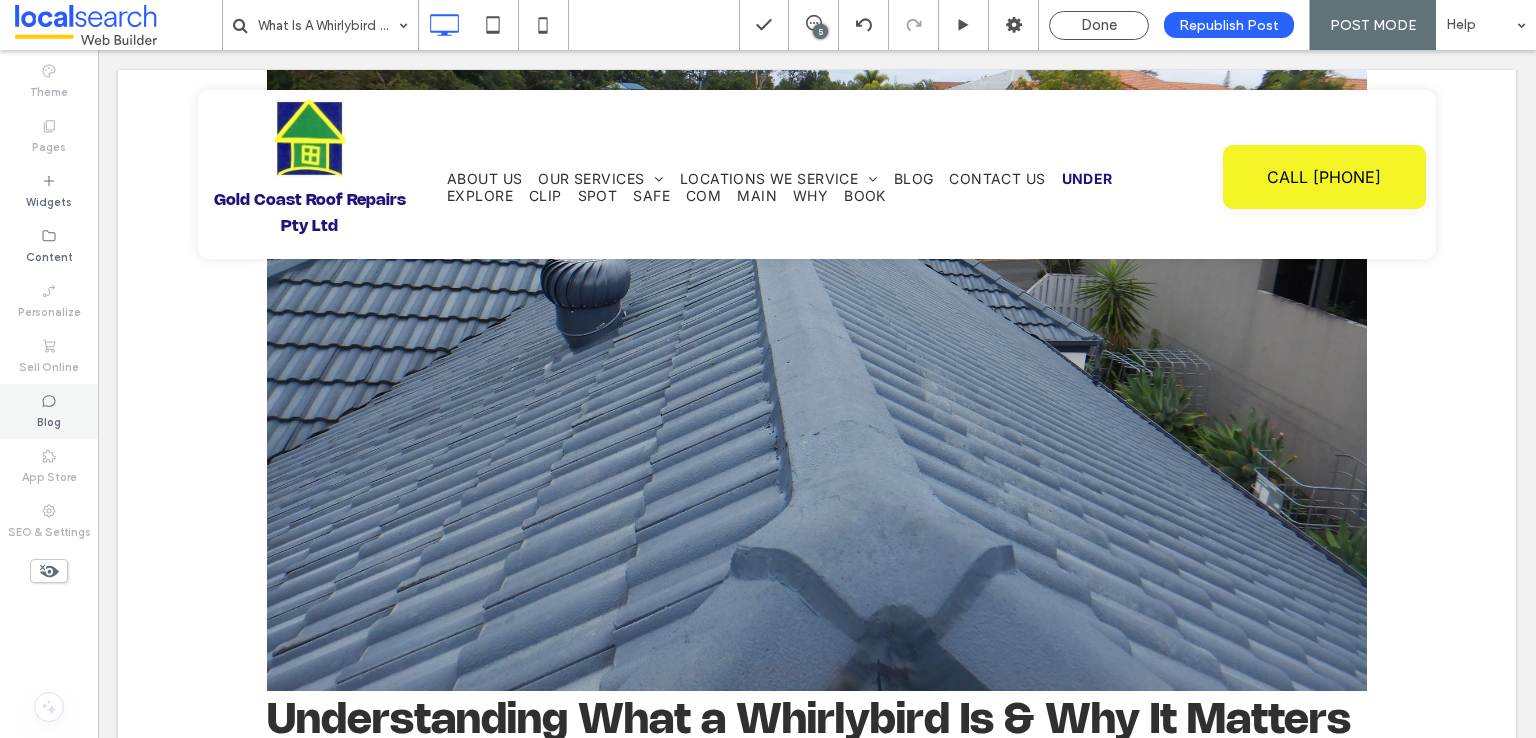 click on "Blog" at bounding box center (49, 420) 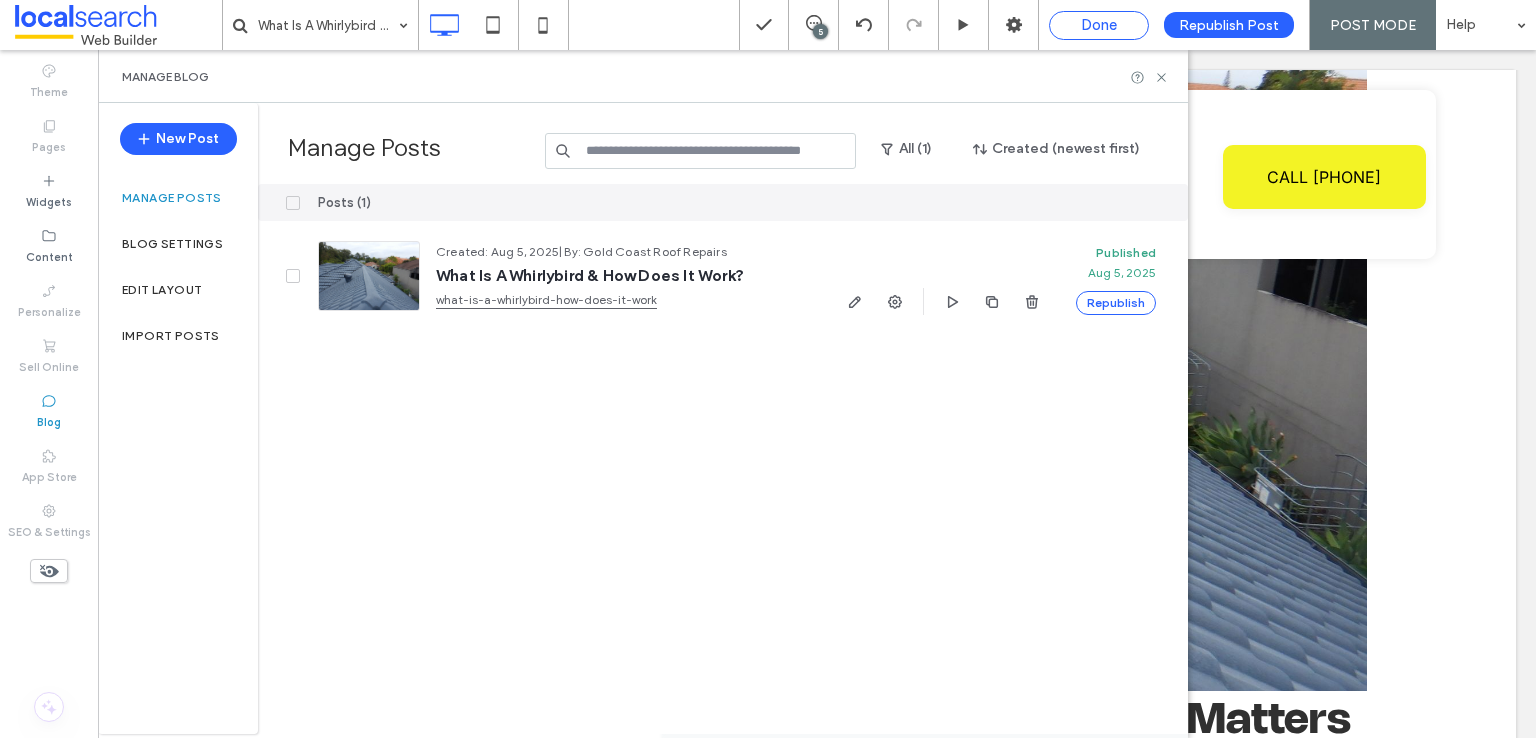click on "Done" at bounding box center (1099, 25) 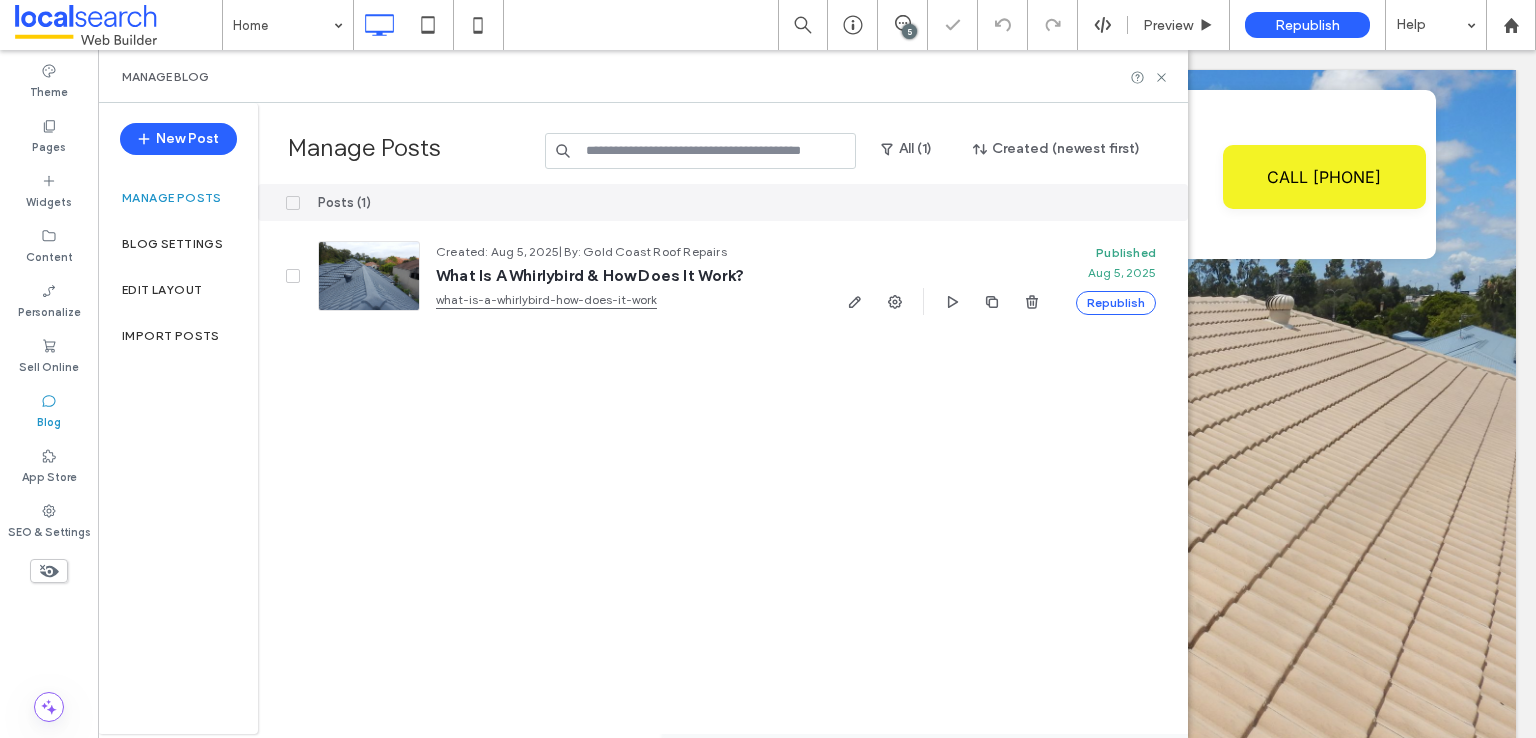 scroll, scrollTop: 0, scrollLeft: 0, axis: both 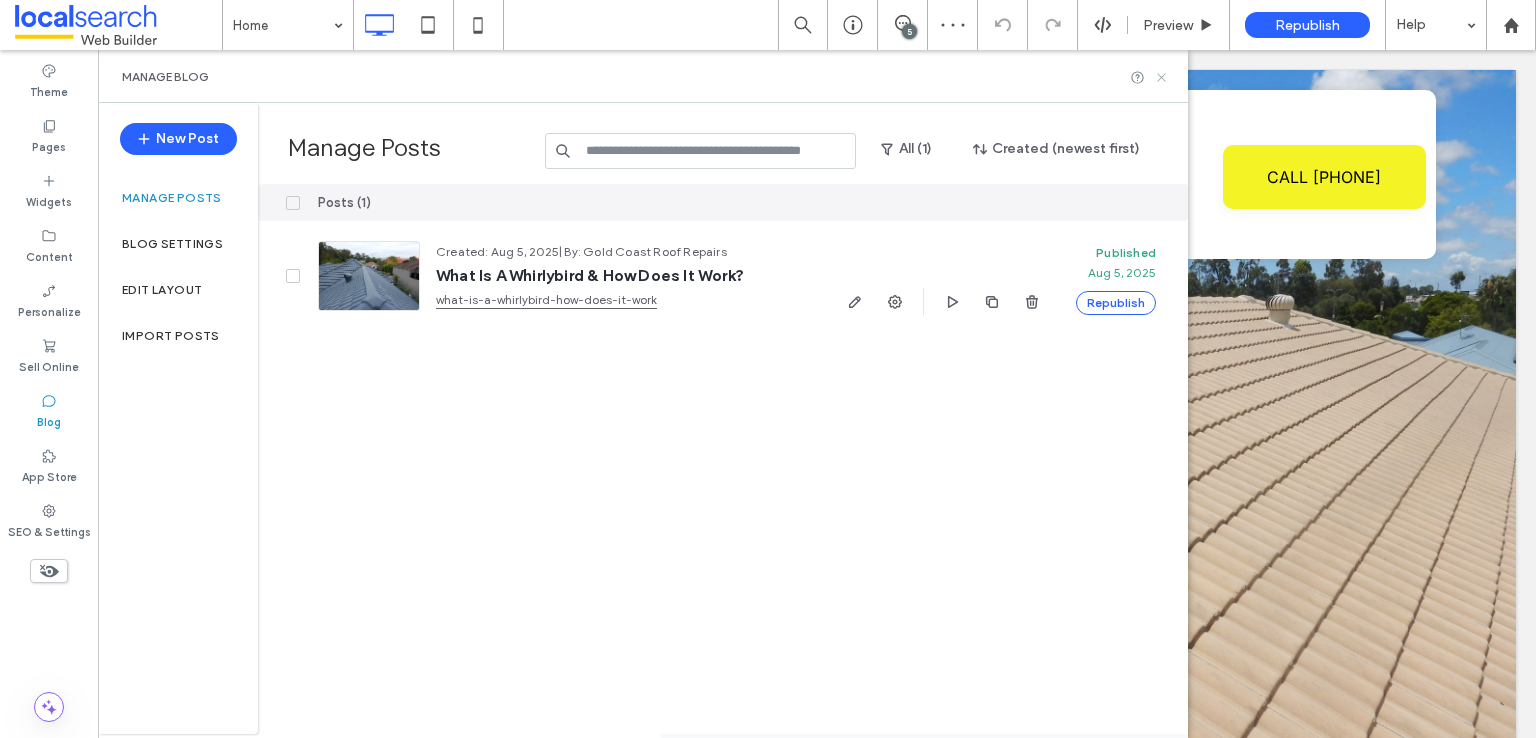 click 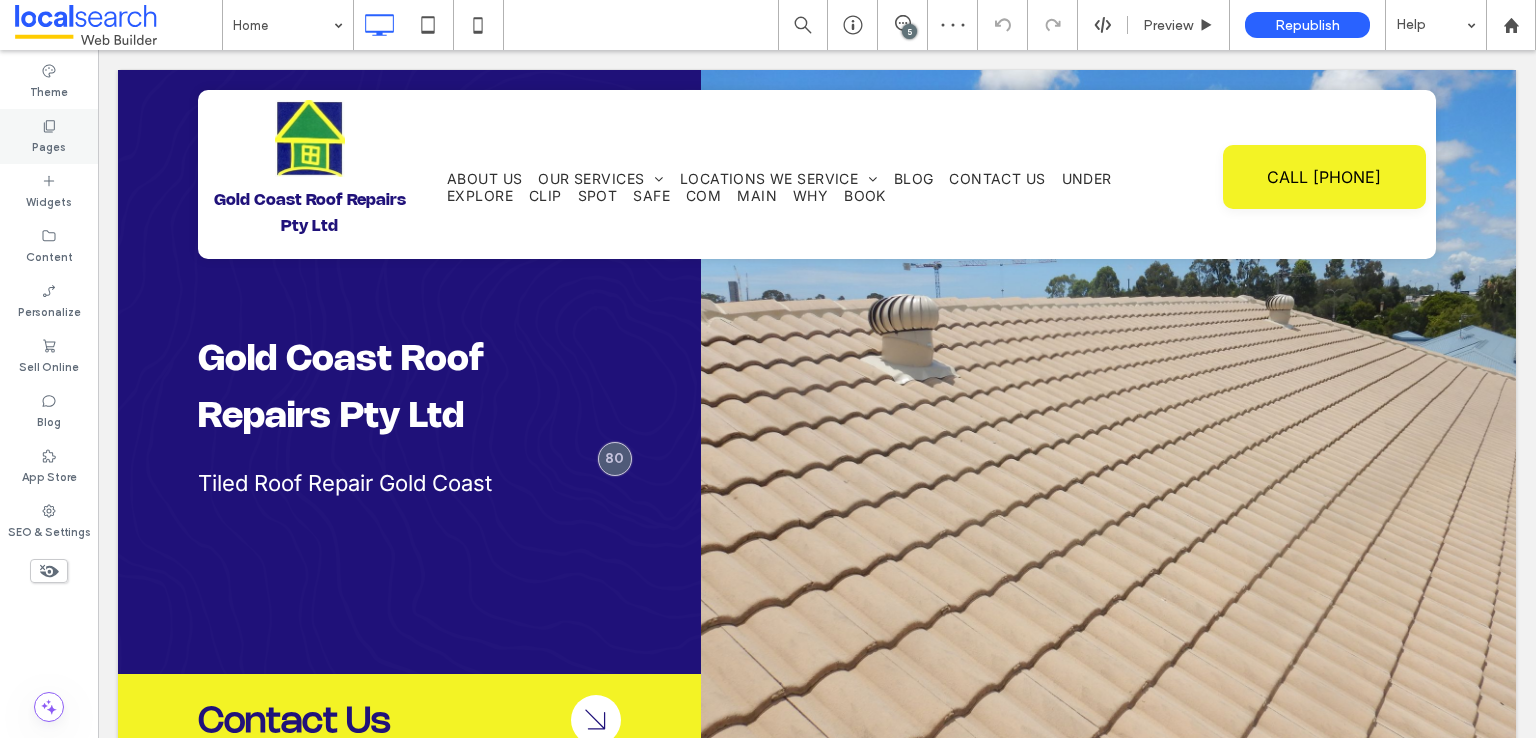 click on "Pages" at bounding box center [49, 145] 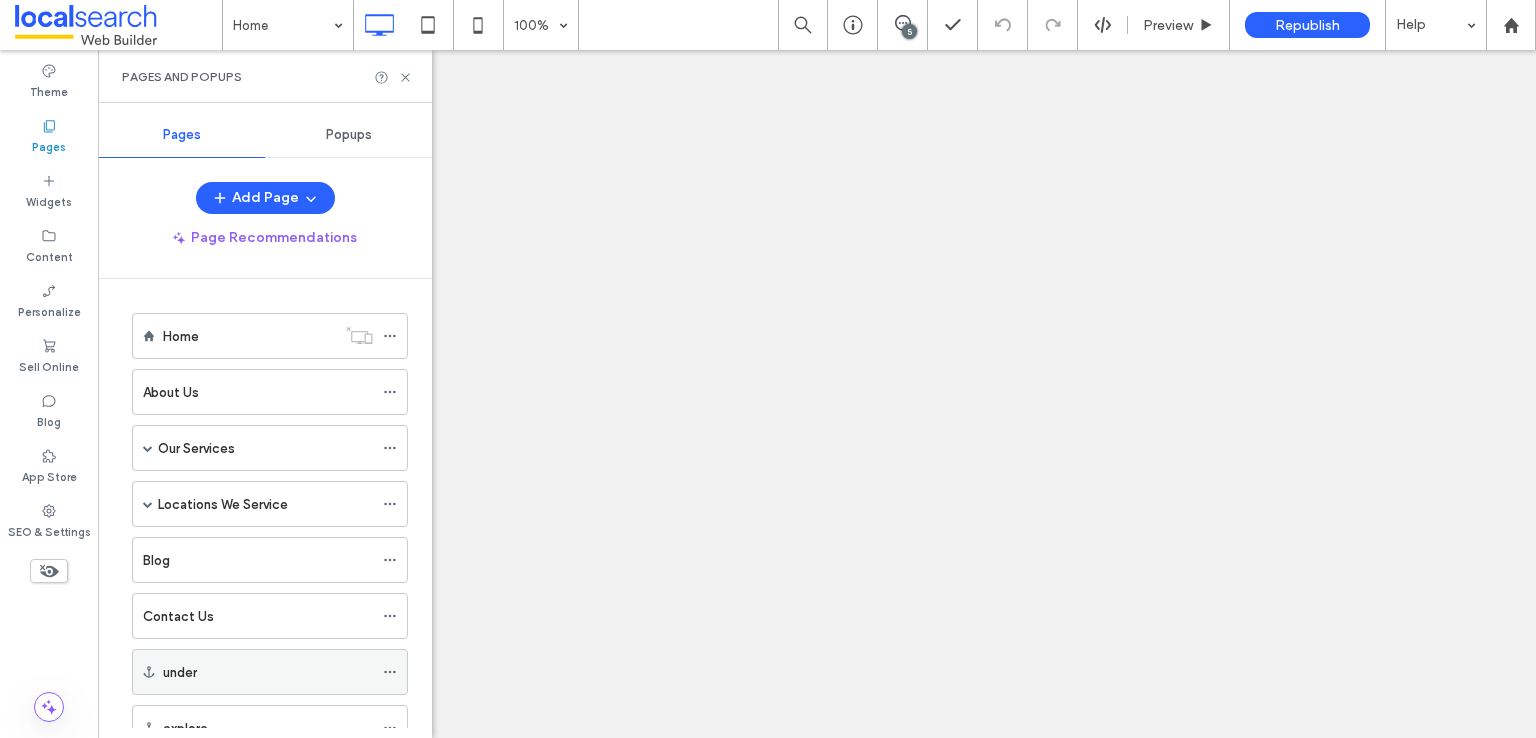scroll, scrollTop: 0, scrollLeft: 0, axis: both 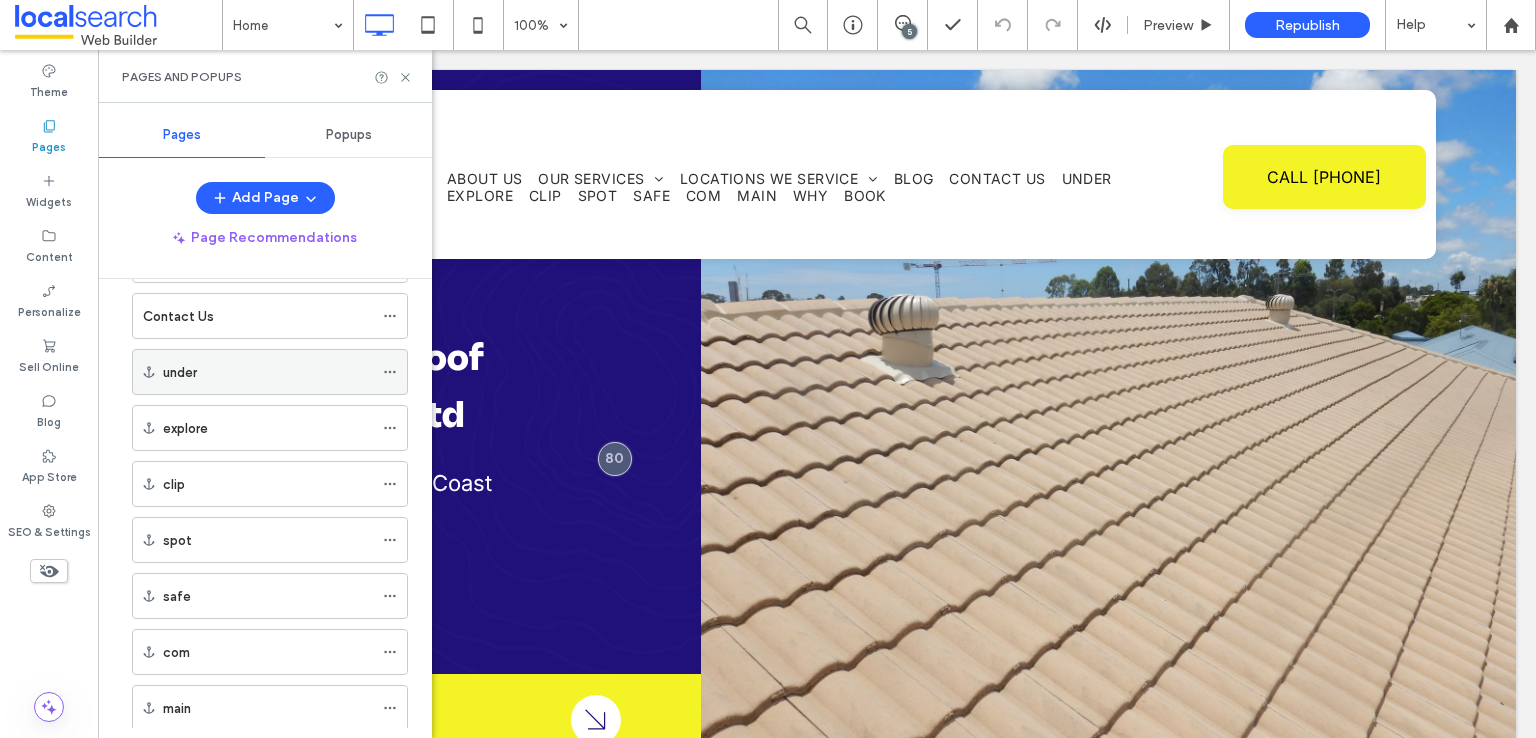 click 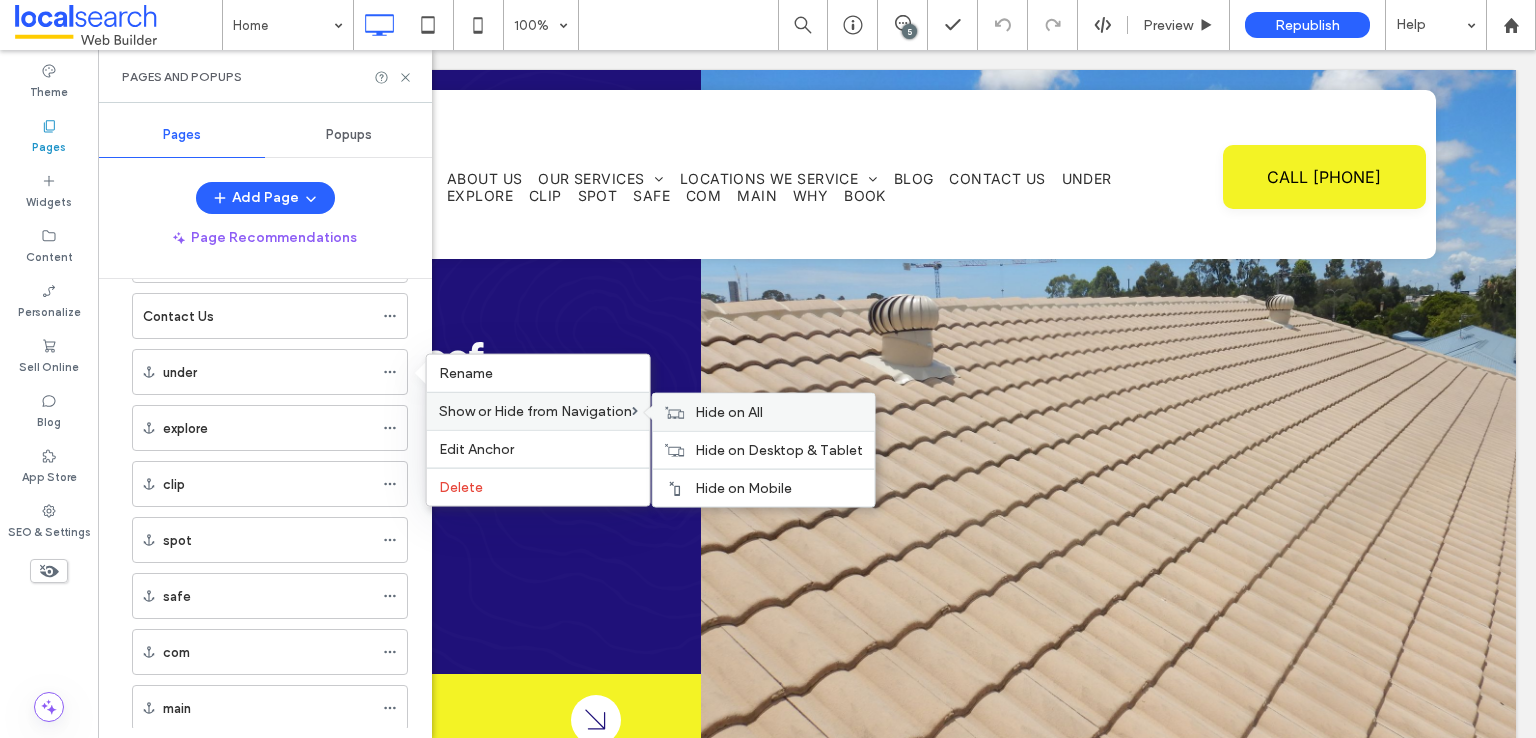 click on "Hide on All" at bounding box center [729, 412] 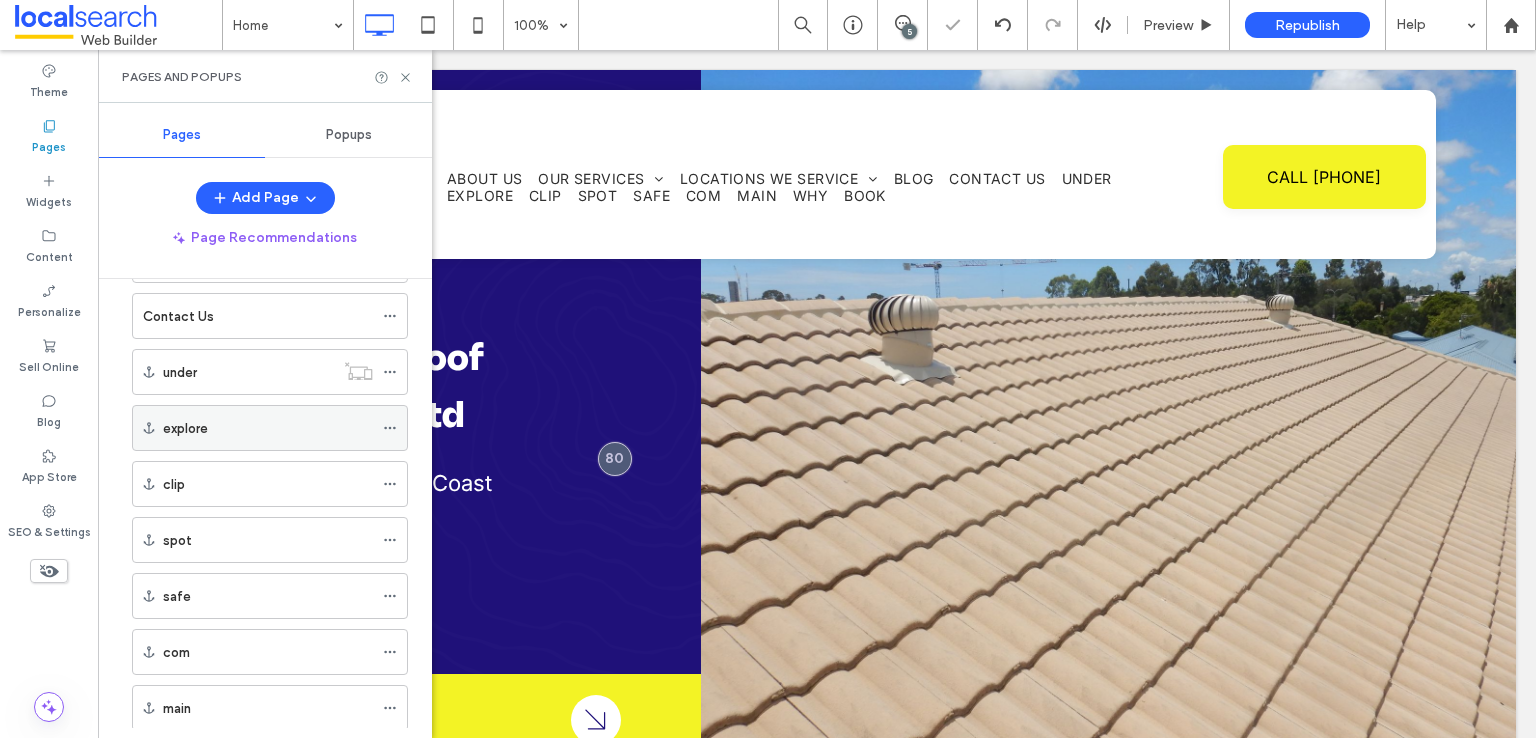 click on "explore" at bounding box center [270, 428] 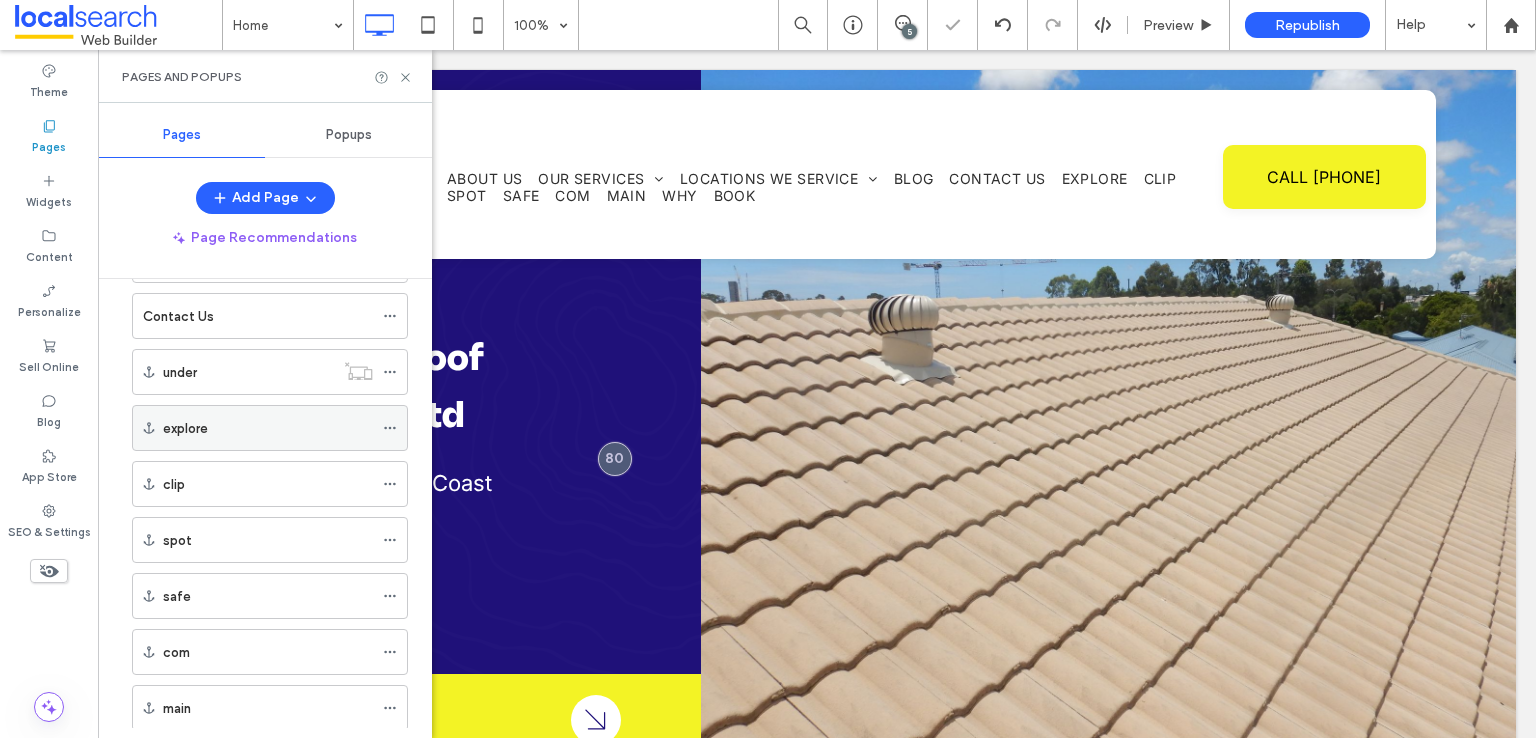 click 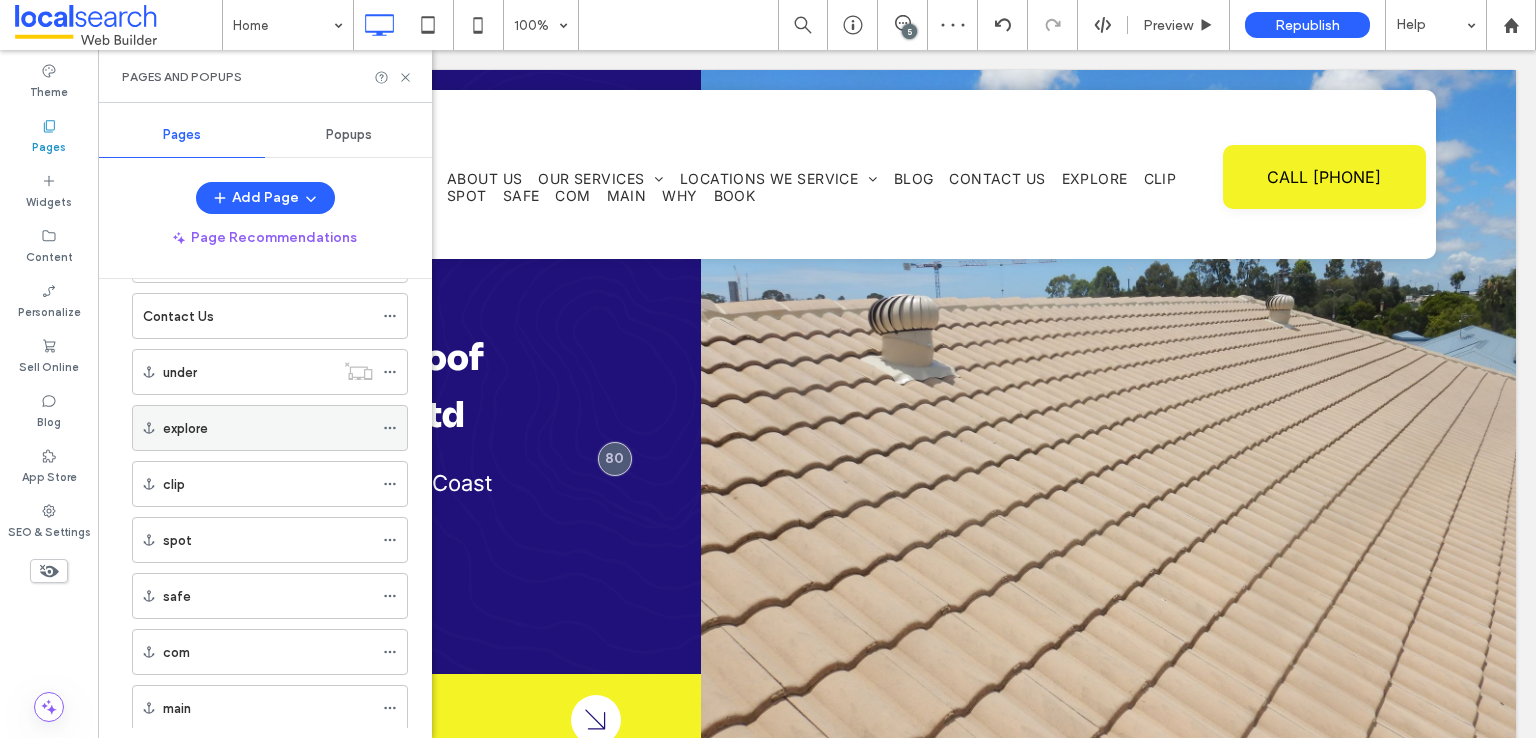 click 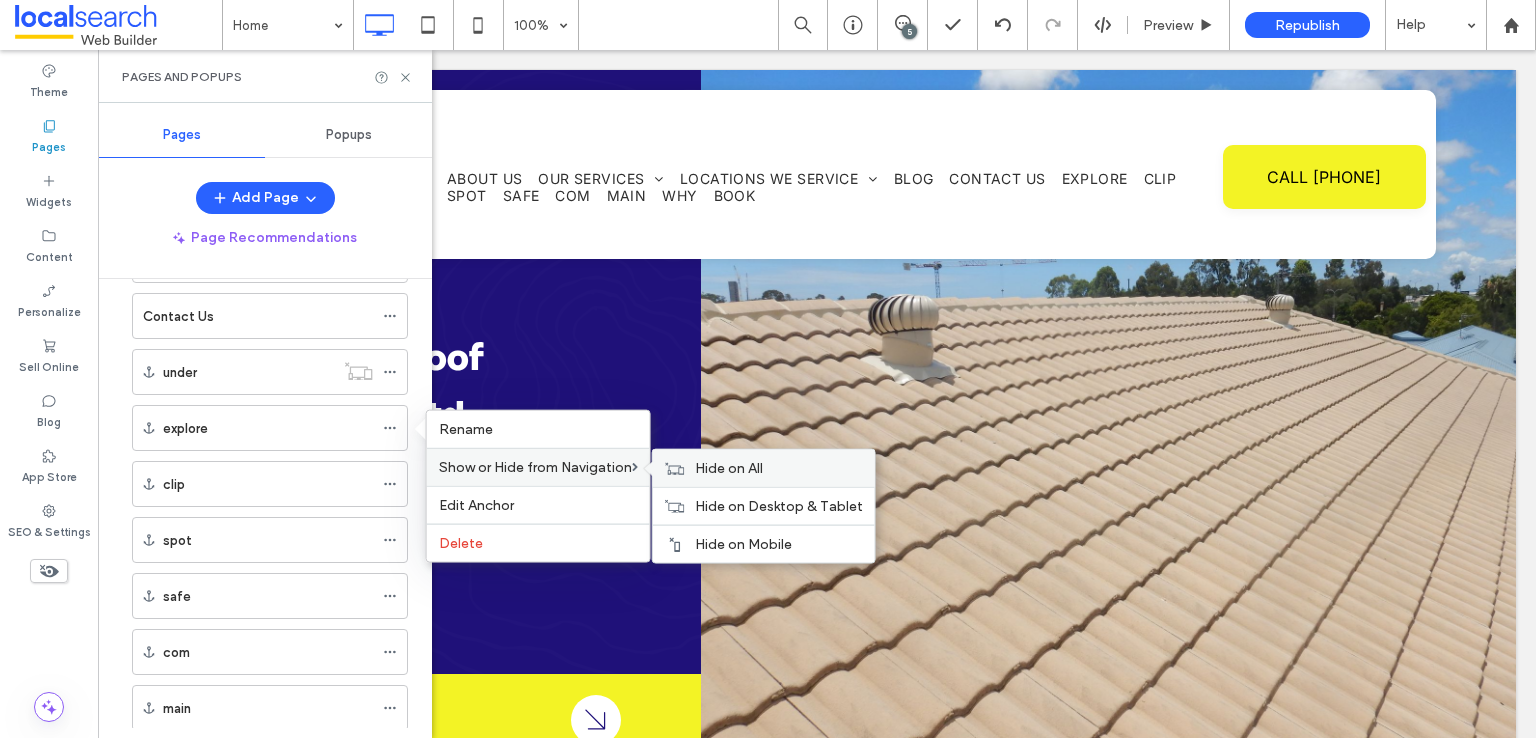 click on "Hide on All" at bounding box center (729, 468) 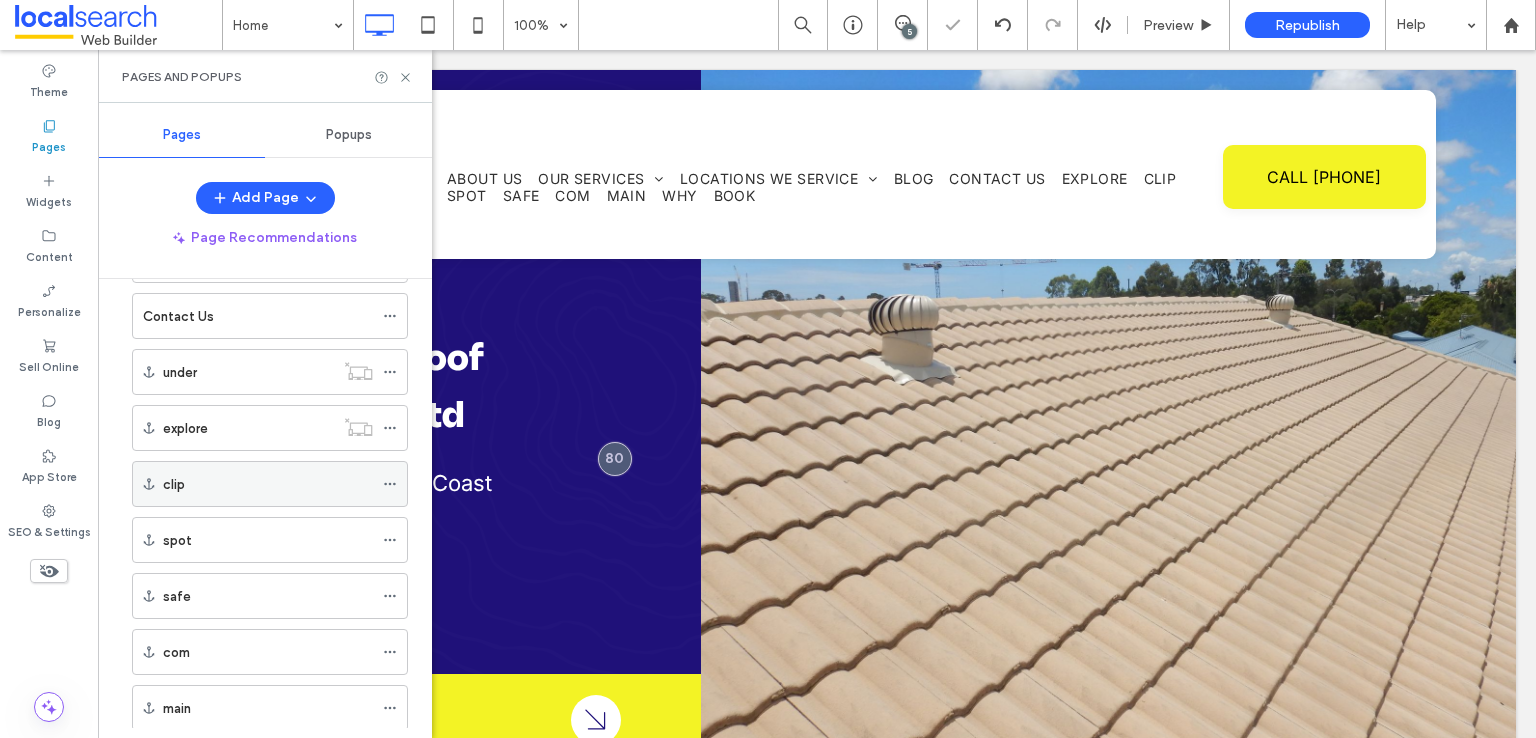 click 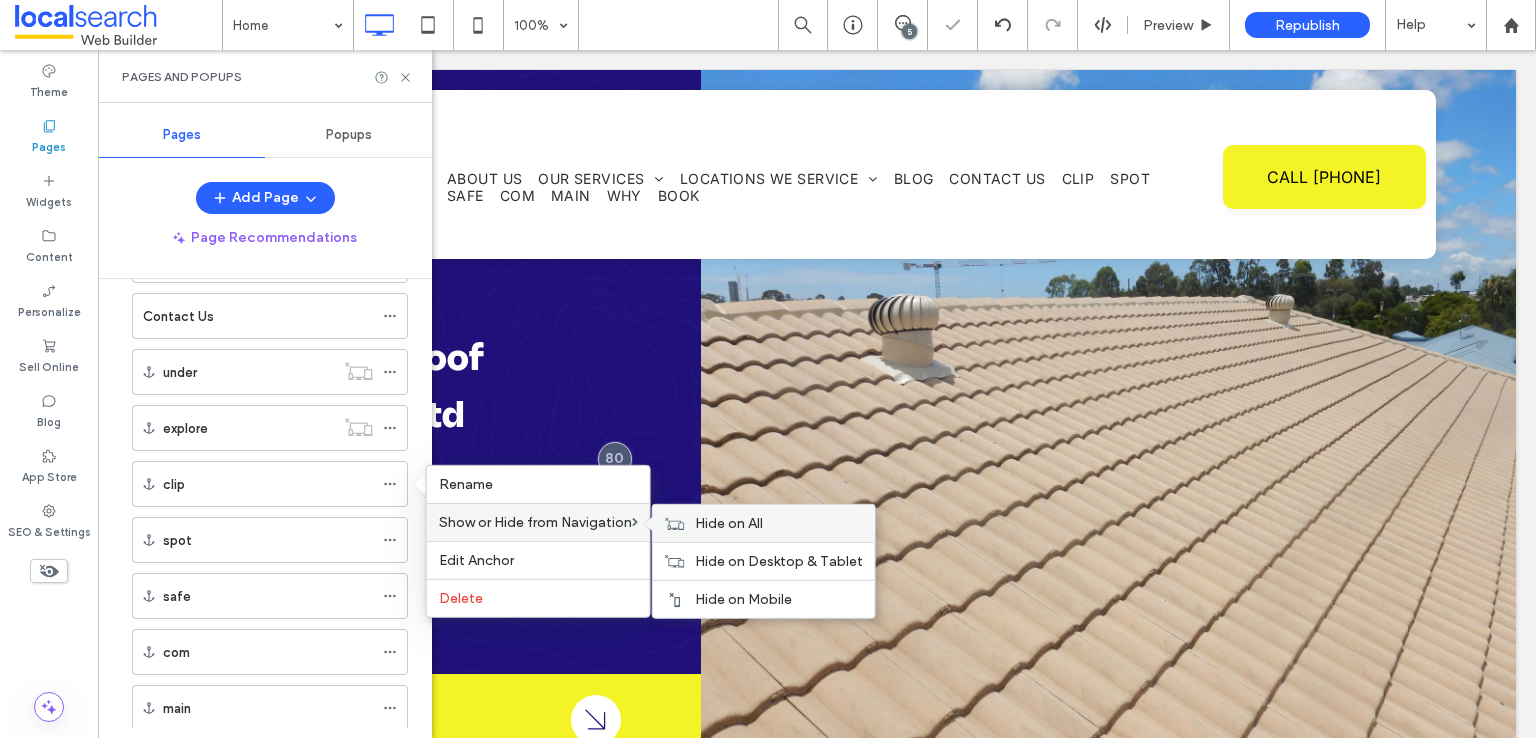 click on "Hide on All" at bounding box center (764, 523) 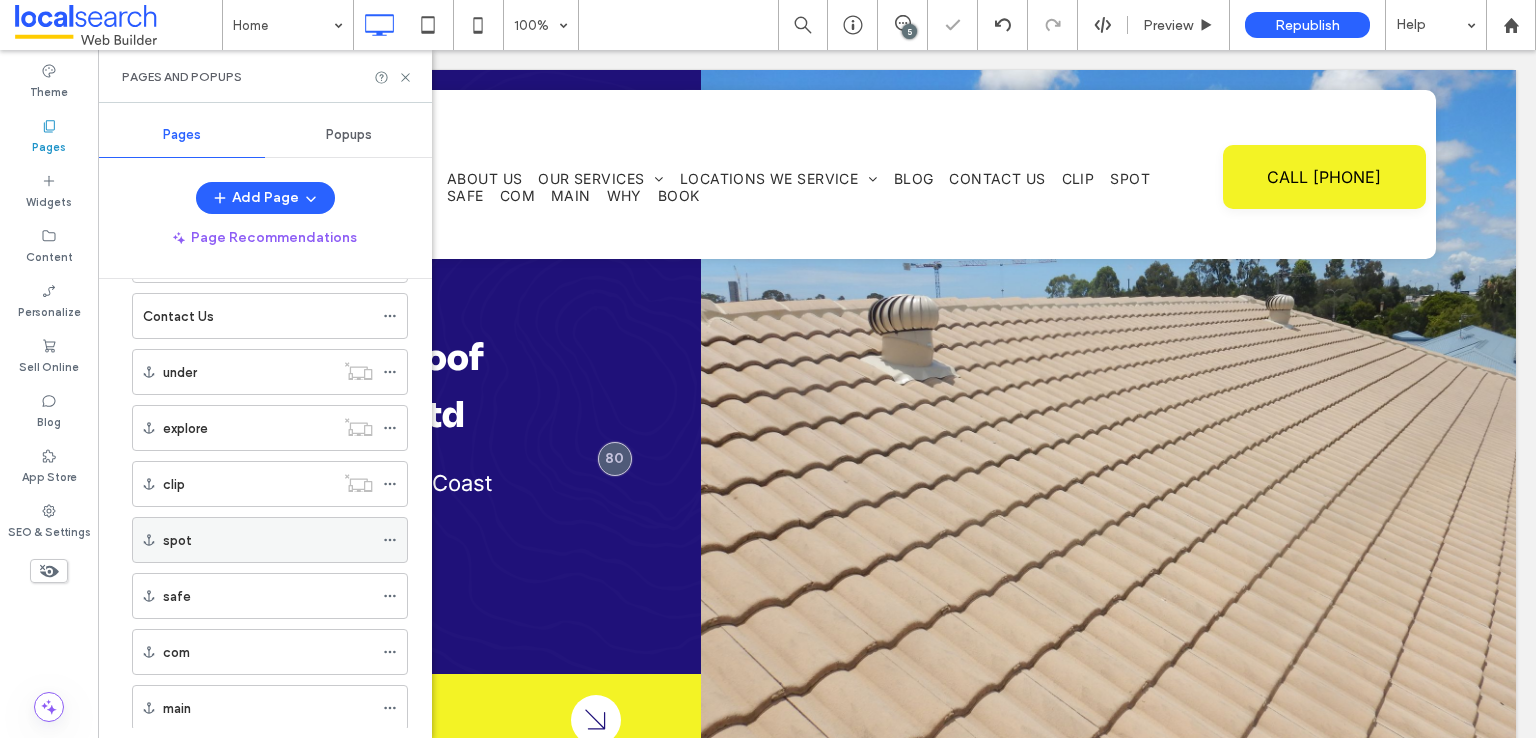 click 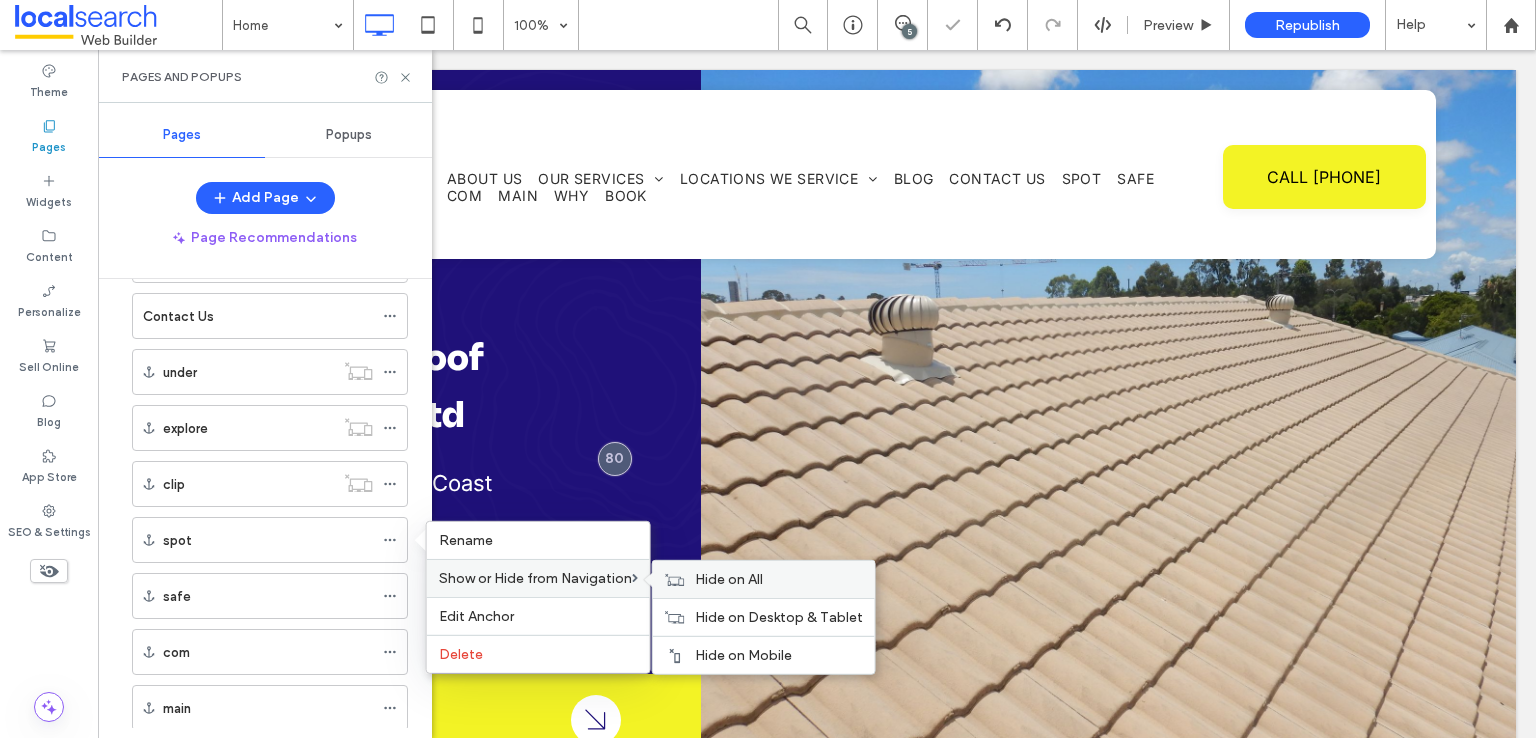 click on "Hide on All" at bounding box center [729, 579] 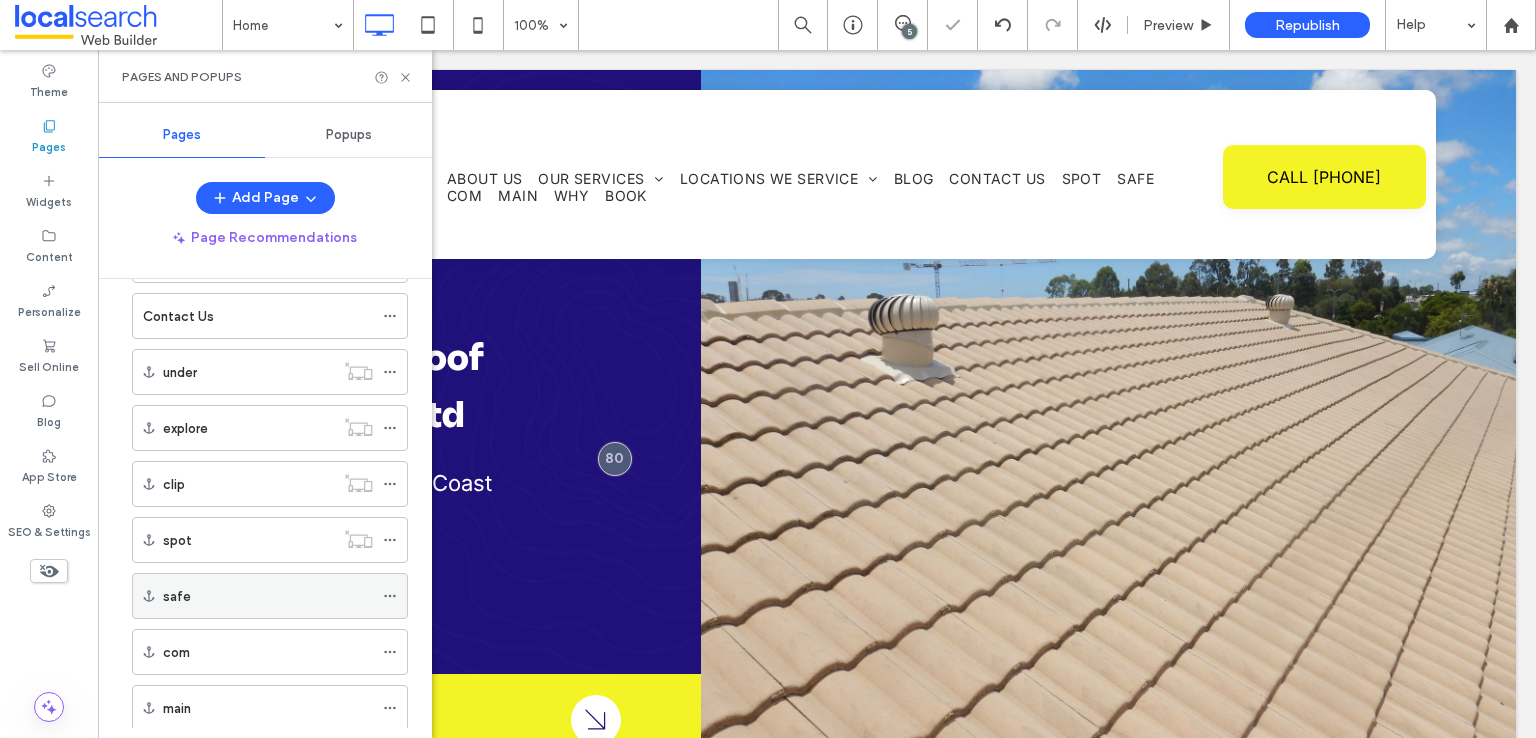 click 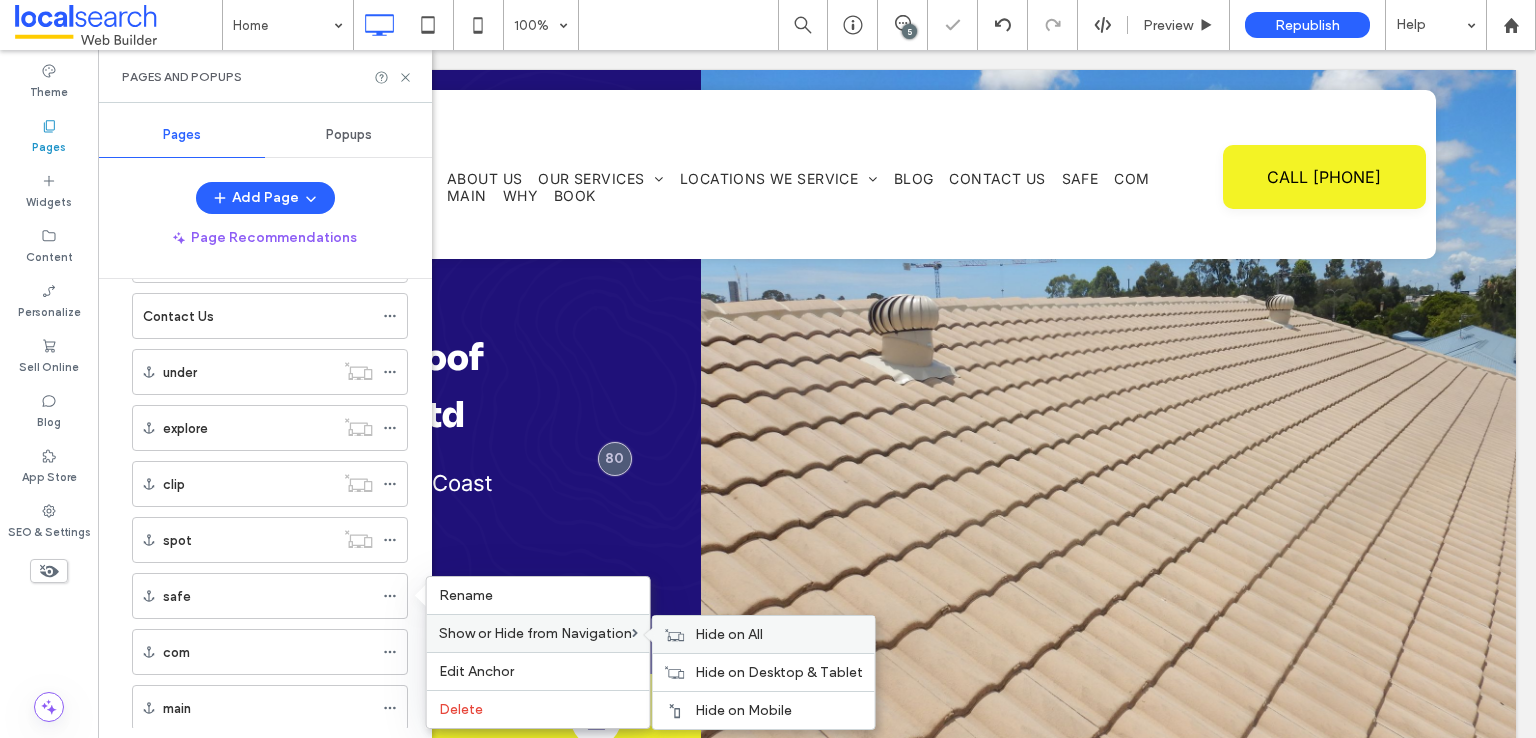 click on "Hide on All" at bounding box center (729, 634) 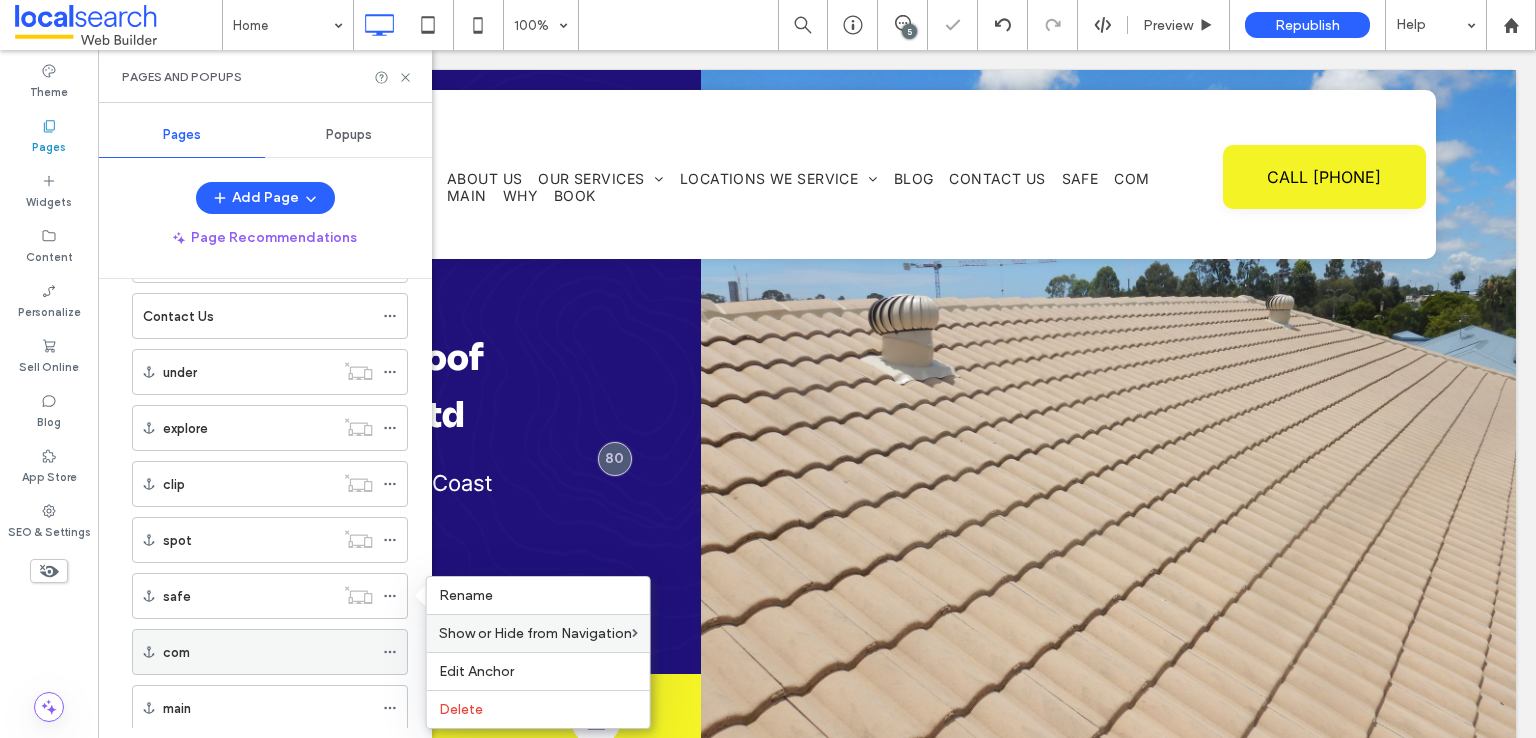 click 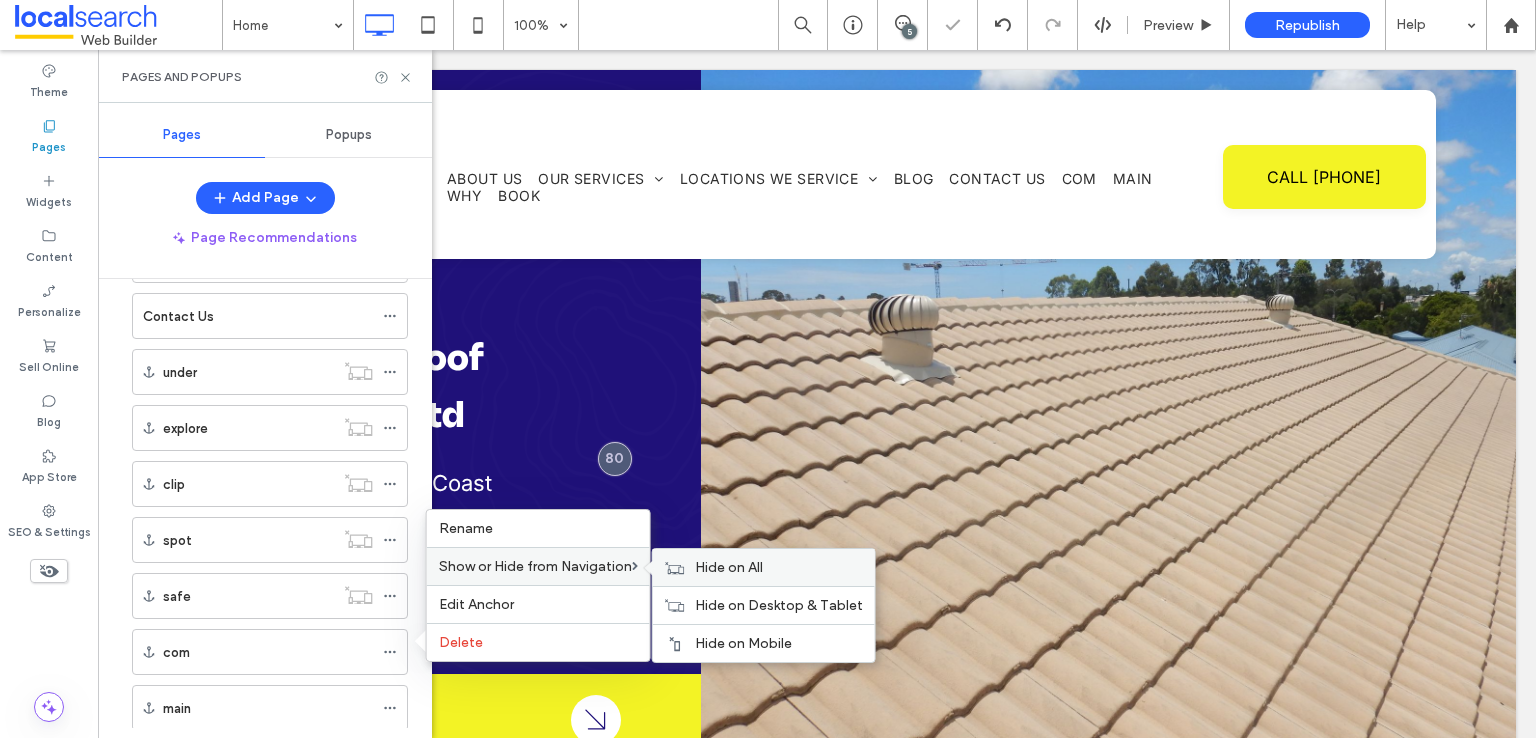 click on "Hide on All" at bounding box center [729, 567] 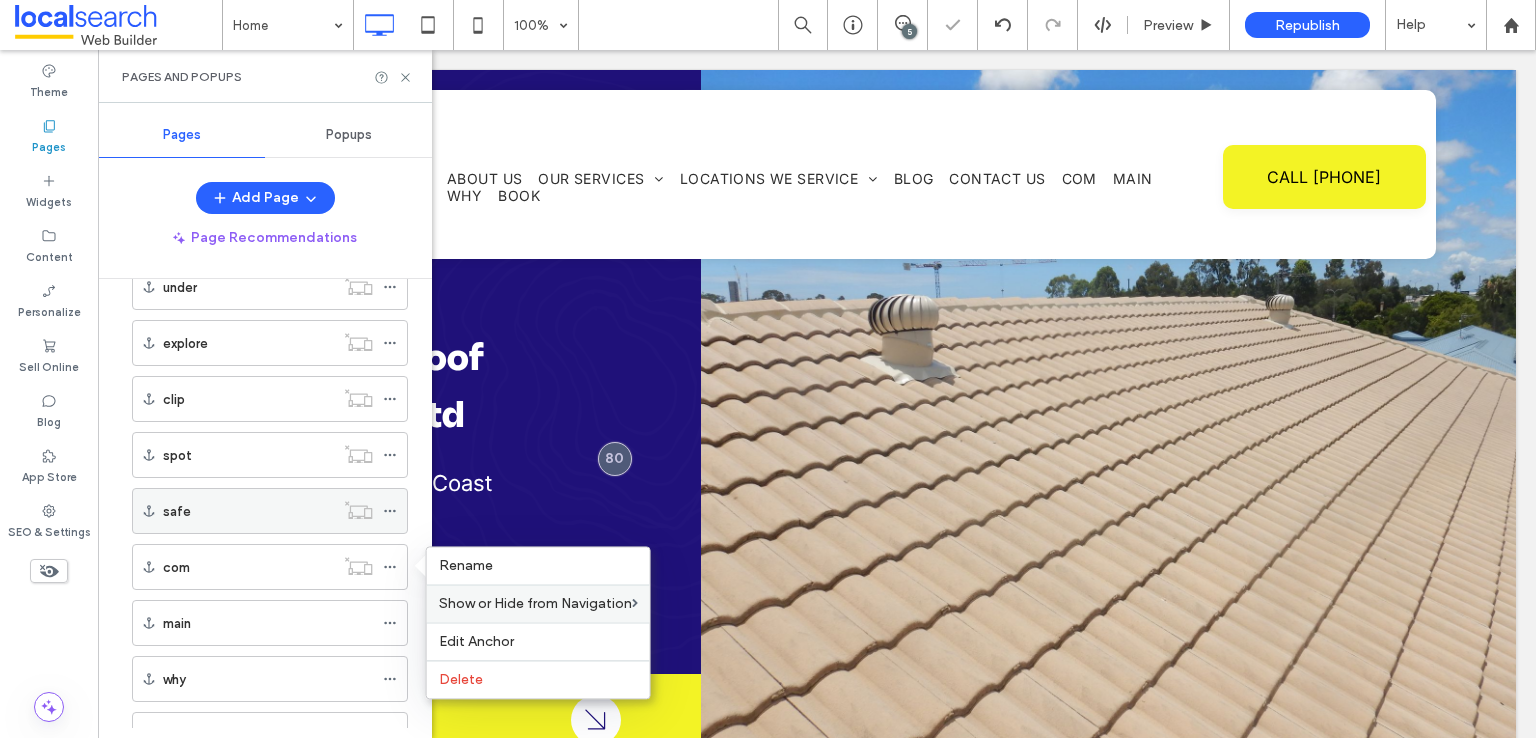scroll, scrollTop: 458, scrollLeft: 0, axis: vertical 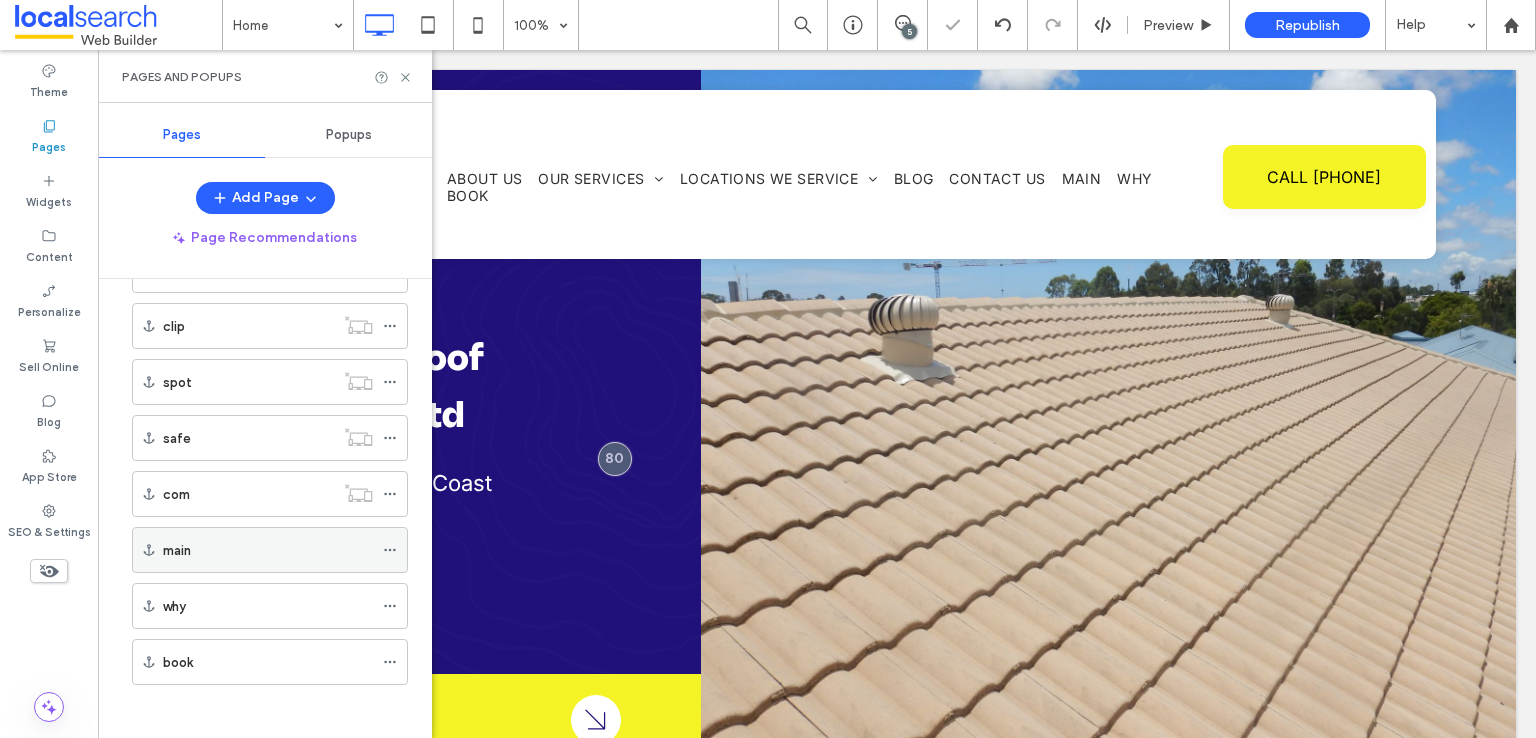 click 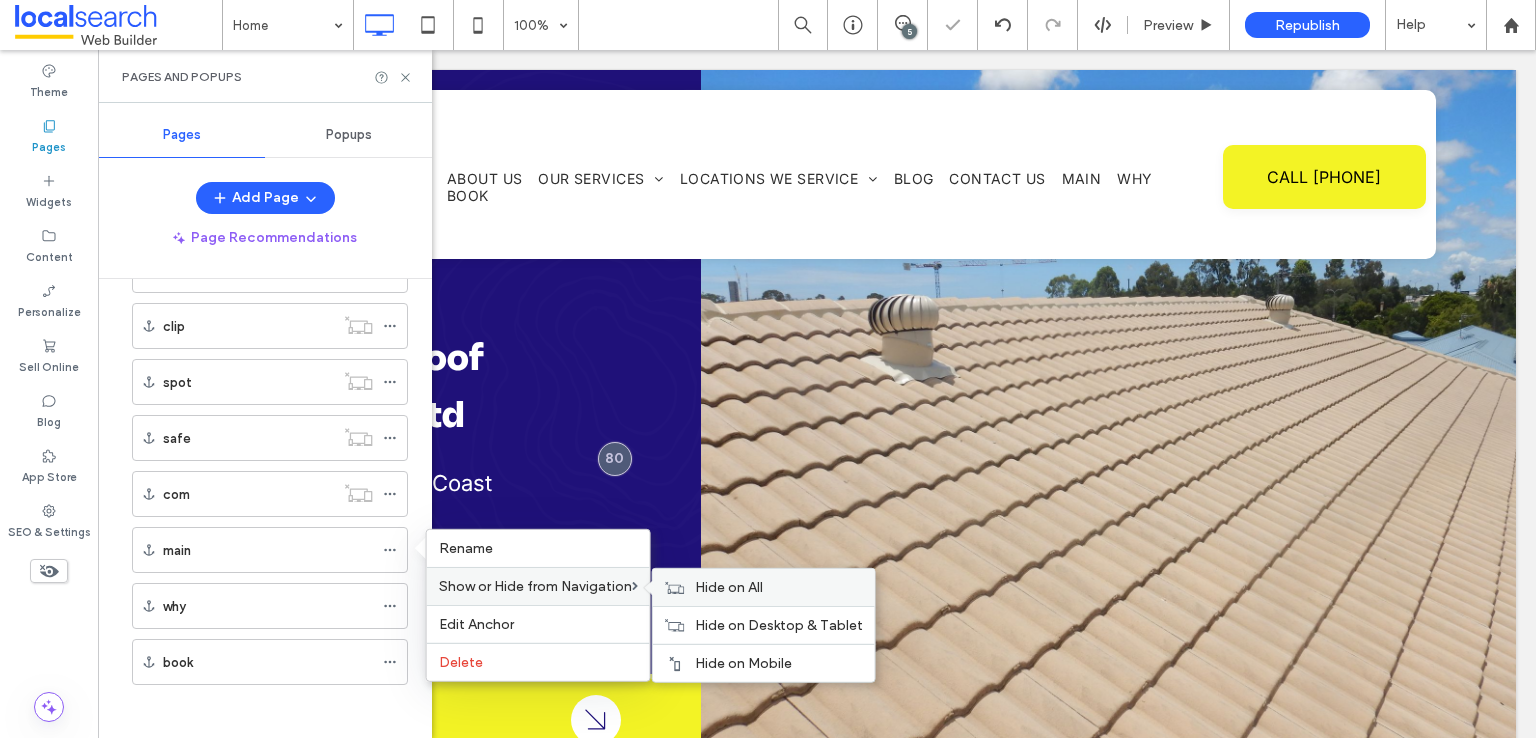click on "Hide on All" at bounding box center (764, 587) 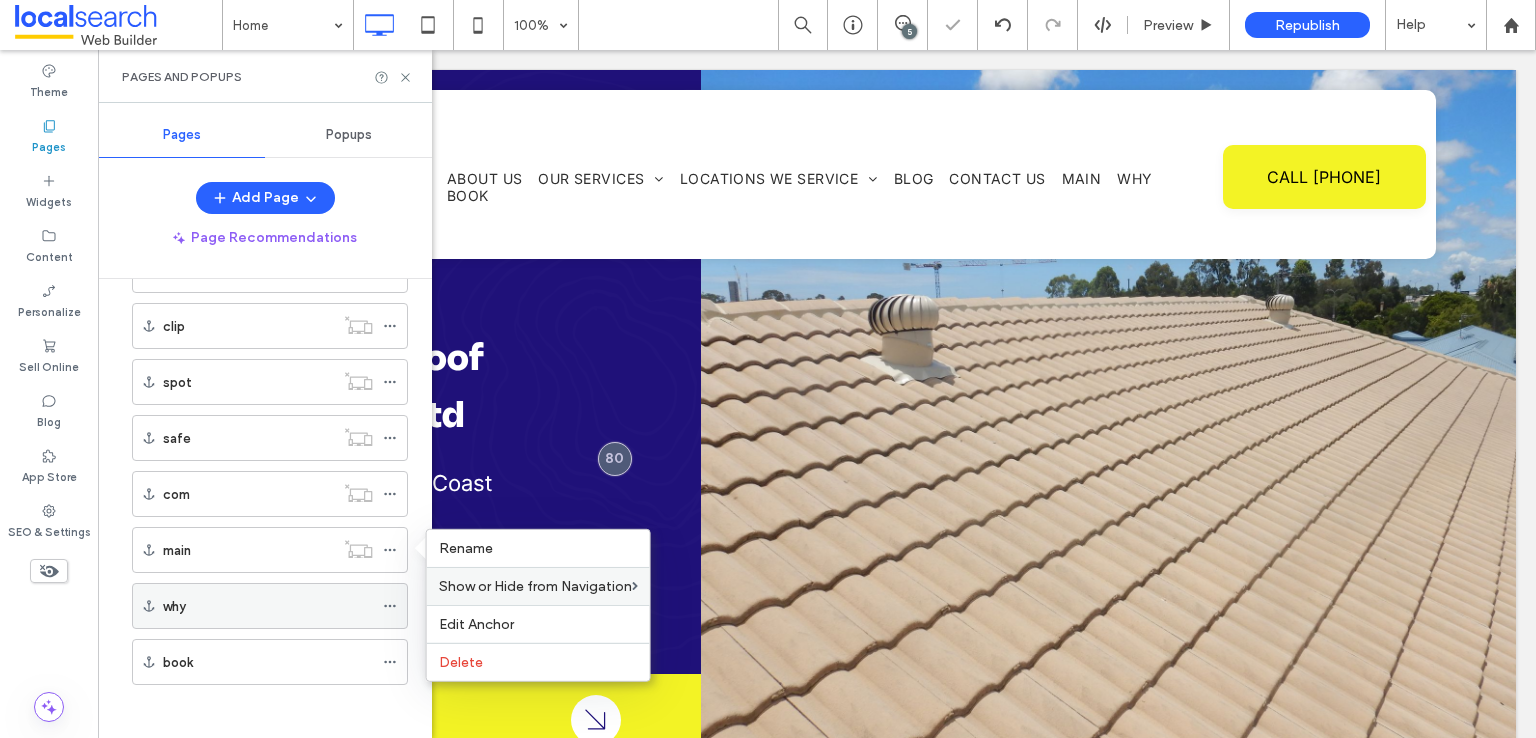 click 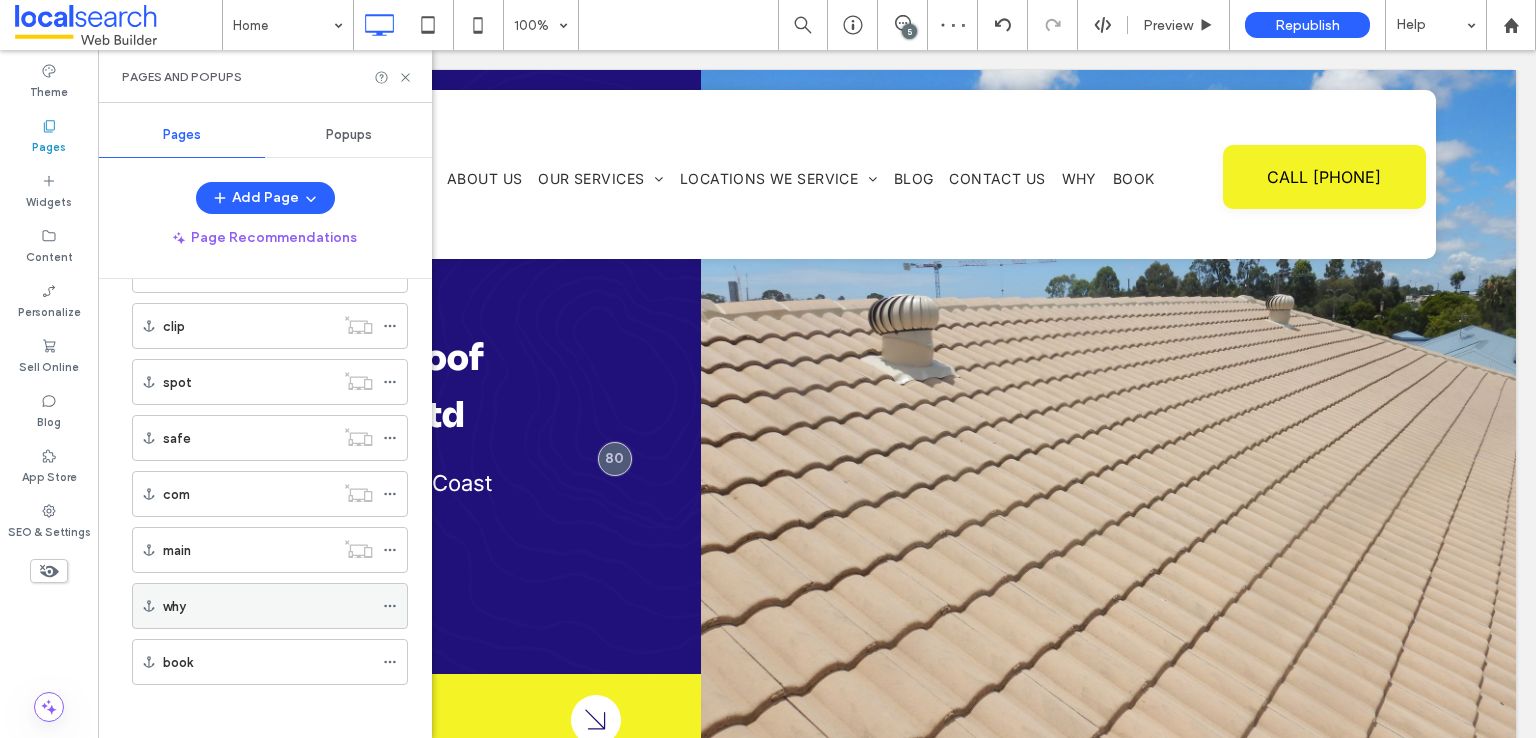 click on "why" at bounding box center [270, 606] 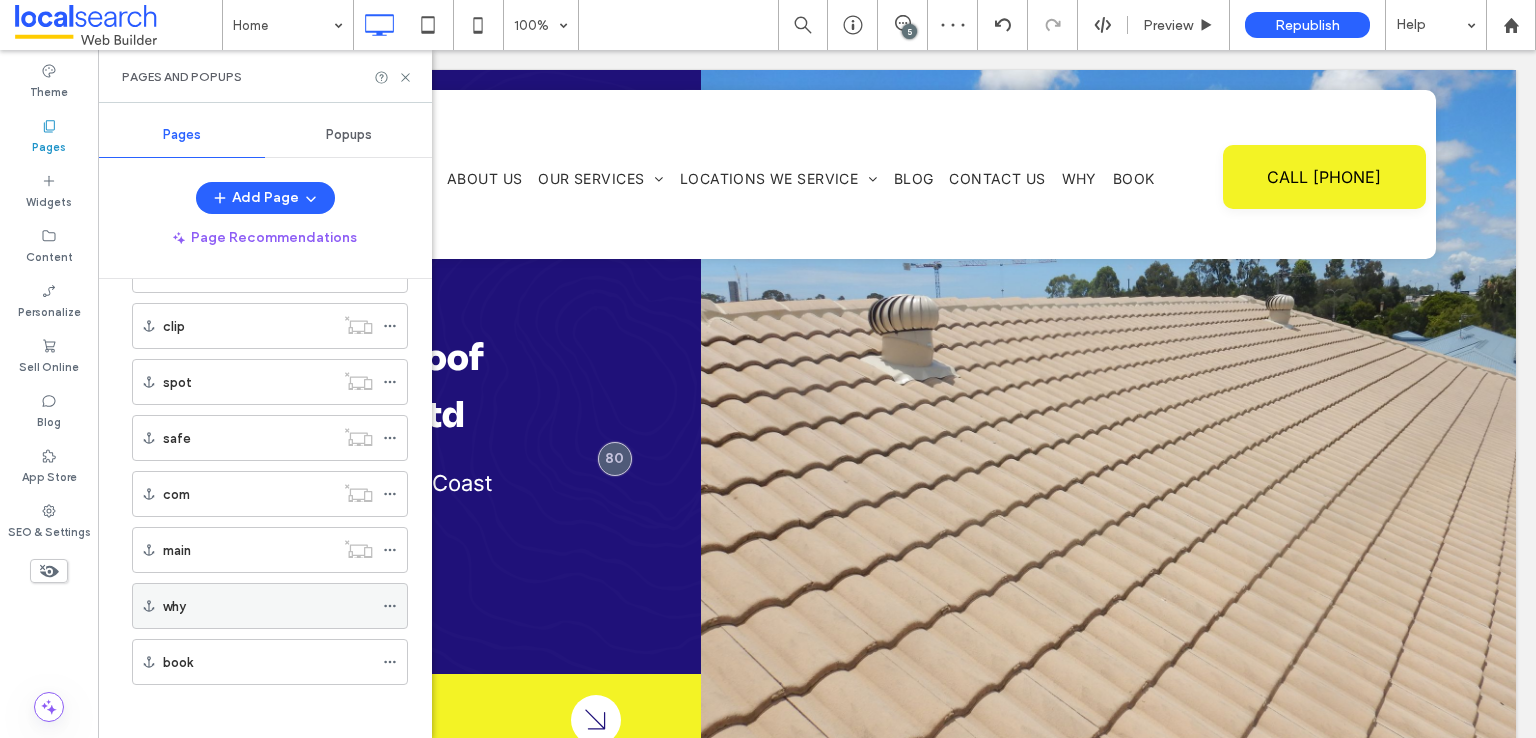 click 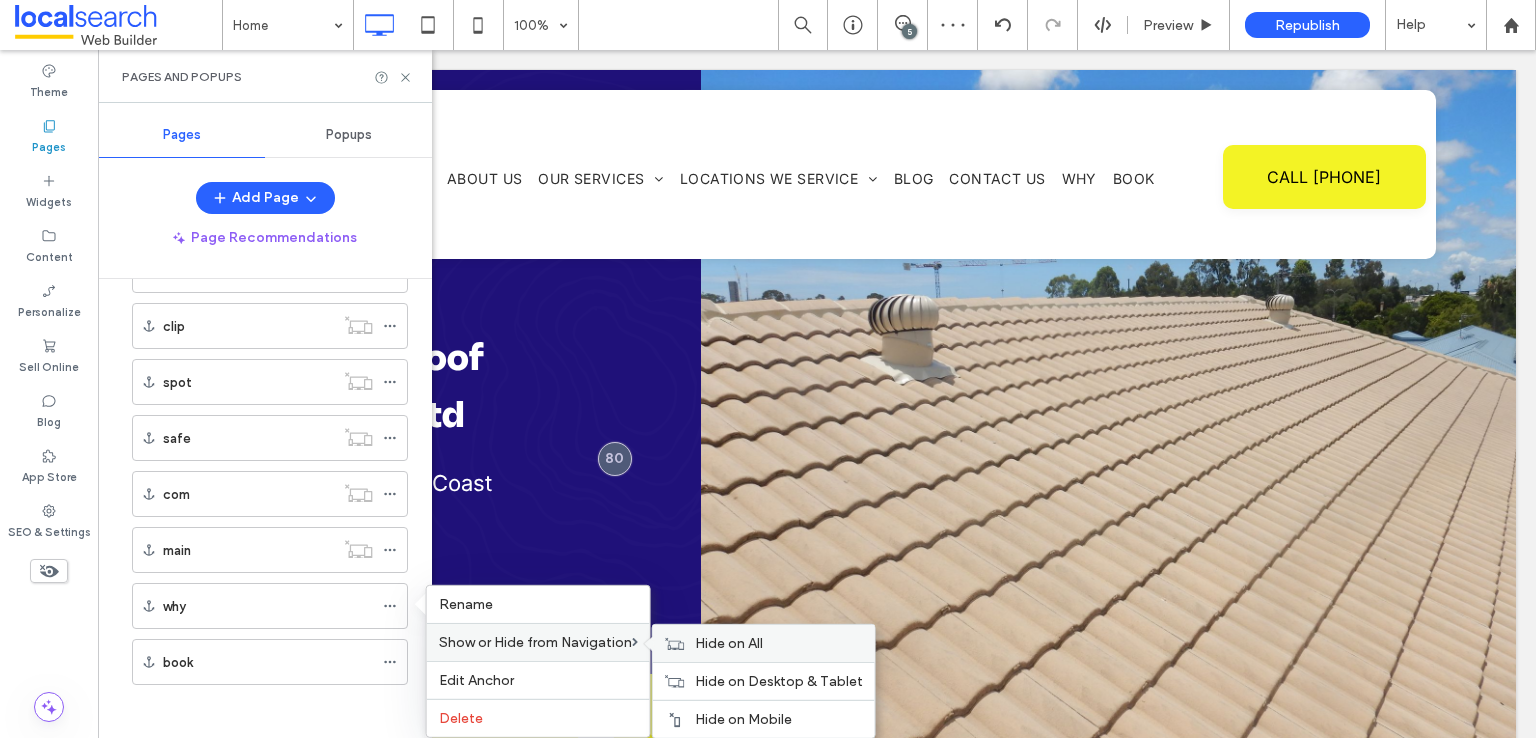 click 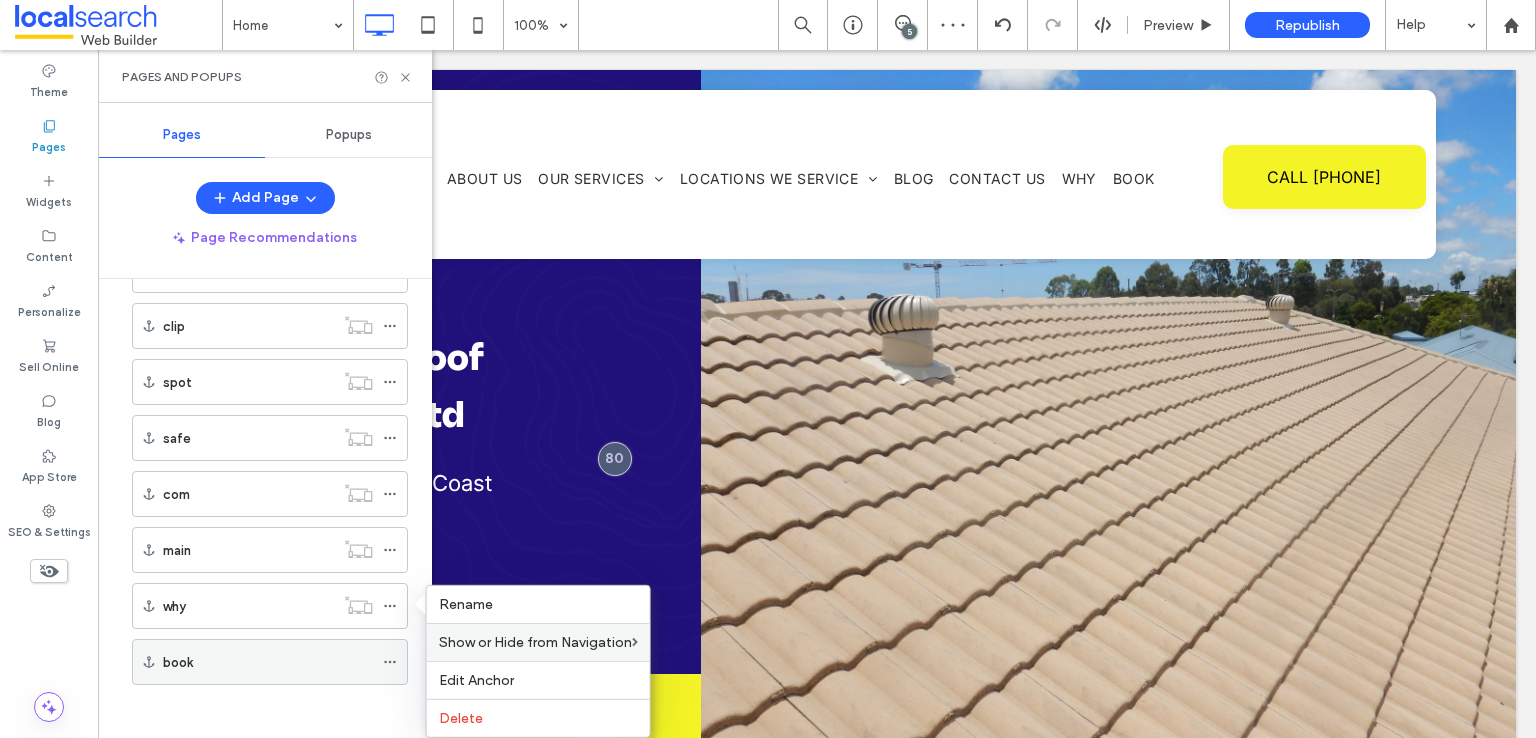 click 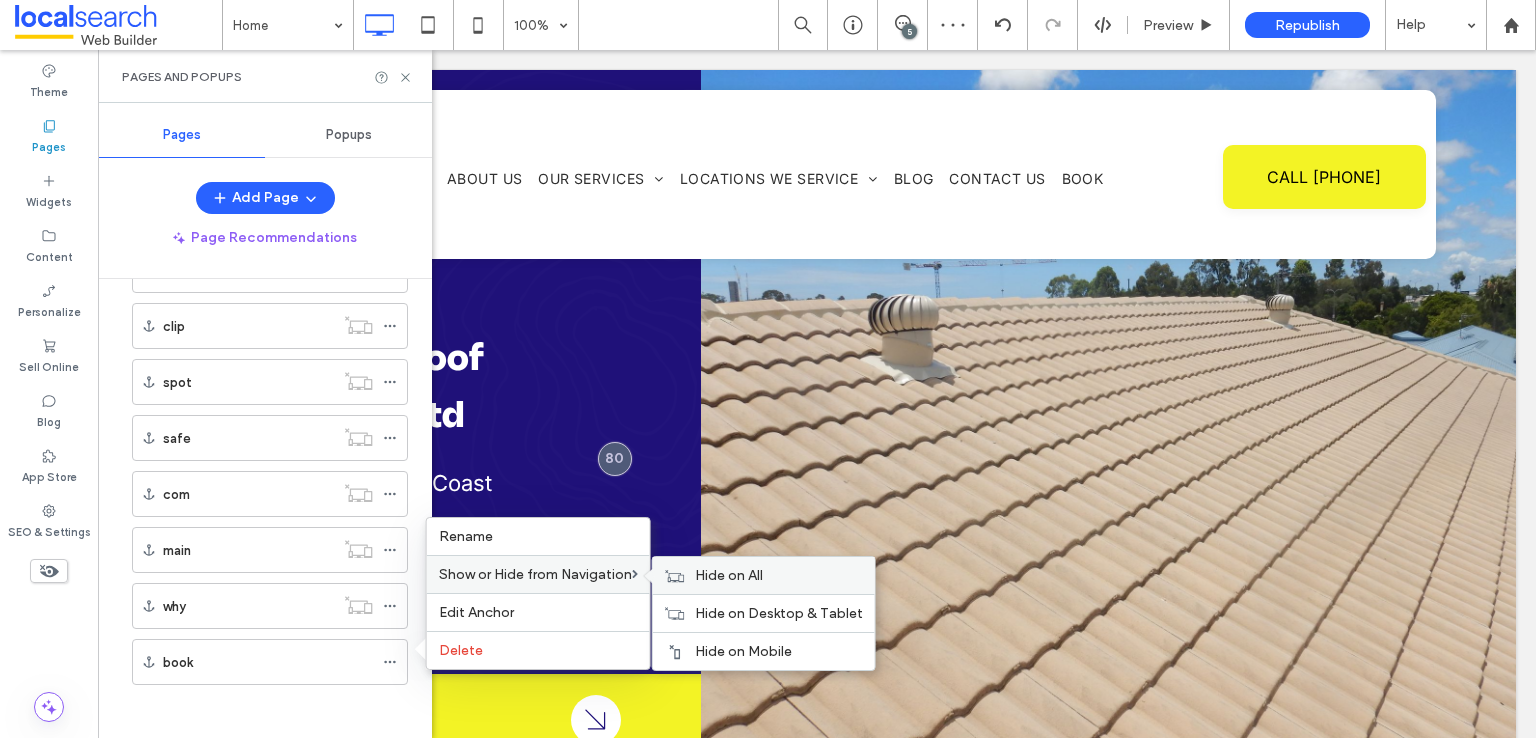 click on "Hide on All" at bounding box center [729, 575] 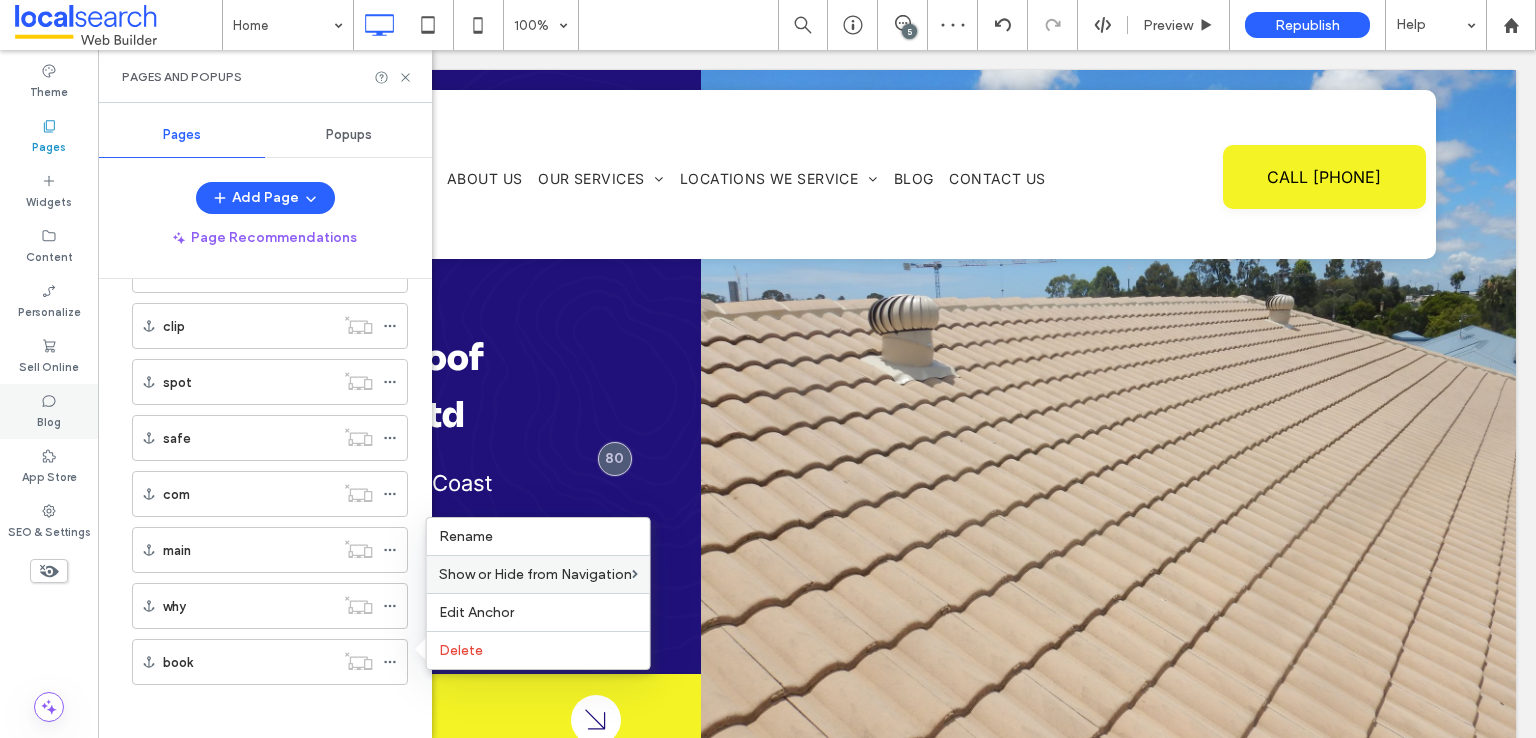 click on "Blog" at bounding box center (49, 411) 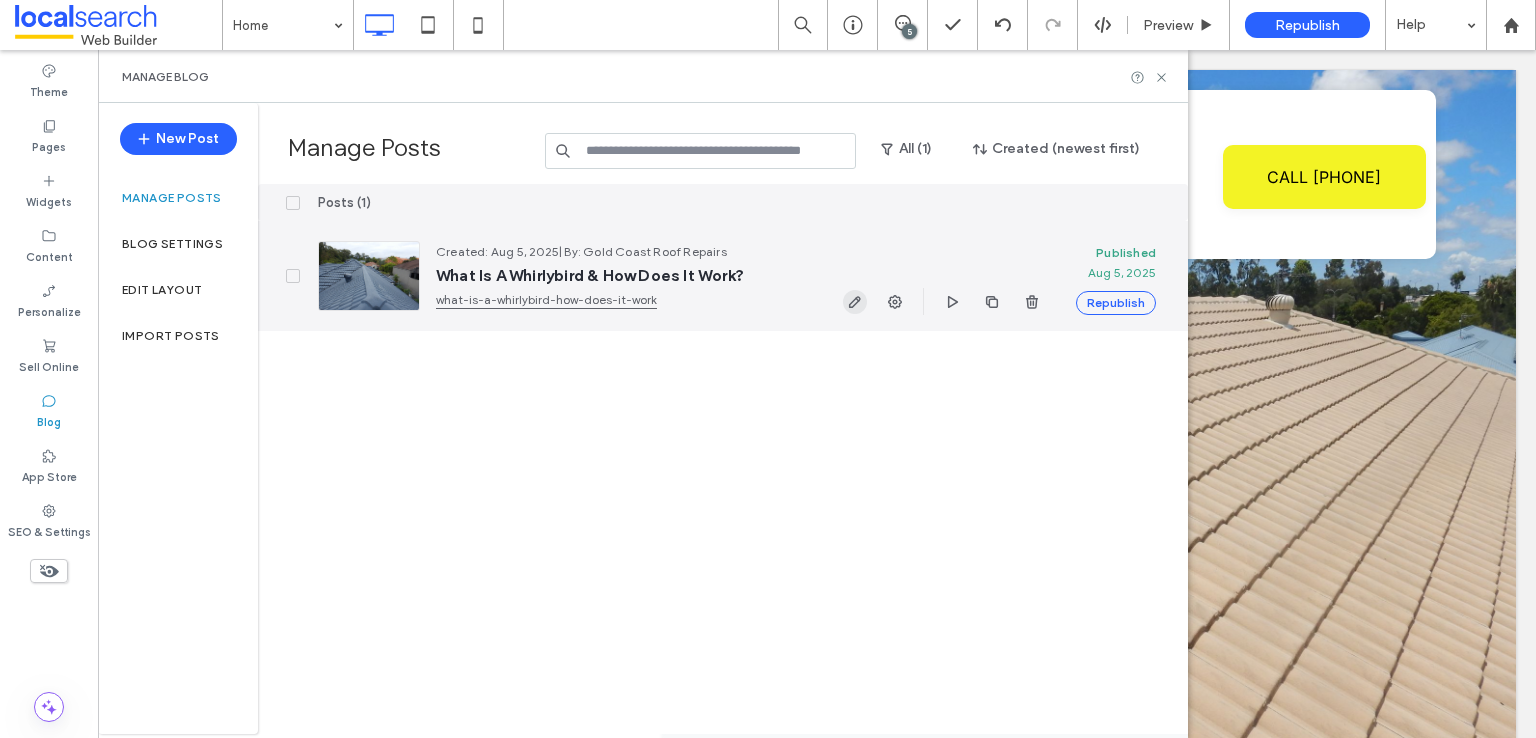 click 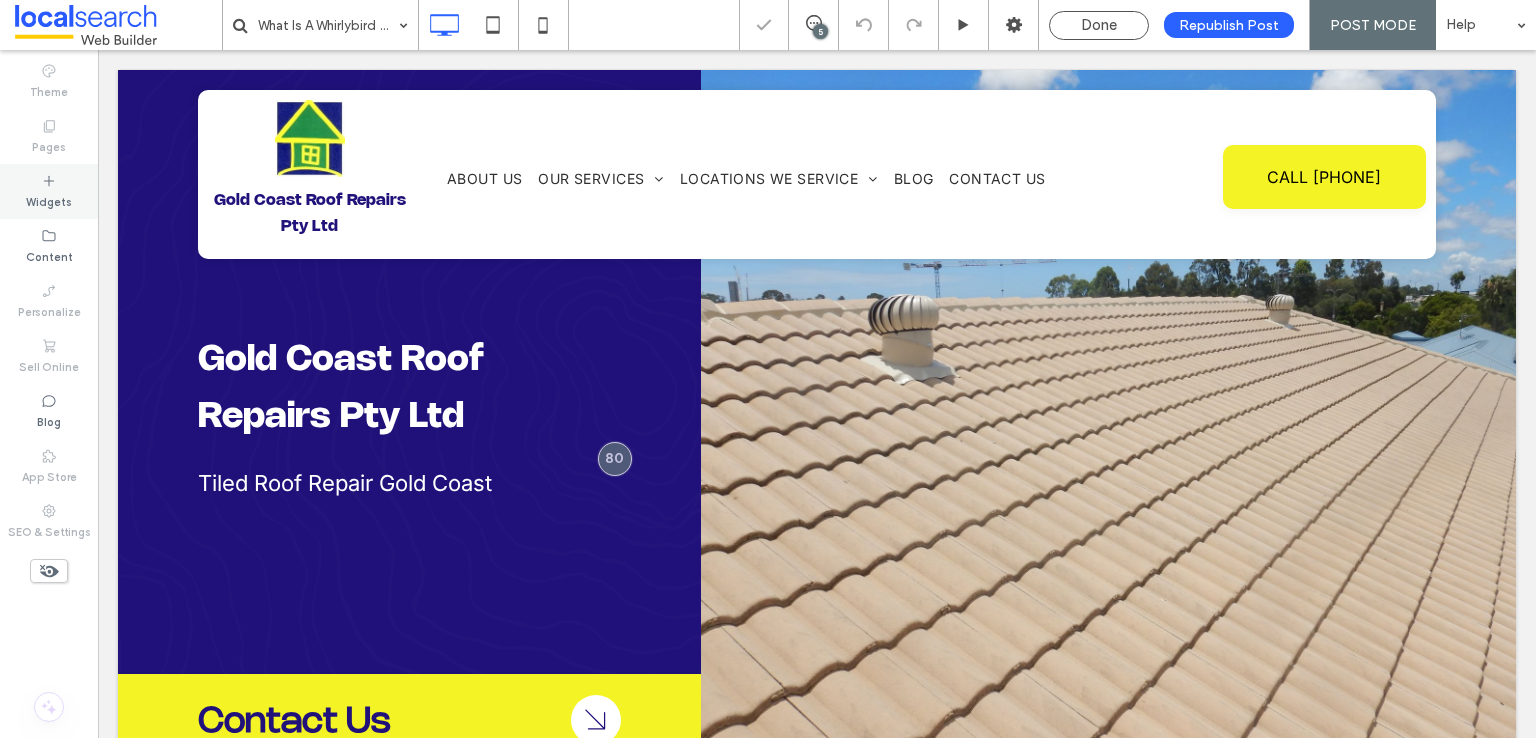 click on "Widgets" at bounding box center (49, 191) 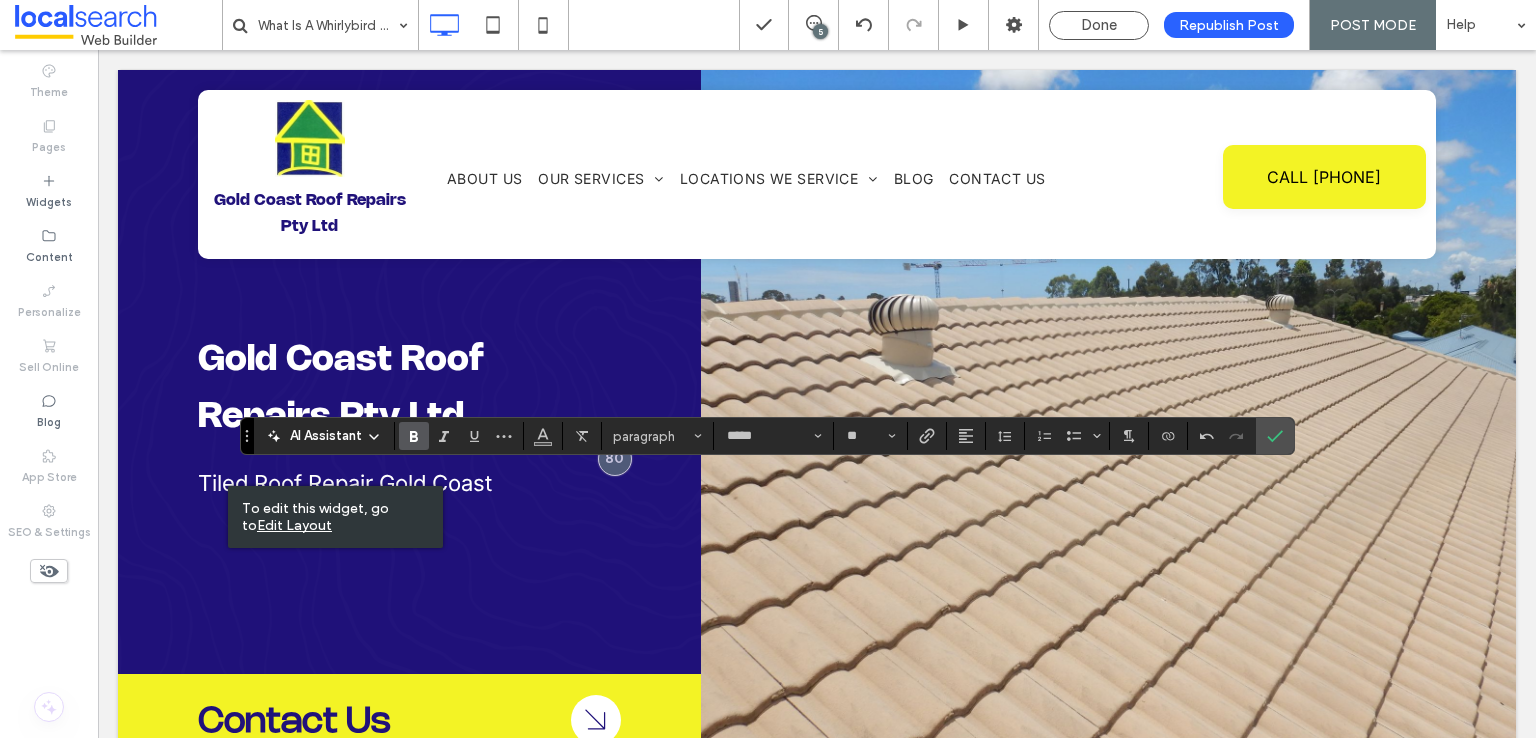 click on "AI Assistant paragraph ***** **" at bounding box center [767, 436] 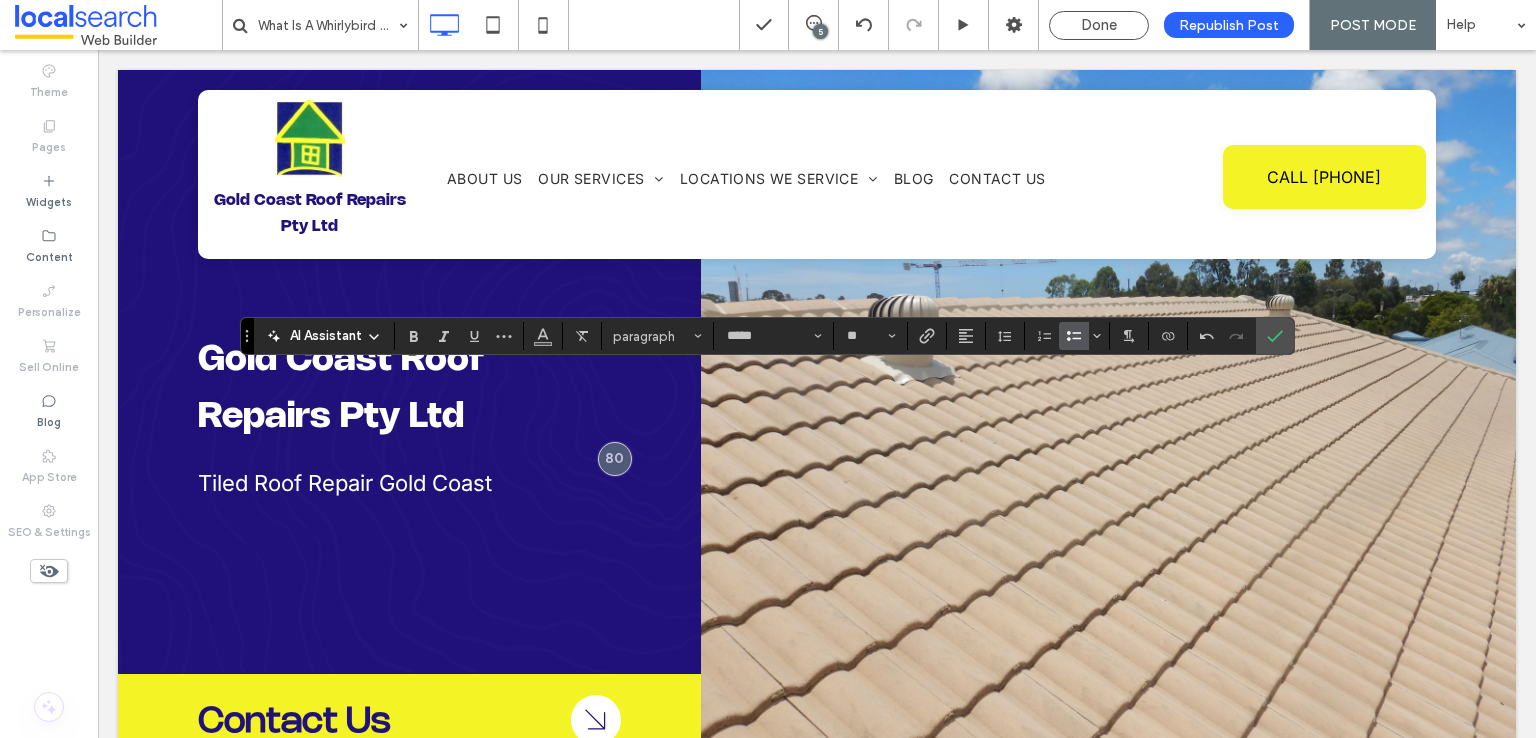 click 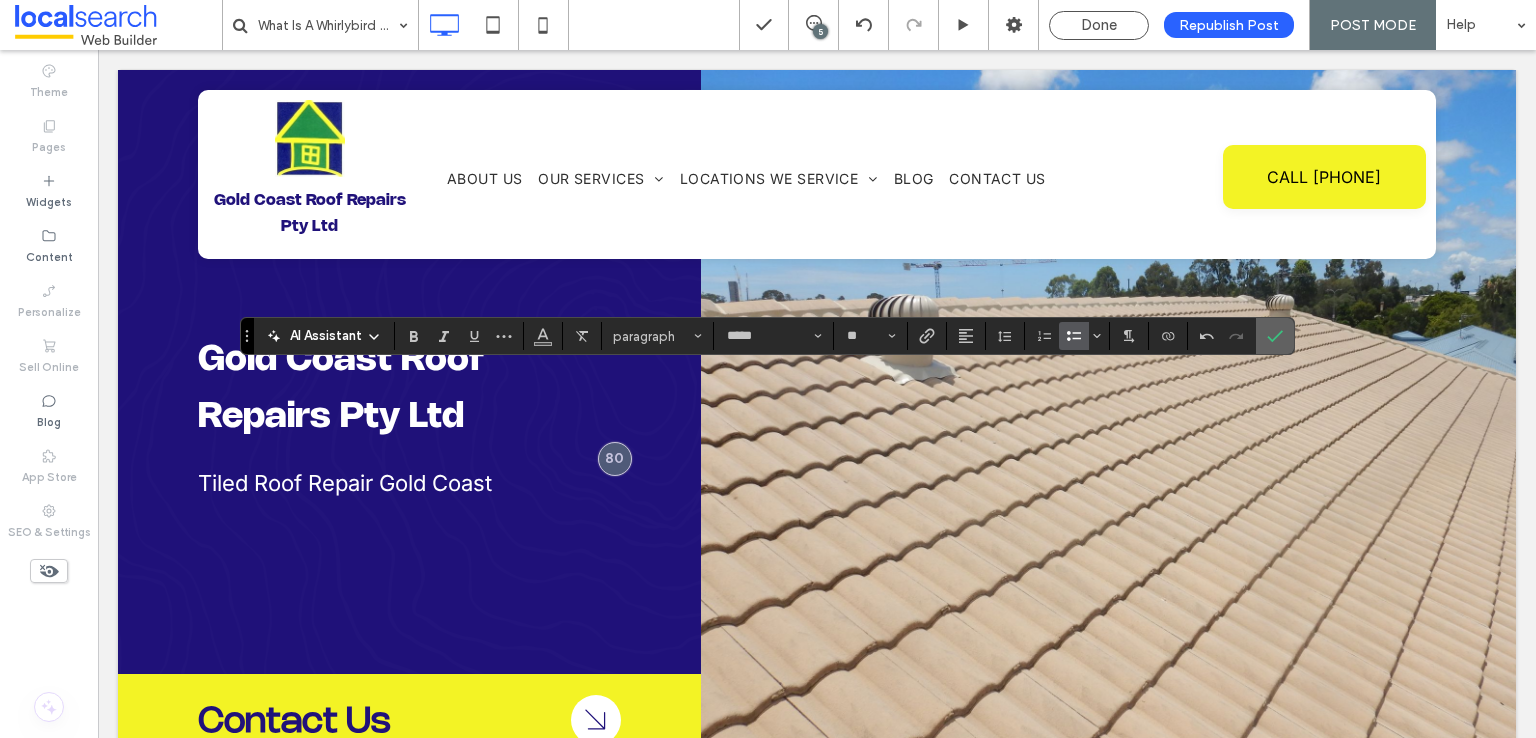 click 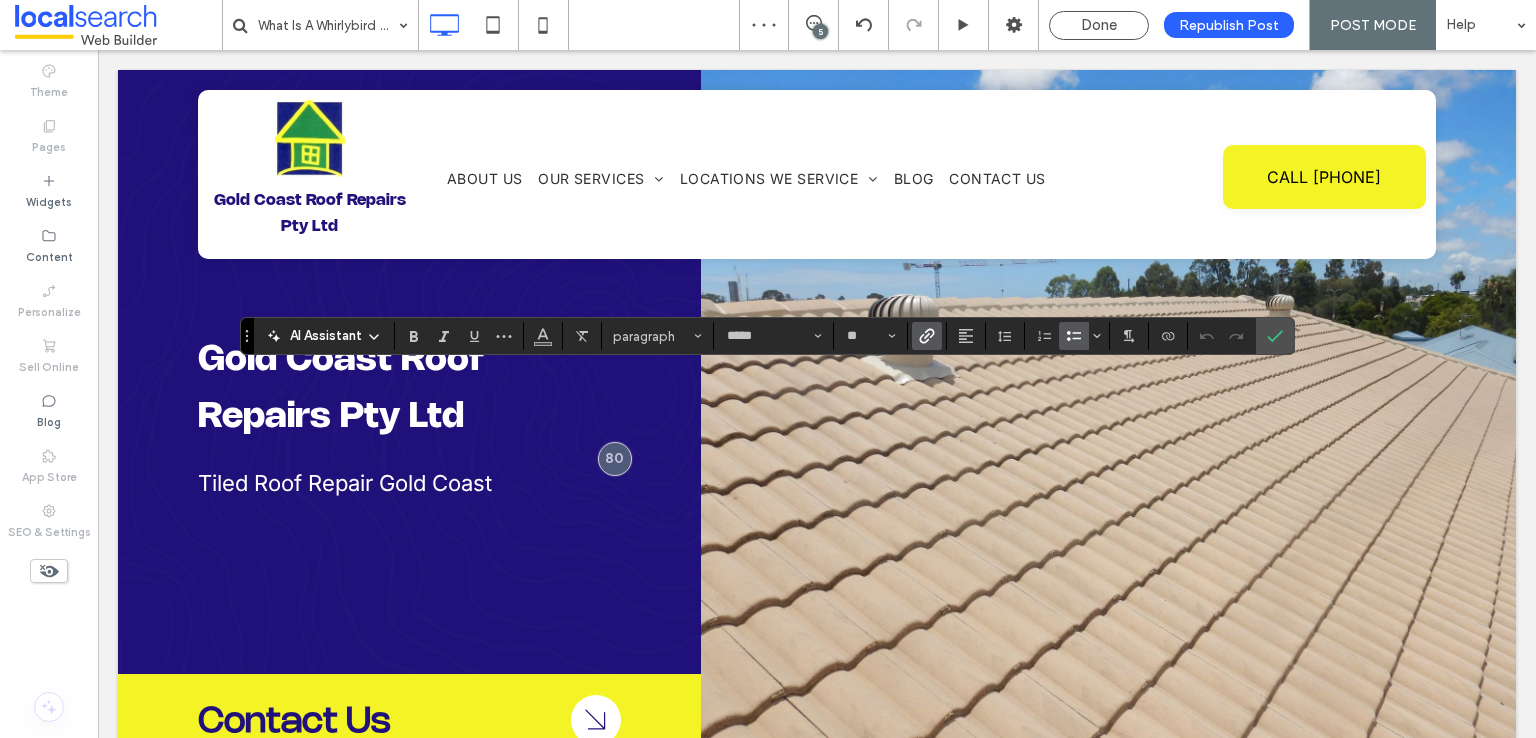 click at bounding box center [927, 336] 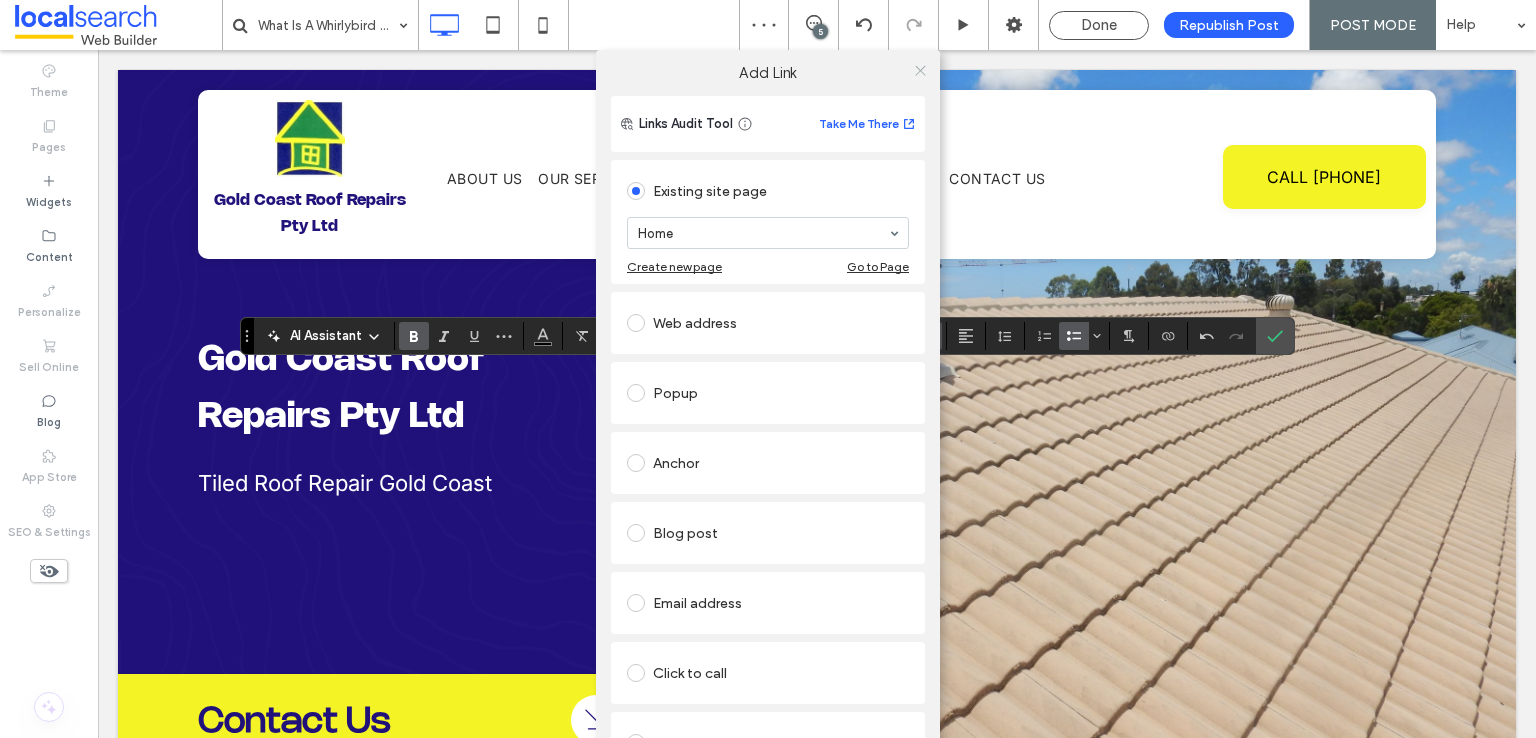 click 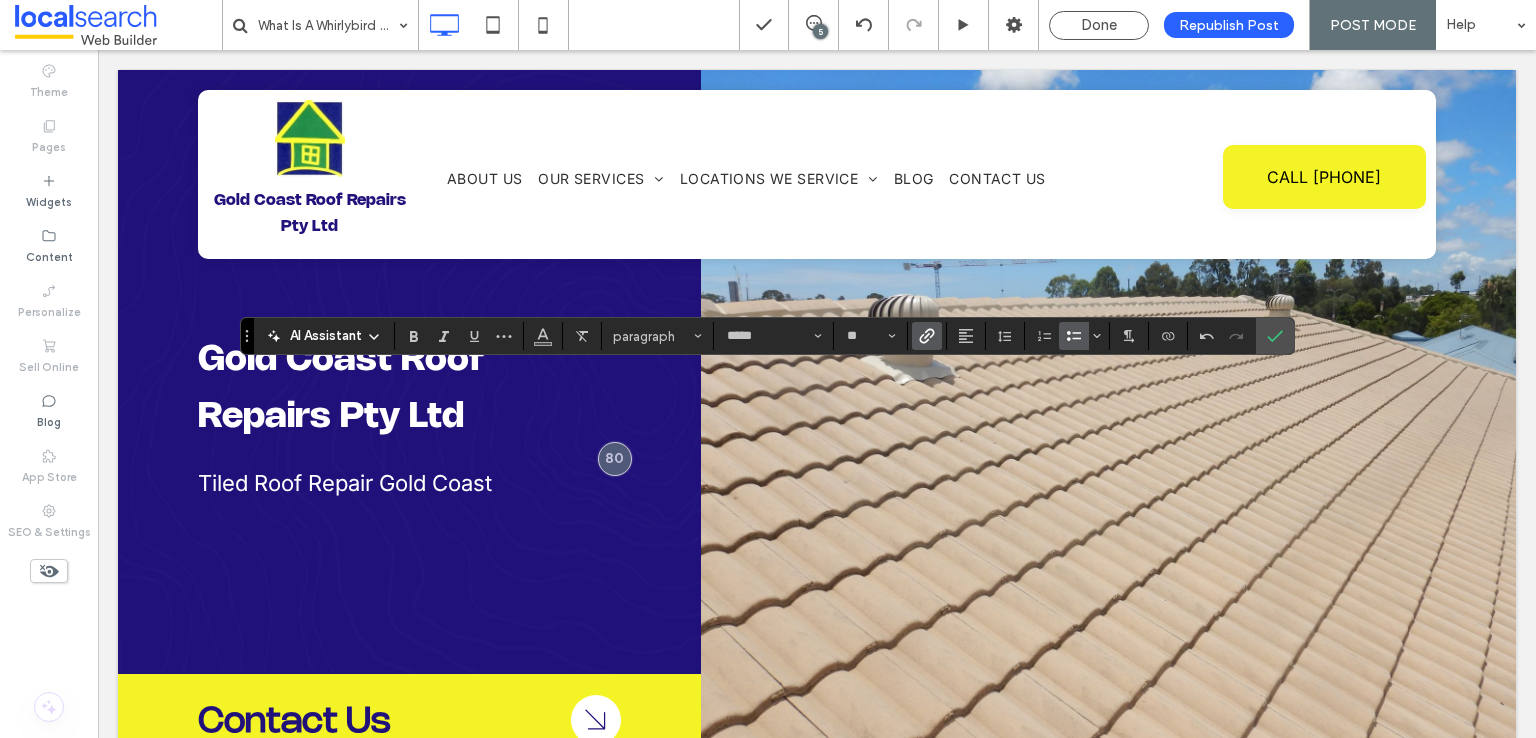 click 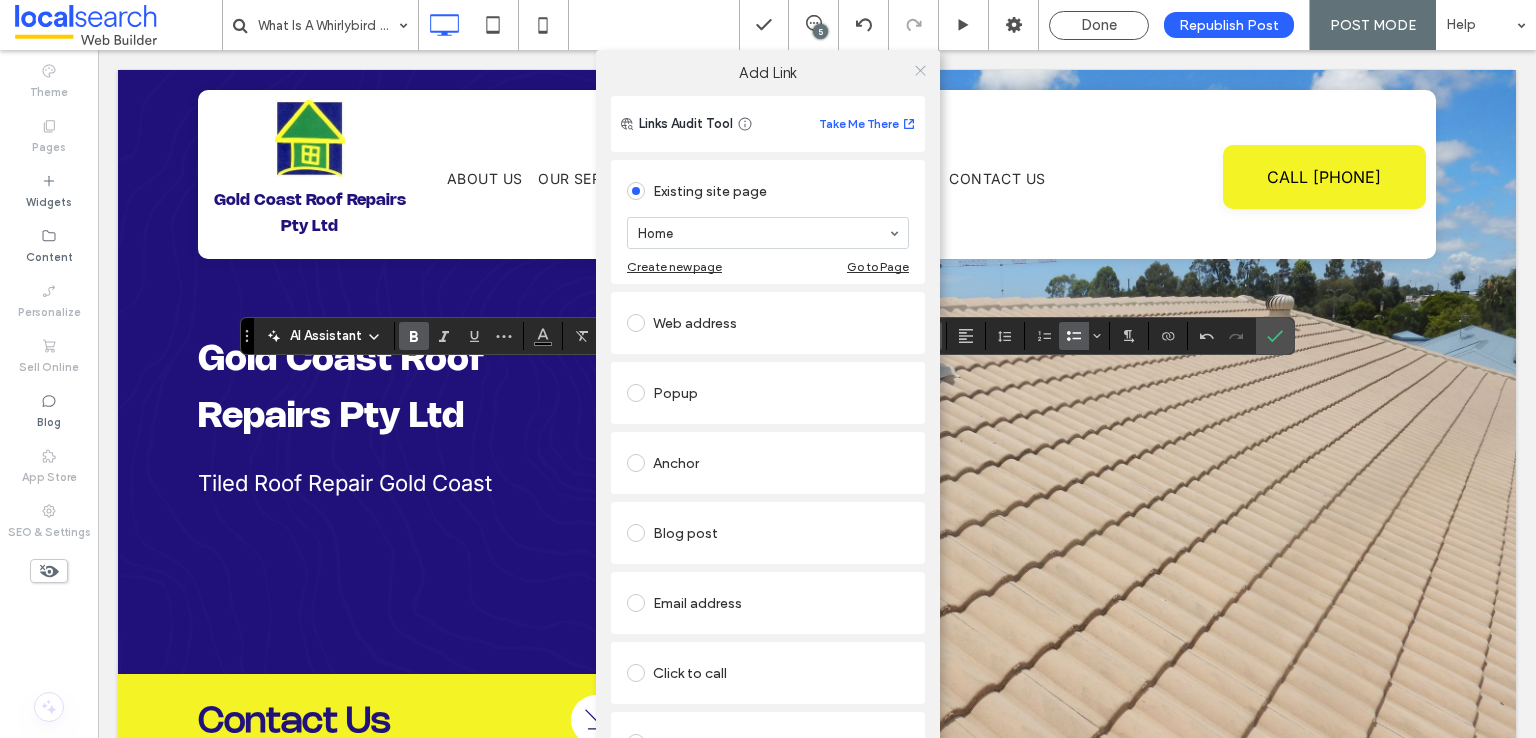 click 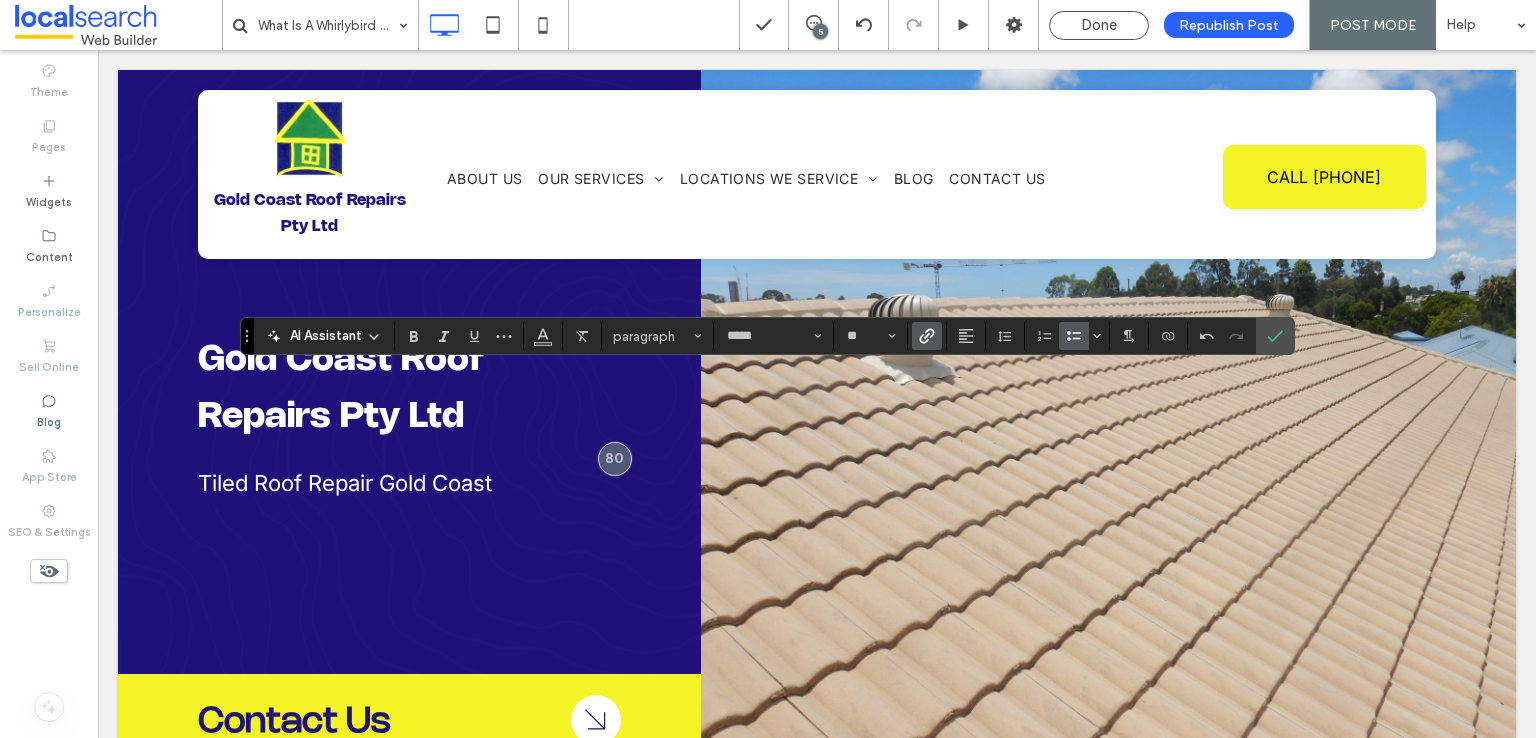click at bounding box center [927, 336] 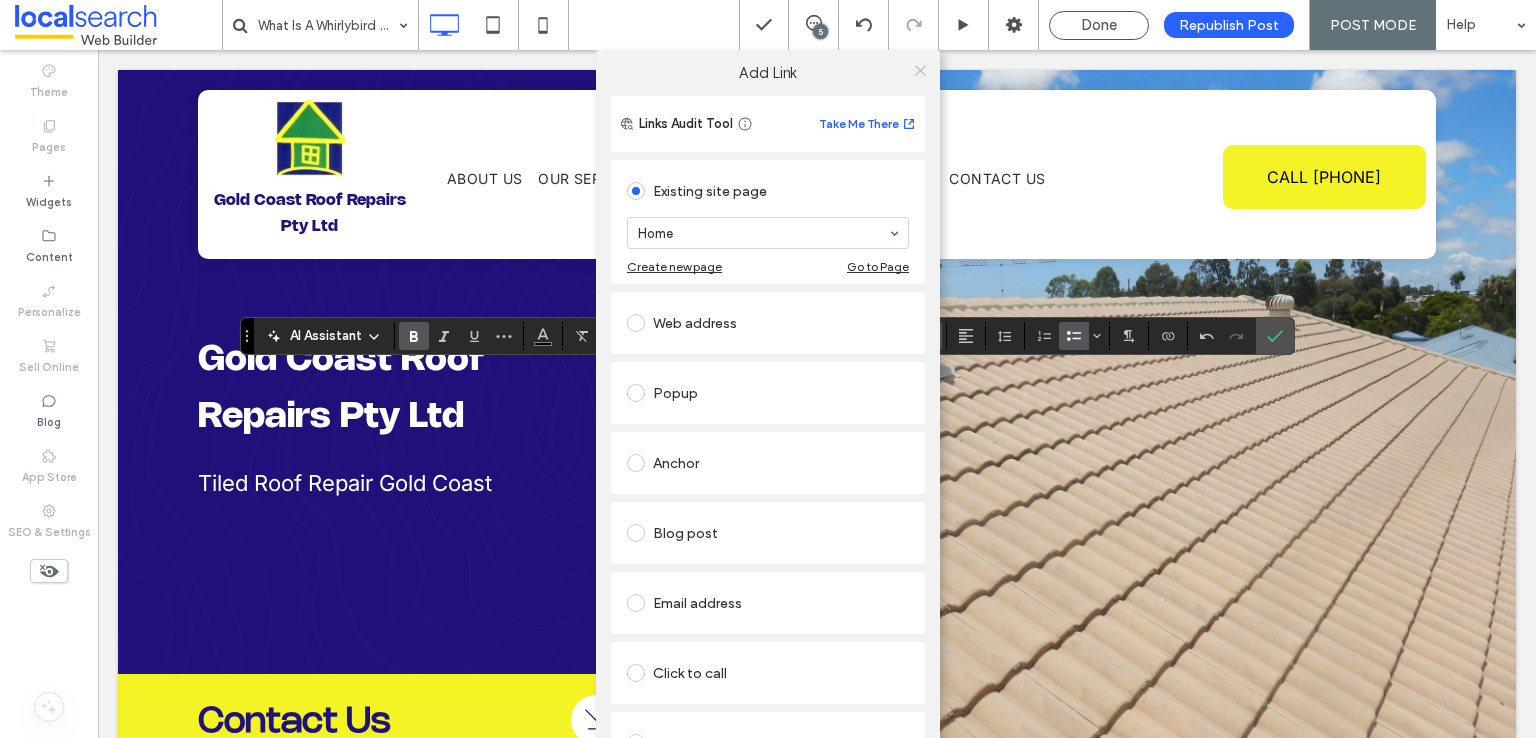 click 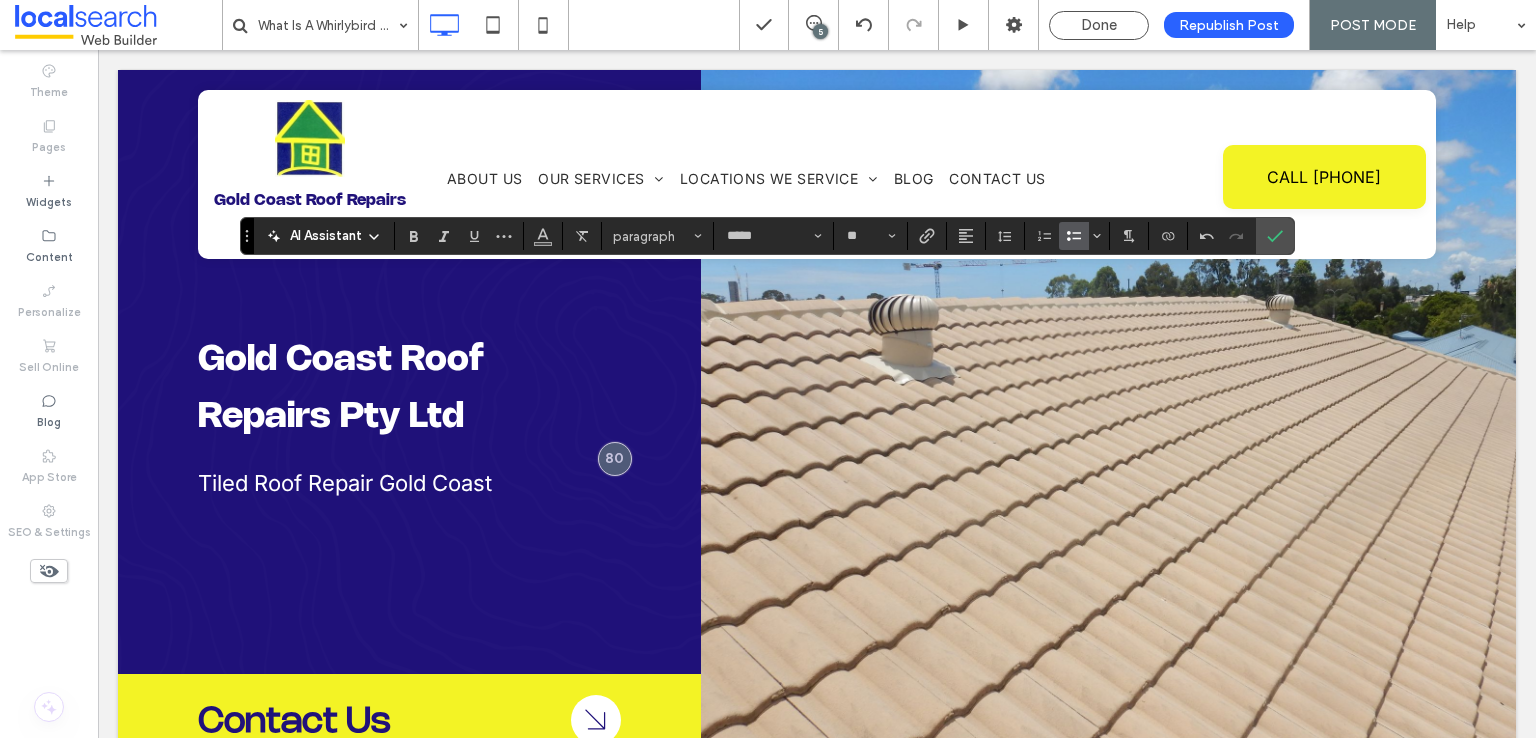 drag, startPoint x: 877, startPoint y: 405, endPoint x: 1116, endPoint y: 250, distance: 284.86136 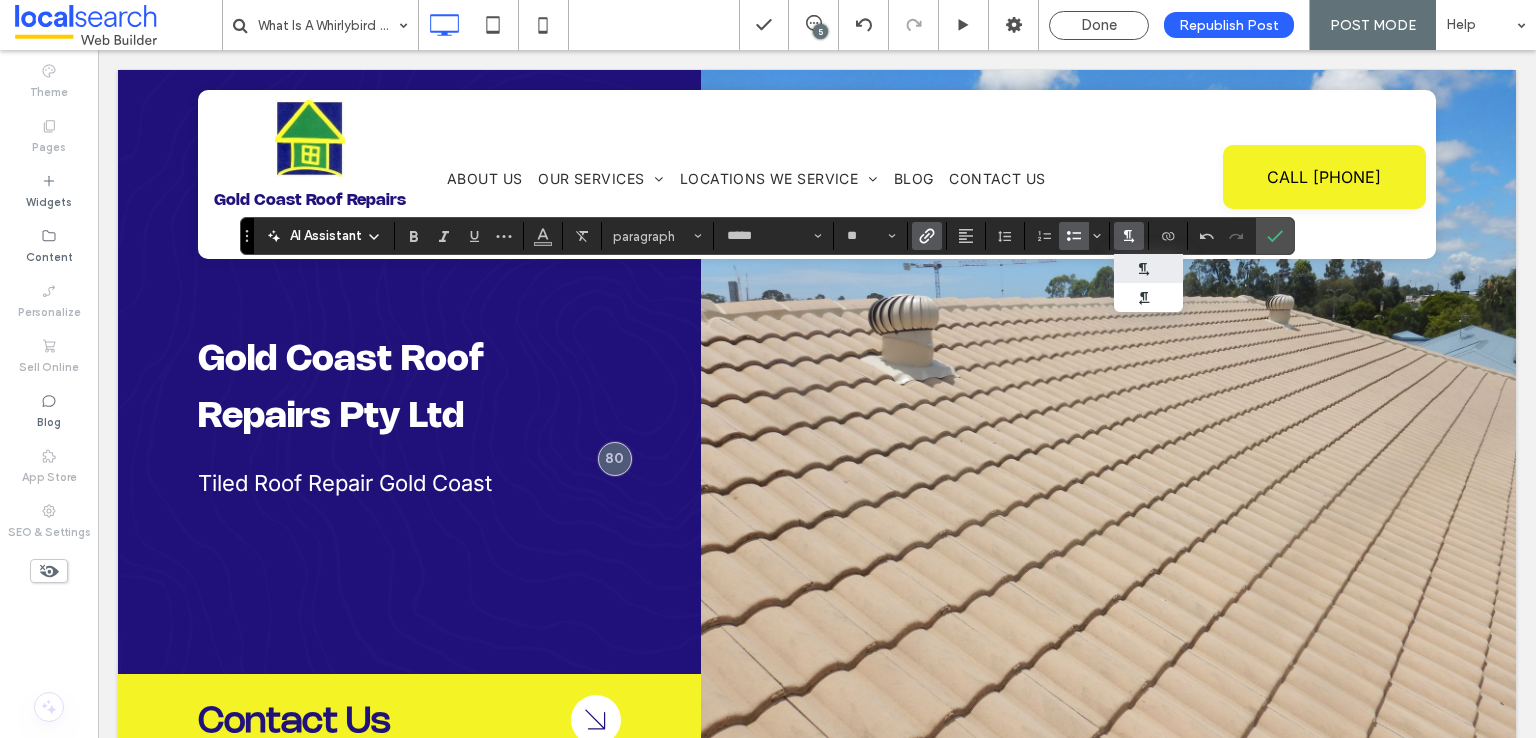 click 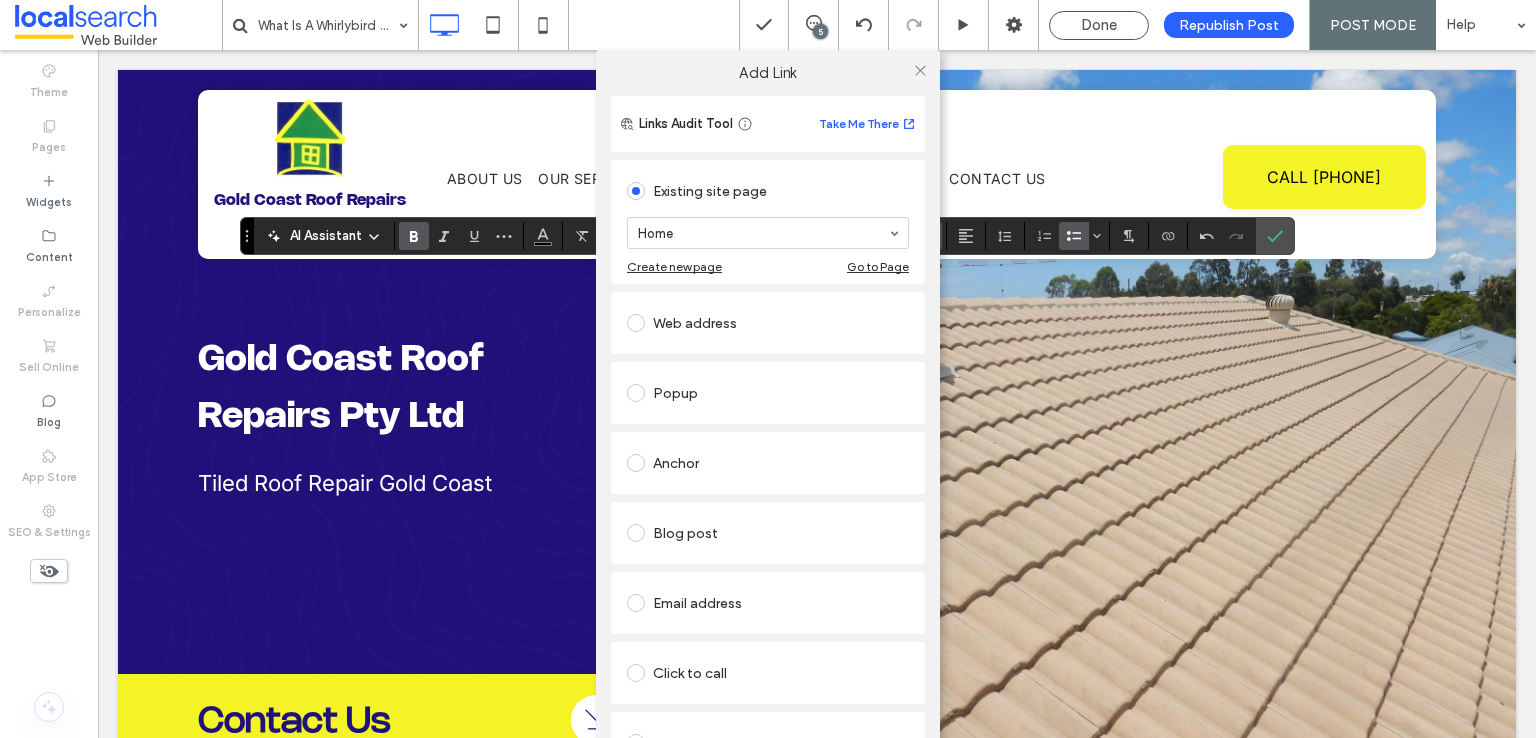 click at bounding box center (636, 463) 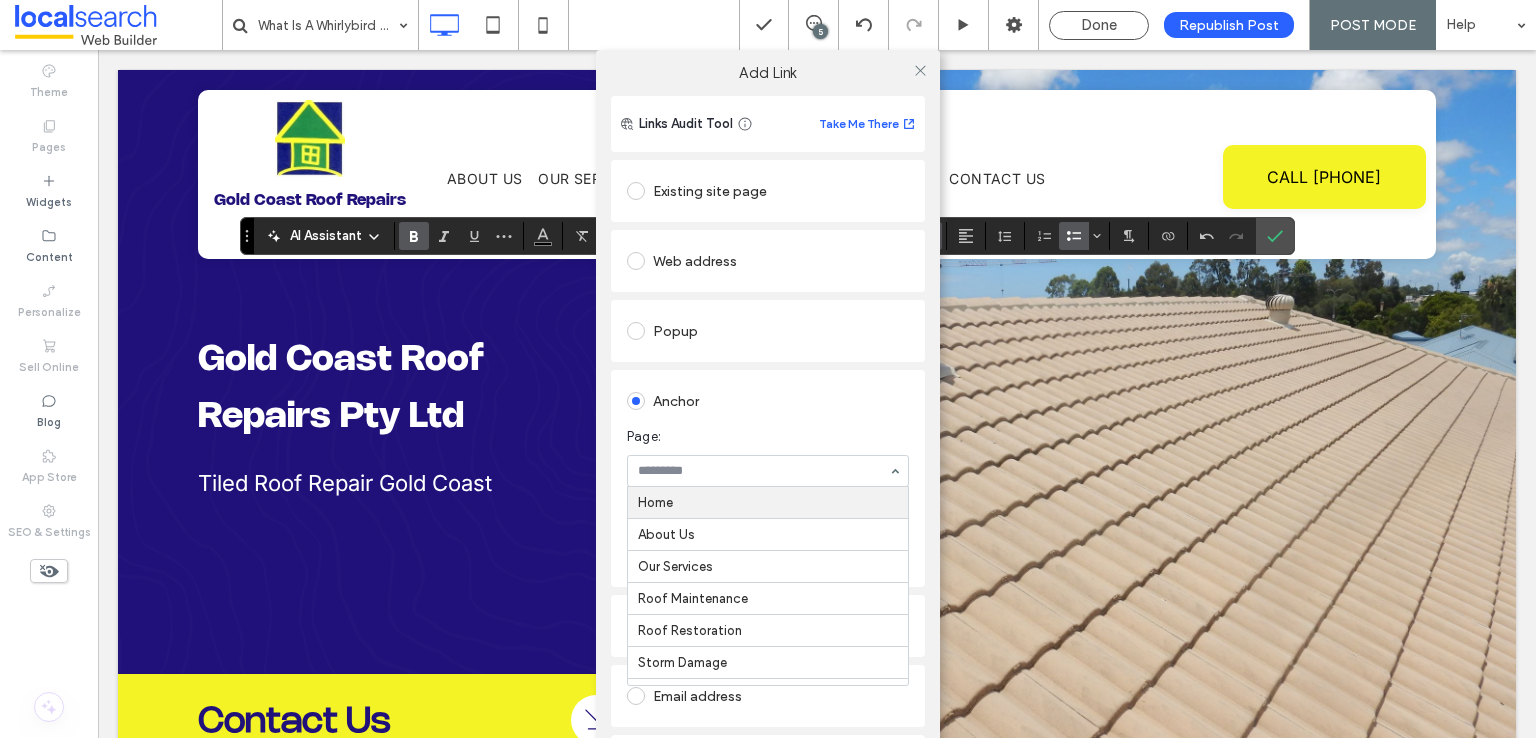 click on "Page: Home About Us Our Services Roof Maintenance Roof Restoration Storm Damage Whirlybird Installation Valley Seal Installation Roof Inspections & Photographic Reports Clearing Valleys & Gutters of Leaves Pressure Cleaning Leaf Guard Installation Weep Holes Highrise Buildings Locations We Service Ormeau Oxenford Hope Island Southport Ashmore Benowa Mudgeeraba Burleigh Heads Palm Beach Currumbin Tweed Heads Blog Contact Us Blog post..." at bounding box center (768, 457) 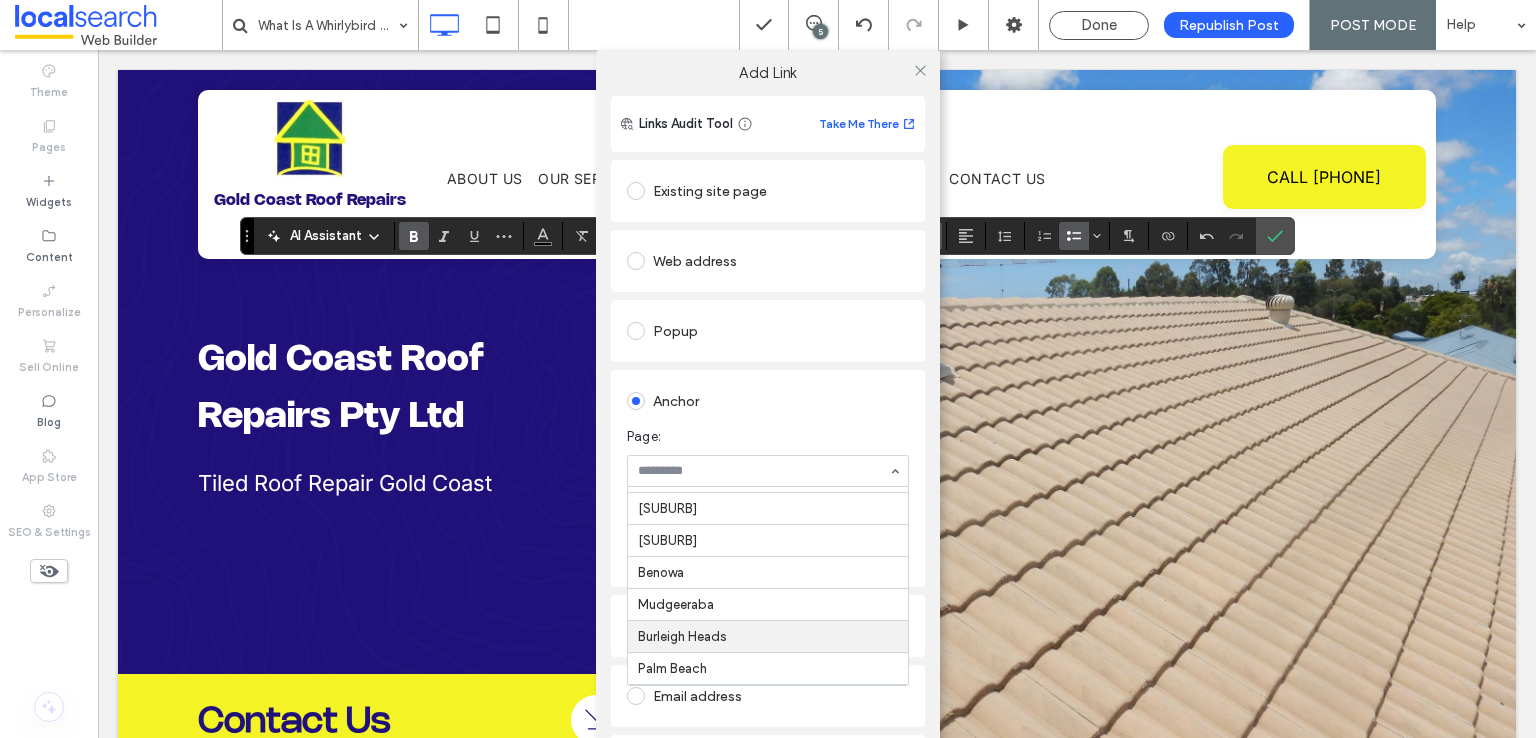 scroll, scrollTop: 752, scrollLeft: 0, axis: vertical 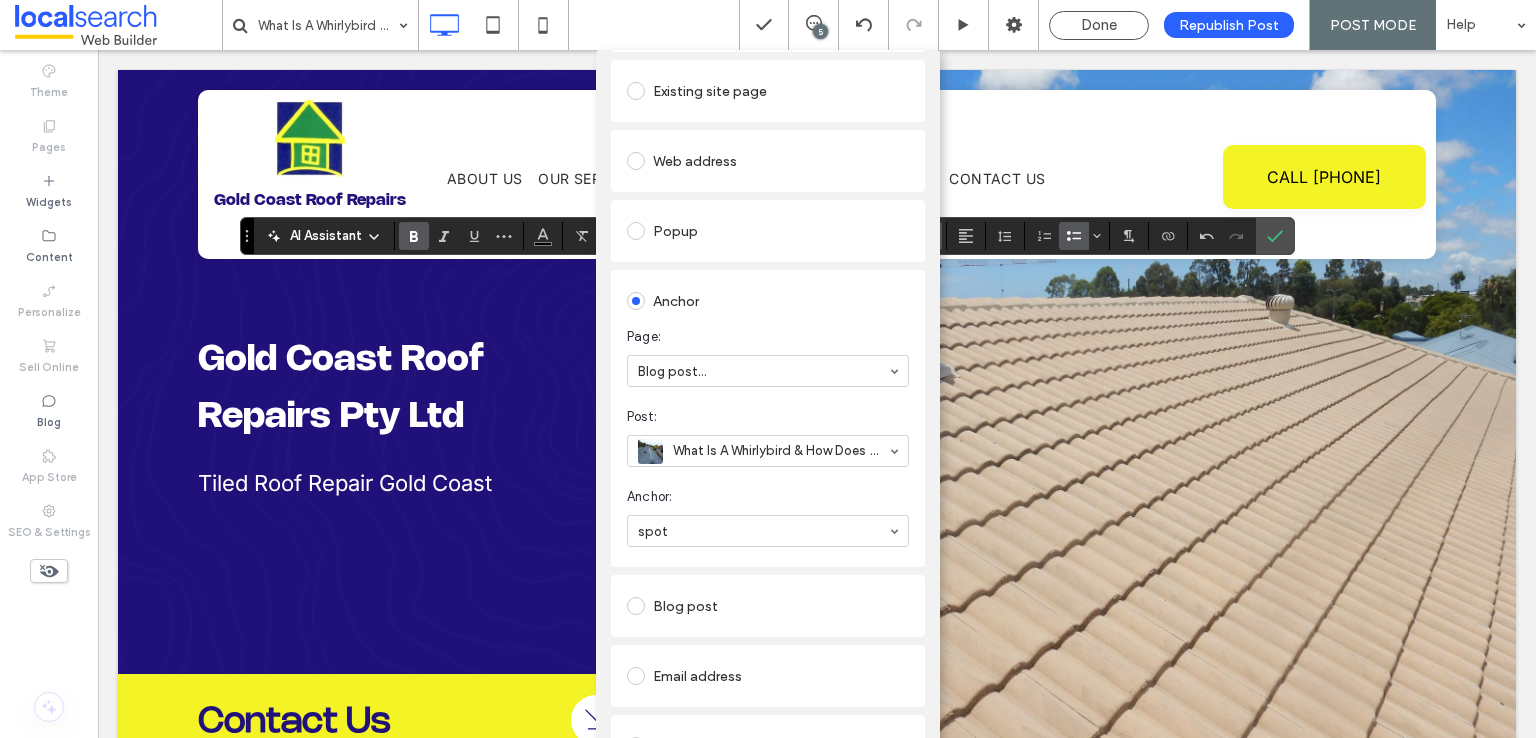 click on "Add Link Links Audit Tool Take Me There Existing site page Home Create new page Go to Page Web address Popup Anchor Page: Blog post... Post: What Is A Whirlybird & How Does It Work? Anchor: spot Blog post Email address Click to call File for download Remove link" at bounding box center (768, 419) 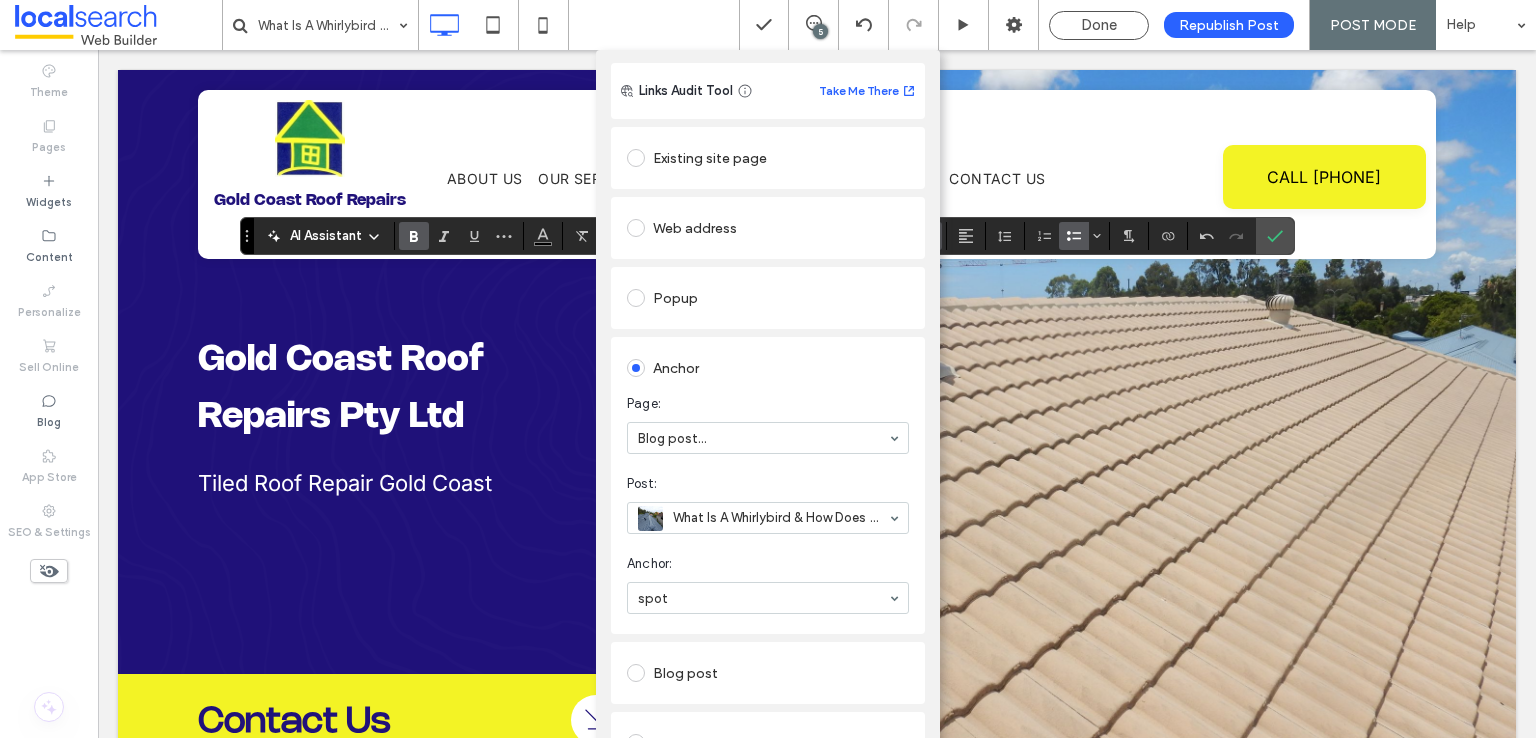 scroll, scrollTop: 0, scrollLeft: 0, axis: both 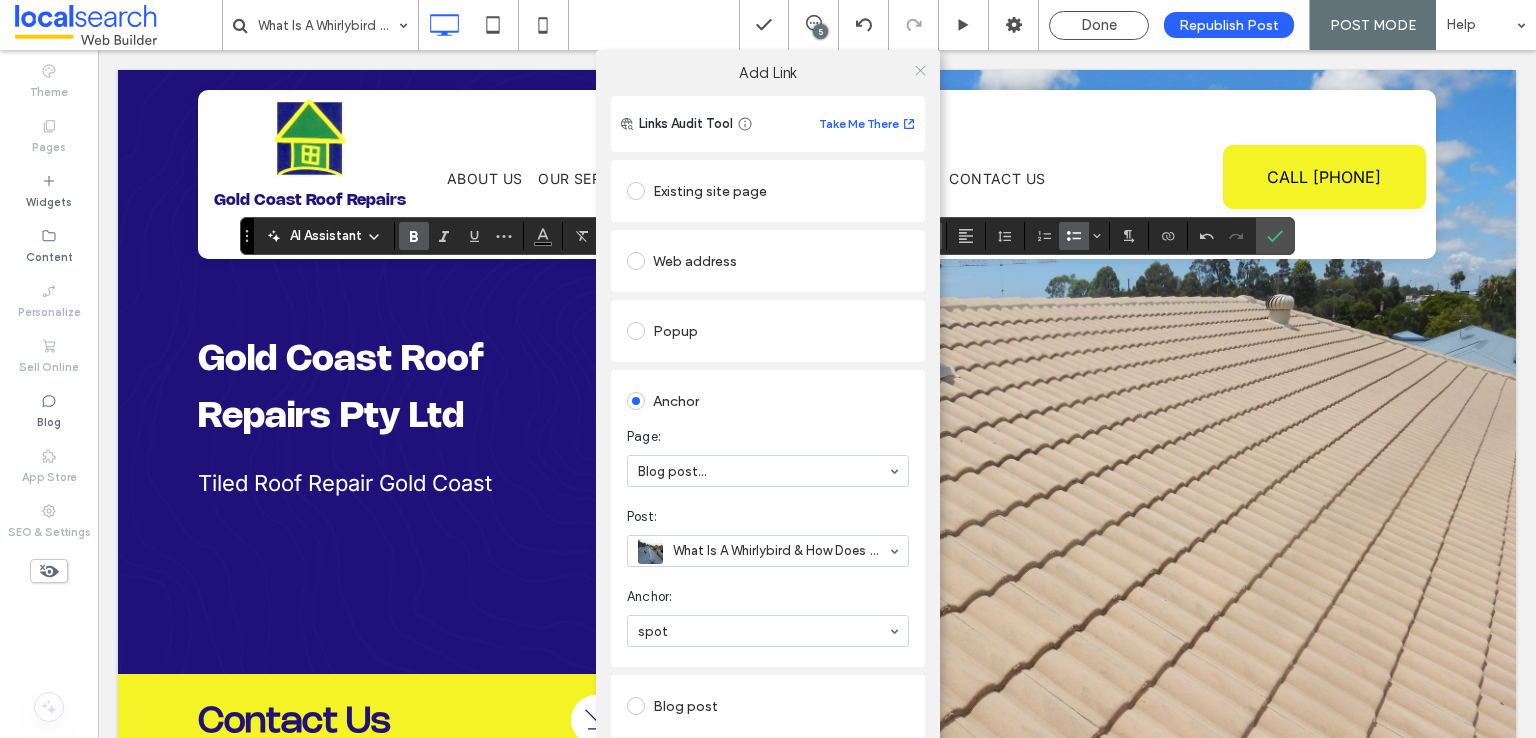 click 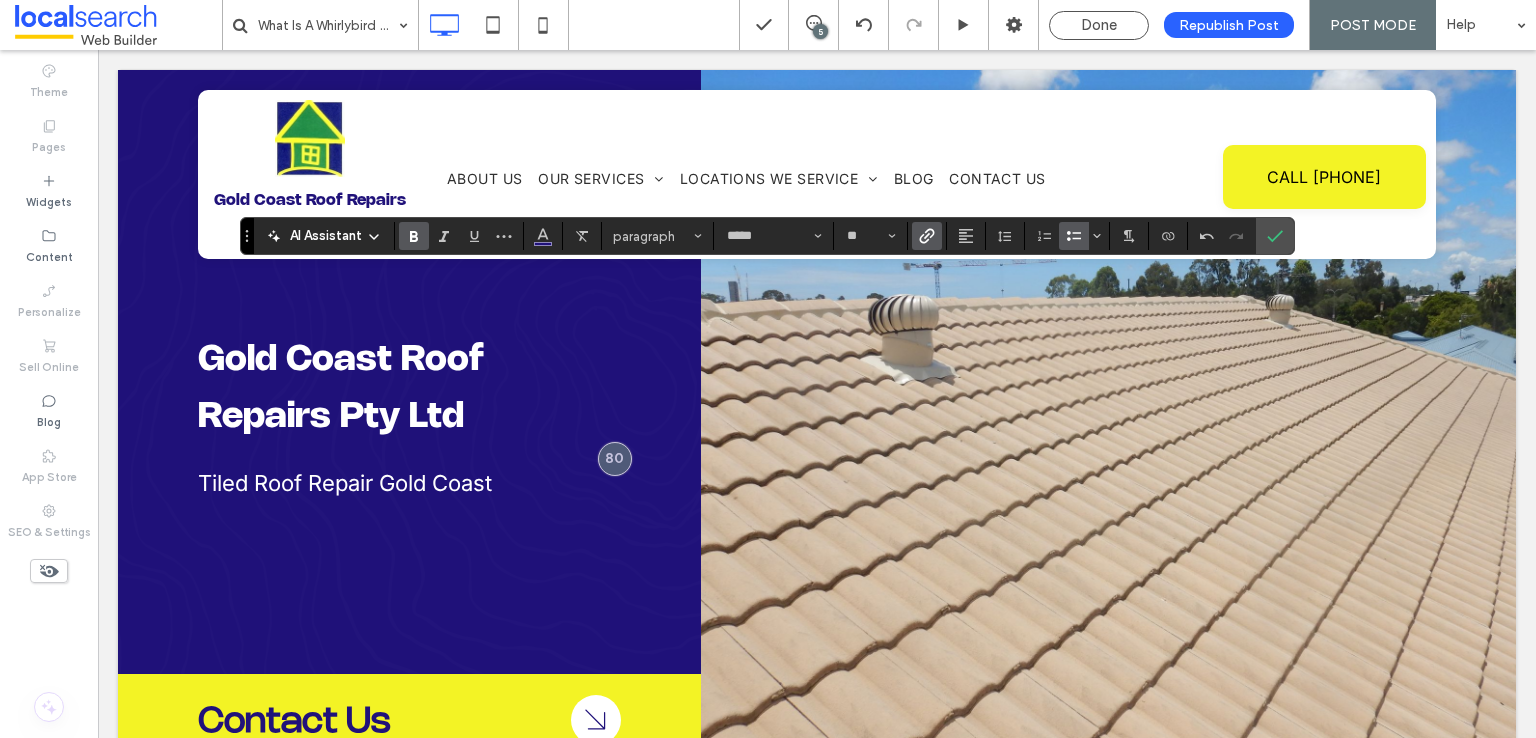 click at bounding box center [927, 236] 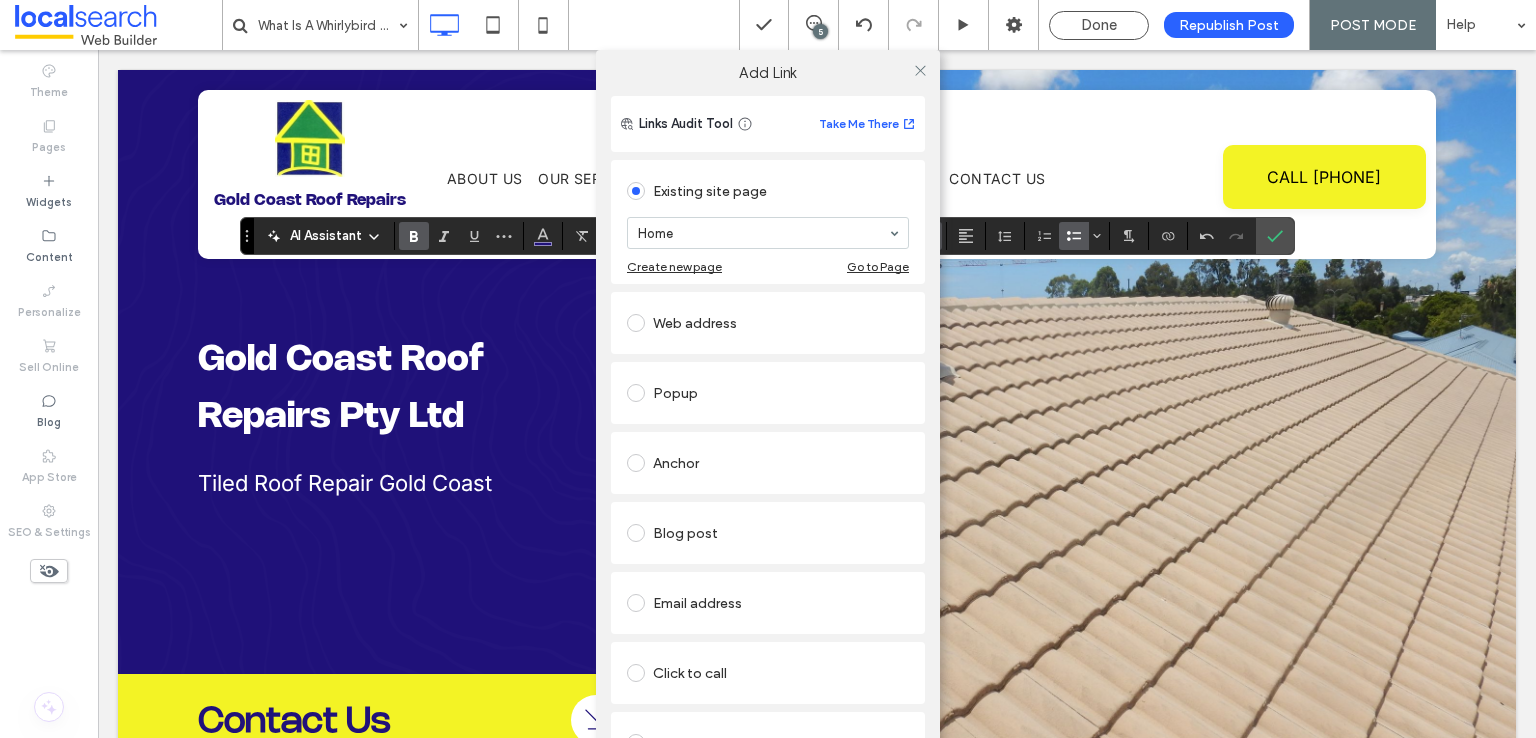 click at bounding box center [636, 463] 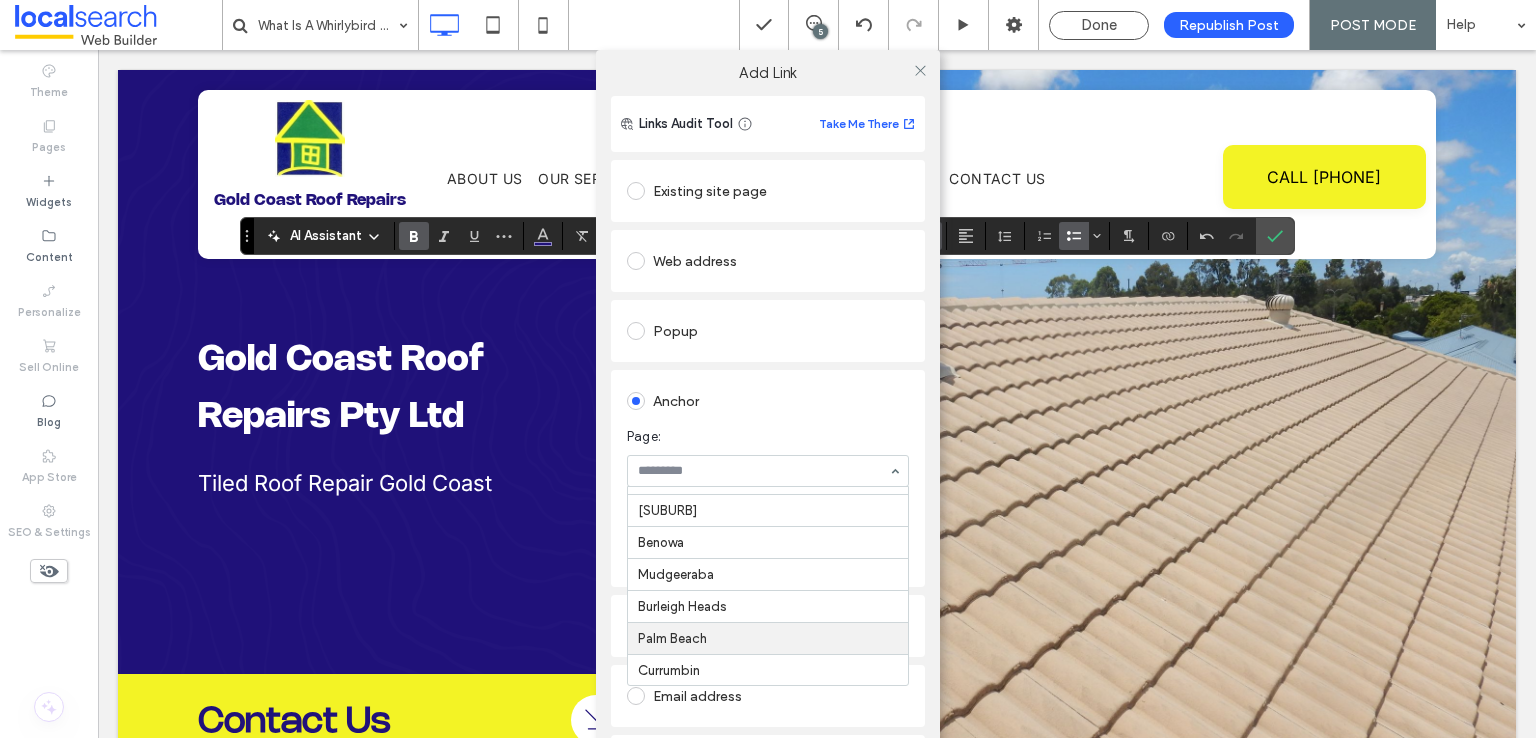 scroll, scrollTop: 752, scrollLeft: 0, axis: vertical 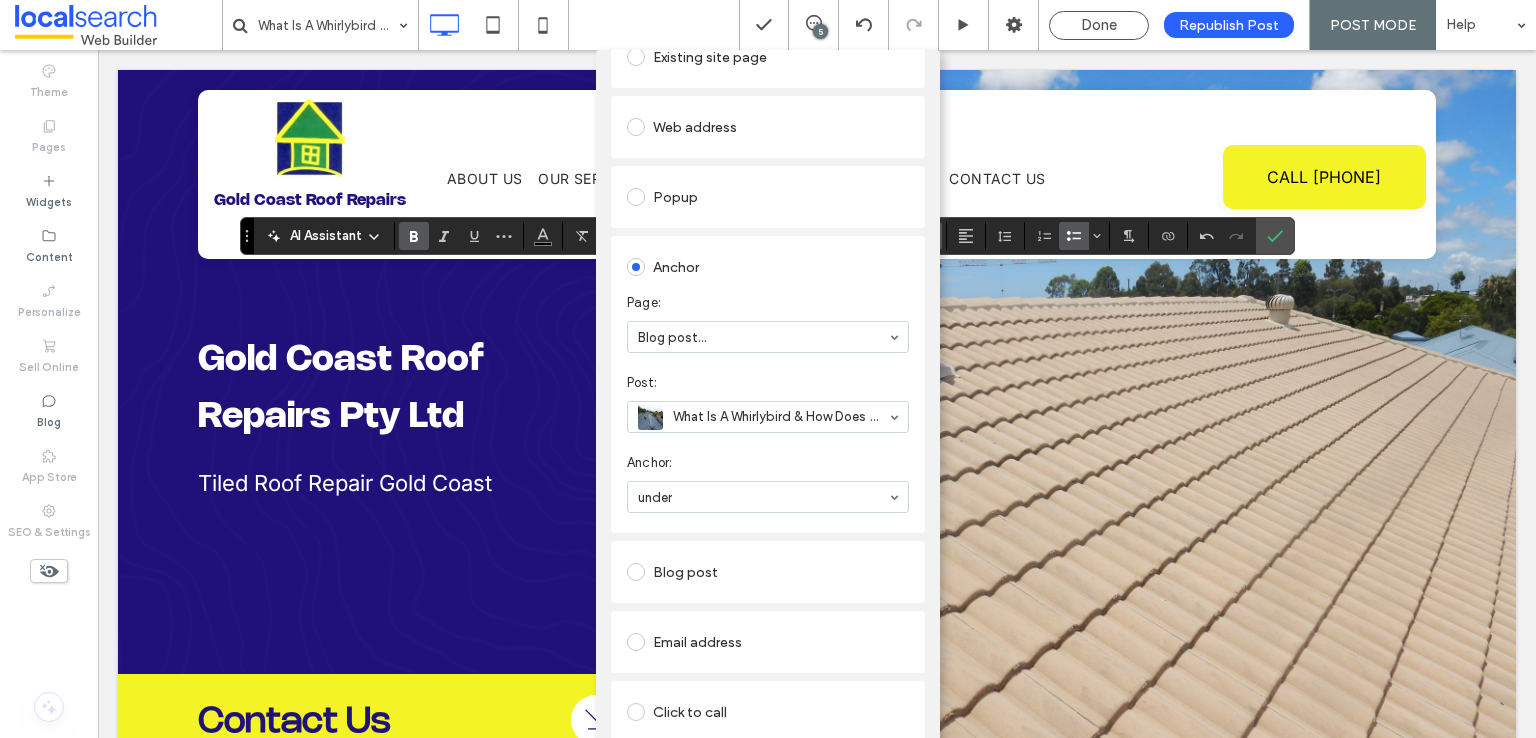 click on "Add Link Links Audit Tool Take Me There Existing site page Home Create new page Go to Page Web address Popup Anchor Page: Blog post... Post: What Is A Whirlybird & How Does It Work? Anchor: under Blog post Email address Click to call File for download Remove link" at bounding box center (768, 419) 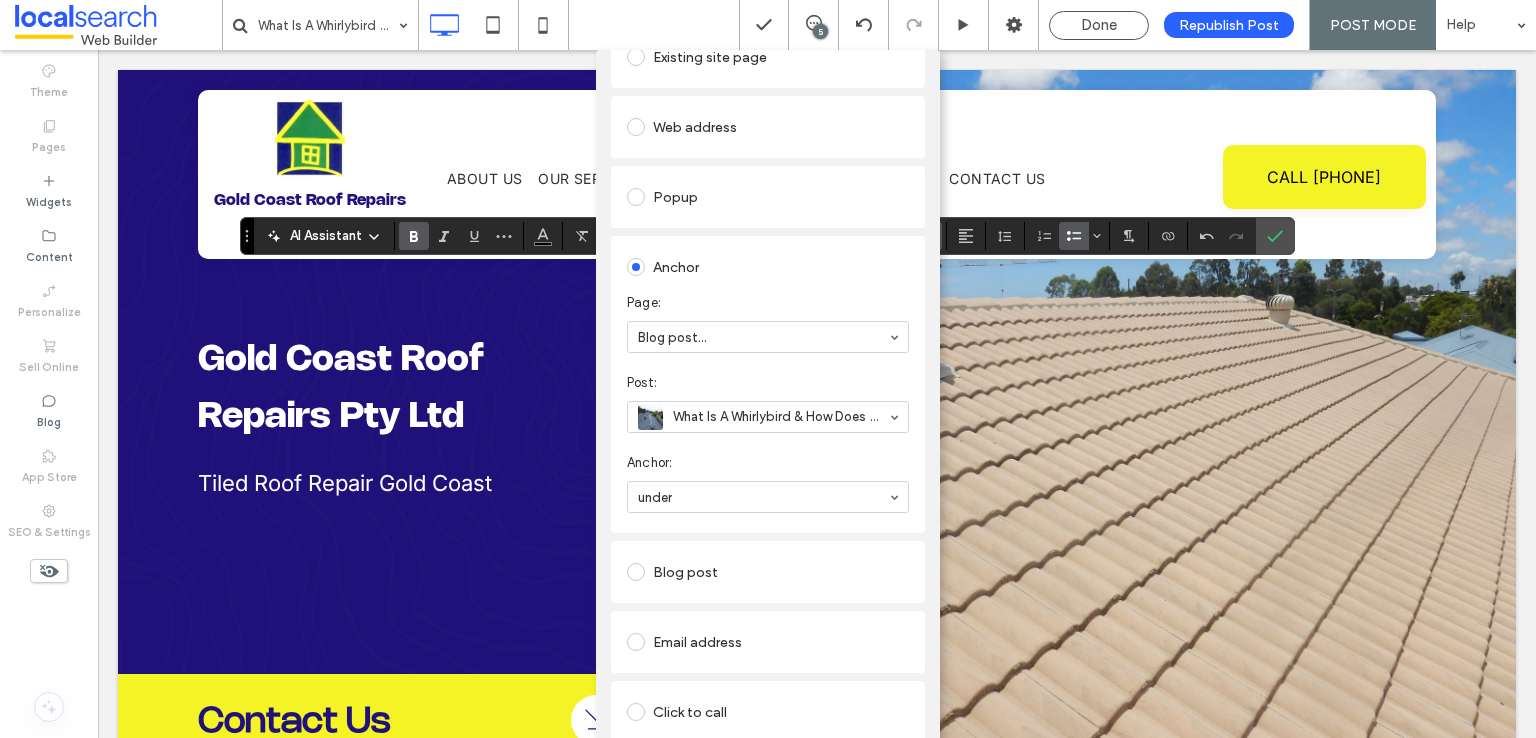 scroll, scrollTop: 0, scrollLeft: 0, axis: both 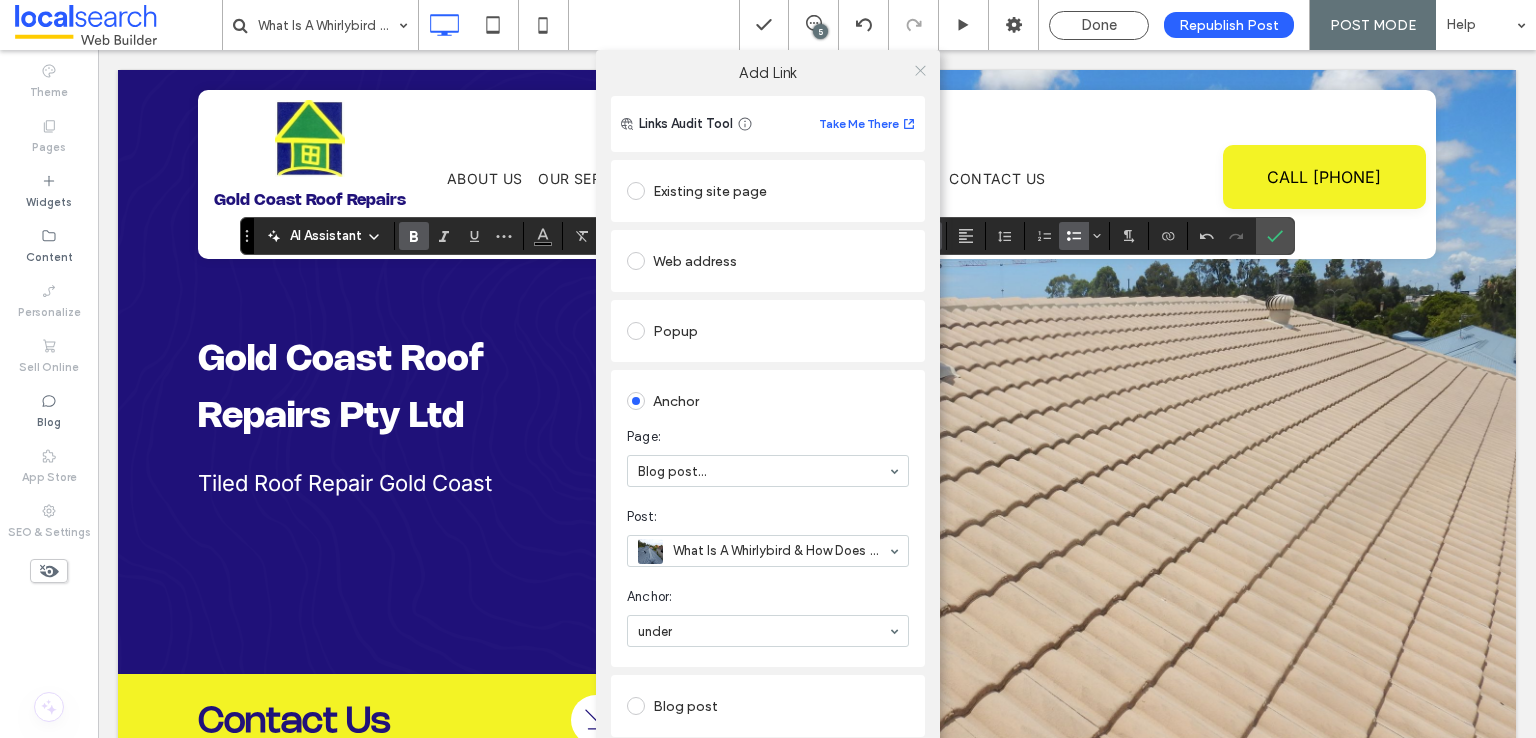 click 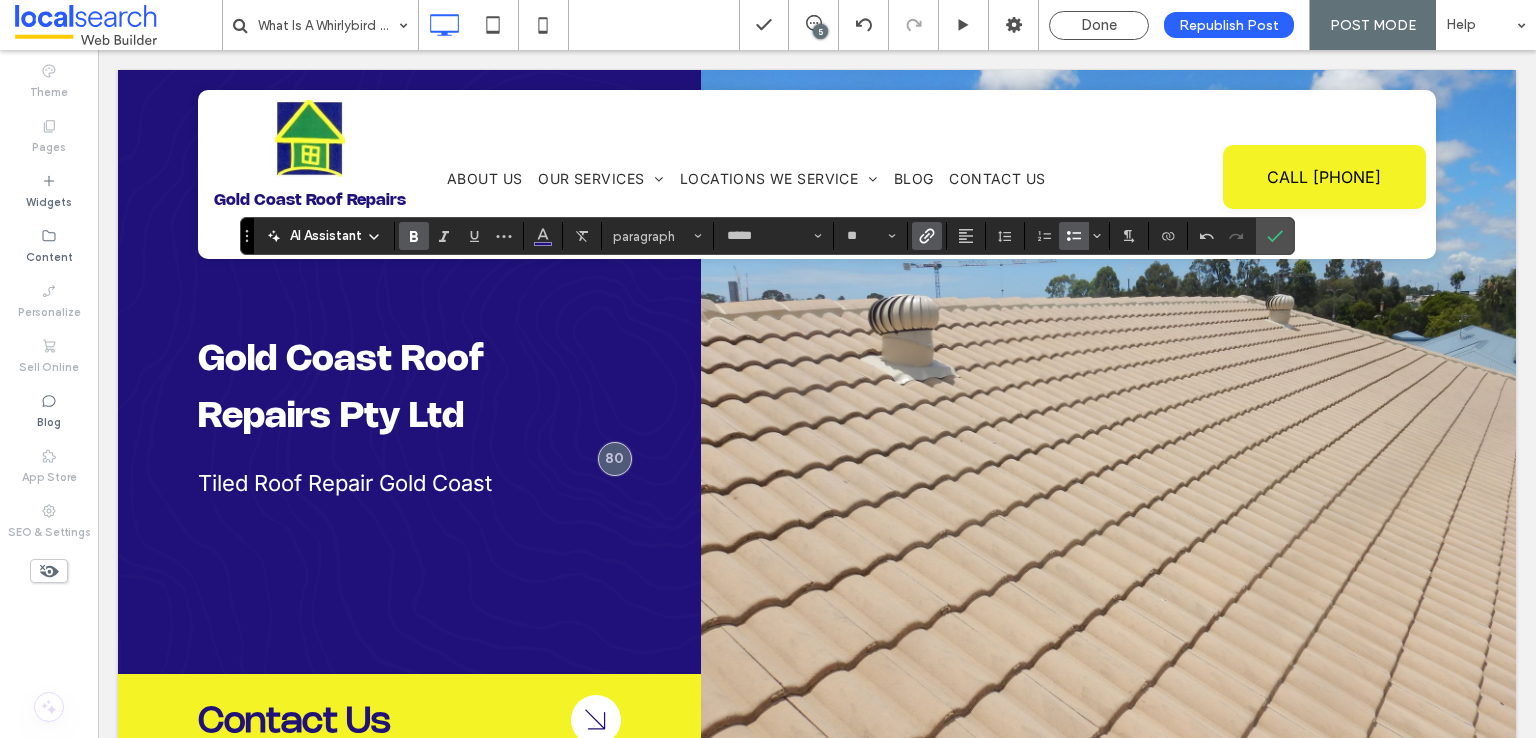 click 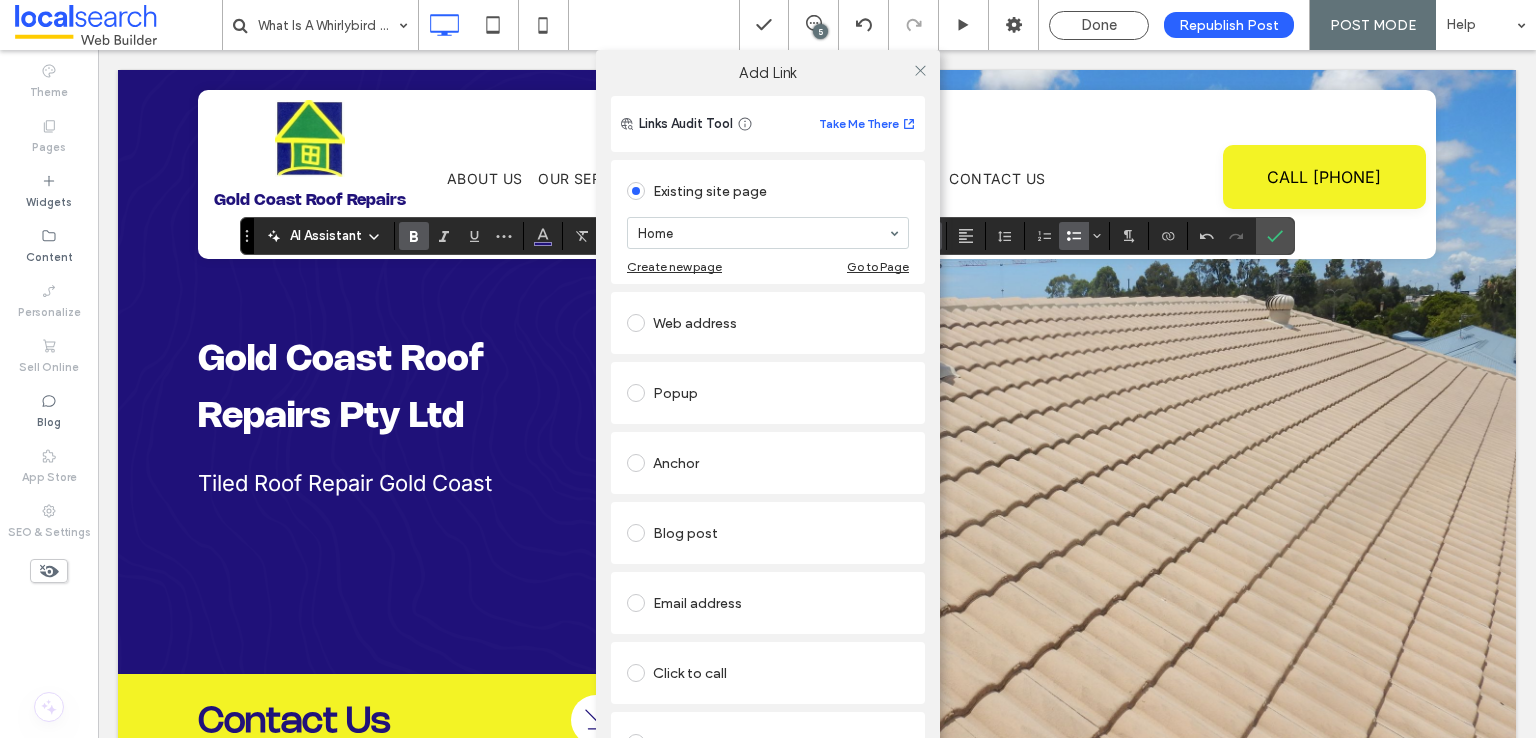 click on "Anchor" at bounding box center (768, 463) 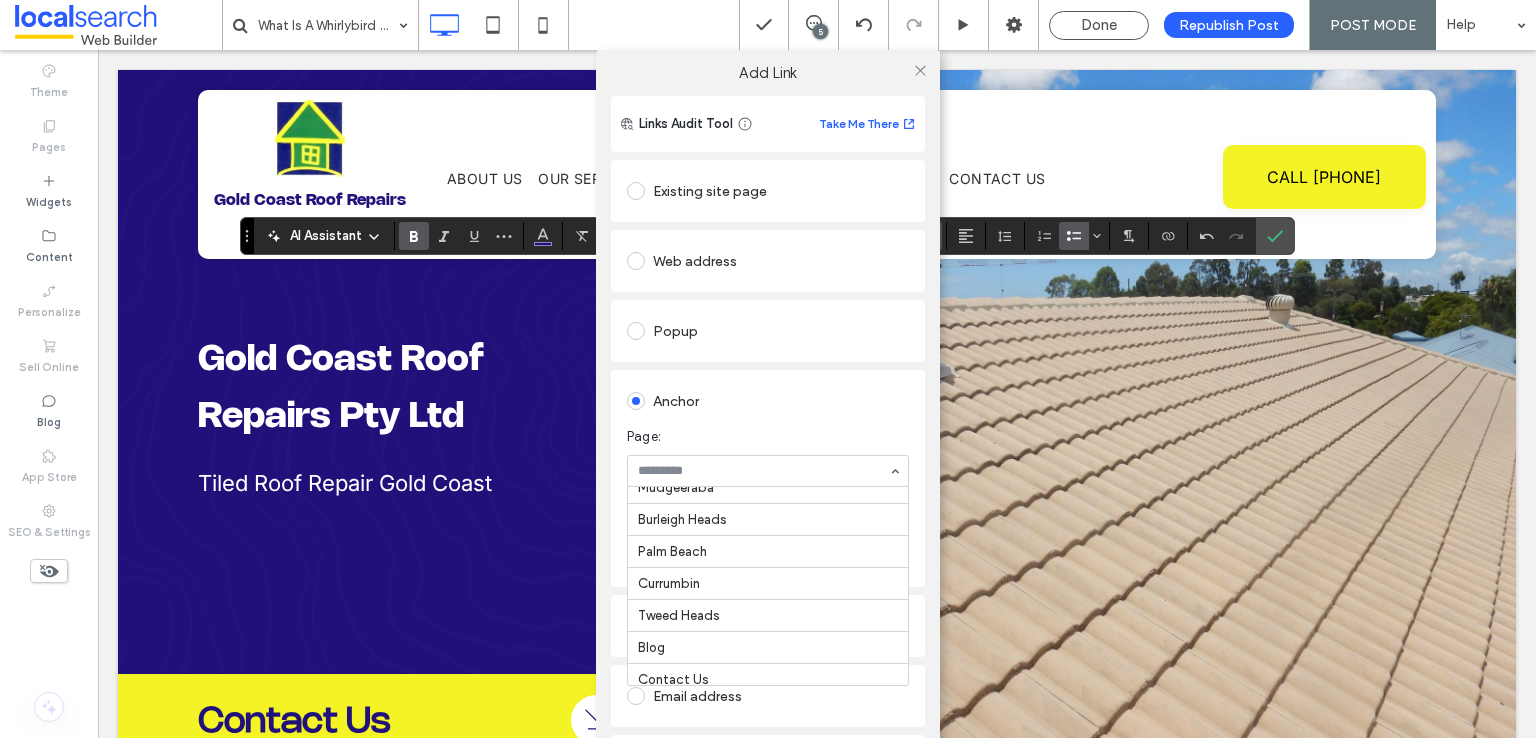 scroll, scrollTop: 752, scrollLeft: 0, axis: vertical 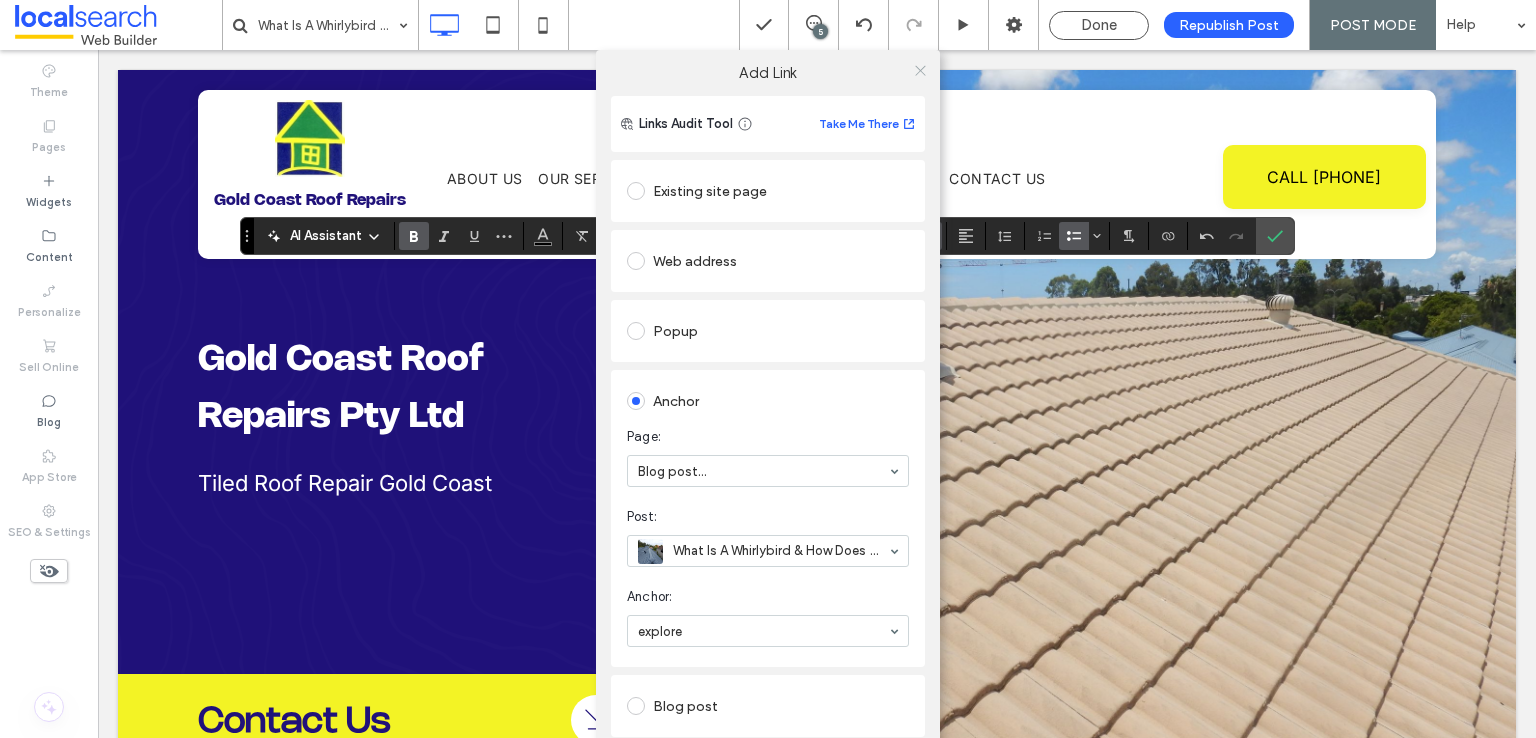 click 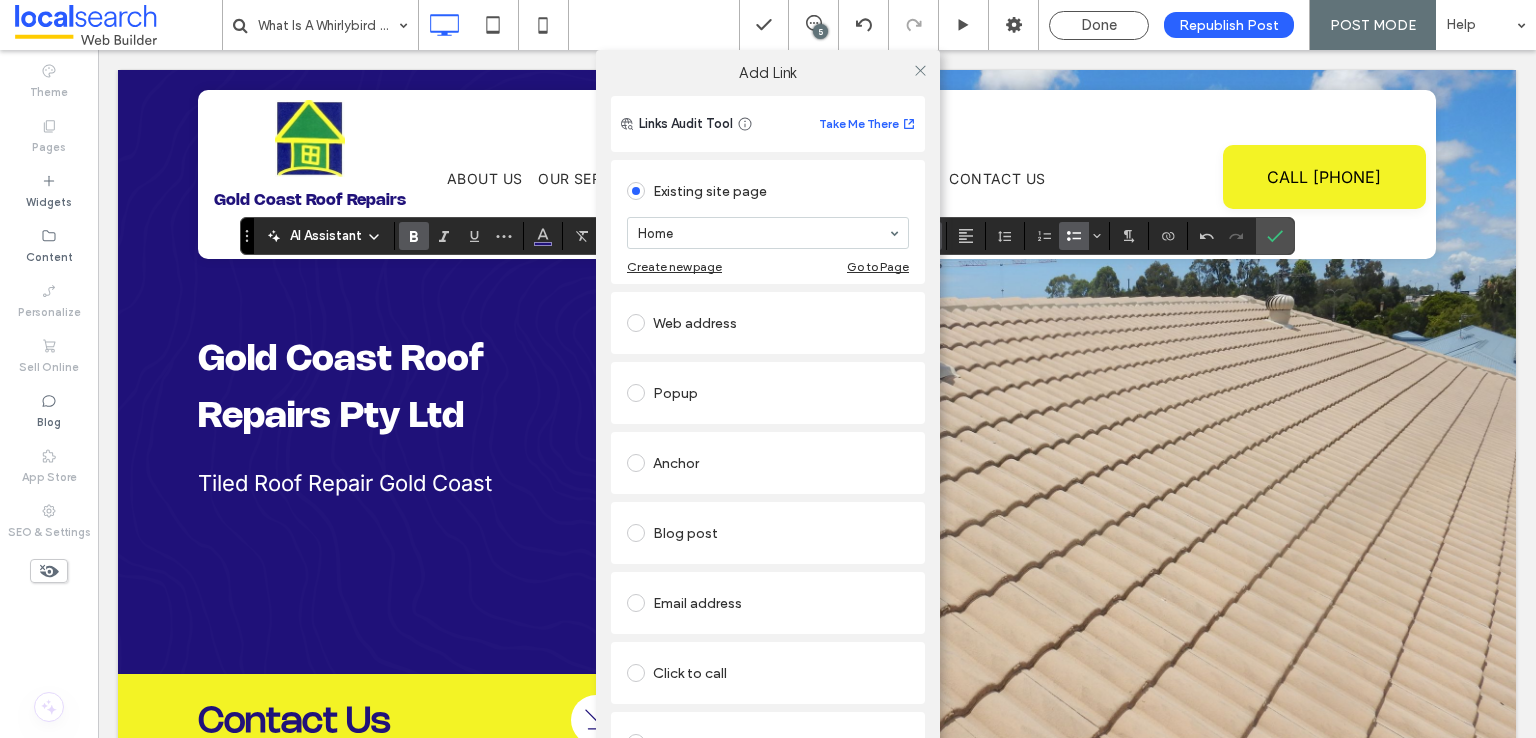 click on "Anchor" at bounding box center (768, 463) 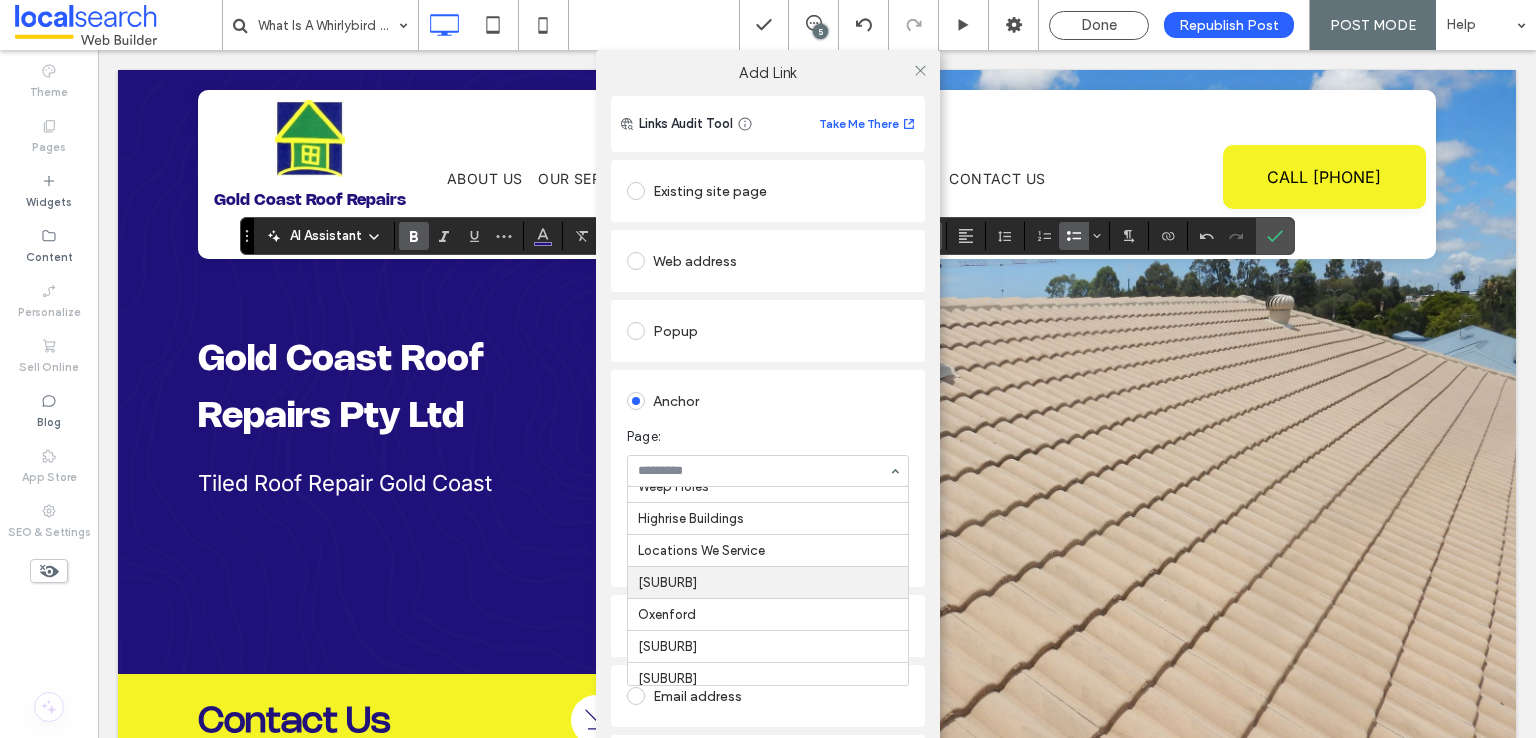 scroll, scrollTop: 752, scrollLeft: 0, axis: vertical 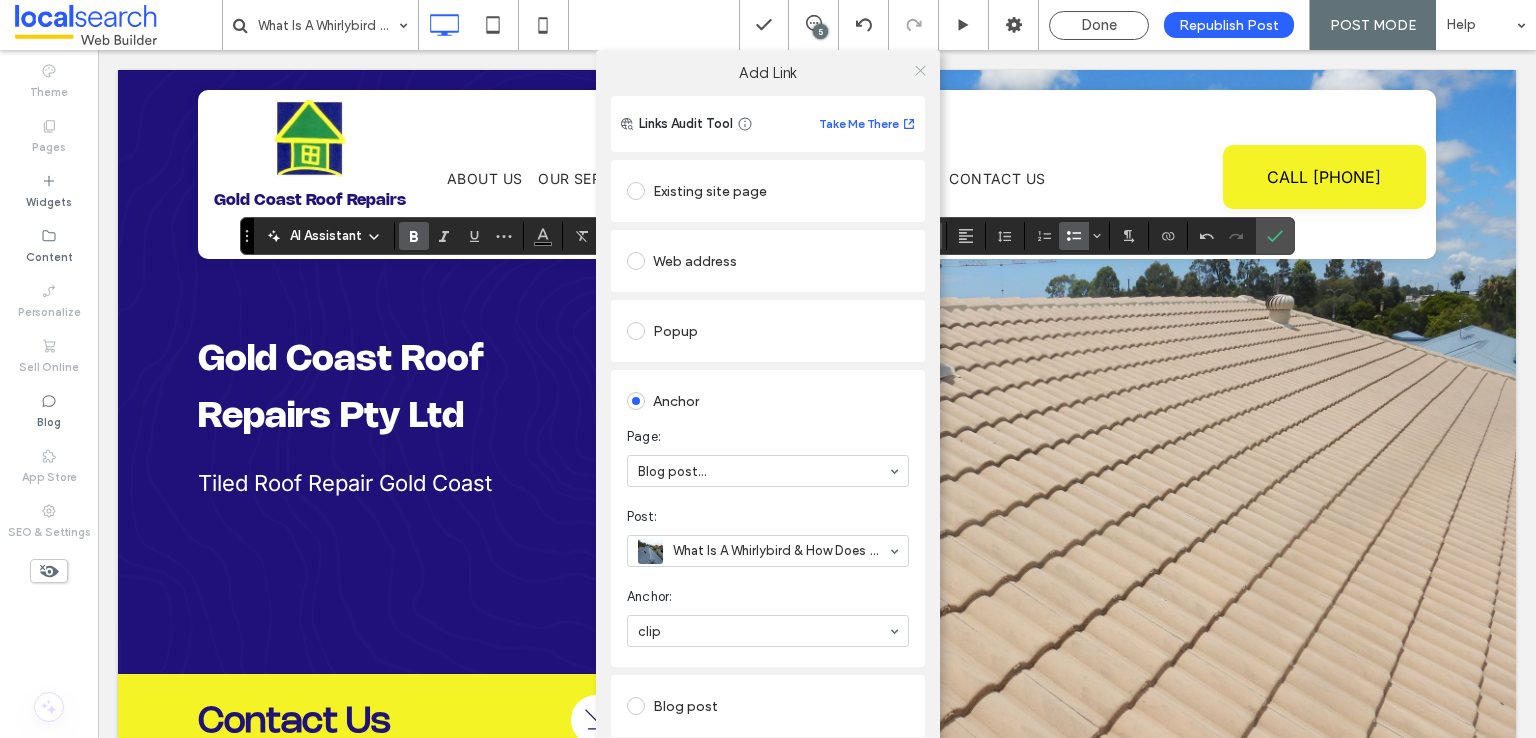 click 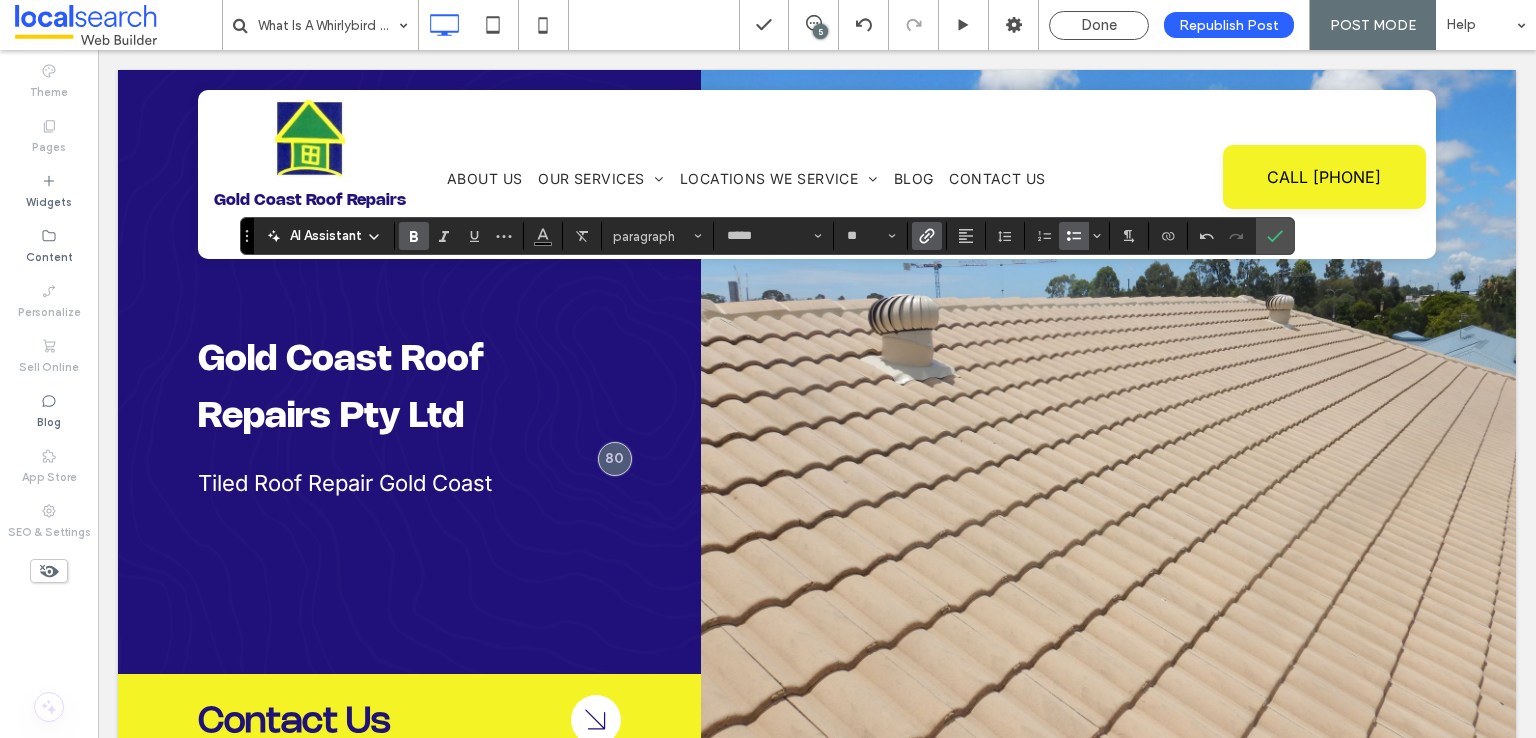 click at bounding box center [927, 236] 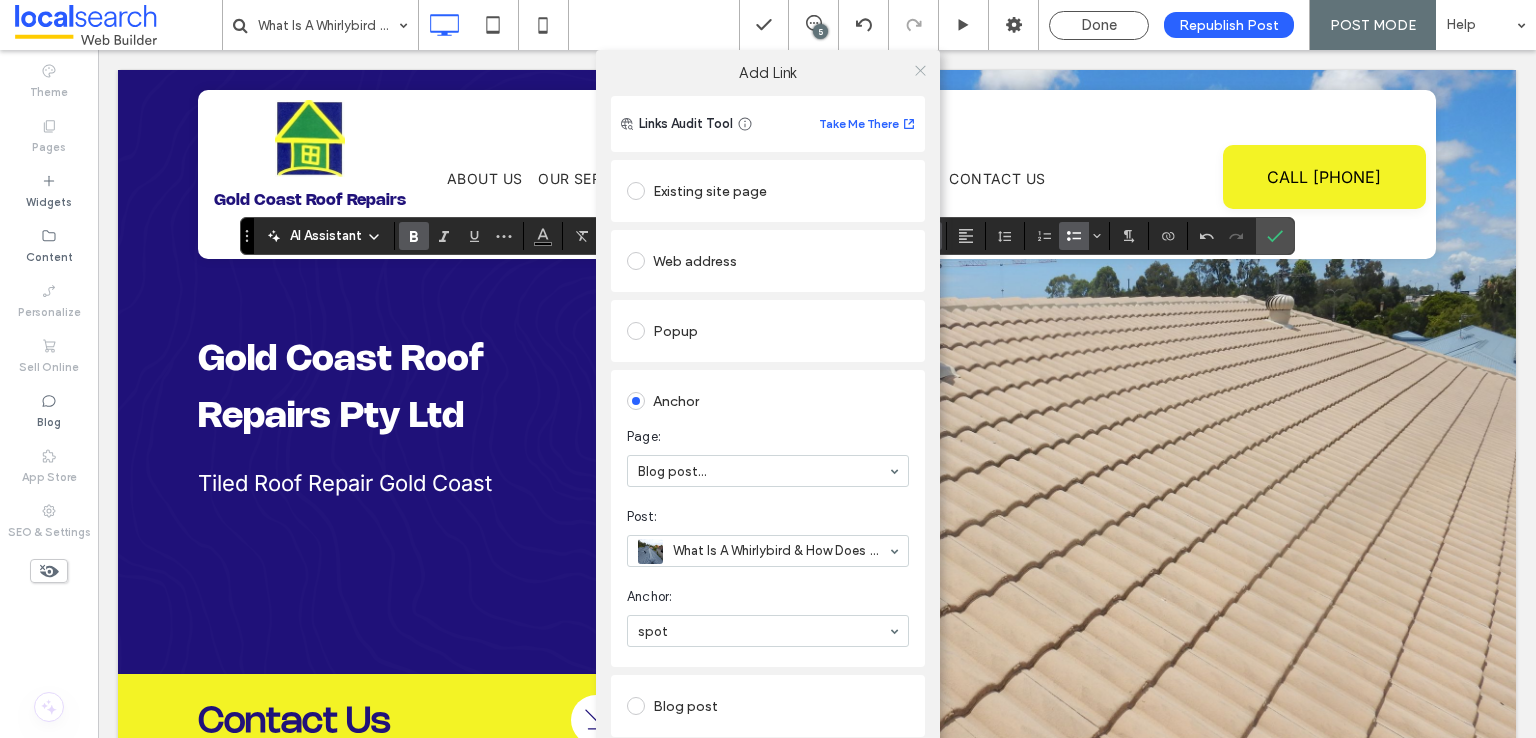 click 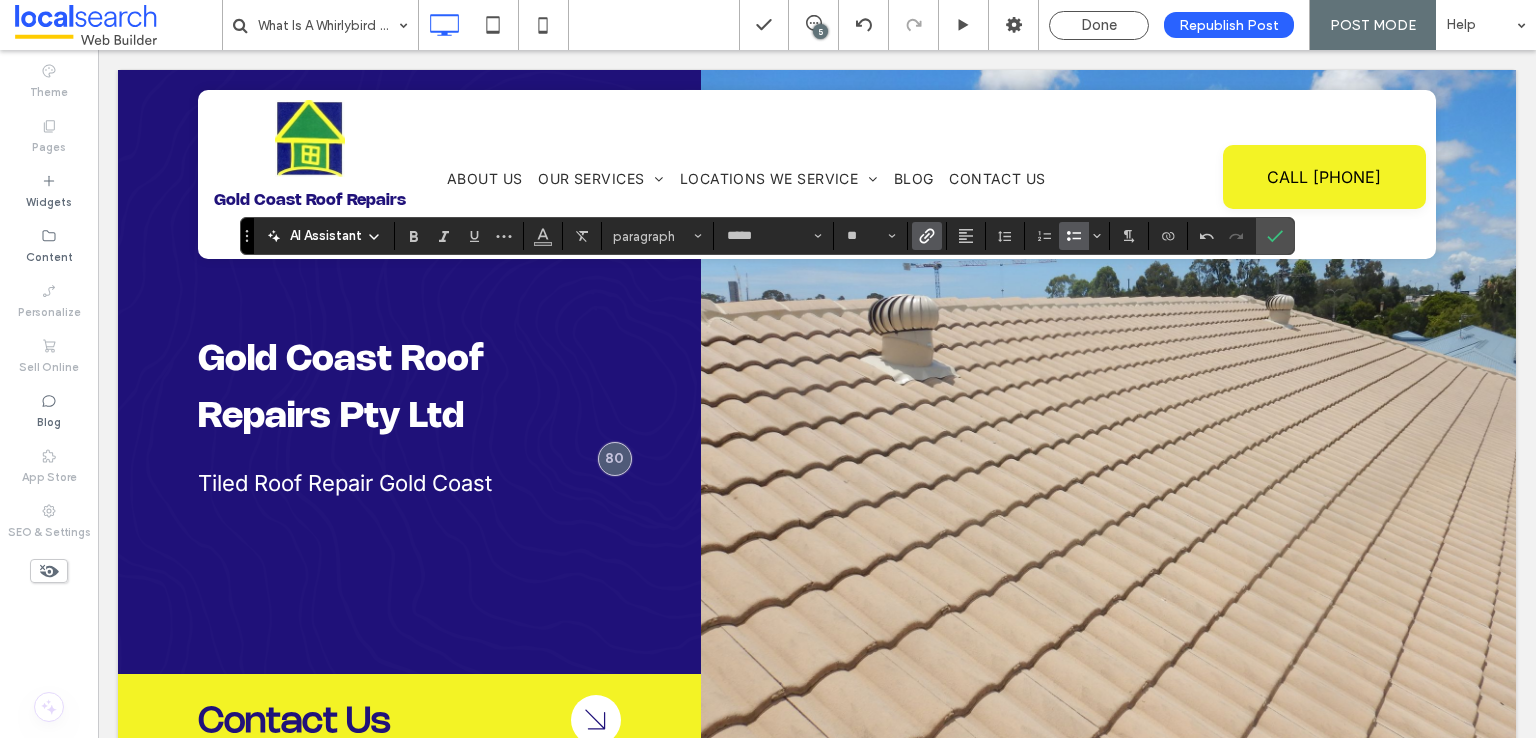 click 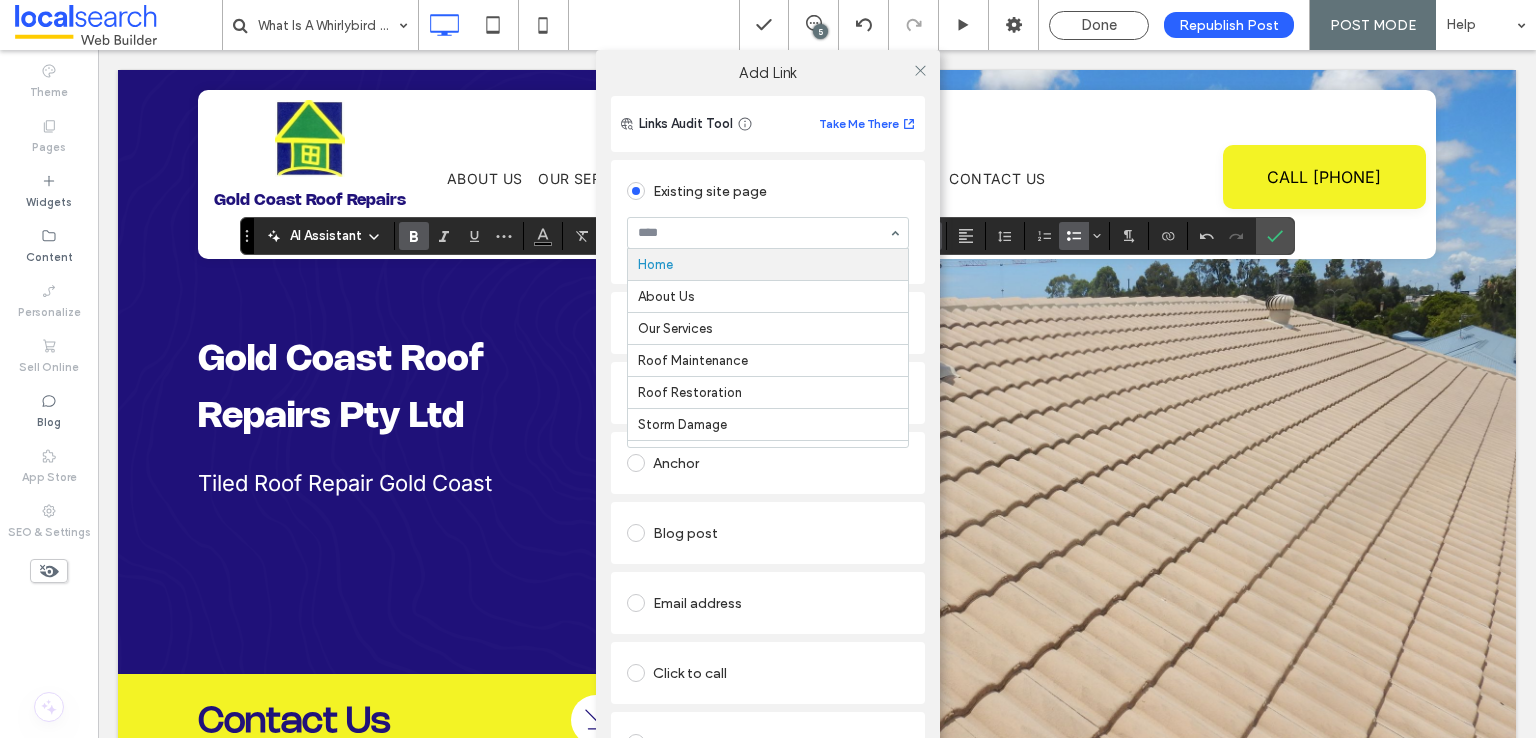 click on "Existing site page" at bounding box center (768, 191) 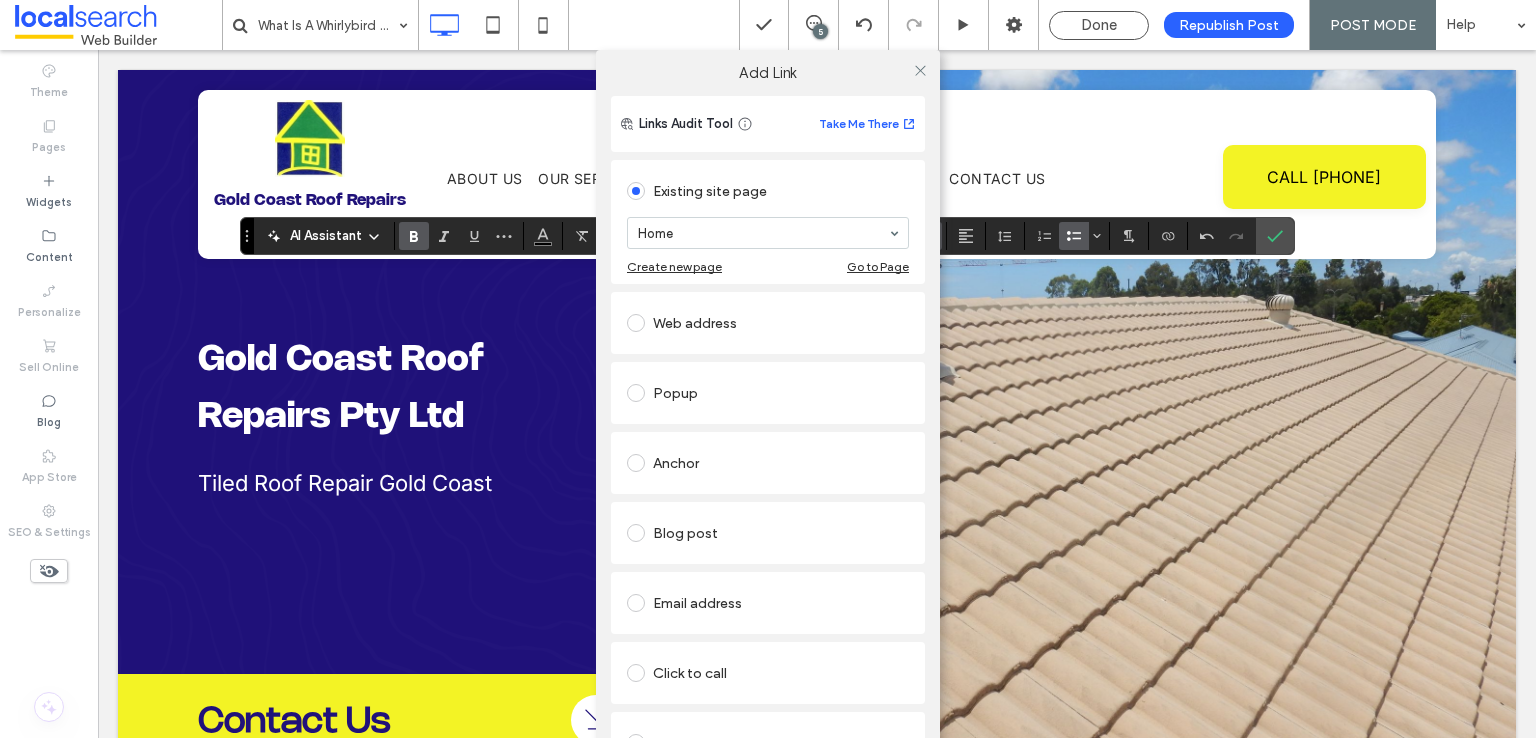 click on "Popup" at bounding box center (768, 393) 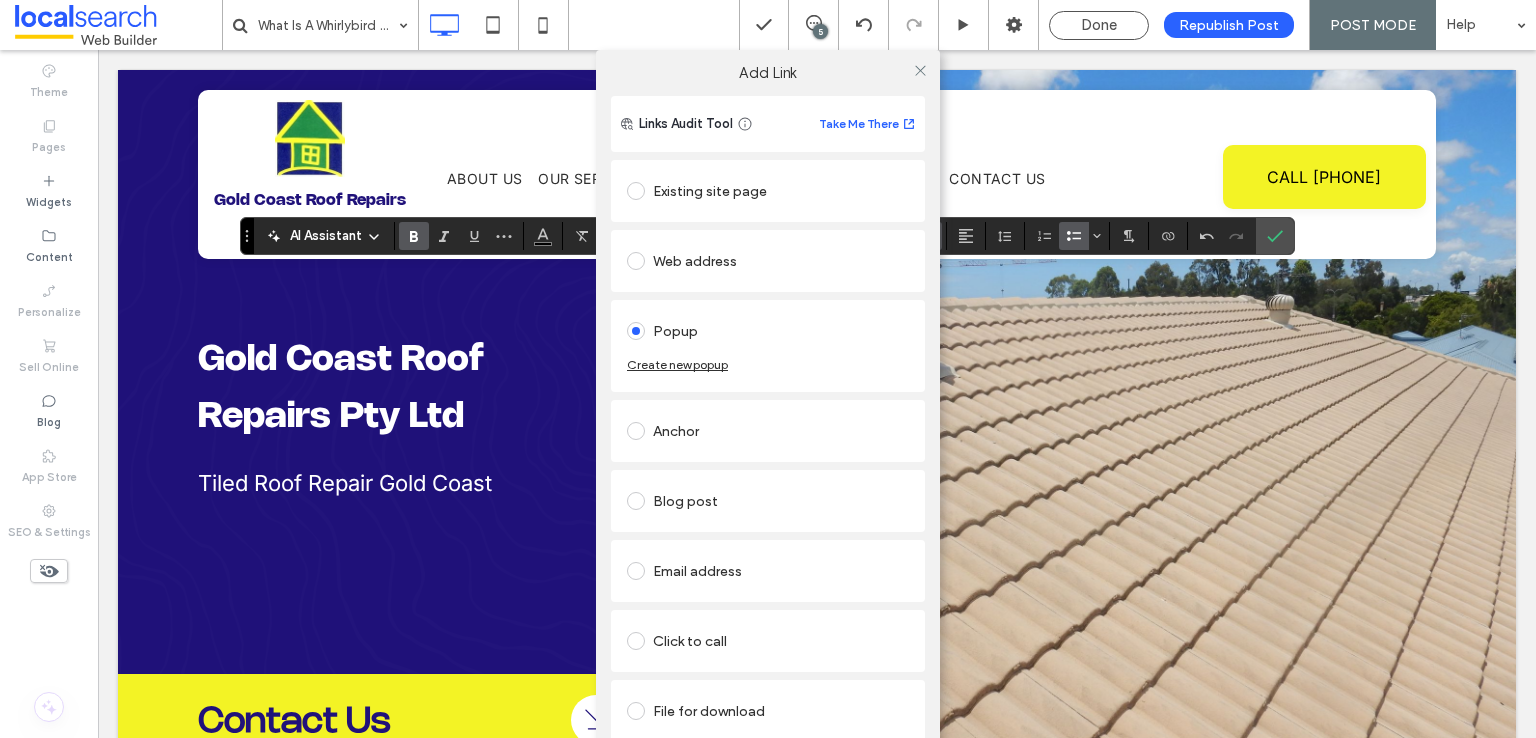 click at bounding box center (636, 431) 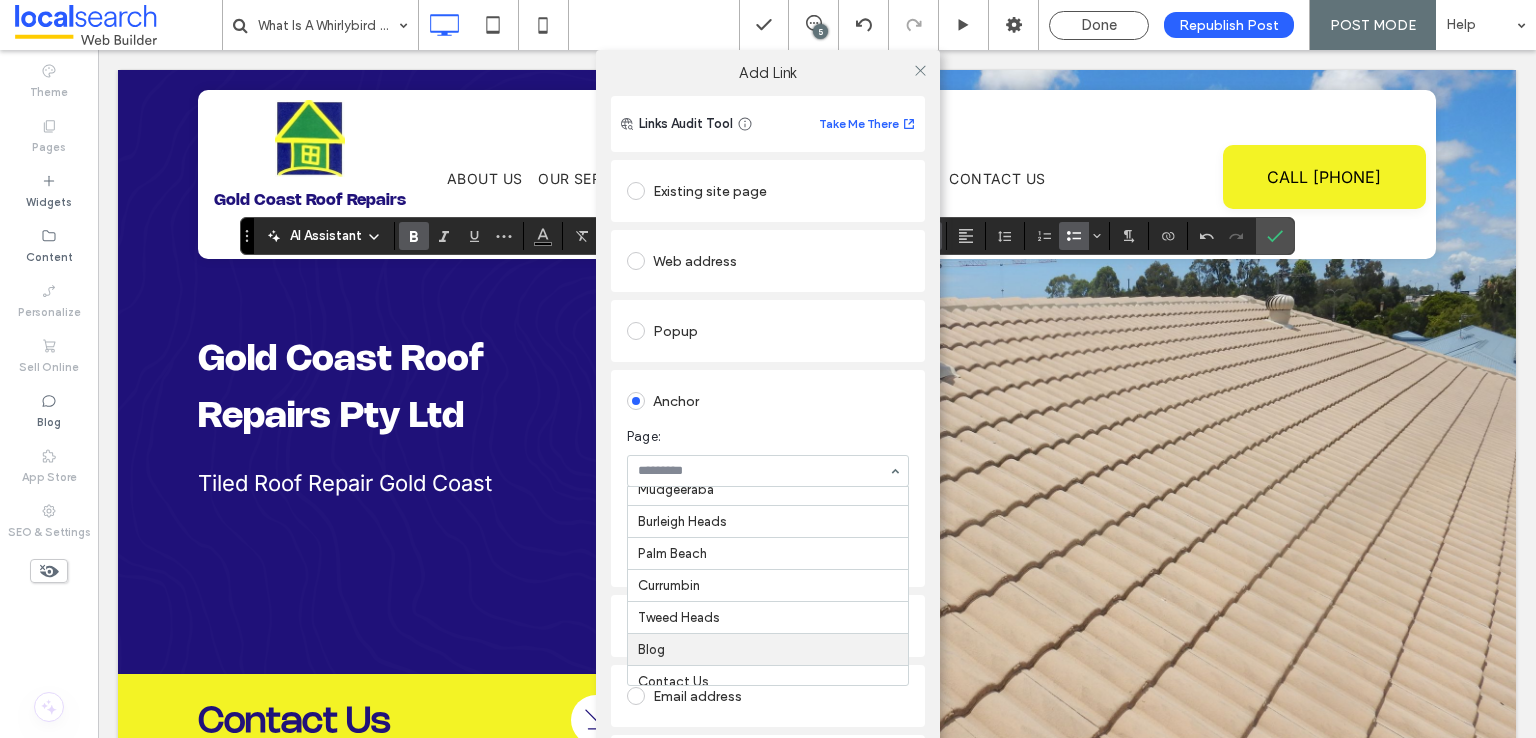 scroll, scrollTop: 752, scrollLeft: 0, axis: vertical 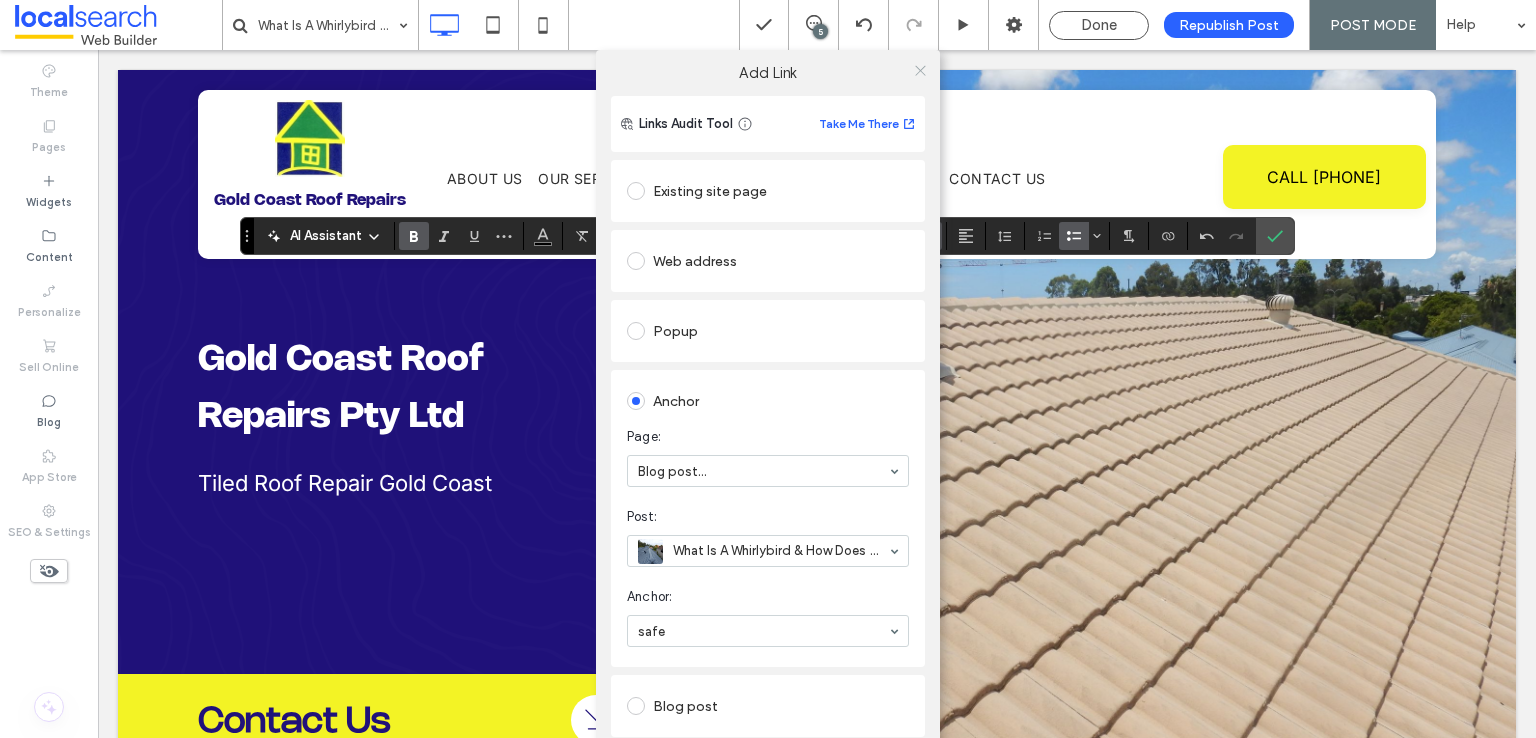 click 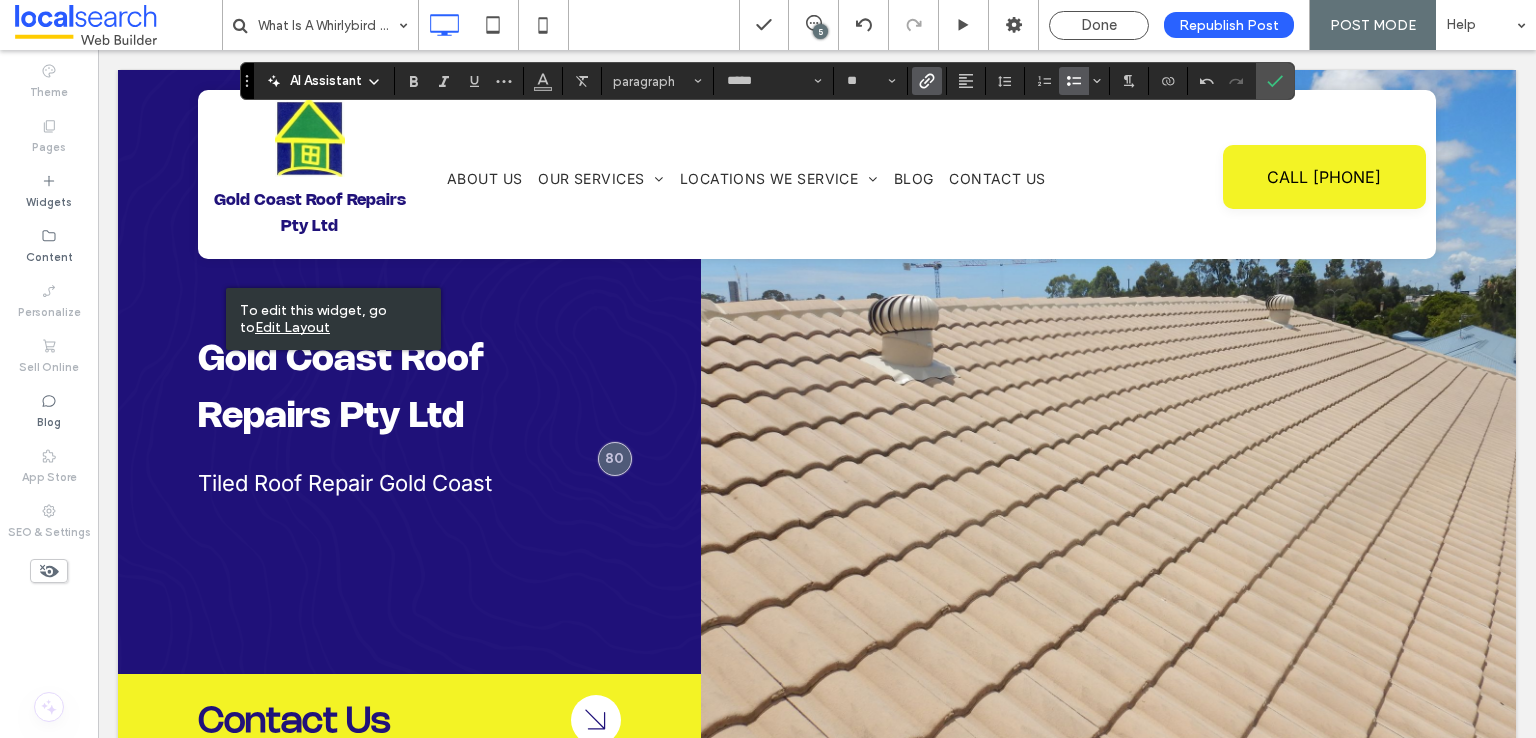 click 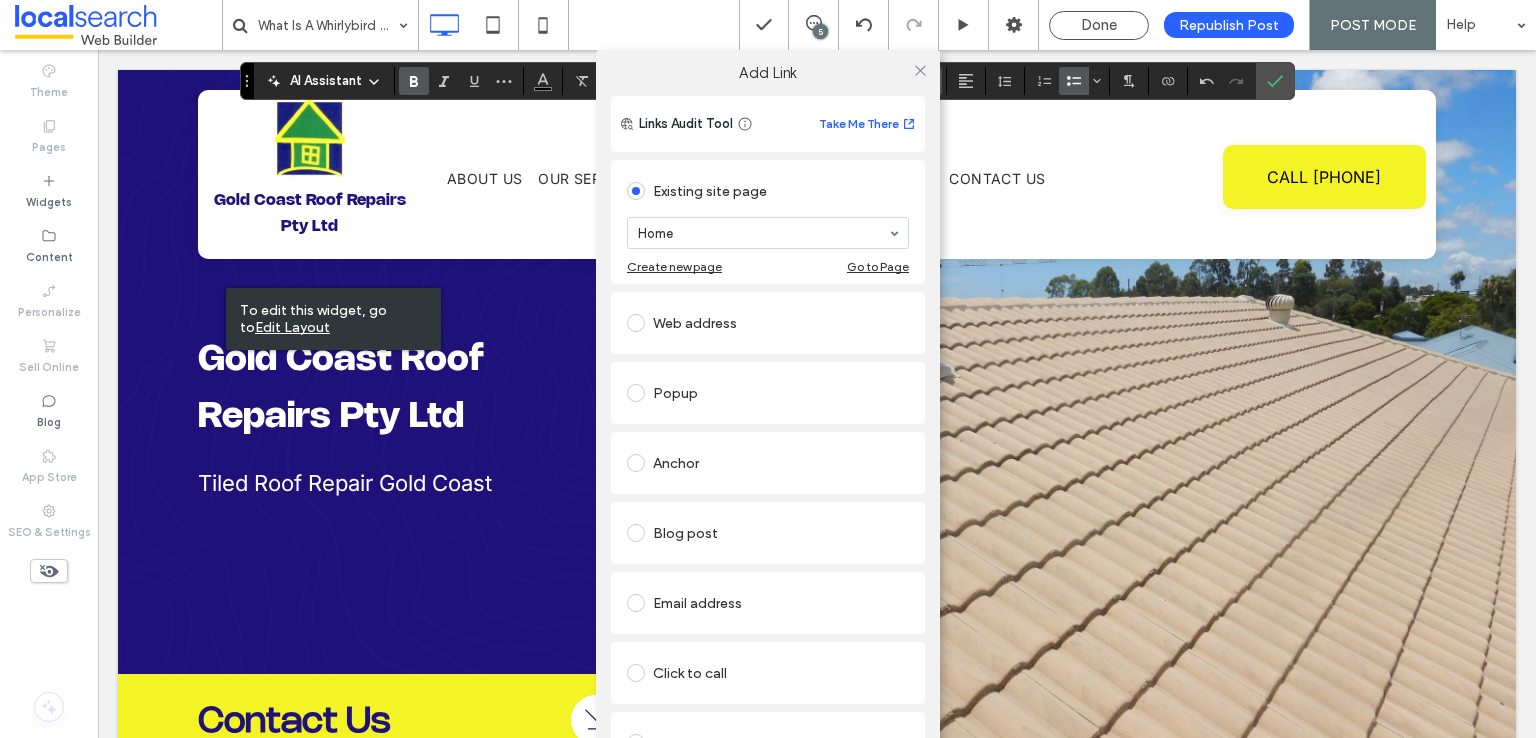 click on "Anchor" at bounding box center (768, 463) 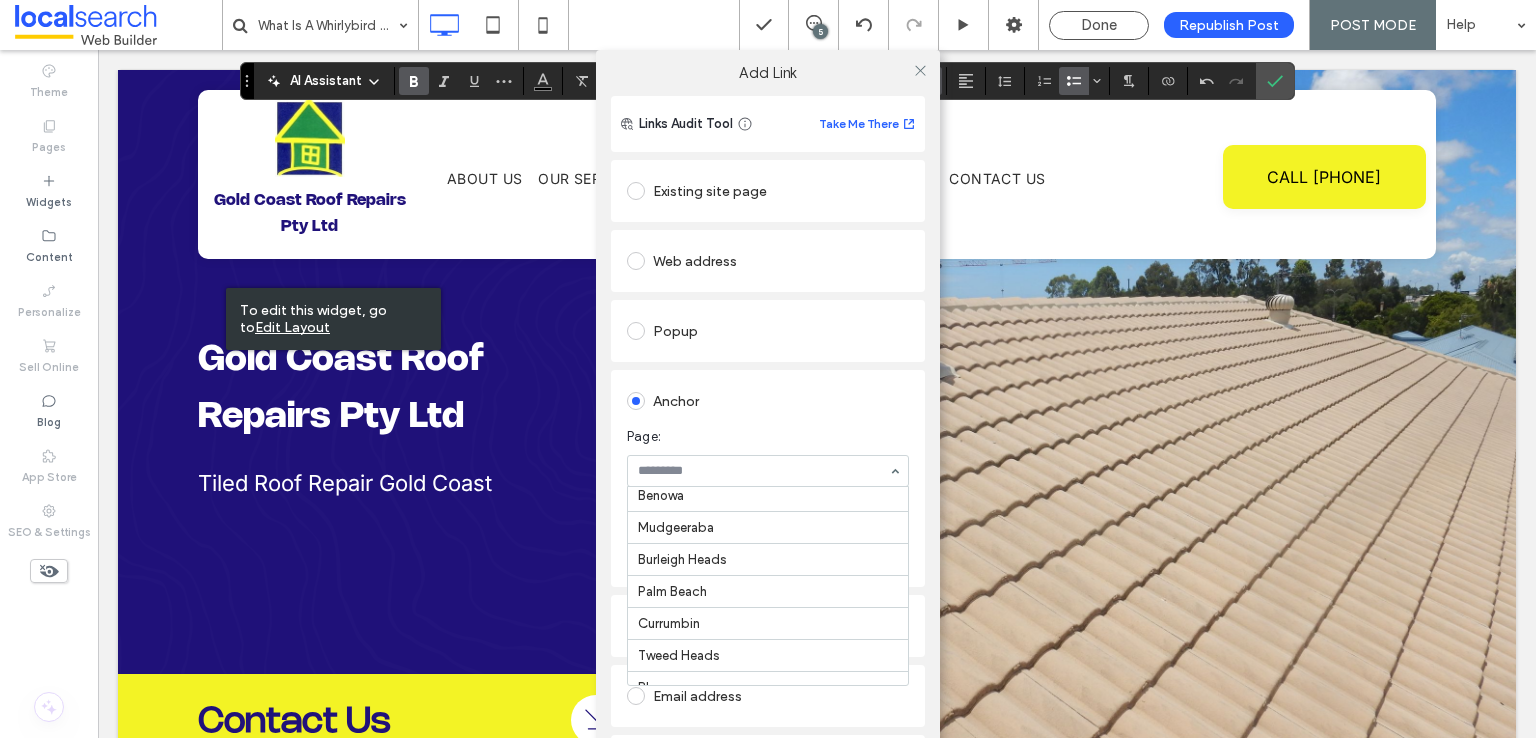 scroll, scrollTop: 752, scrollLeft: 0, axis: vertical 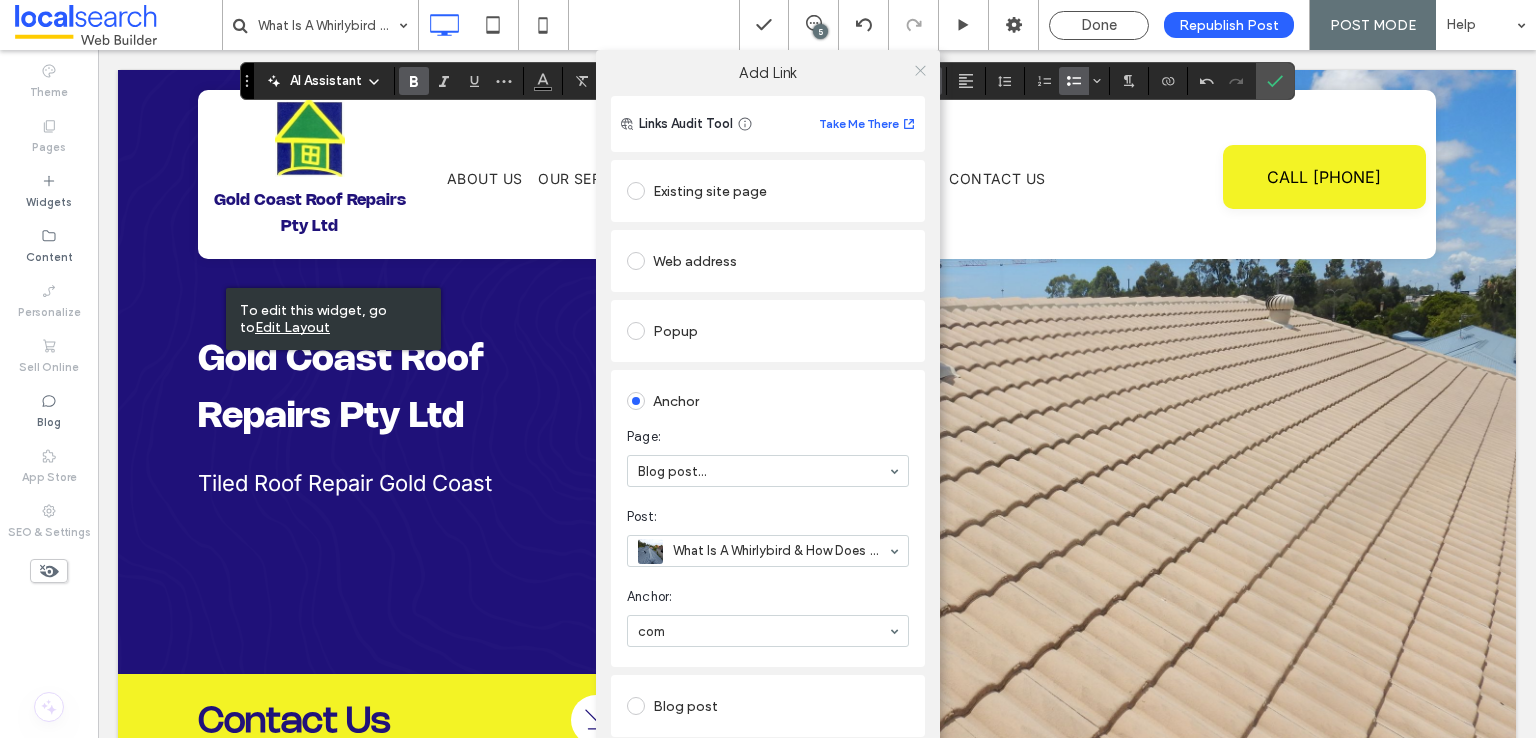 click 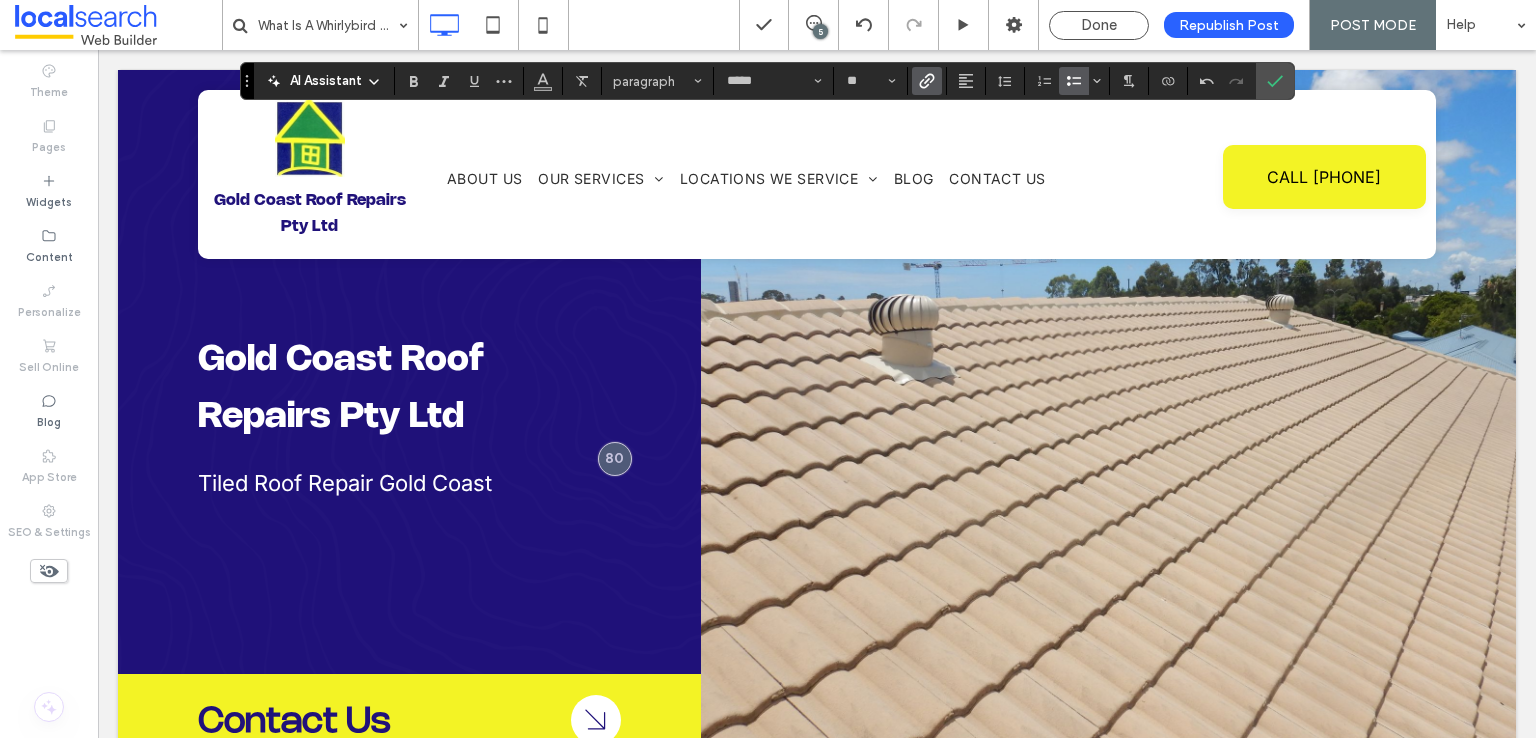 click 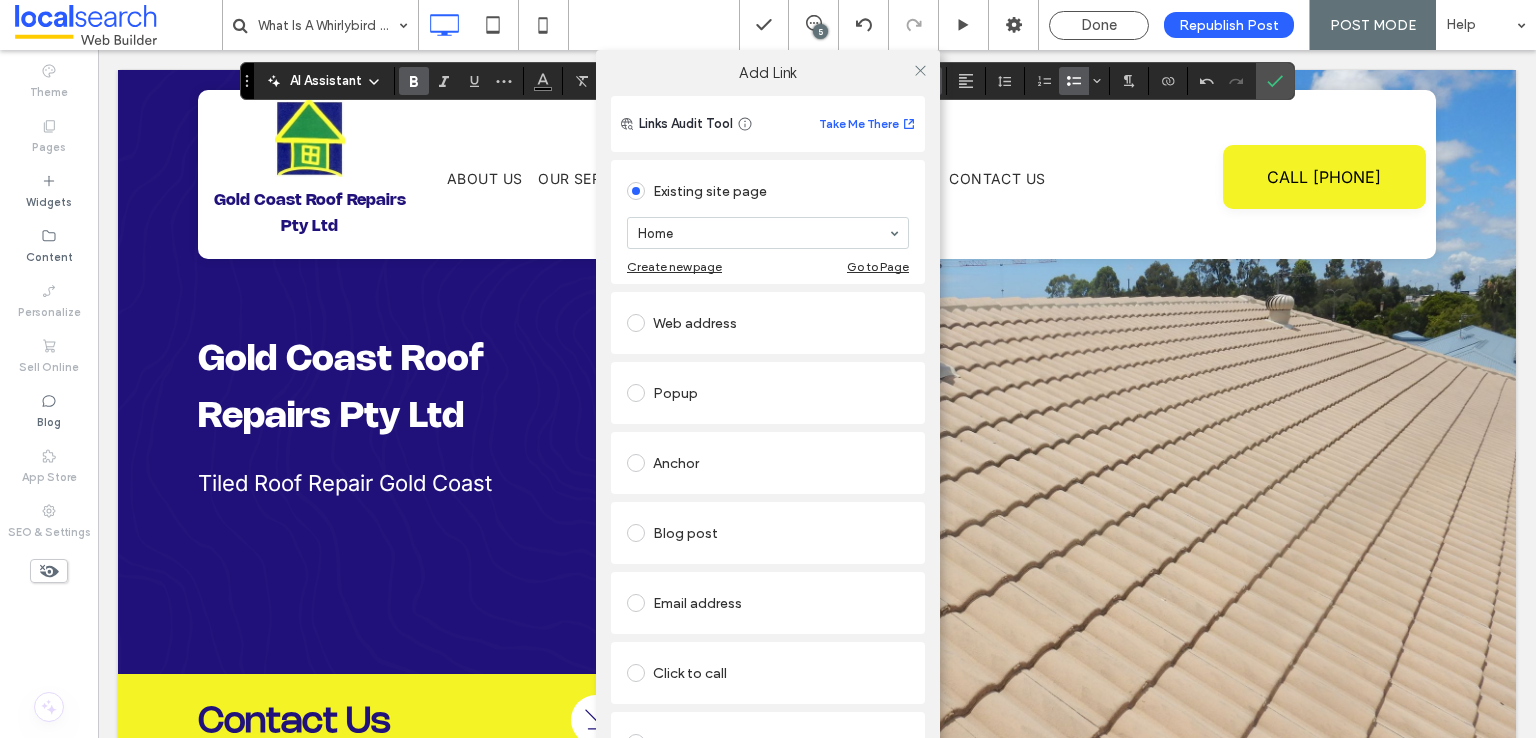 click on "Anchor" at bounding box center [768, 463] 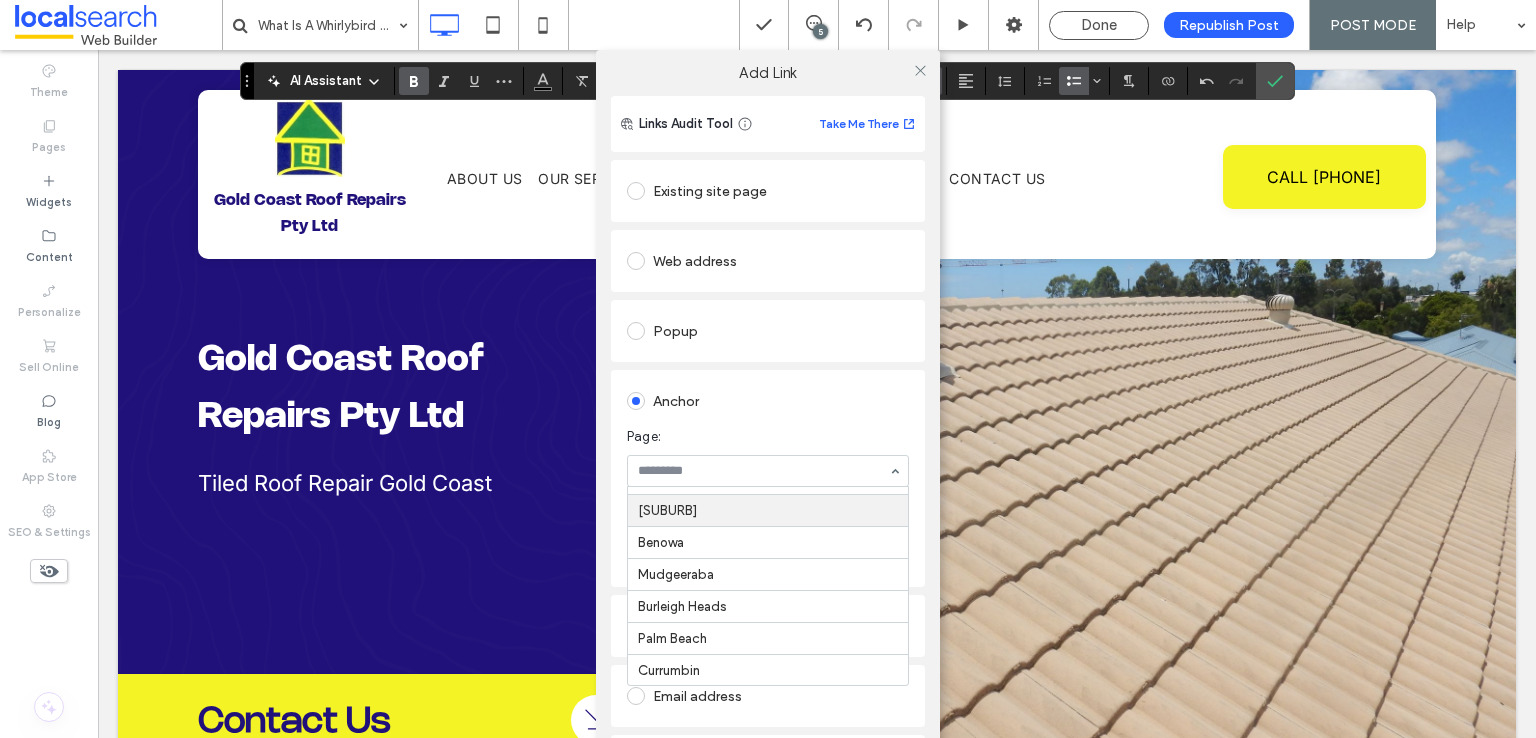 scroll, scrollTop: 752, scrollLeft: 0, axis: vertical 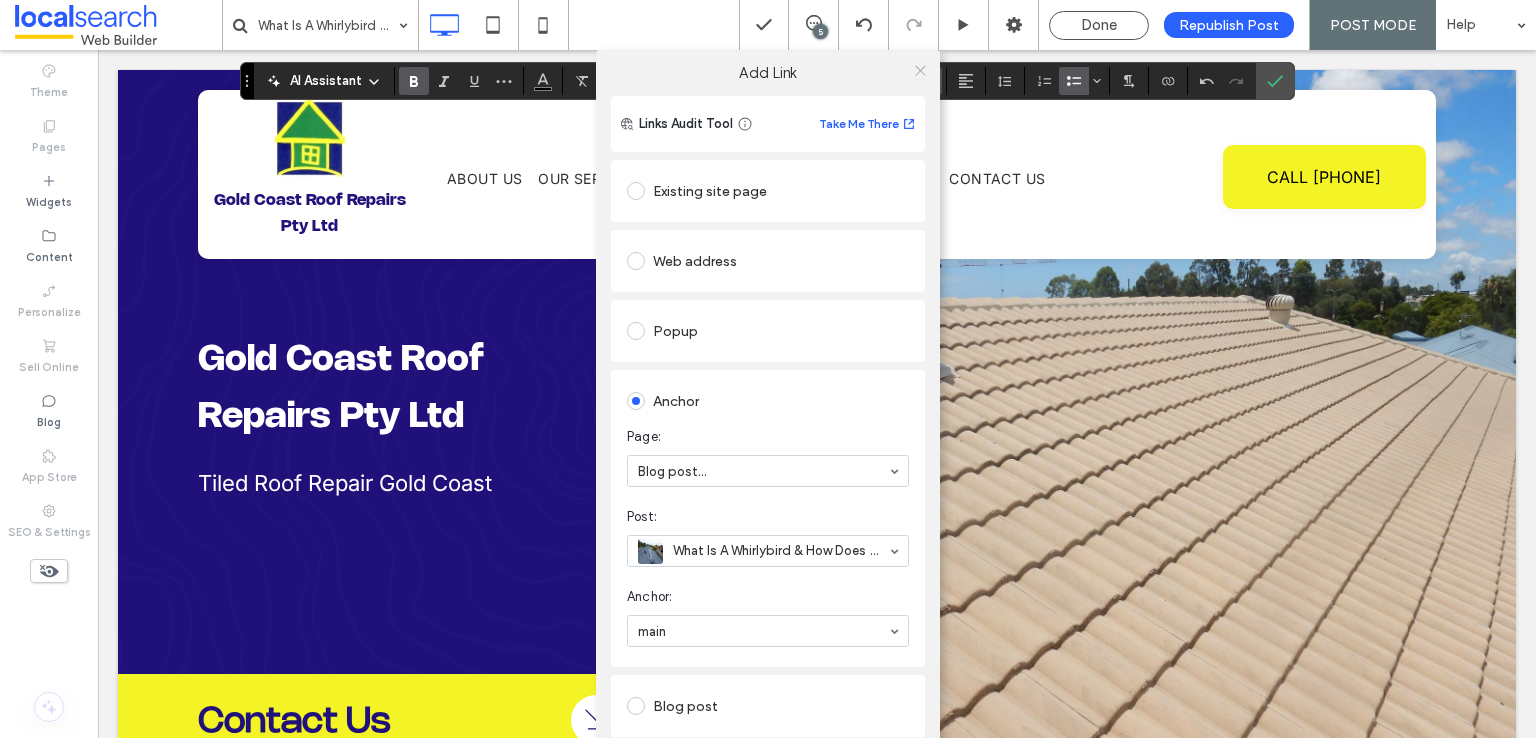 click 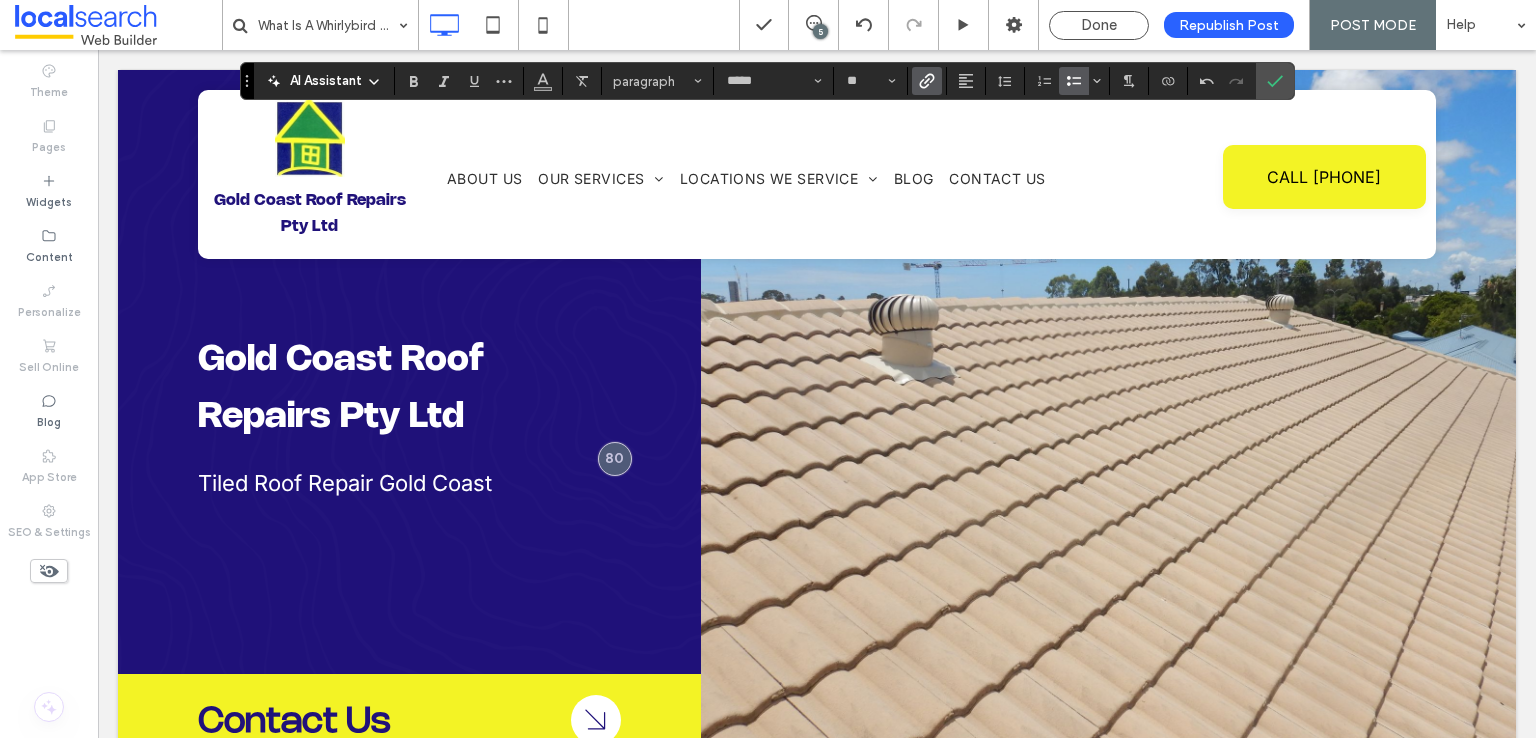 click 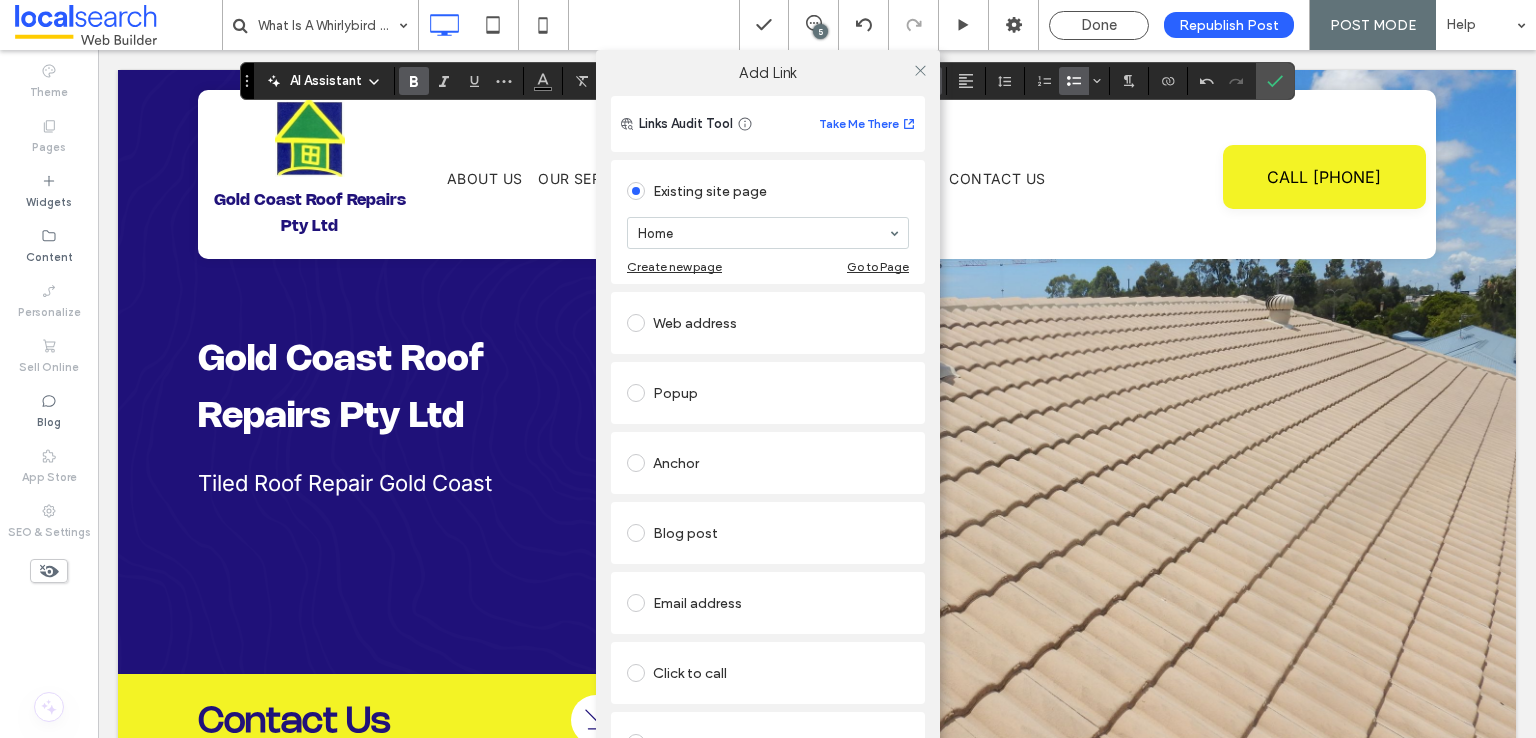 click on "Anchor" at bounding box center (768, 463) 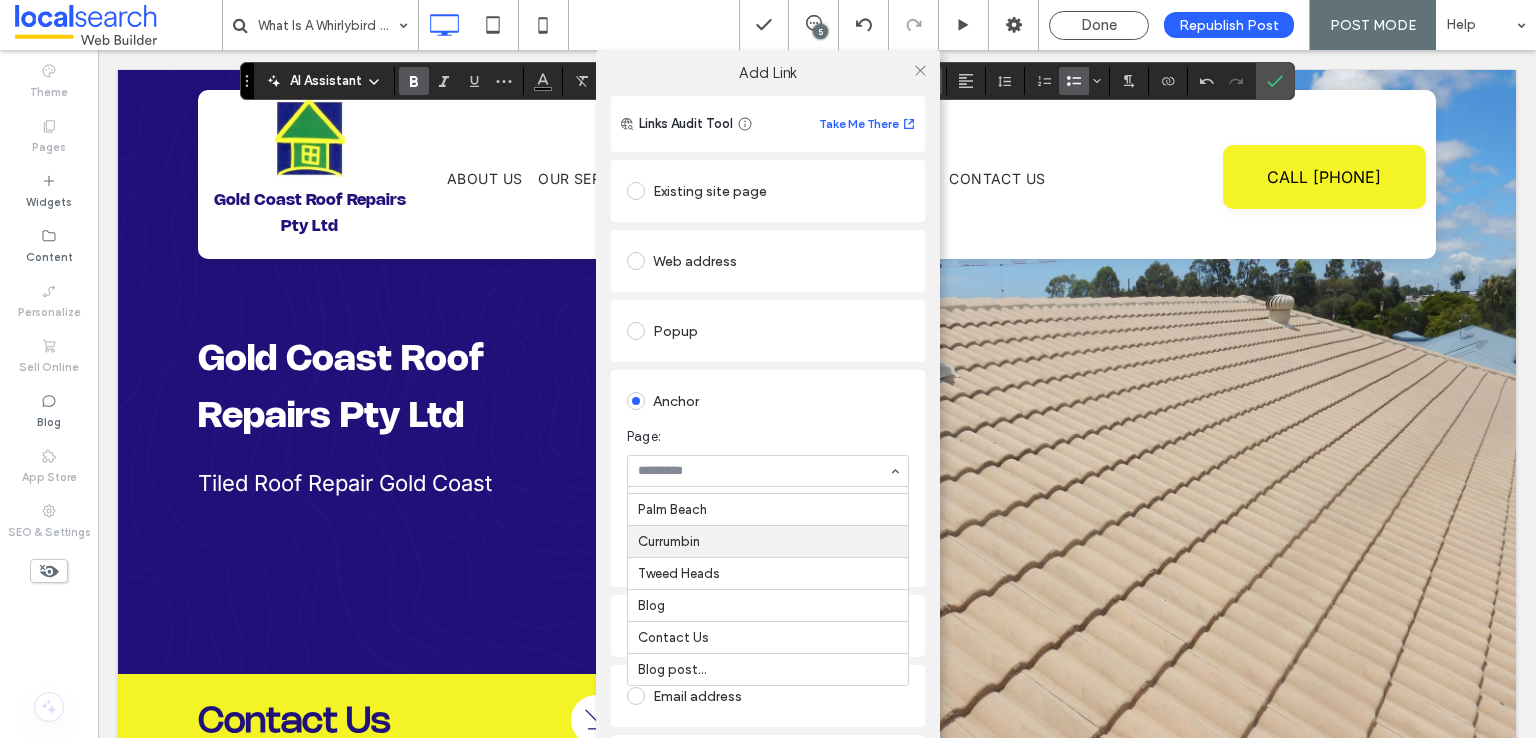 scroll, scrollTop: 752, scrollLeft: 0, axis: vertical 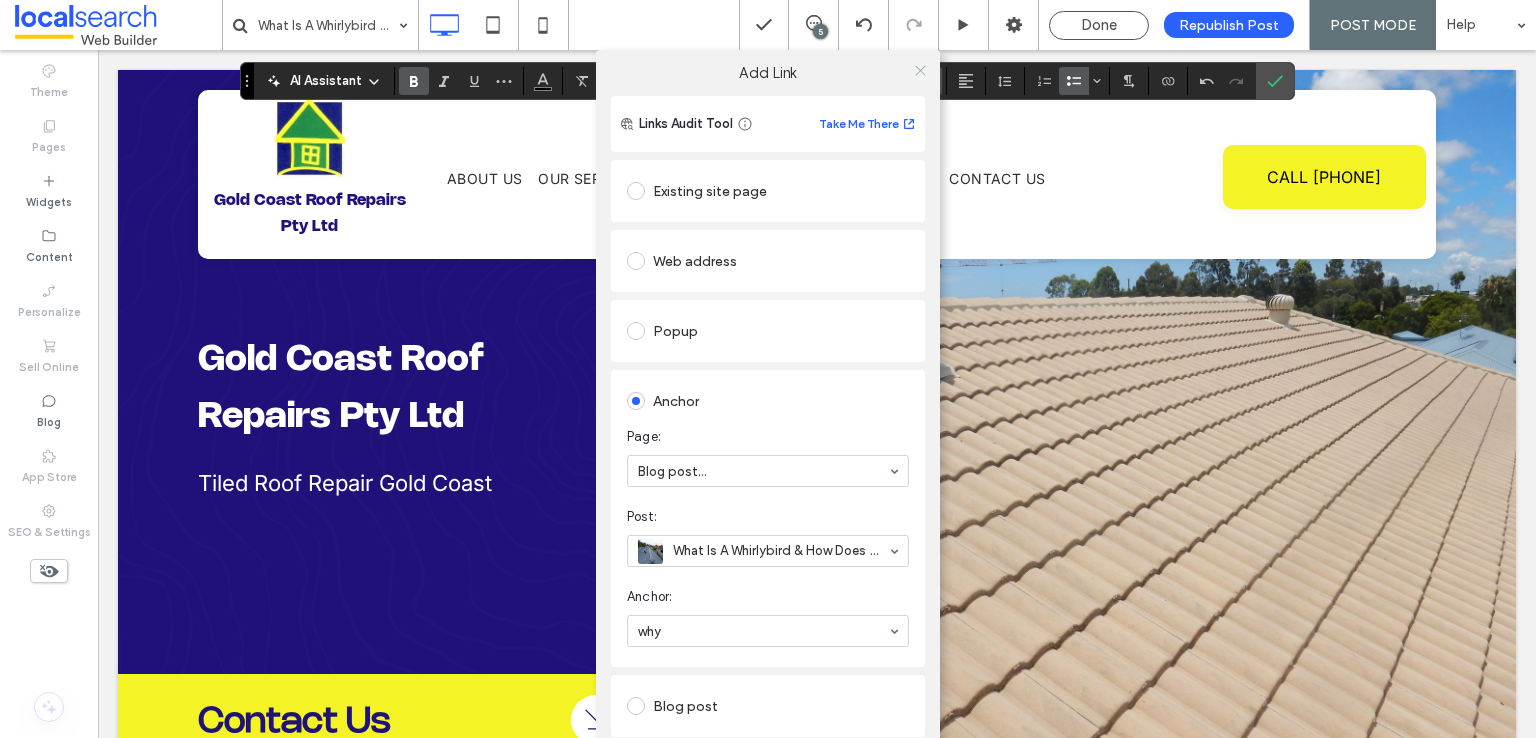 click 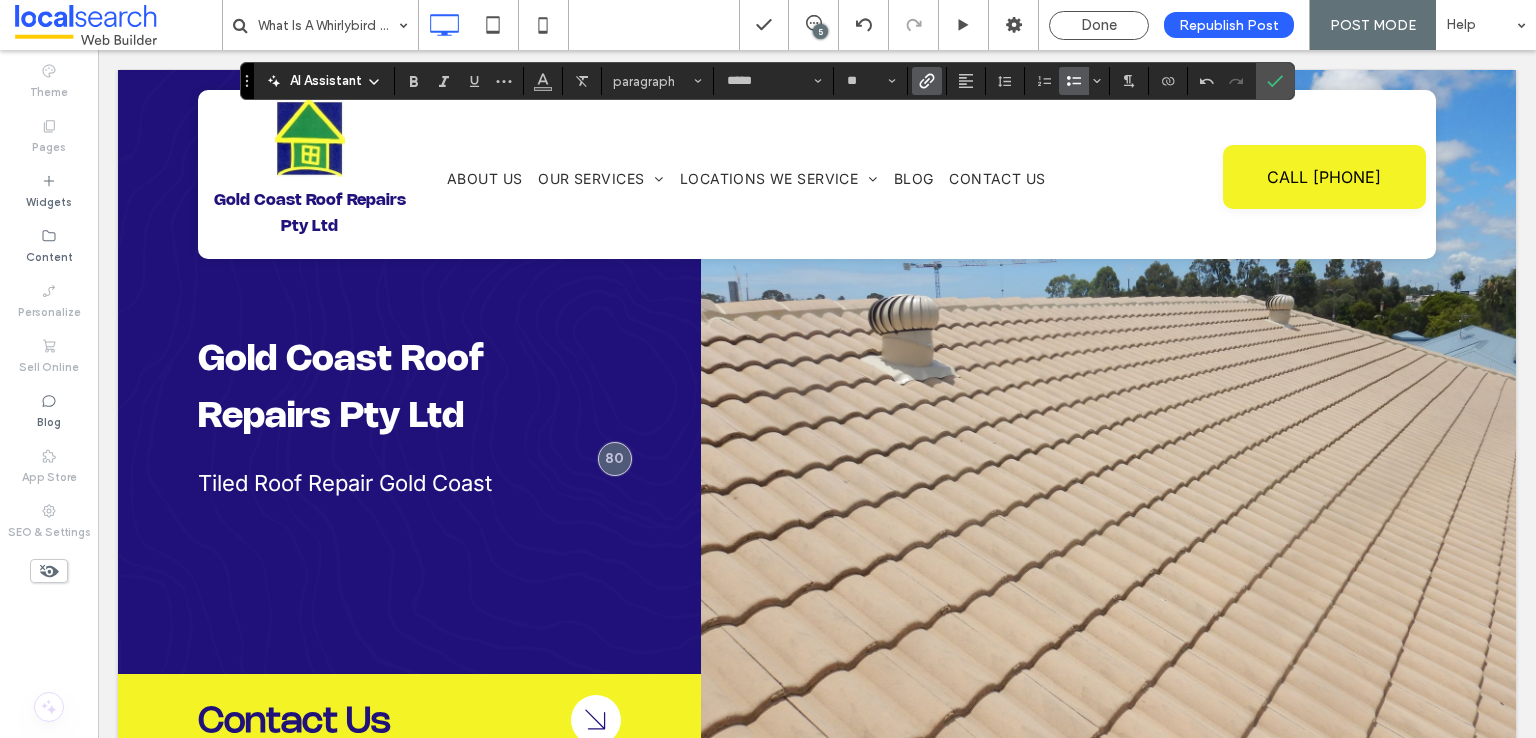 click 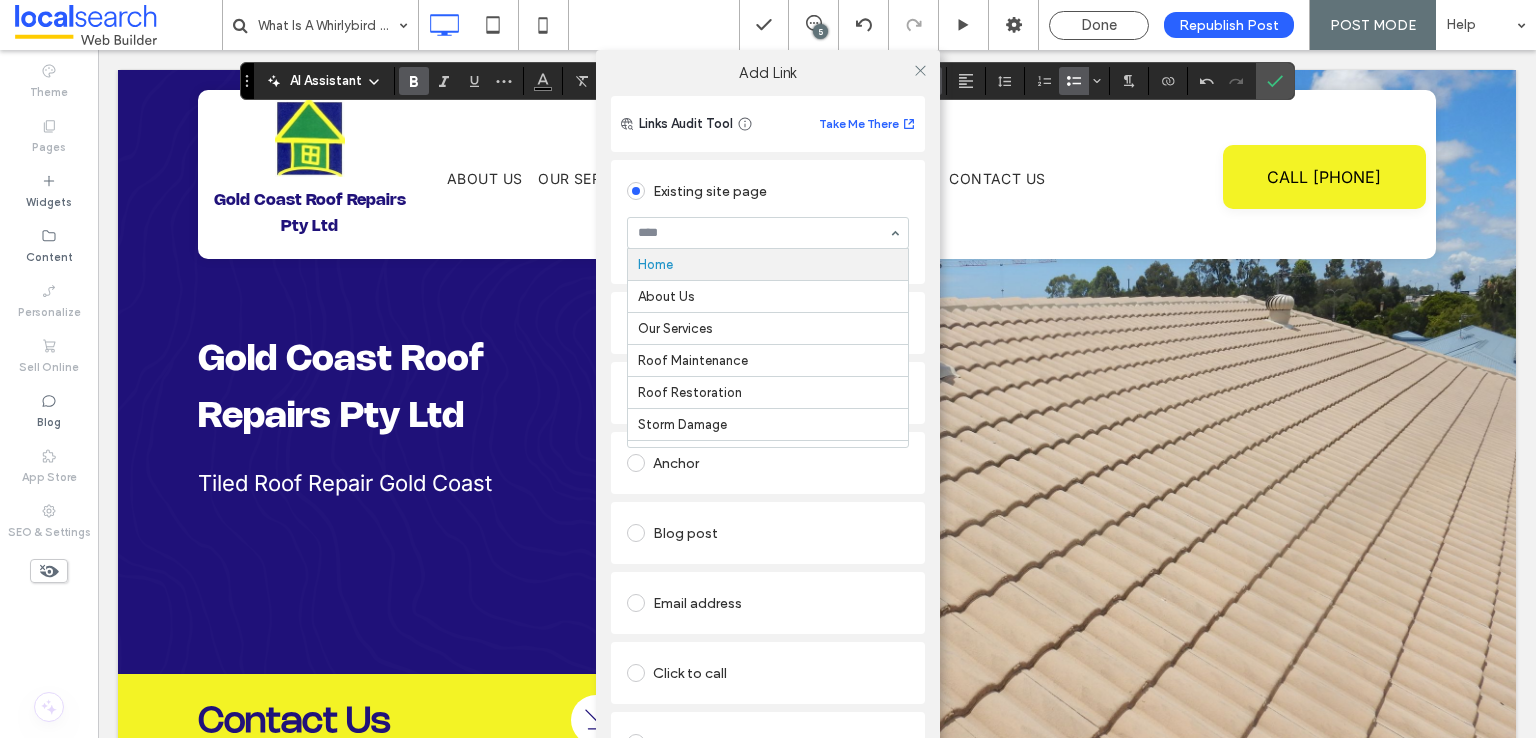 click on "Existing site page" at bounding box center [768, 191] 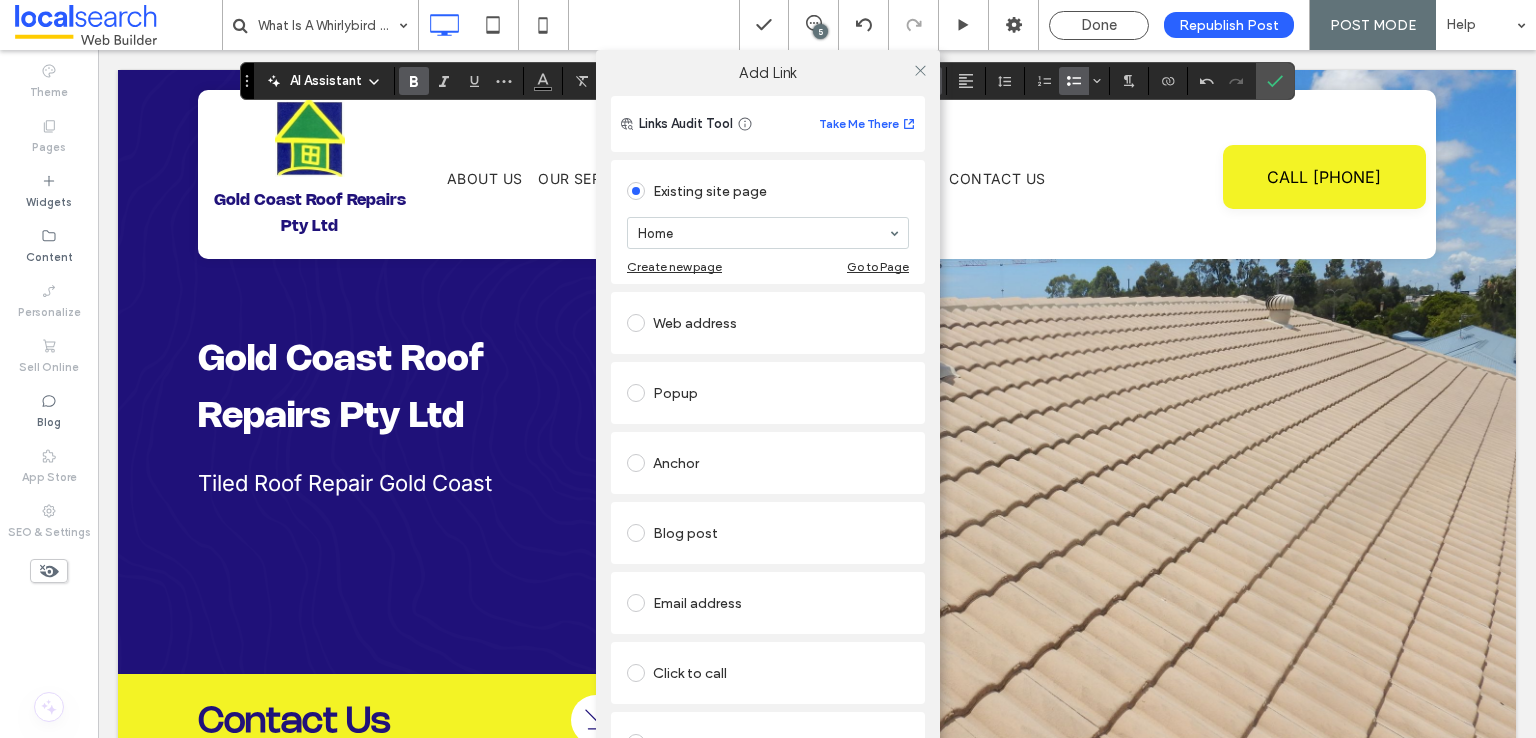 click on "Anchor" at bounding box center [768, 463] 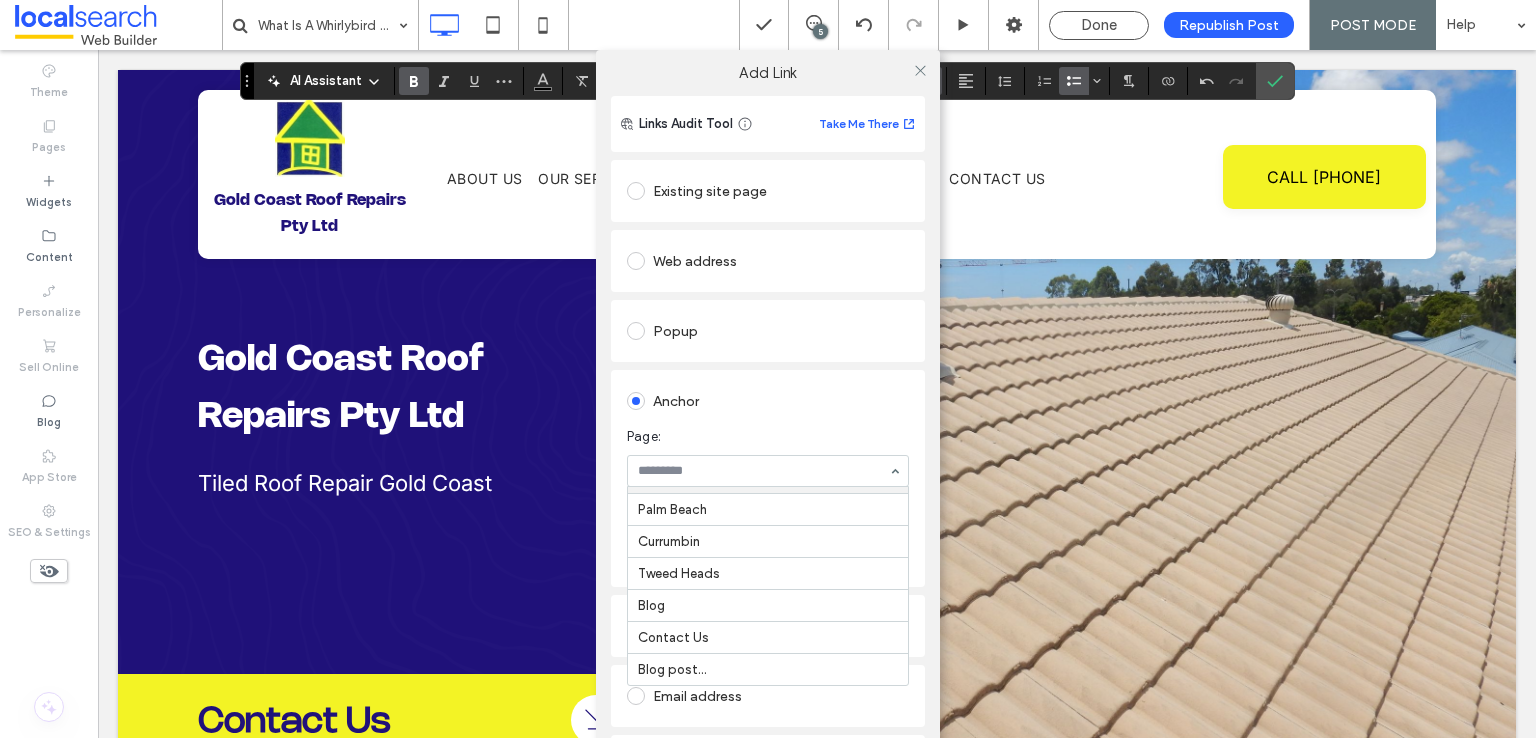 scroll, scrollTop: 752, scrollLeft: 0, axis: vertical 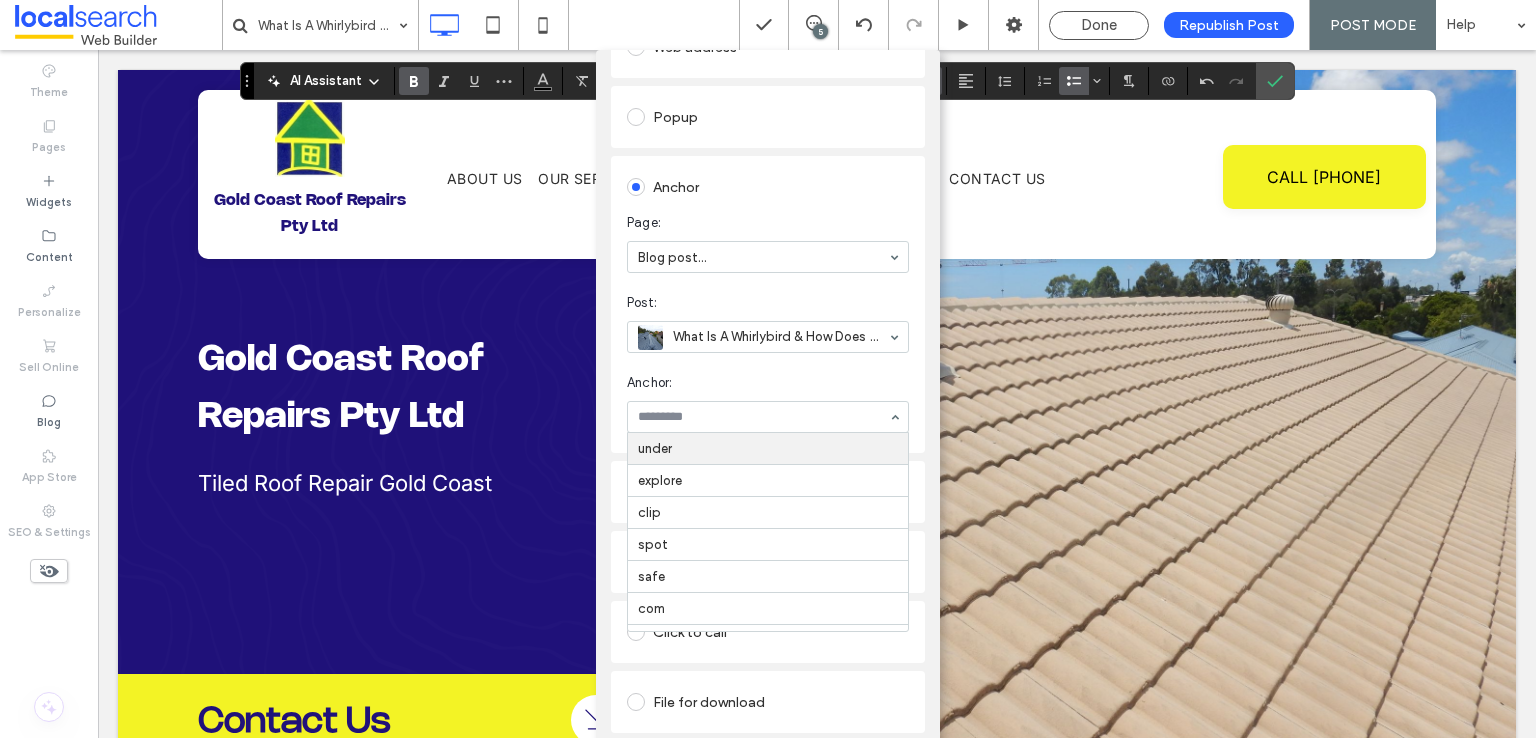 drag, startPoint x: 770, startPoint y: 421, endPoint x: 769, endPoint y: 441, distance: 20.024984 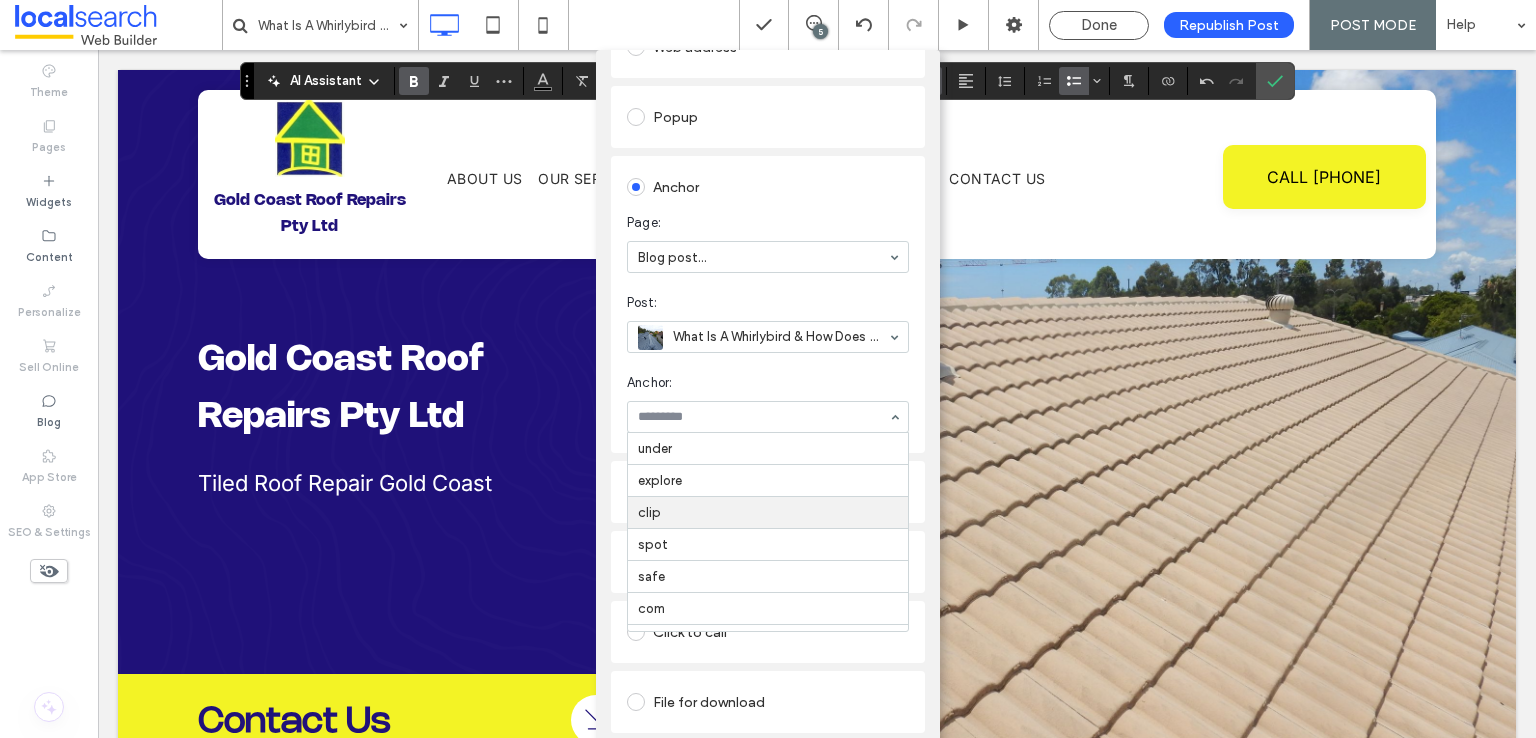 scroll, scrollTop: 161, scrollLeft: 0, axis: vertical 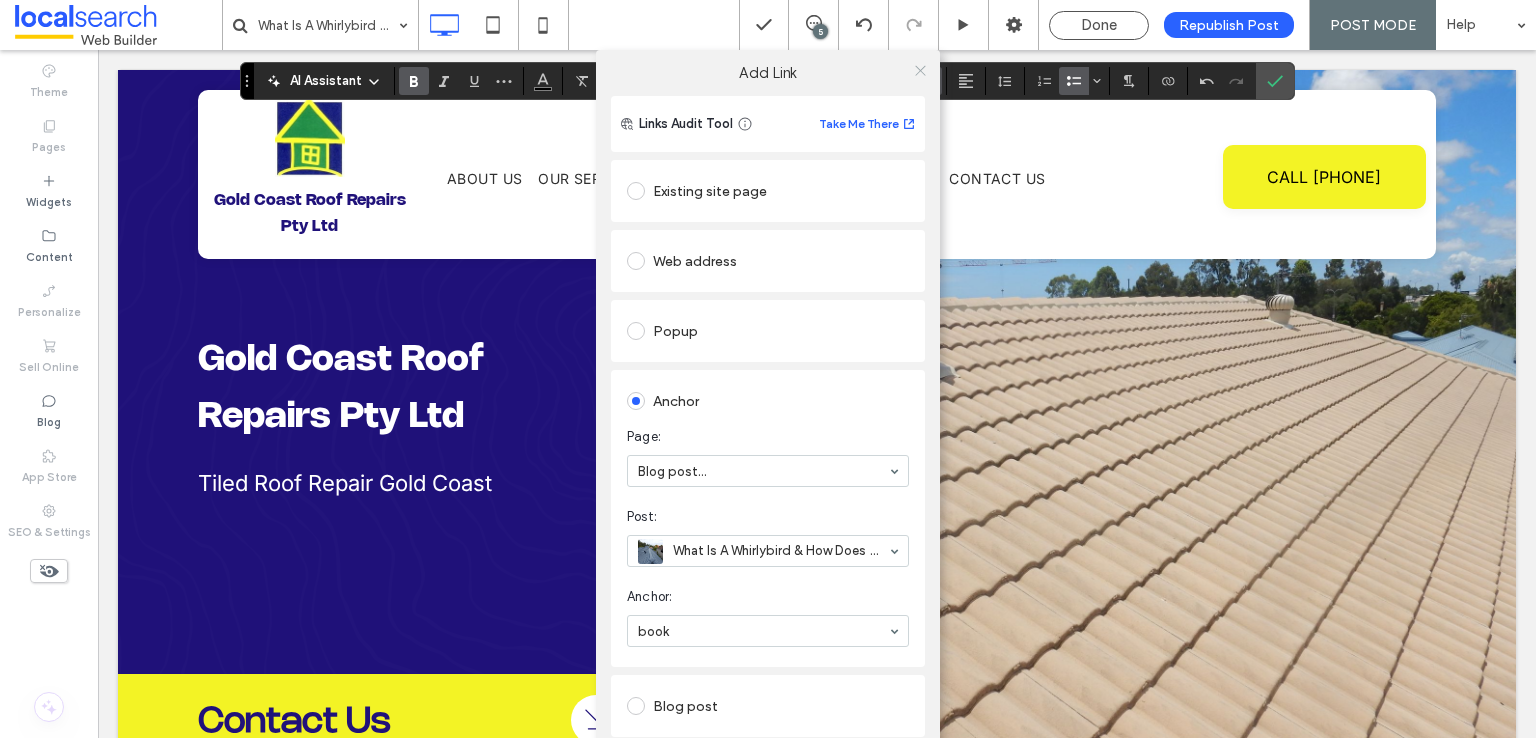 click 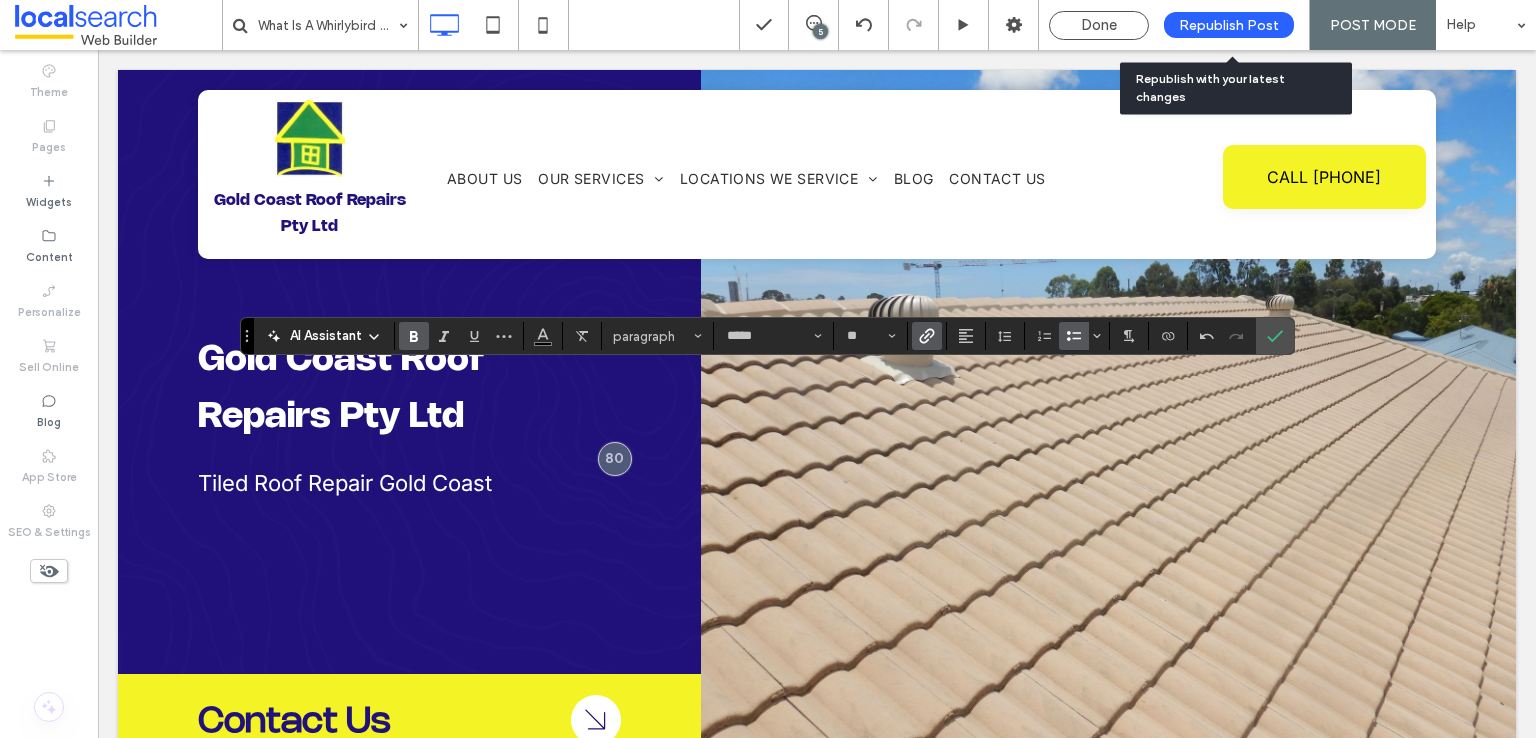 click on "Republish Post" at bounding box center [1229, 25] 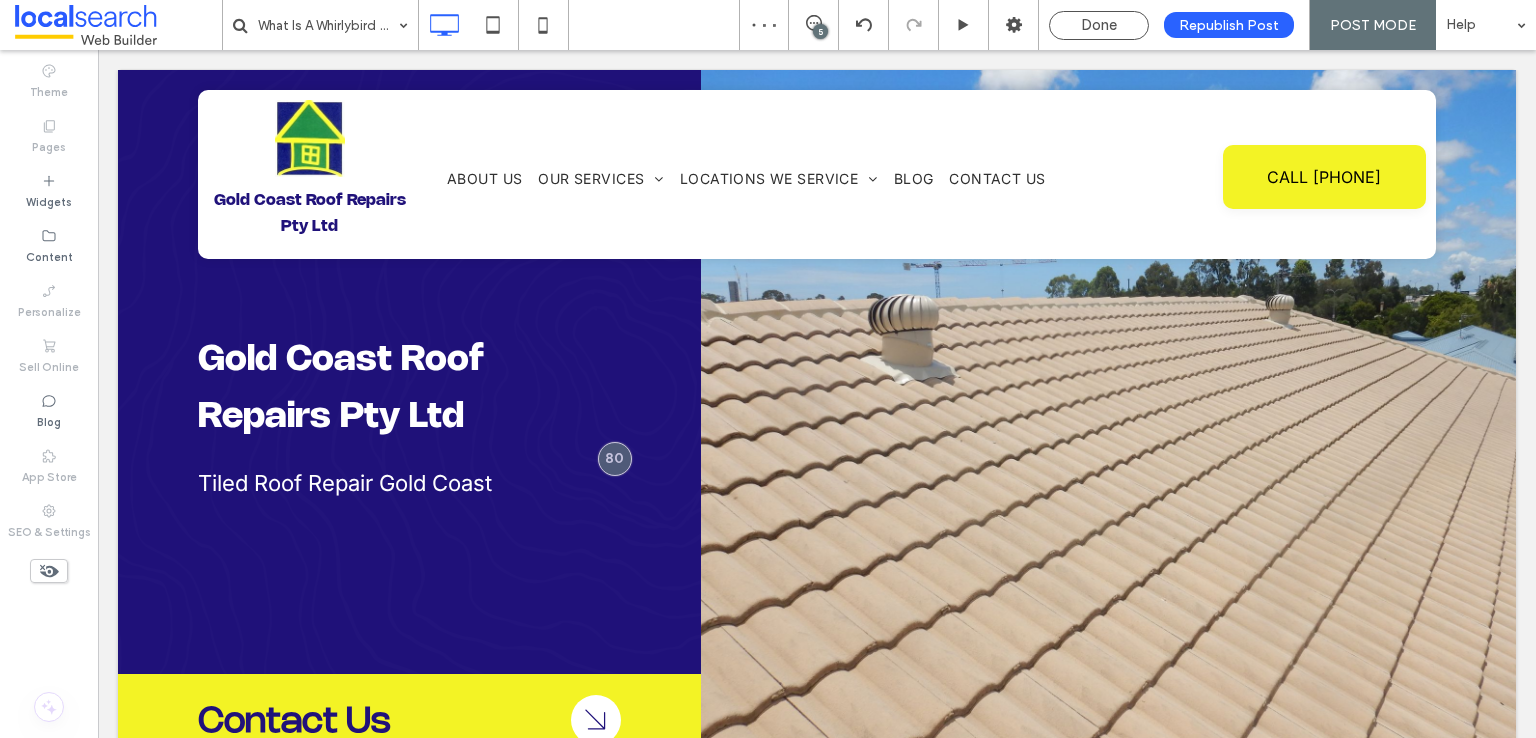 type on "*****" 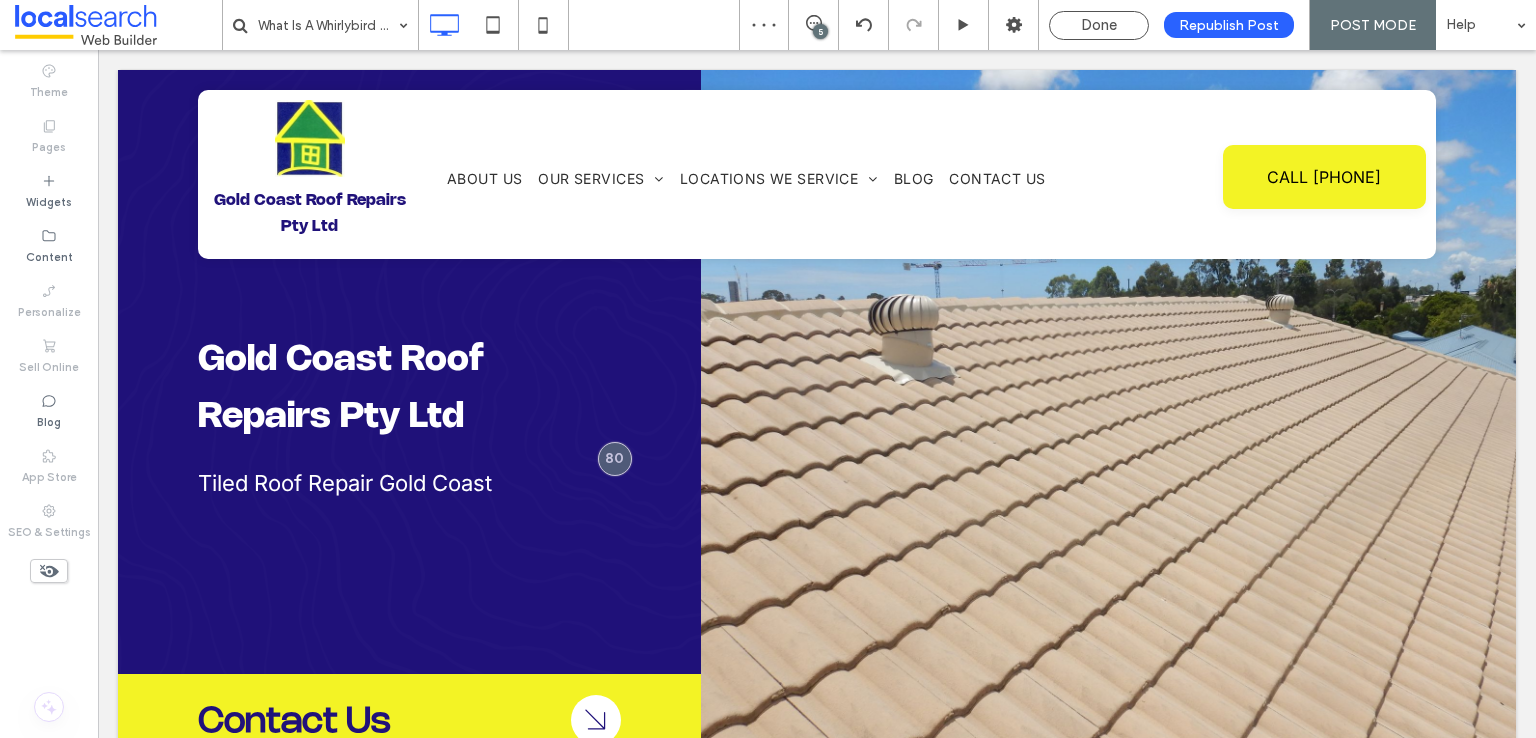 type on "**" 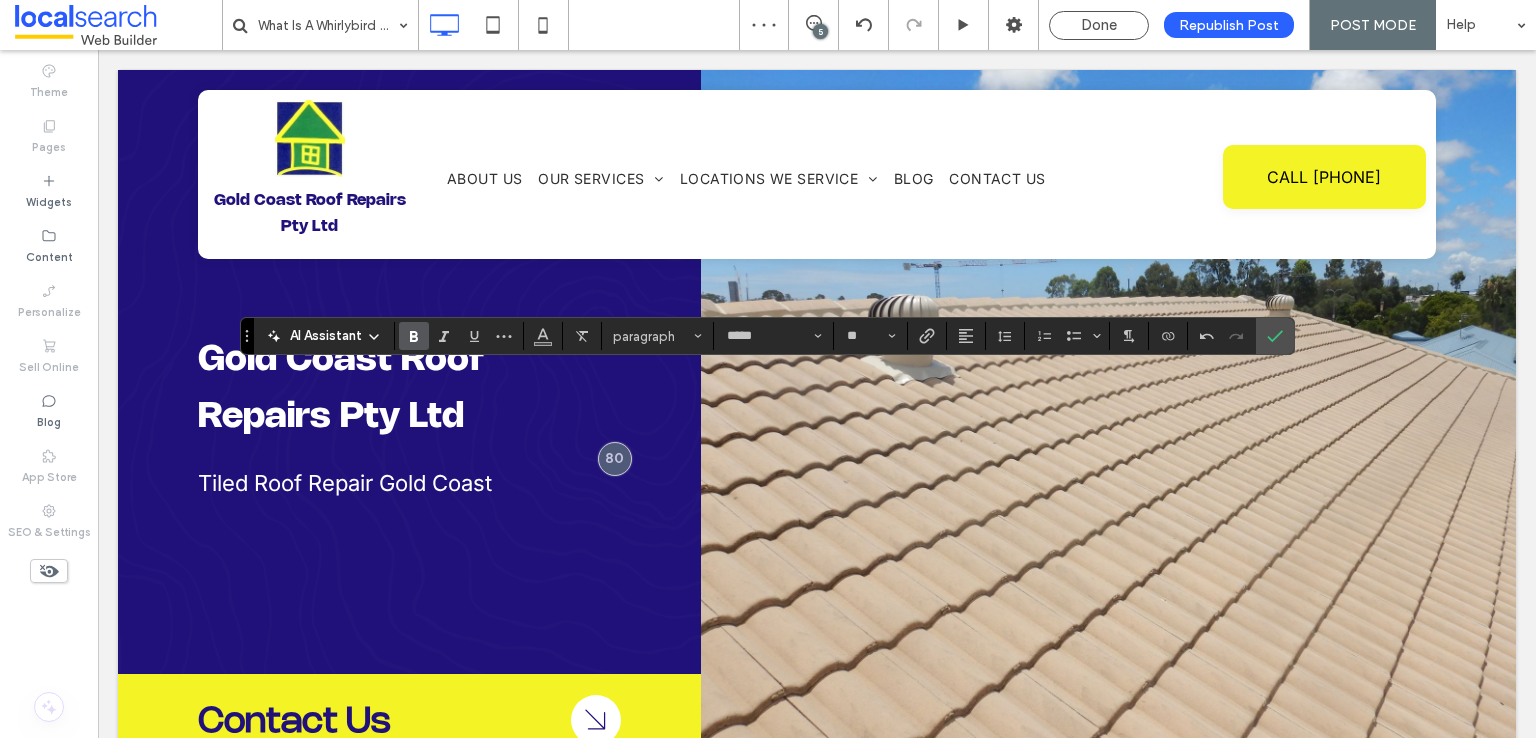 click 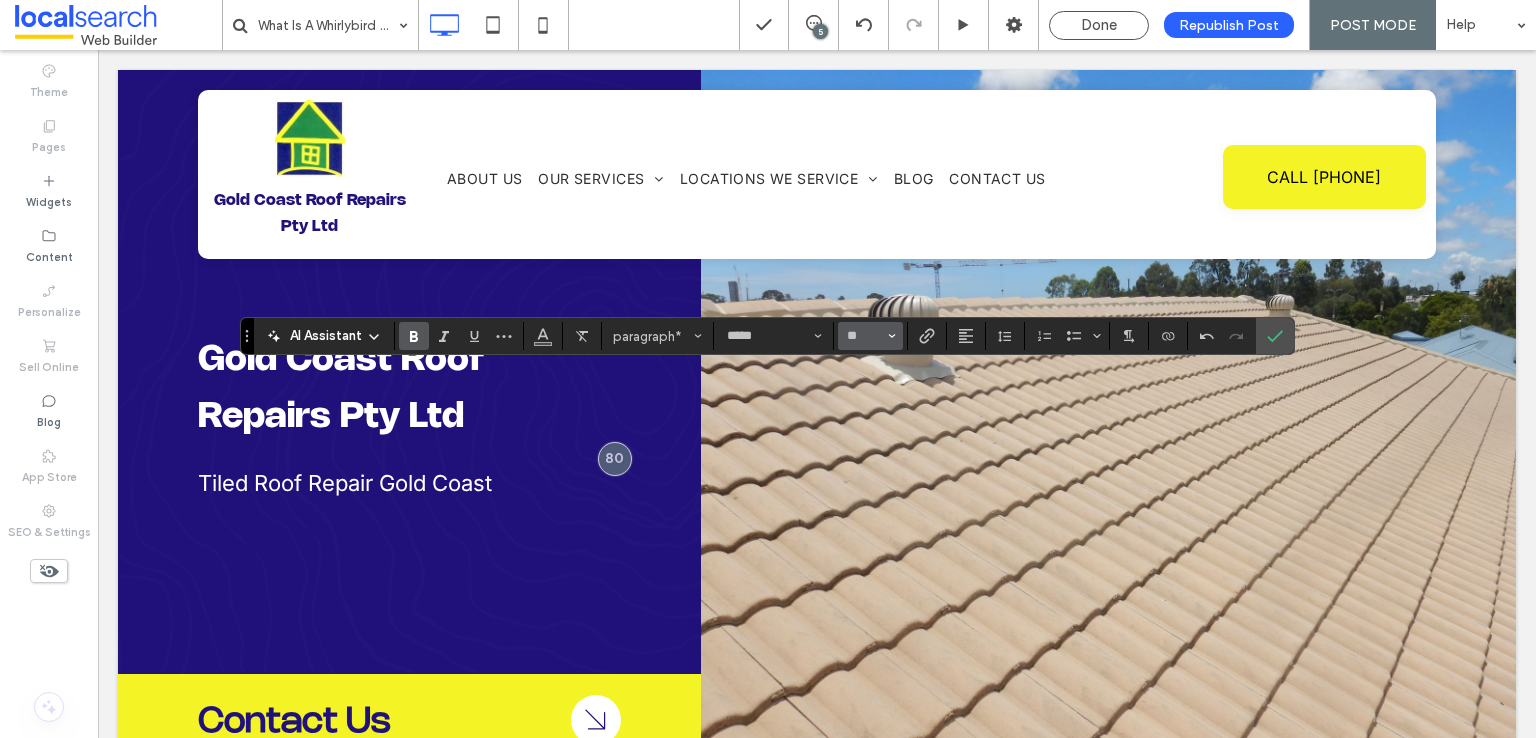 click at bounding box center [892, 336] 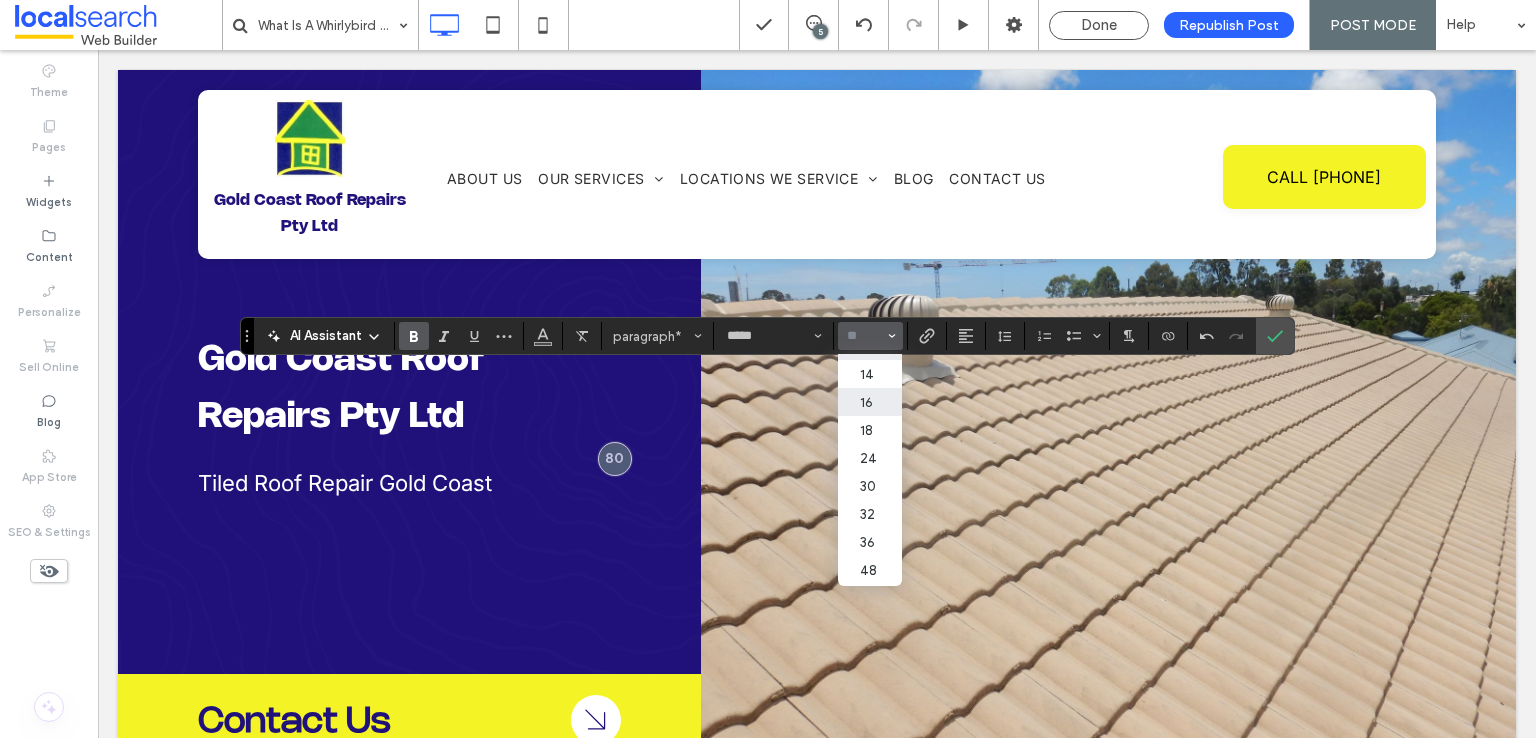 scroll, scrollTop: 247, scrollLeft: 0, axis: vertical 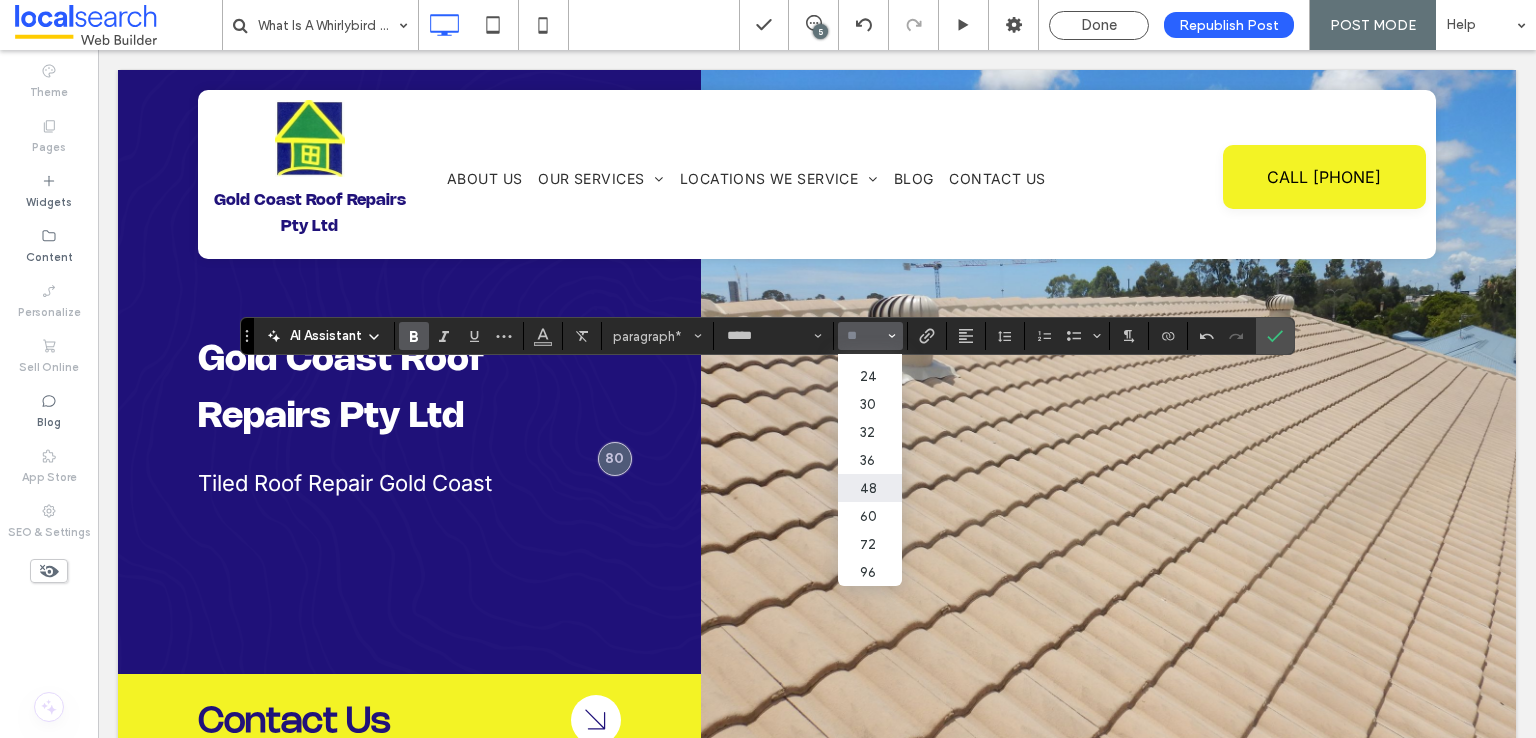 click on "48" at bounding box center [870, 488] 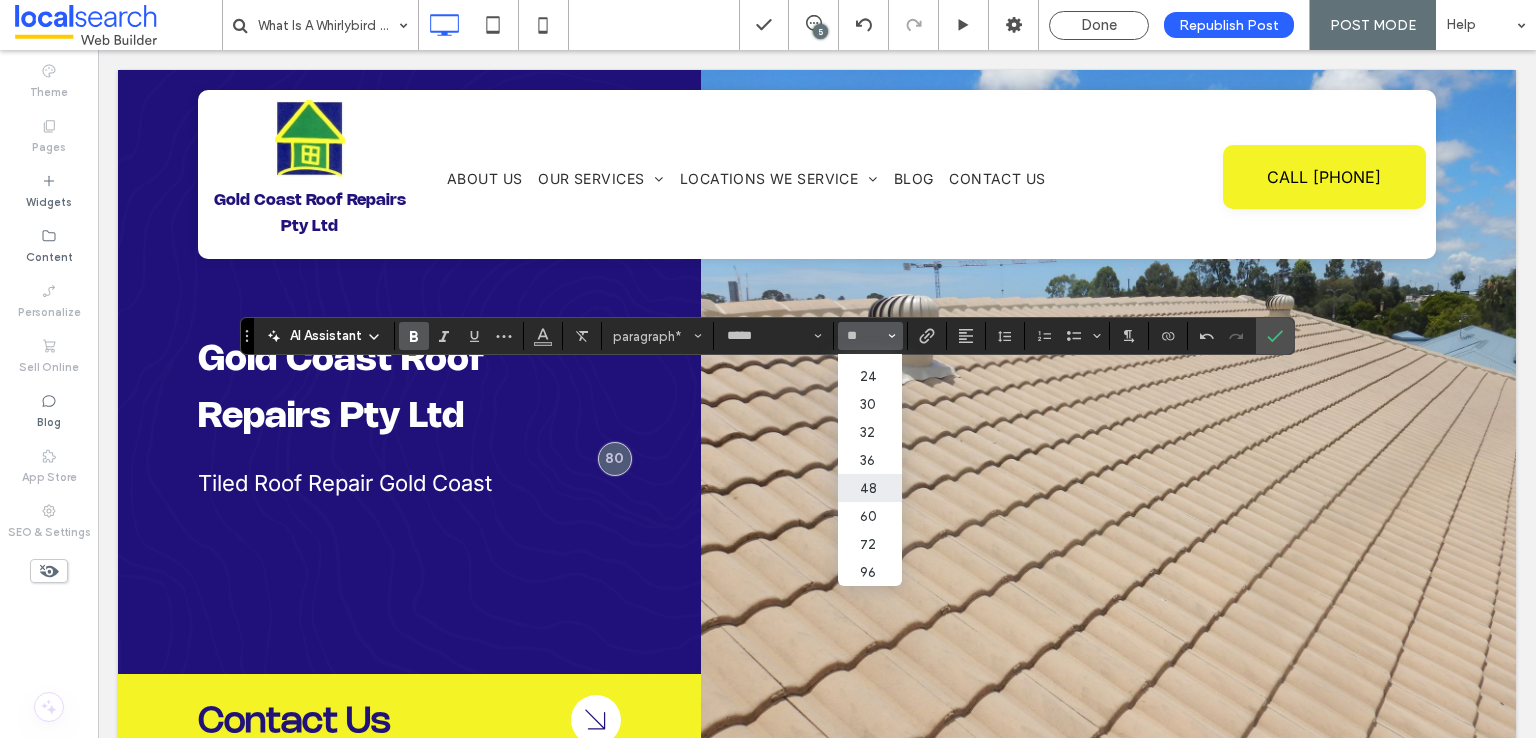 type on "**" 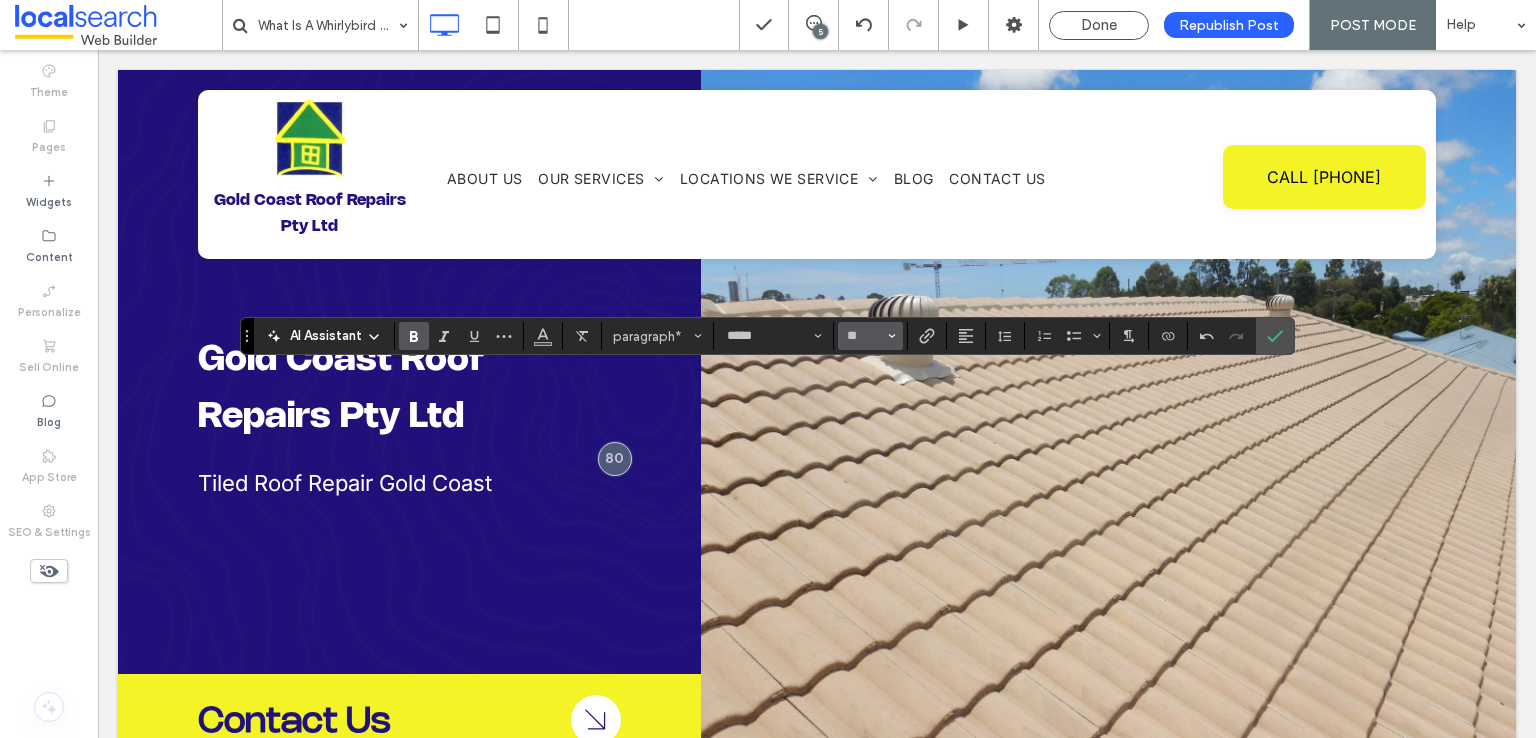 click 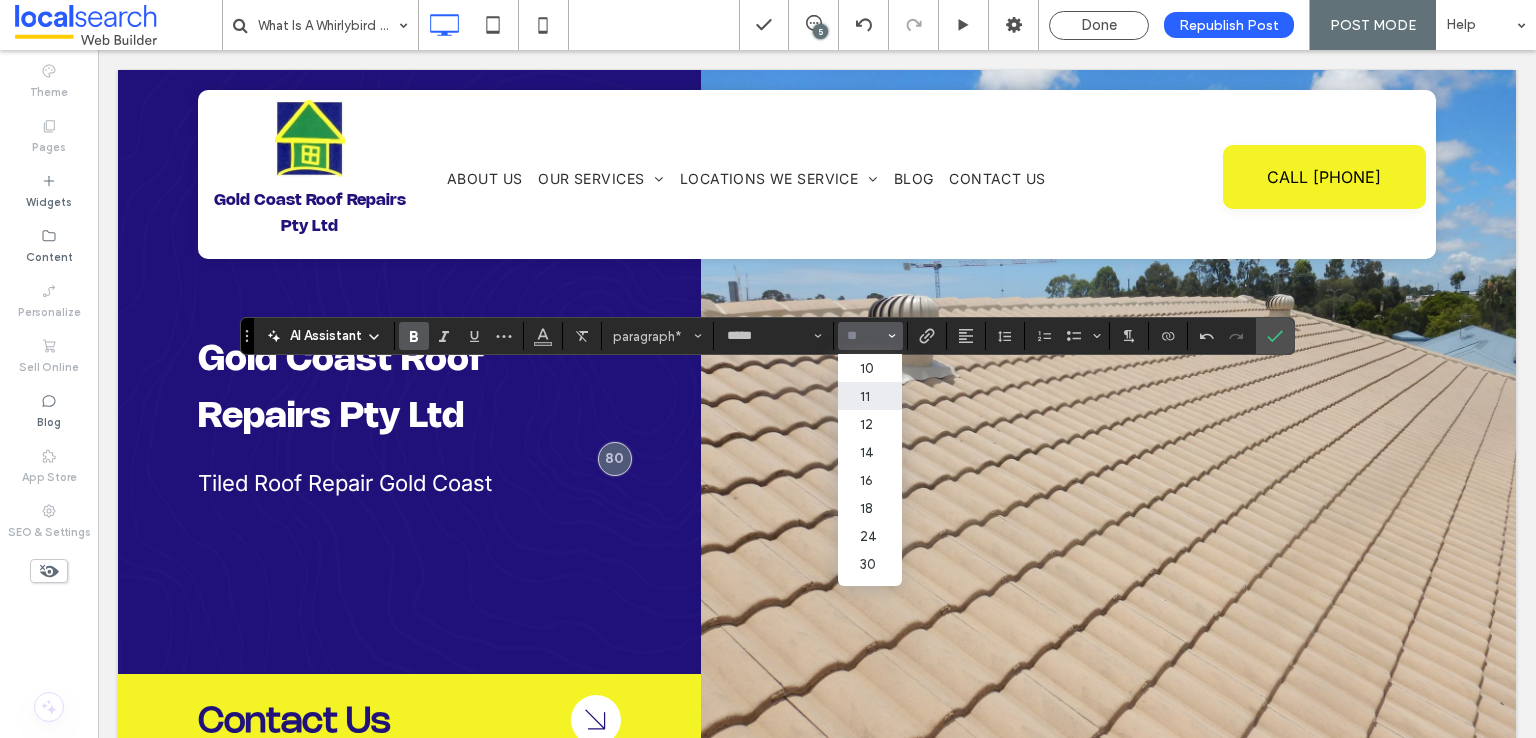 scroll, scrollTop: 100, scrollLeft: 0, axis: vertical 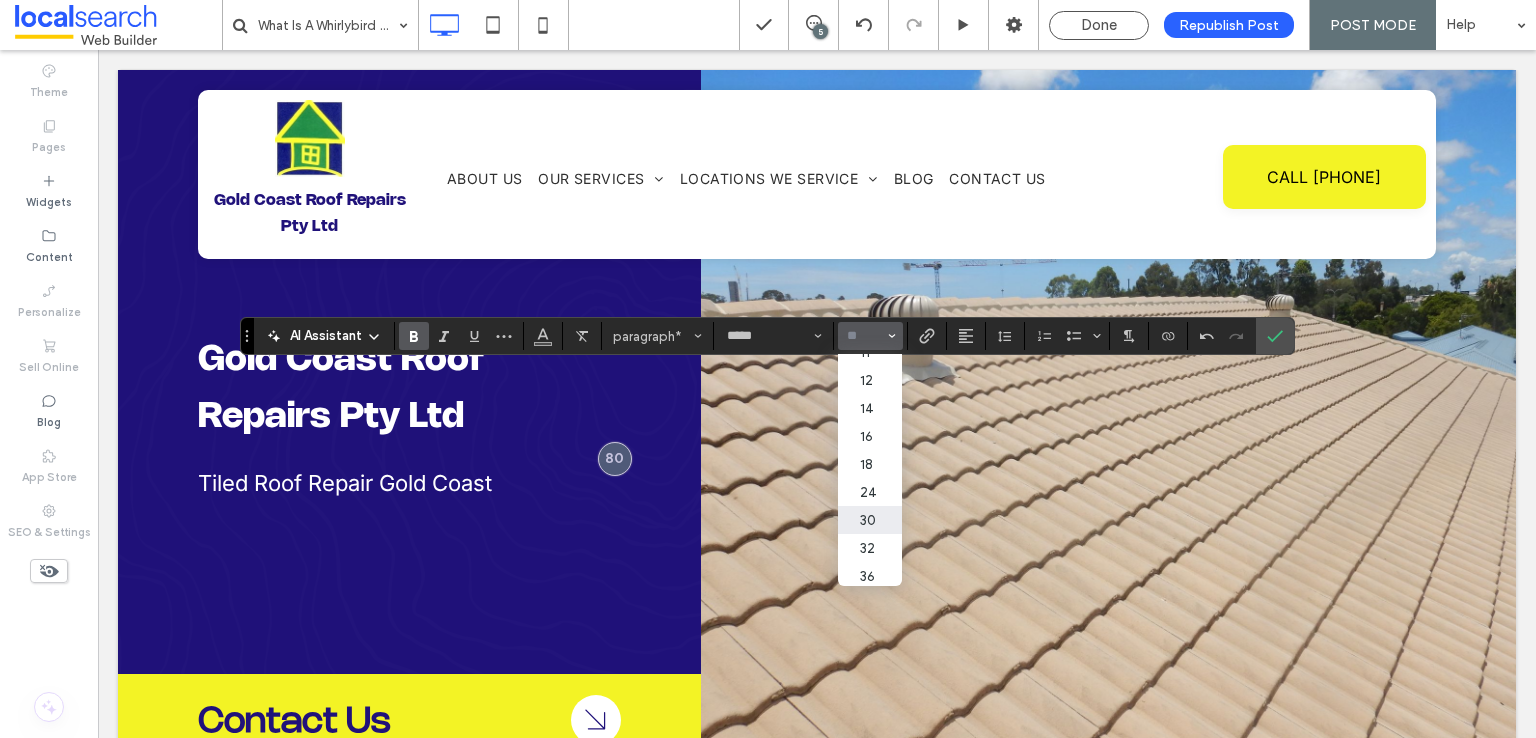 click on "30" at bounding box center [870, 520] 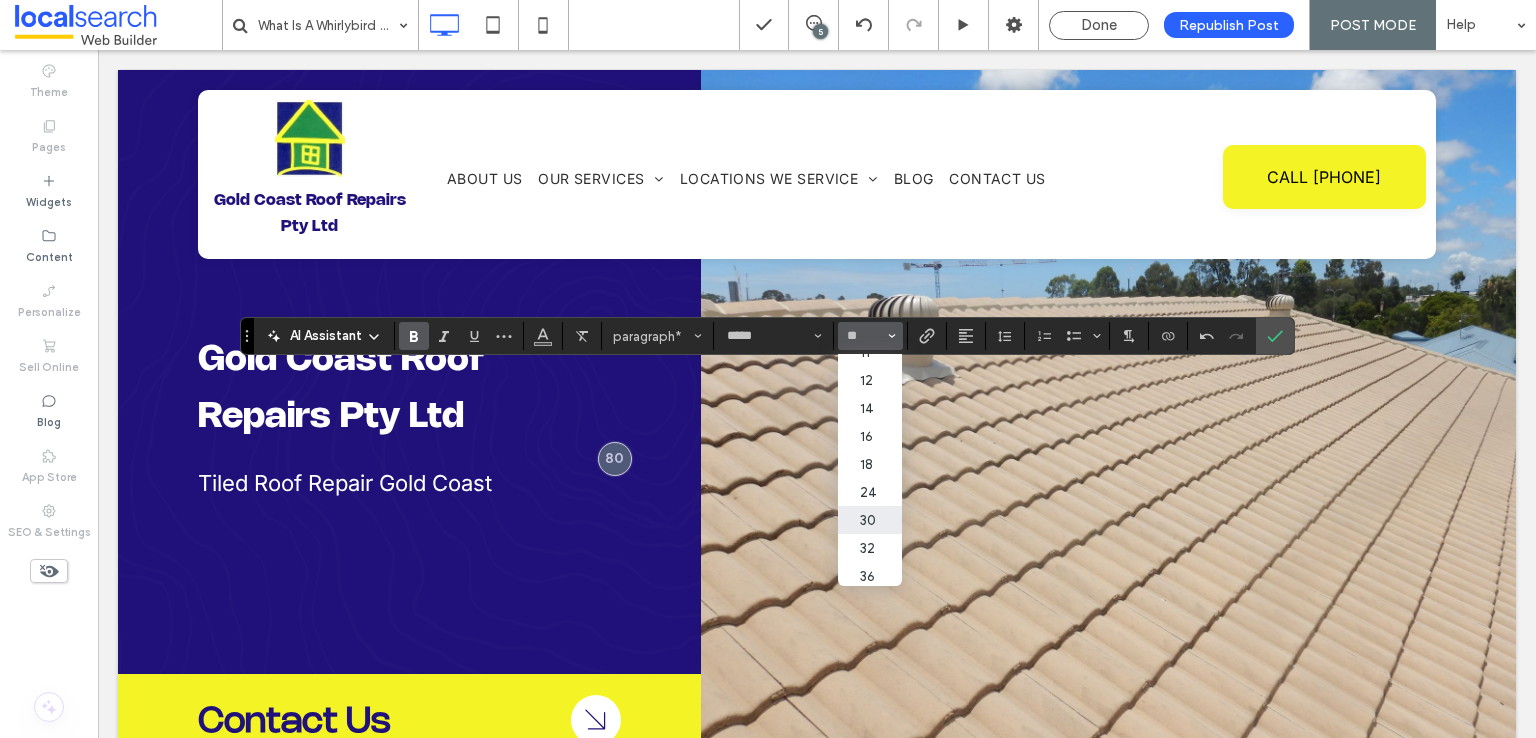 type on "**" 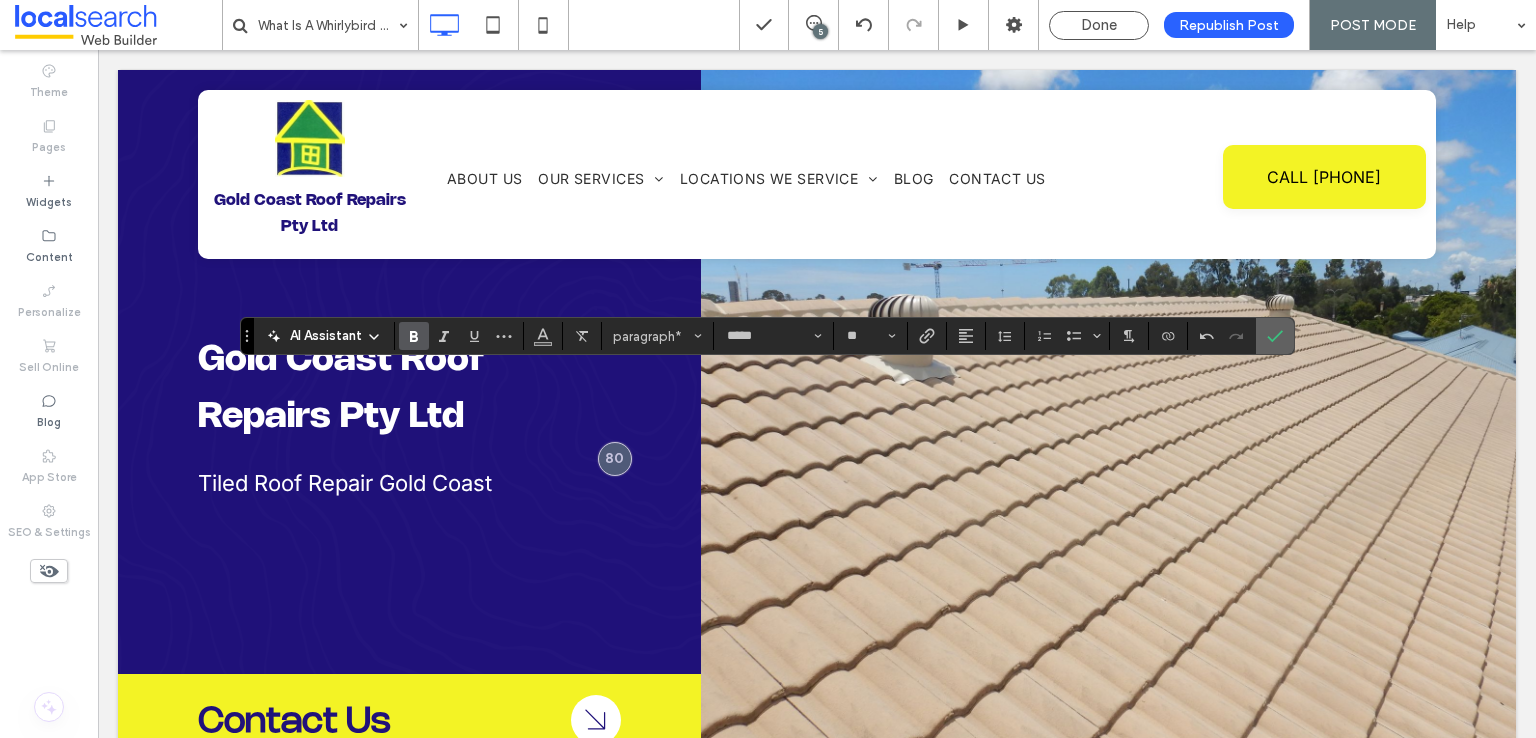 click 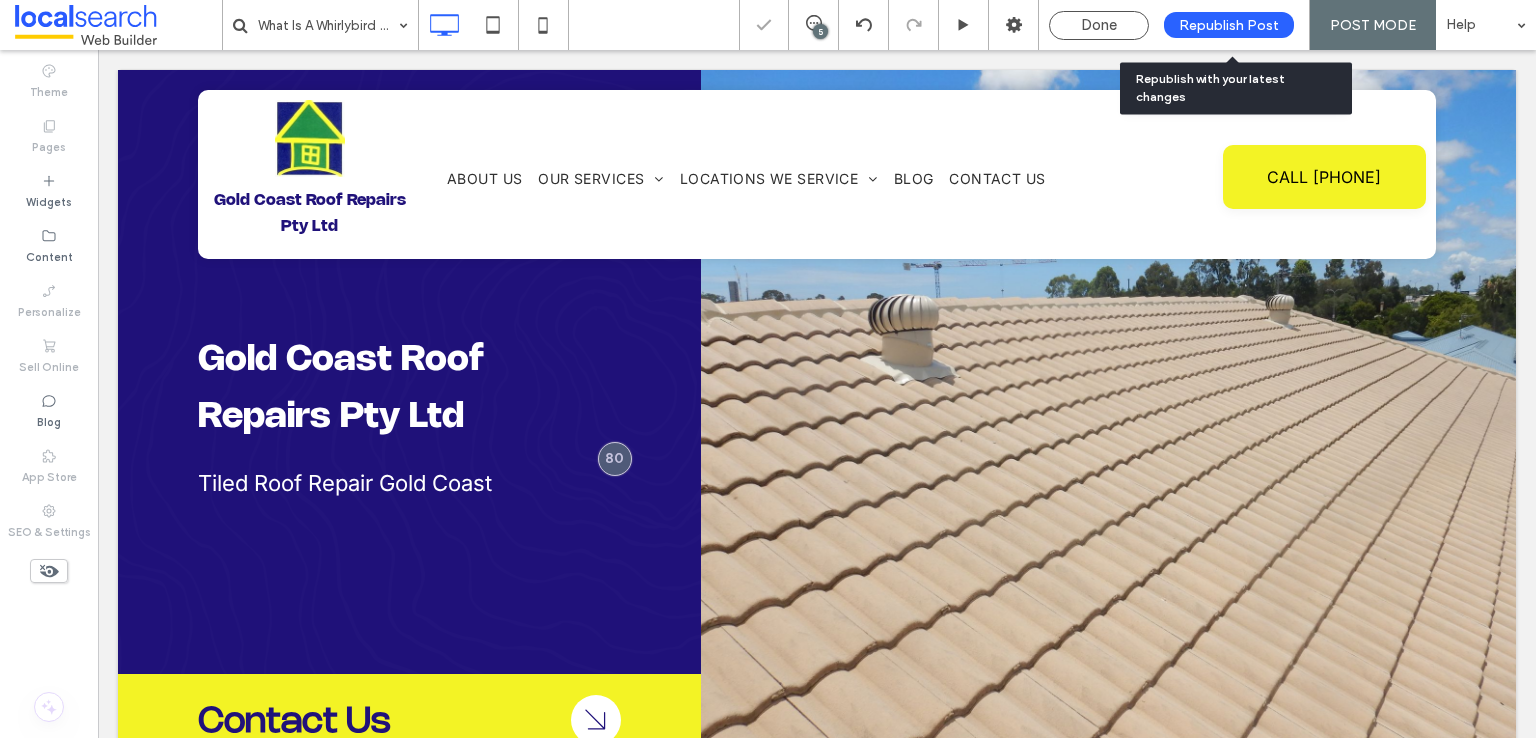 click on "Republish Post" at bounding box center [1229, 25] 